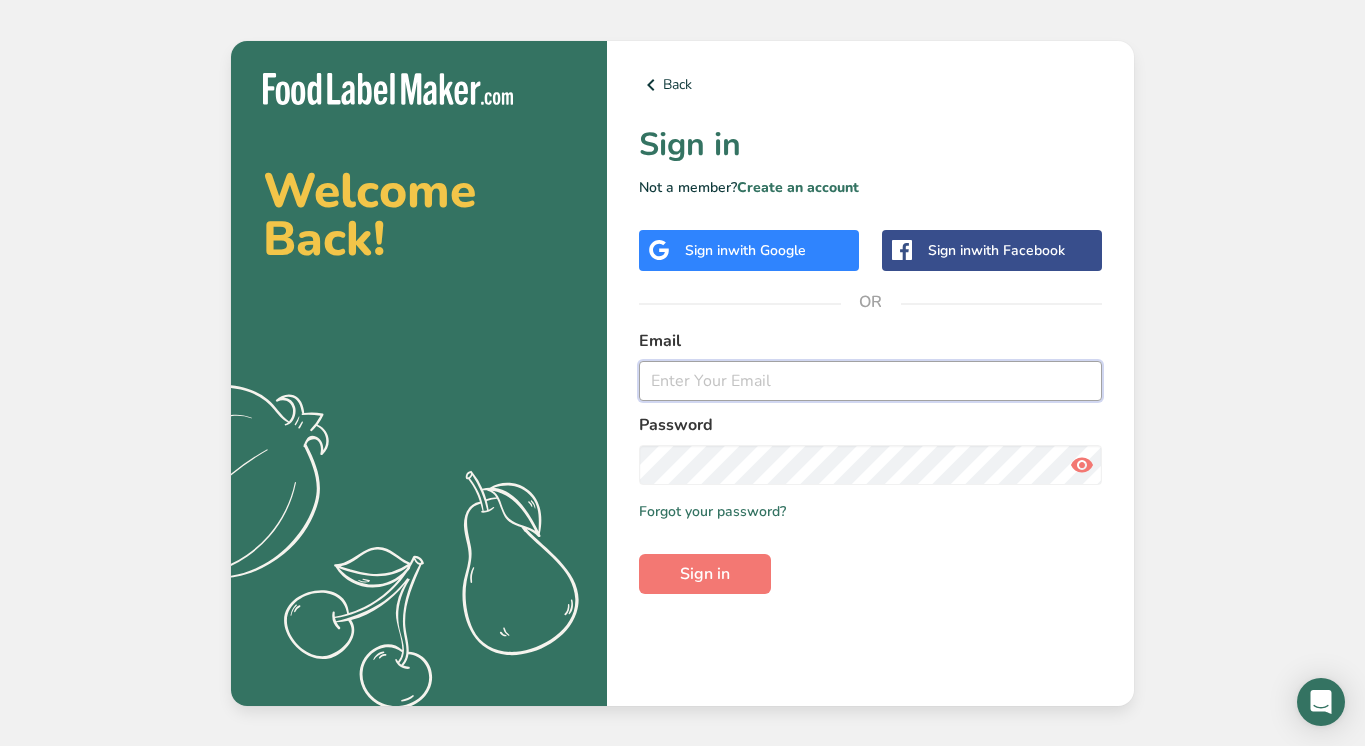 type on "[EMAIL_ADDRESS][DOMAIN_NAME]" 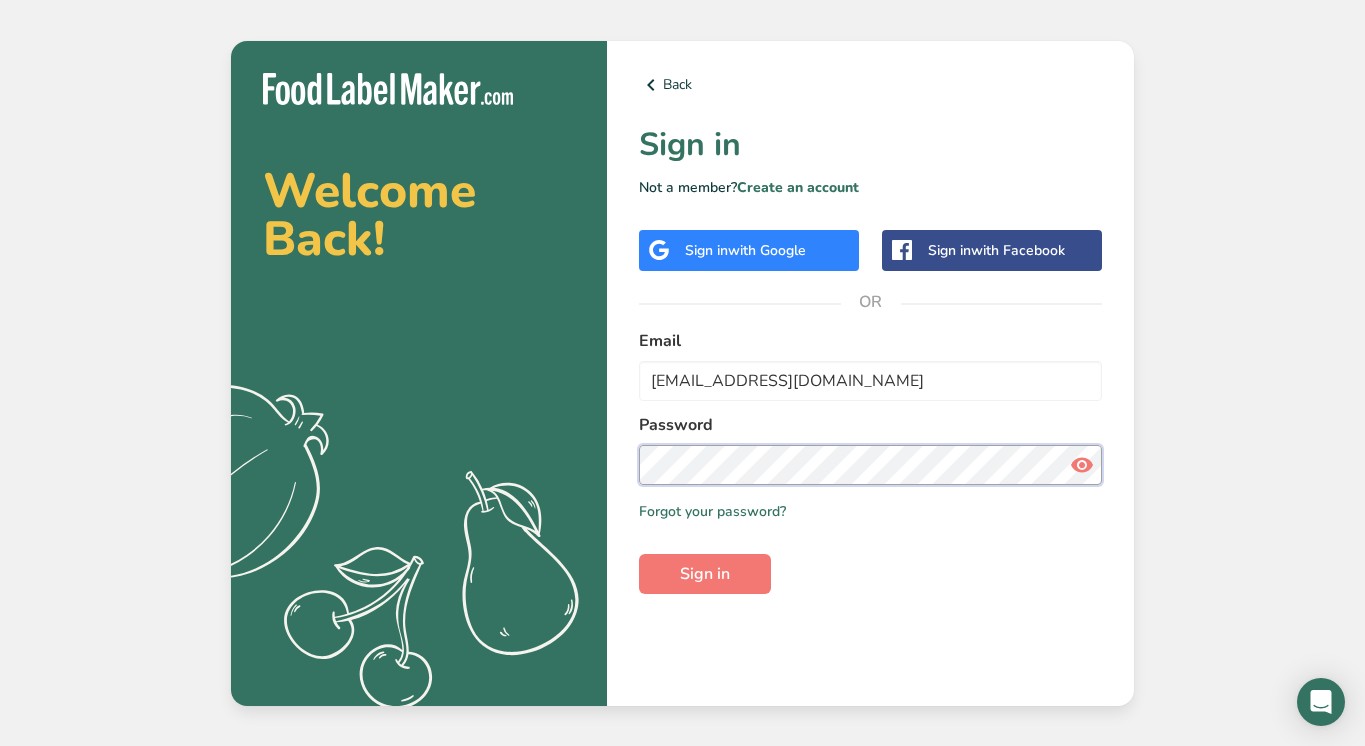click on "Sign in" at bounding box center (705, 574) 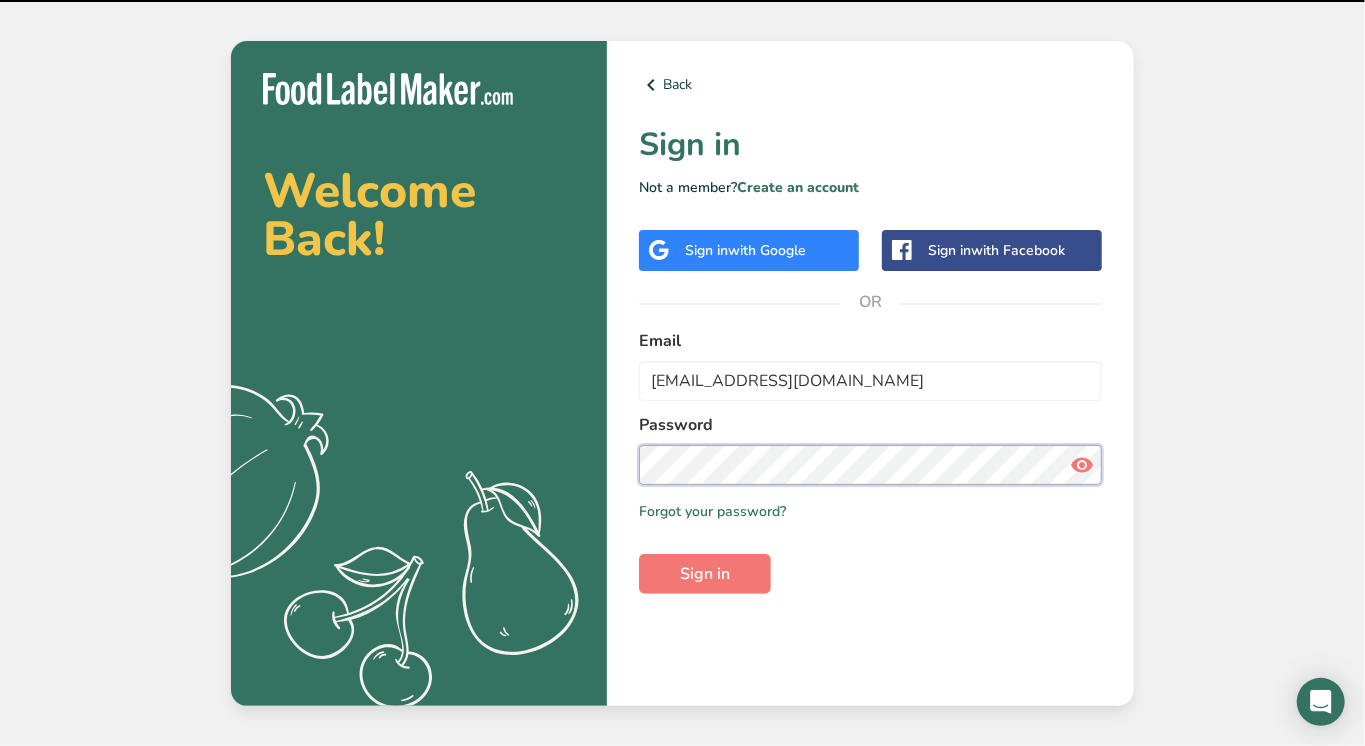 scroll, scrollTop: 0, scrollLeft: 0, axis: both 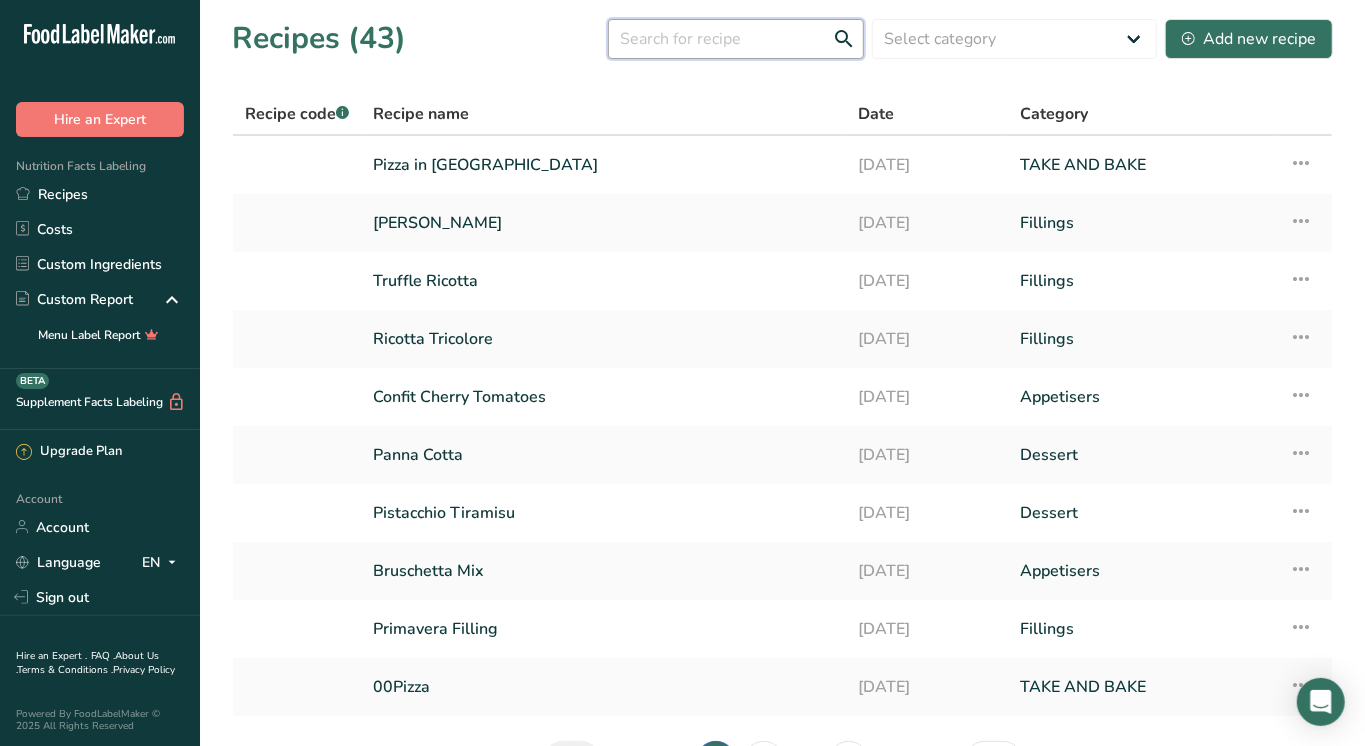 click at bounding box center [736, 39] 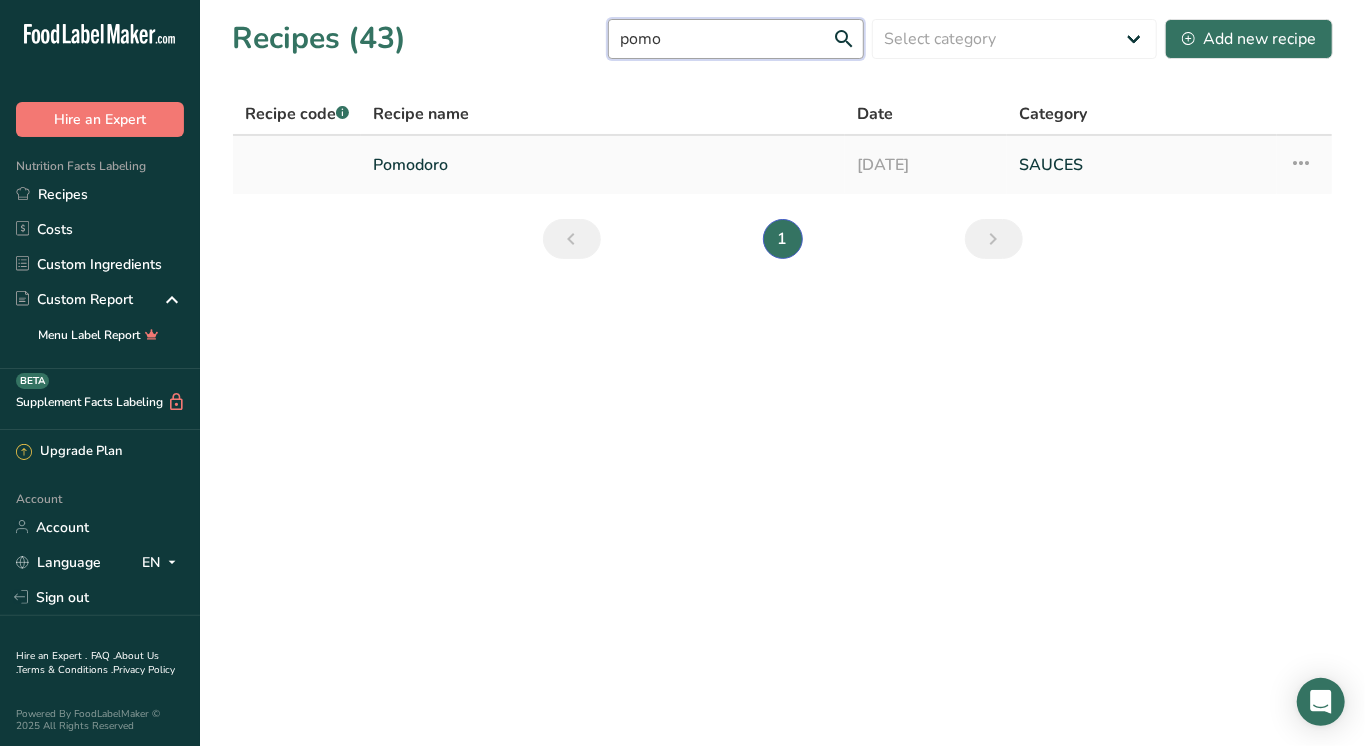 type on "pomo" 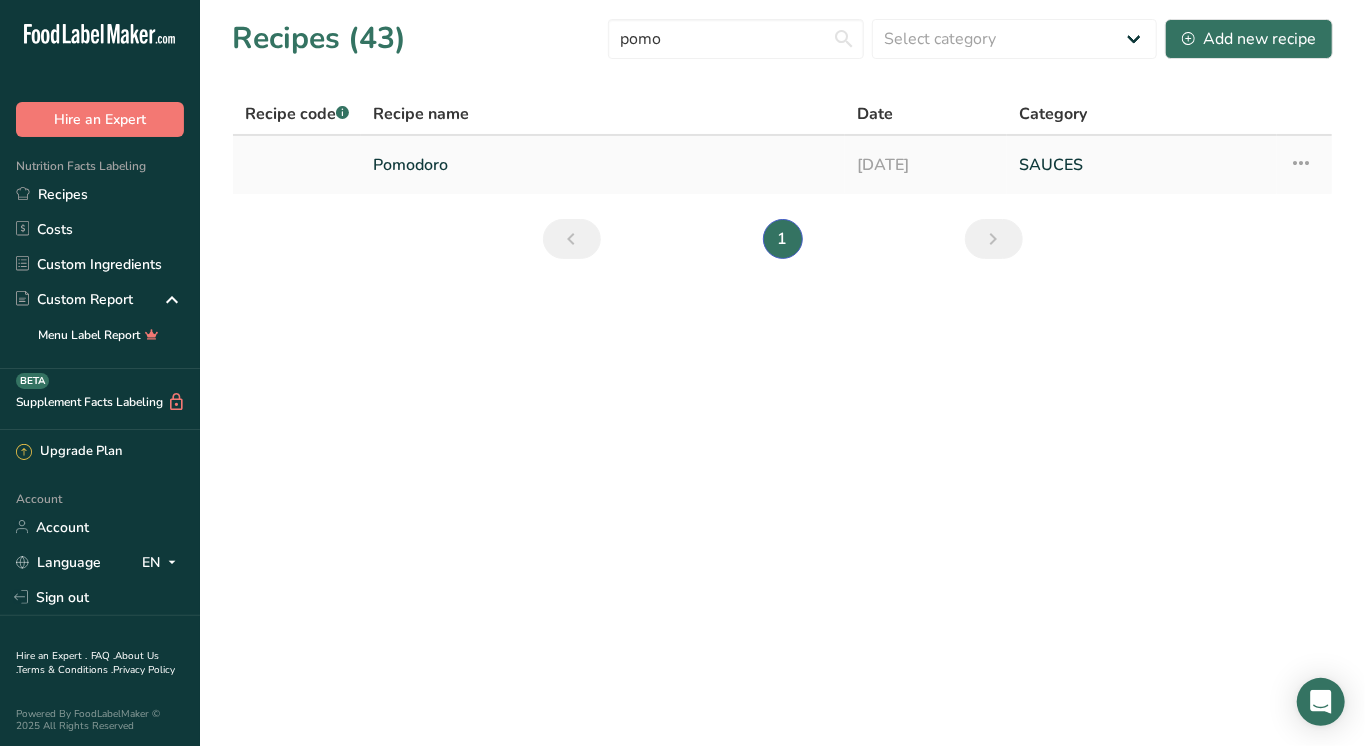 click on "Pomodoro" at bounding box center (603, 165) 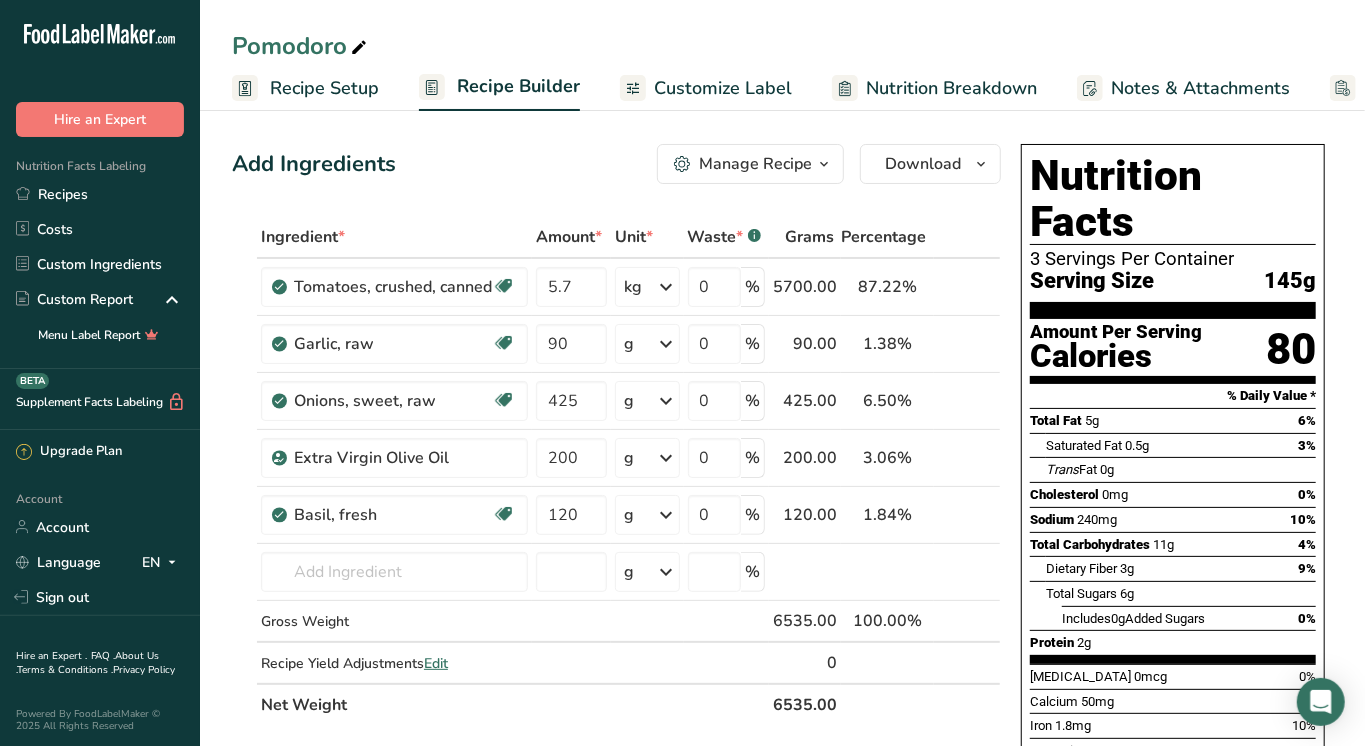 scroll, scrollTop: 0, scrollLeft: 0, axis: both 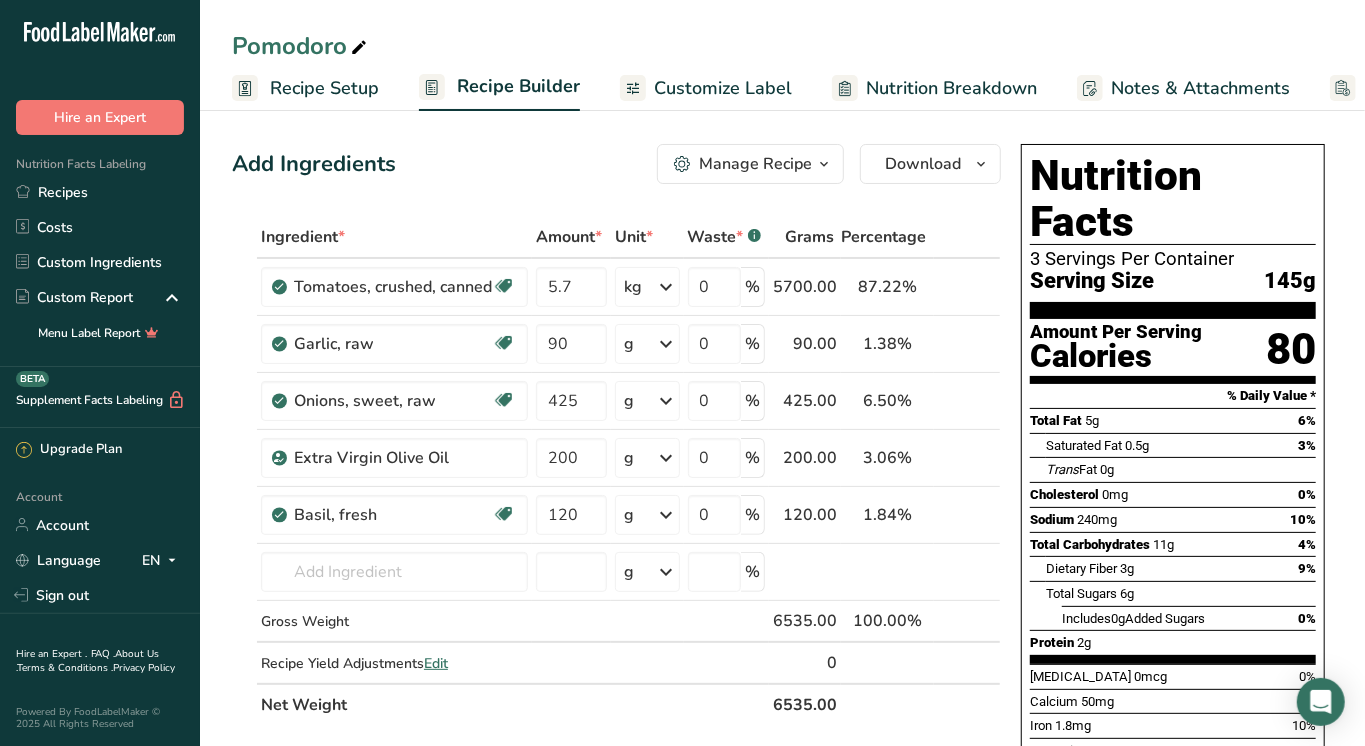 click on "Nutrition Breakdown" at bounding box center [951, 88] 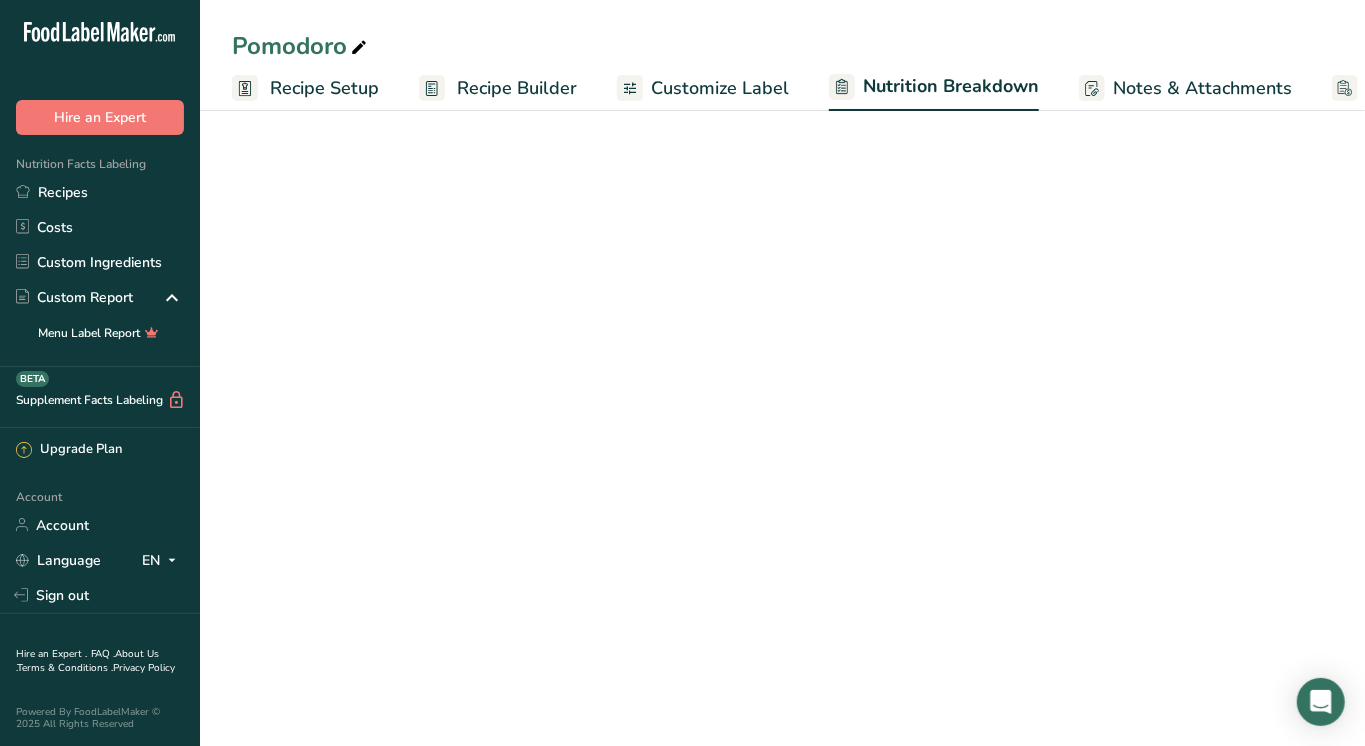 select on "Calories" 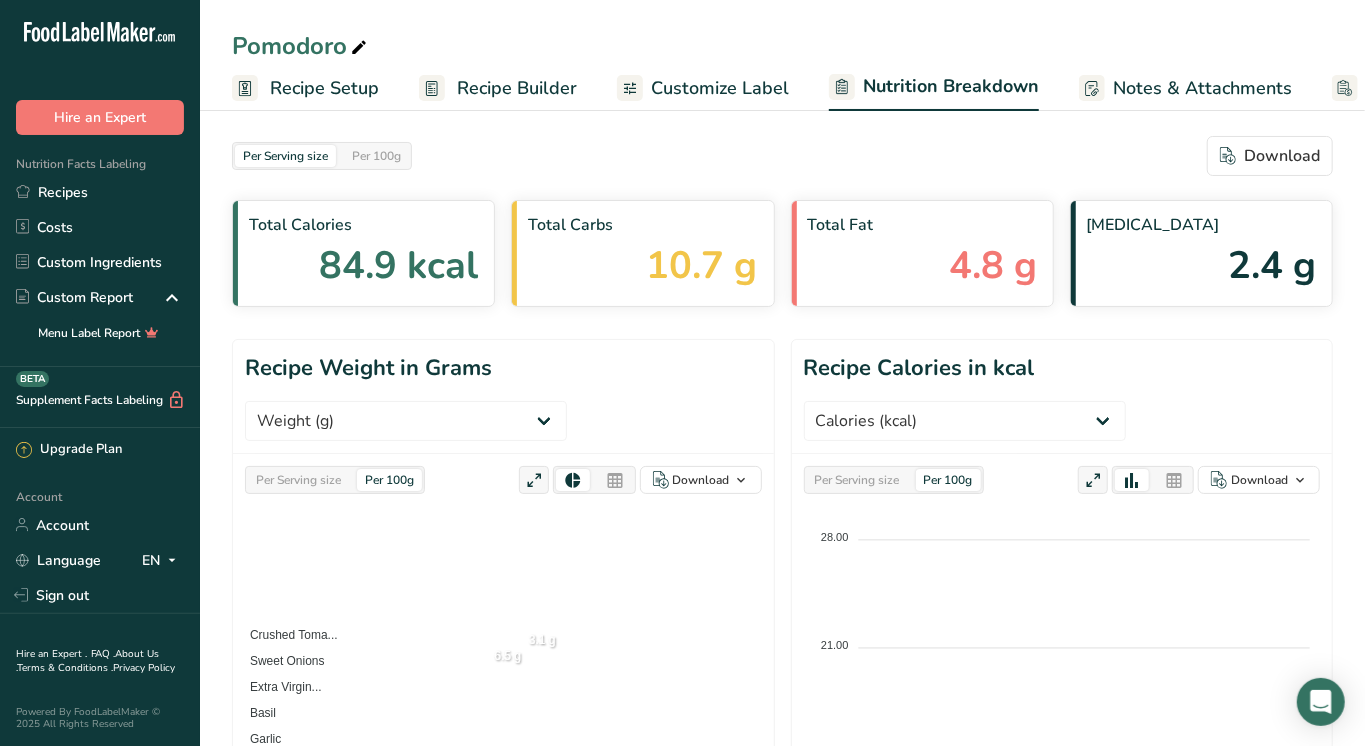 scroll, scrollTop: 0, scrollLeft: 157, axis: horizontal 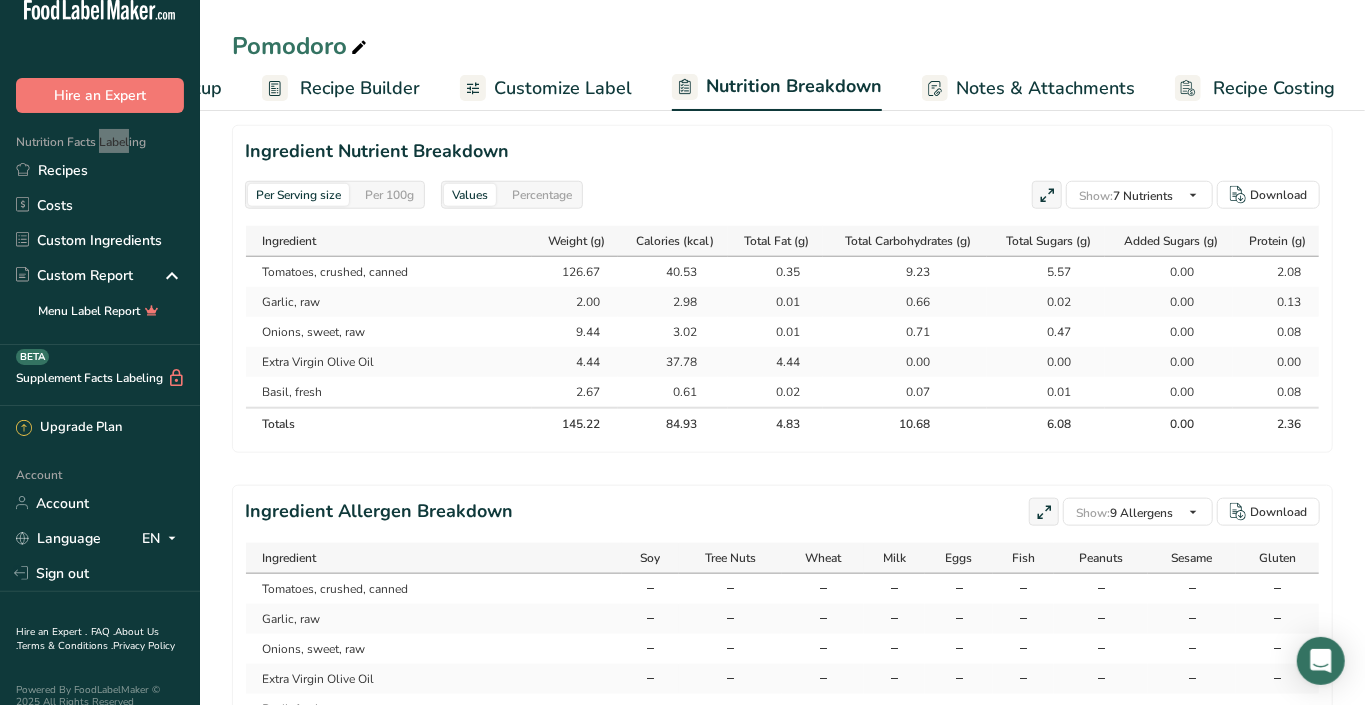 click on "Customize Label" at bounding box center (563, 88) 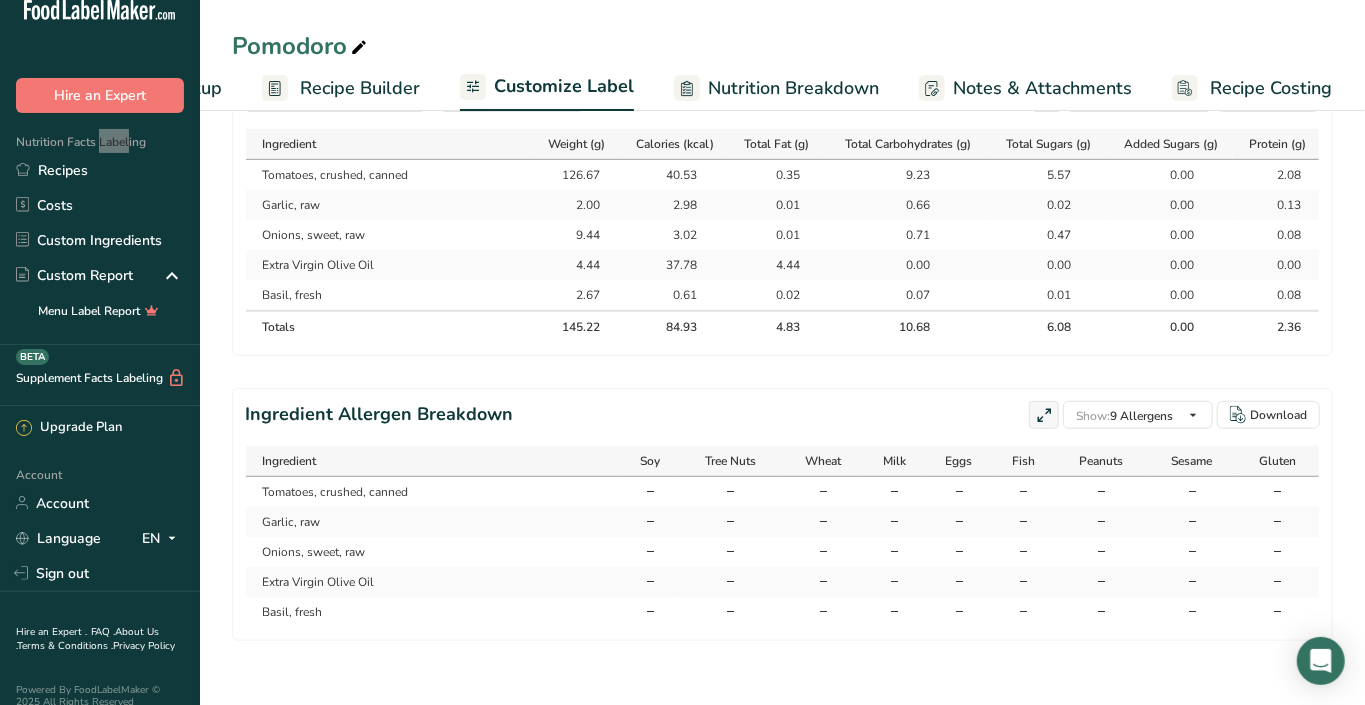 scroll, scrollTop: 472, scrollLeft: 0, axis: vertical 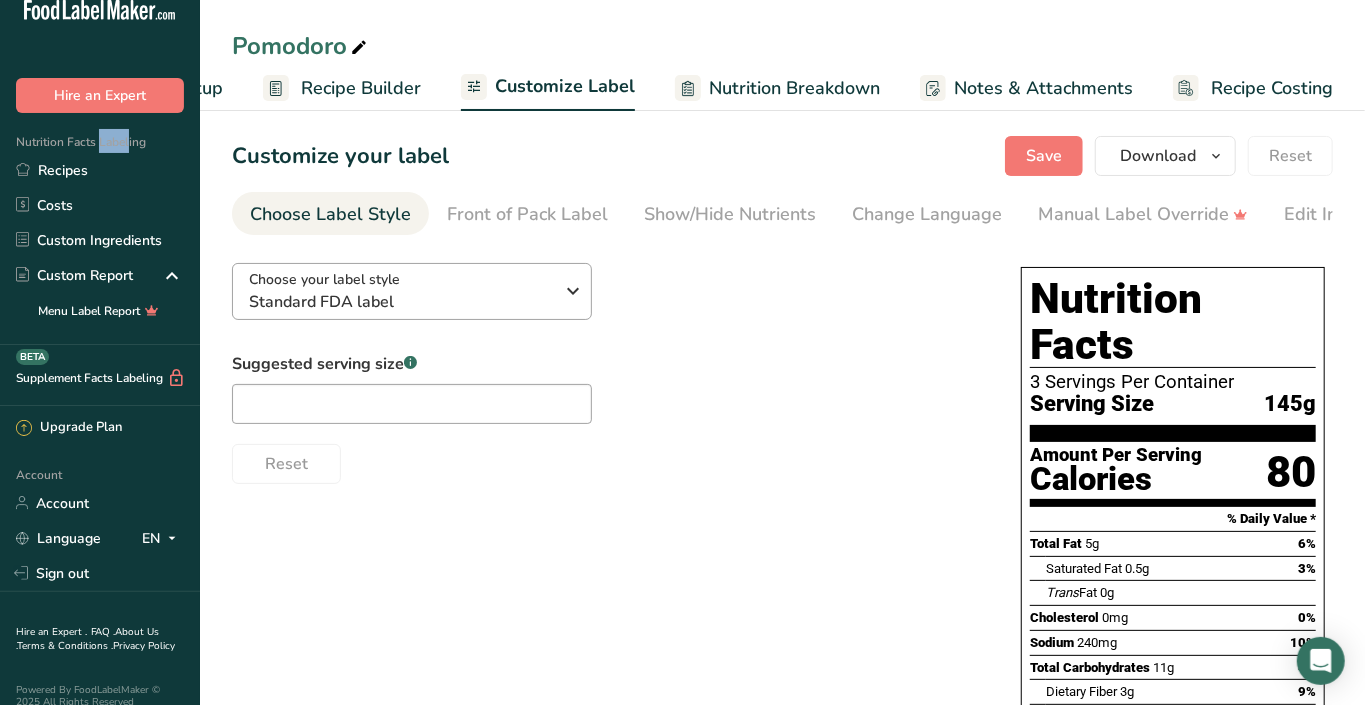 click on "Standard FDA label" at bounding box center [401, 302] 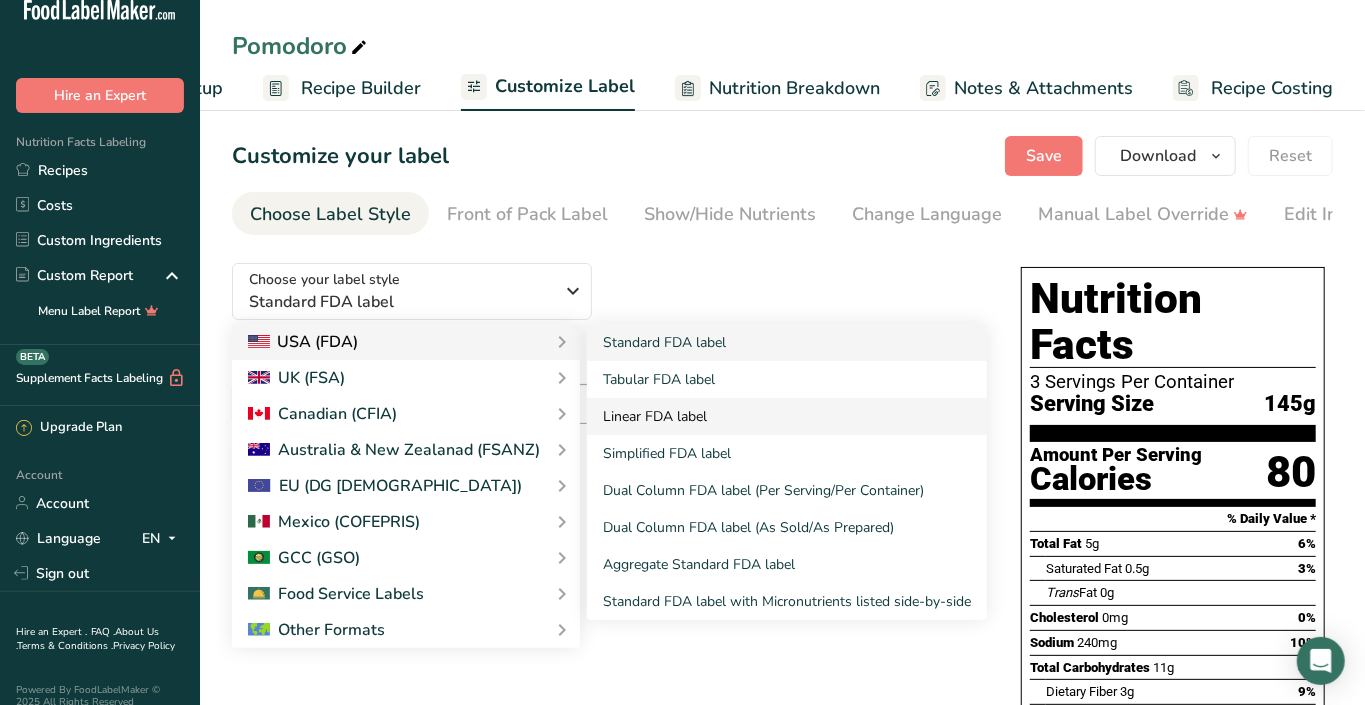 click on "Linear FDA label" at bounding box center (787, 416) 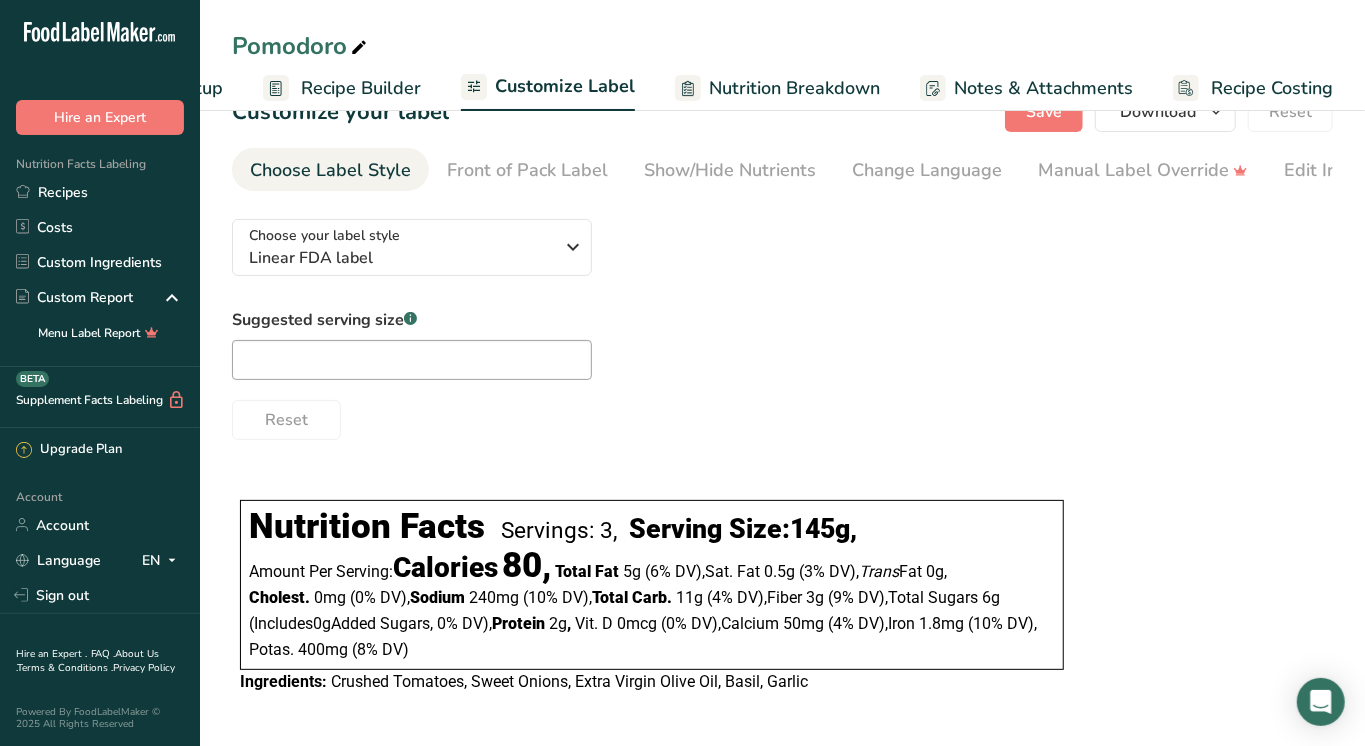 scroll, scrollTop: 45, scrollLeft: 0, axis: vertical 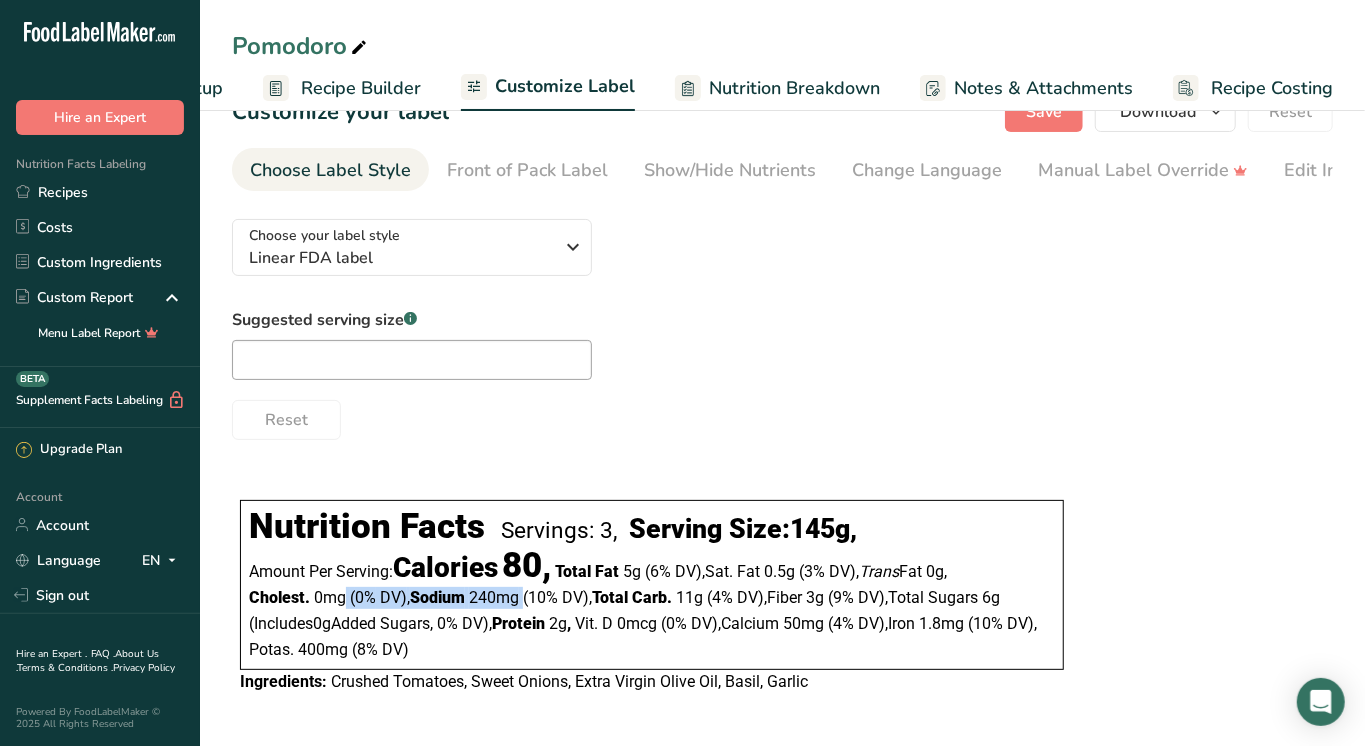 drag, startPoint x: 344, startPoint y: 607, endPoint x: 525, endPoint y: 607, distance: 181 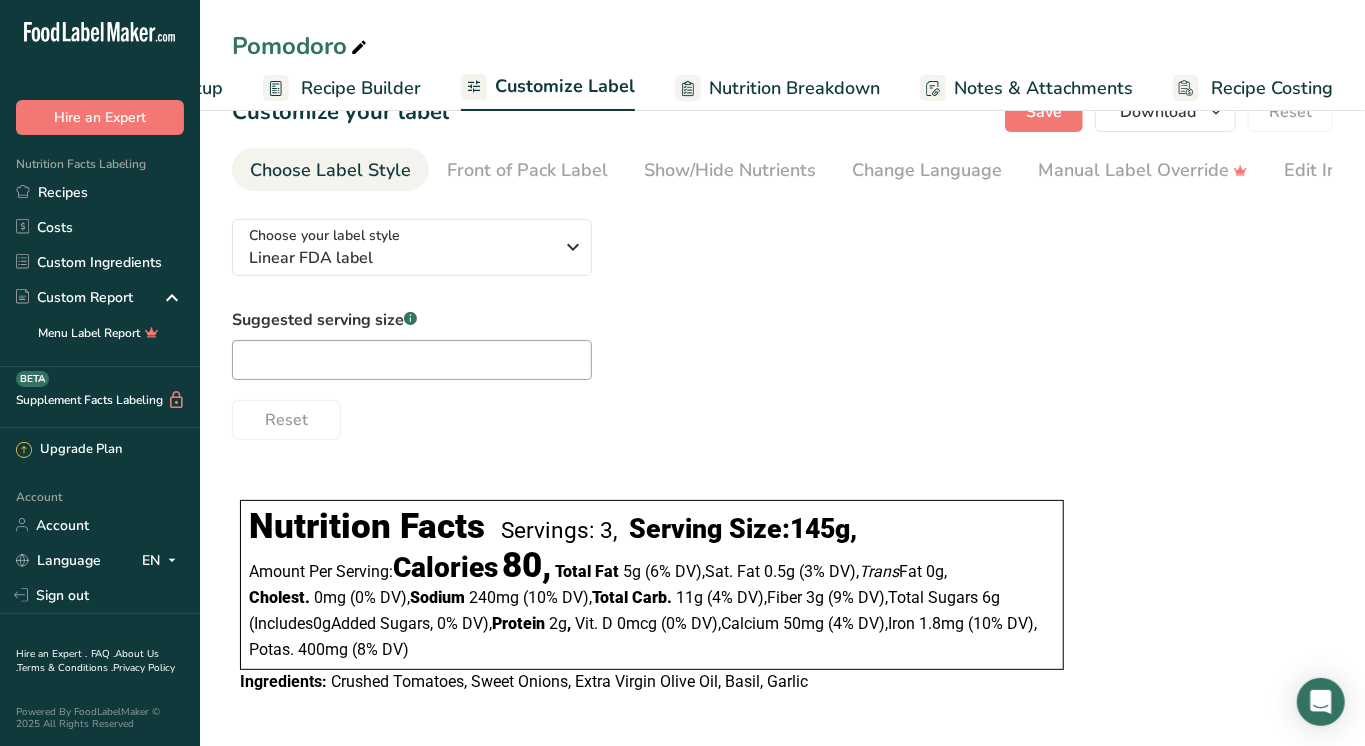 click on "Nutrition Facts
Servings:  3,
Serving Size:
145g
,
Amount Per Serving:
Calories
80,
Total Fat
5g
‏(6% DV) ,
Sat. Fat
0.5g
‏(3% DV) ,  Trans  Fat
0g ,
Cholest.
0mg
‏(0% DV) ,
Sodium
240mg
‏(10% DV) ,
Total Carb.
11g
‏(4% DV) ,
Fiber
3g
‏(9% DV) ,
Total Sugars
6g     ( Includes
0g
Added Sugars ,
‏0% DV) ,
Protein
2g ,
Vit. D
0mcg
‏(0% DV) ,
Calcium
50mg
‏(4% DV) ,
Iron
1.8mg
‏(10% DV) ,    400mg" at bounding box center (652, 593) 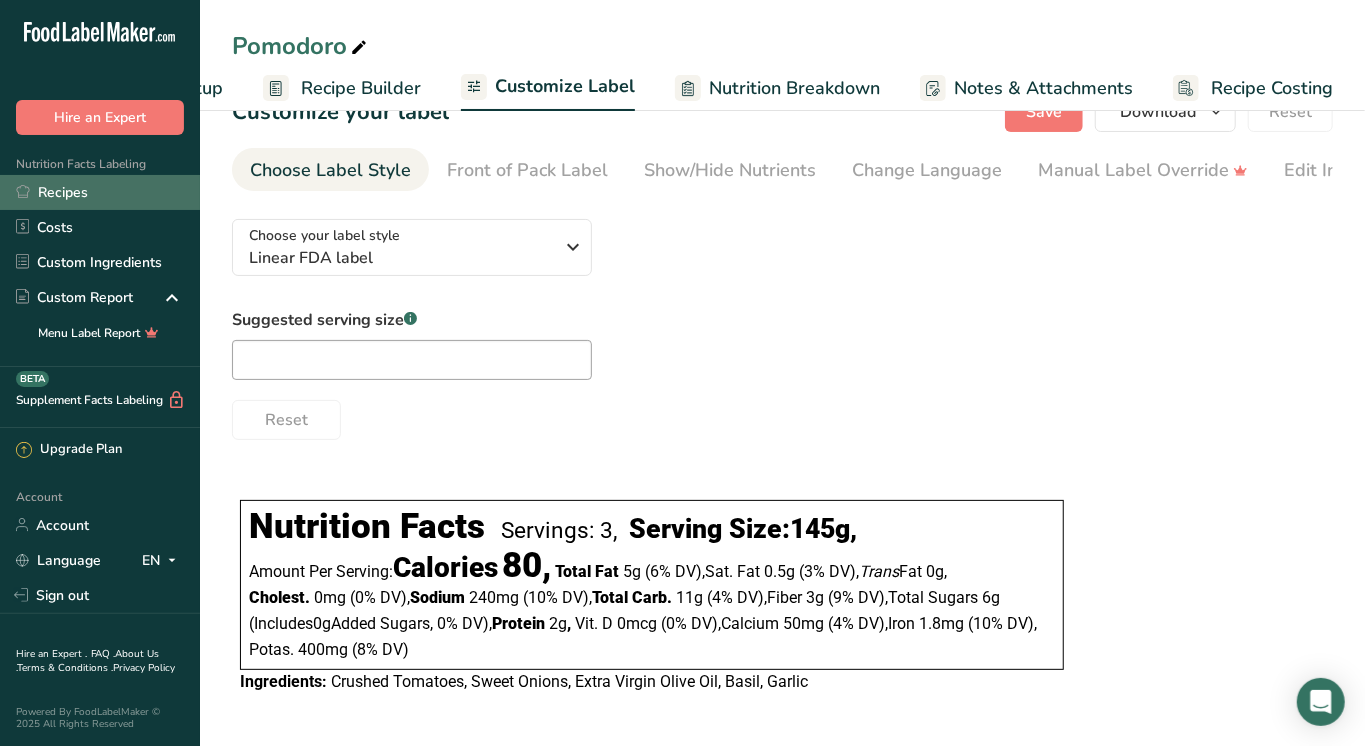 click on "Recipes" at bounding box center [100, 192] 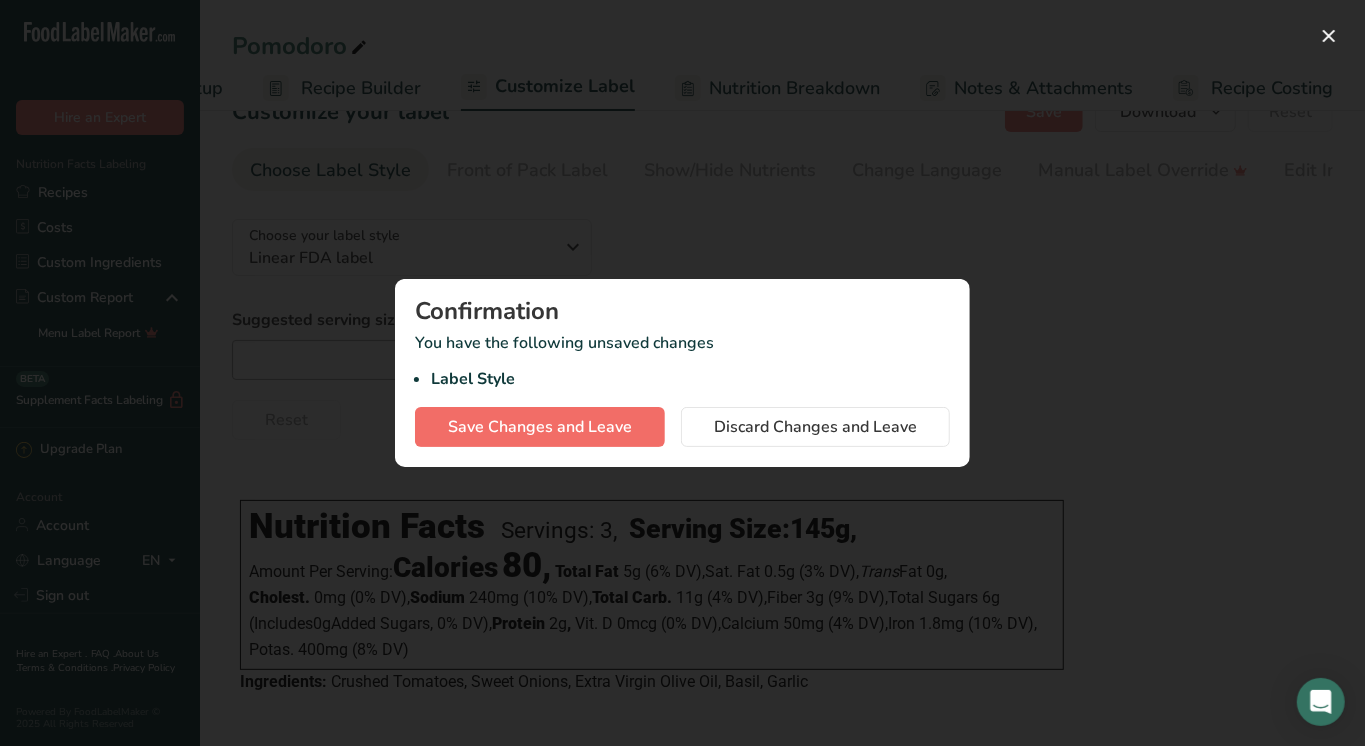 click on "Save Changes and Leave" at bounding box center [540, 427] 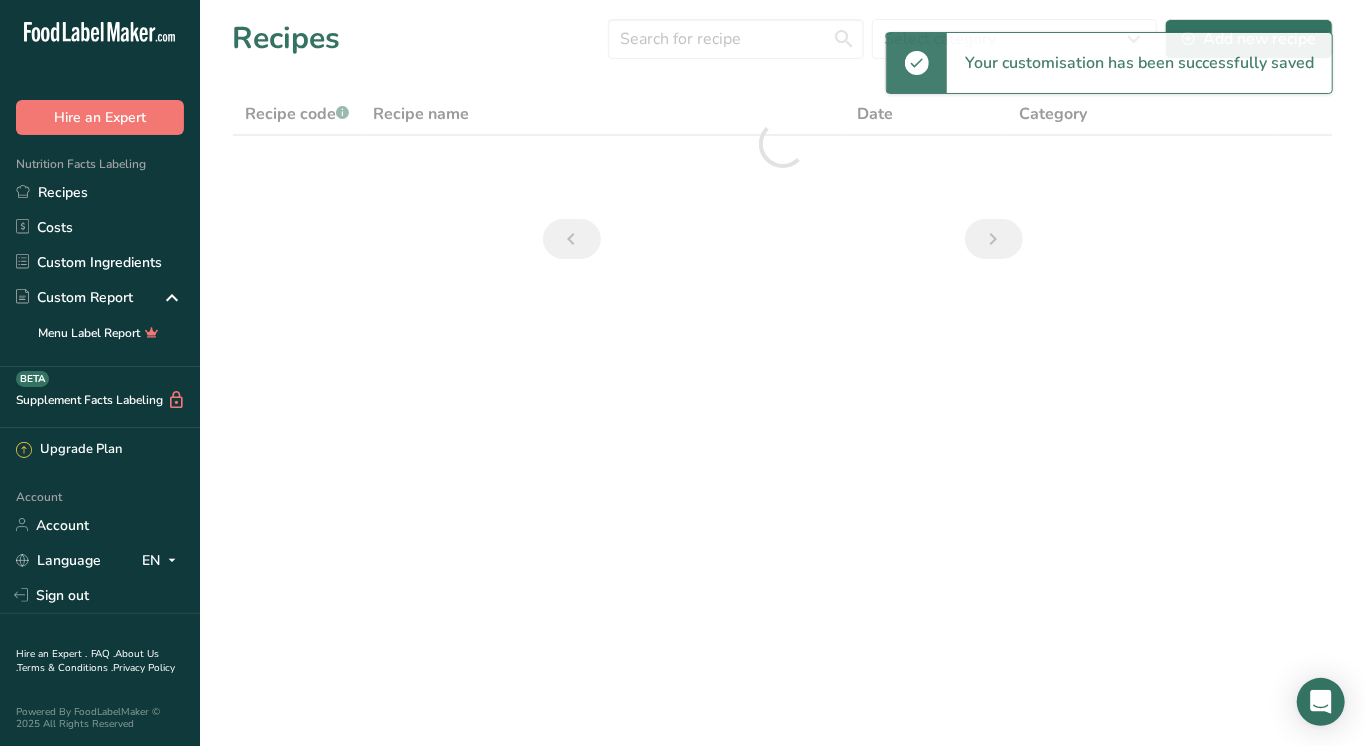 scroll, scrollTop: 0, scrollLeft: 0, axis: both 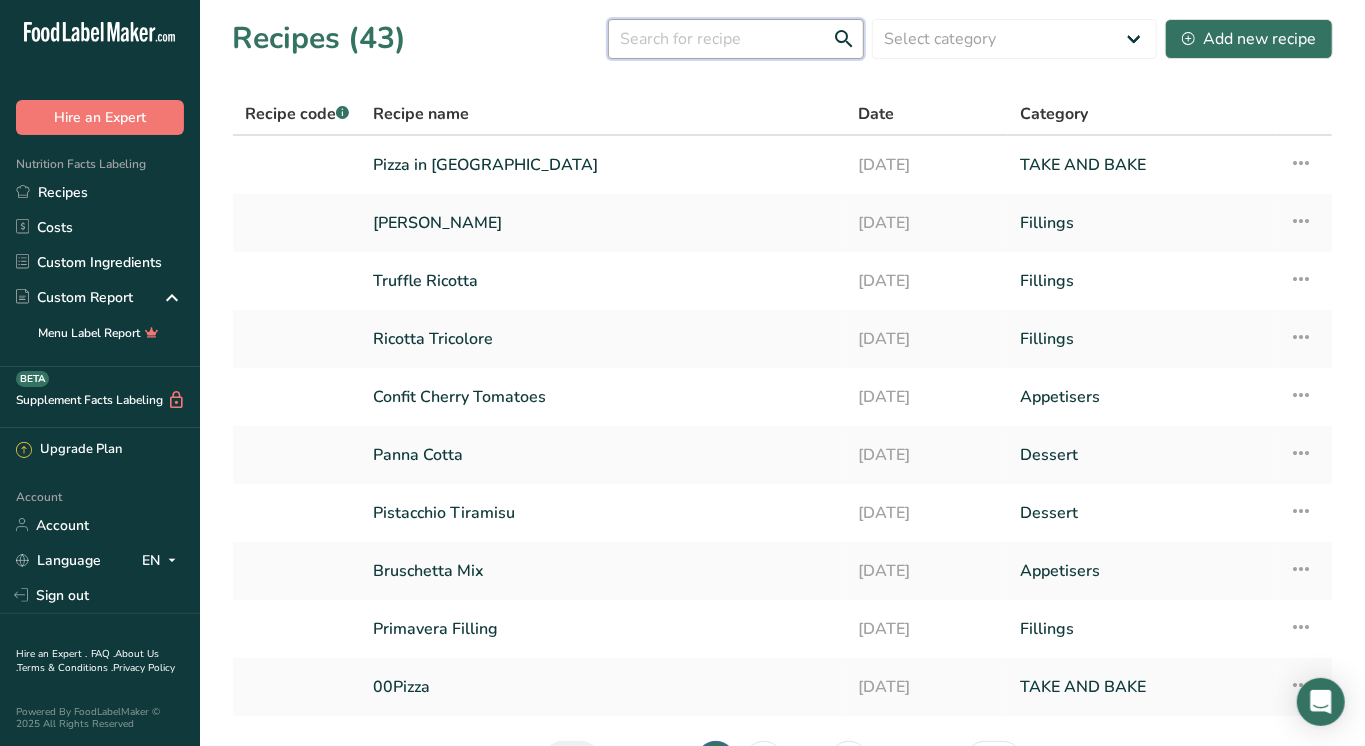 click at bounding box center [736, 39] 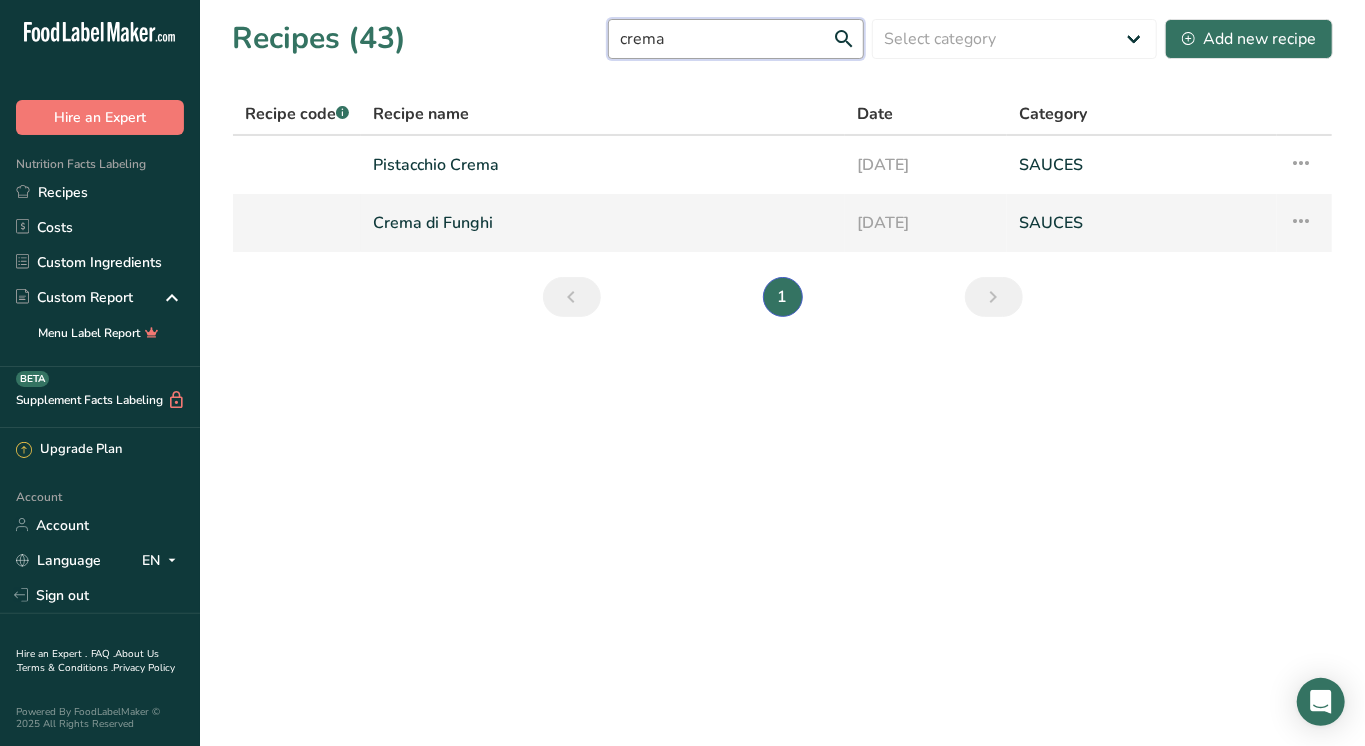 type on "crema" 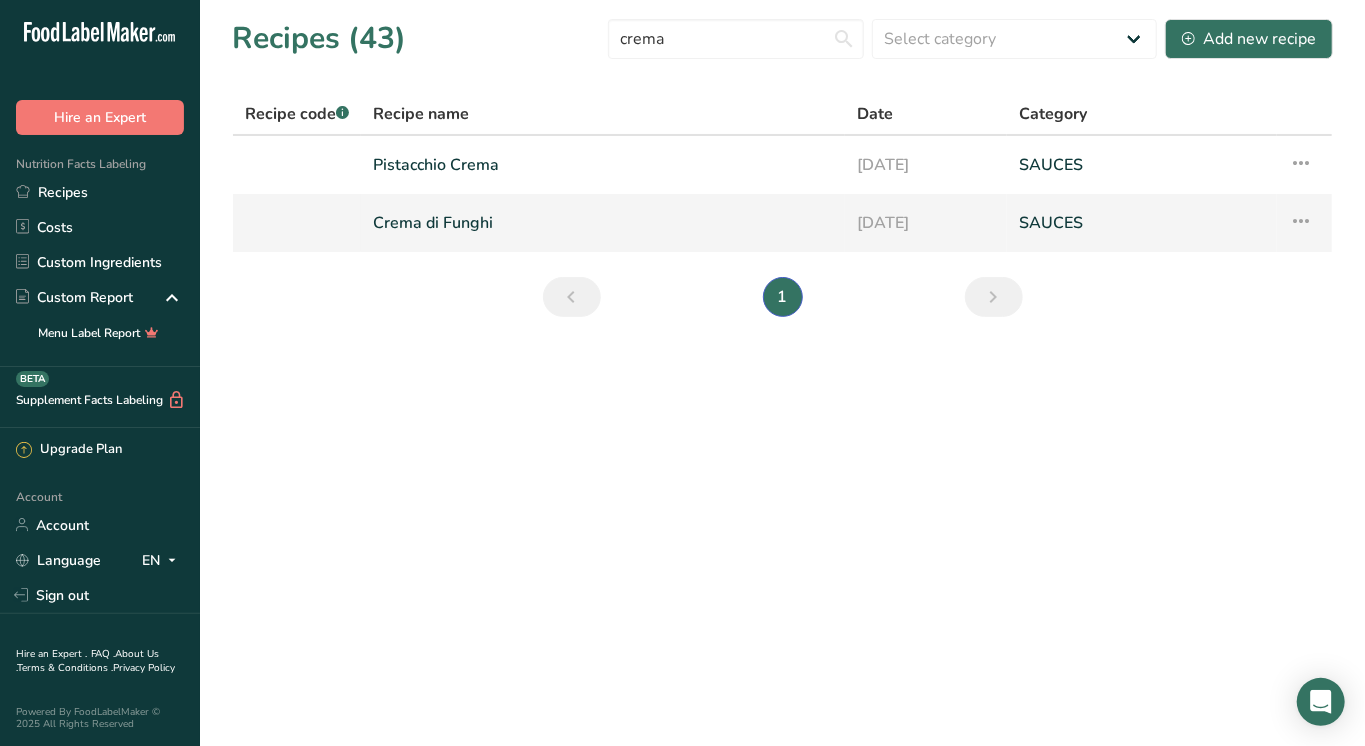 click on "Crema di Funghi" at bounding box center [603, 223] 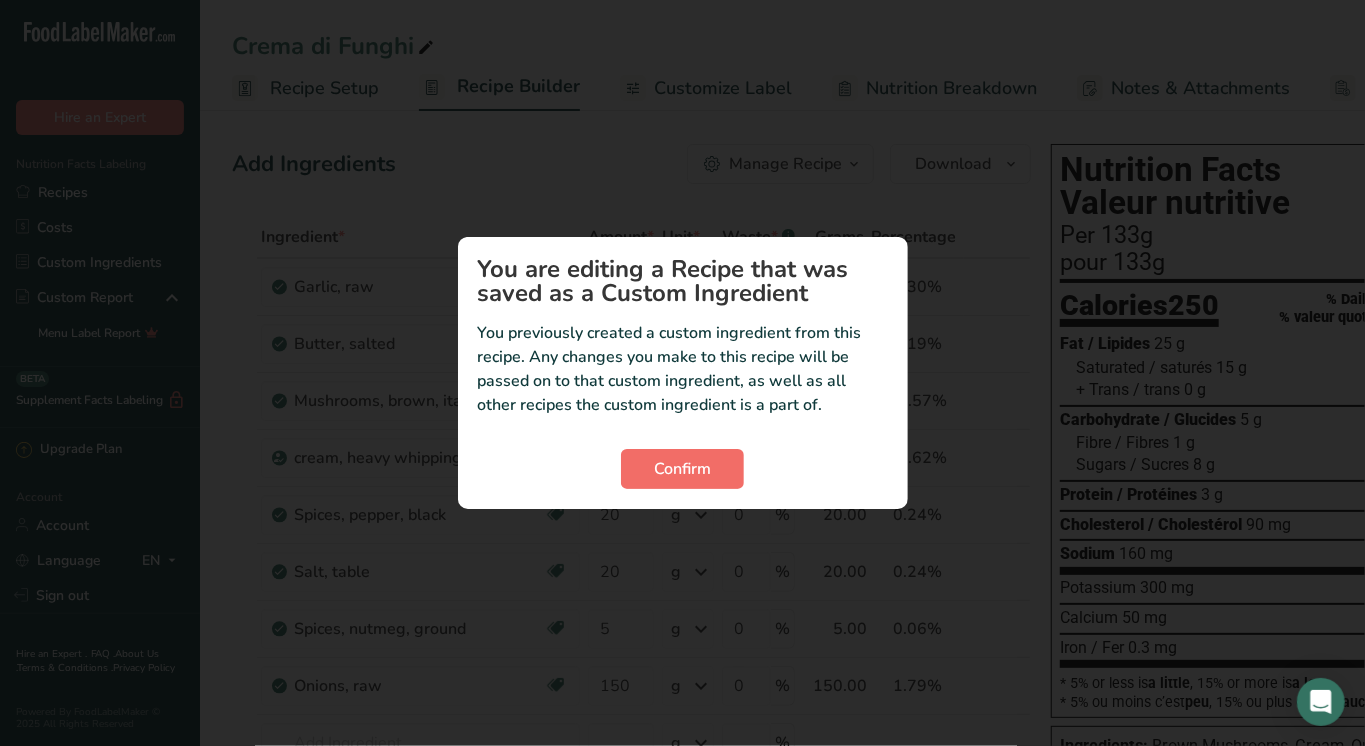 click on "Confirm" at bounding box center (682, 469) 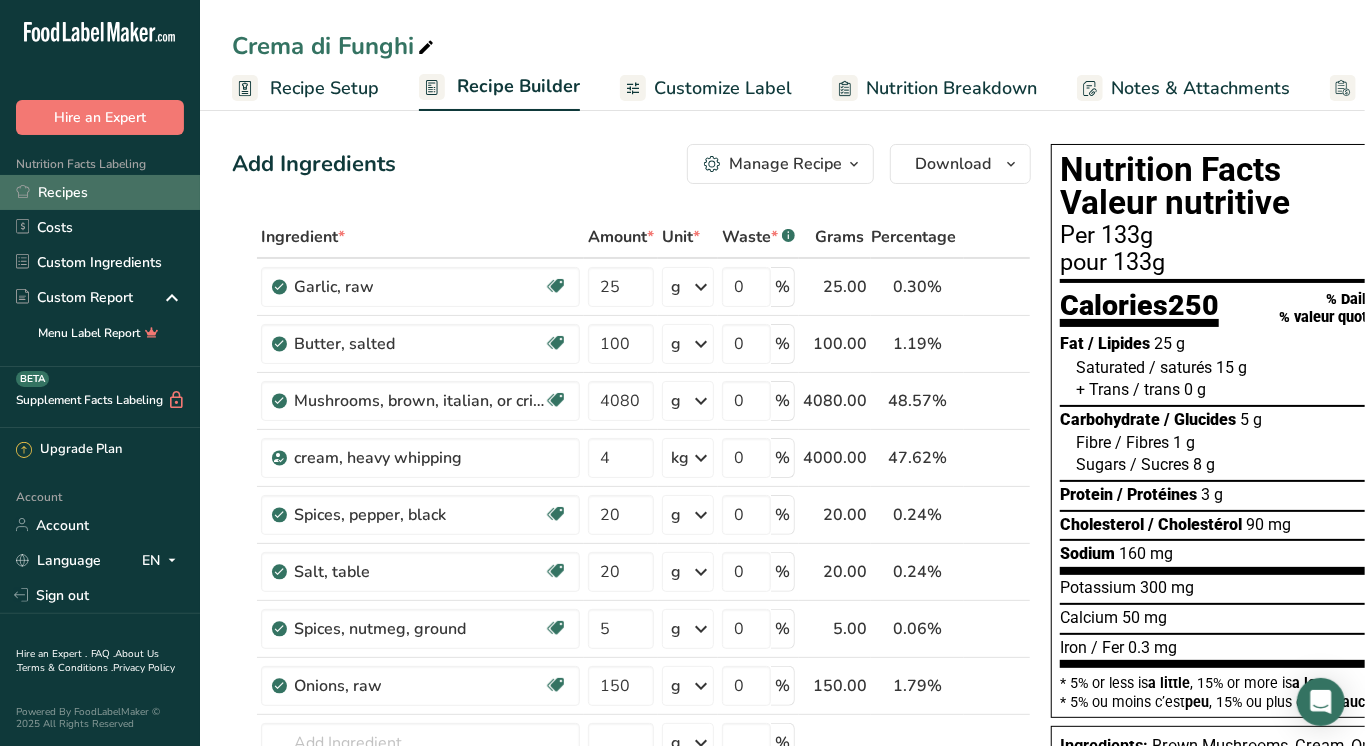 click on "Recipes" at bounding box center [100, 192] 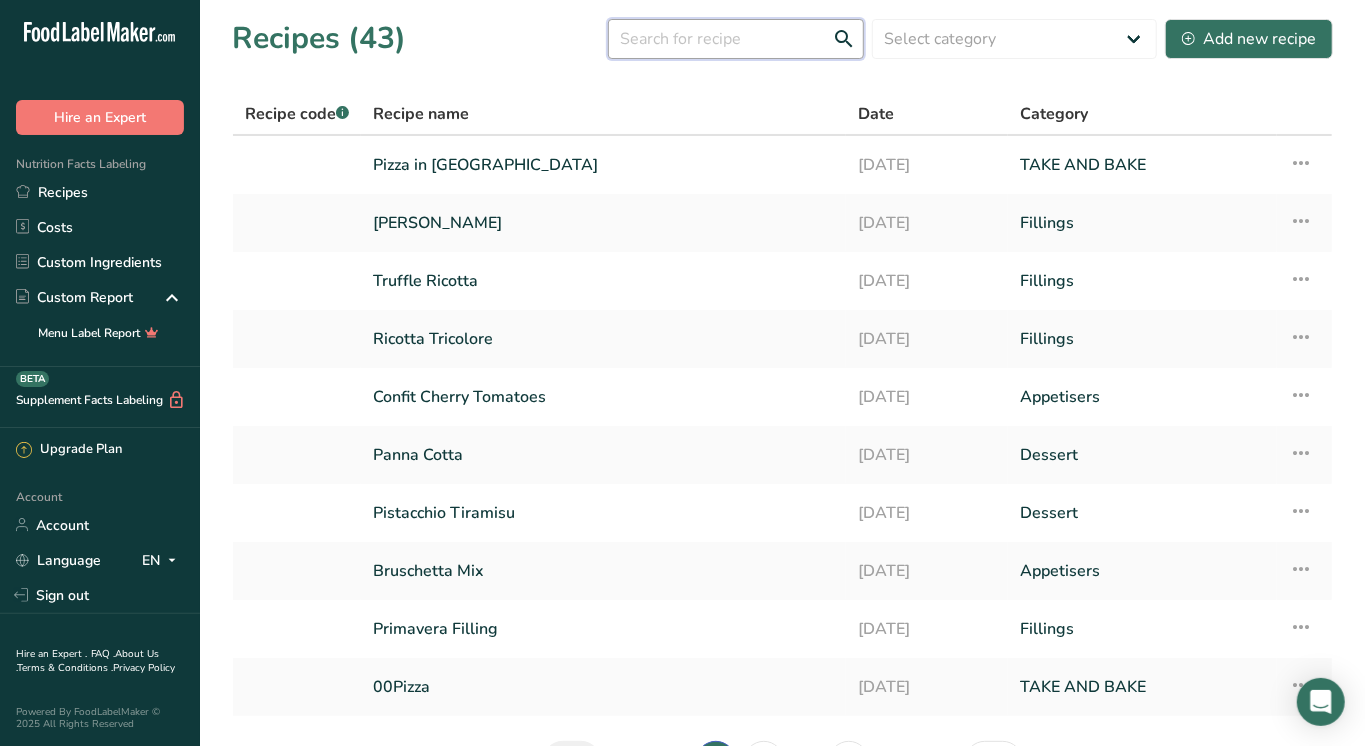 click at bounding box center (736, 39) 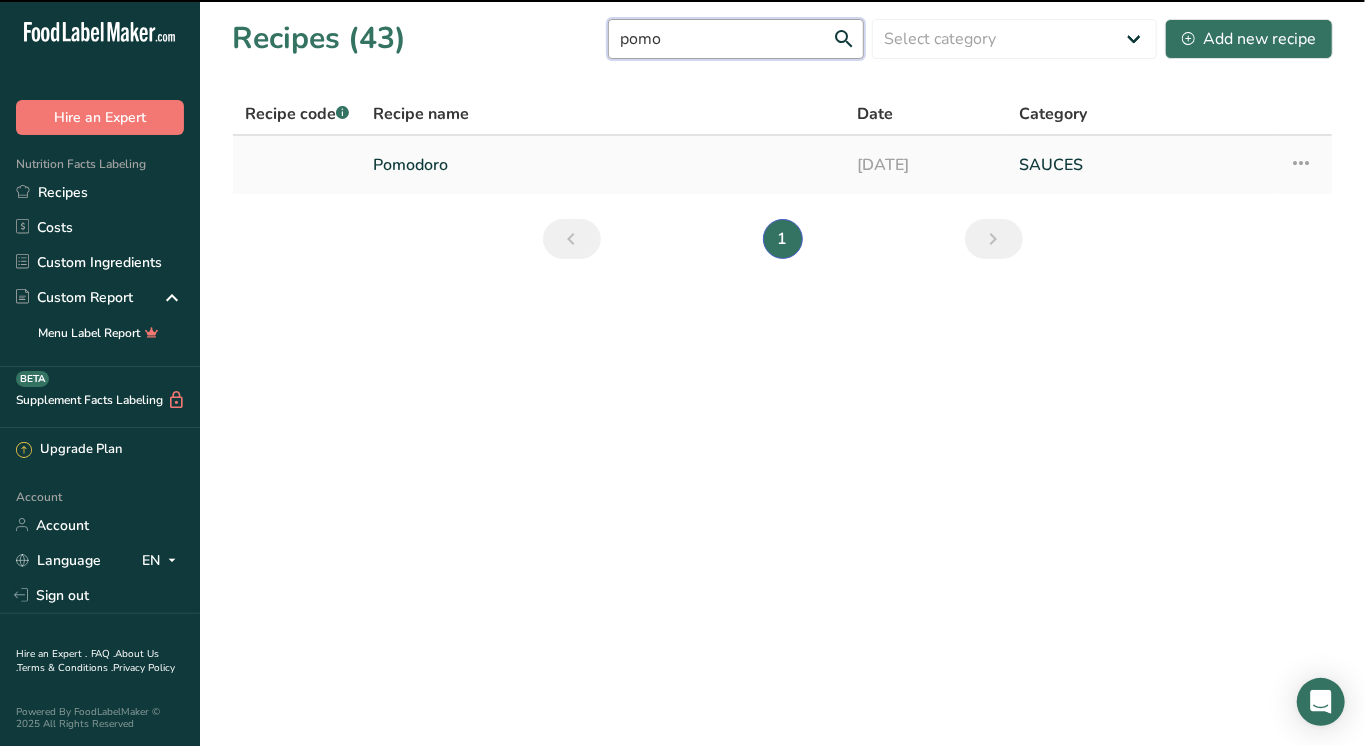 type on "pomo" 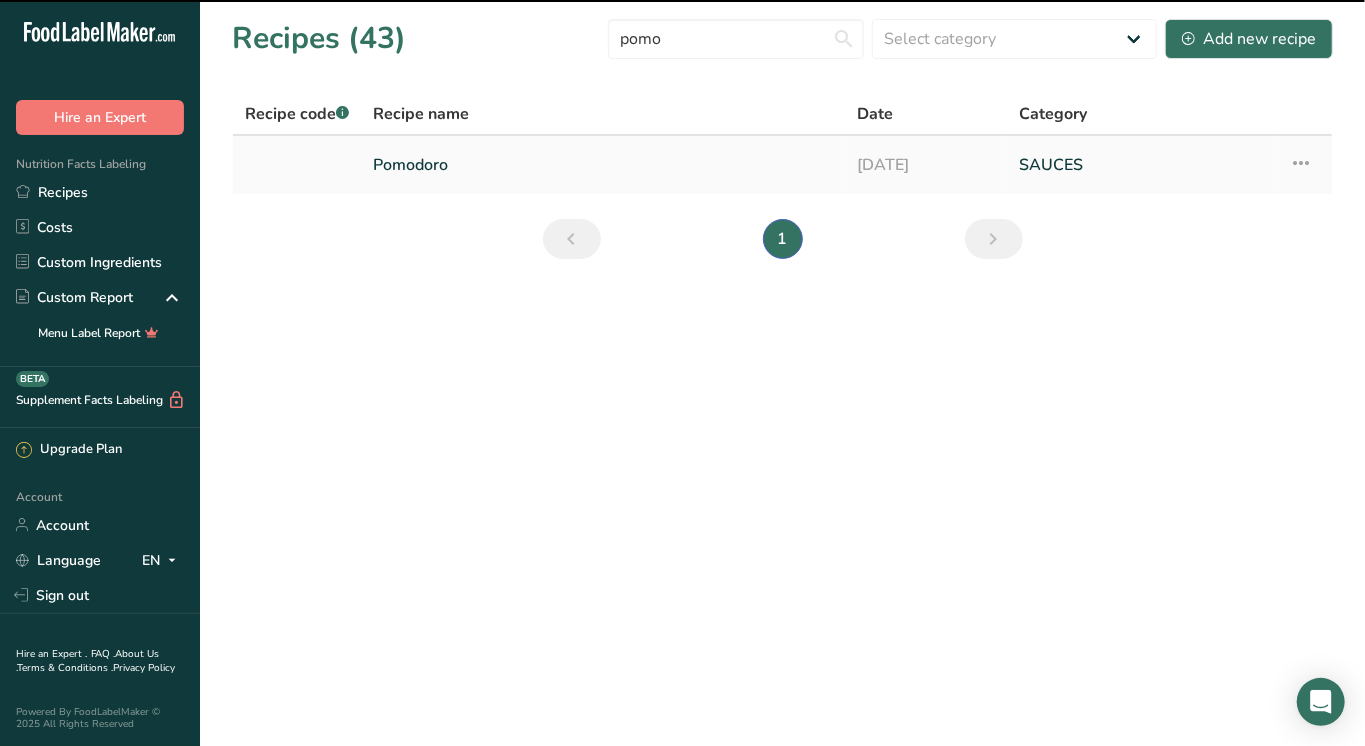 click on "Pomodoro" at bounding box center [603, 165] 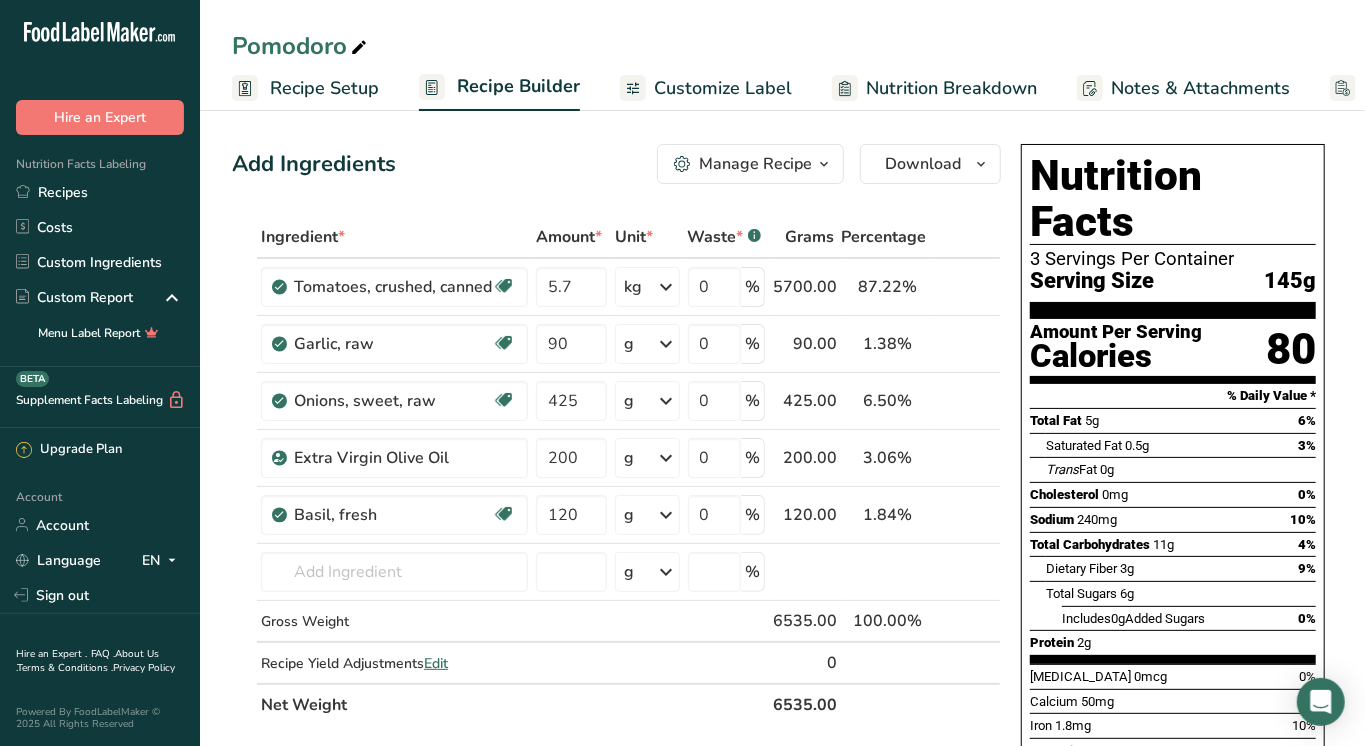 click on "Customize Label" at bounding box center (706, 88) 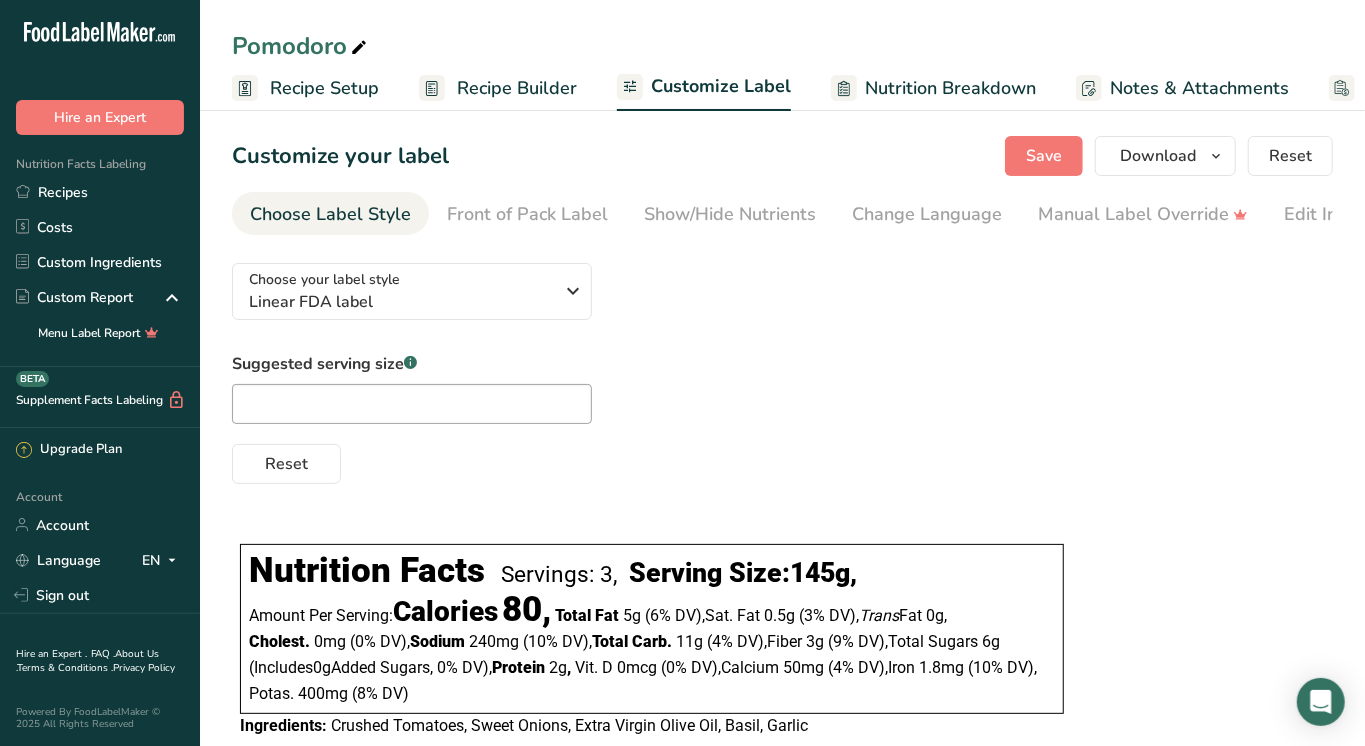 scroll, scrollTop: 0, scrollLeft: 156, axis: horizontal 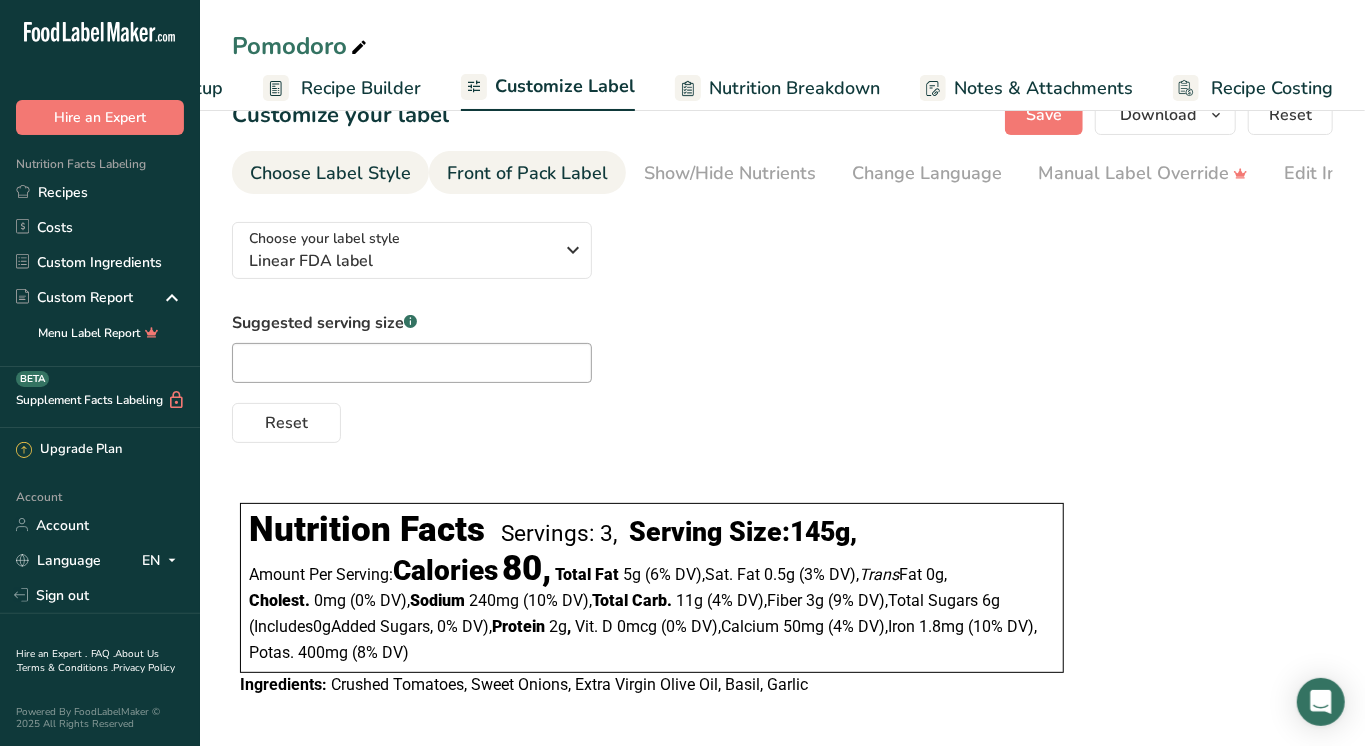 click on "Front of Pack Label" at bounding box center [527, 173] 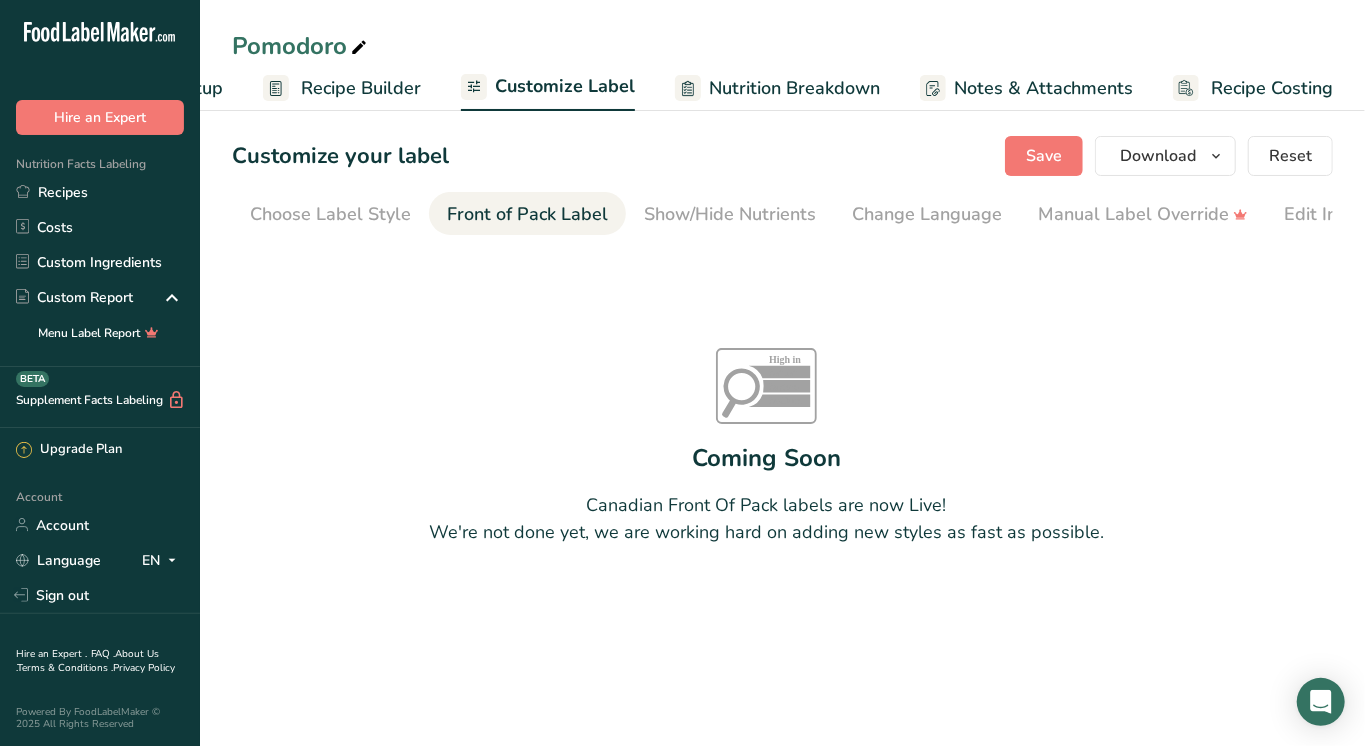 scroll, scrollTop: 0, scrollLeft: 0, axis: both 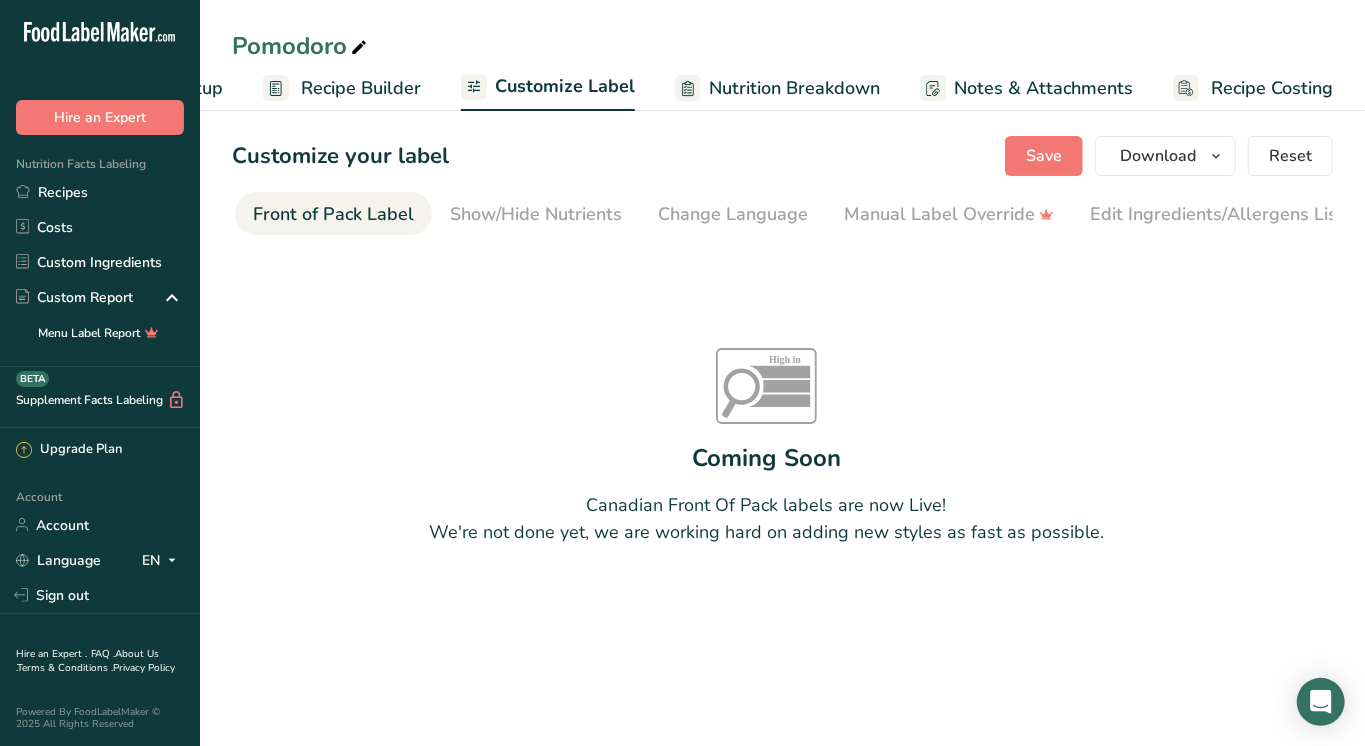 click on "Customize your label
Save
Download
Choose what to show on your downloaded label
Recipe Name to appear above label
Nutrition Facts Panel
Ingredient Statement List
Allergen Declaration/ Allergy Statement
Business Address
Label Notes
Recipe Tags
Recipe Card QR Code
Front of Pack Label
Download
PNG
PNG
BMP
SVG
PDF
TXT
Reset
Choose Label Style
Front of Pack Label
Show/Hide Nutrients
Change Language
Manual Label Override
Edit Ingredients/Allergens List
Label Extra Info" at bounding box center (782, 391) 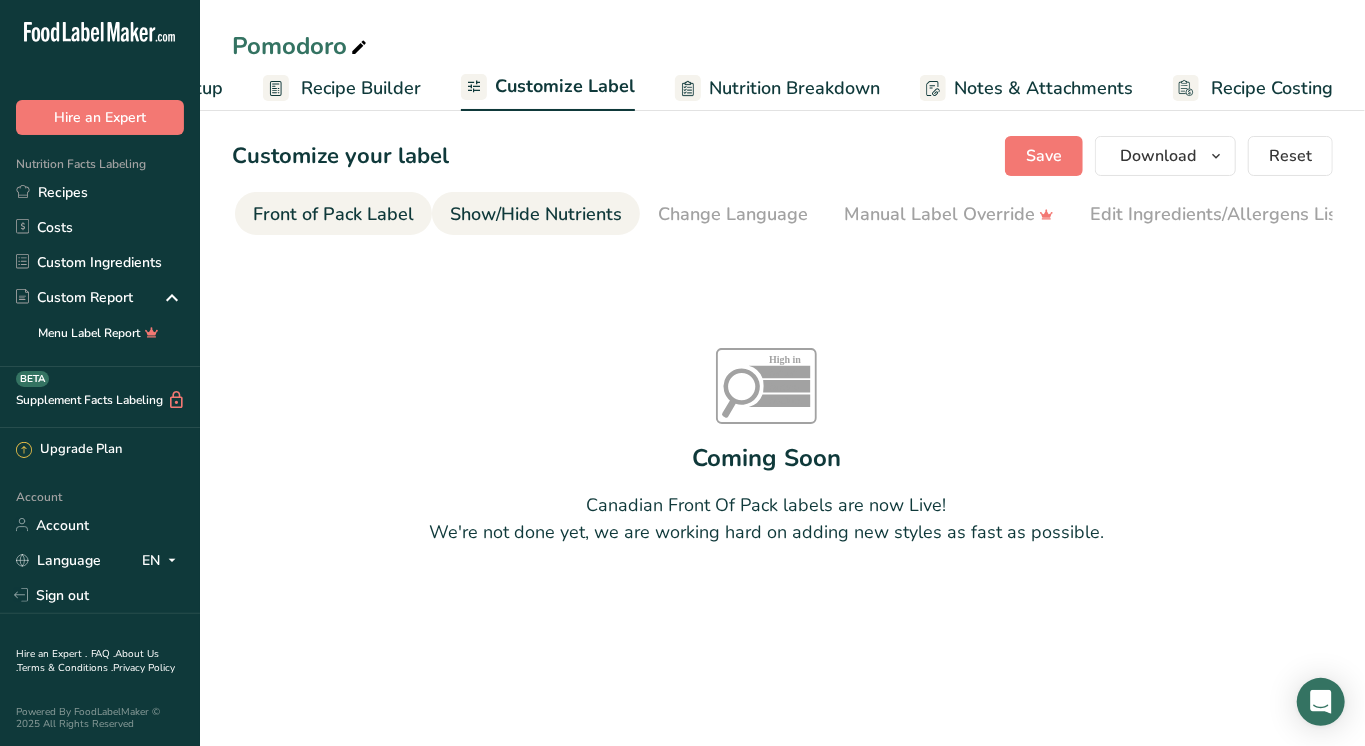 drag, startPoint x: 381, startPoint y: 216, endPoint x: 516, endPoint y: 217, distance: 135.00371 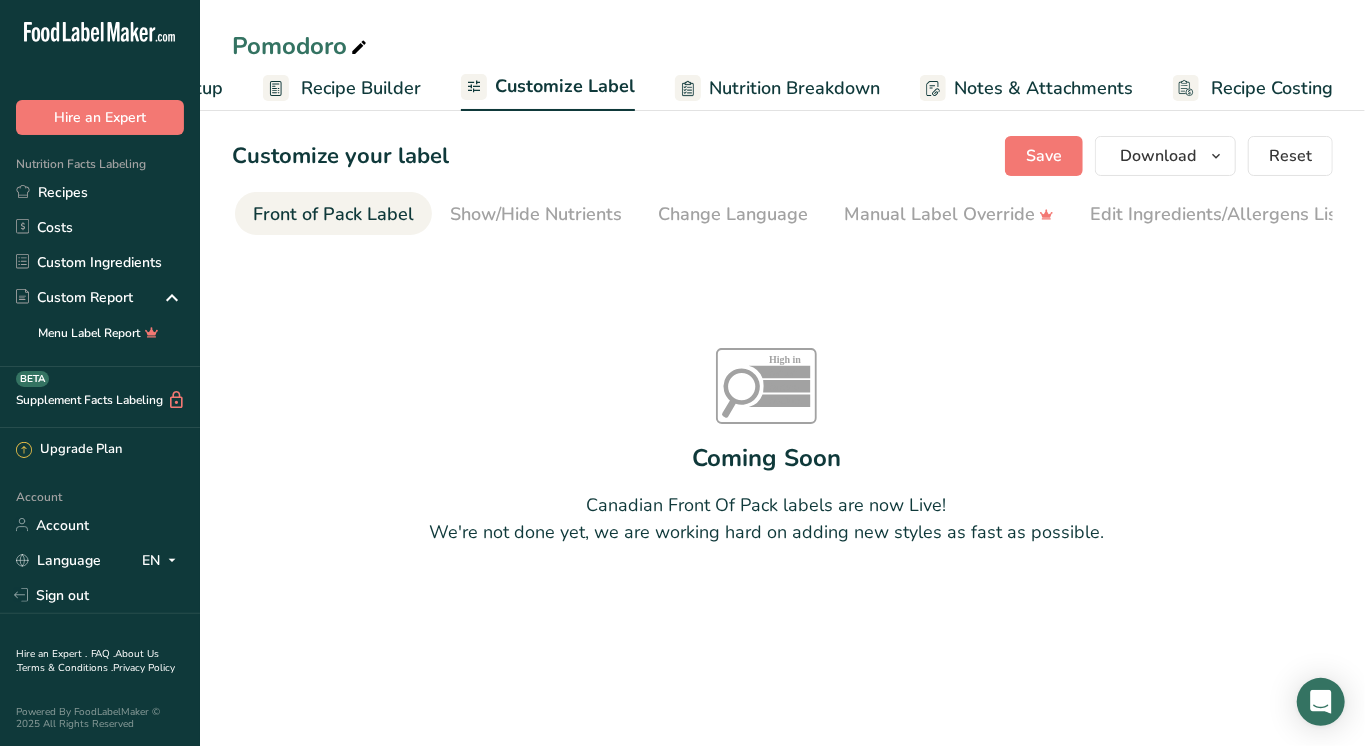 click on "Front of Pack Label" at bounding box center [333, 214] 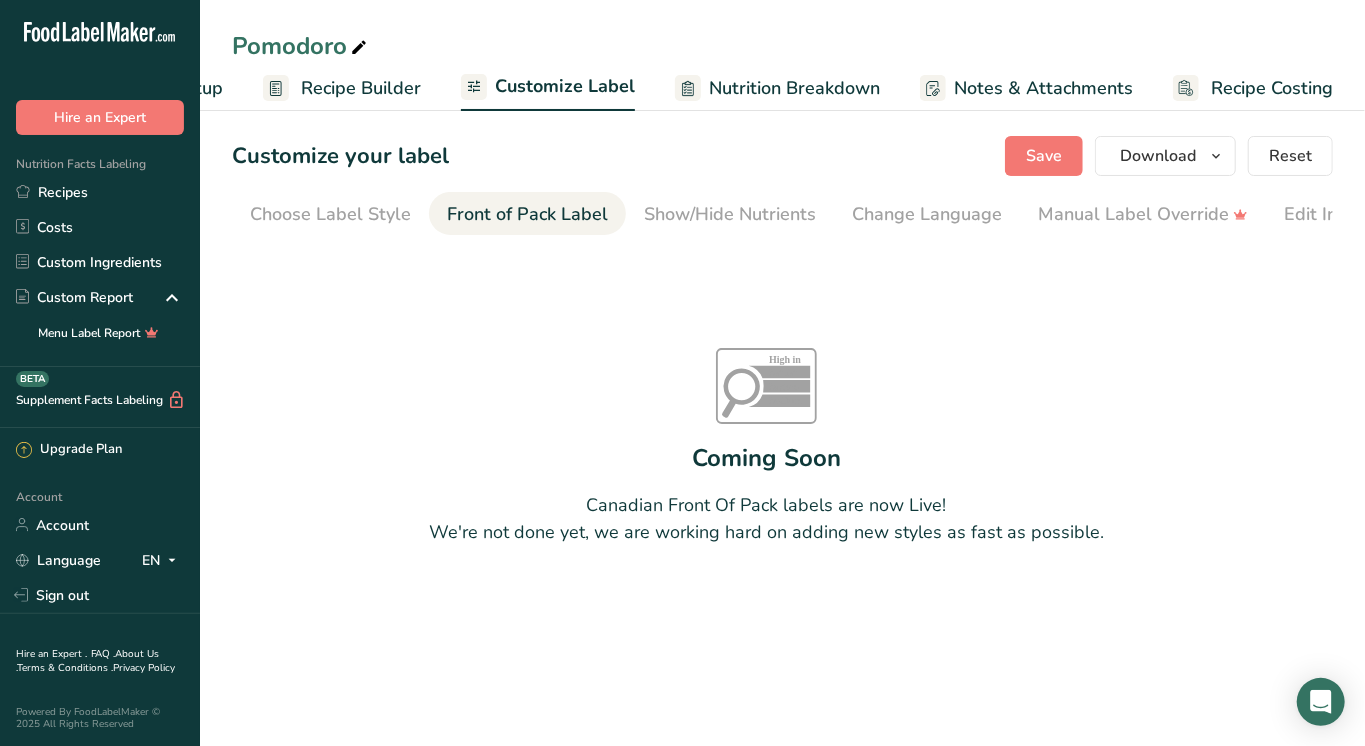 scroll, scrollTop: 0, scrollLeft: -2, axis: horizontal 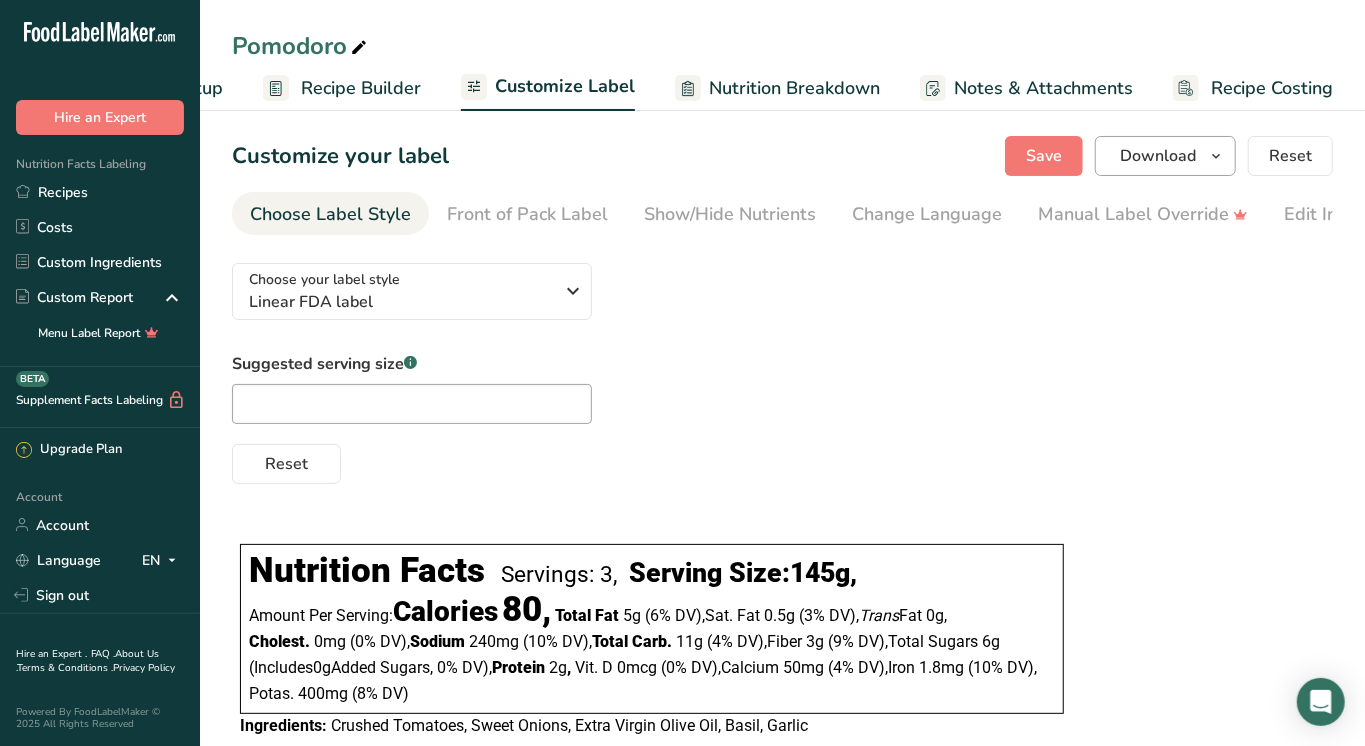 click at bounding box center (1216, 156) 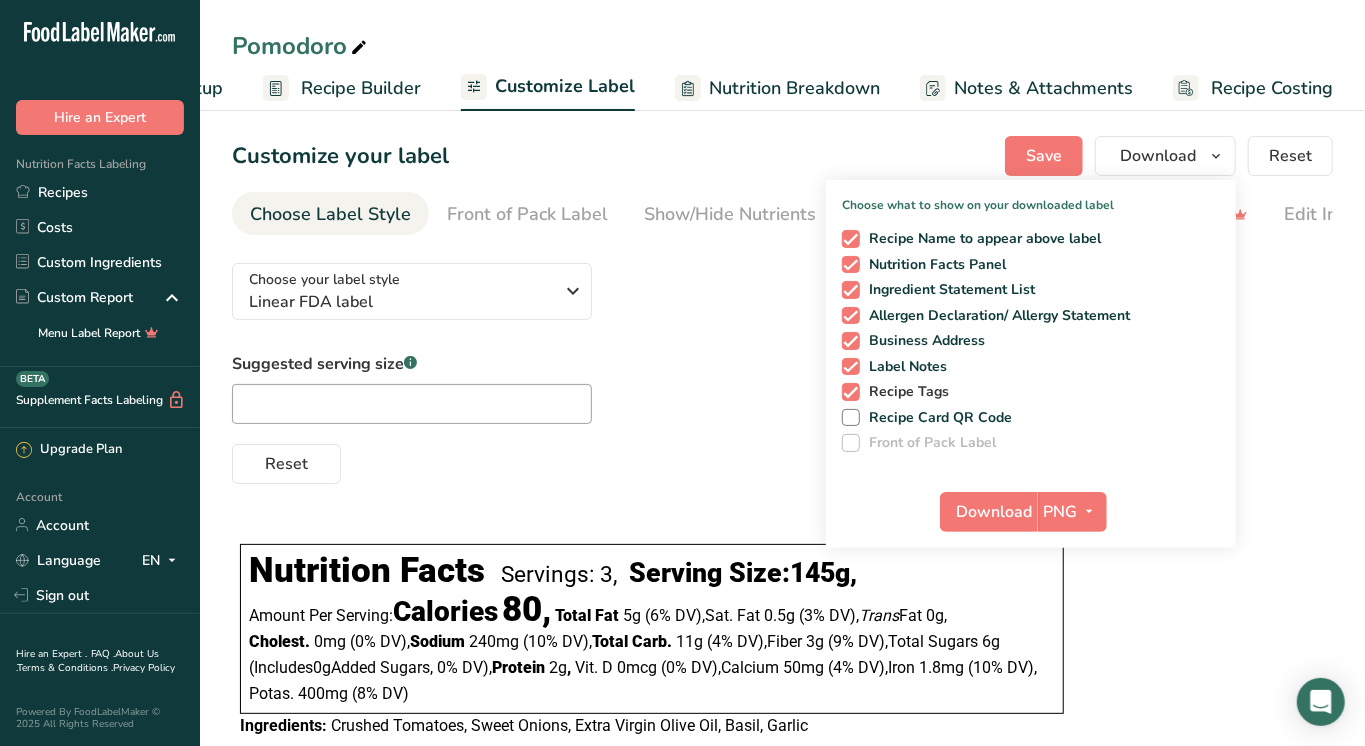 click at bounding box center [851, 392] 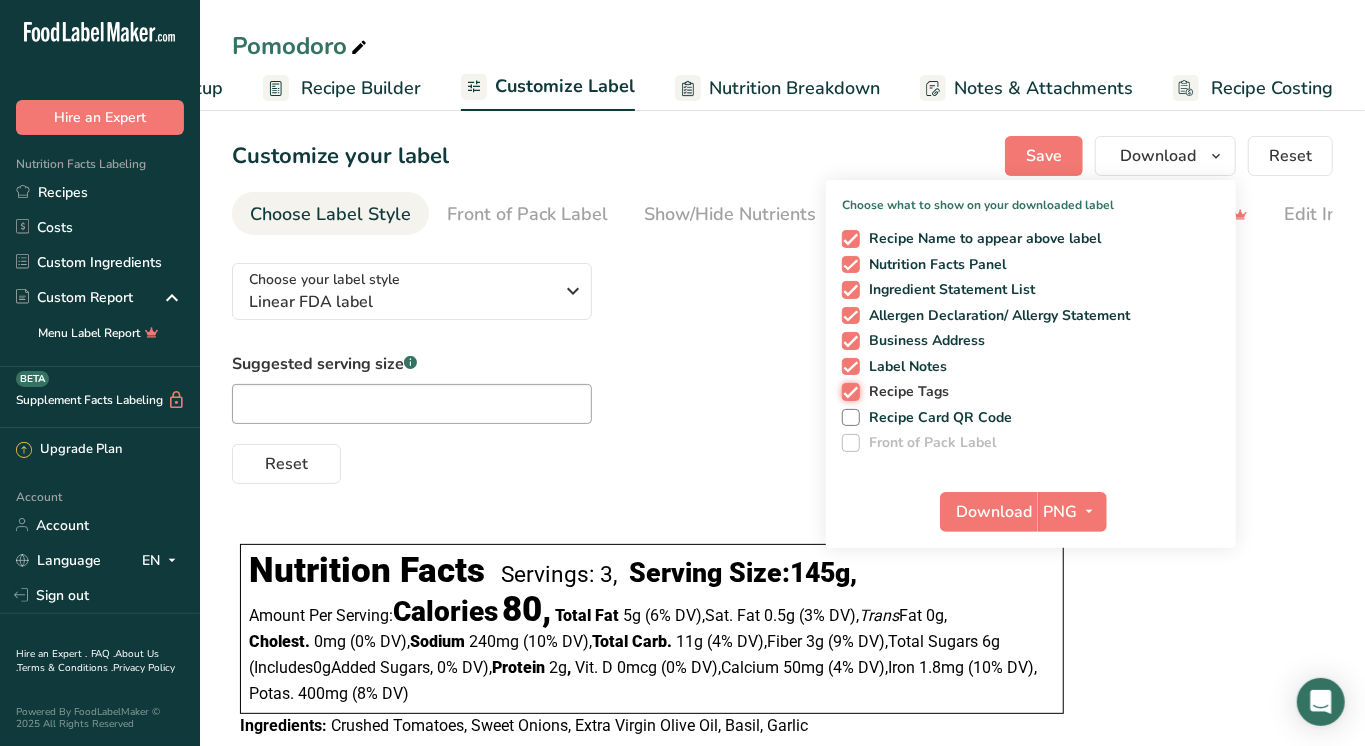 click on "Recipe Tags" at bounding box center [848, 391] 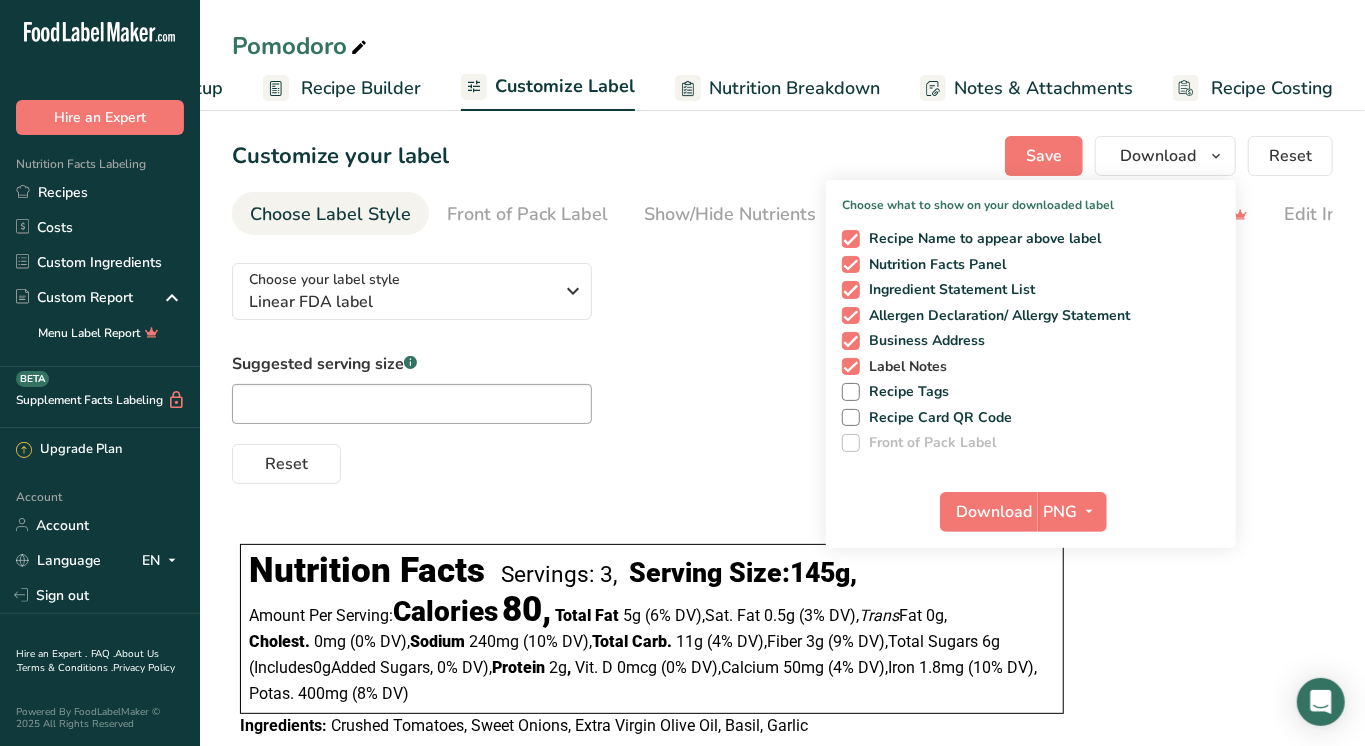 click at bounding box center (851, 367) 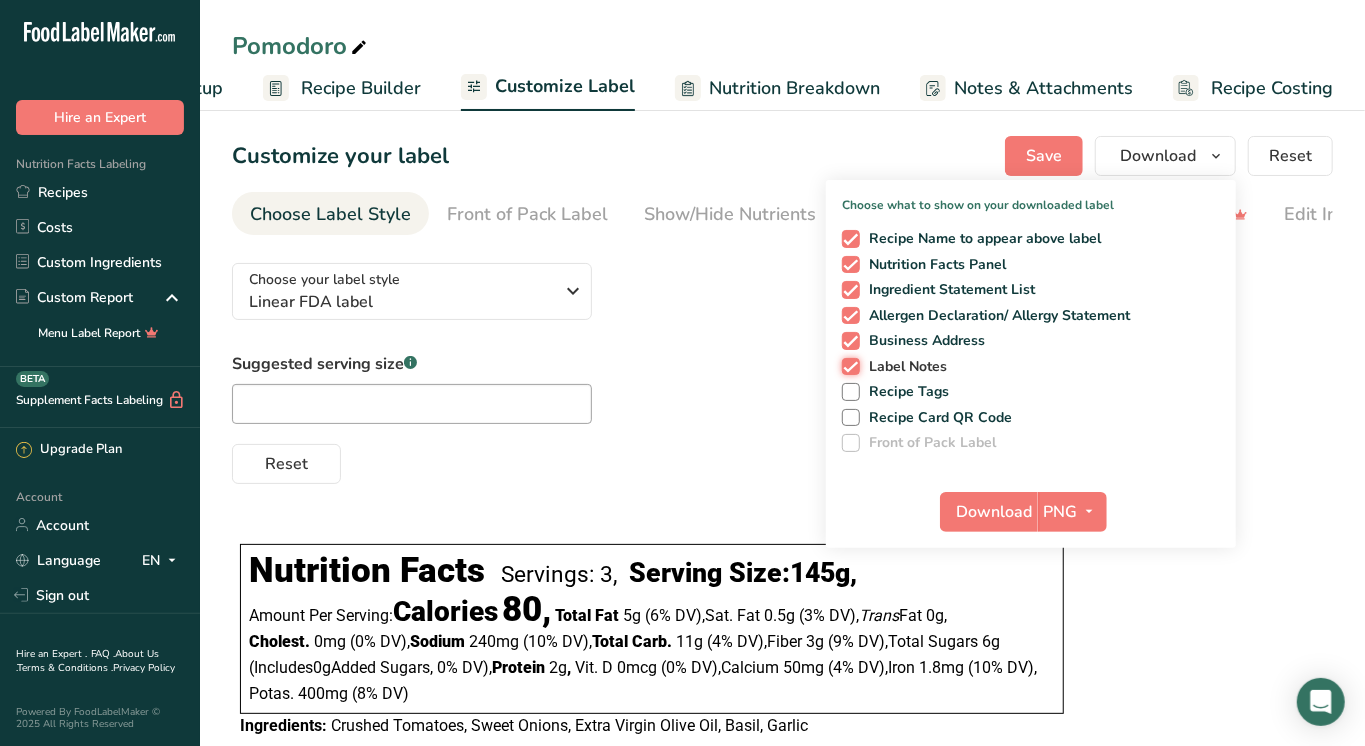 click on "Label Notes" at bounding box center [848, 366] 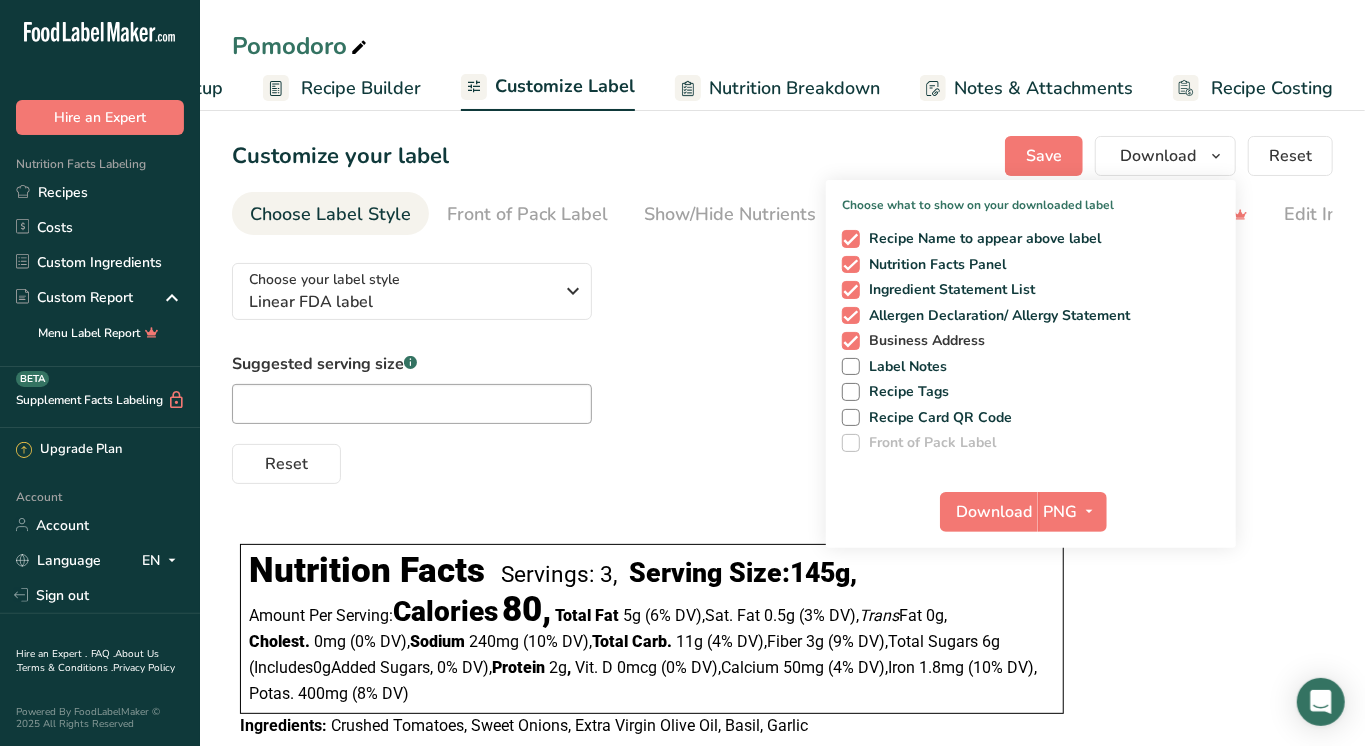click at bounding box center (851, 341) 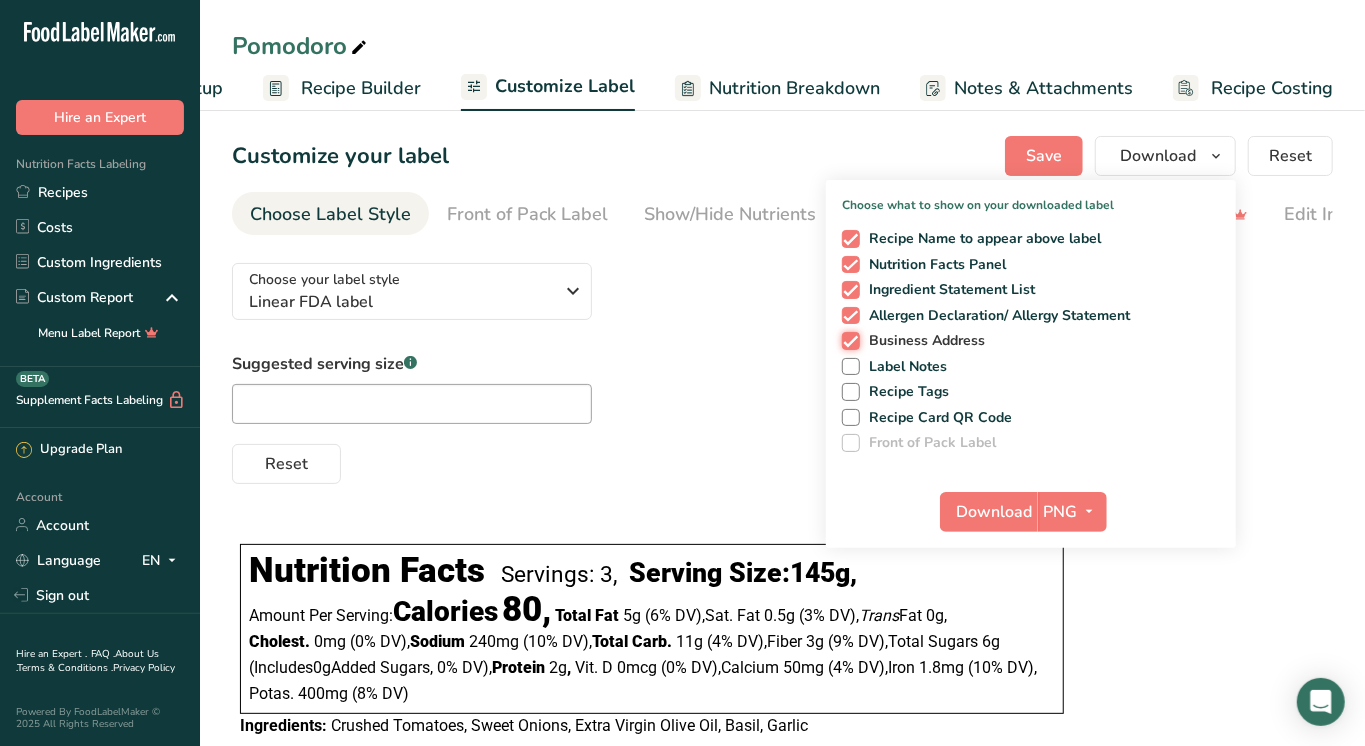 checkbox on "false" 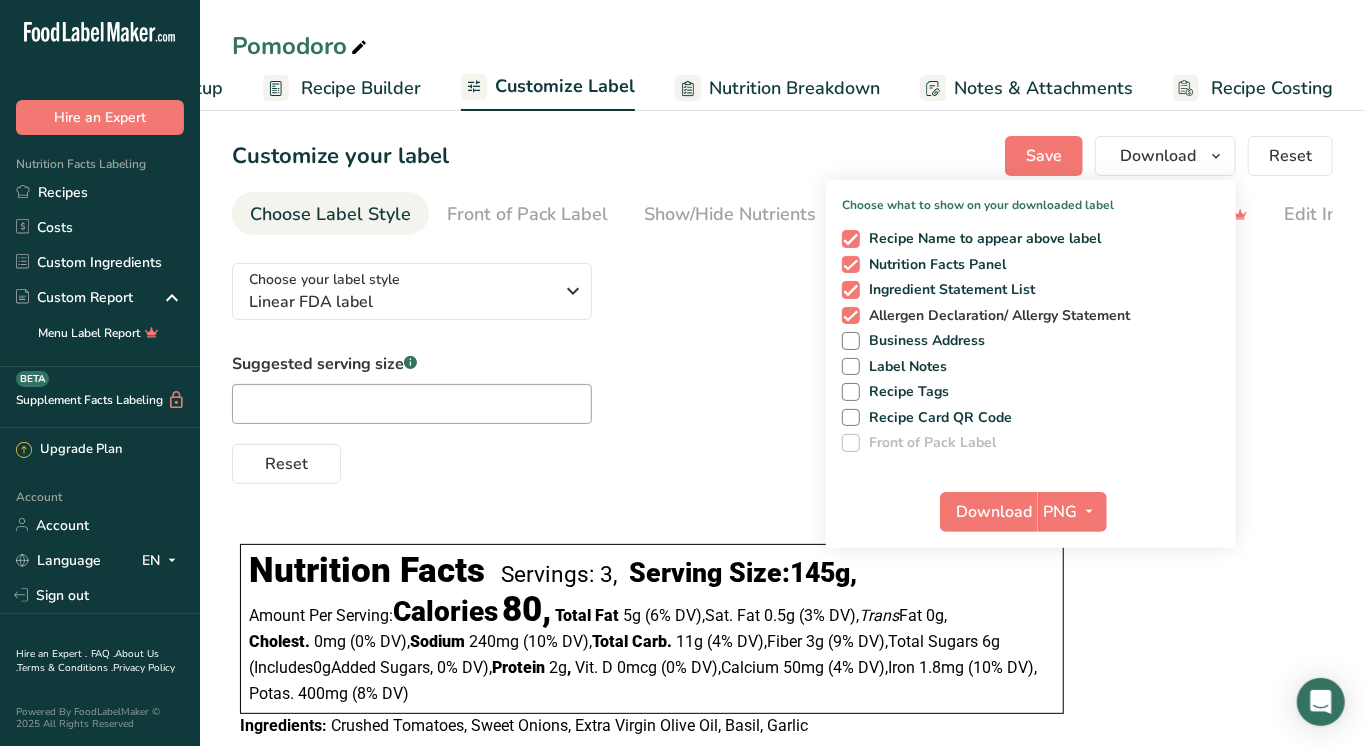 click at bounding box center (851, 316) 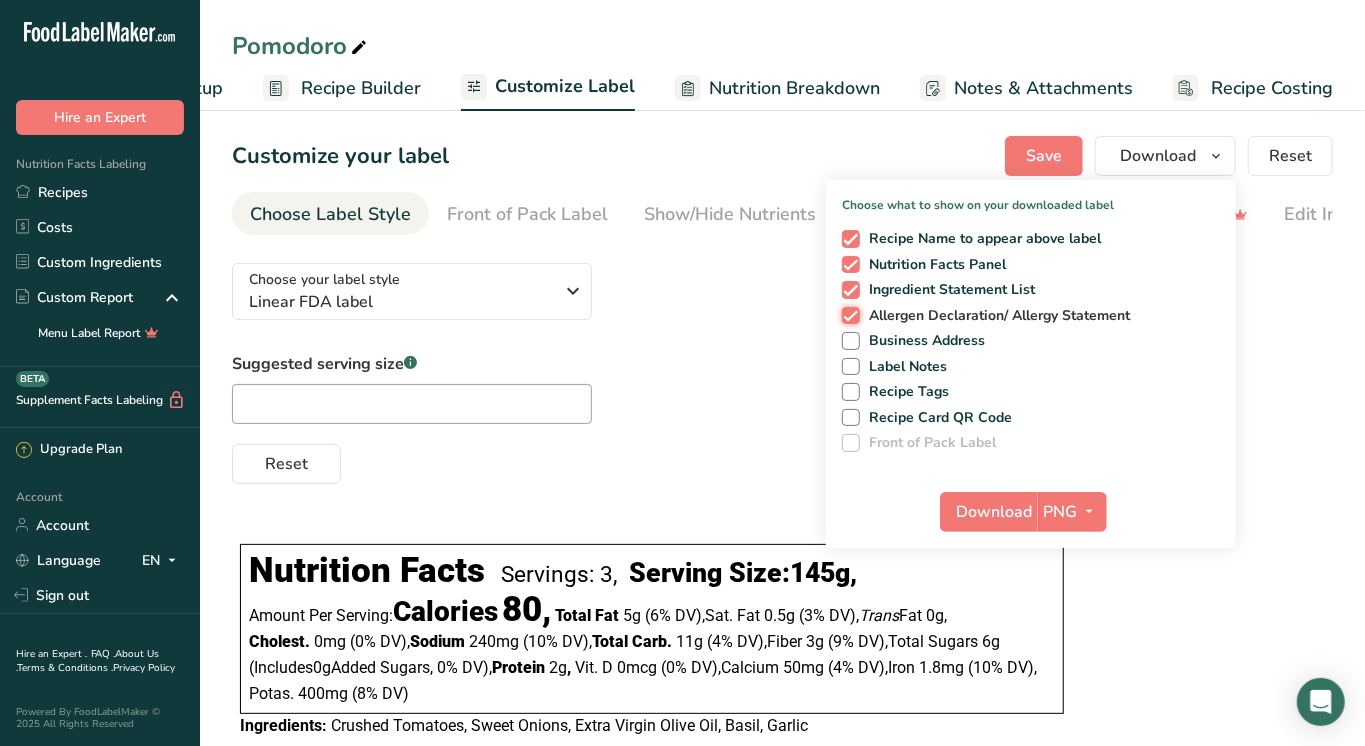 click on "Allergen Declaration/ Allergy Statement" at bounding box center [848, 315] 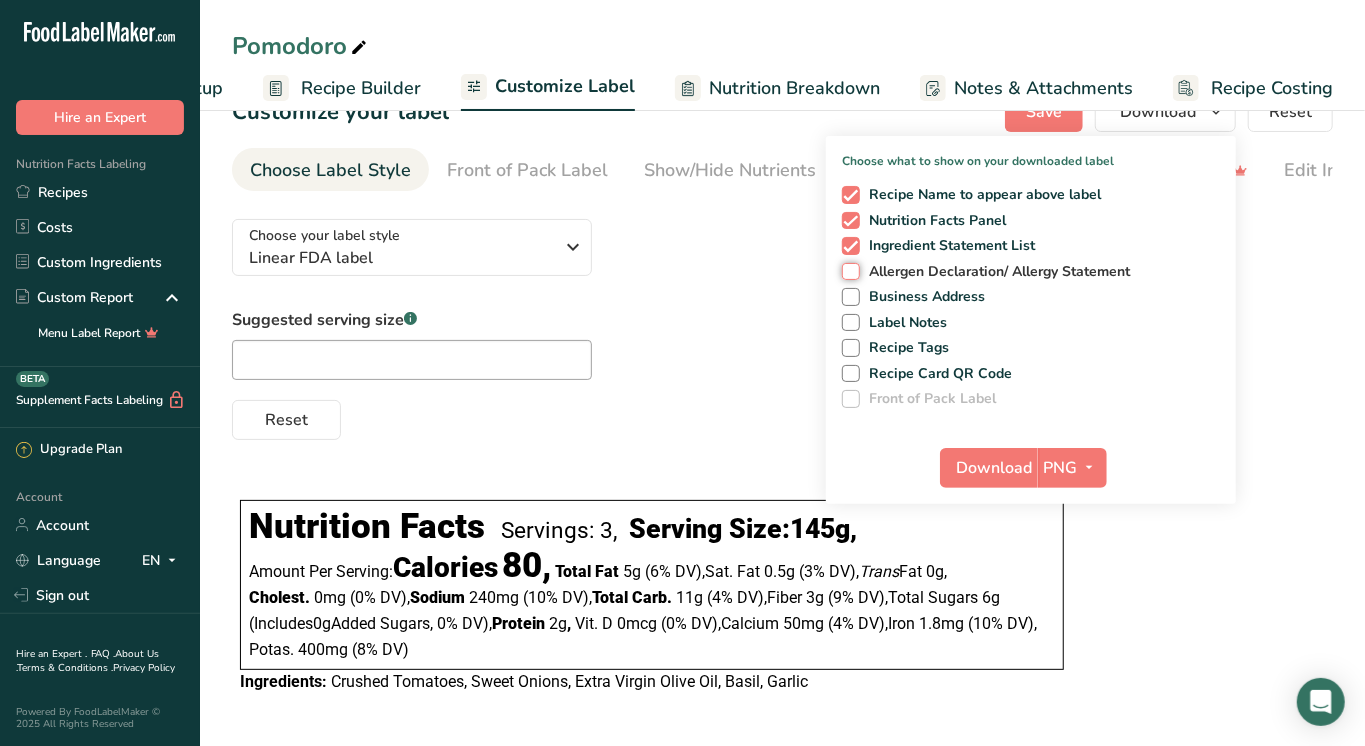scroll, scrollTop: 45, scrollLeft: 0, axis: vertical 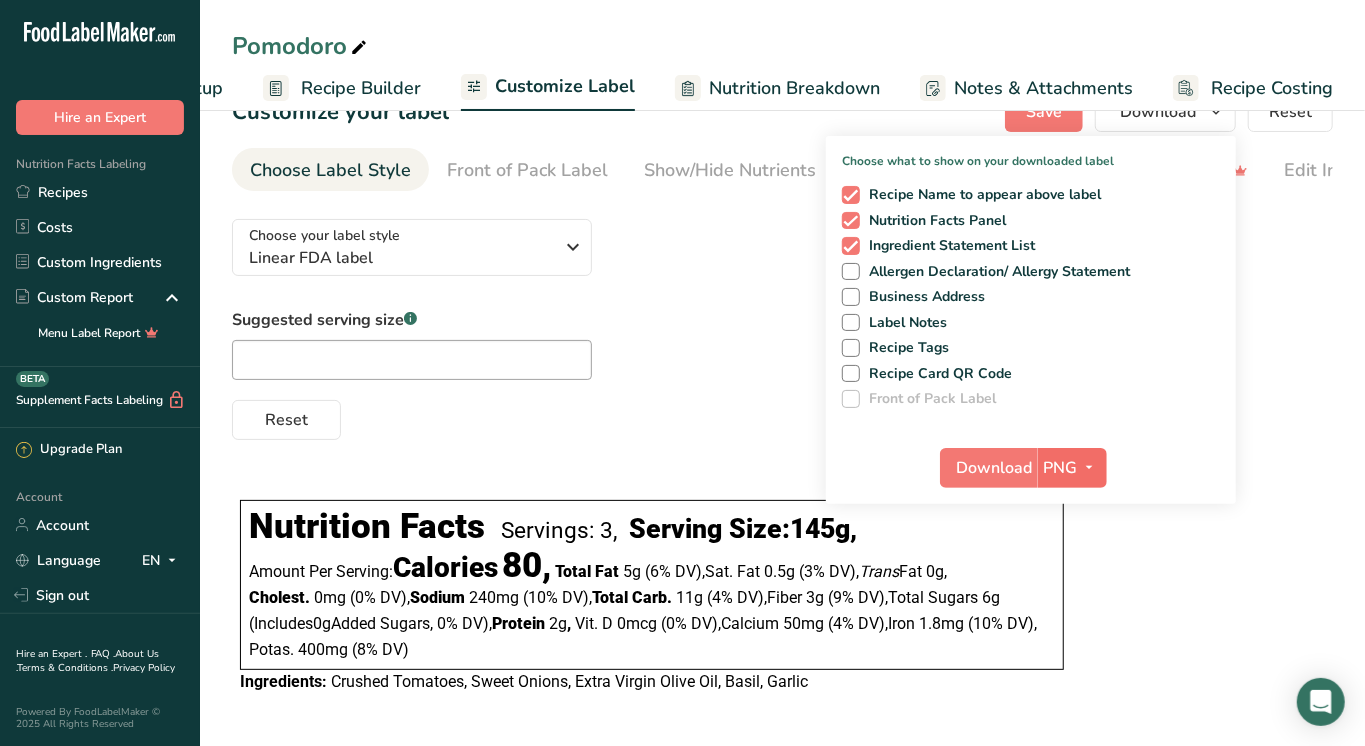 click at bounding box center (1090, 467) 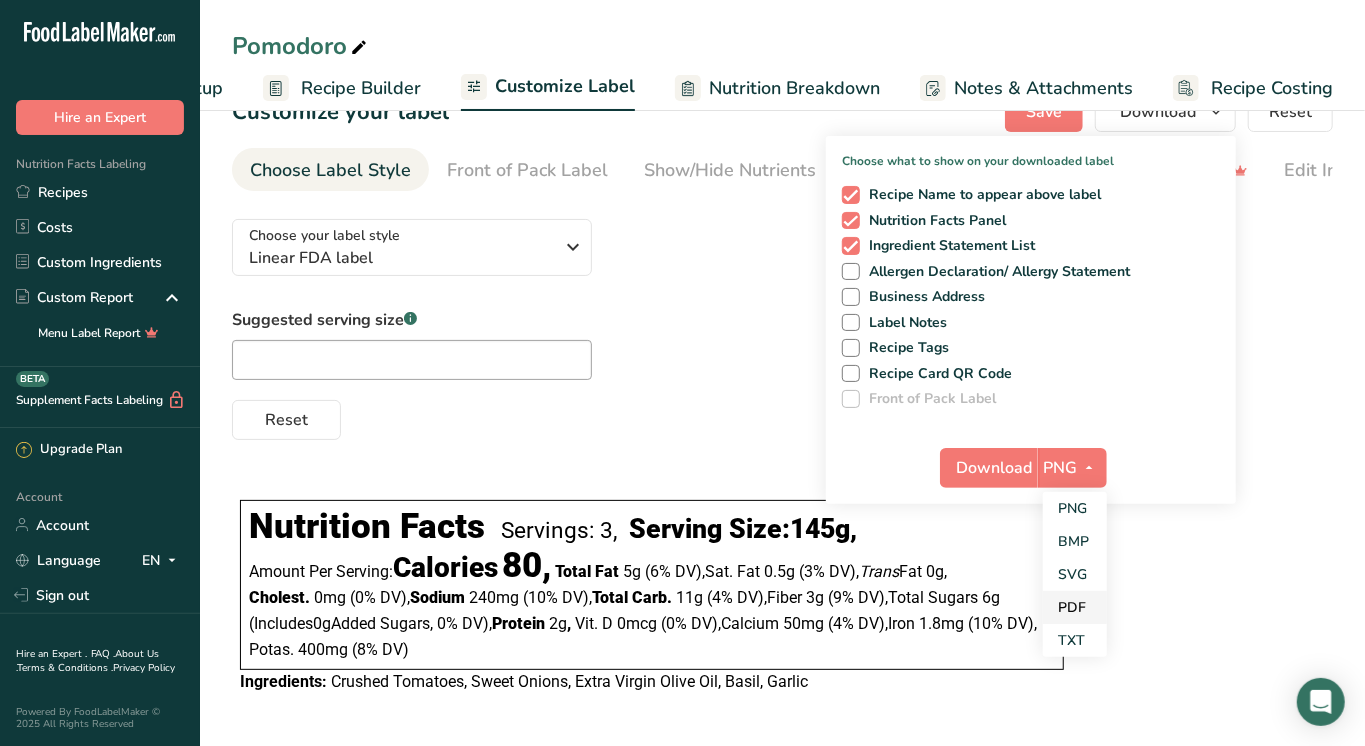 click on "PDF" at bounding box center [1075, 607] 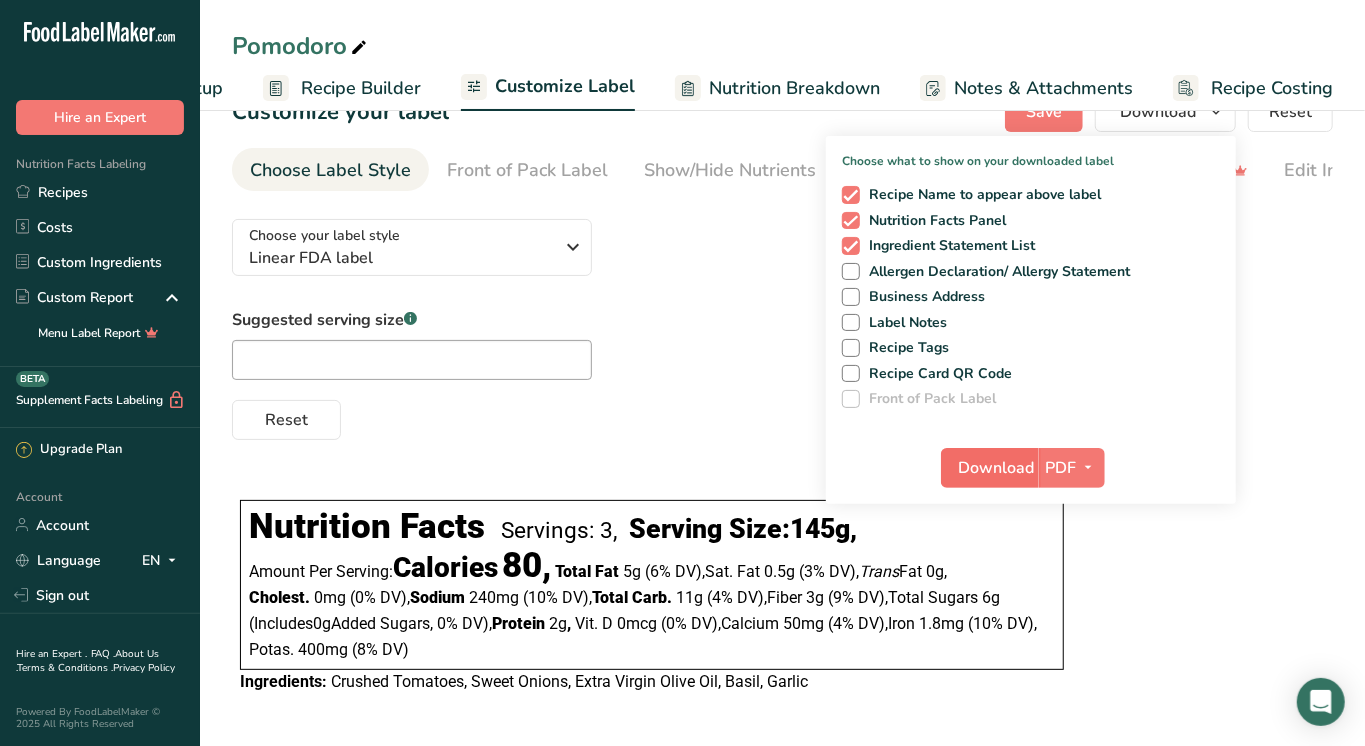 click on "Download" at bounding box center [996, 468] 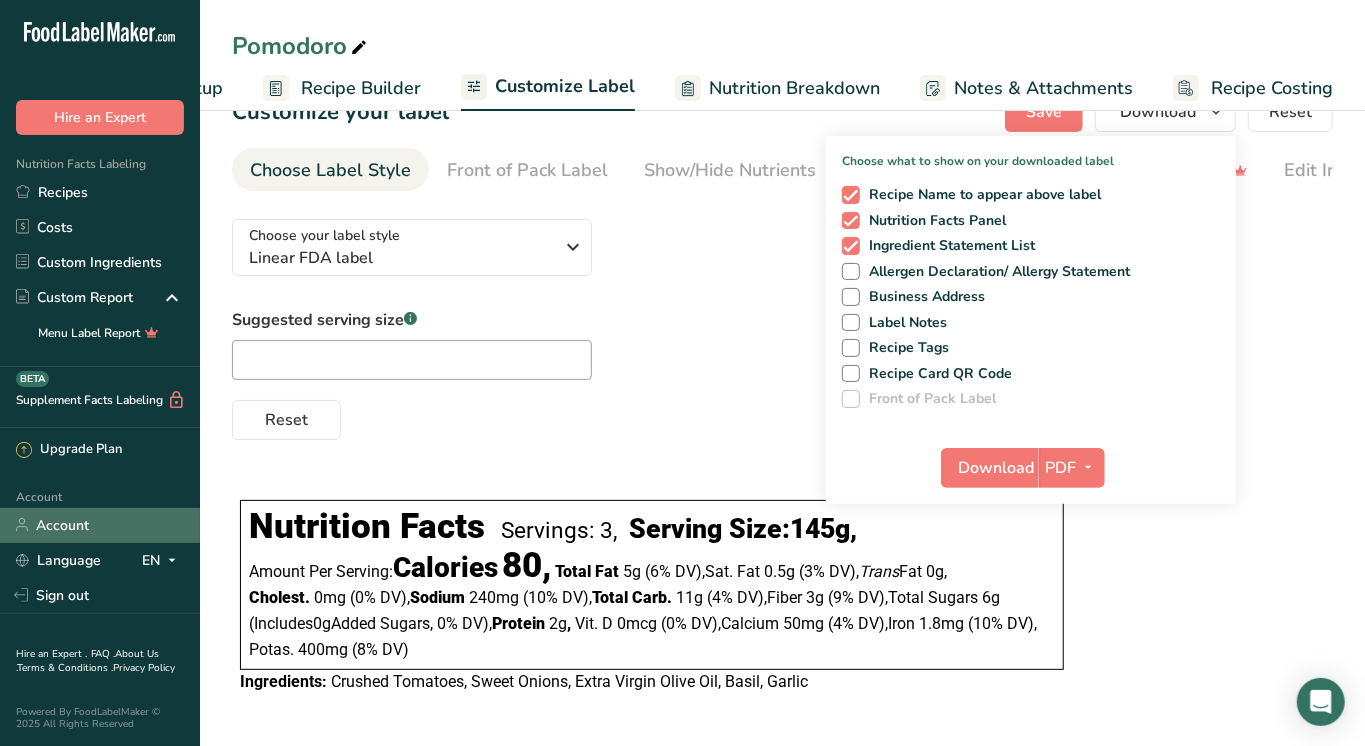 scroll, scrollTop: 45, scrollLeft: 0, axis: vertical 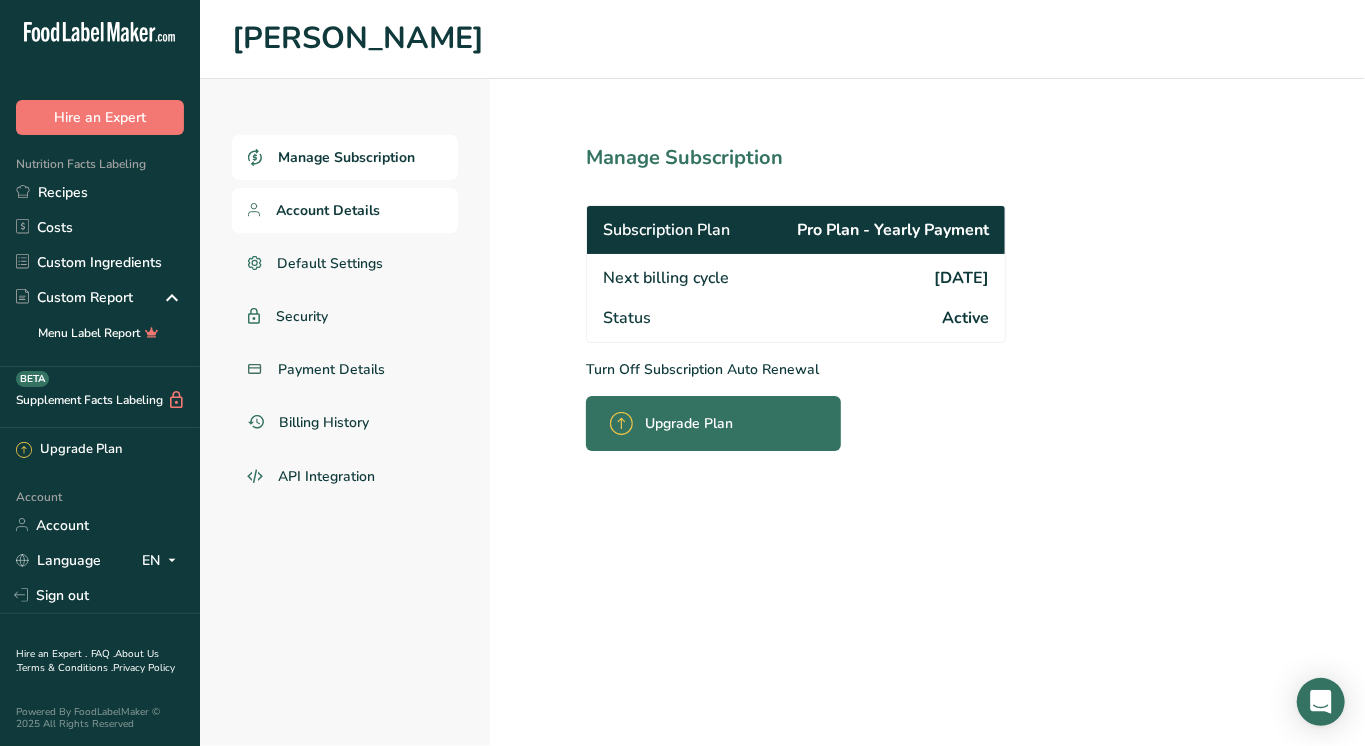 click on "Account Details" at bounding box center (328, 210) 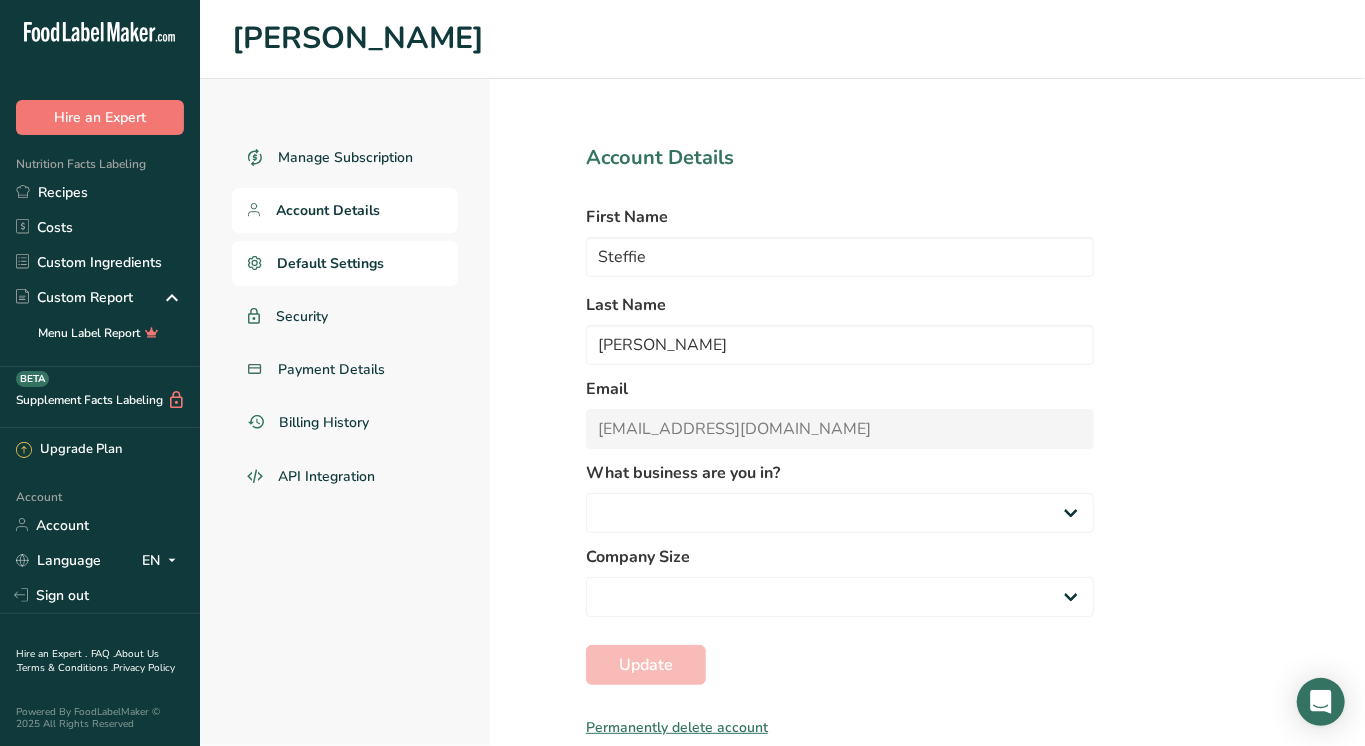 select on "4" 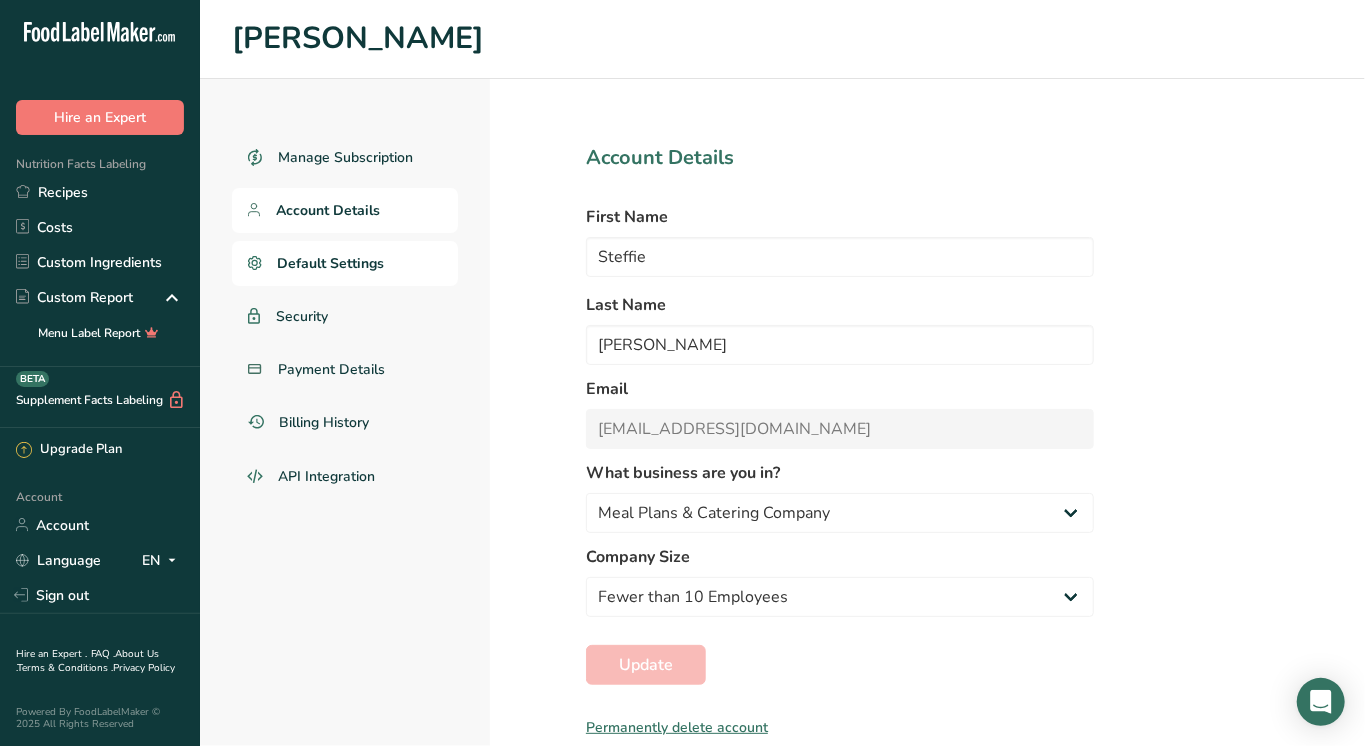 scroll, scrollTop: 0, scrollLeft: 0, axis: both 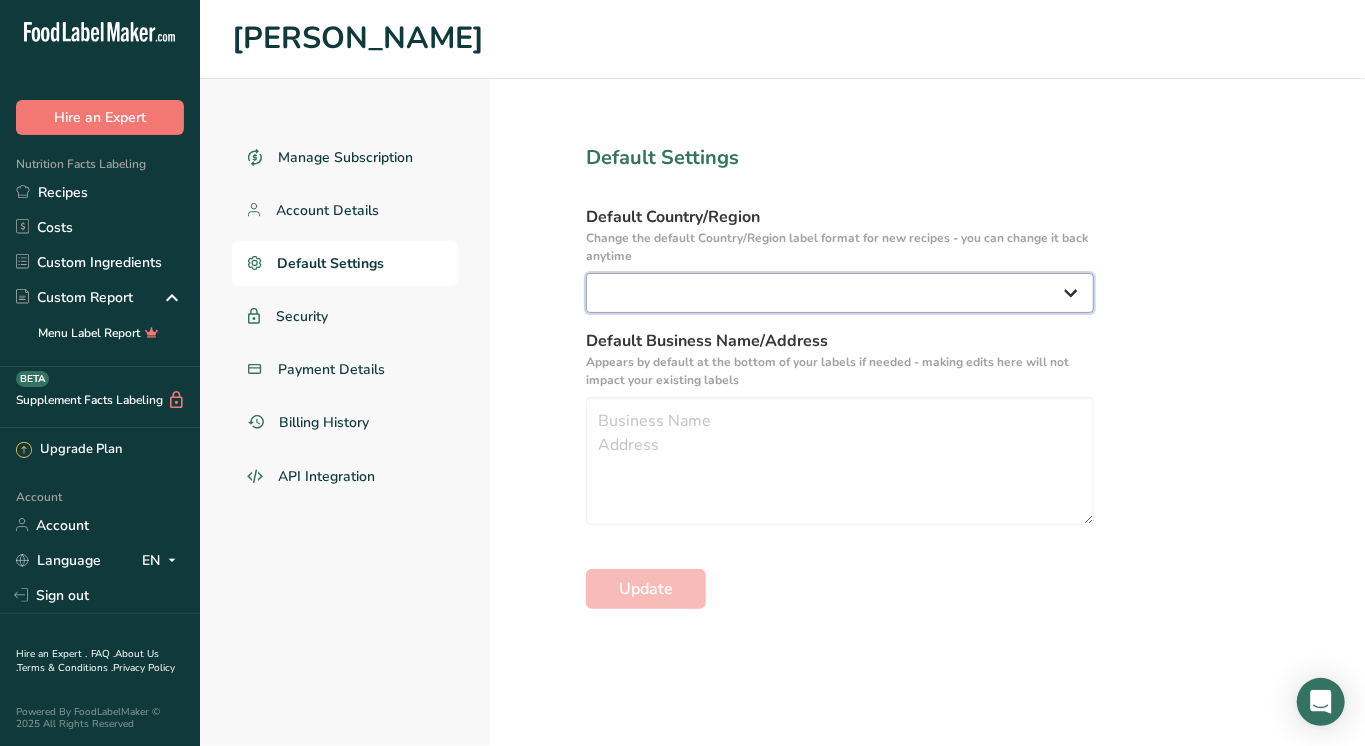 select on "CA" 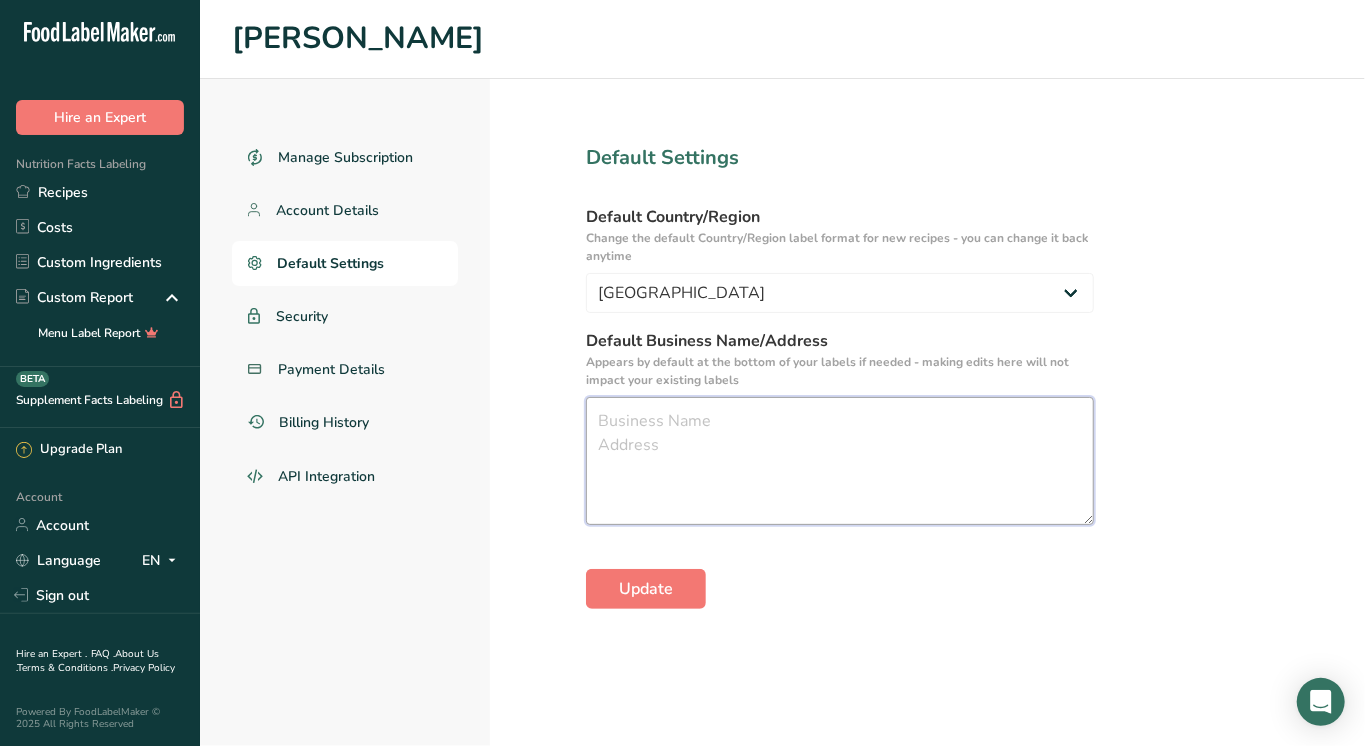 click at bounding box center (840, 461) 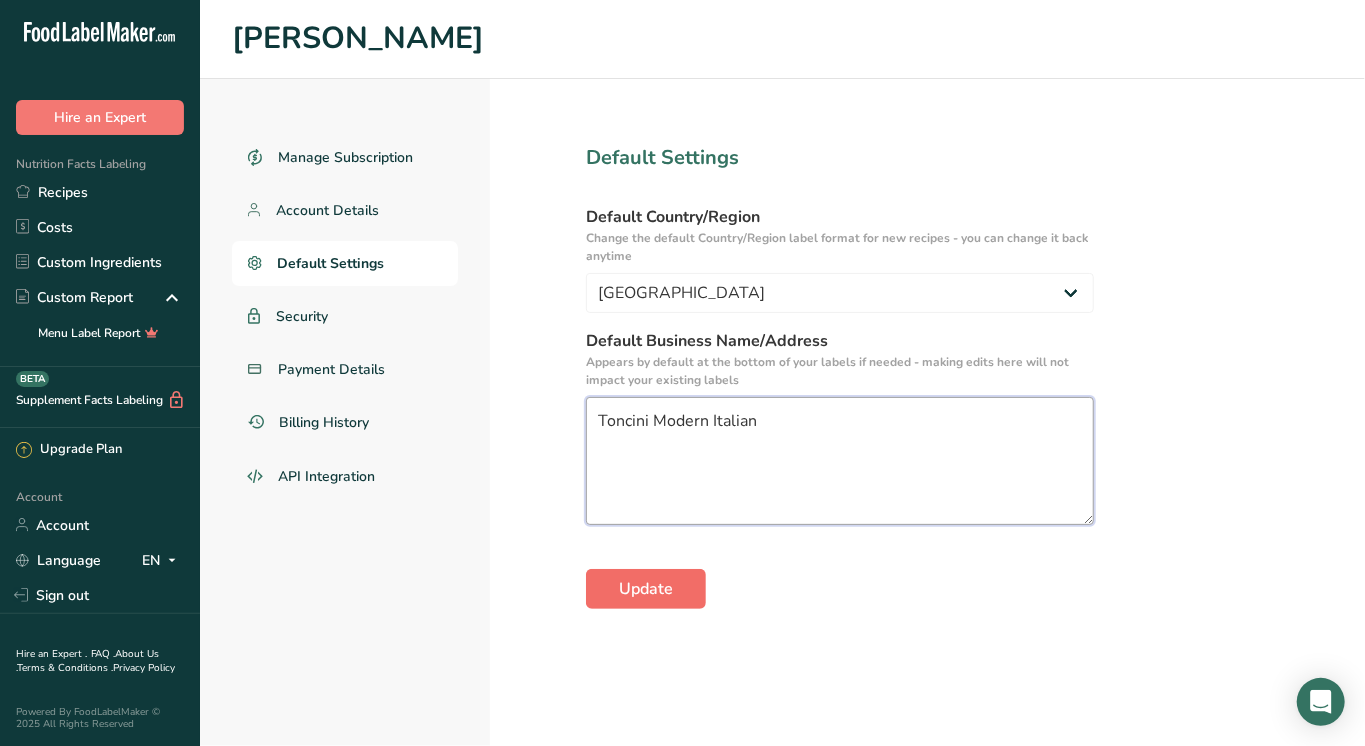 type on "Toncini Modern Italian" 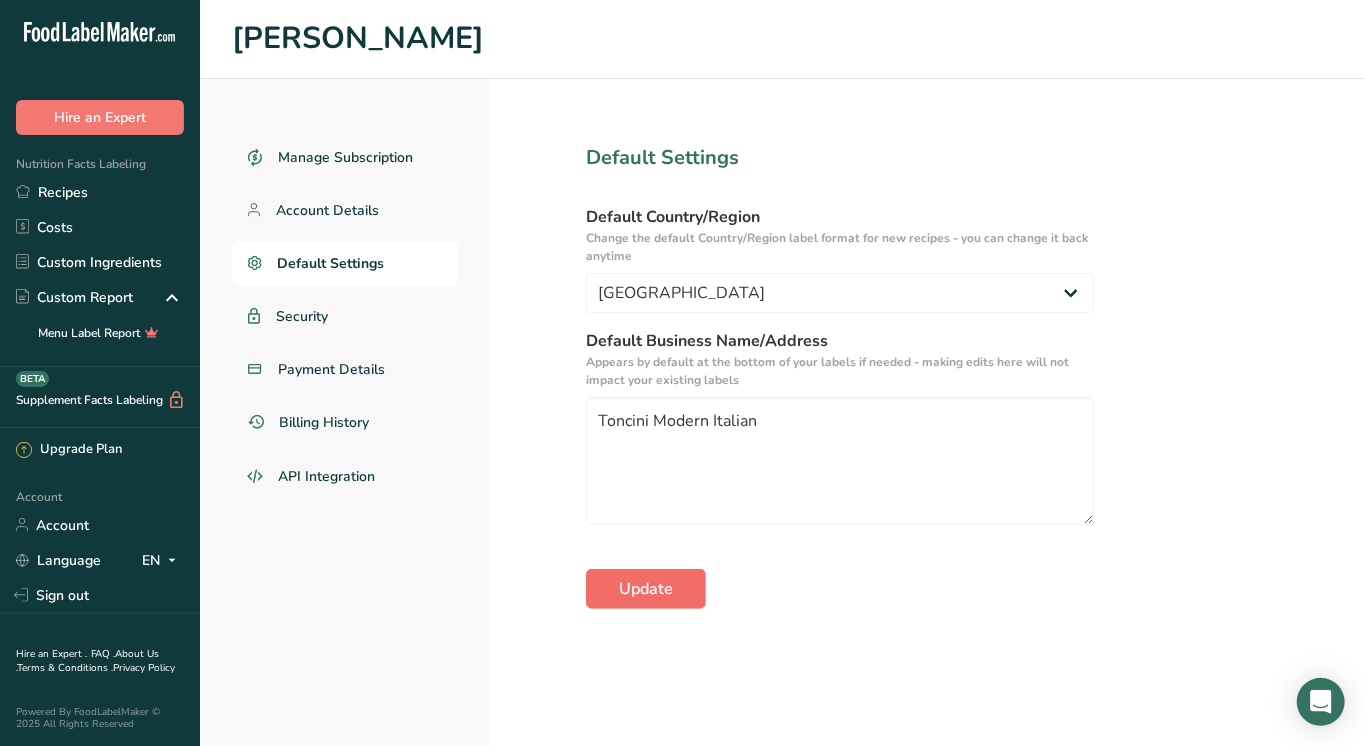 click on "Update" at bounding box center (646, 589) 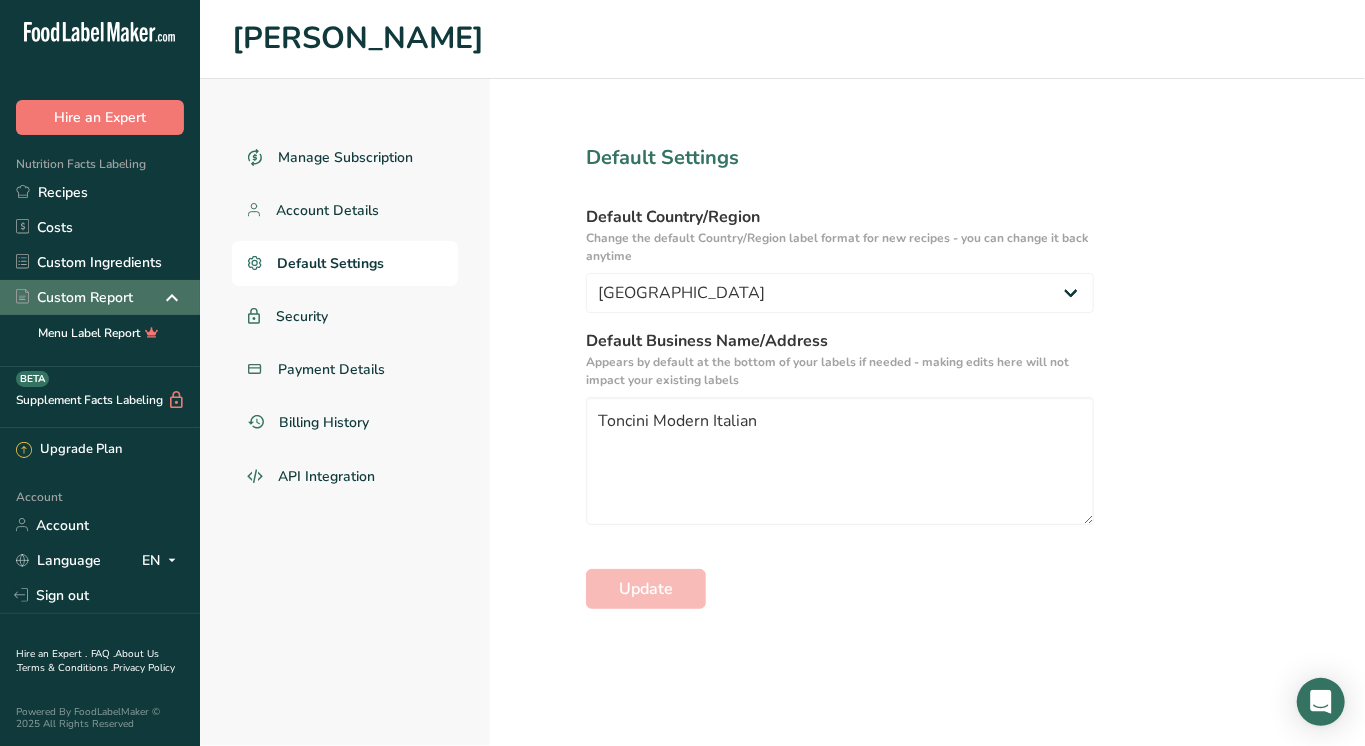 click at bounding box center (172, 298) 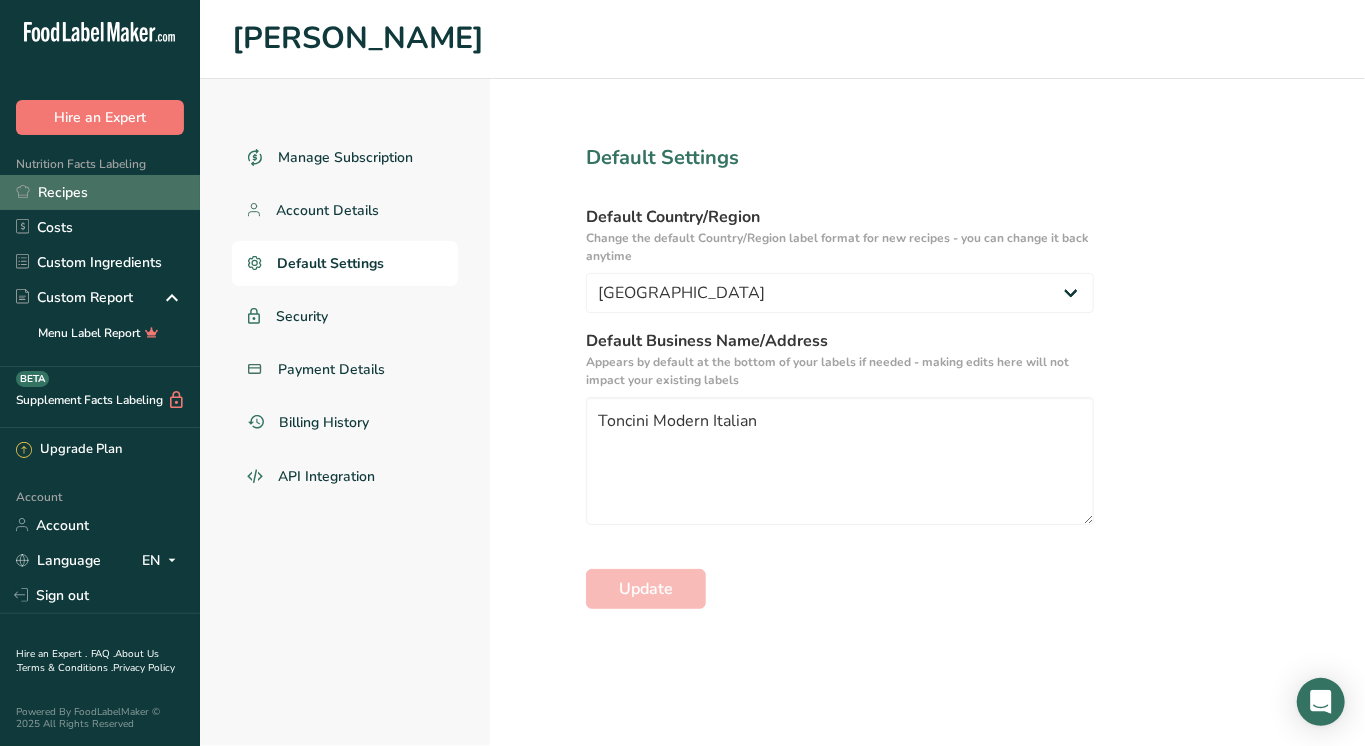 click on "Recipes" at bounding box center (100, 192) 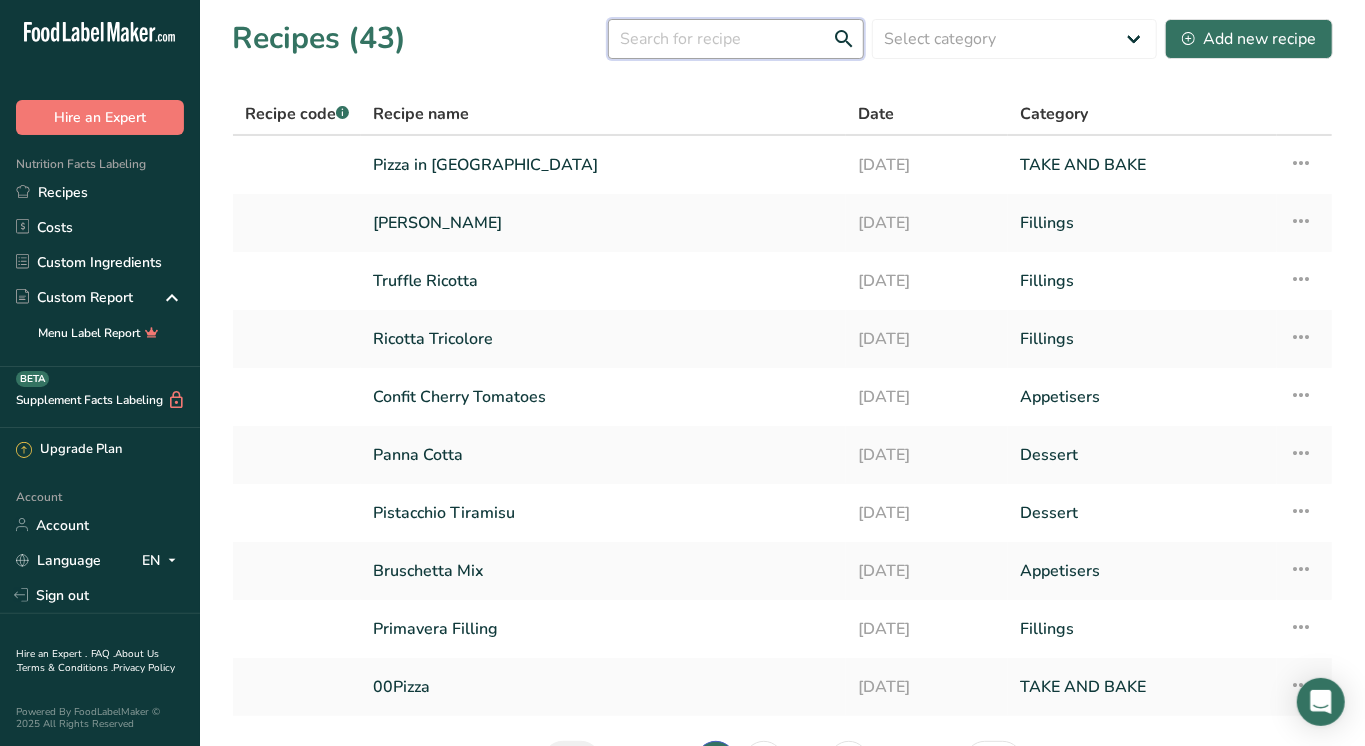 click at bounding box center (736, 39) 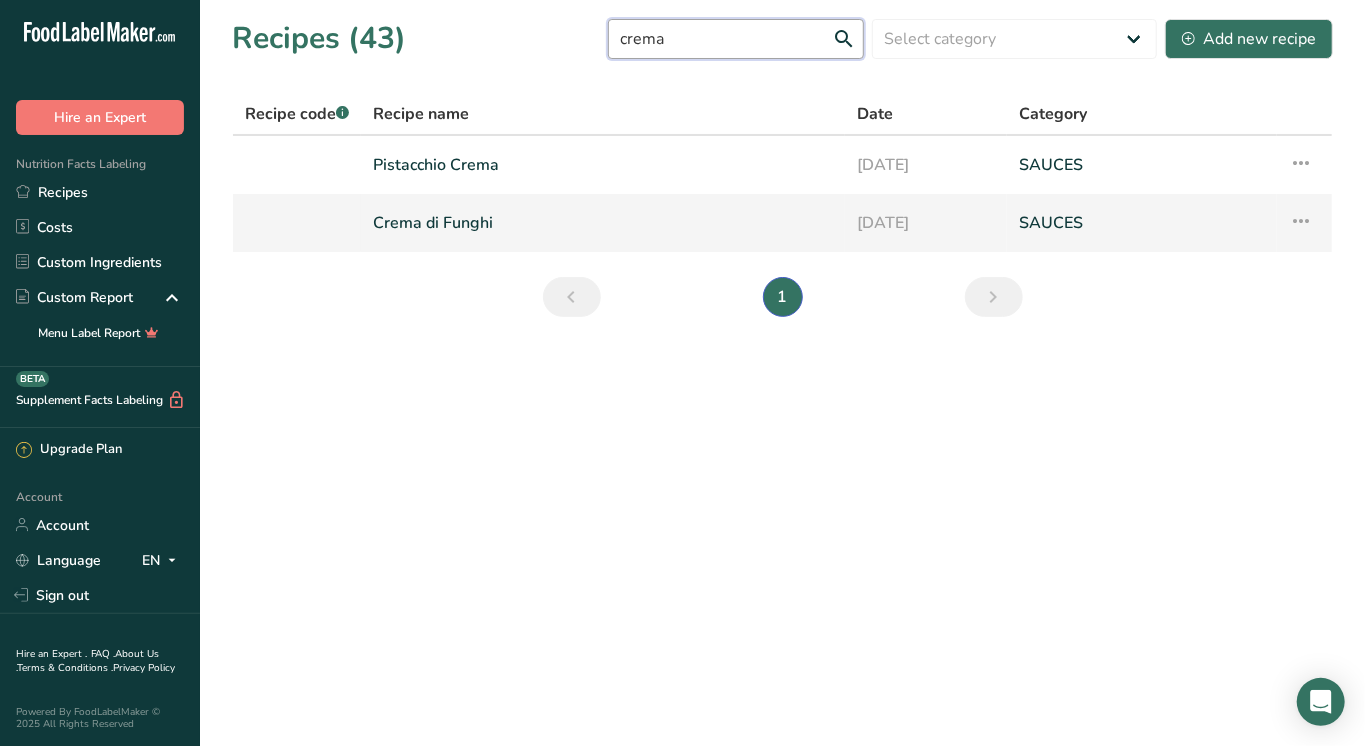 type on "crema" 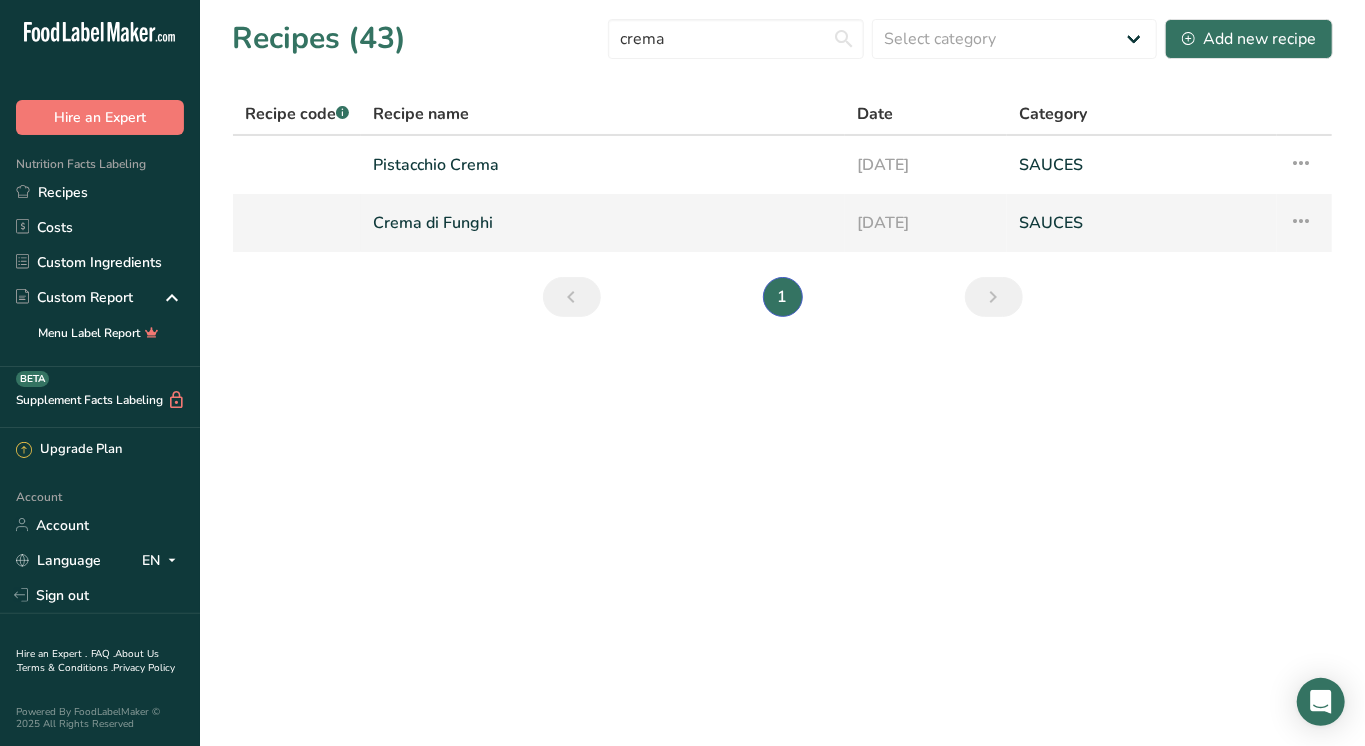 click on "Crema di Funghi" at bounding box center [603, 223] 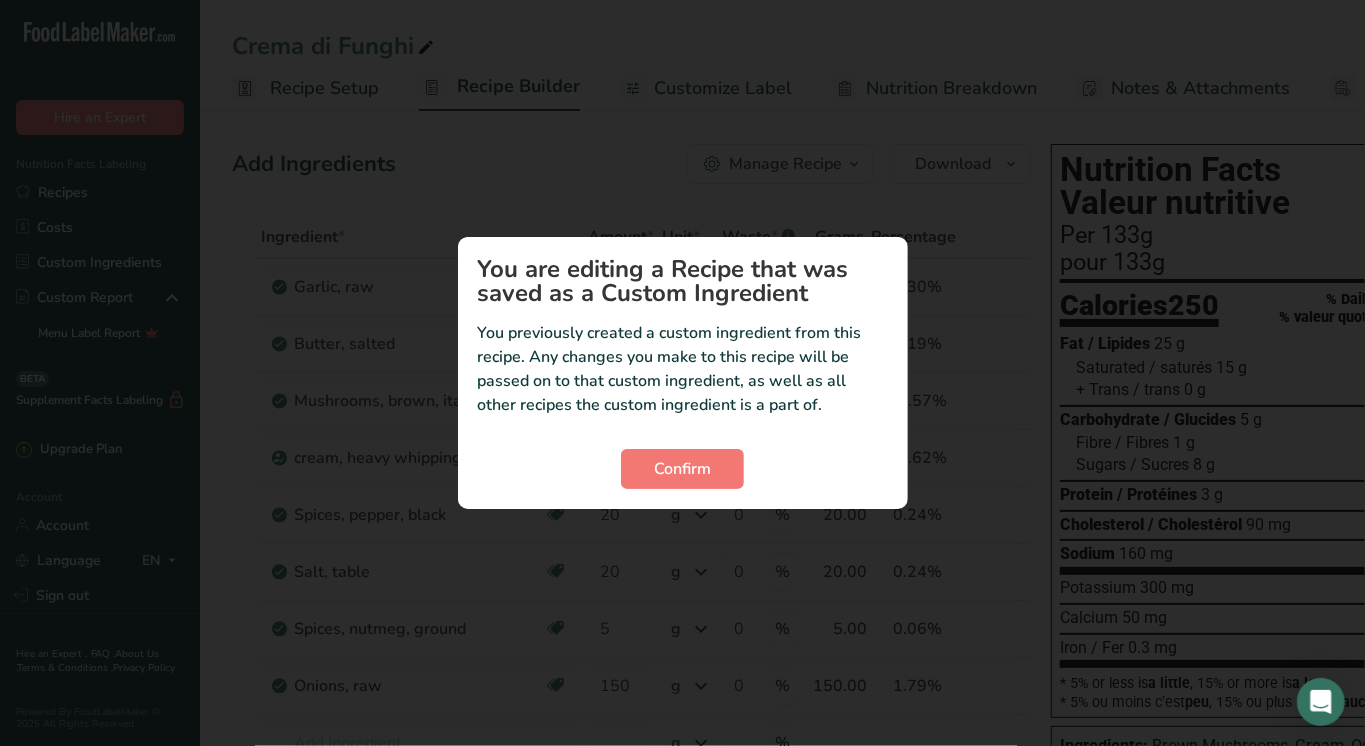 click at bounding box center (682, 373) 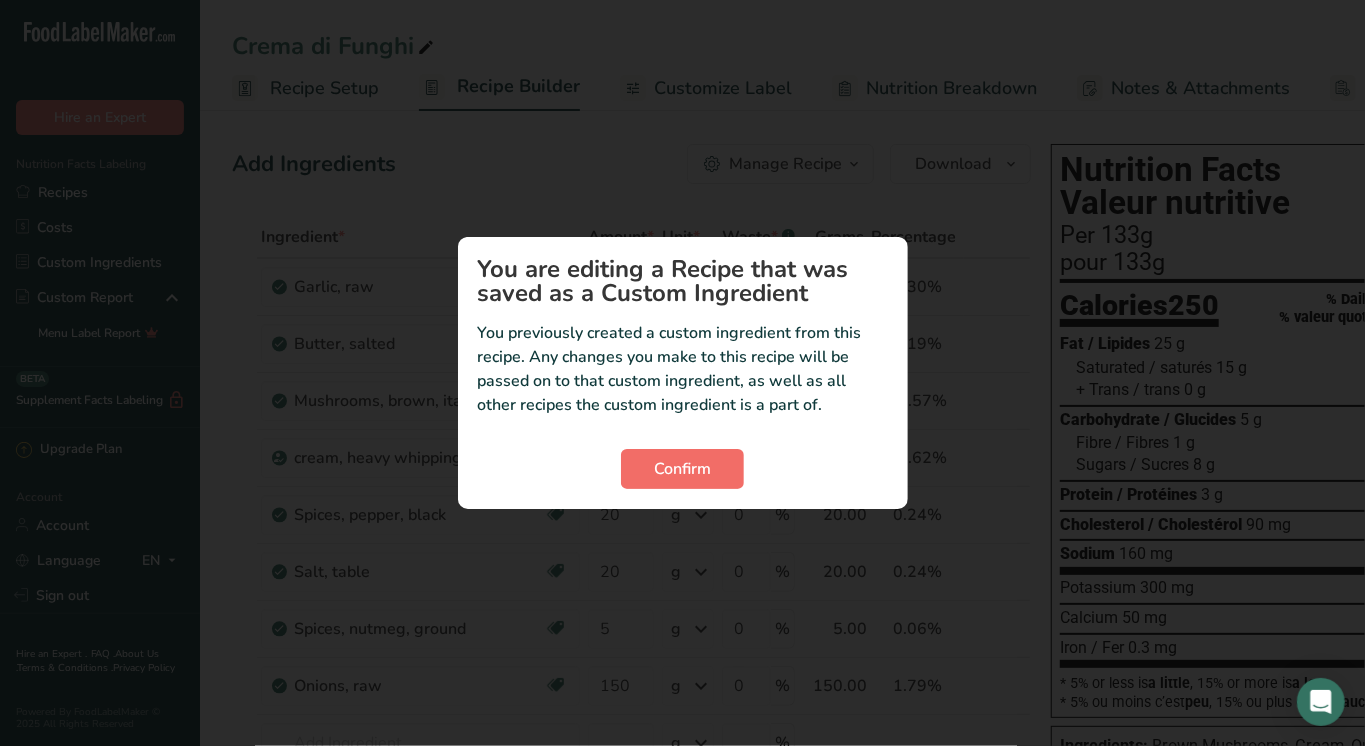 click on "Confirm" at bounding box center (682, 469) 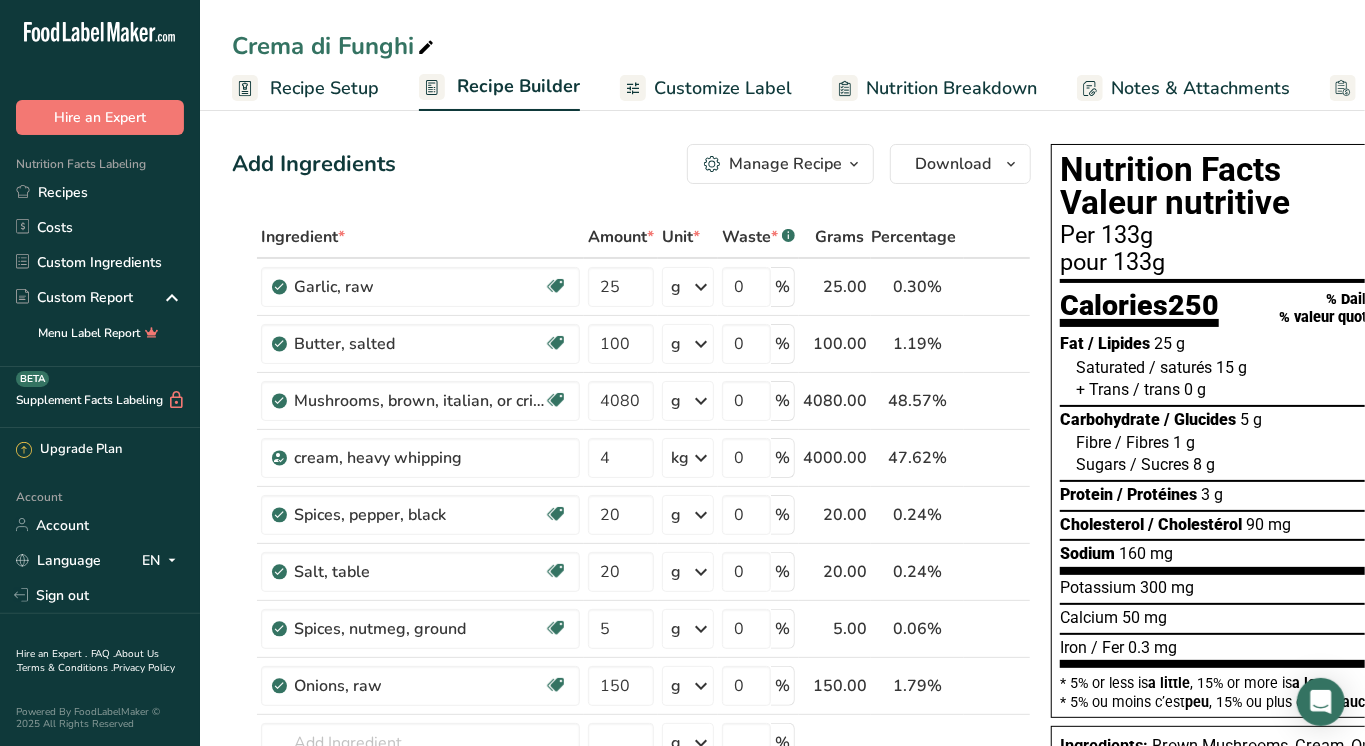 click on "Customize Label" at bounding box center [723, 88] 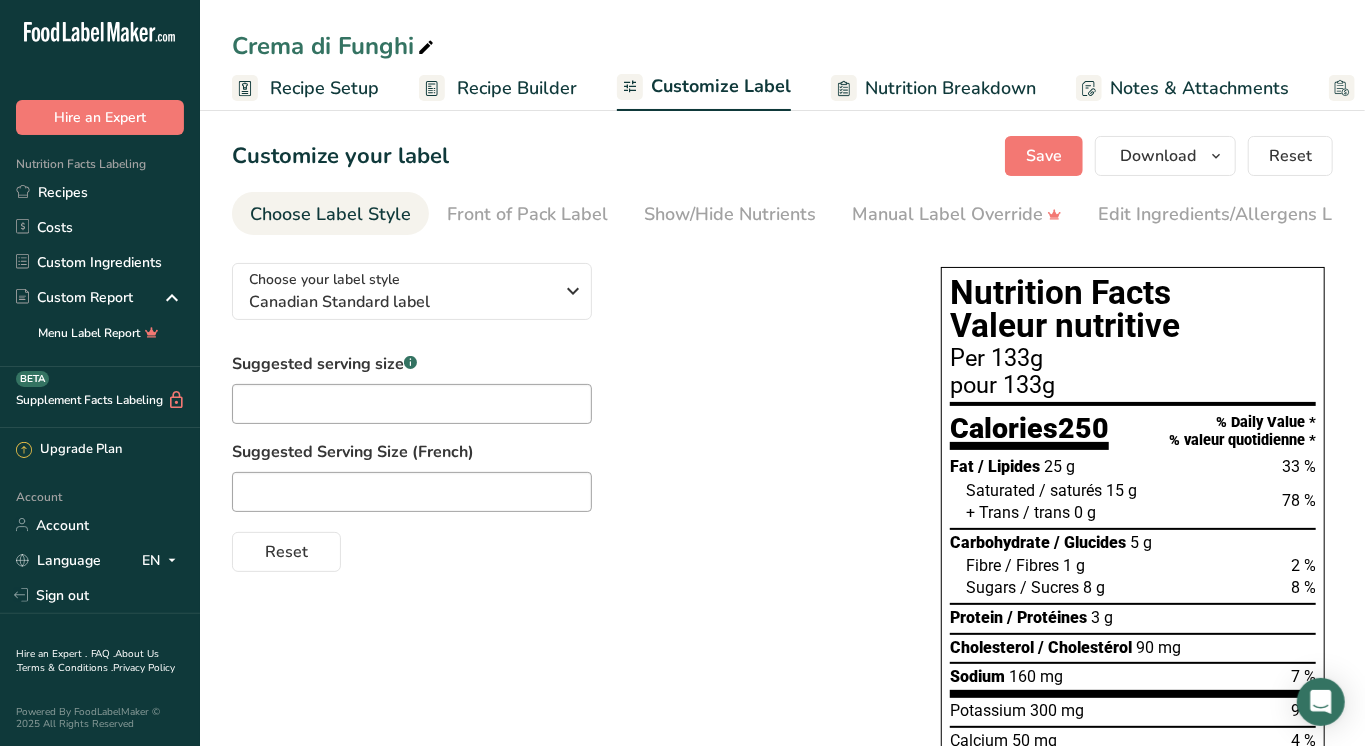 scroll, scrollTop: 0, scrollLeft: 156, axis: horizontal 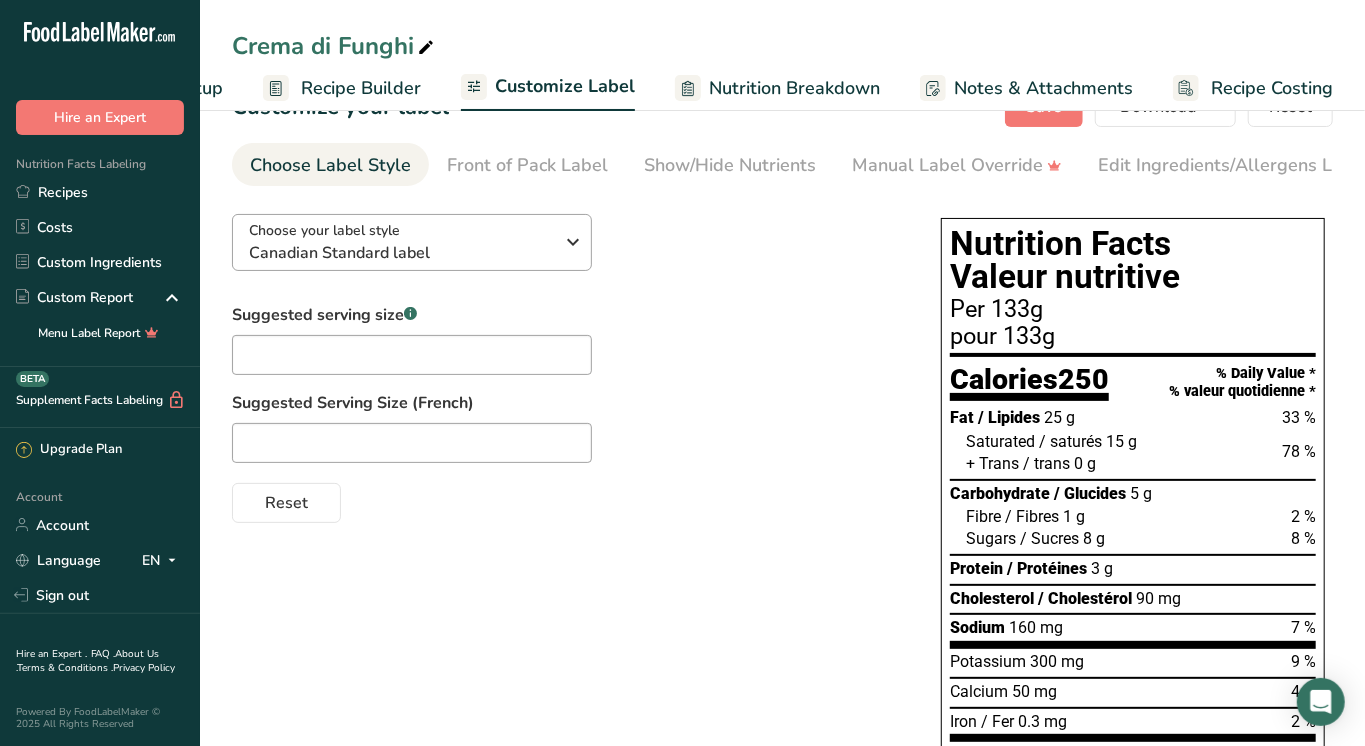 click on "Choose your label style
Canadian Standard label" at bounding box center [401, 242] 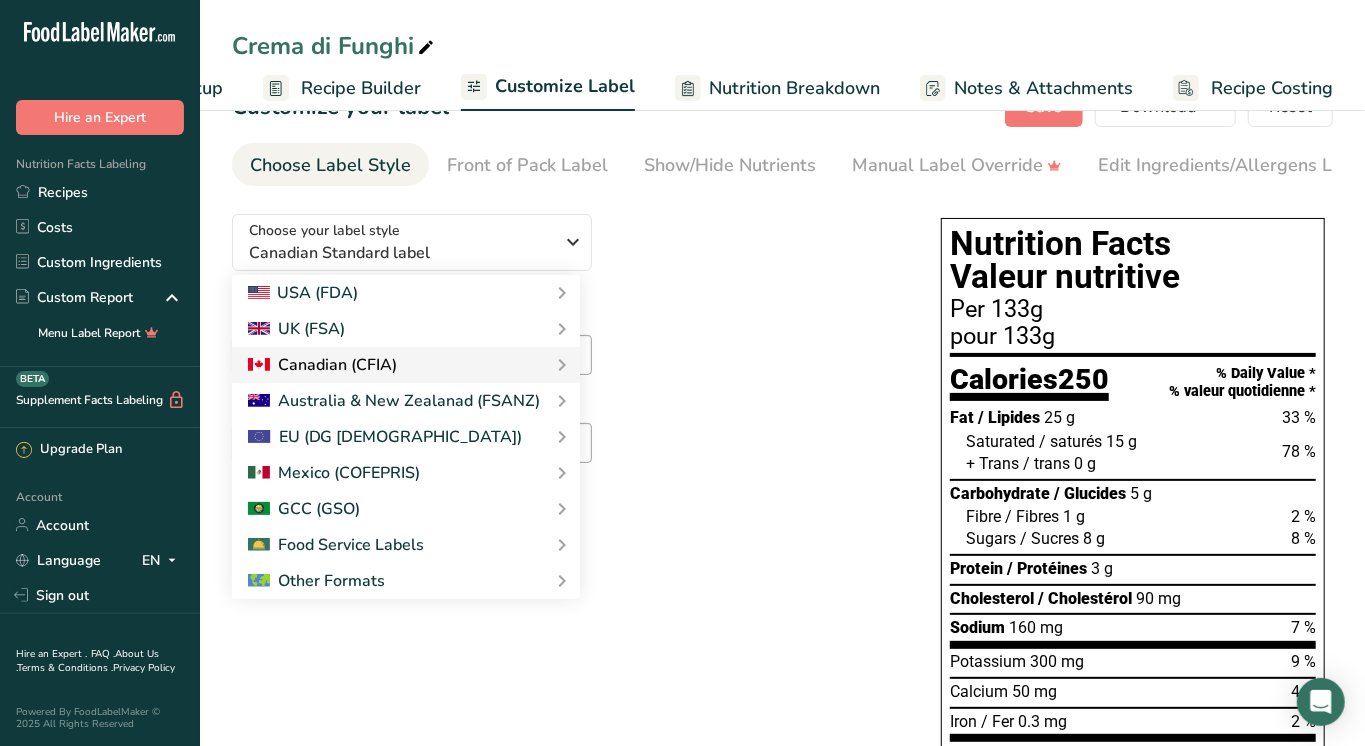 drag, startPoint x: 486, startPoint y: 234, endPoint x: 510, endPoint y: 377, distance: 145 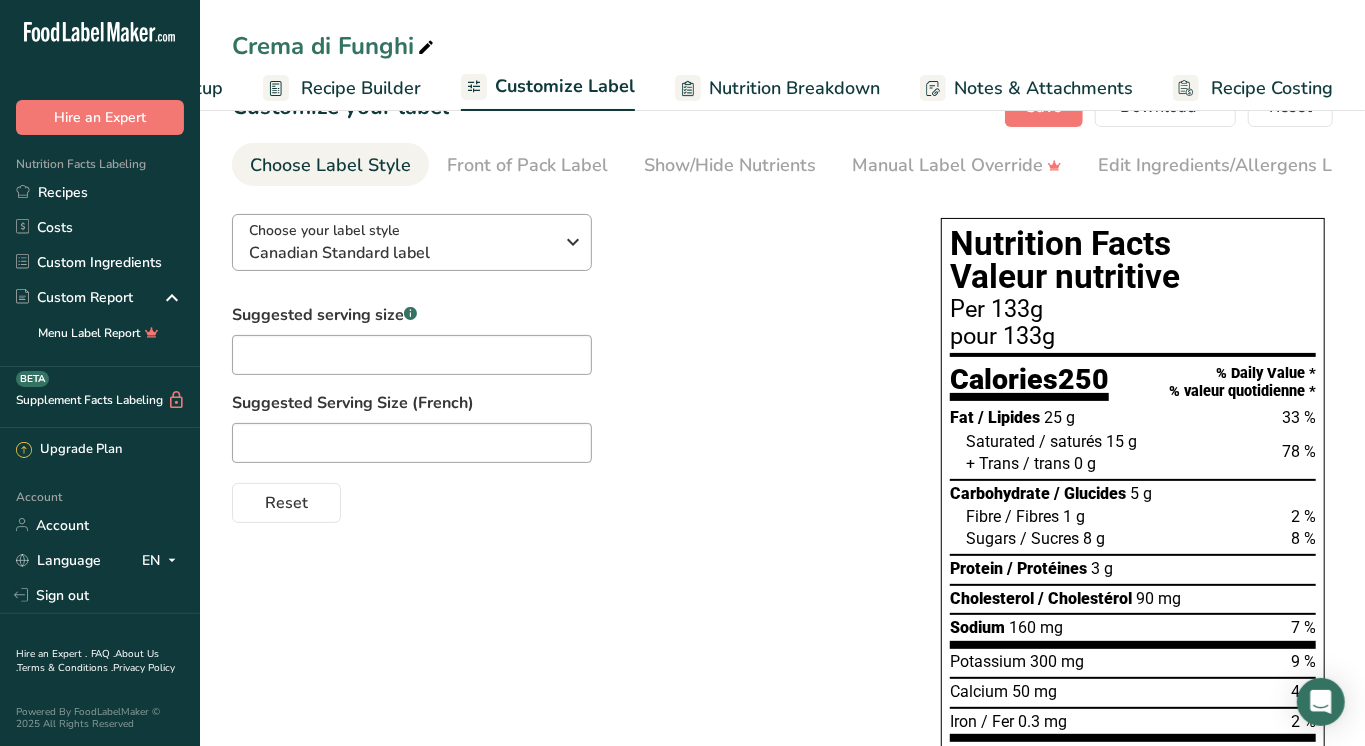 click on "Canadian Standard label" at bounding box center (401, 253) 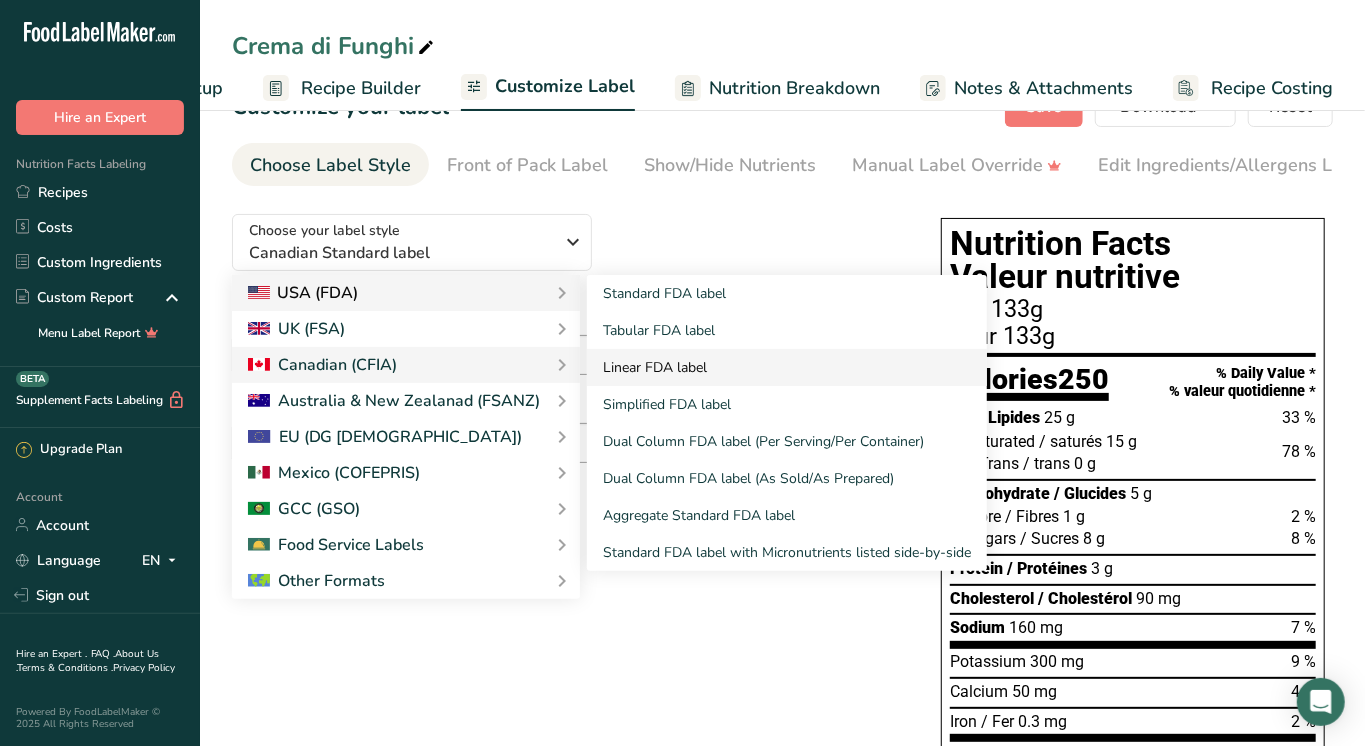 click on "Linear FDA label" at bounding box center [787, 367] 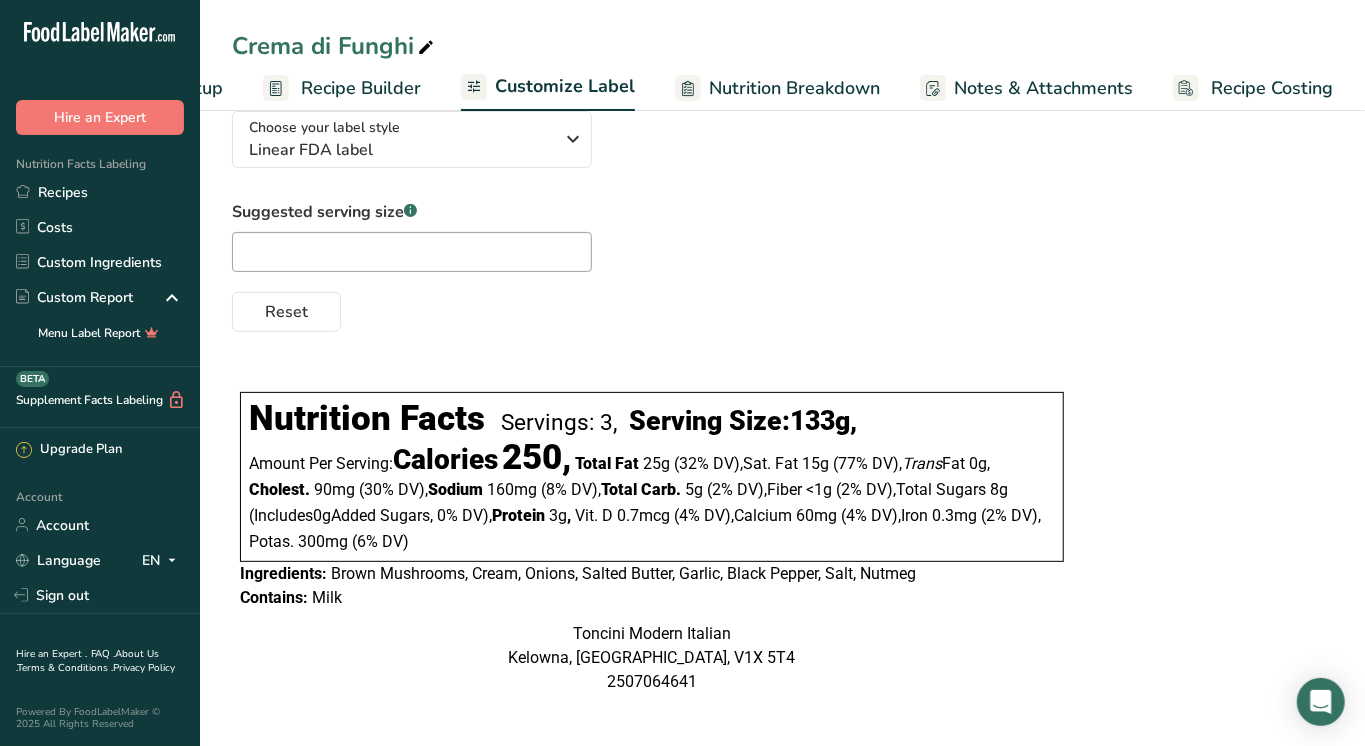 scroll, scrollTop: 177, scrollLeft: 0, axis: vertical 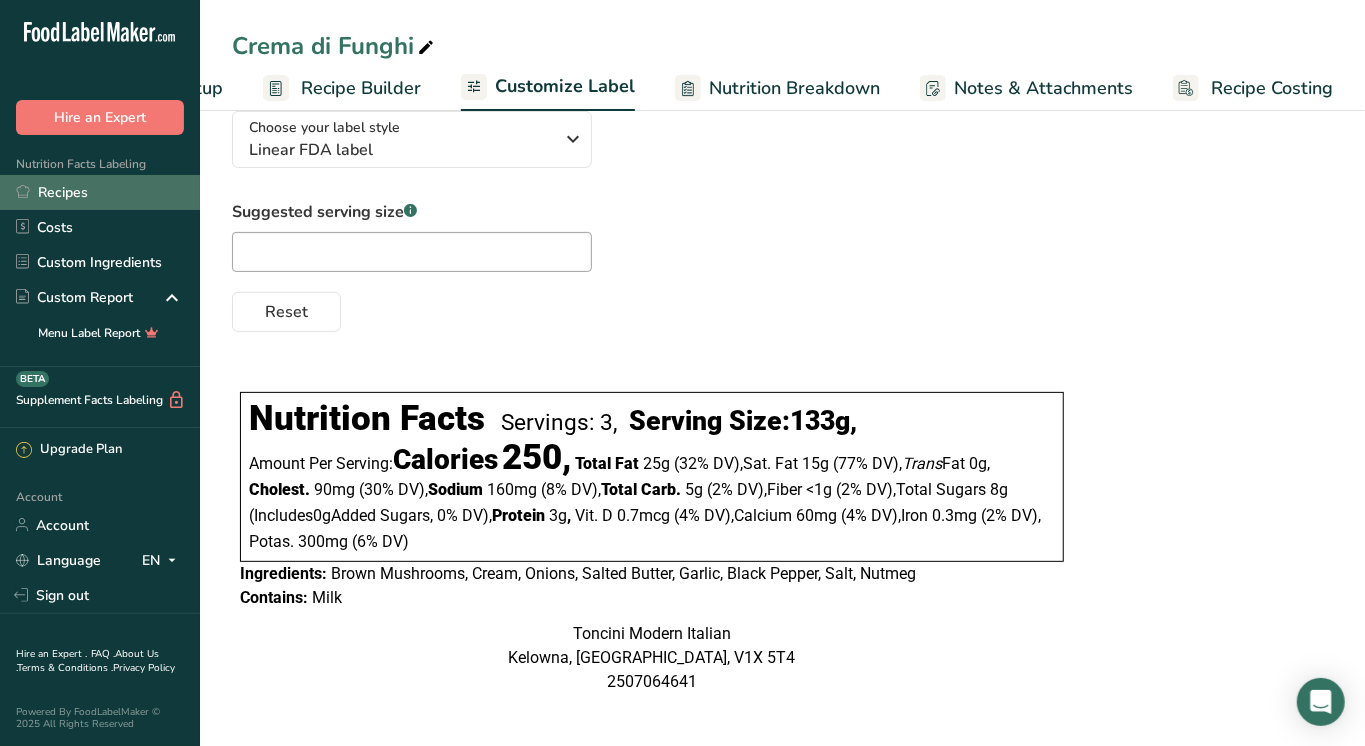 click on "Recipes" at bounding box center [100, 192] 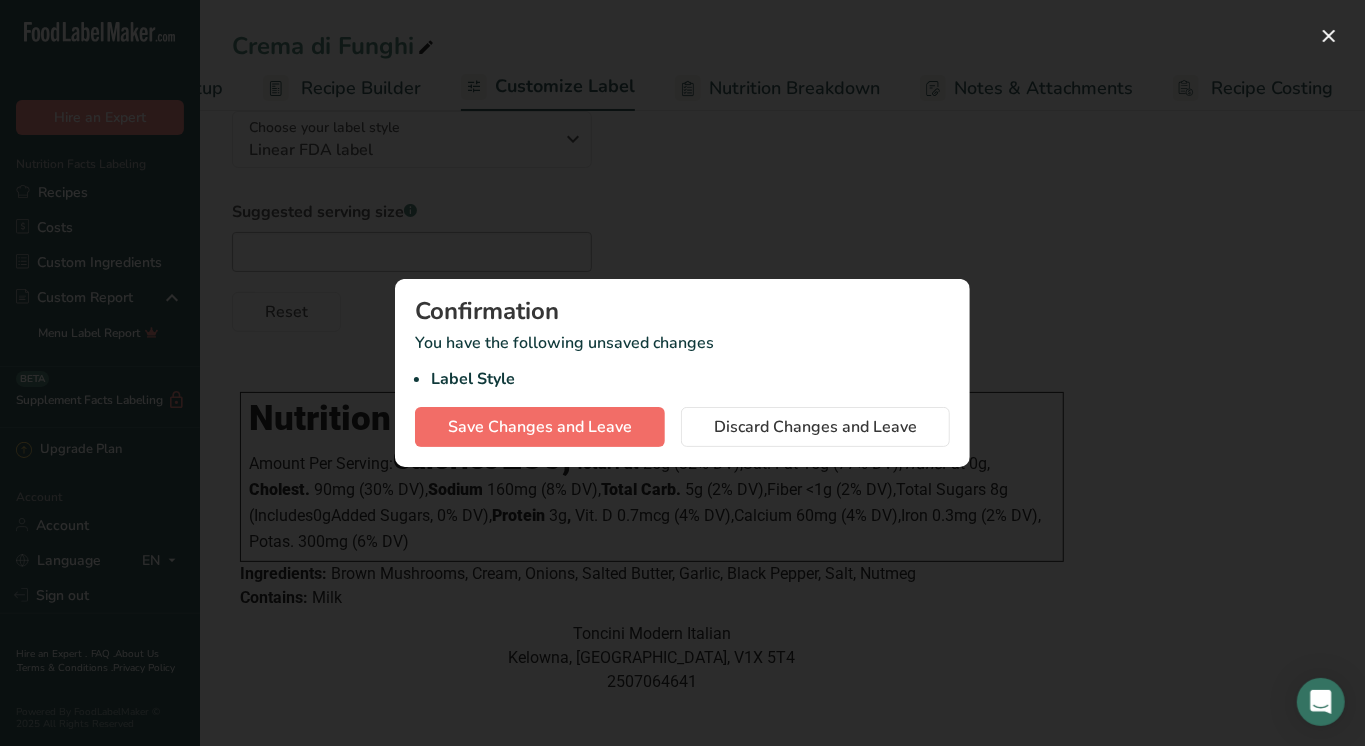 click on "Save Changes and Leave" at bounding box center (540, 427) 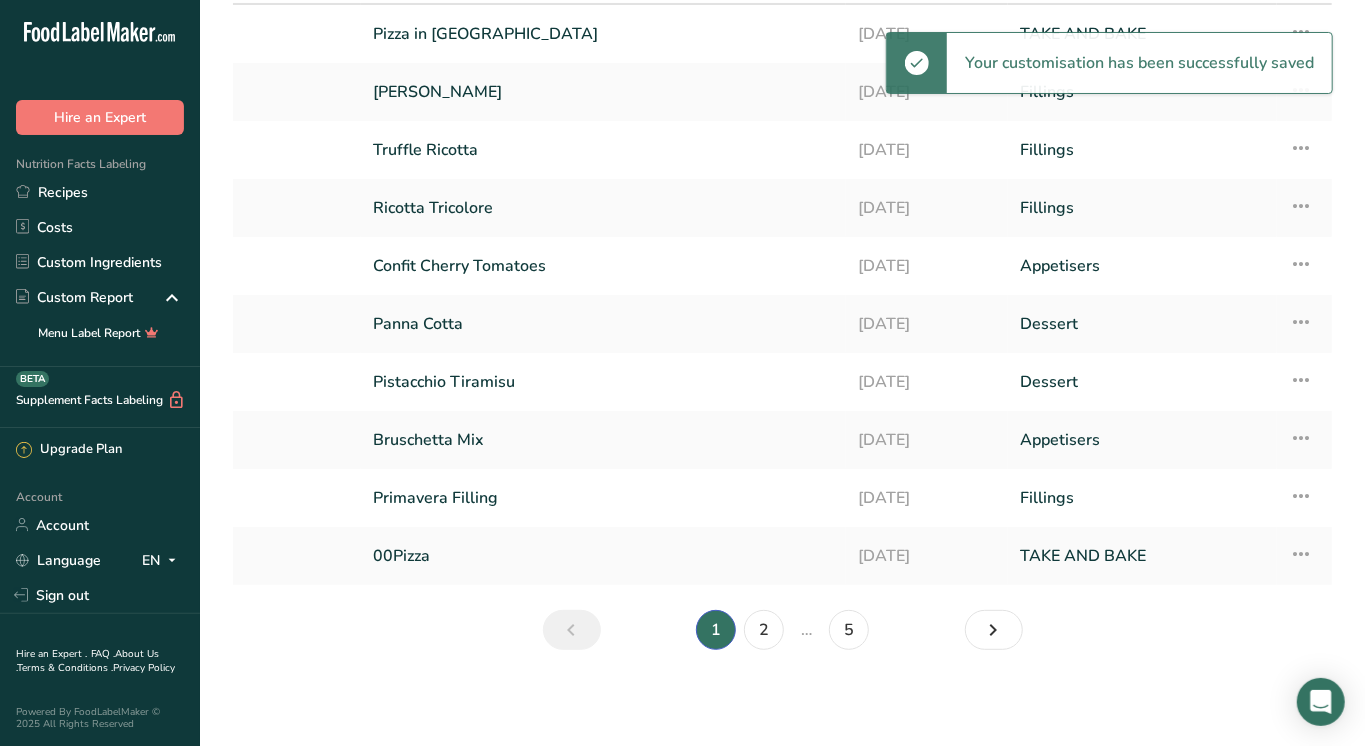 scroll, scrollTop: 0, scrollLeft: 0, axis: both 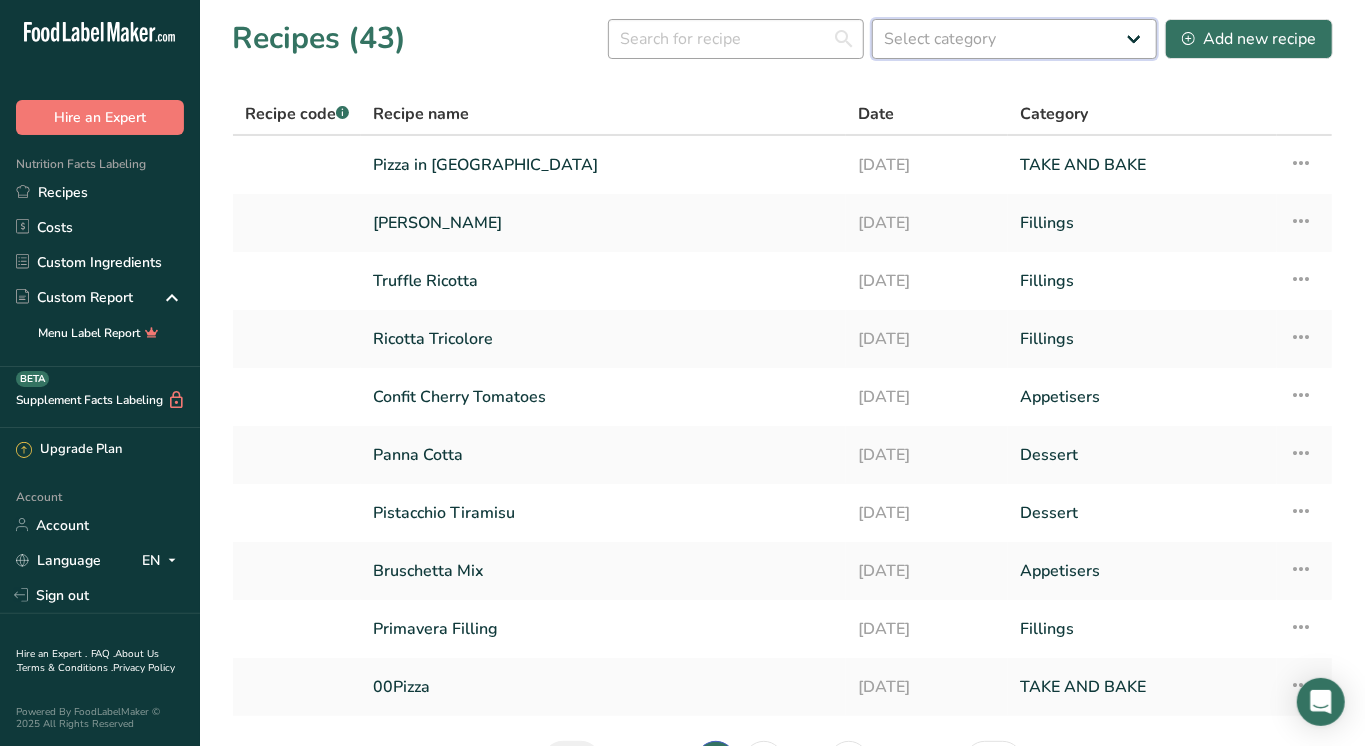 select on "6" 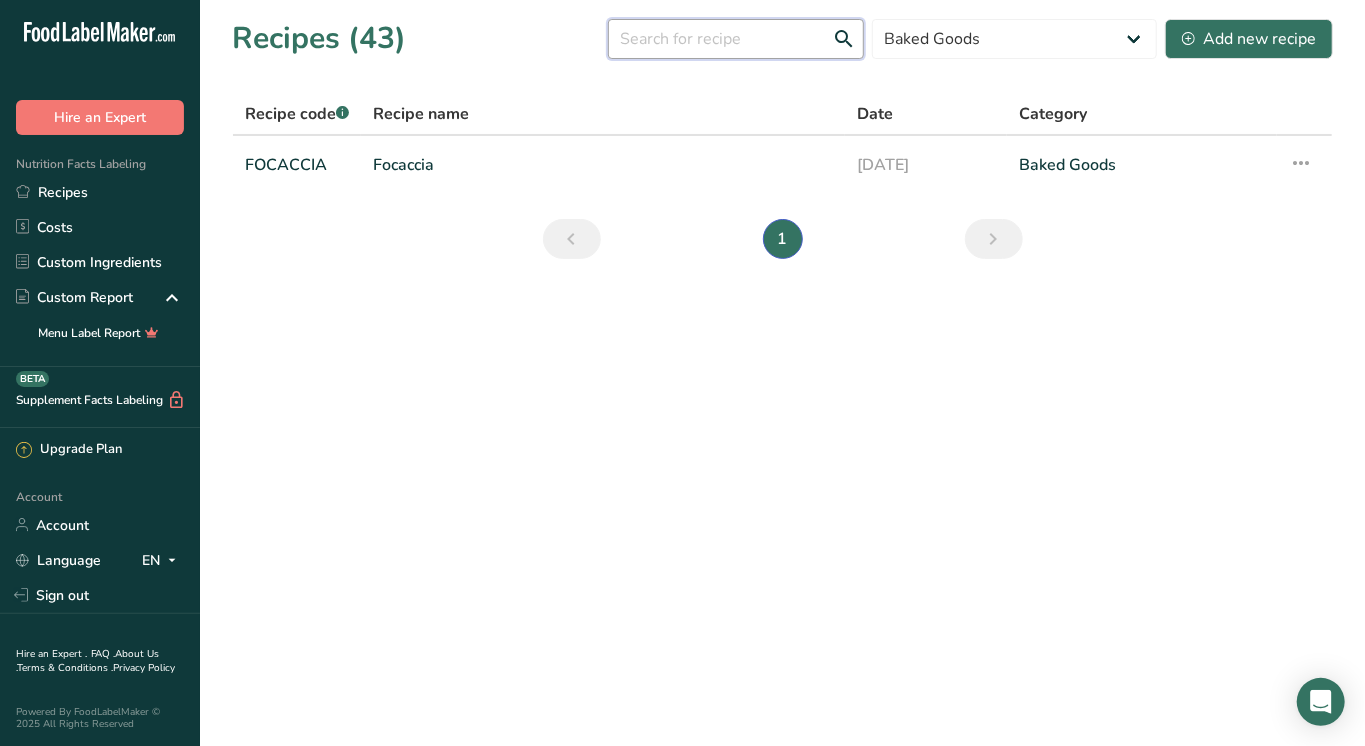 click at bounding box center (736, 39) 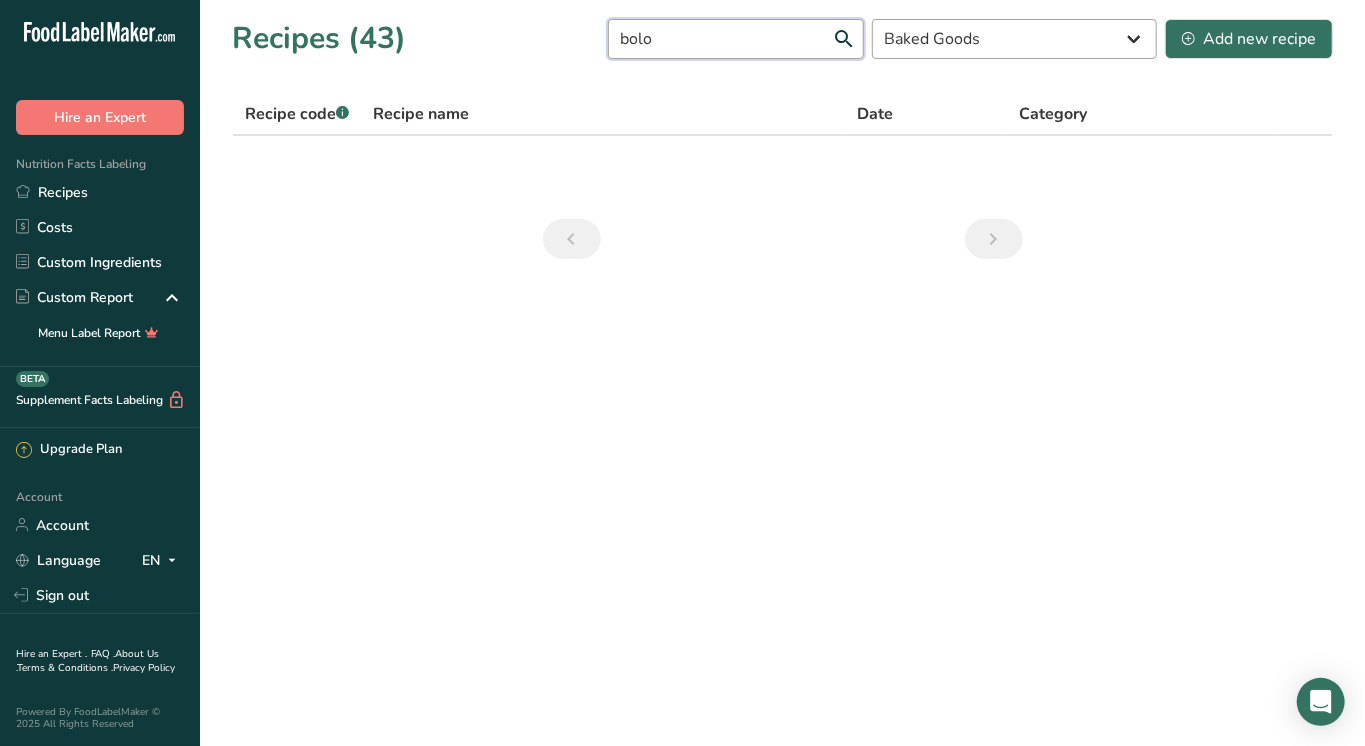 type on "bolo" 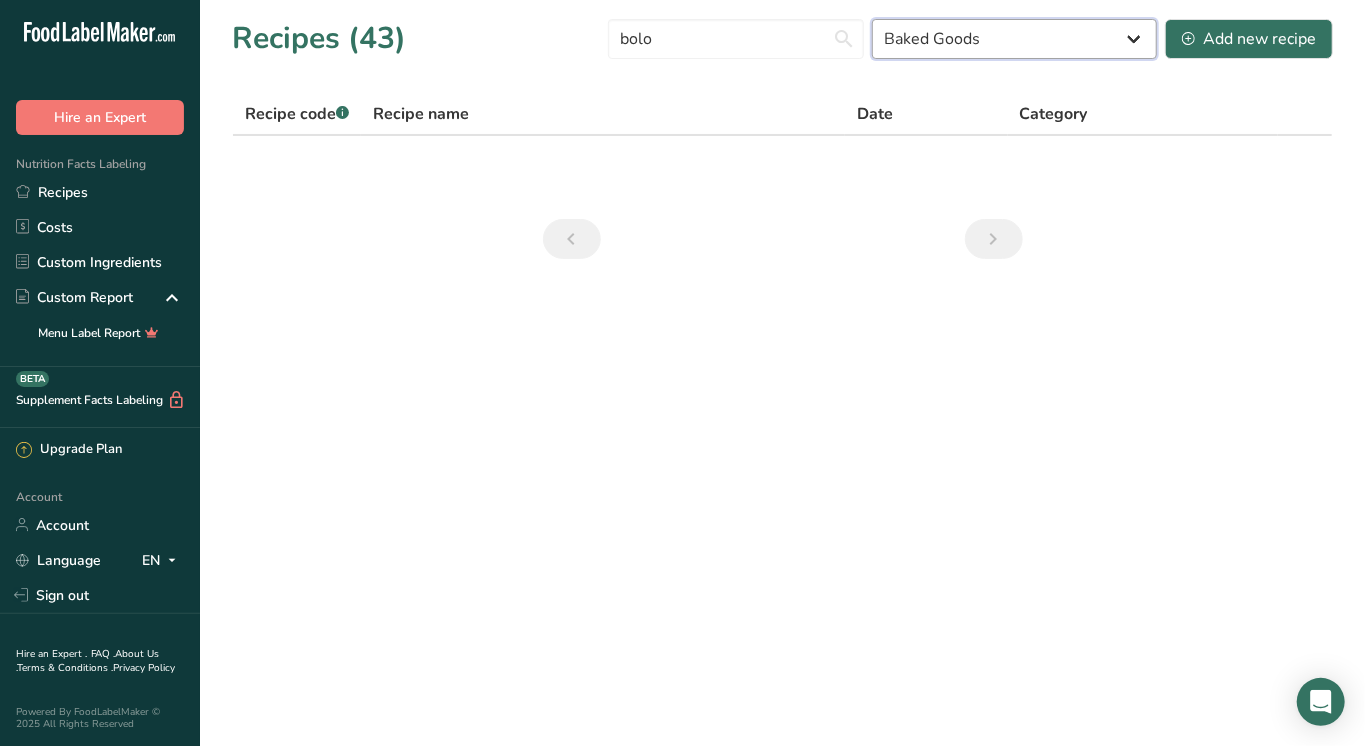 select 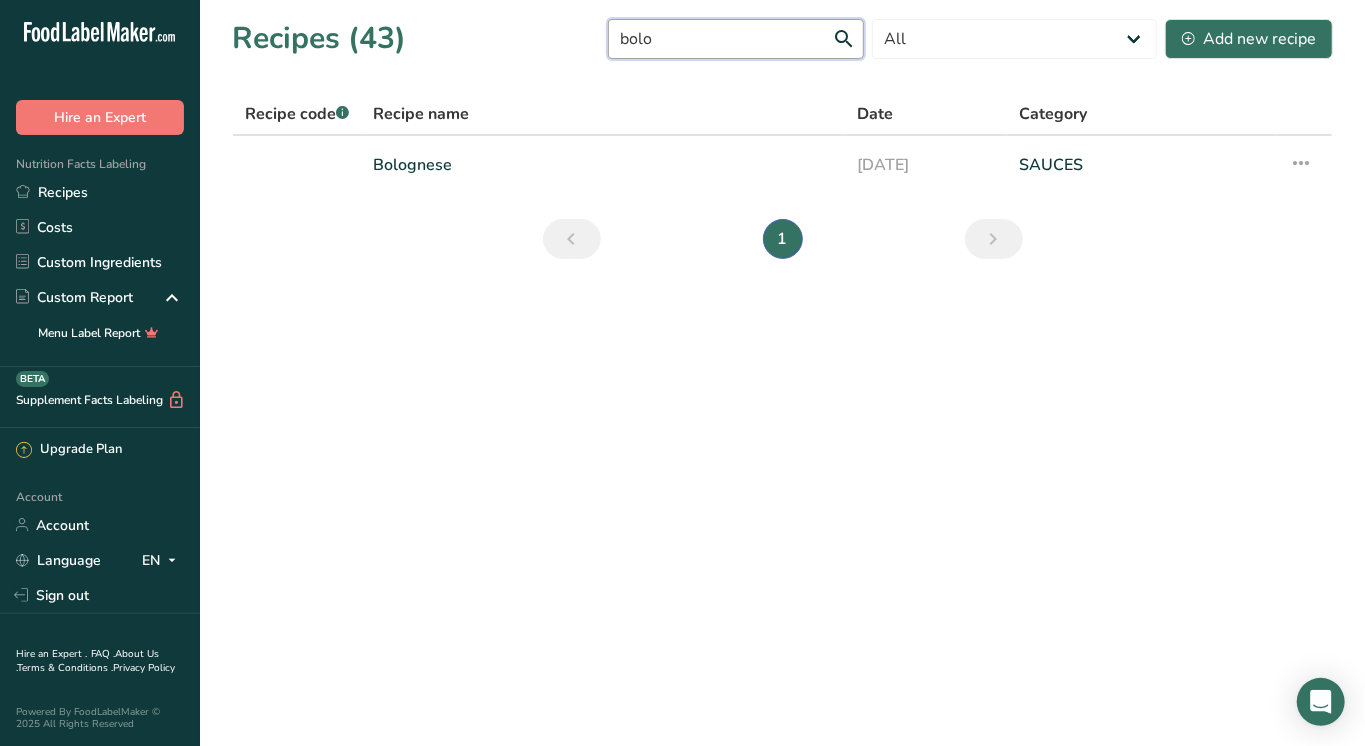 click on "bolo" at bounding box center (736, 39) 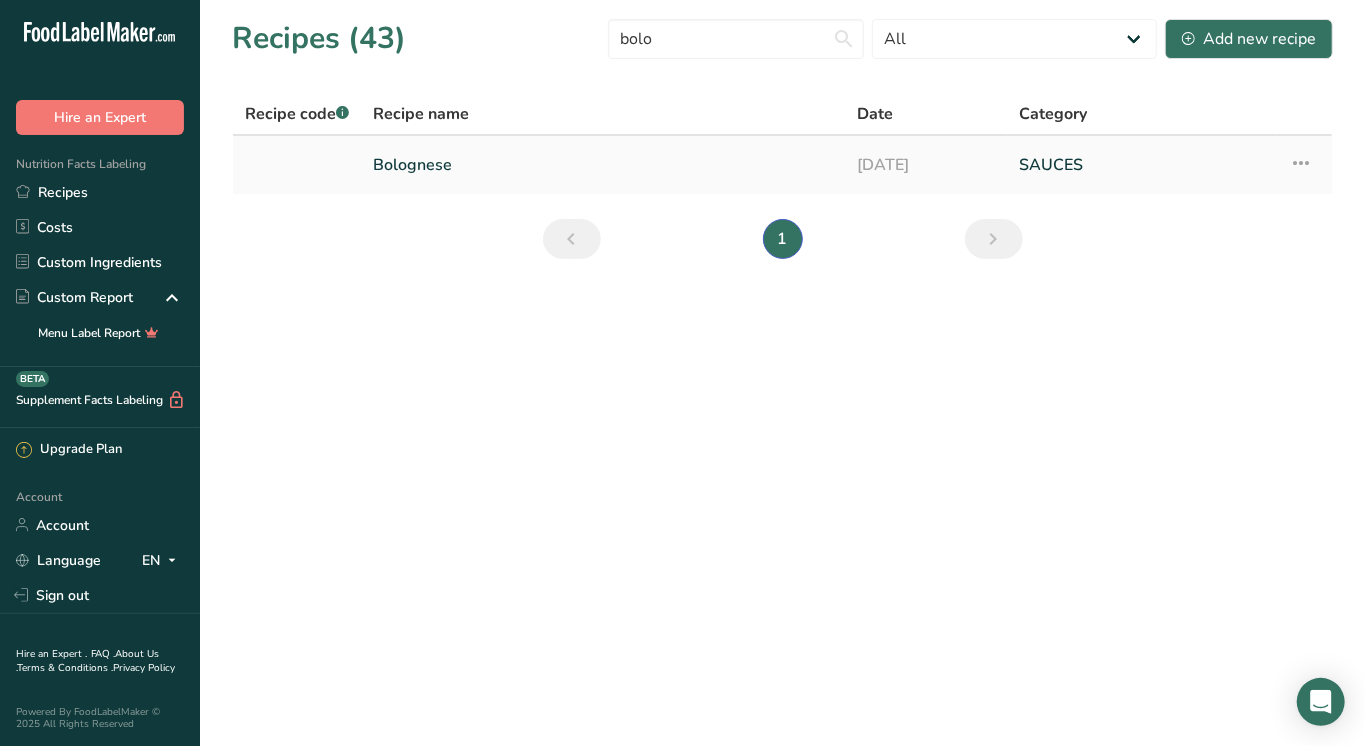 click on "Bolognese" at bounding box center (603, 165) 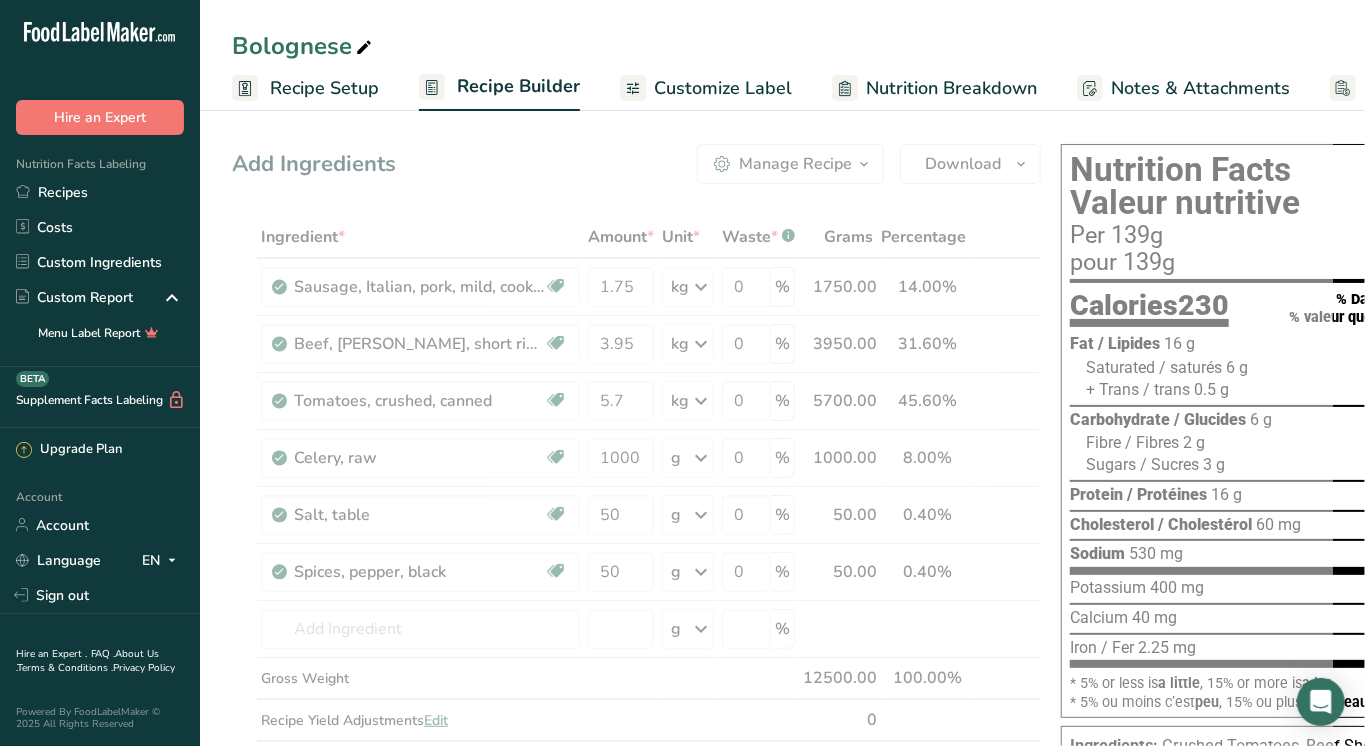click at bounding box center [682, 373] 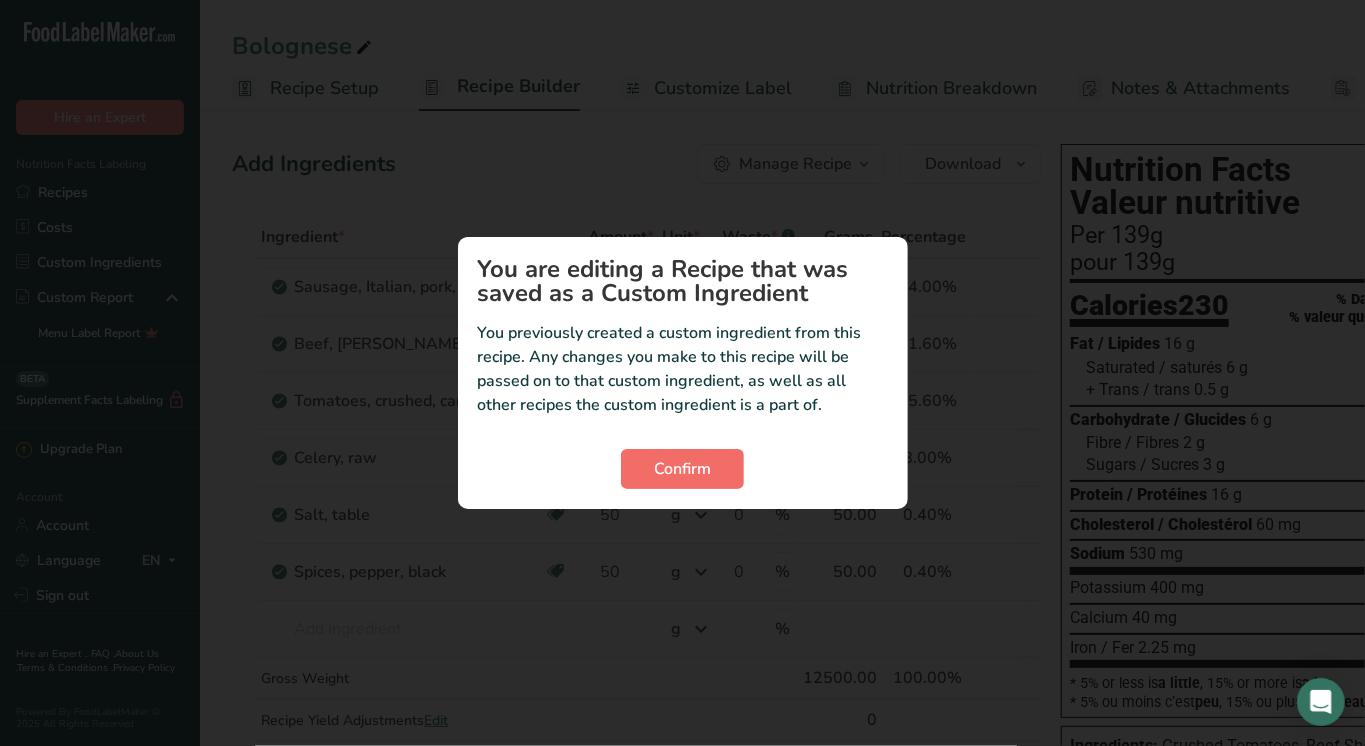 click on "Confirm" at bounding box center [682, 469] 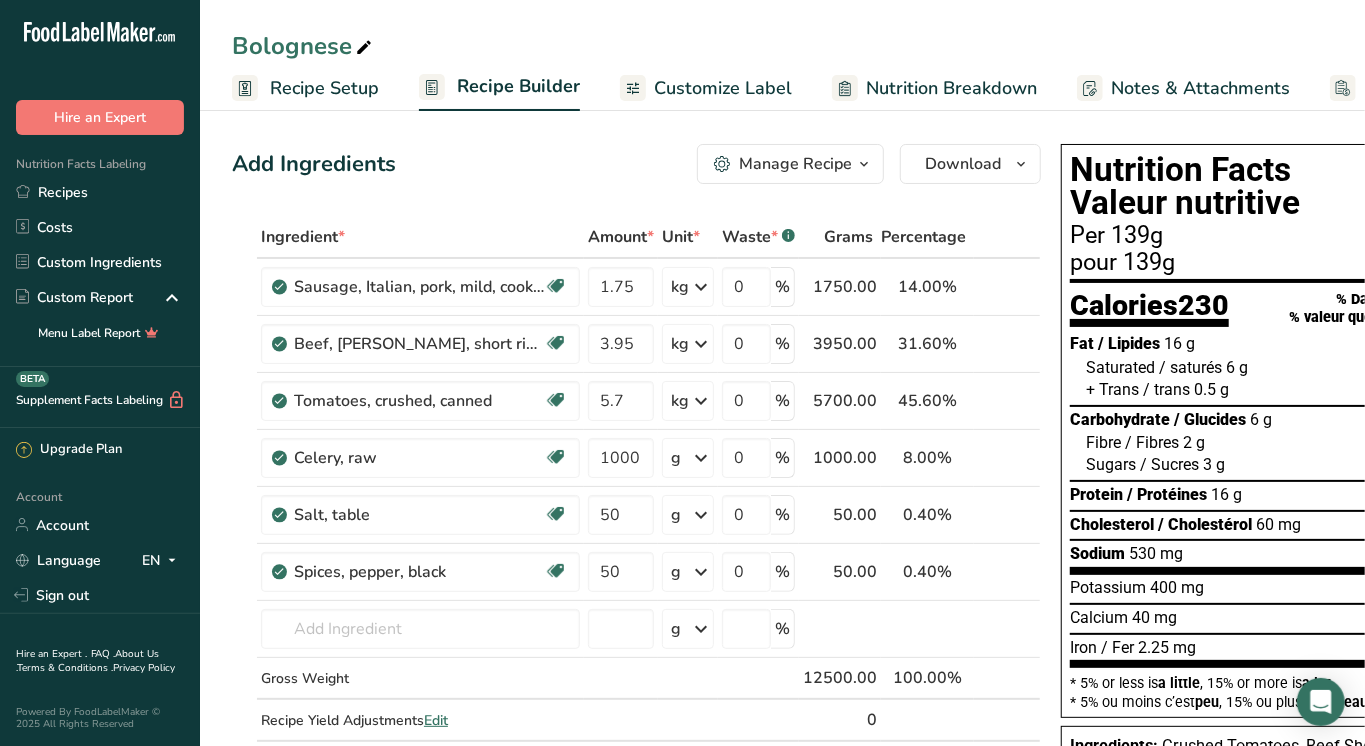 click on "Customize Label" at bounding box center (723, 88) 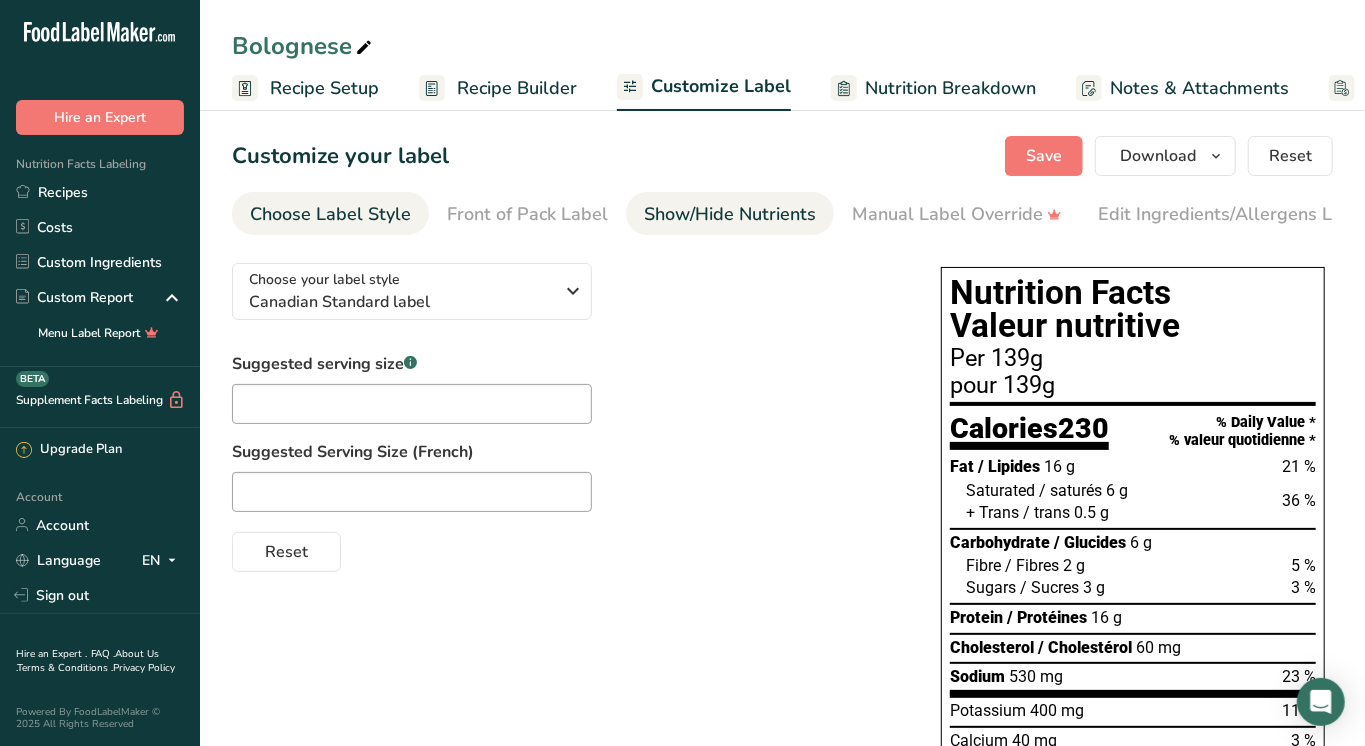 scroll, scrollTop: 0, scrollLeft: 156, axis: horizontal 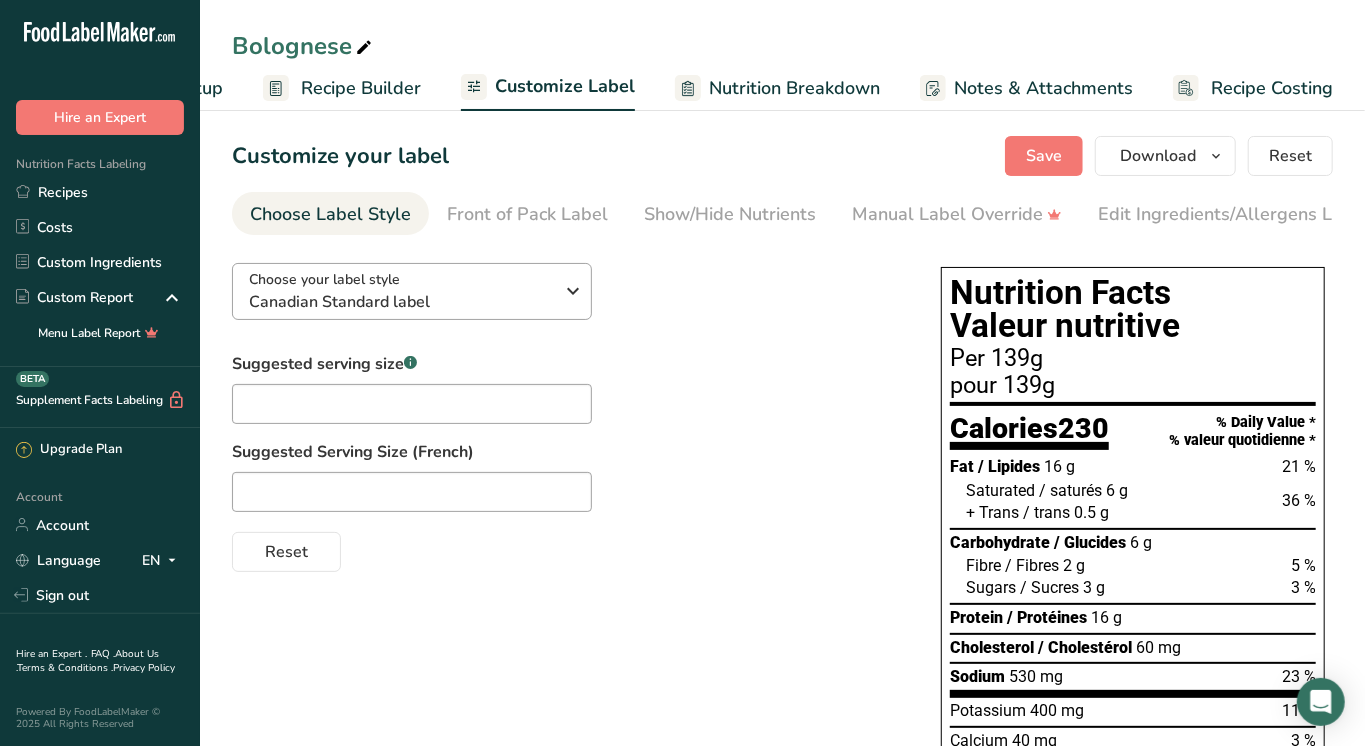 click on "Choose your label style
Canadian Standard label" at bounding box center [401, 291] 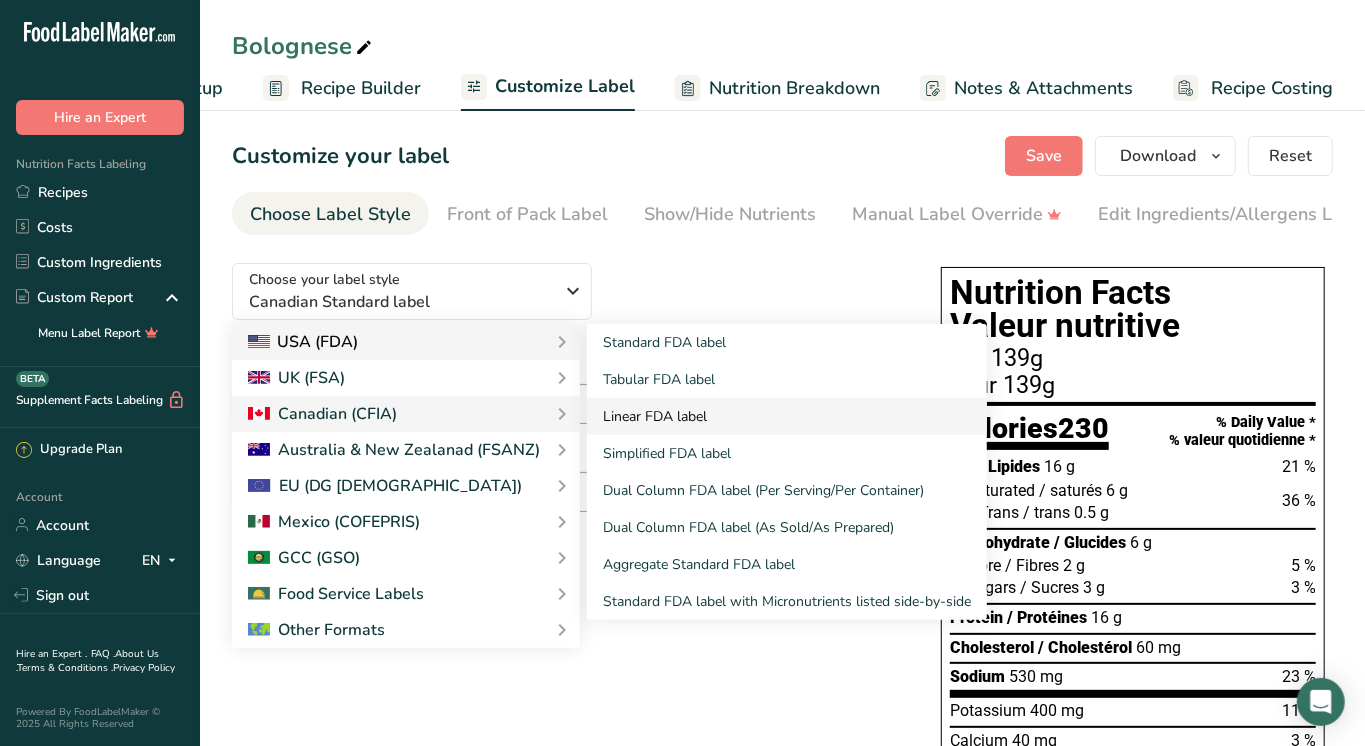 click on "Linear FDA label" at bounding box center (787, 416) 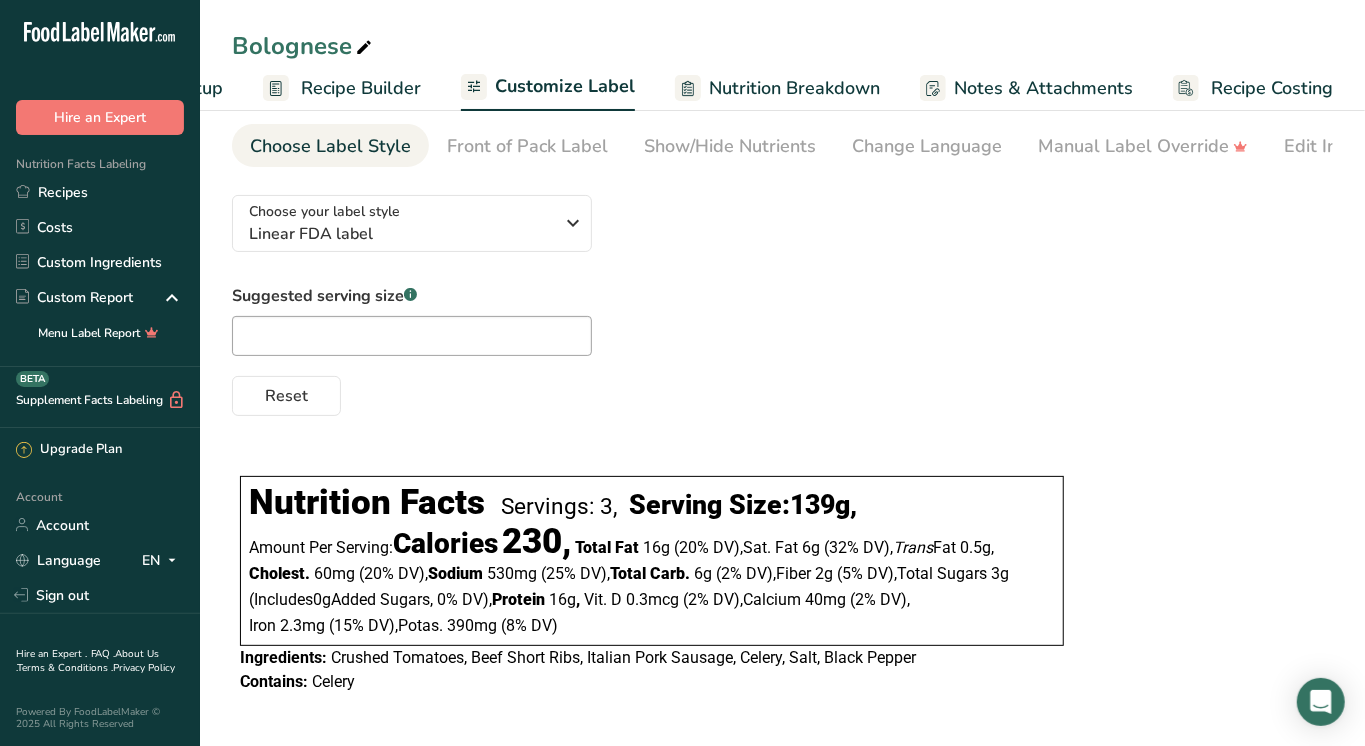 scroll, scrollTop: 69, scrollLeft: 0, axis: vertical 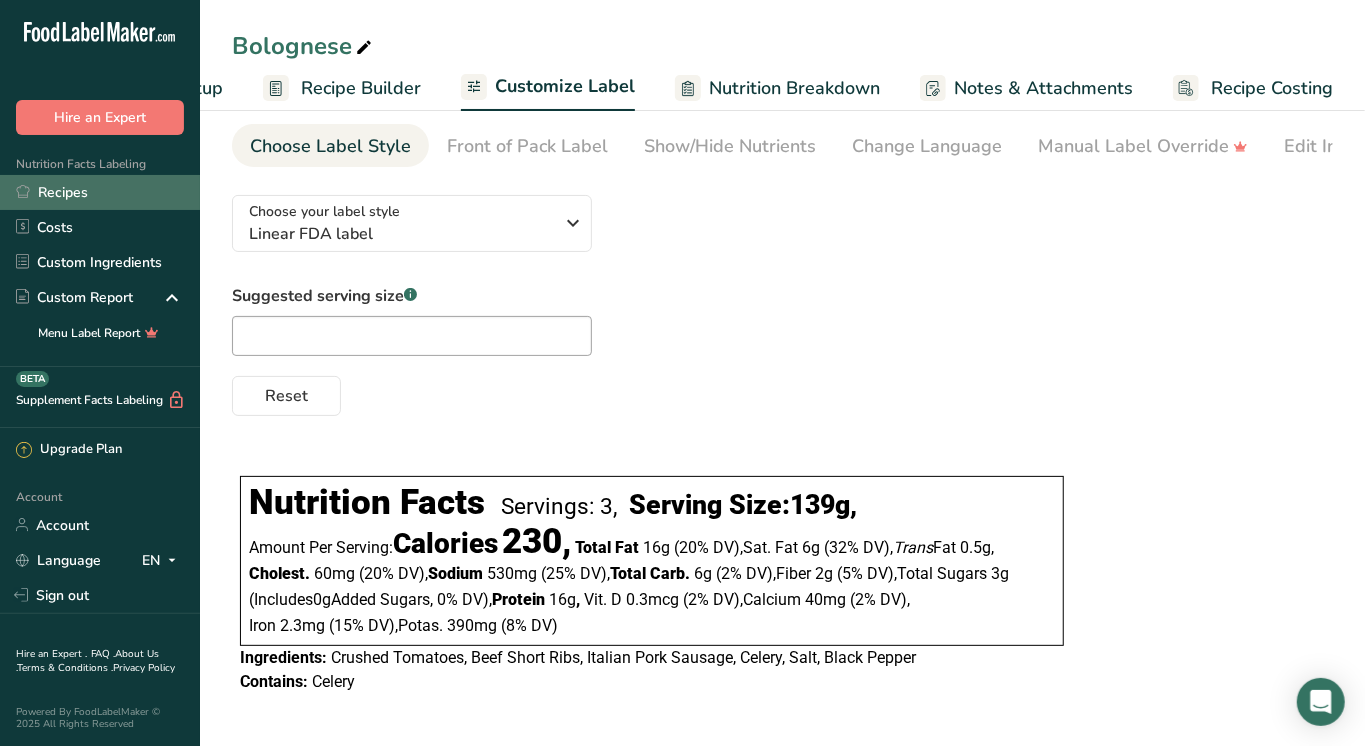 click on "Recipes" at bounding box center [100, 192] 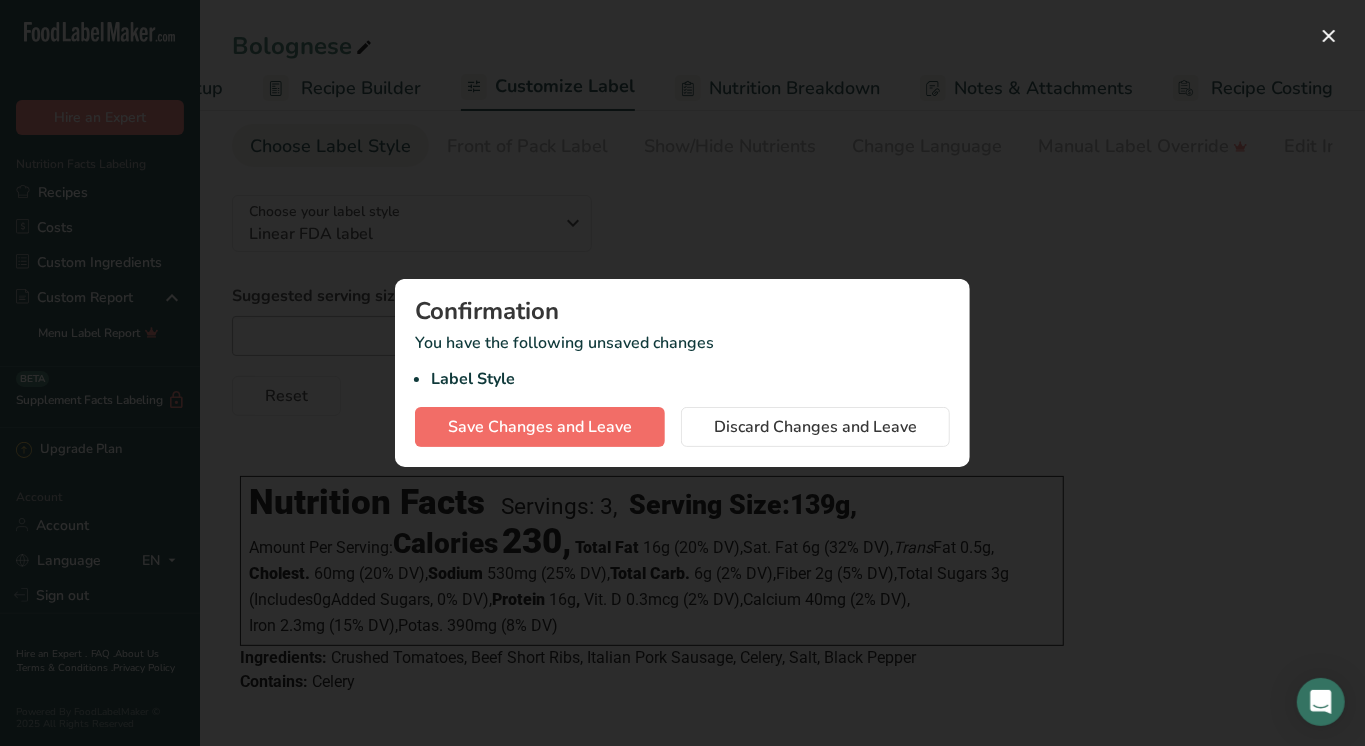 click on "Save Changes and Leave" at bounding box center [540, 427] 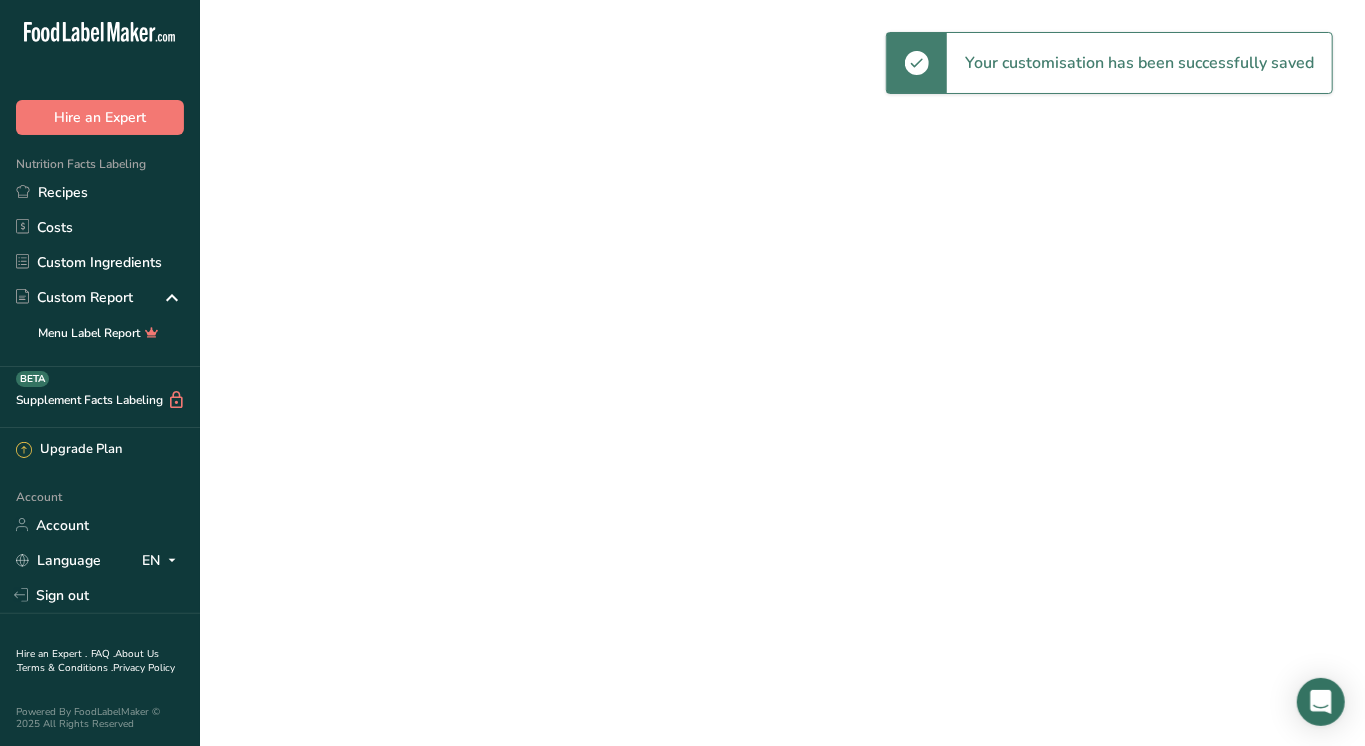scroll, scrollTop: 0, scrollLeft: 0, axis: both 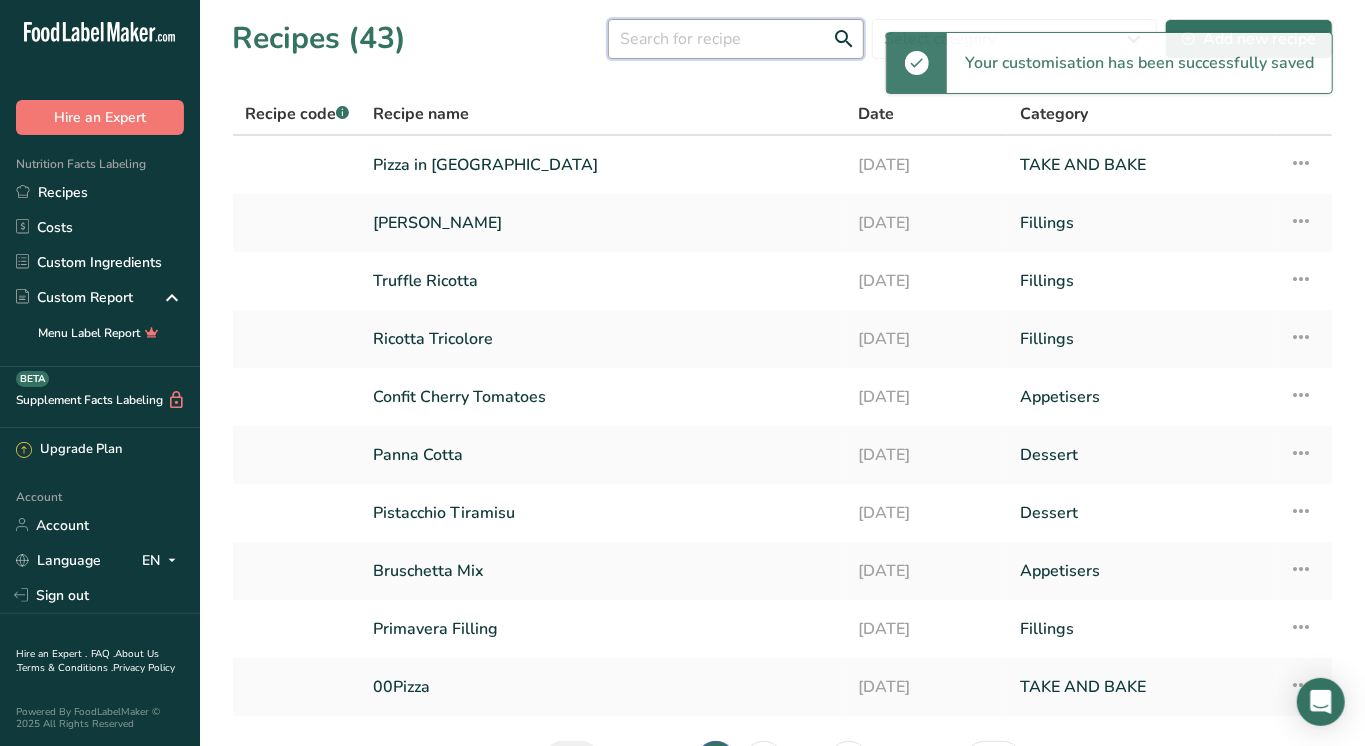 click at bounding box center [736, 39] 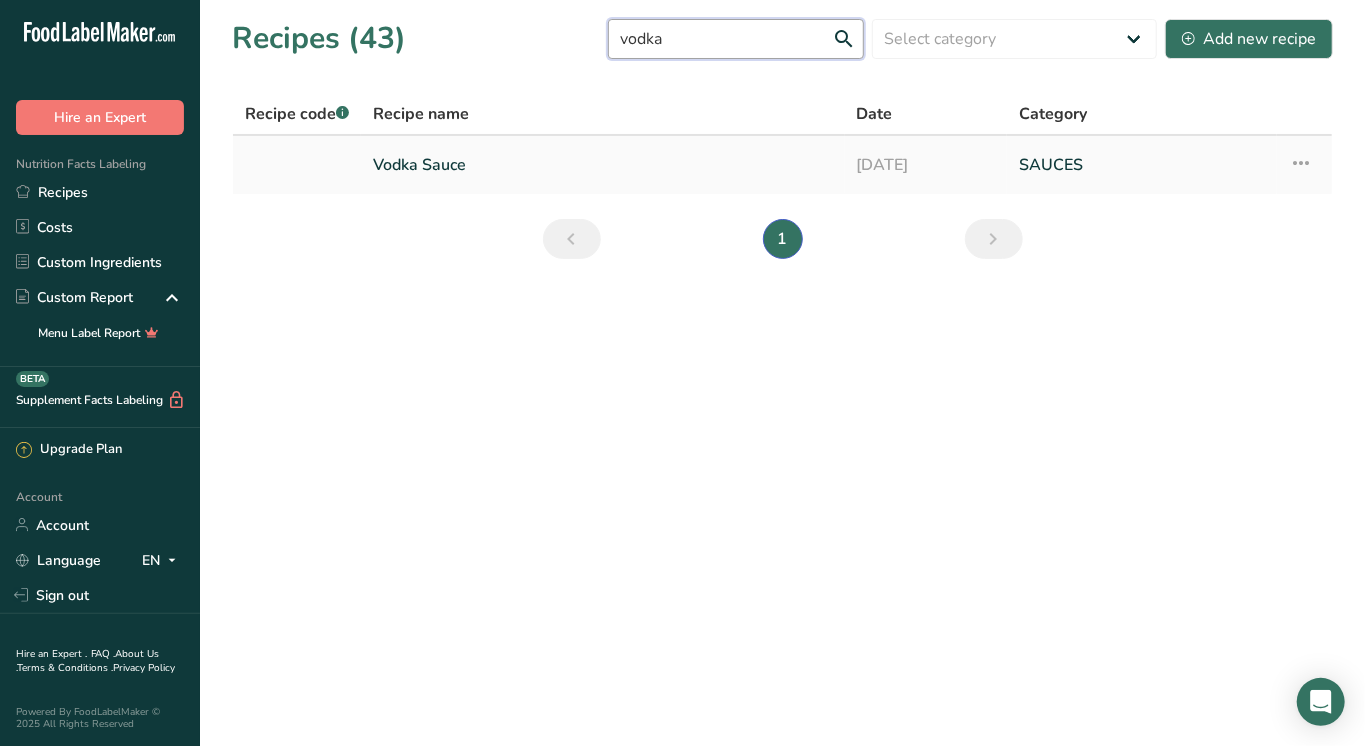type on "vodka" 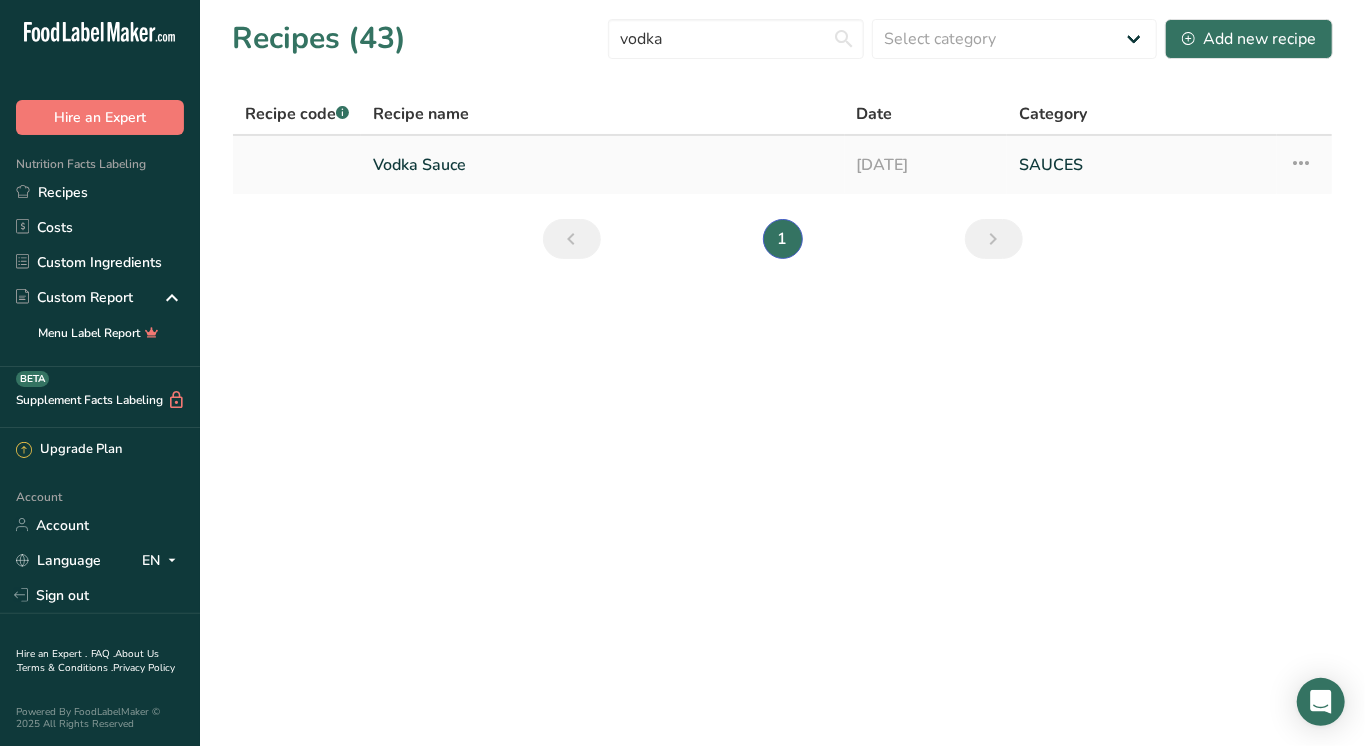 click on "Vodka Sauce" at bounding box center [603, 165] 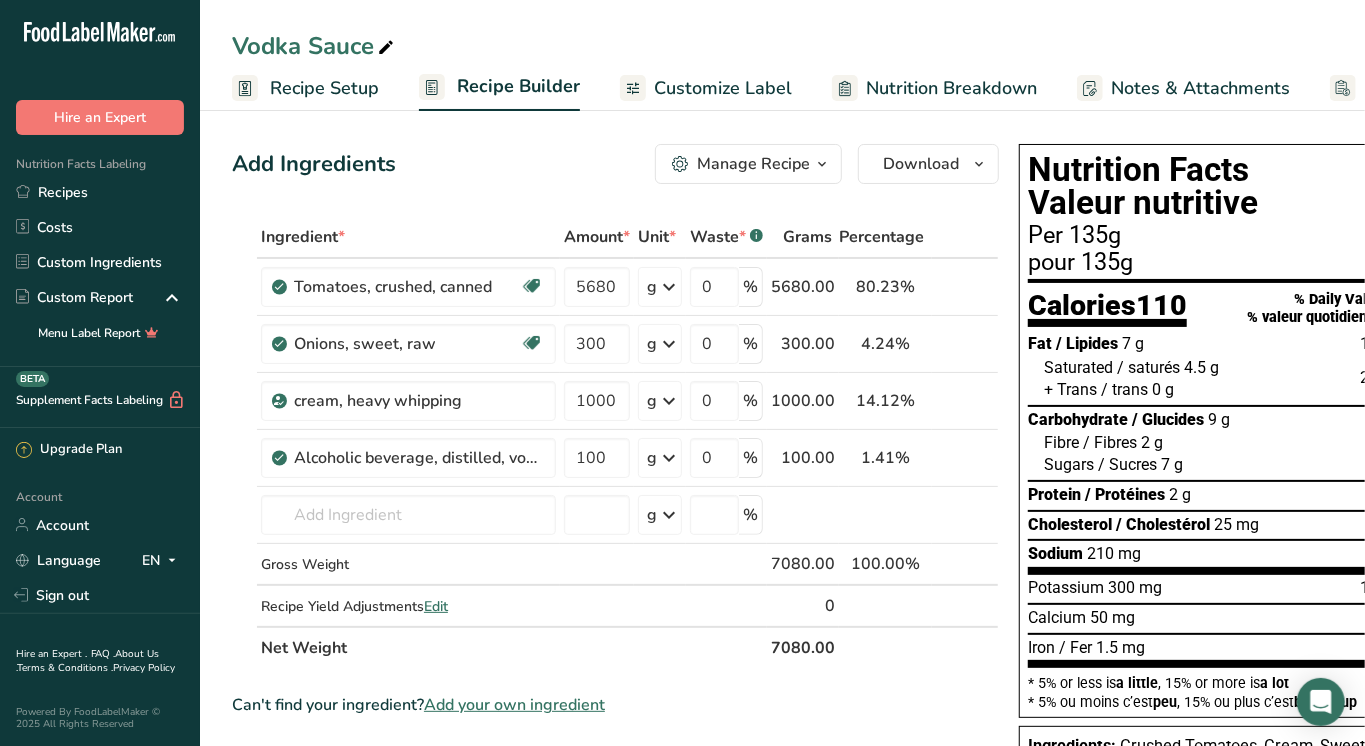 click on "Customize Label" at bounding box center (723, 88) 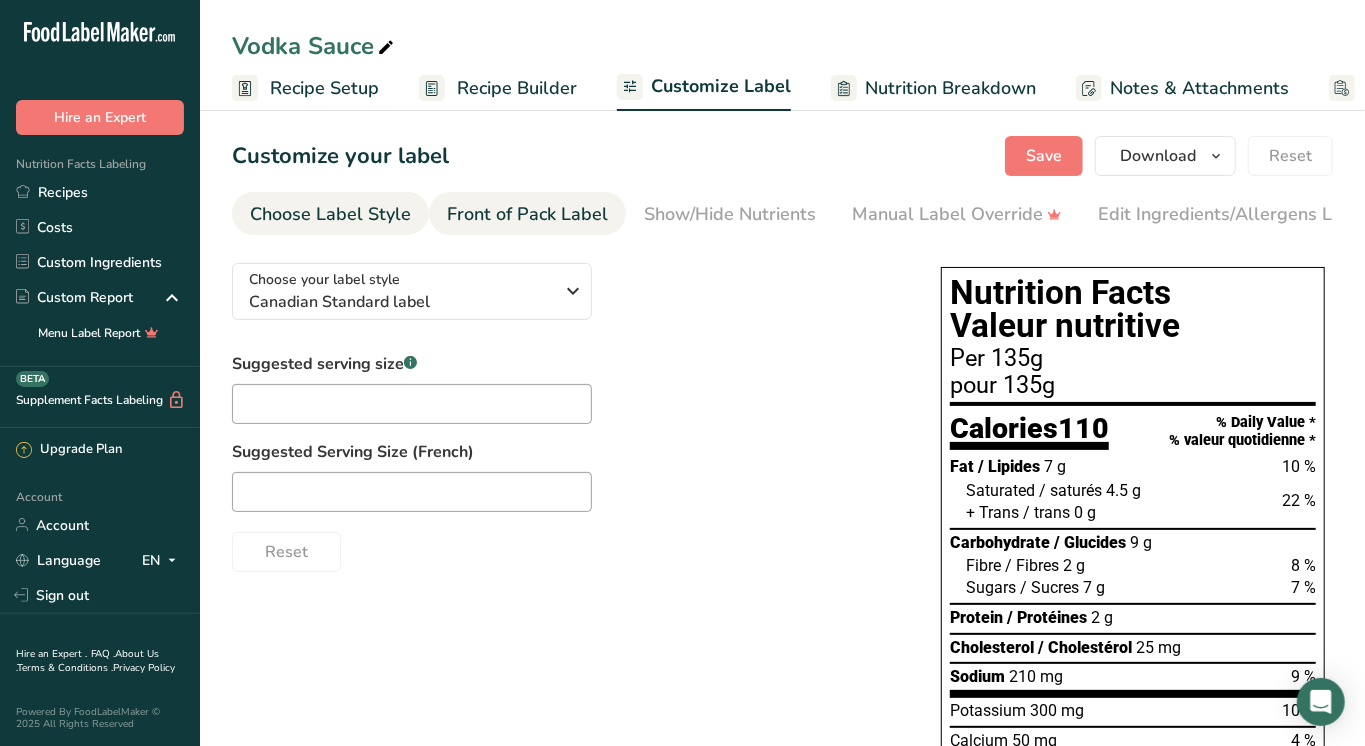 scroll, scrollTop: 0, scrollLeft: 156, axis: horizontal 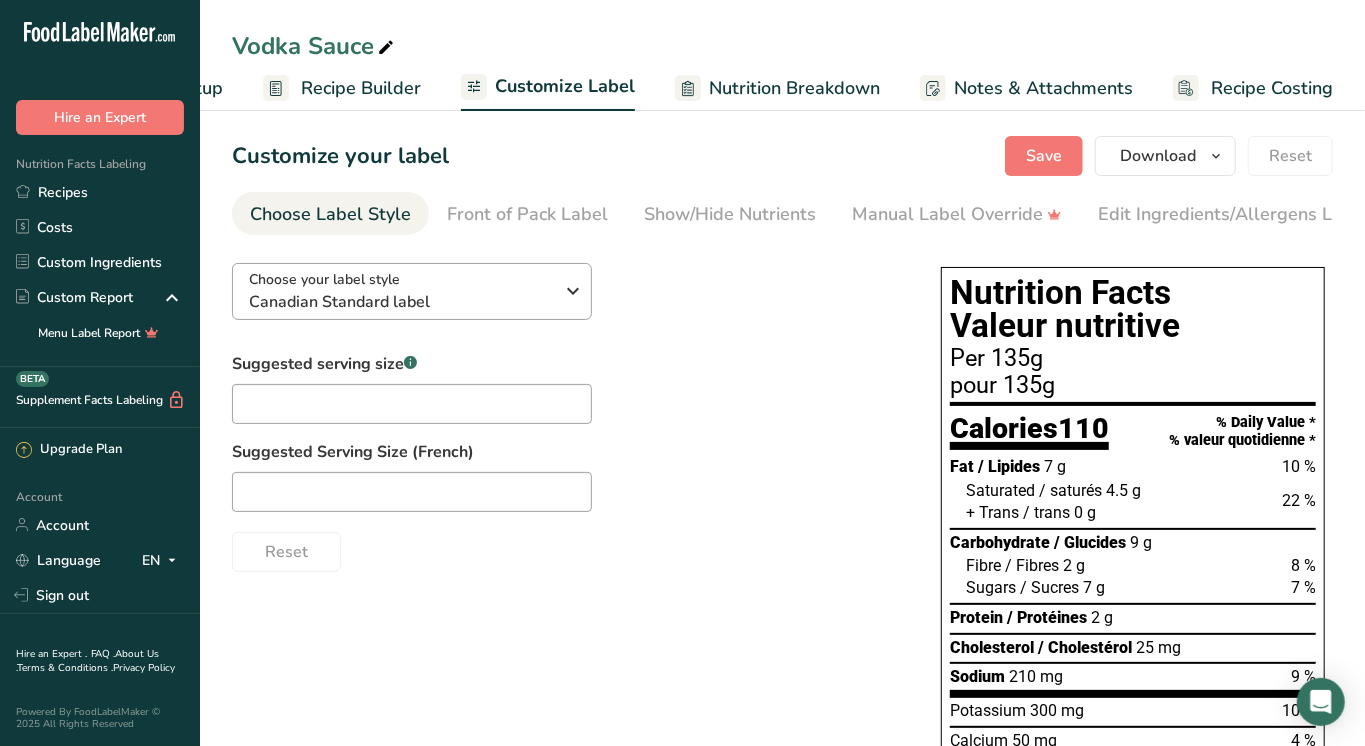 click on "Canadian Standard label" at bounding box center (401, 302) 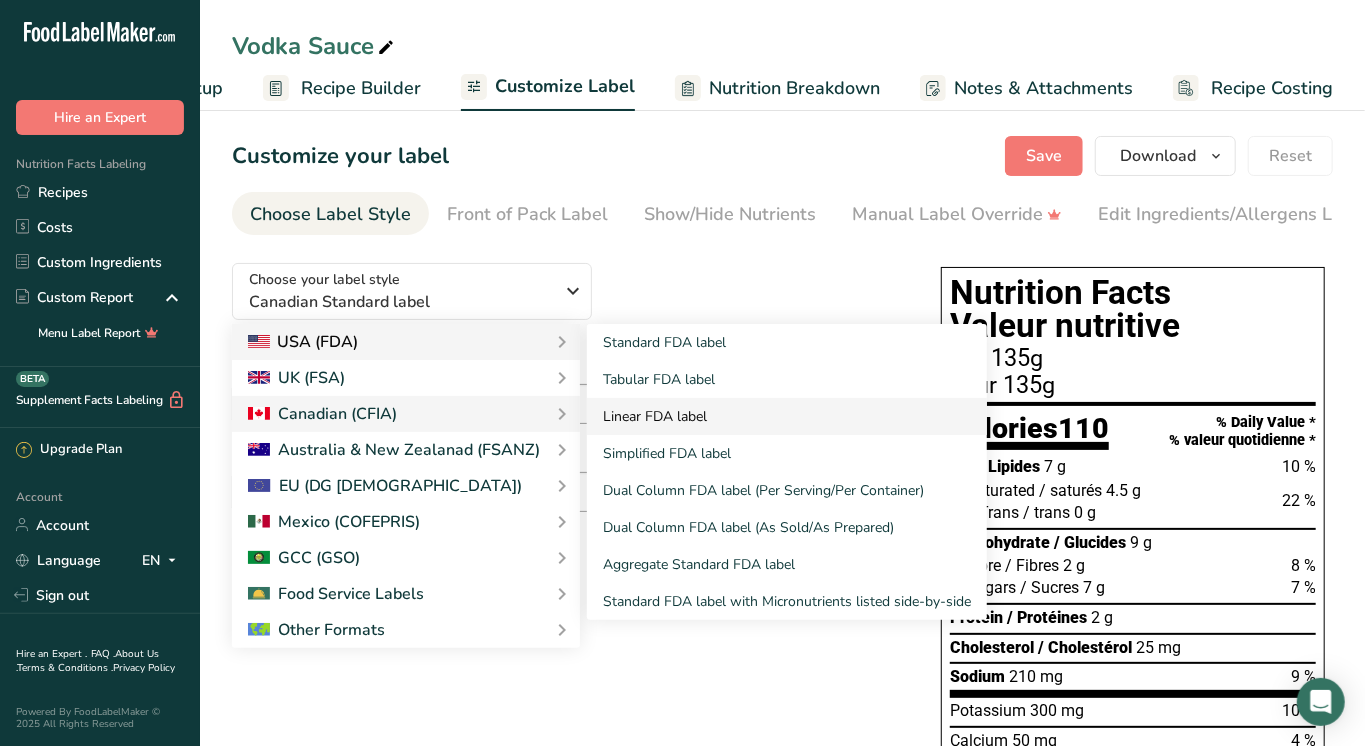 click on "Linear FDA label" at bounding box center (787, 416) 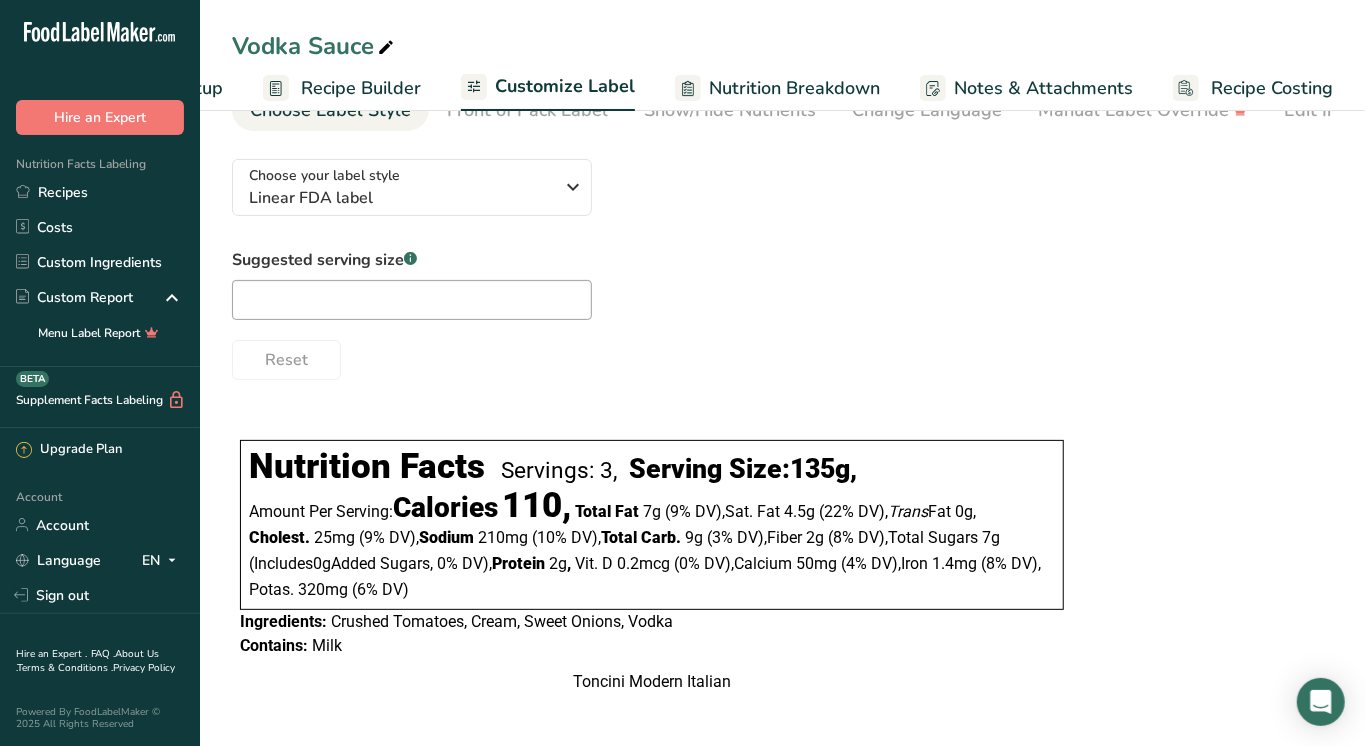 scroll, scrollTop: 129, scrollLeft: 0, axis: vertical 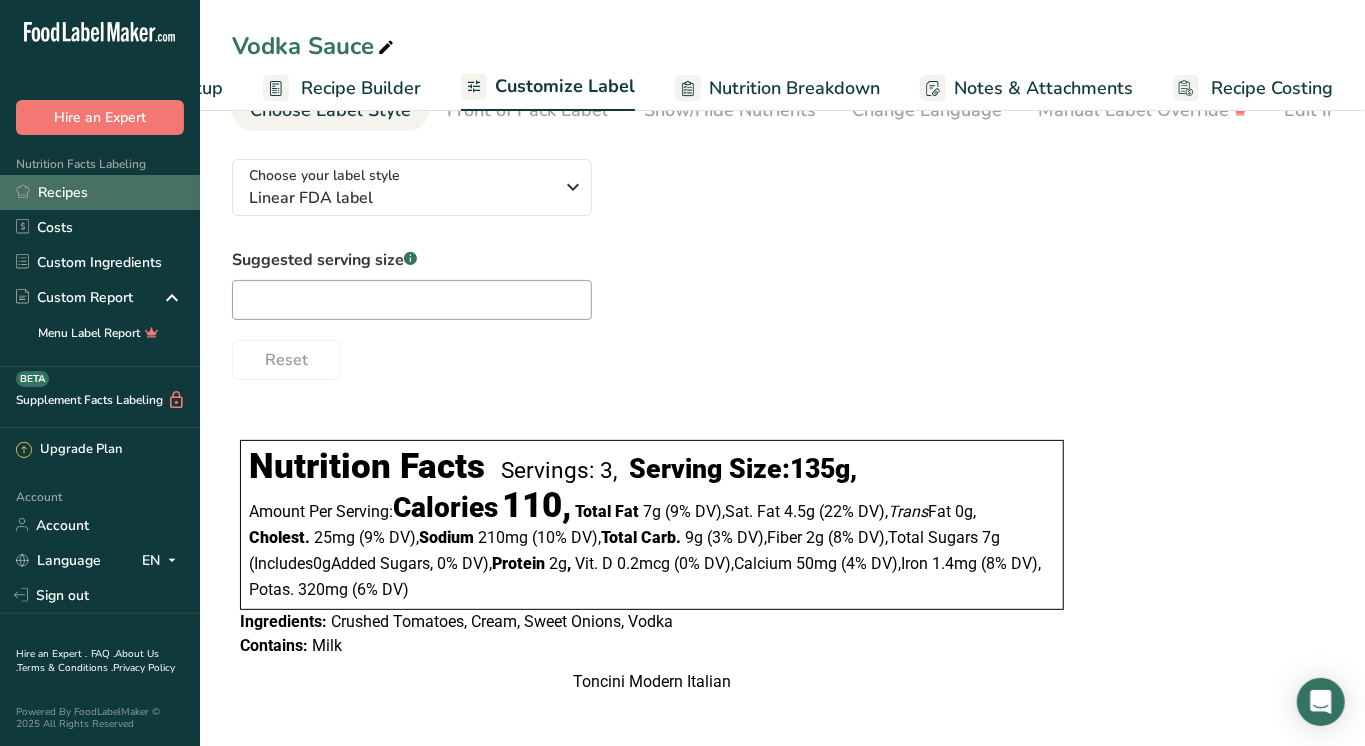 click on "Recipes" at bounding box center (100, 192) 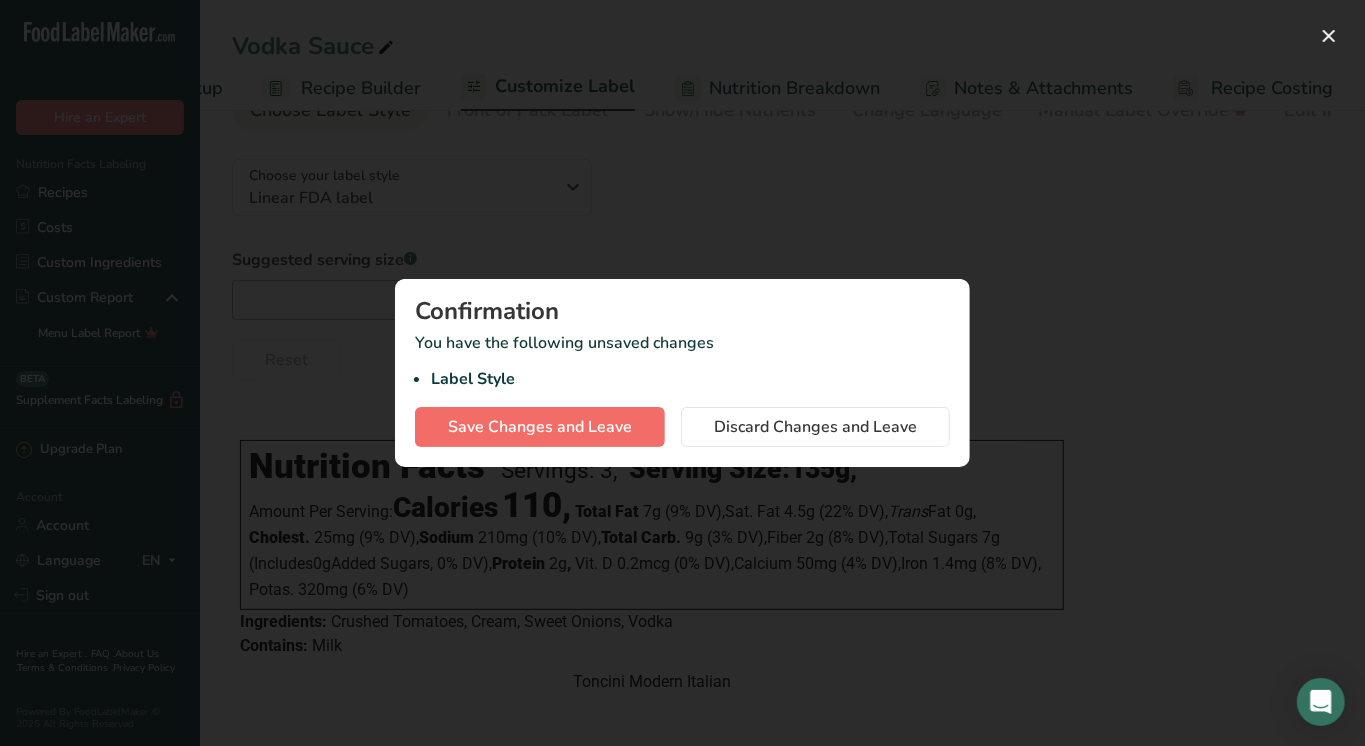 click on "Save Changes and Leave" at bounding box center [540, 427] 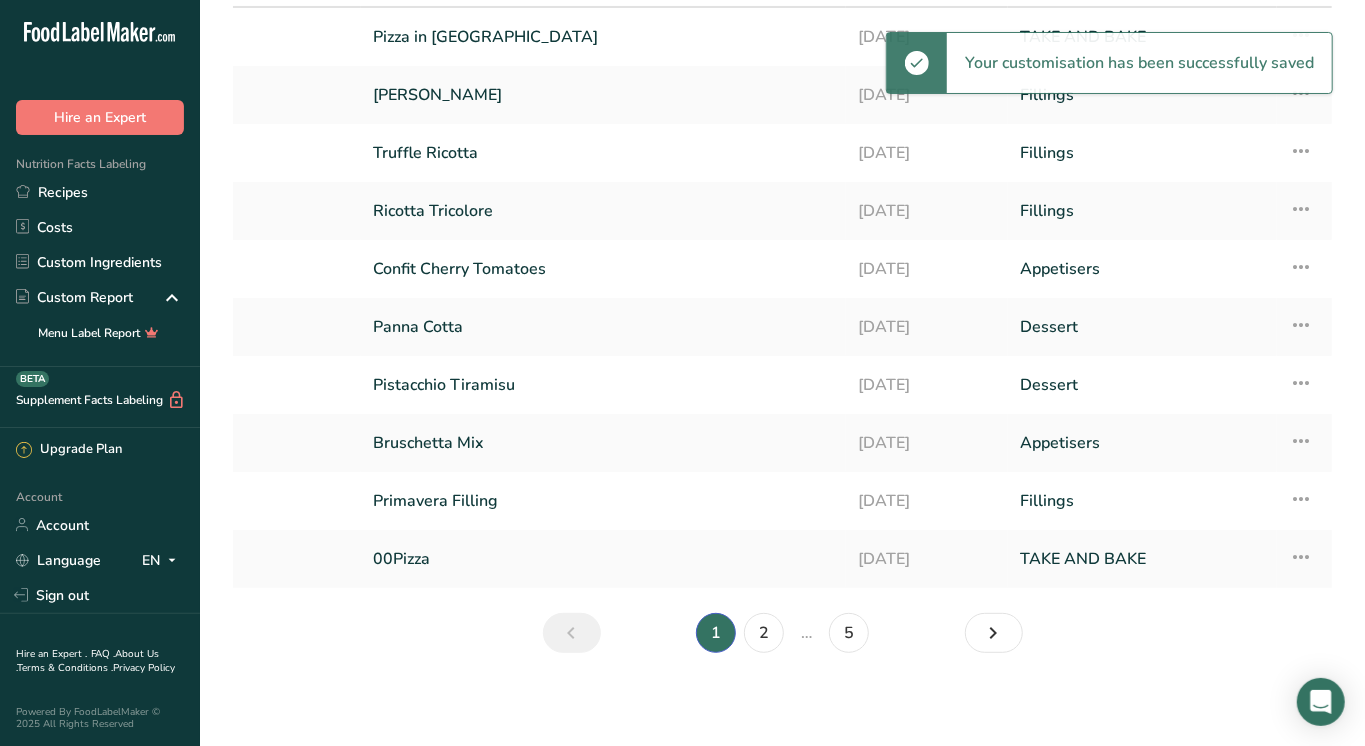 scroll, scrollTop: 0, scrollLeft: 0, axis: both 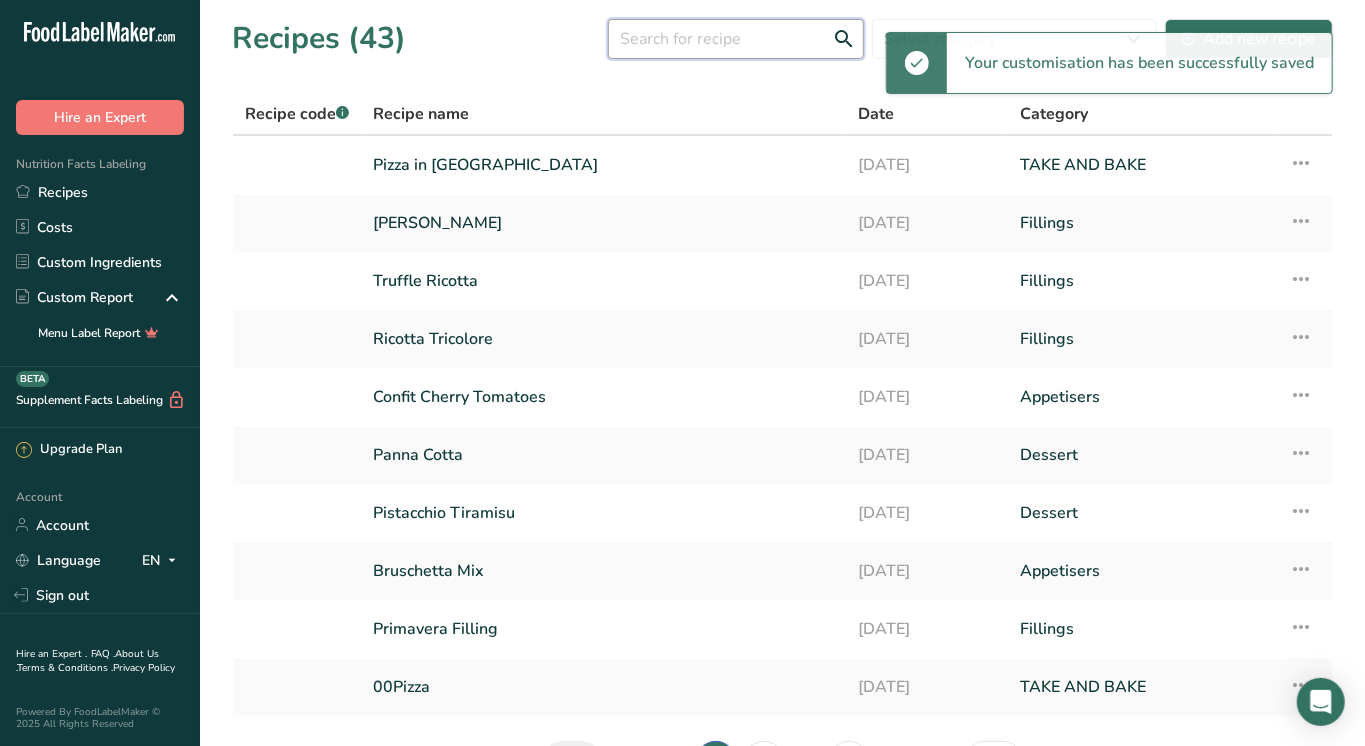 click at bounding box center (736, 39) 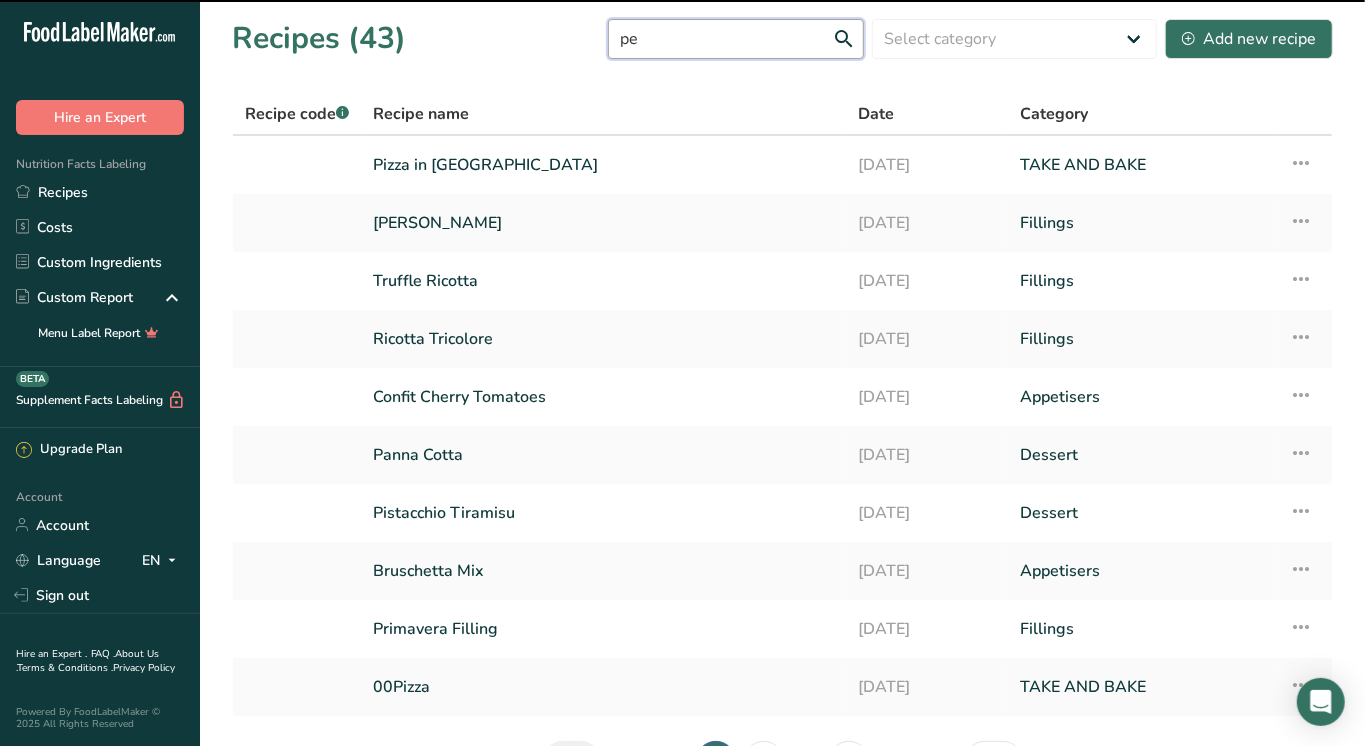 type on "pea" 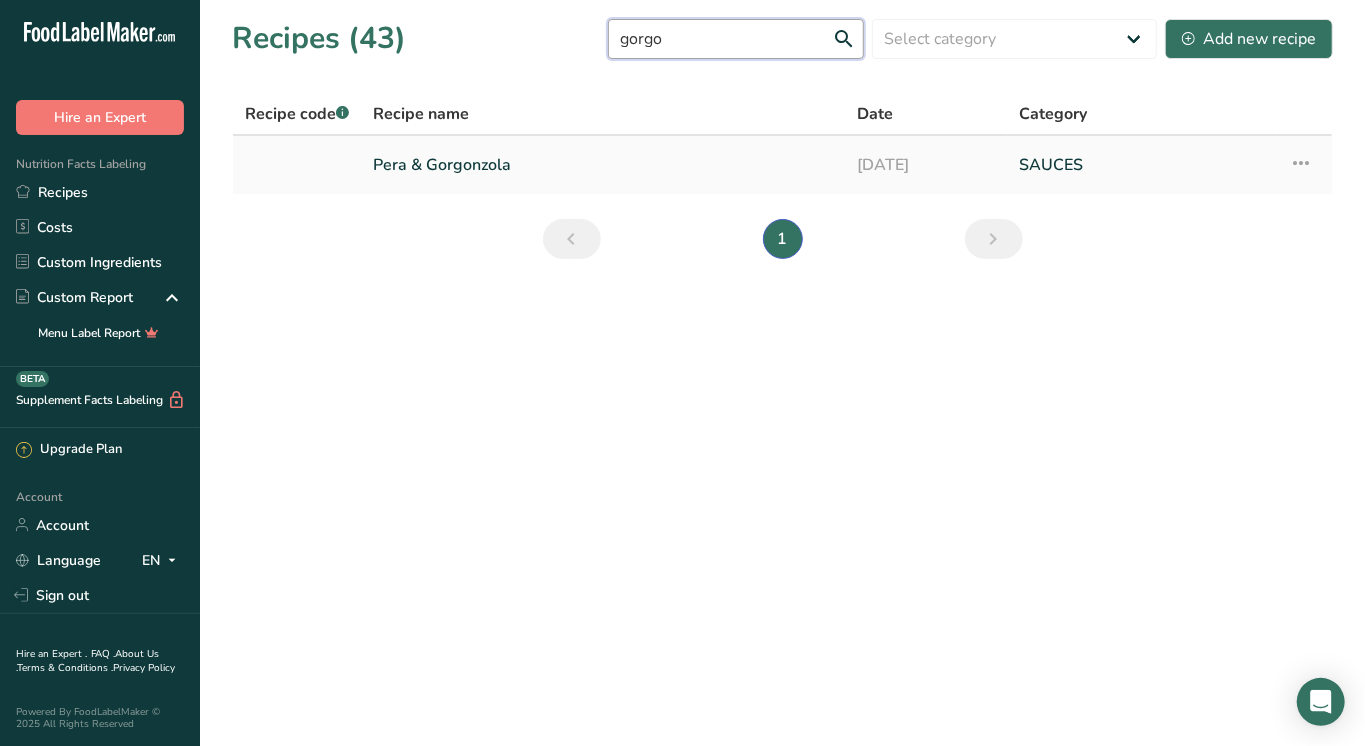 type on "gorgo" 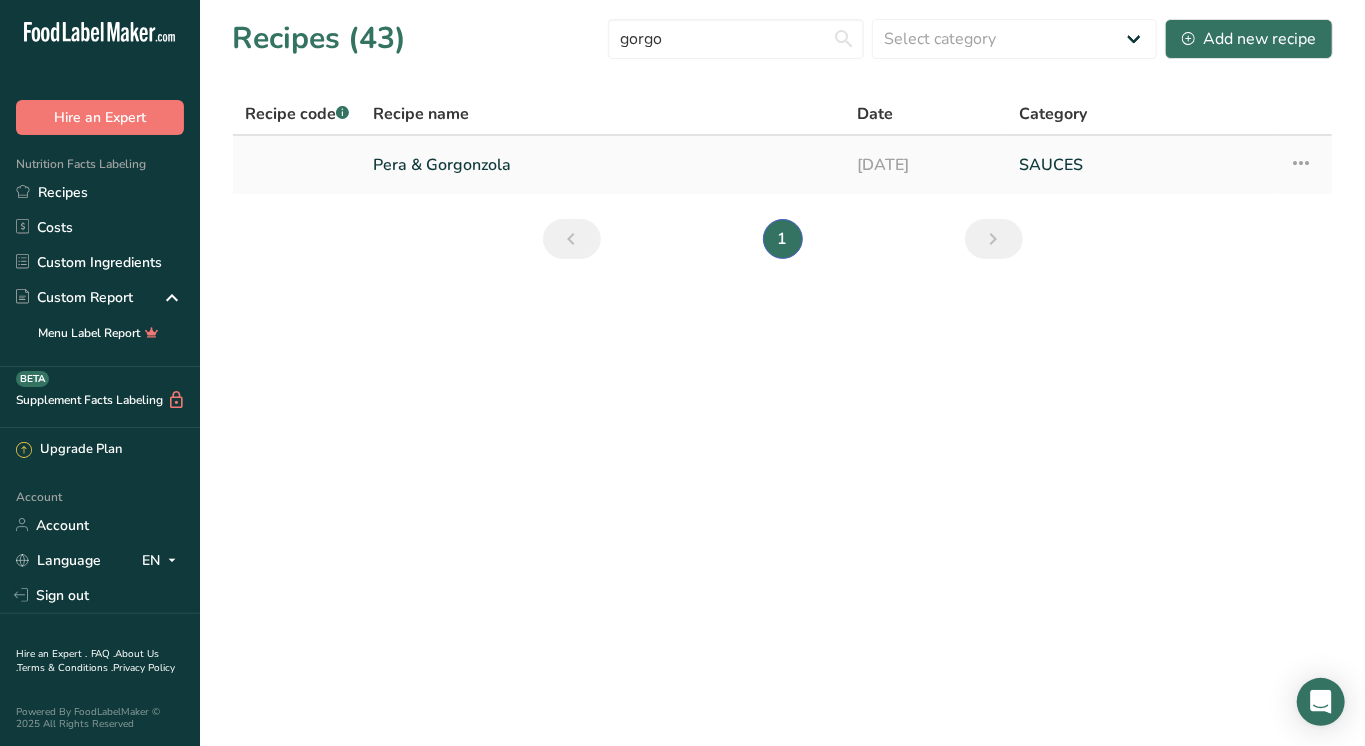 click on "Pera & Gorgonzola" at bounding box center [603, 165] 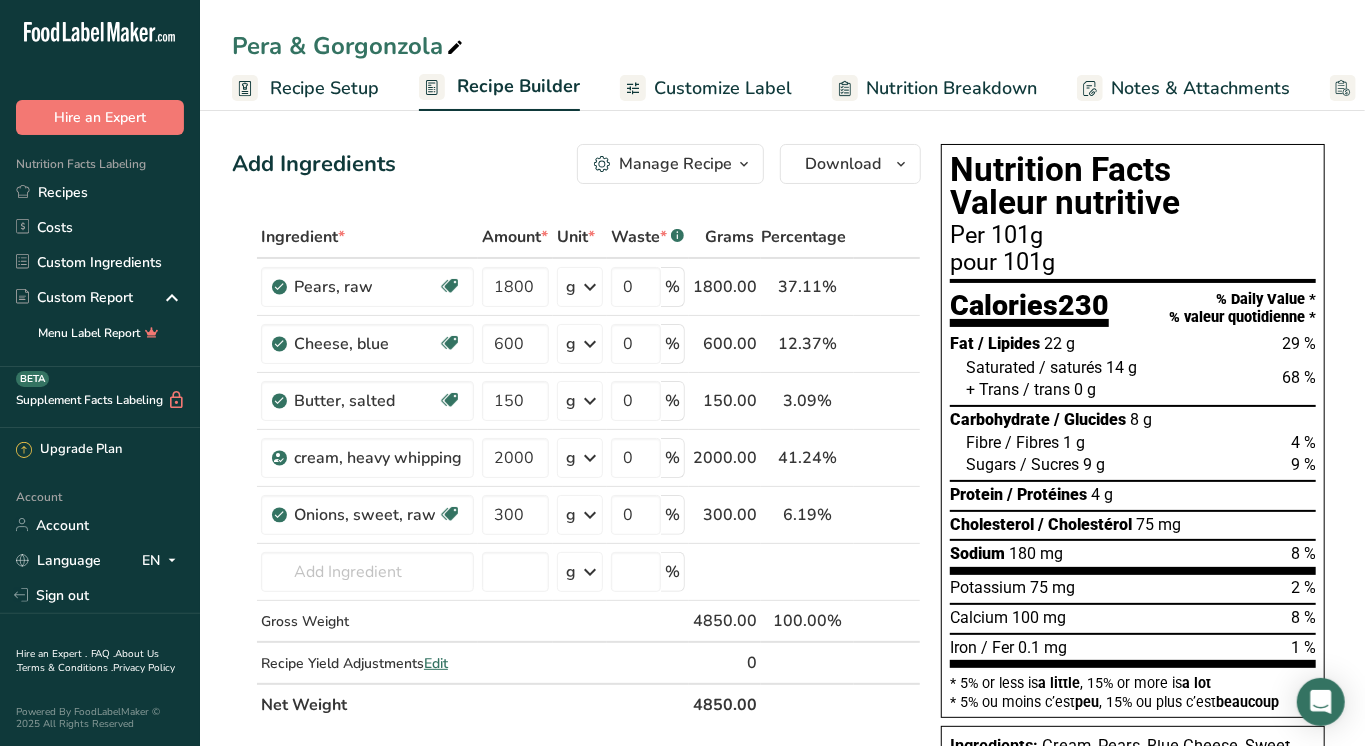 click on "Customize Label" at bounding box center (723, 88) 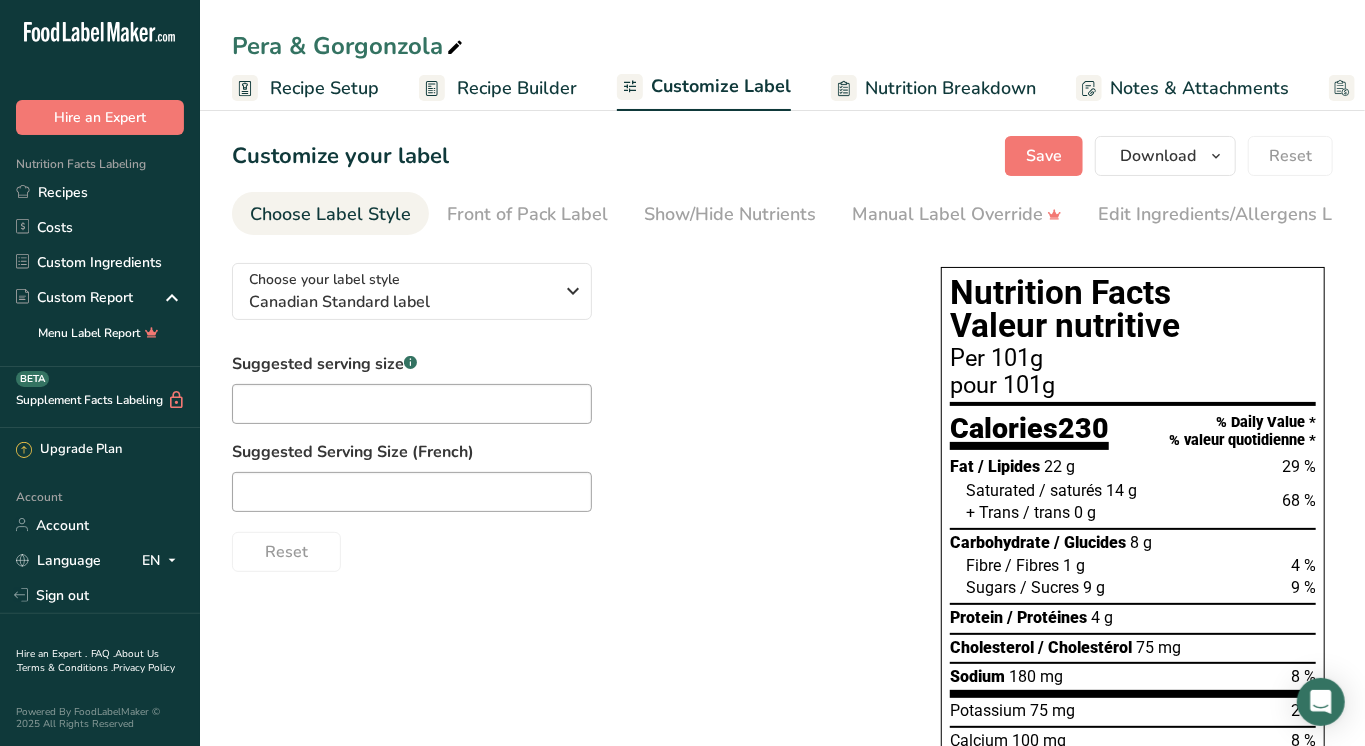 scroll, scrollTop: 0, scrollLeft: 156, axis: horizontal 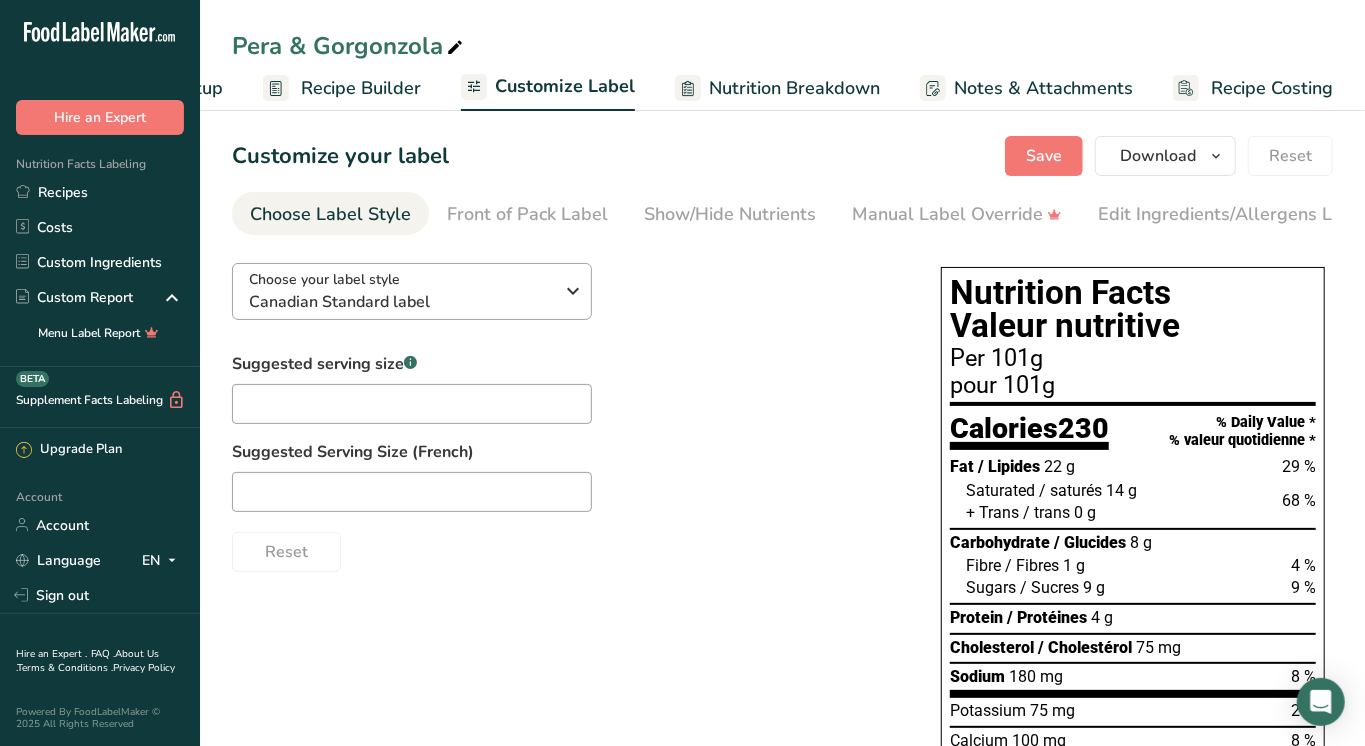 click on "Choose your label style" at bounding box center (324, 279) 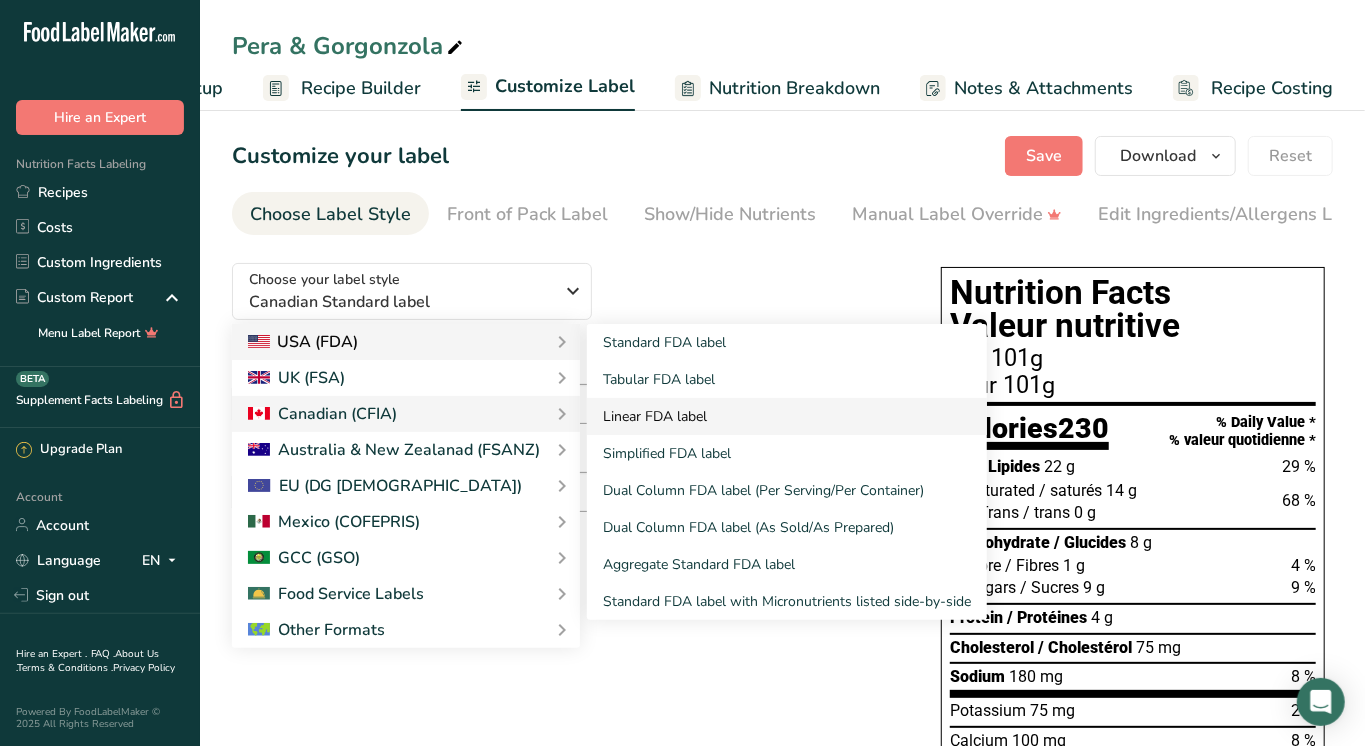 click on "Linear FDA label" at bounding box center (787, 416) 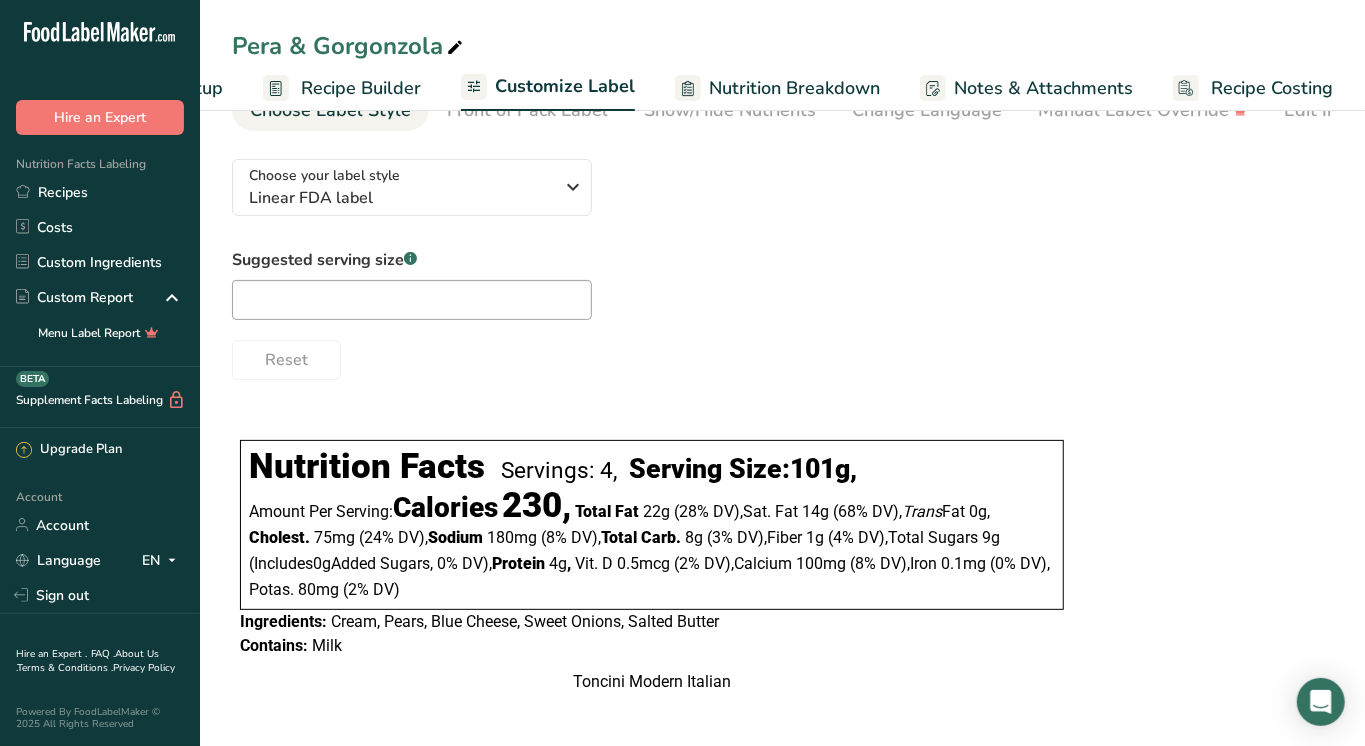 scroll, scrollTop: 129, scrollLeft: 0, axis: vertical 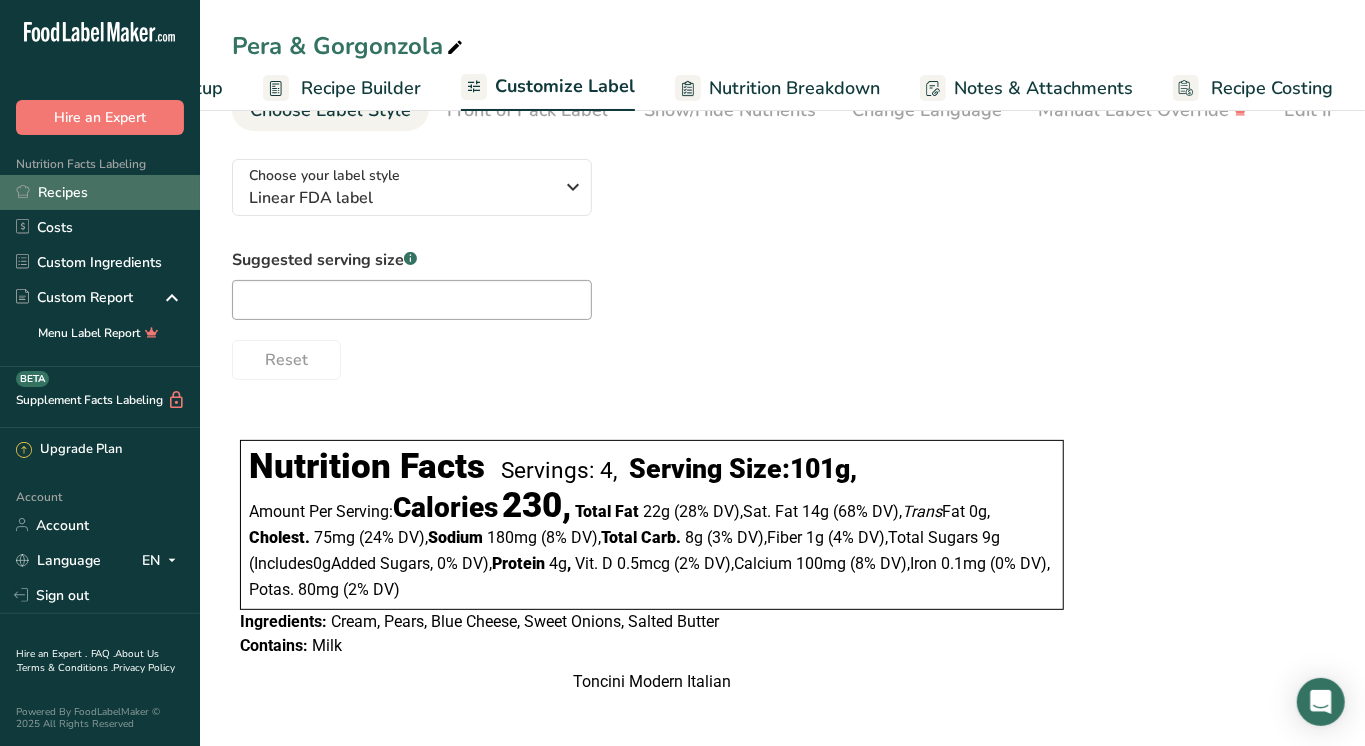 click on "Recipes" at bounding box center [100, 192] 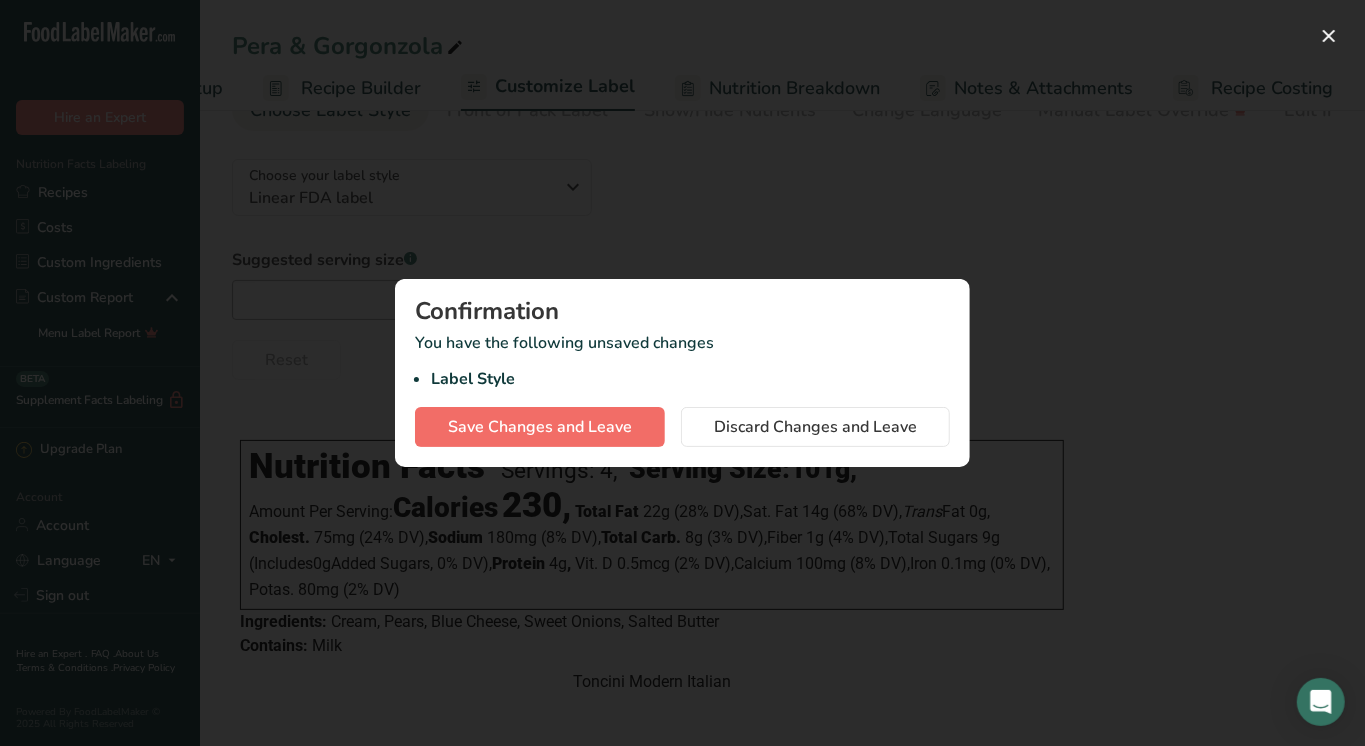 click on "Save Changes and Leave" at bounding box center (540, 427) 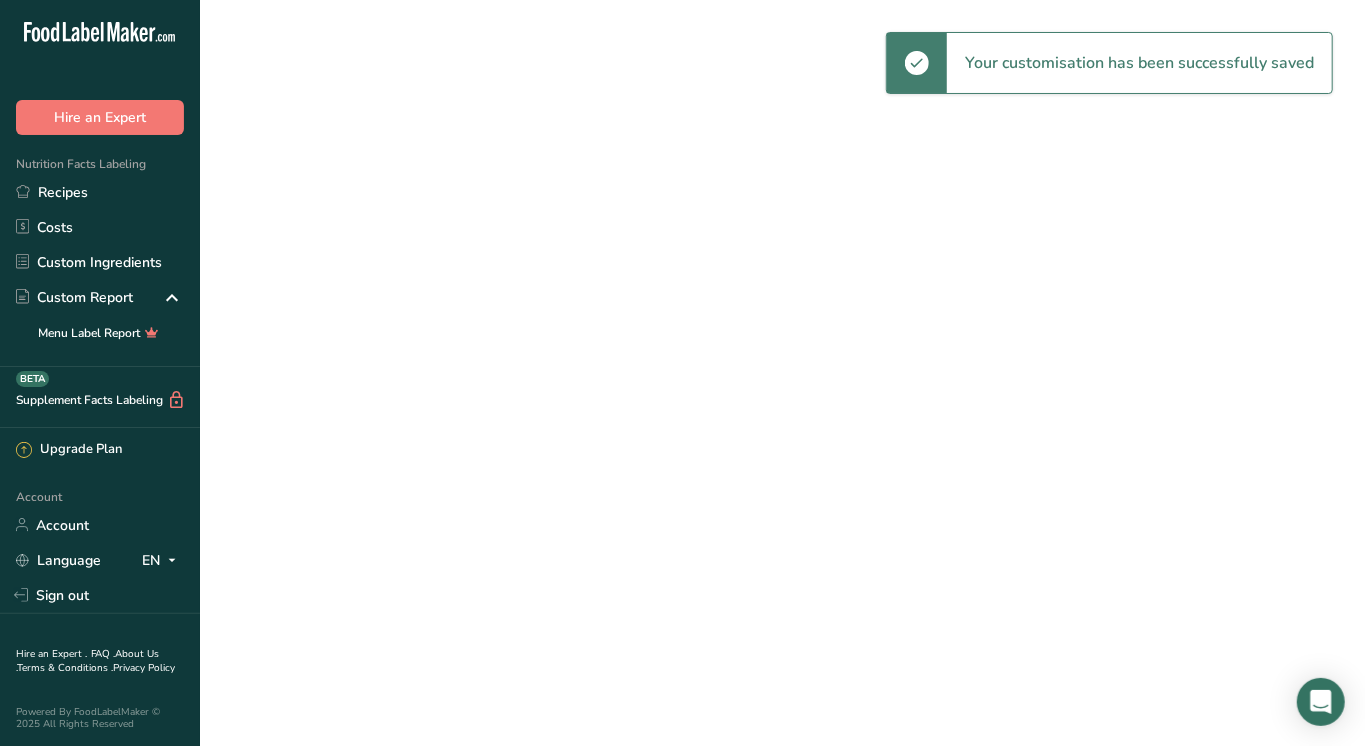 scroll, scrollTop: 0, scrollLeft: 0, axis: both 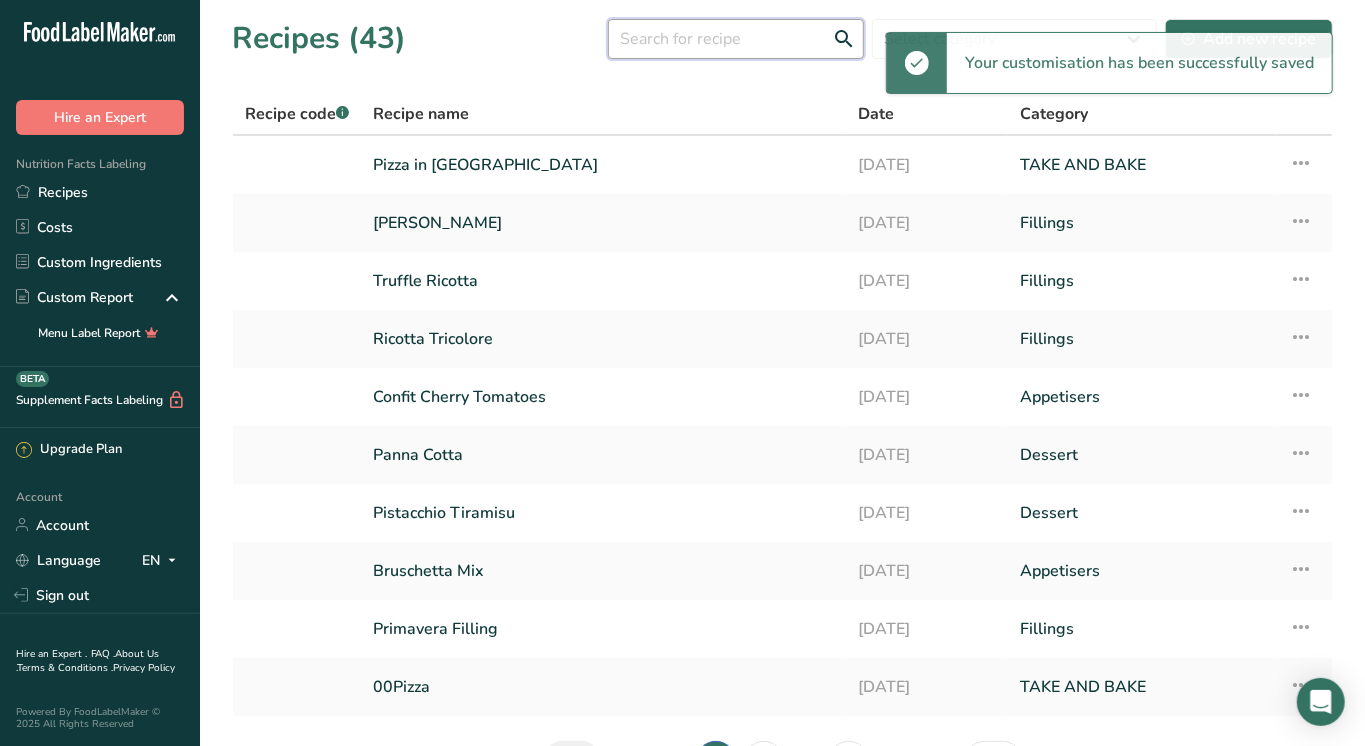 click at bounding box center (736, 39) 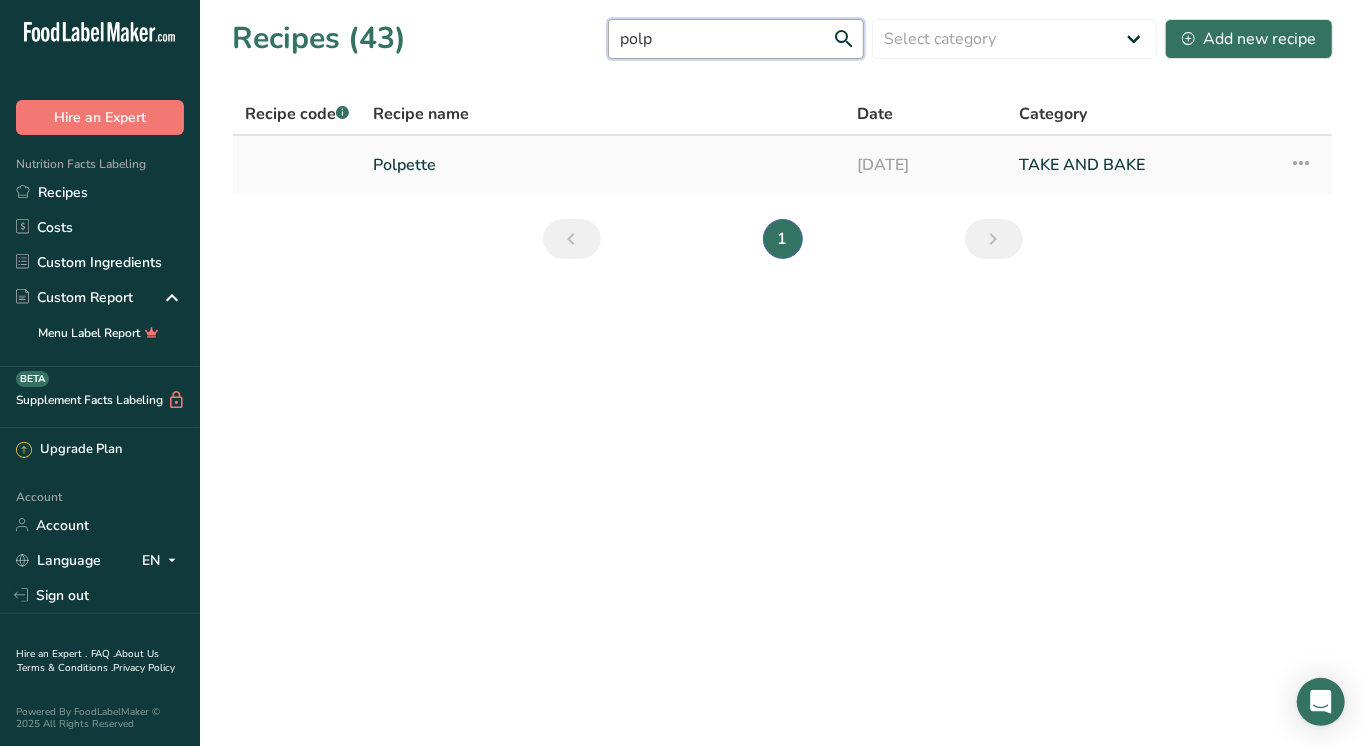 type on "polp" 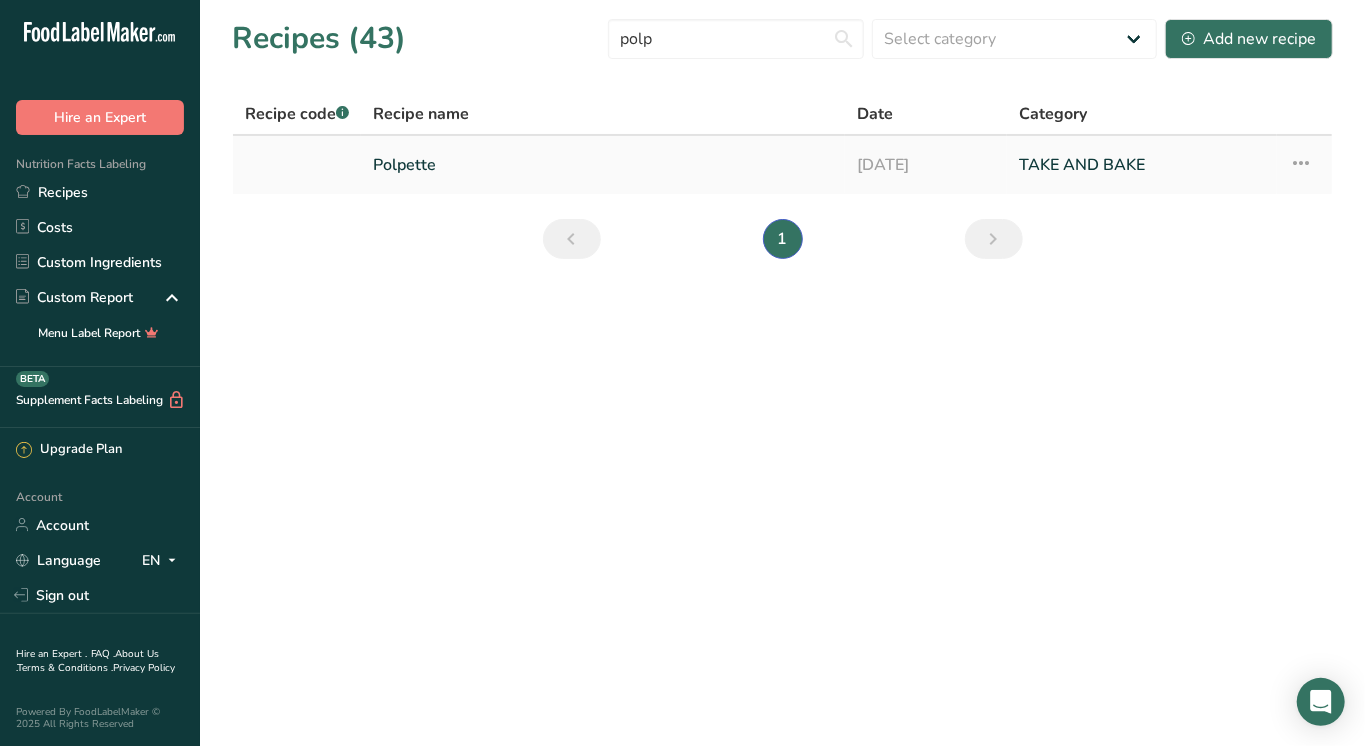 click on "Polpette" at bounding box center [603, 165] 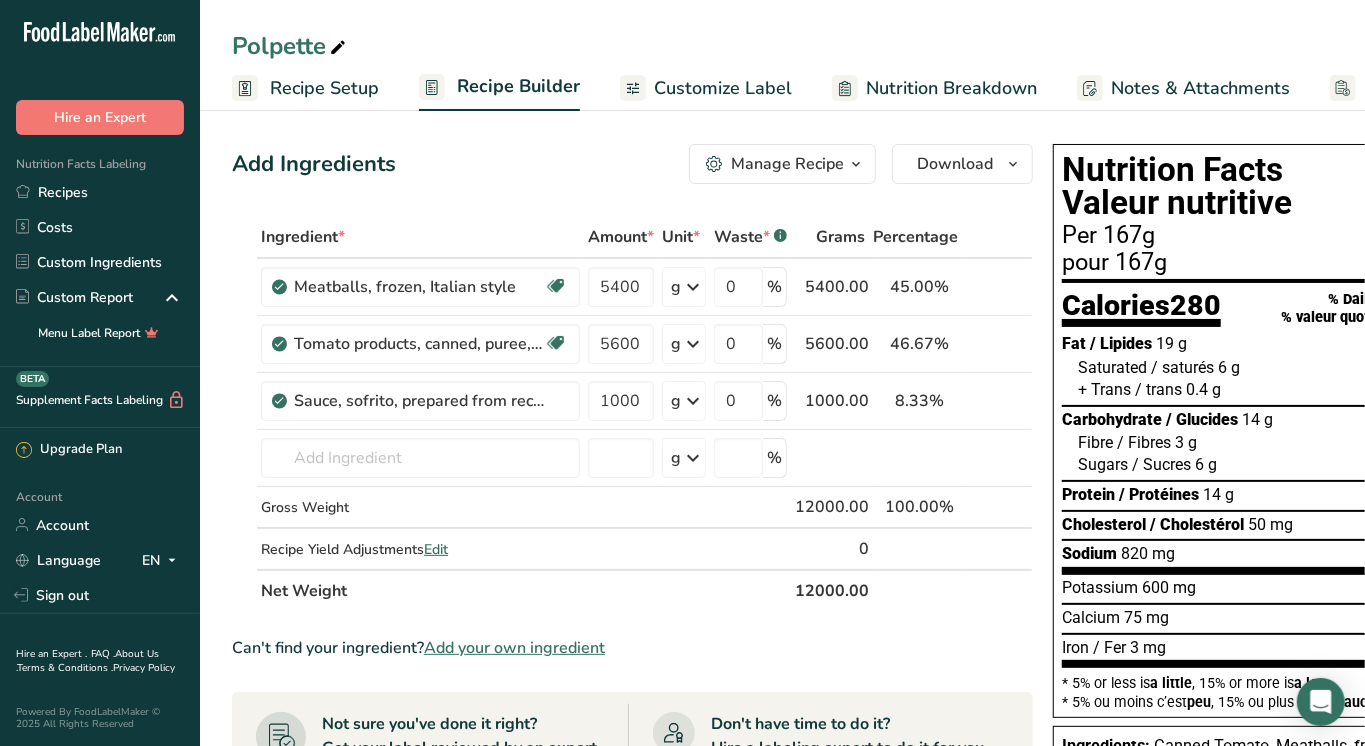 click on "Customize Label" at bounding box center (723, 88) 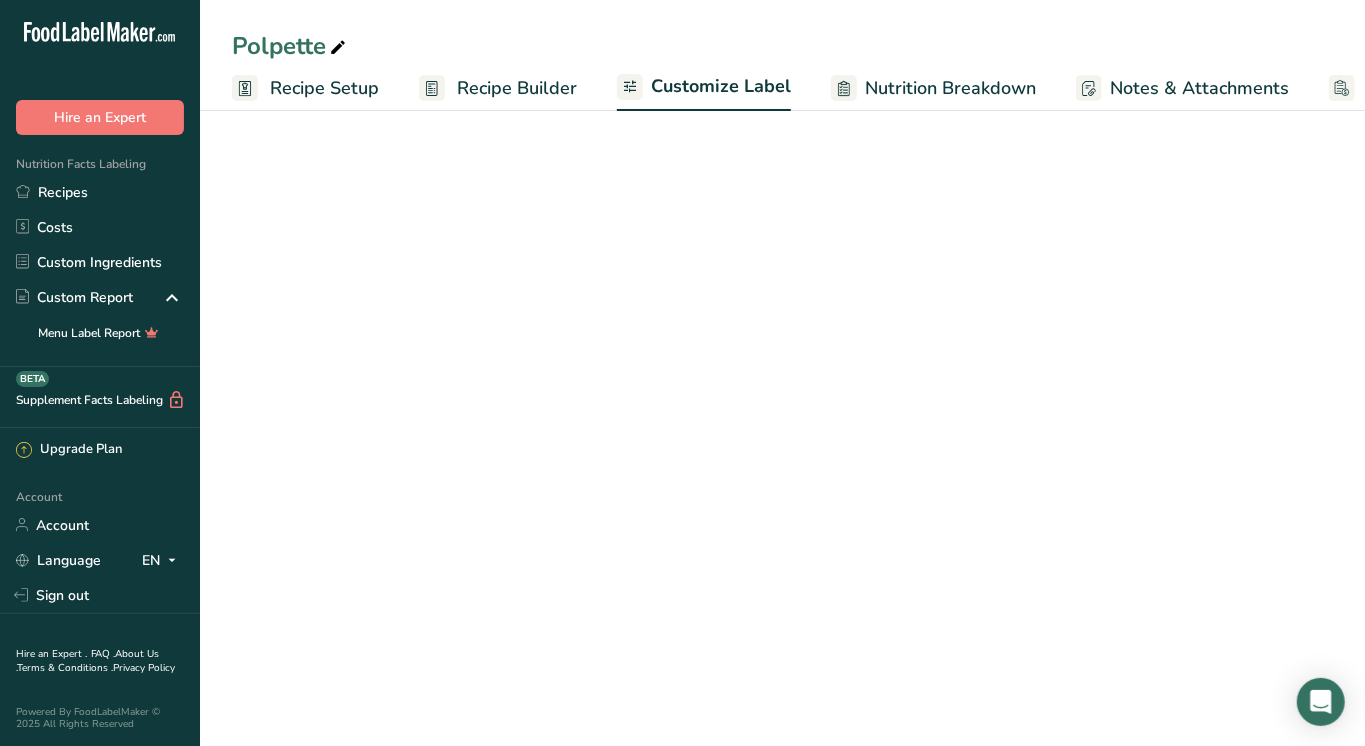 scroll, scrollTop: 0, scrollLeft: 156, axis: horizontal 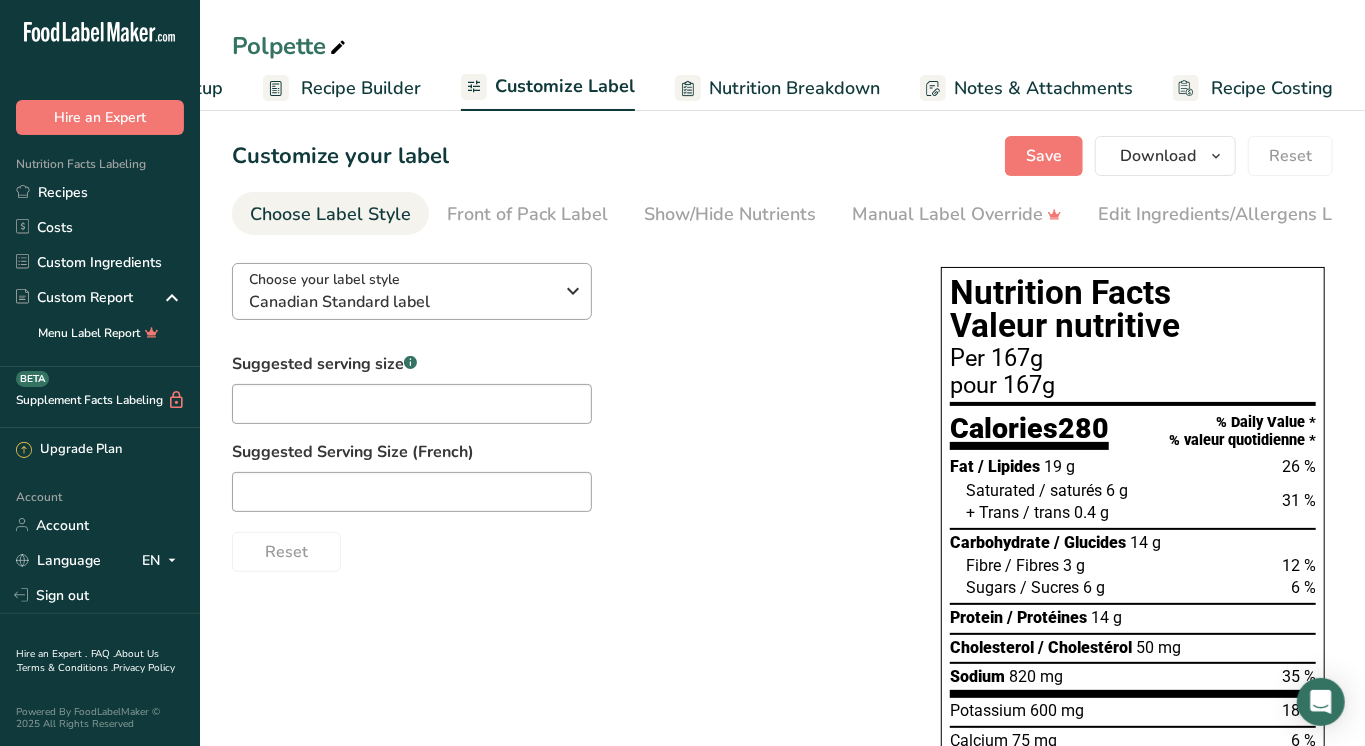 click on "Canadian Standard label" at bounding box center [401, 302] 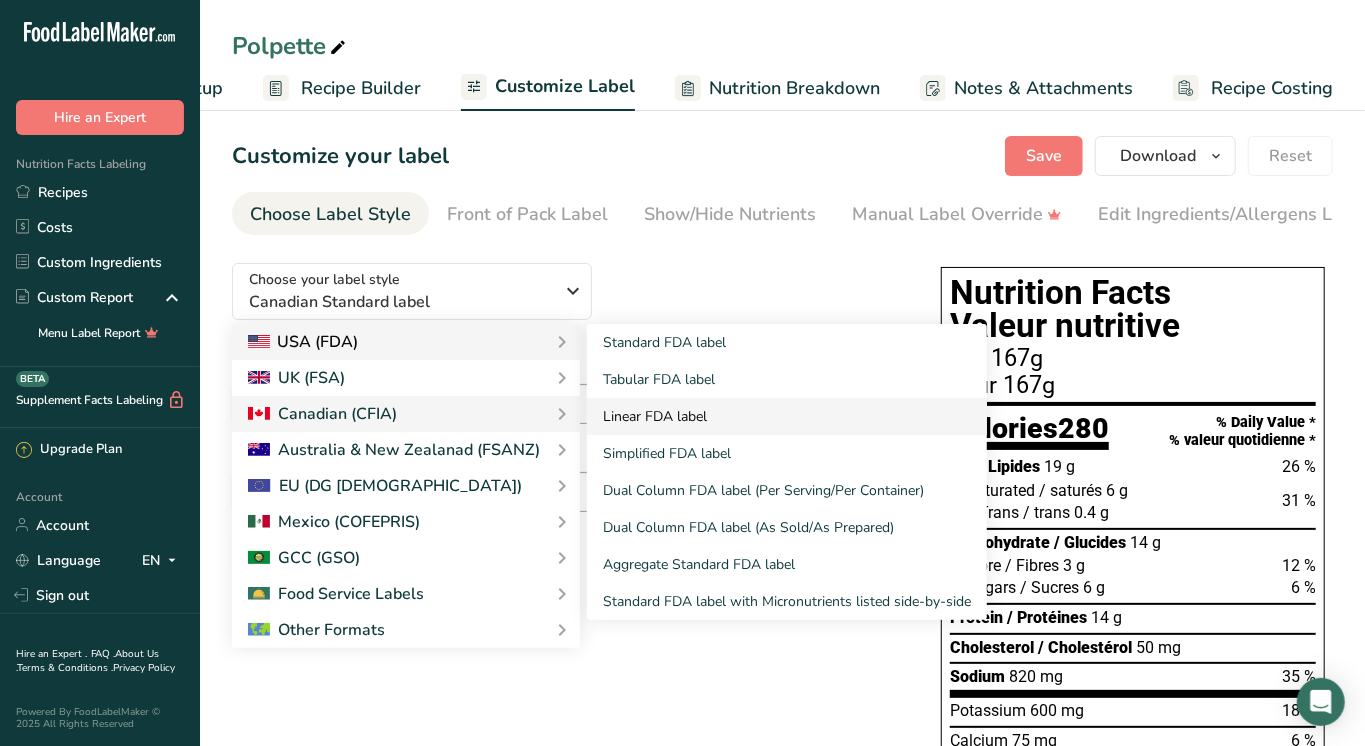 click on "Linear FDA label" at bounding box center (787, 416) 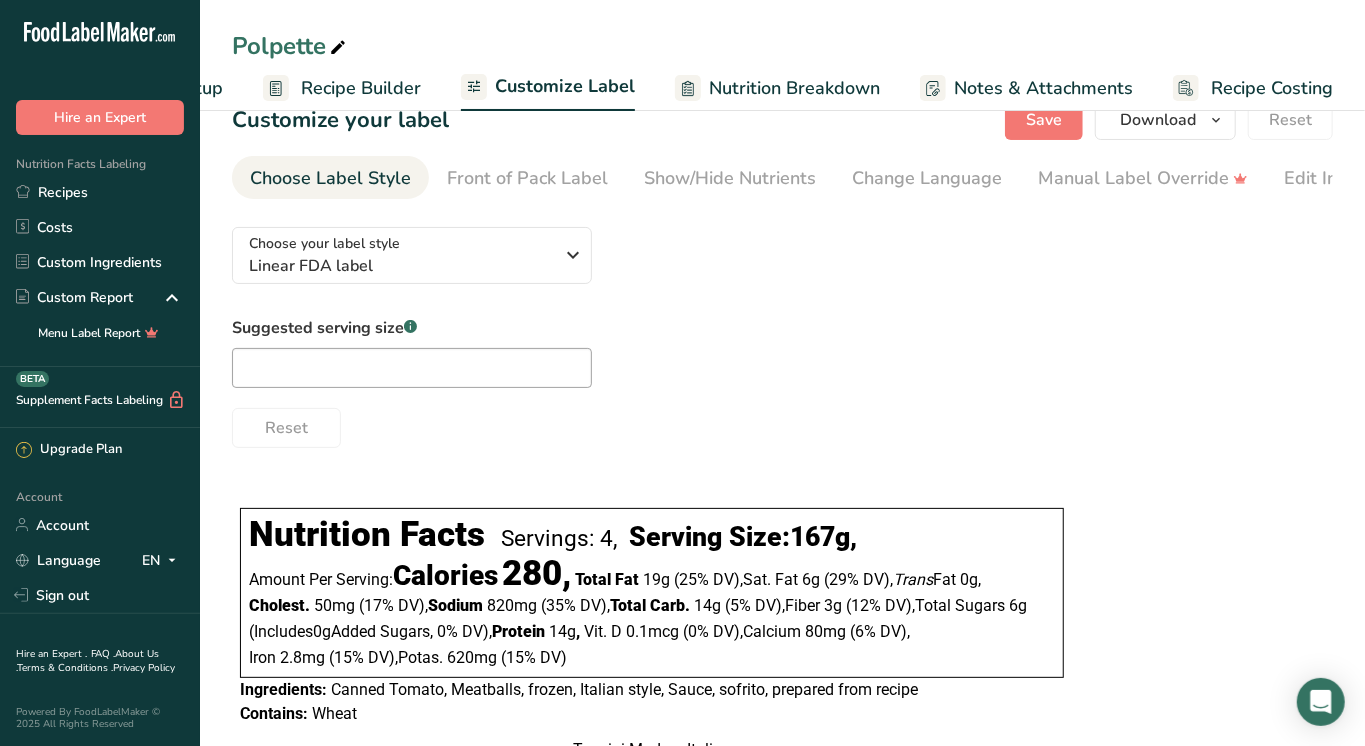 scroll, scrollTop: 0, scrollLeft: 0, axis: both 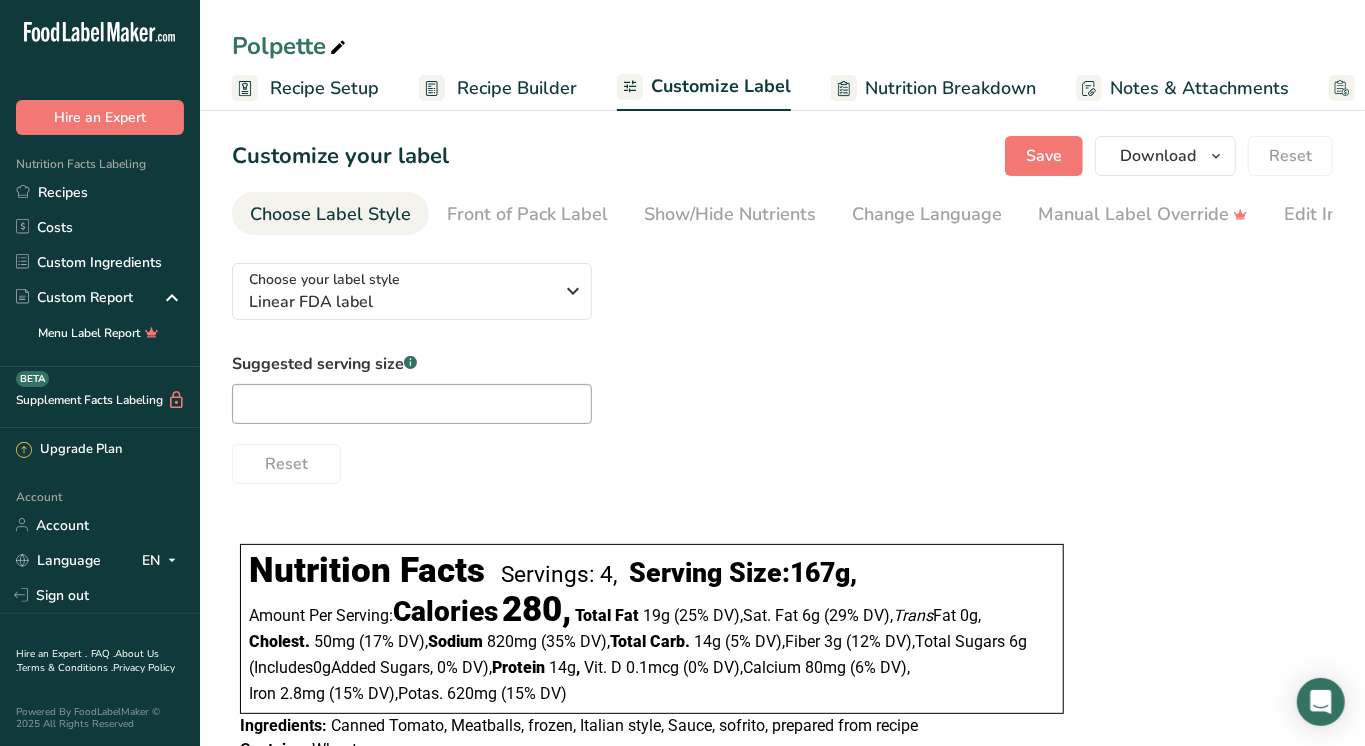 click on "Recipe Setup" at bounding box center [324, 88] 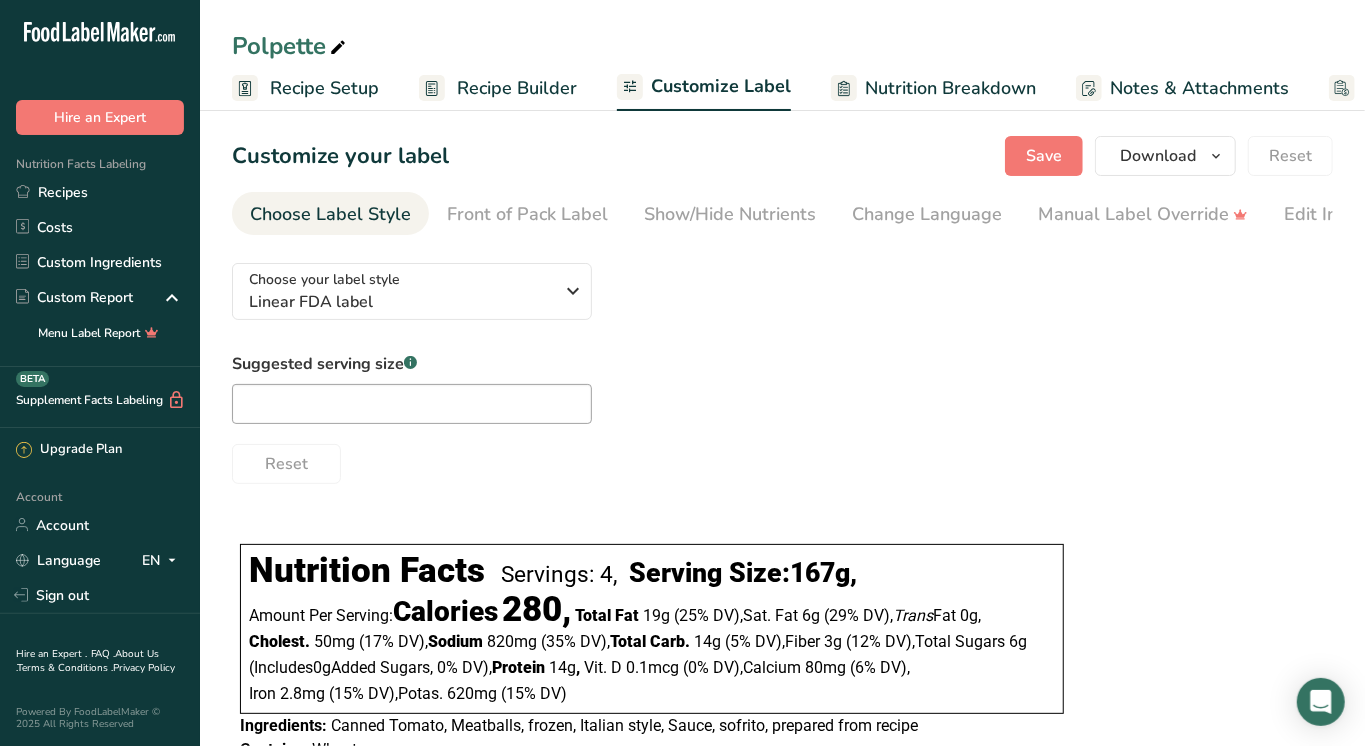 scroll, scrollTop: 0, scrollLeft: 6, axis: horizontal 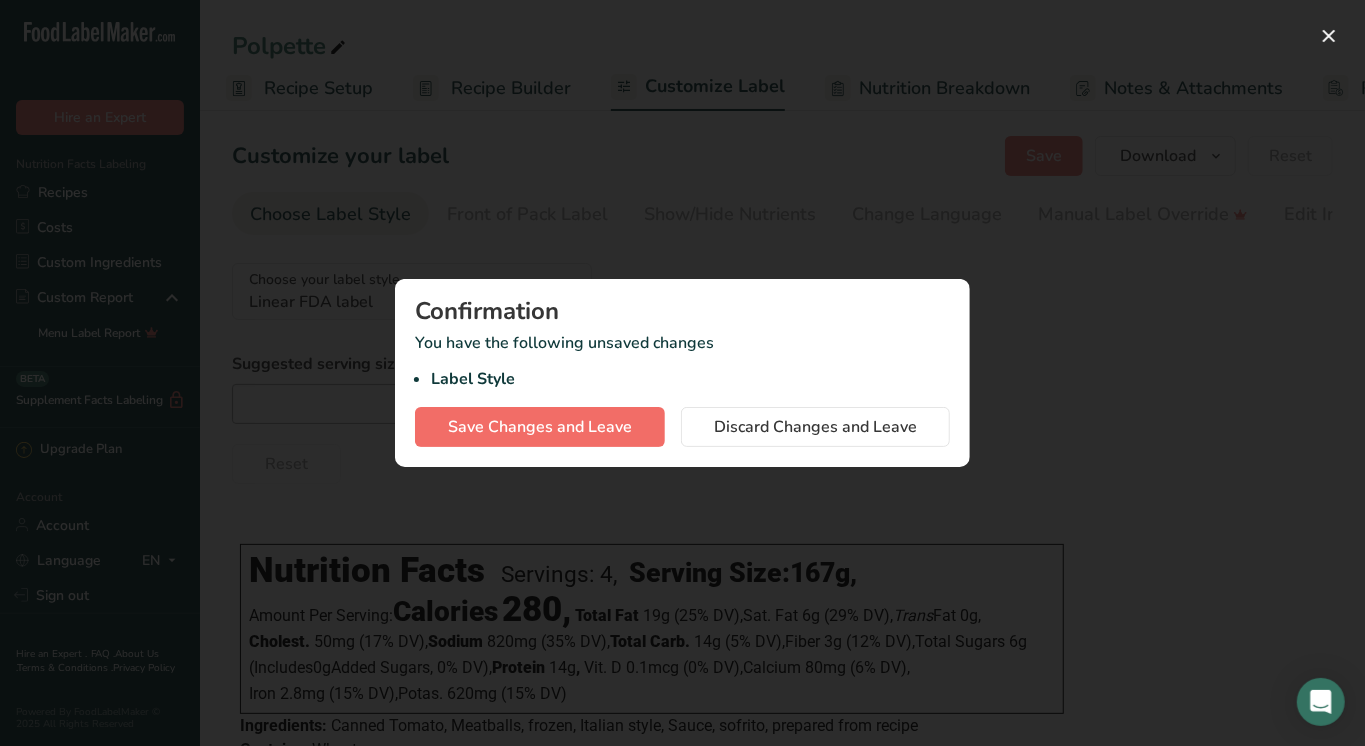 click on "Save Changes and Leave" at bounding box center [540, 427] 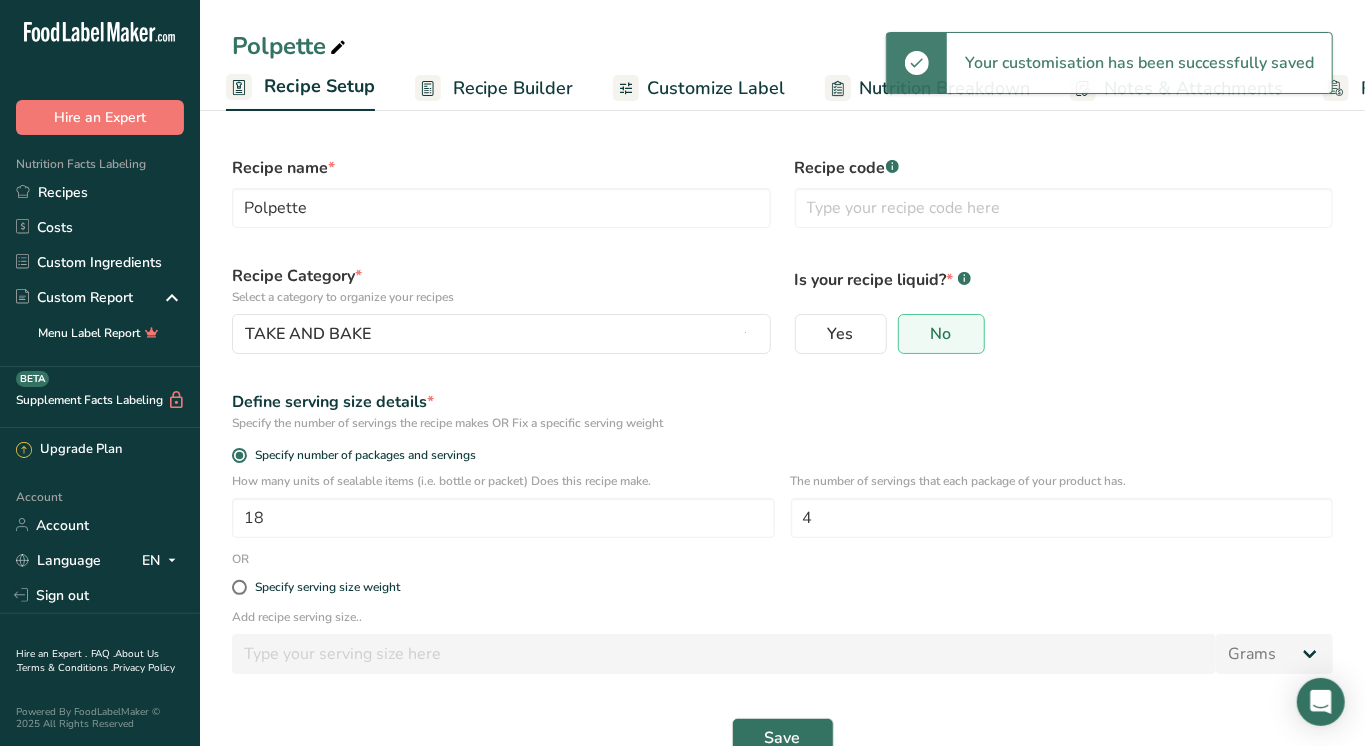 click on "Recipe Builder" at bounding box center [513, 88] 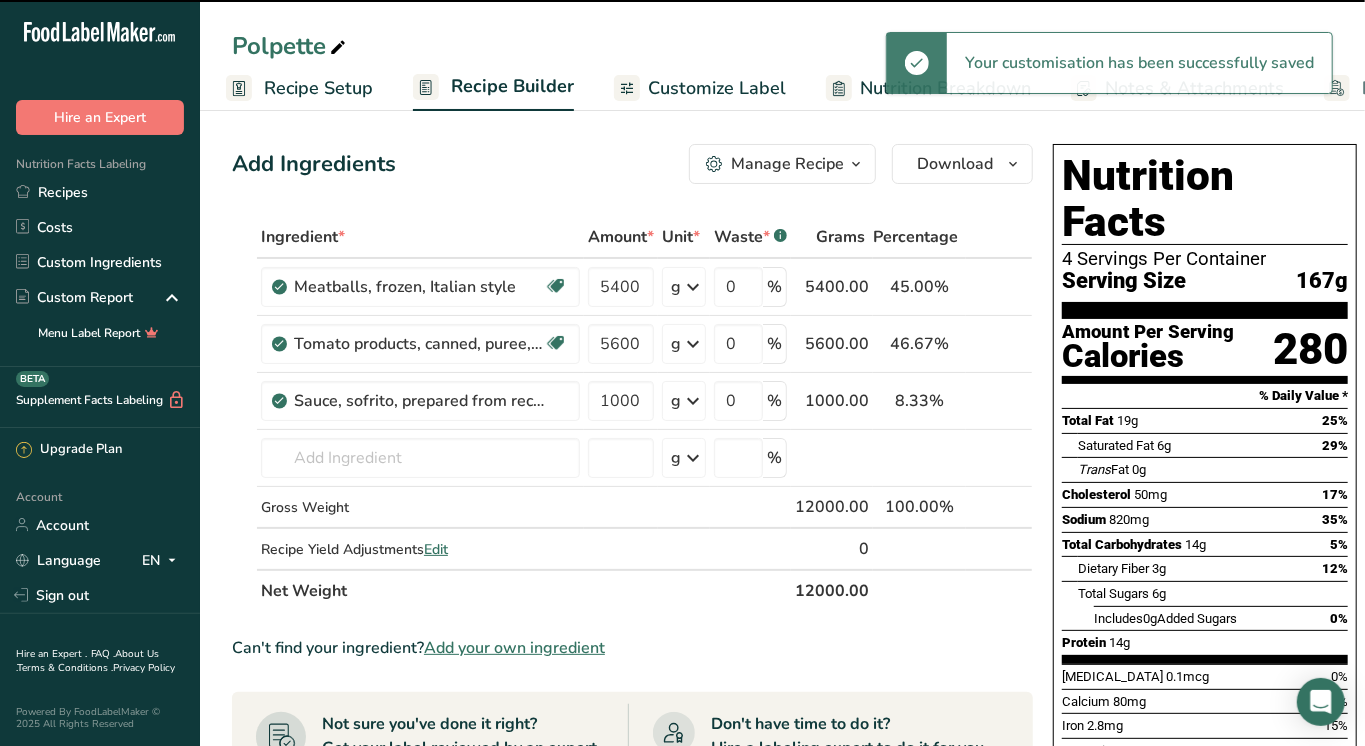 scroll, scrollTop: 0, scrollLeft: 156, axis: horizontal 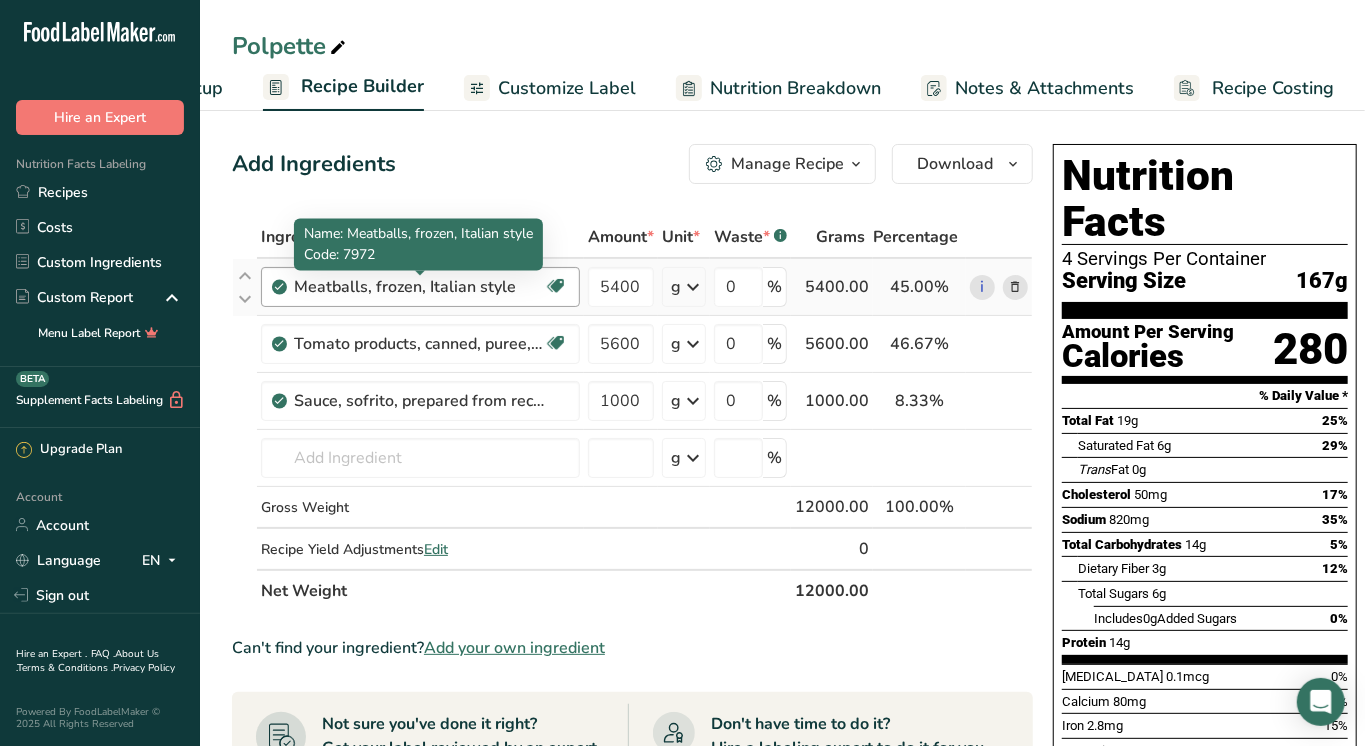 click on "Meatballs, frozen, Italian style" at bounding box center (419, 287) 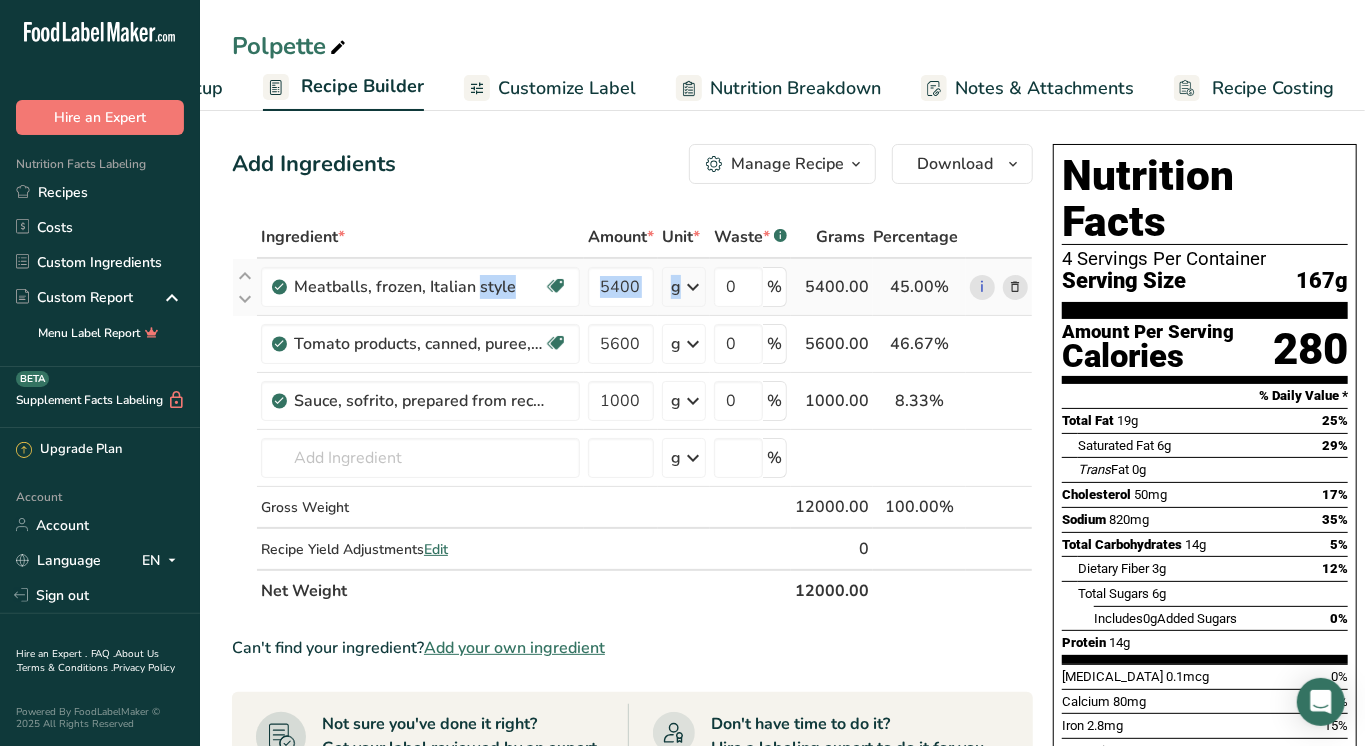 drag, startPoint x: 380, startPoint y: 288, endPoint x: 690, endPoint y: 297, distance: 310.1306 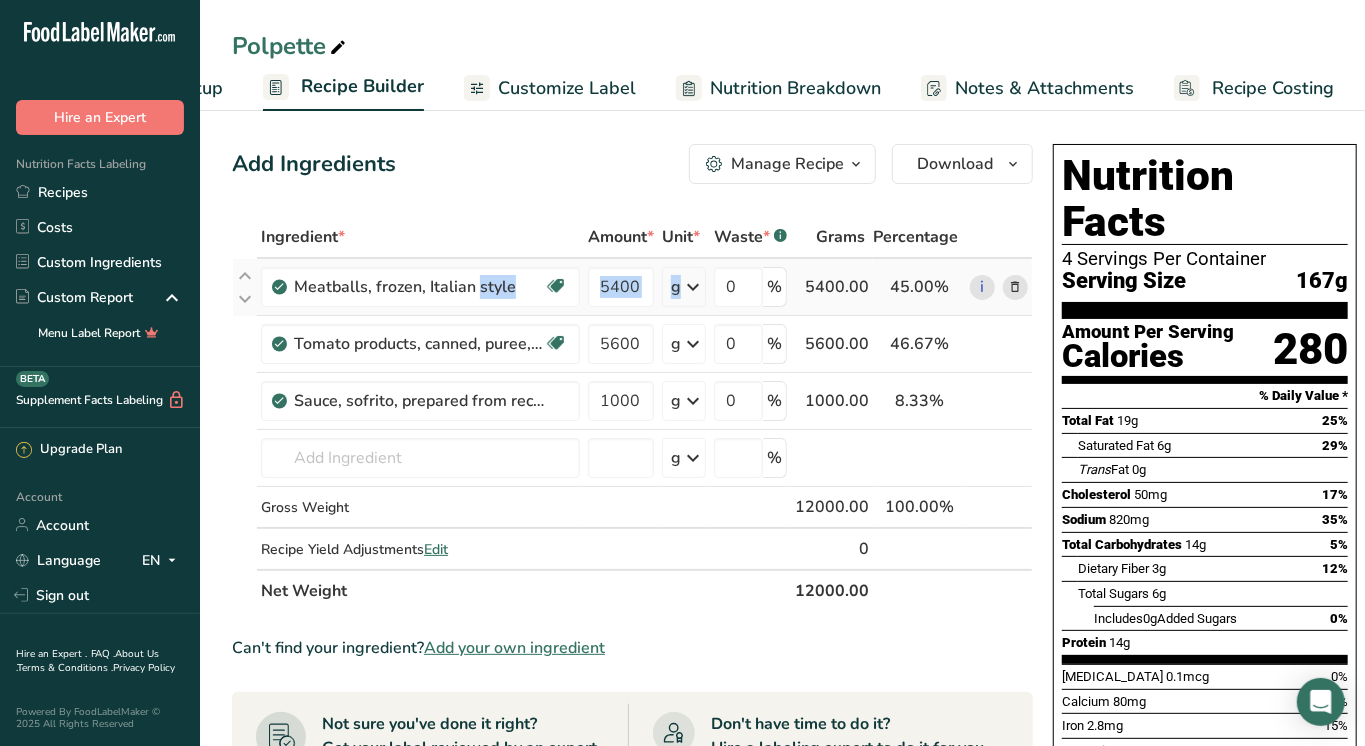 click on "Meatballs, frozen, Italian style
Dairy free
Soy free
5400
g
Portions
3 oz
3 pieces
Weight Units
g
kg
mg
See more
Volume Units
l
Volume units require a density conversion. If you know your ingredient's density enter it below. Otherwise, click on "RIA" our AI Regulatory bot - she will be able to help you
lb/ft3
g/cm3
Confirm
mL
Volume units require a density conversion. If you know your ingredient's density enter it below. Otherwise, click on "RIA" our AI Regulatory bot - she will be able to help you
lb/ft3
g/cm3" at bounding box center (632, 287) 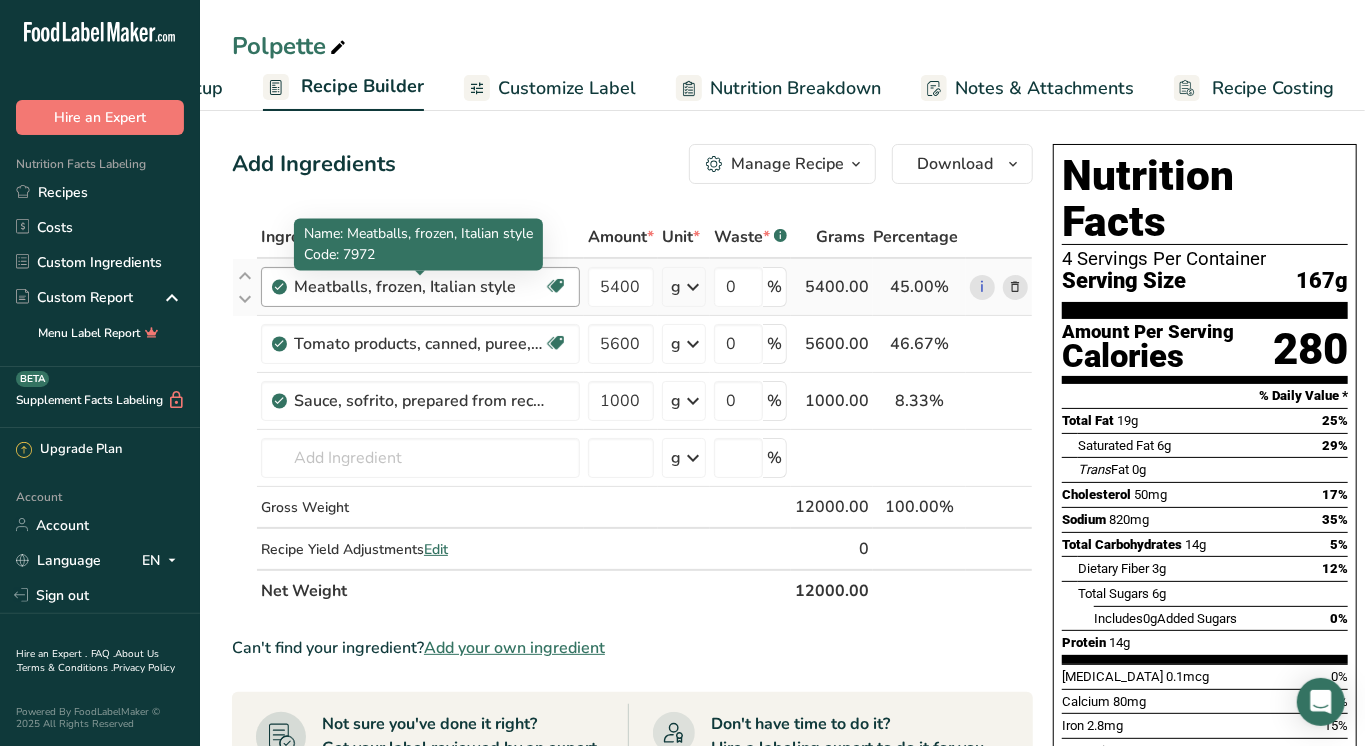 click on "Meatballs, frozen, Italian style" at bounding box center [419, 287] 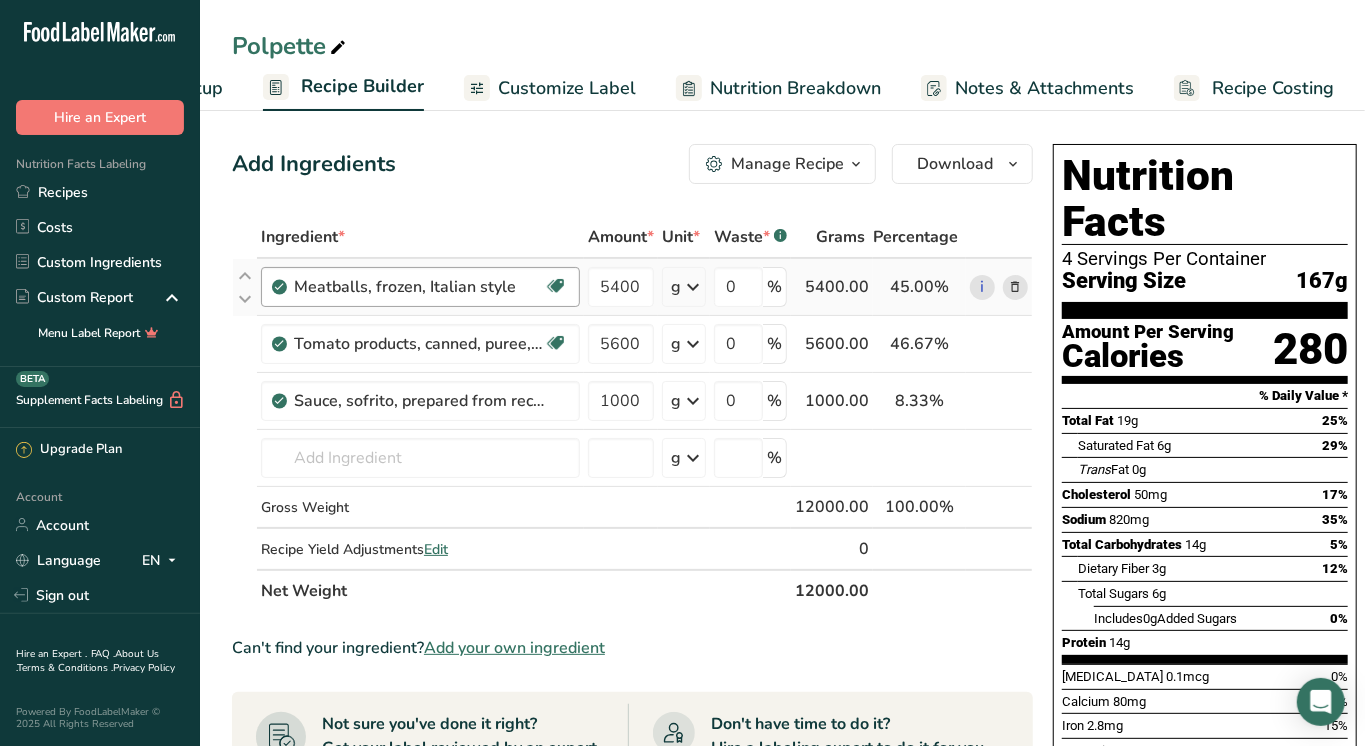 click on "Meatballs, frozen, Italian style" at bounding box center (419, 287) 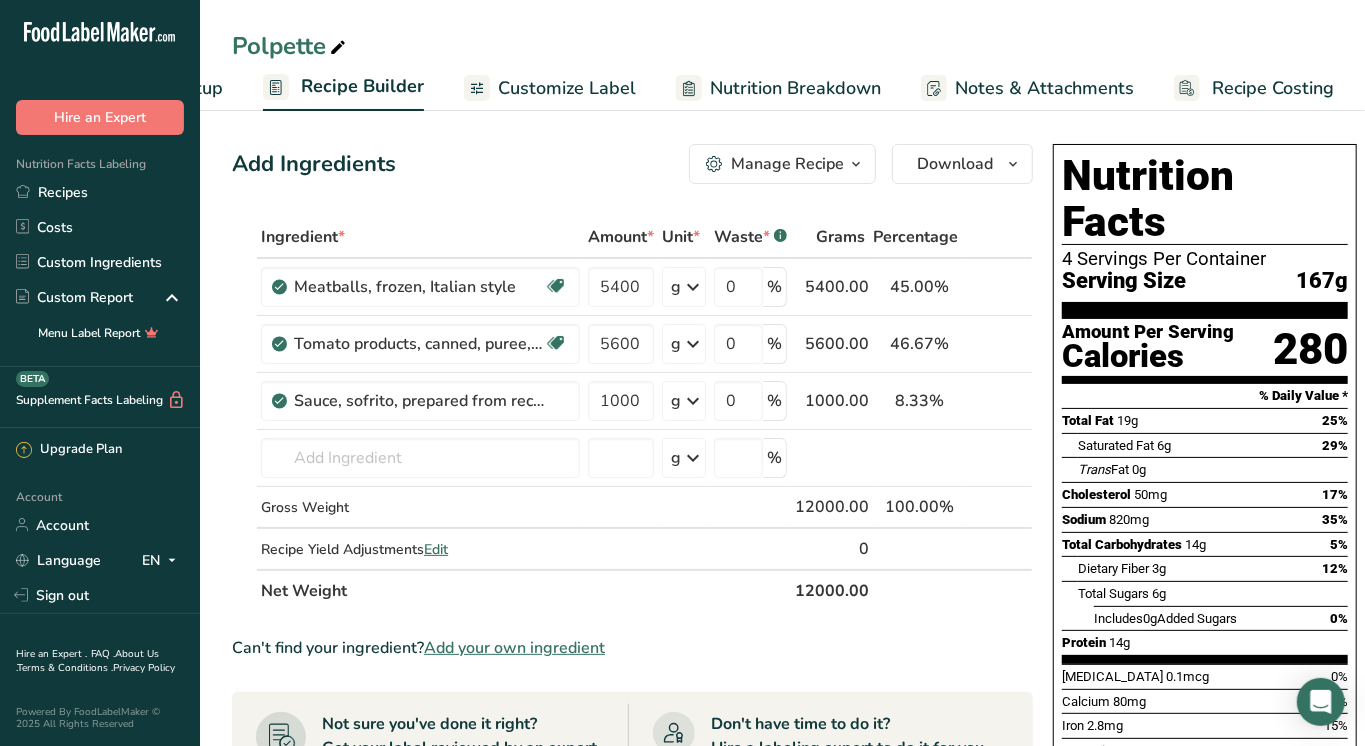 click on "Customize Label" at bounding box center (567, 88) 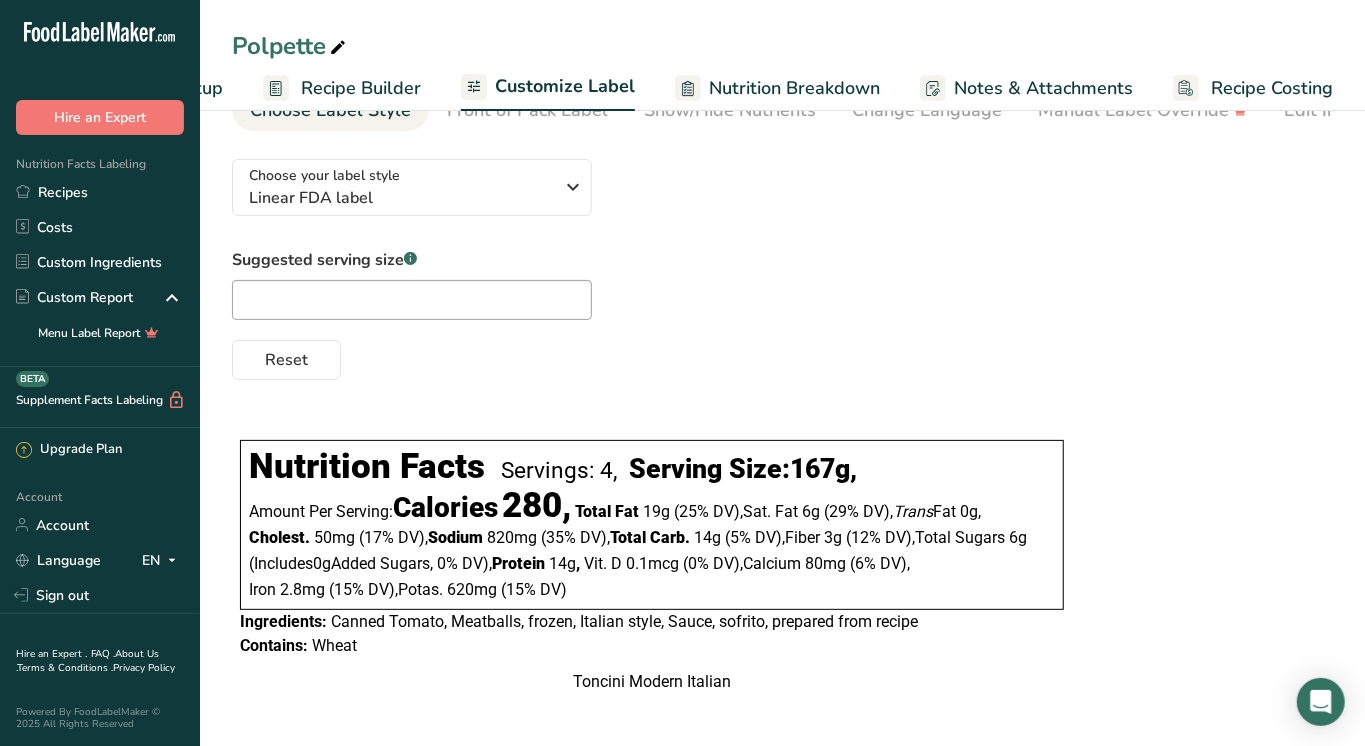 scroll, scrollTop: 125, scrollLeft: 0, axis: vertical 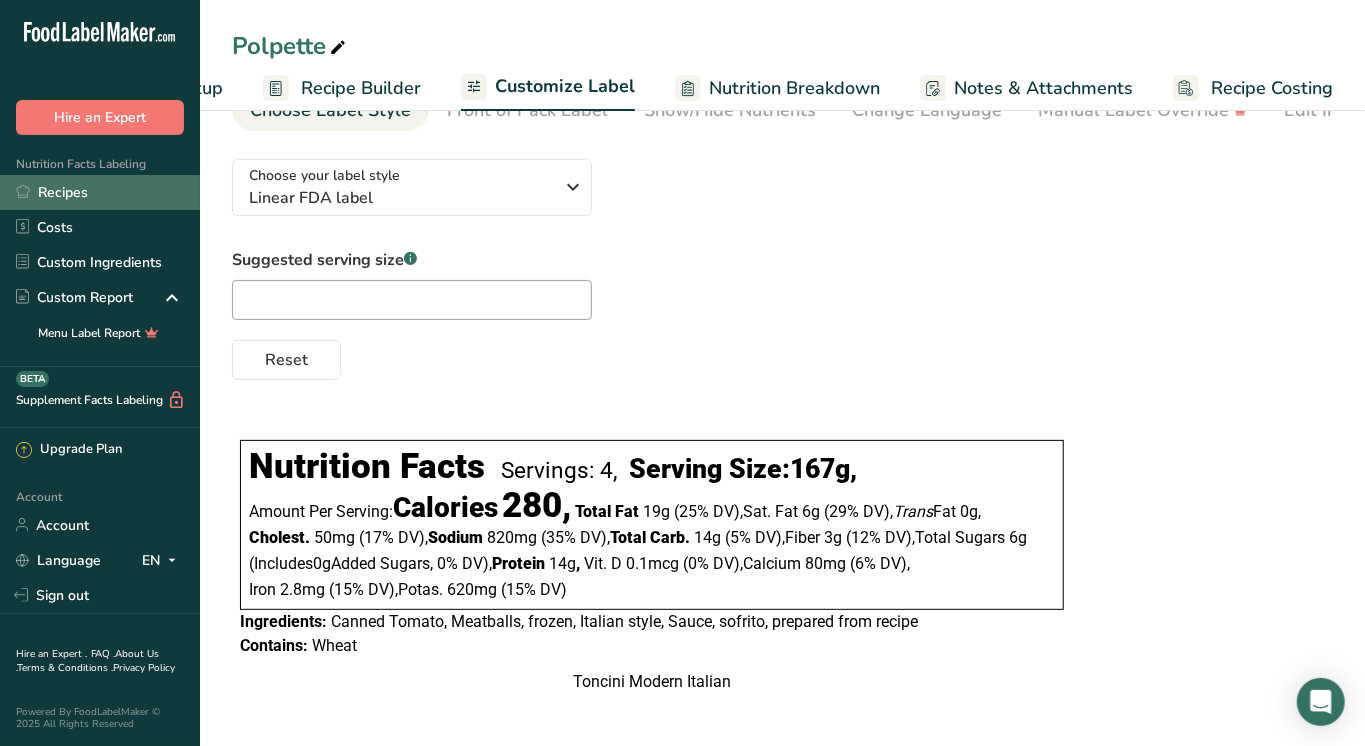 click on "Recipes" at bounding box center [100, 192] 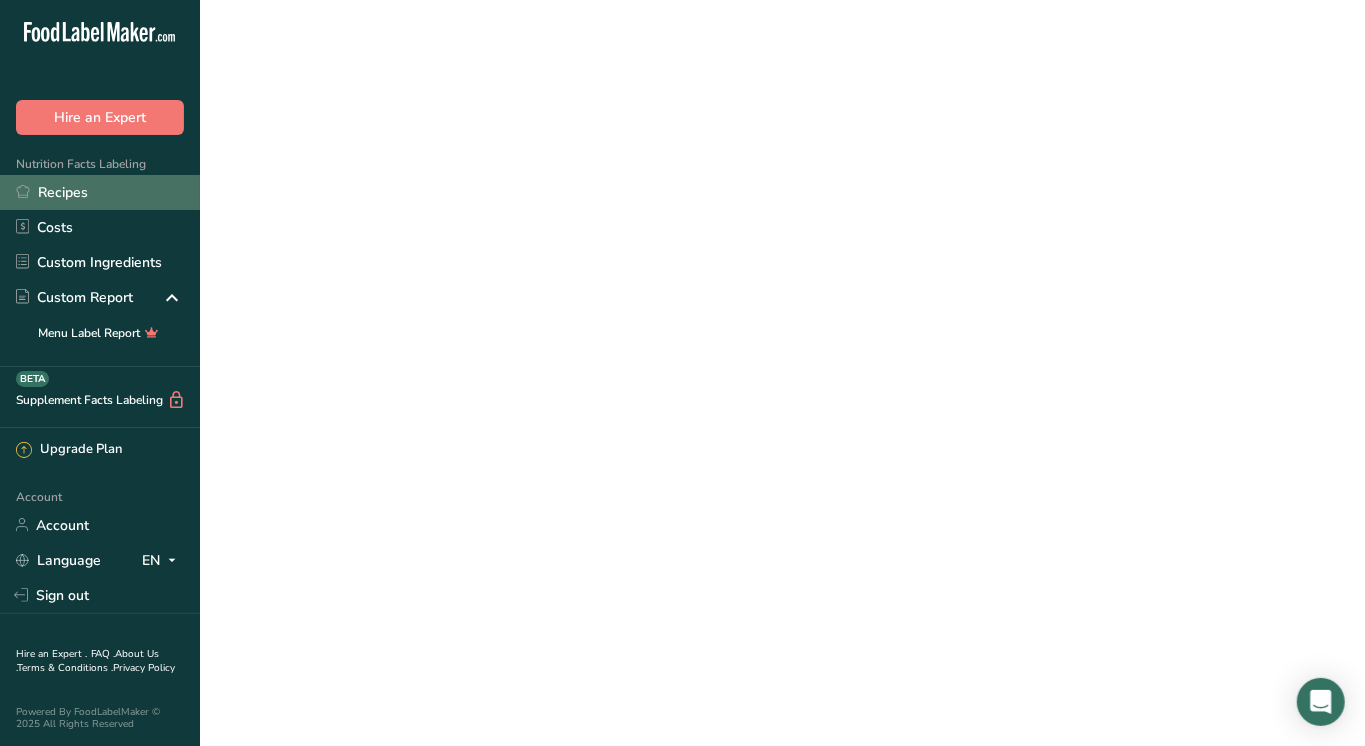 scroll, scrollTop: 0, scrollLeft: 0, axis: both 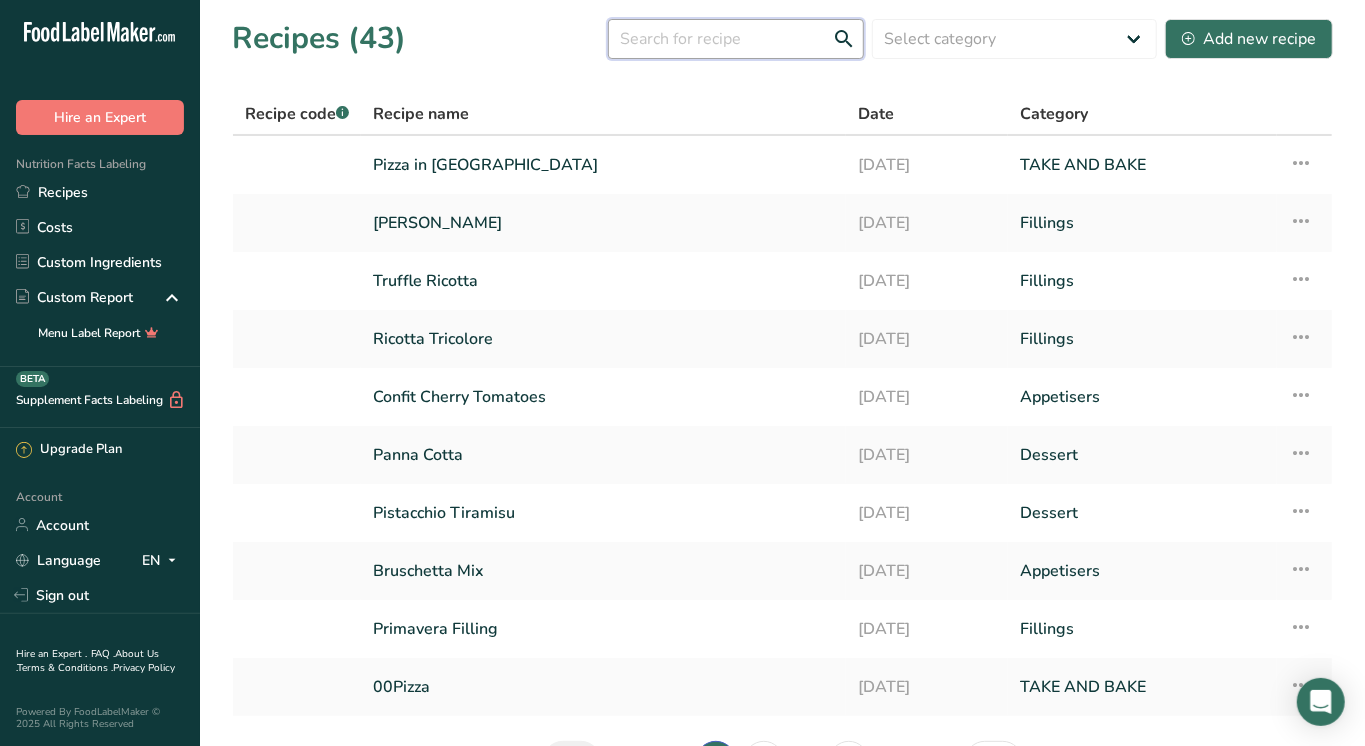 click at bounding box center [736, 39] 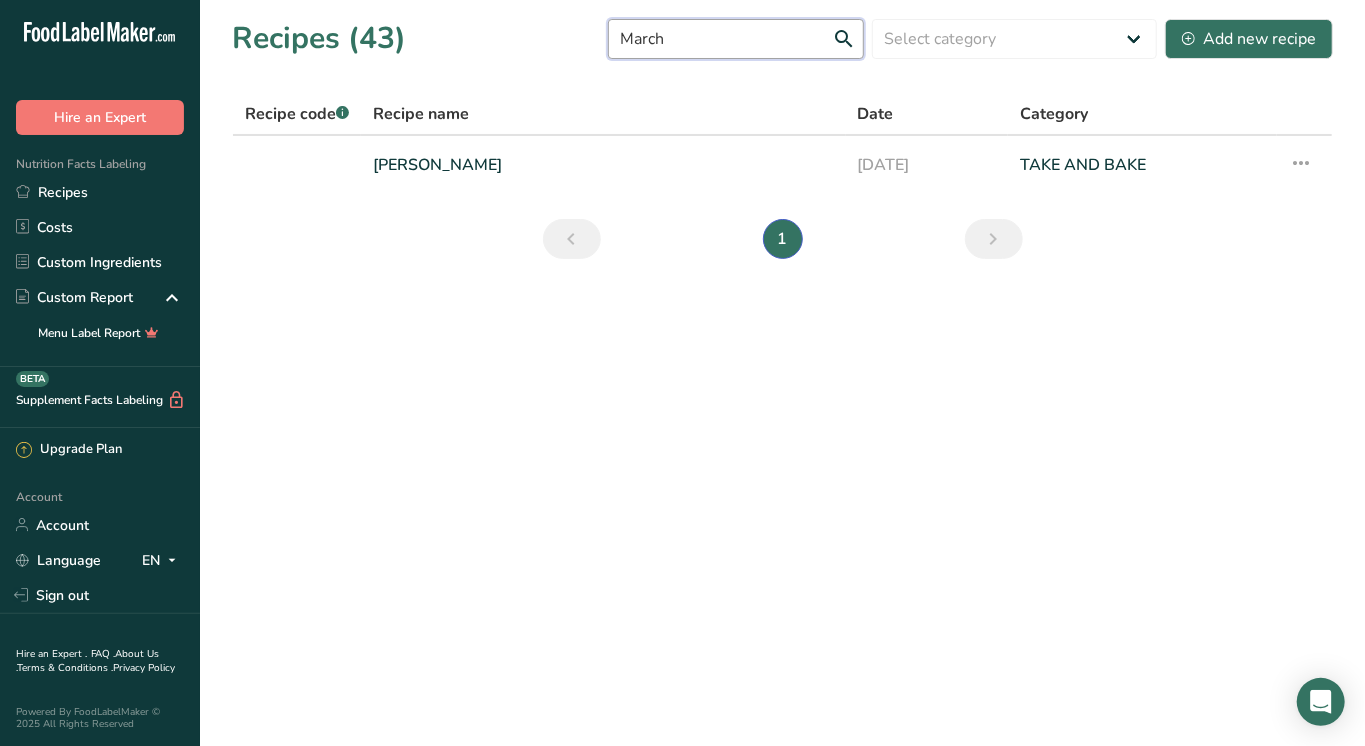 type on "March" 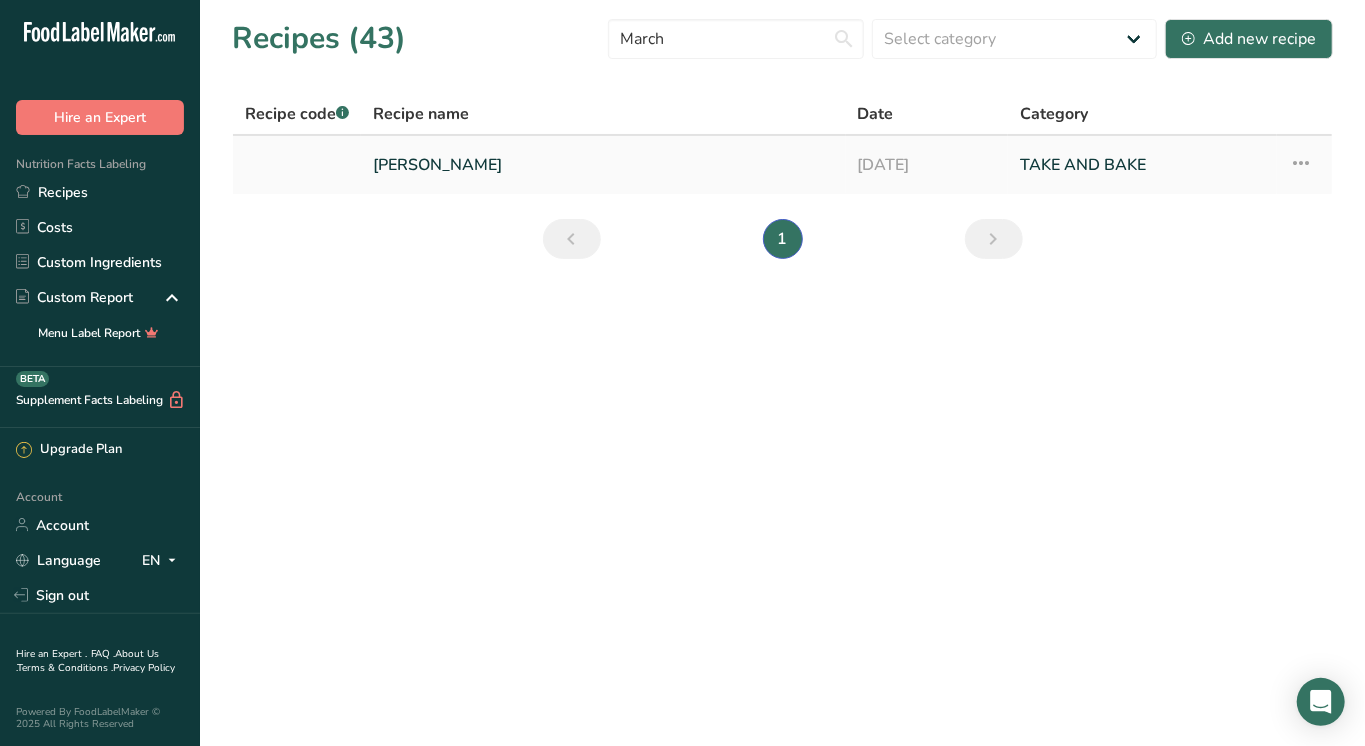 drag, startPoint x: 658, startPoint y: 82, endPoint x: 489, endPoint y: 154, distance: 183.69812 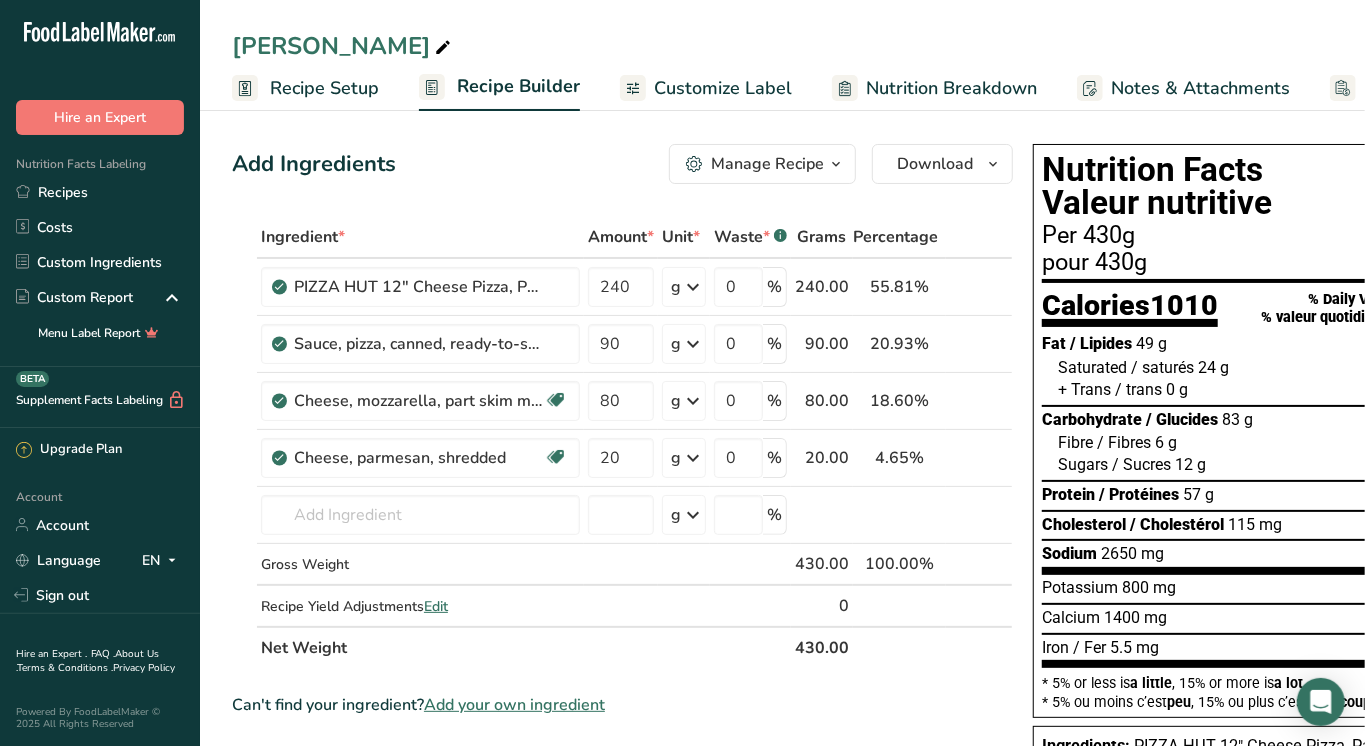 click on "Customize Label" at bounding box center (706, 88) 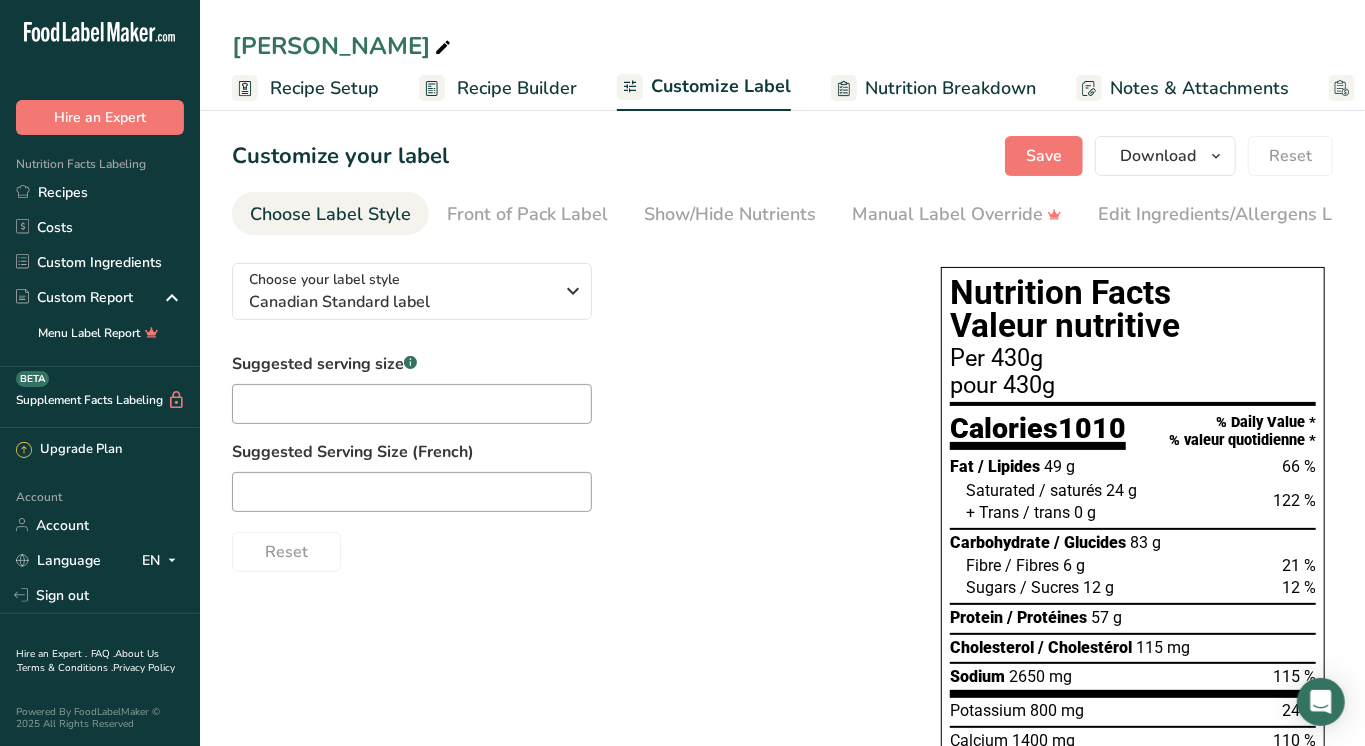 scroll, scrollTop: 84, scrollLeft: 0, axis: vertical 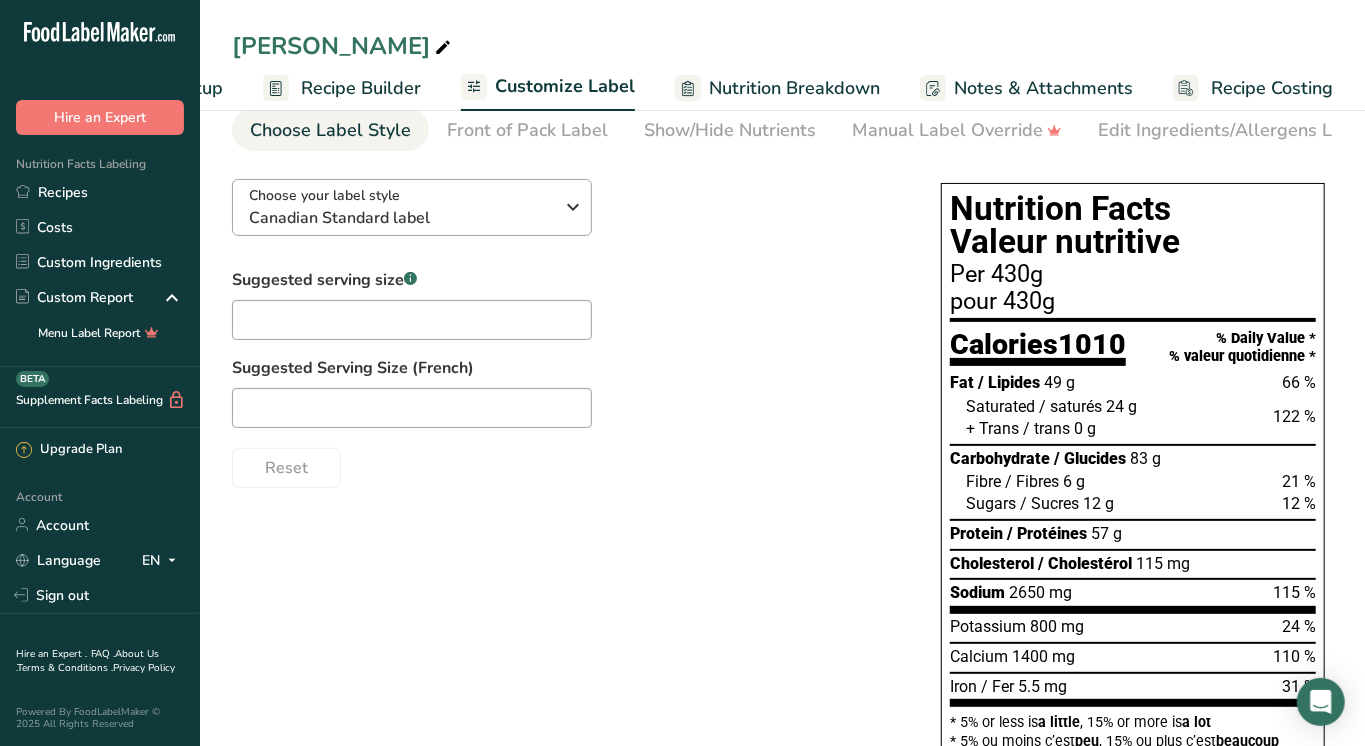 click on "Canadian Standard label" at bounding box center [401, 218] 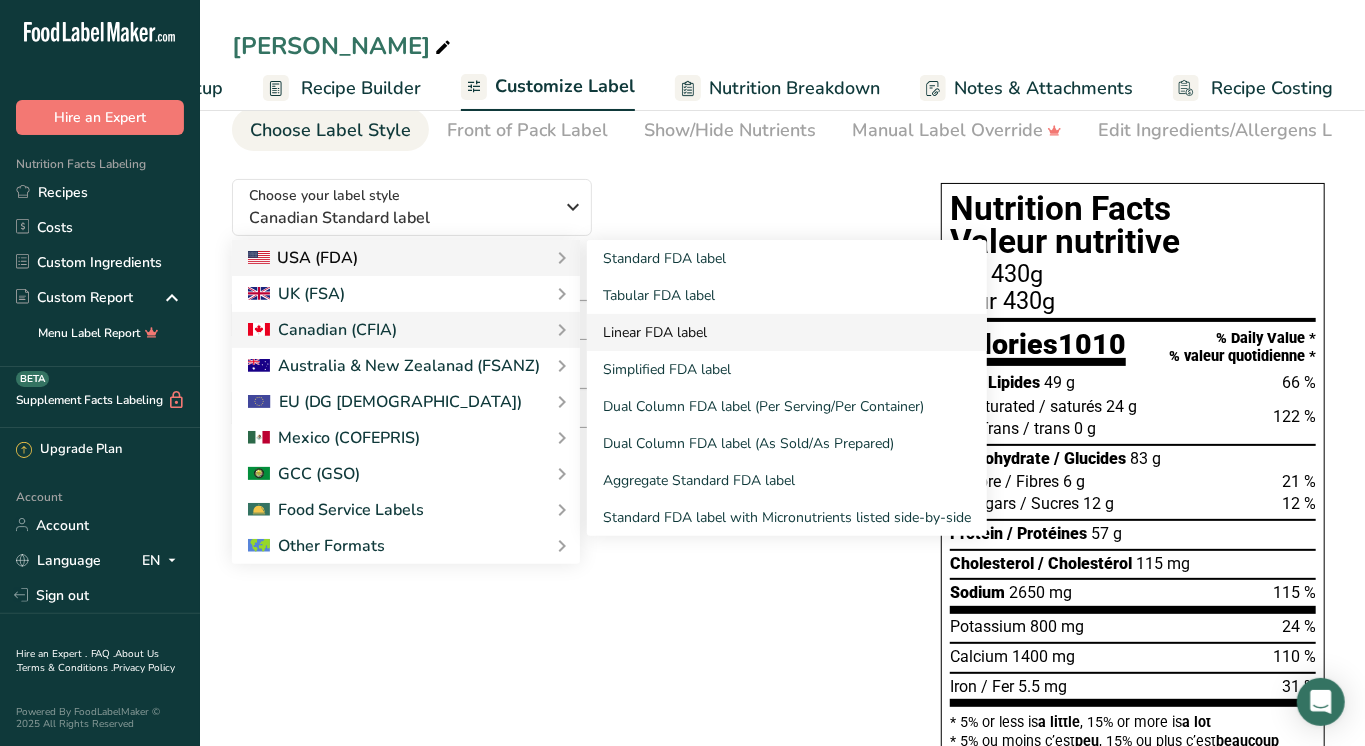 click on "Linear FDA label" at bounding box center (787, 332) 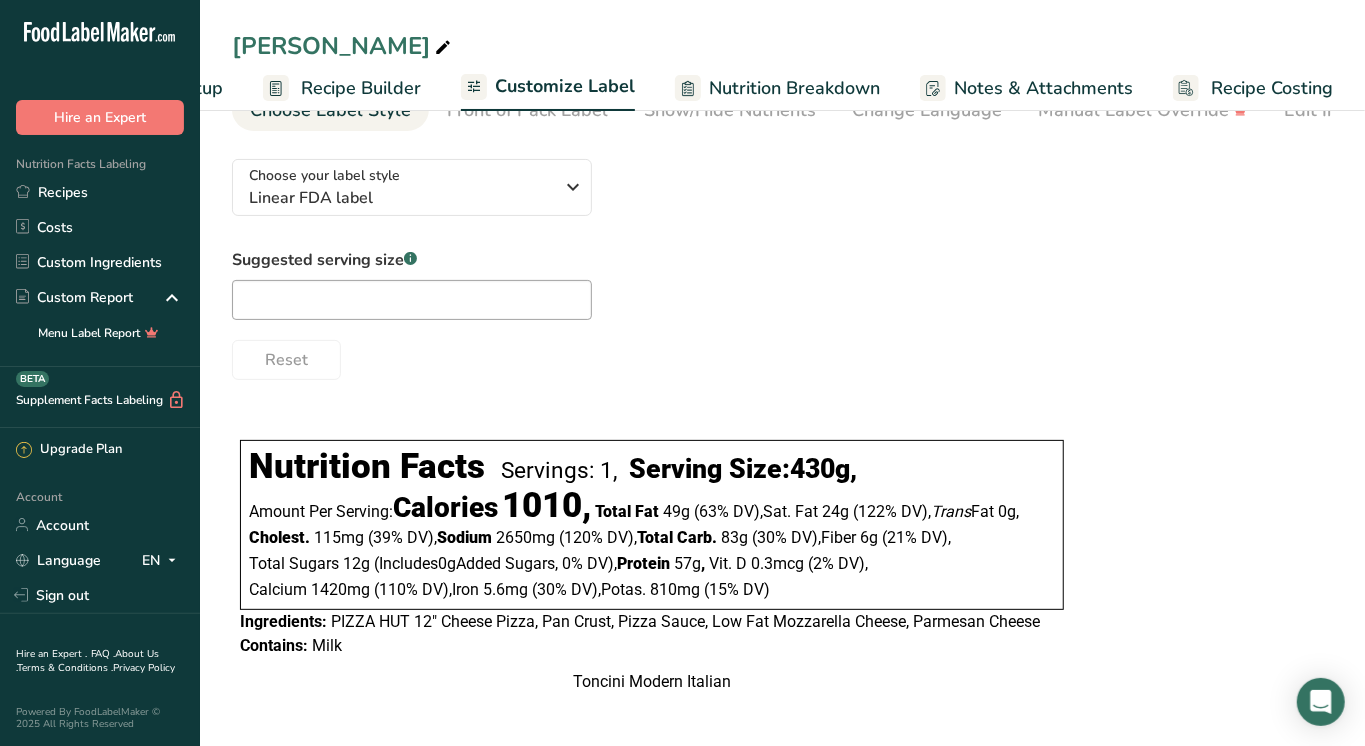 scroll, scrollTop: 129, scrollLeft: 0, axis: vertical 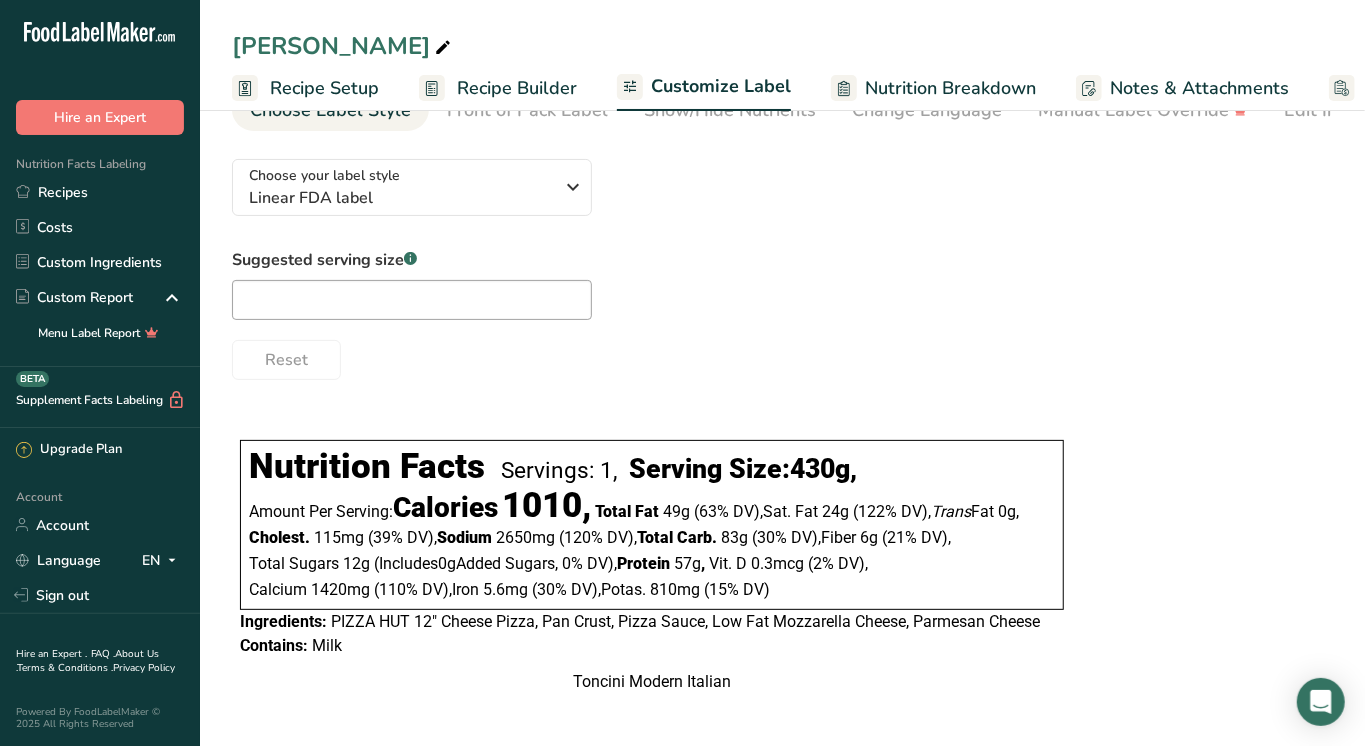 click on "Recipe Setup" at bounding box center [324, 88] 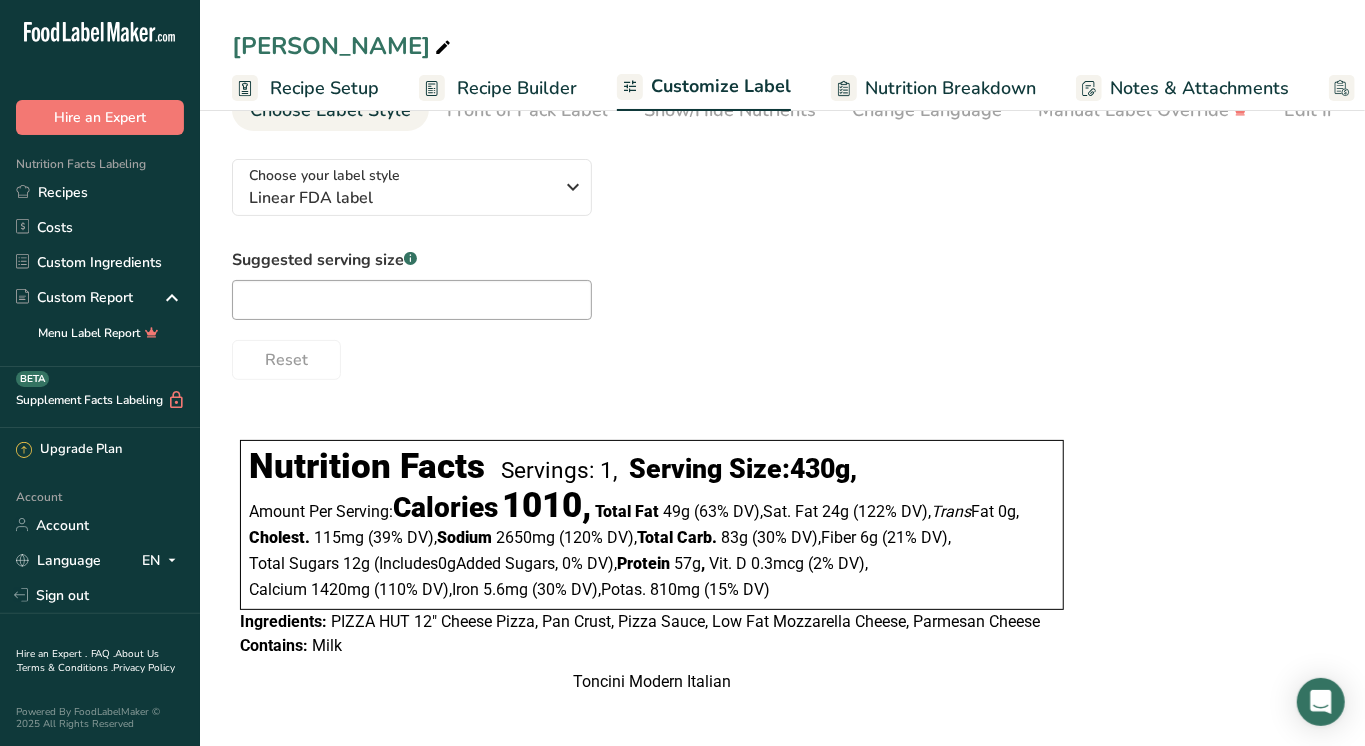 scroll, scrollTop: 0, scrollLeft: 6, axis: horizontal 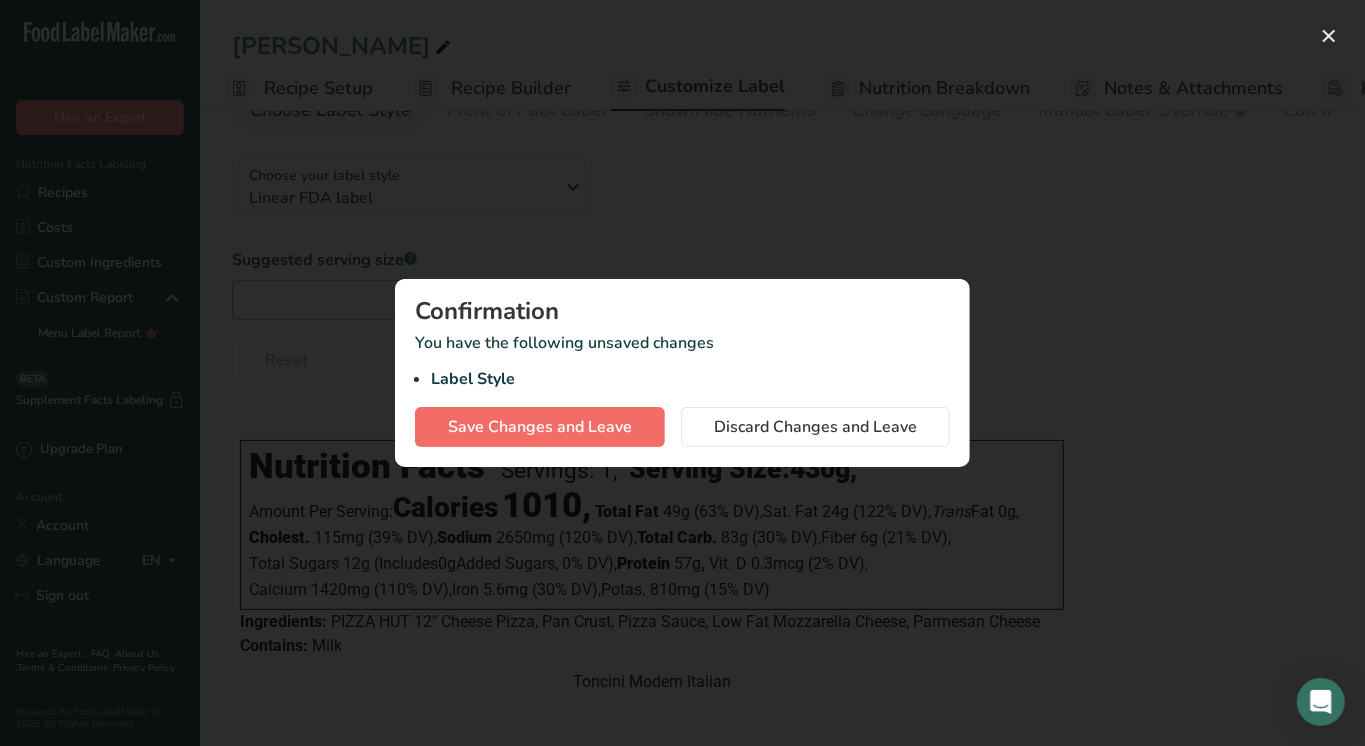 click on "Save Changes and Leave" at bounding box center (540, 427) 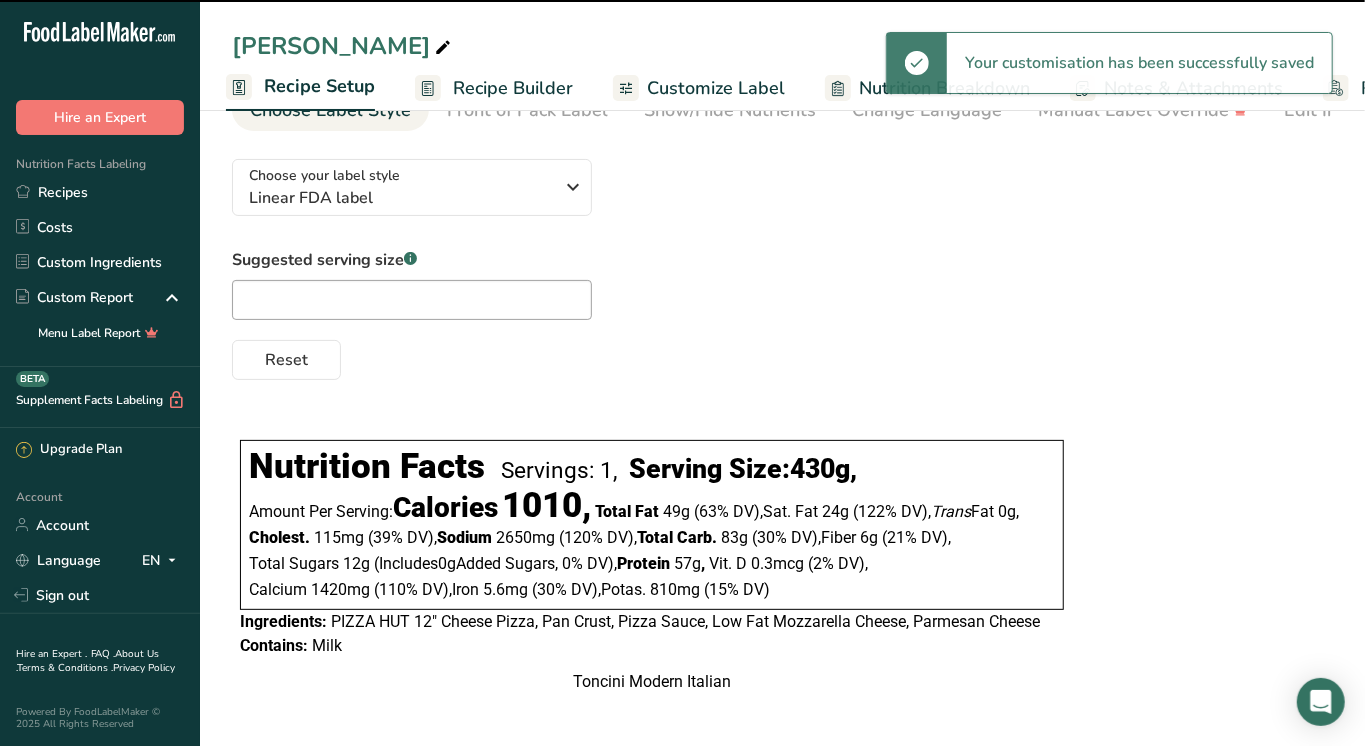 click on "Recipe Builder" at bounding box center (513, 88) 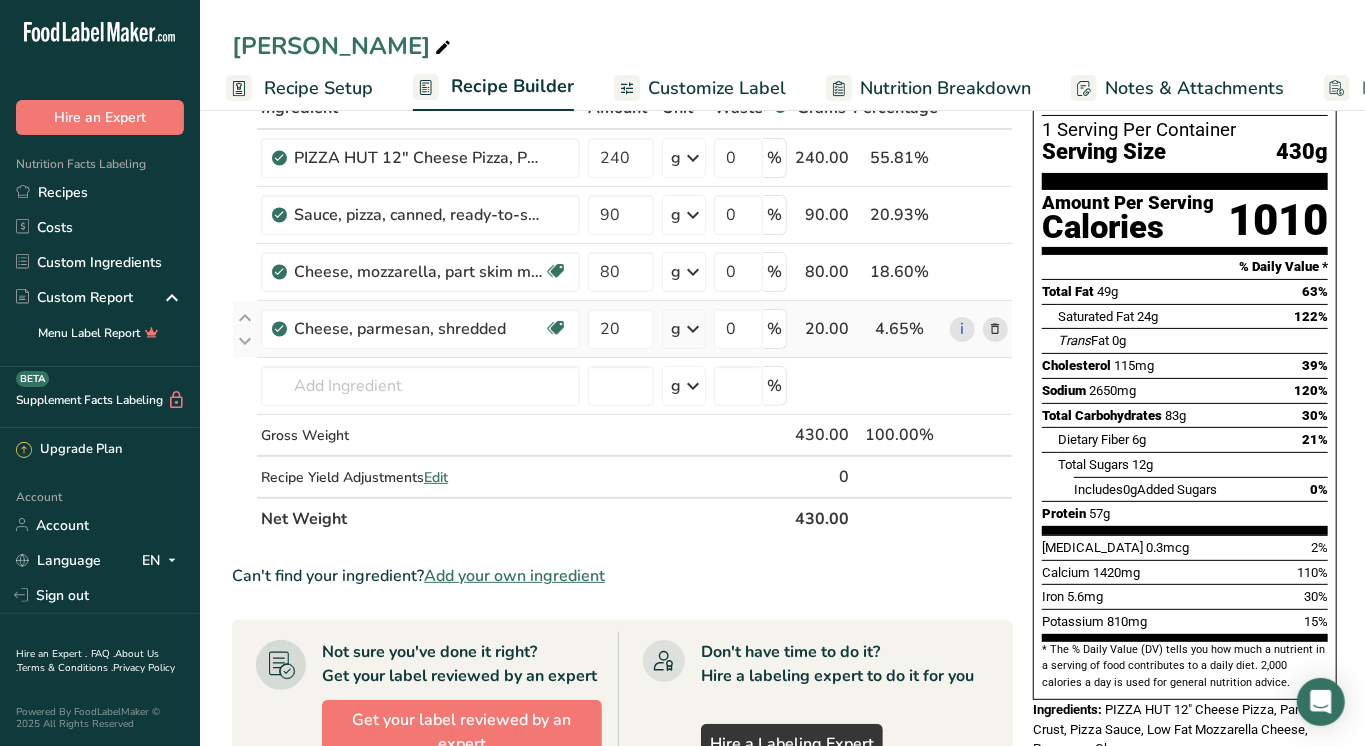 scroll, scrollTop: -2, scrollLeft: 0, axis: vertical 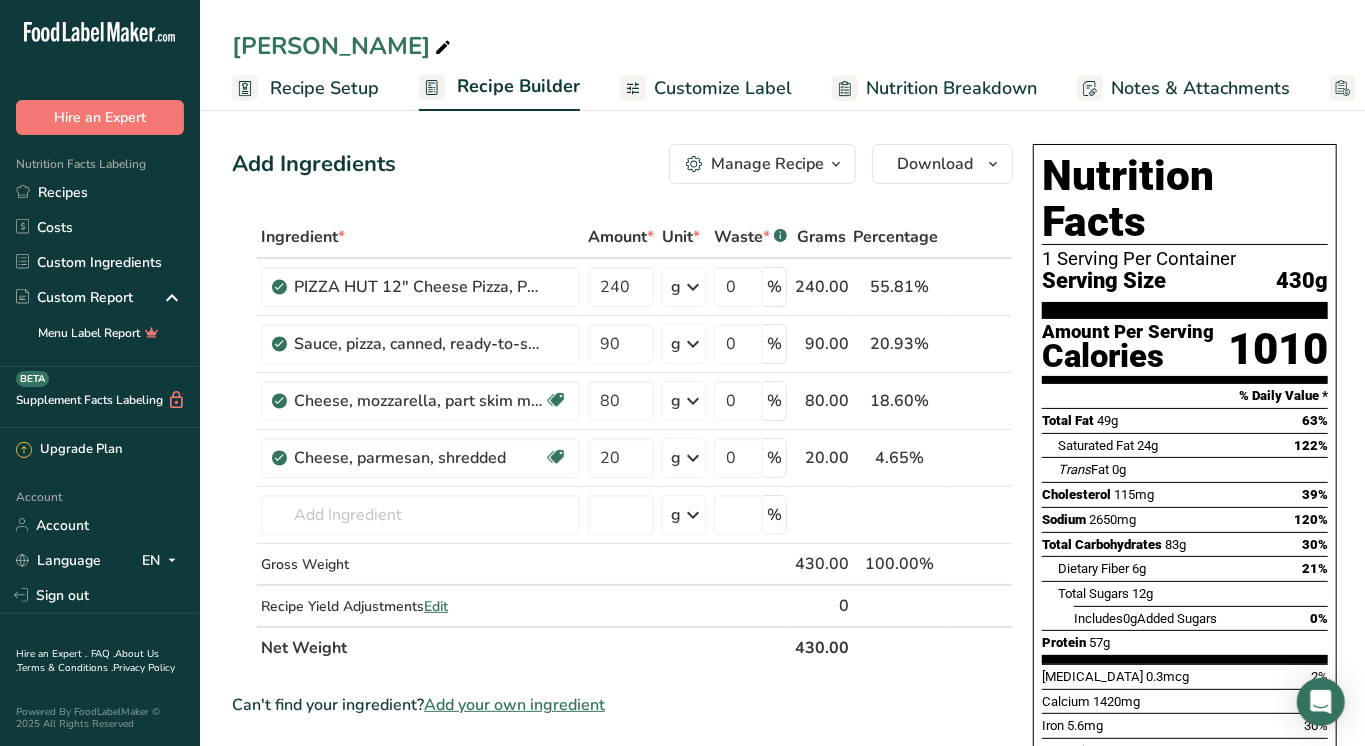 click on "Recipe Setup" at bounding box center [324, 88] 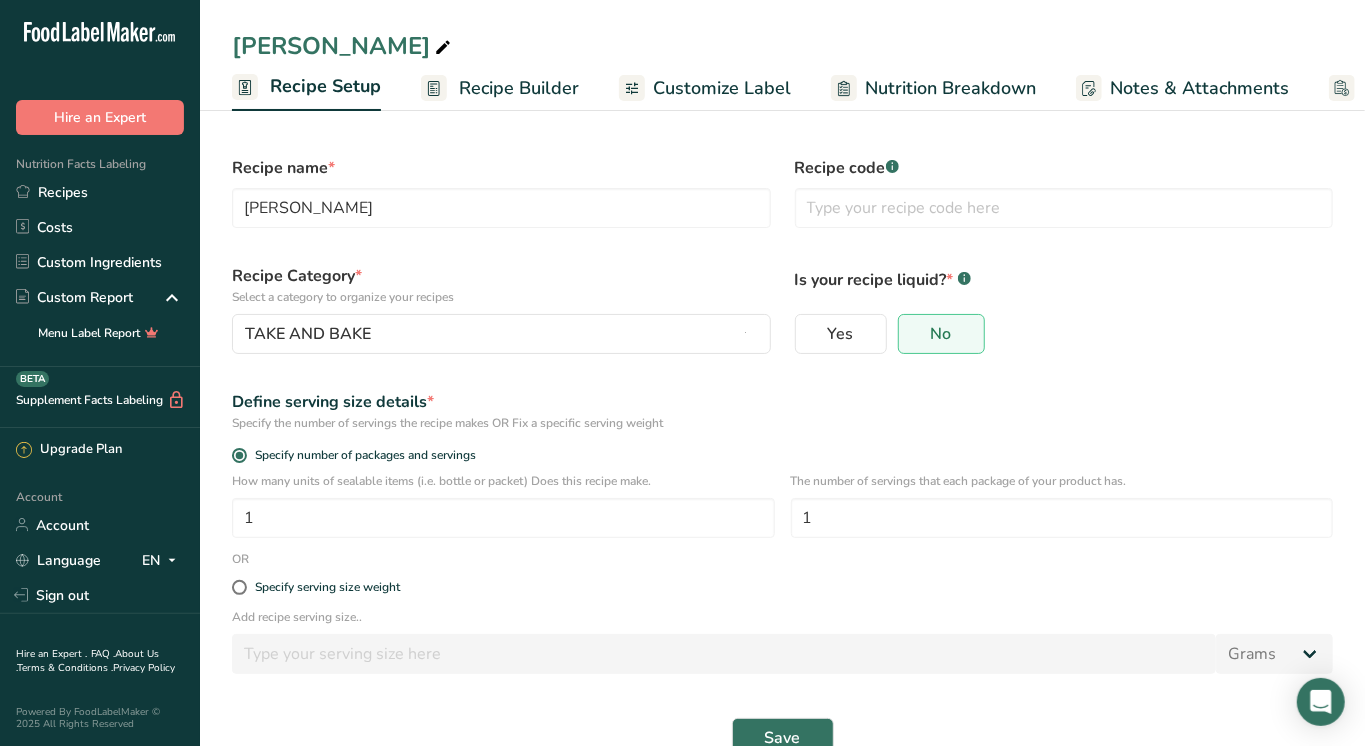 scroll, scrollTop: 0, scrollLeft: 6, axis: horizontal 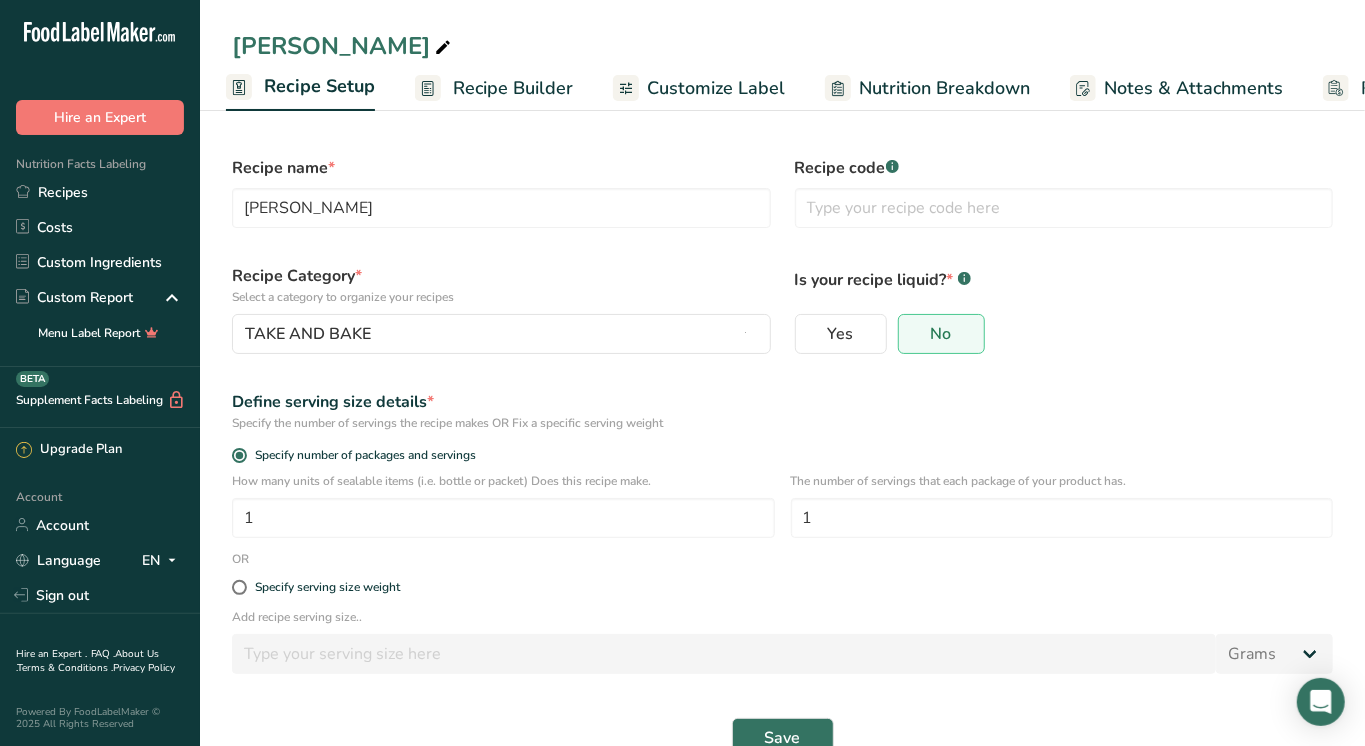 click on "Customize Label" at bounding box center (699, 88) 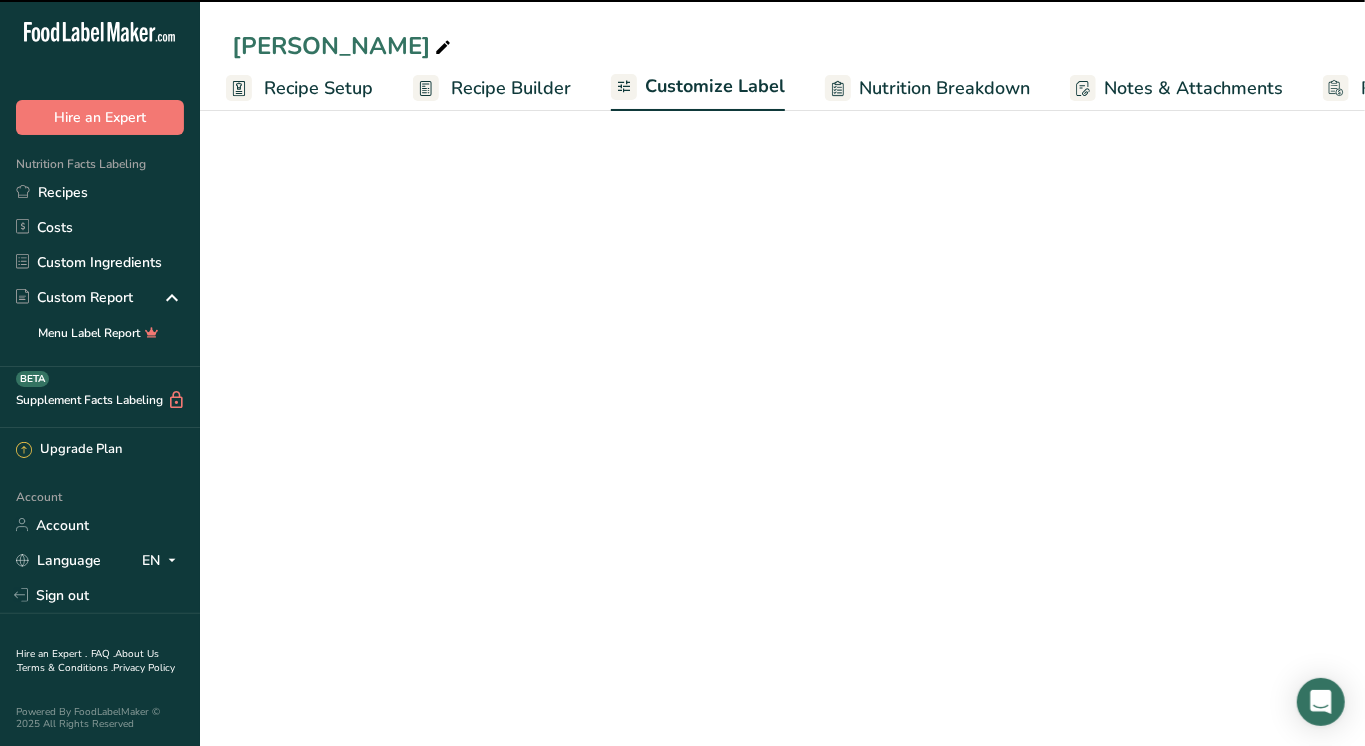scroll, scrollTop: 130, scrollLeft: 0, axis: vertical 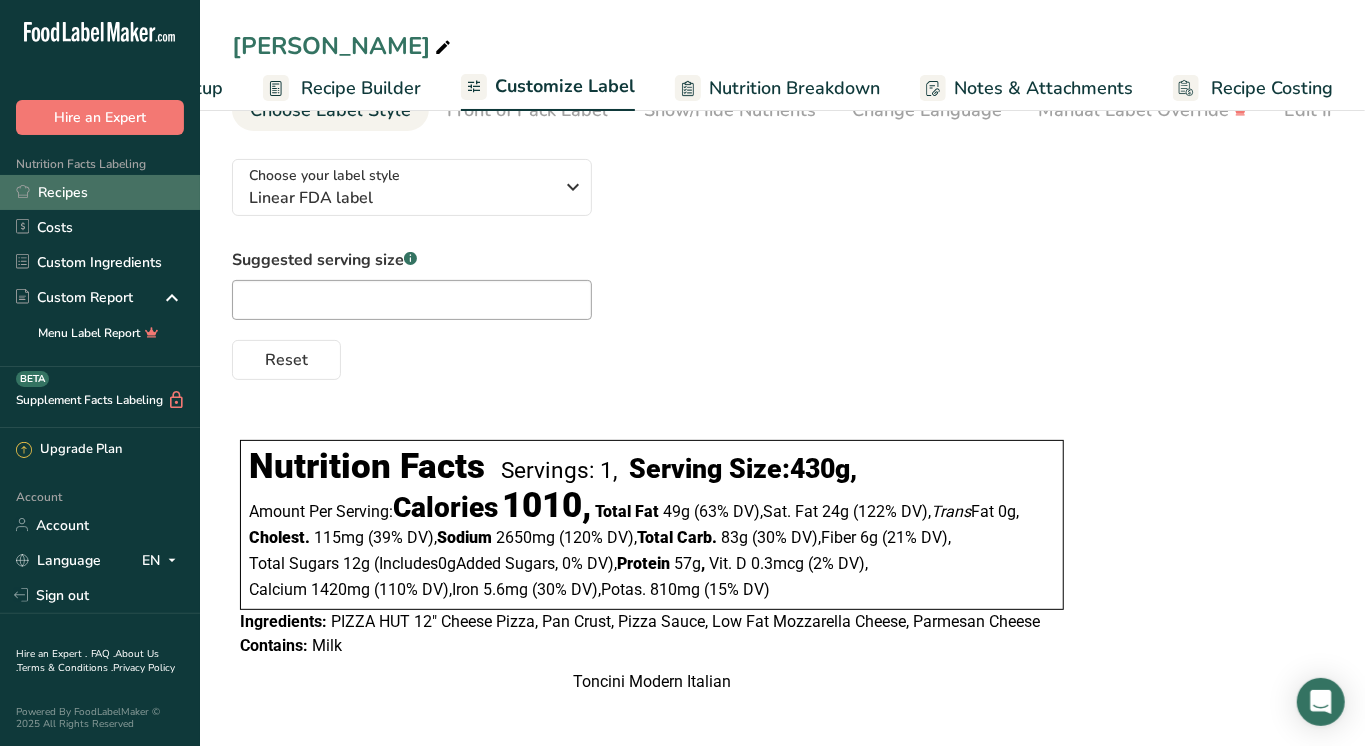 click on "Recipes" at bounding box center [100, 192] 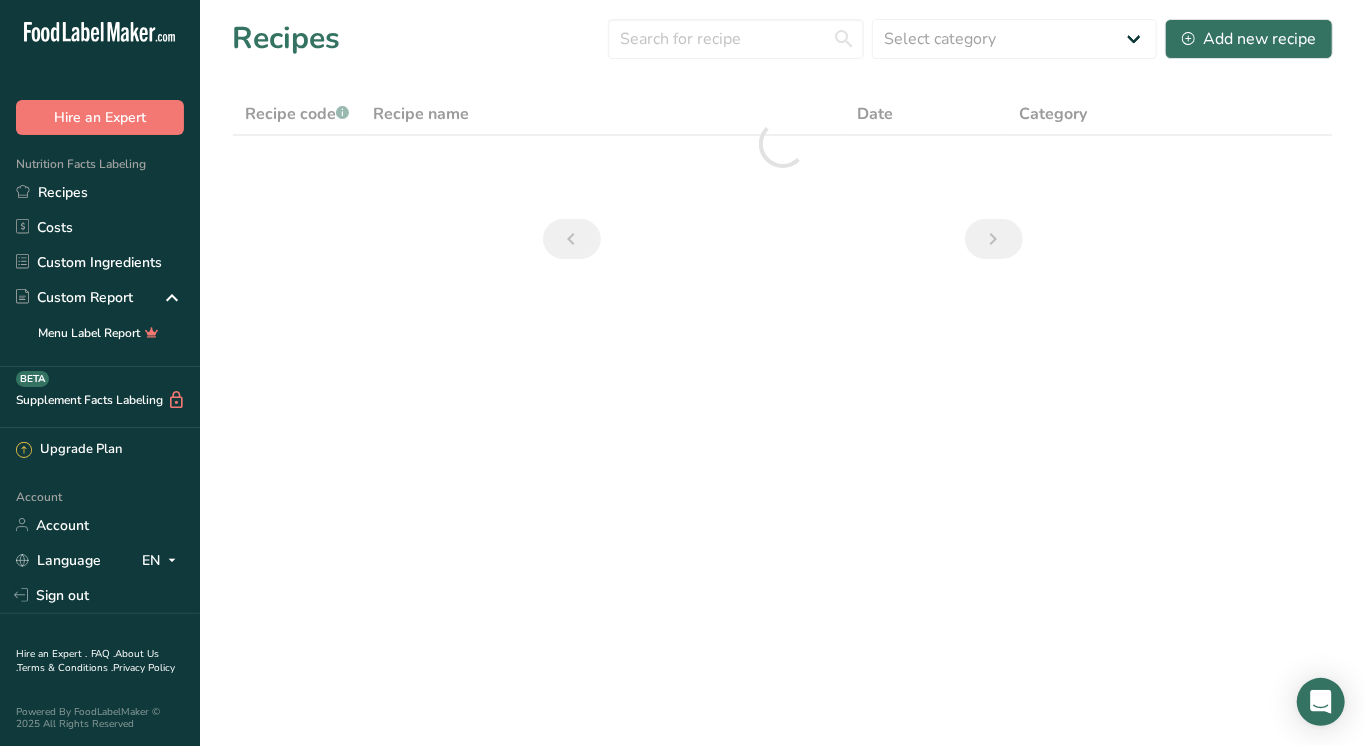 scroll, scrollTop: 0, scrollLeft: 0, axis: both 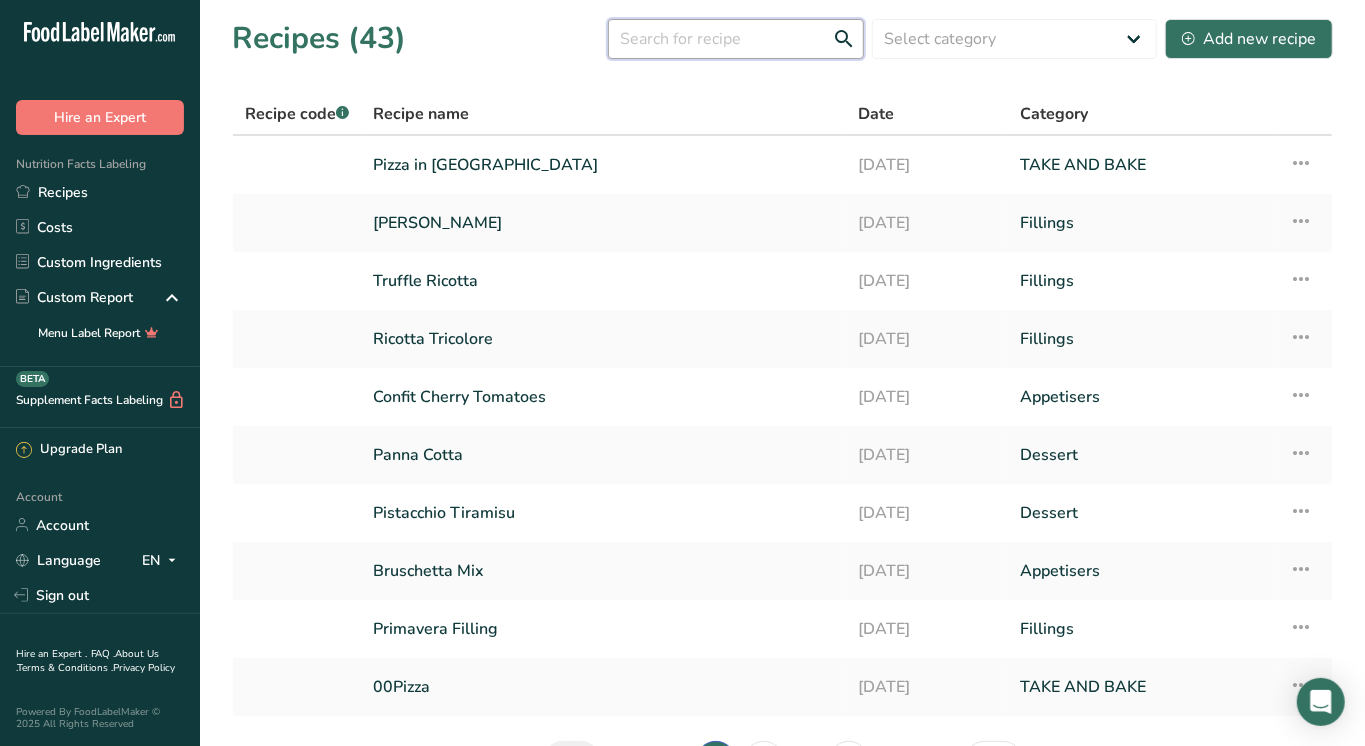 click at bounding box center [736, 39] 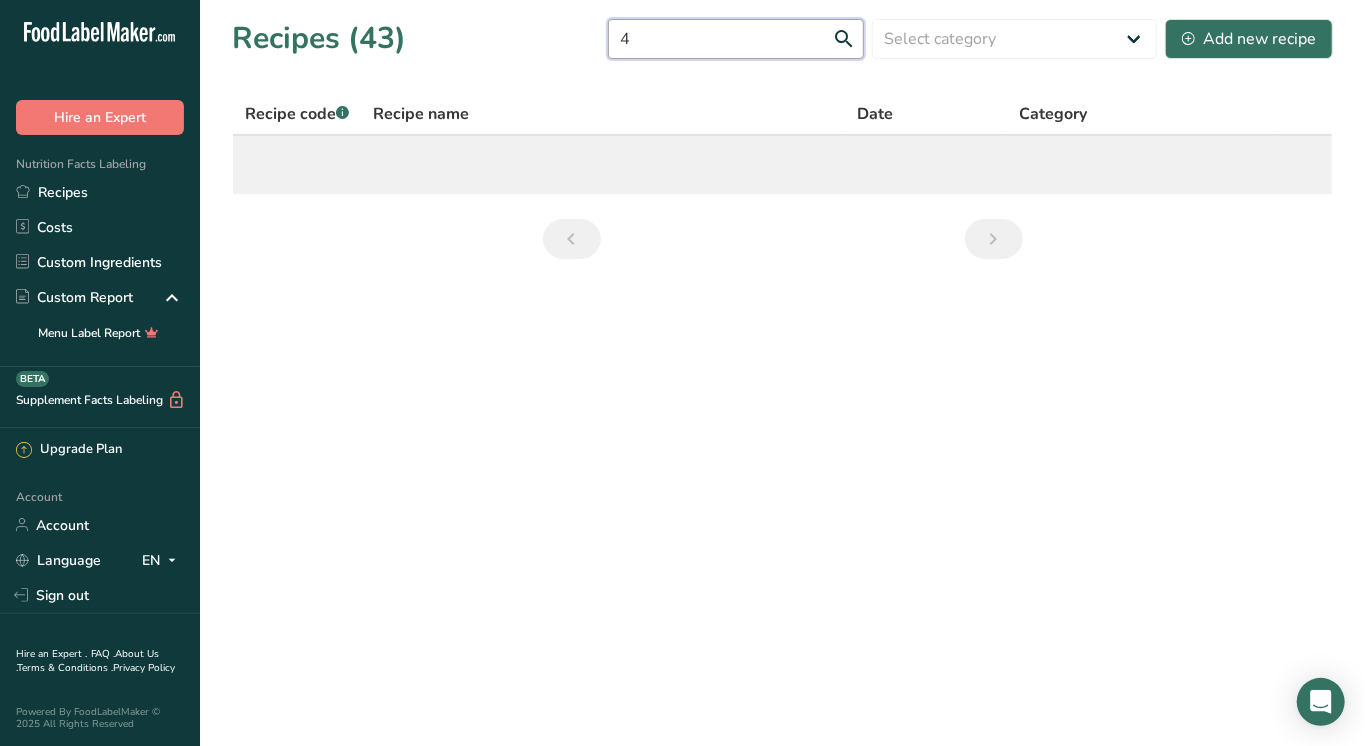 type on "4" 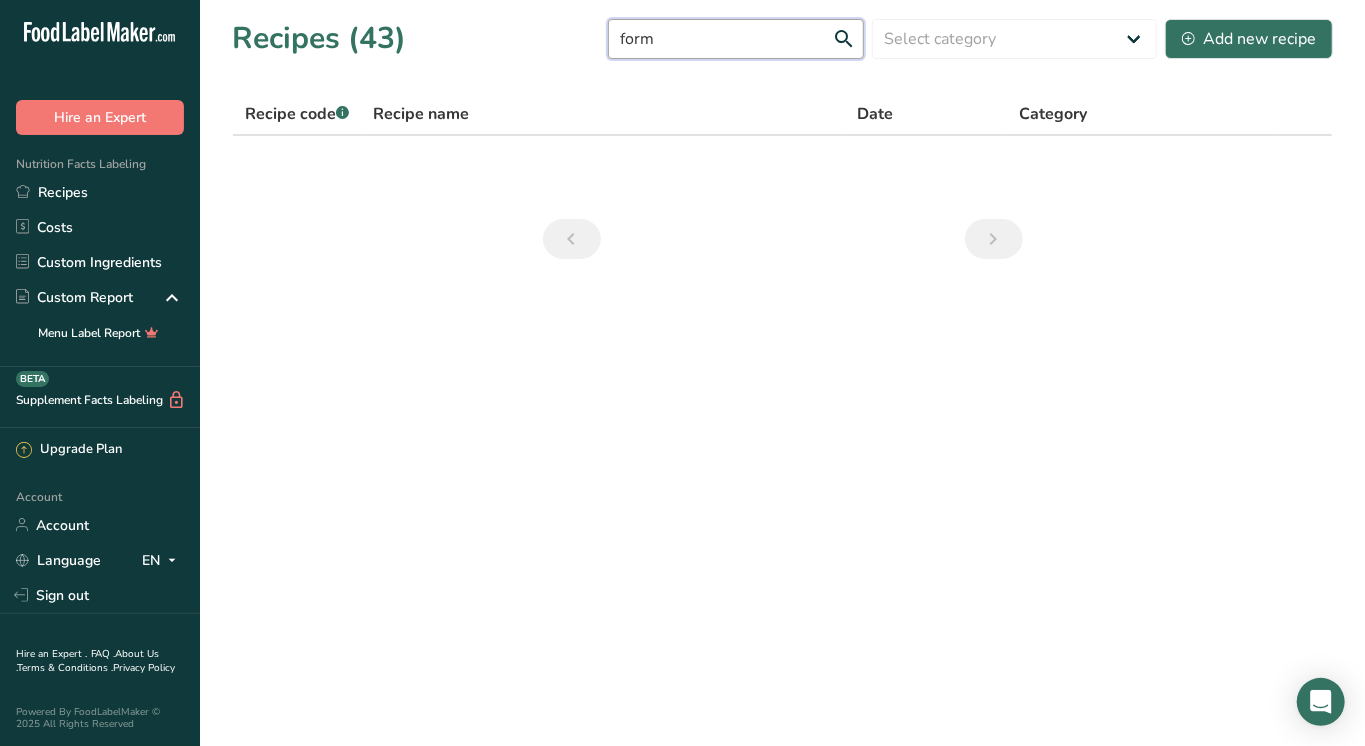 type on "forma" 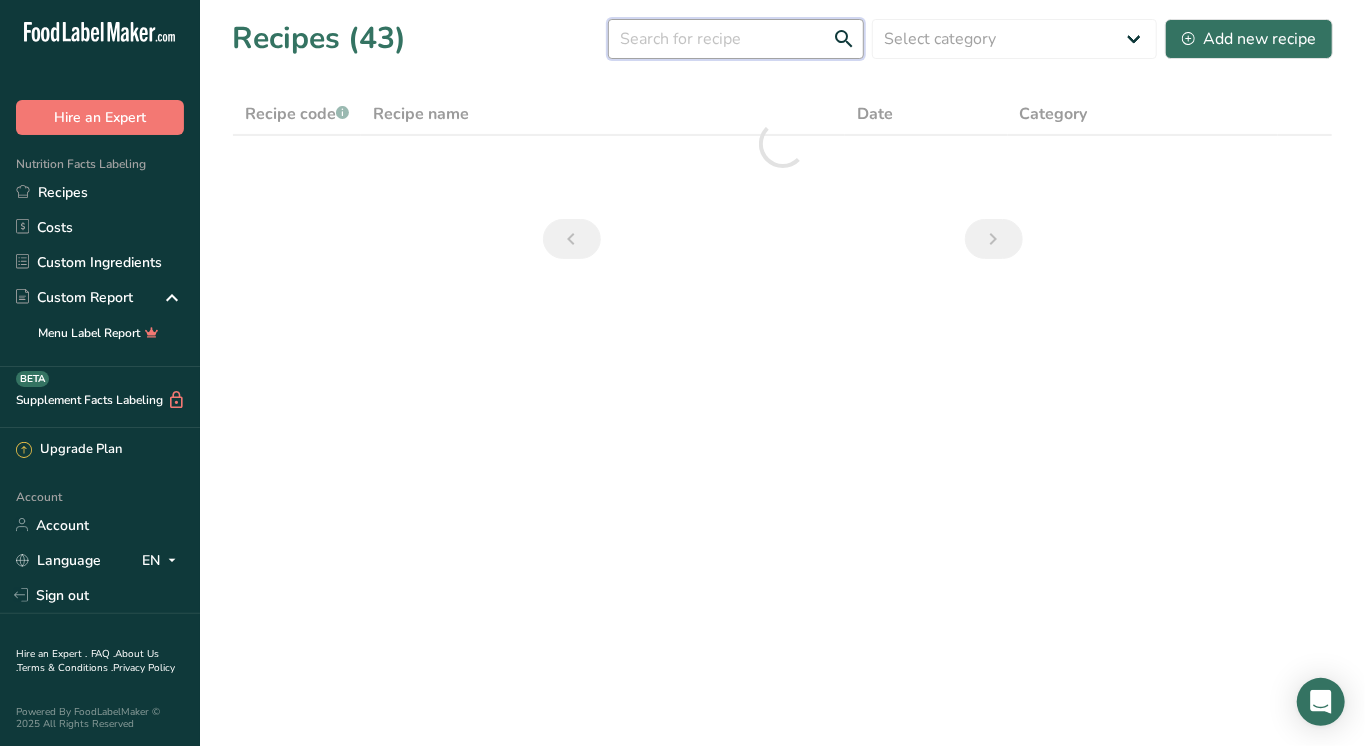 type on "4" 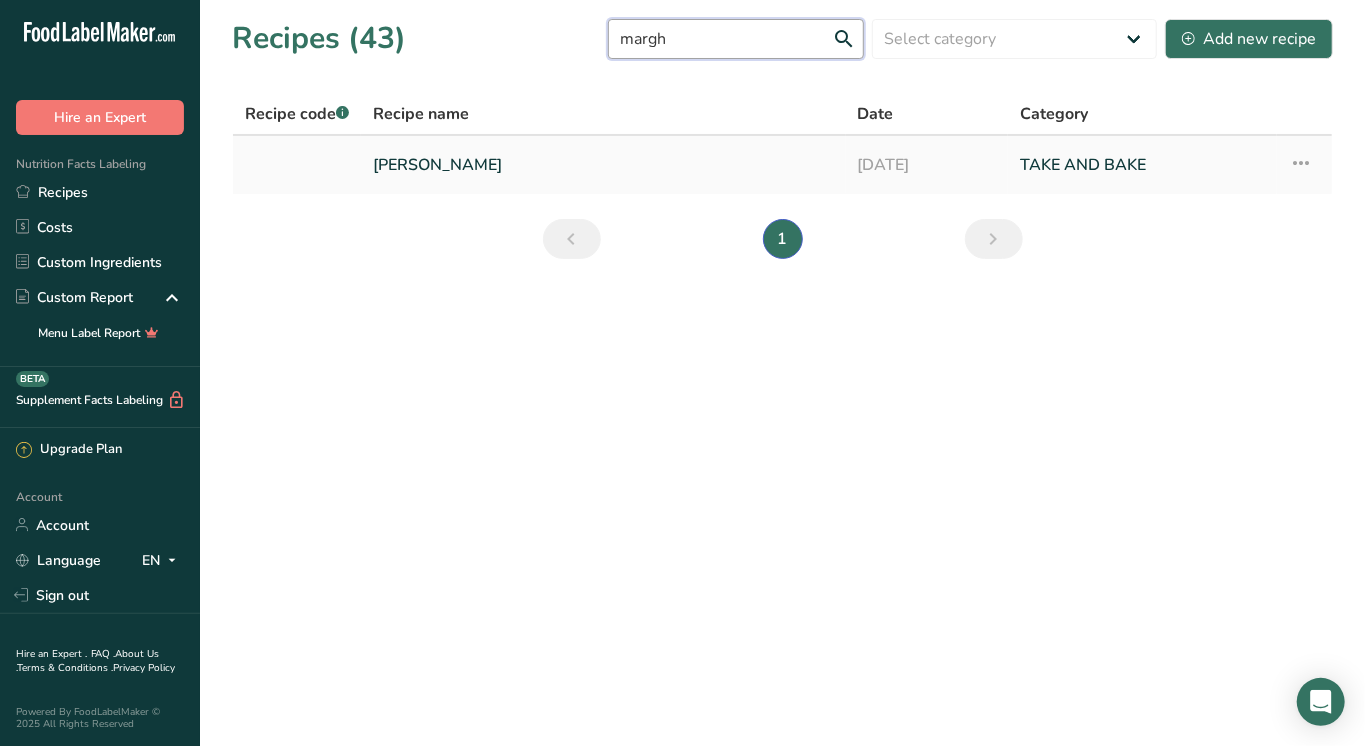 type on "margh" 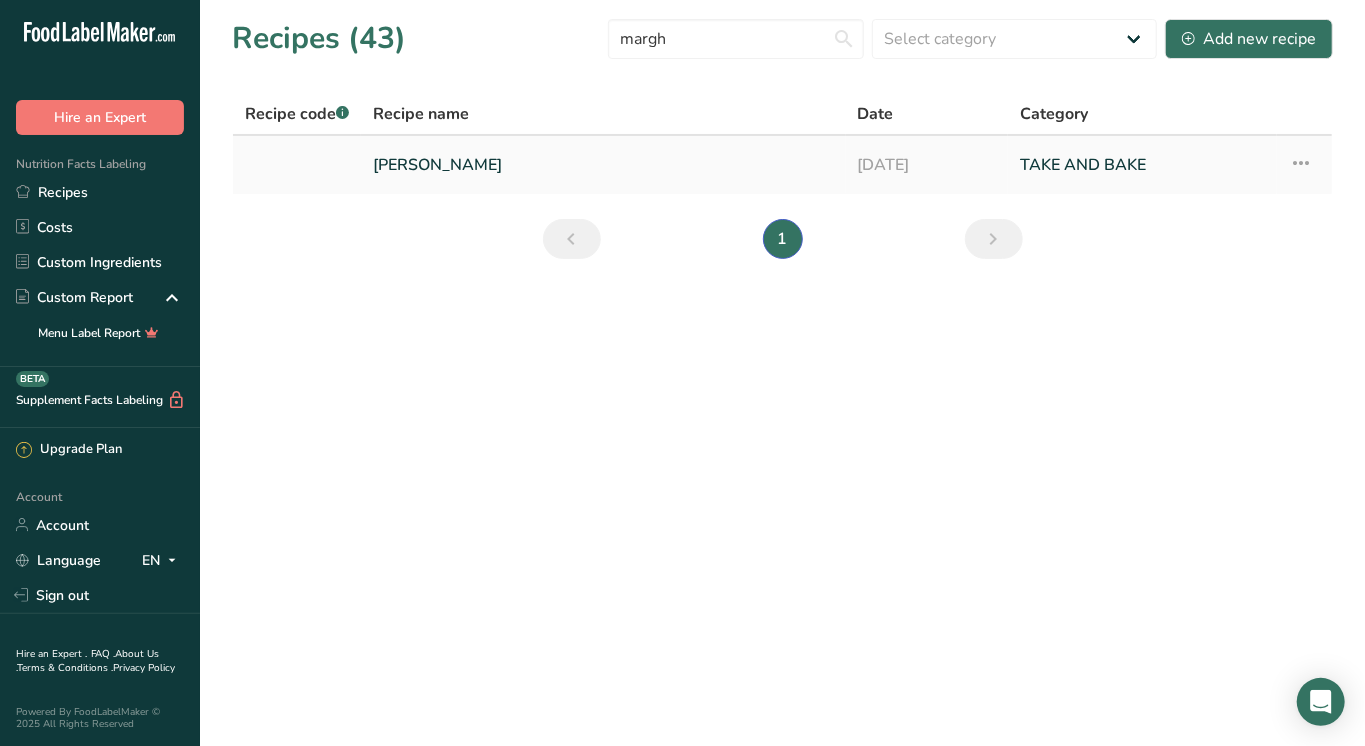 click on "Margherita Pizza" at bounding box center [603, 165] 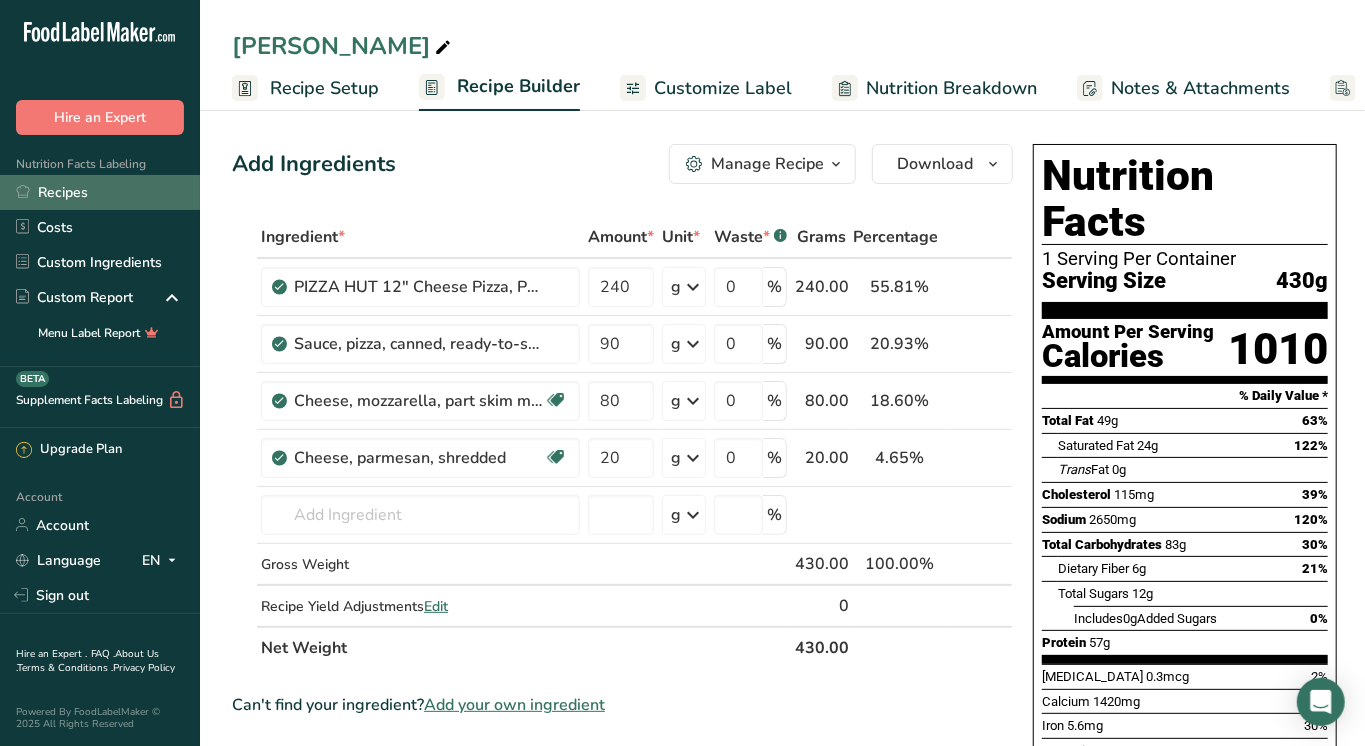 click on "Recipes" at bounding box center [100, 192] 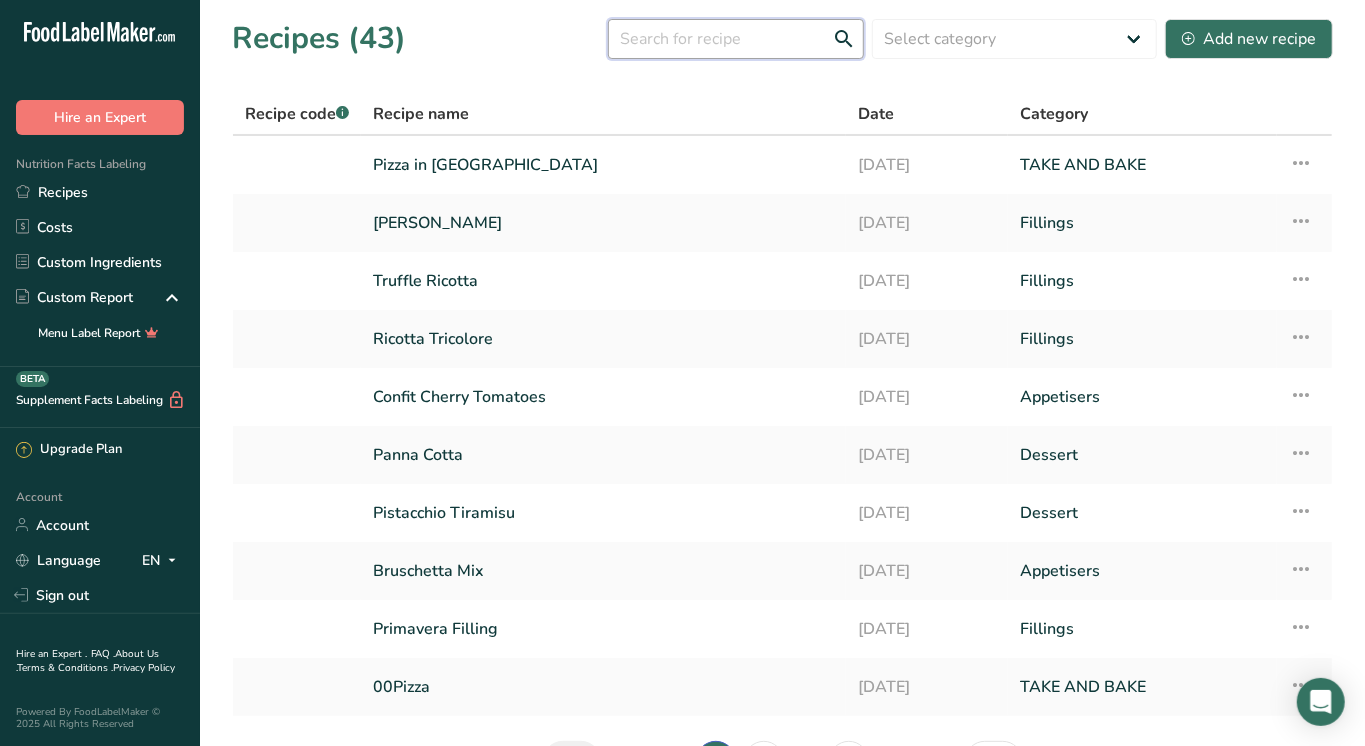 click at bounding box center [736, 39] 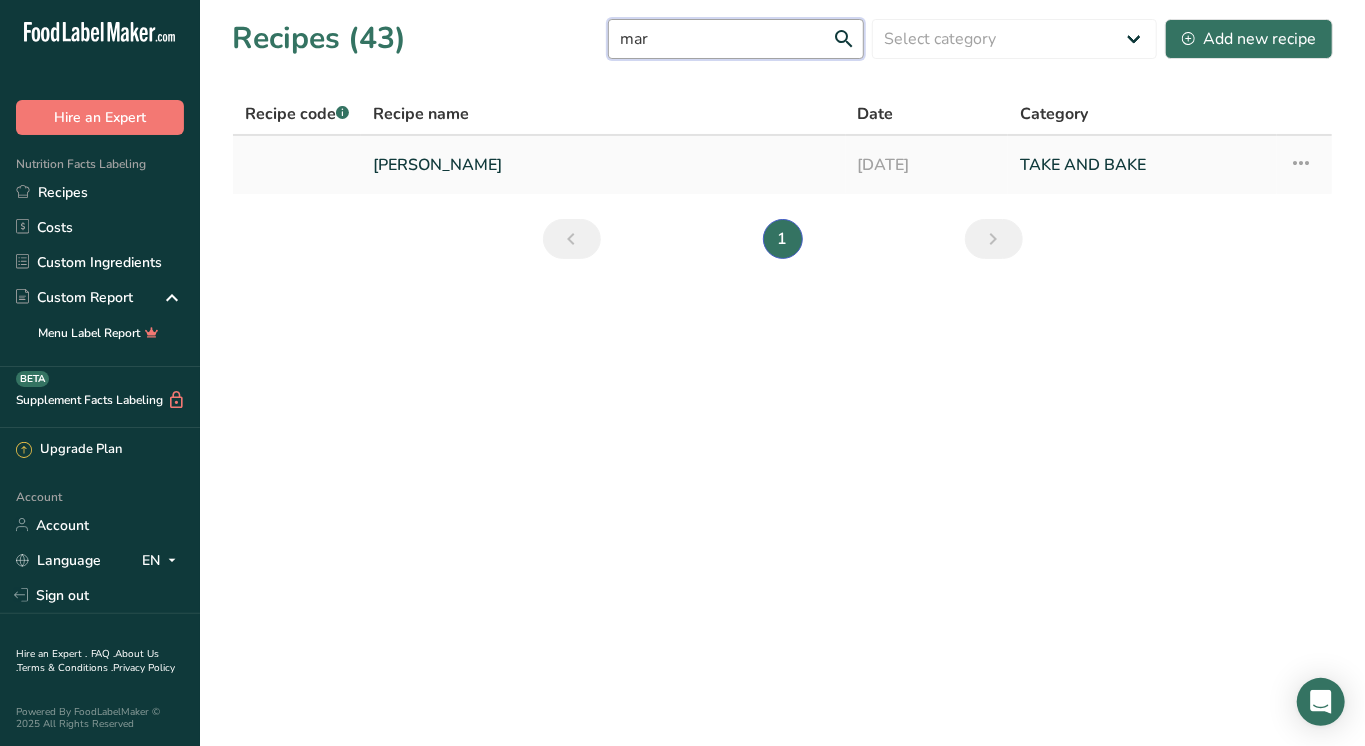 type on "mar" 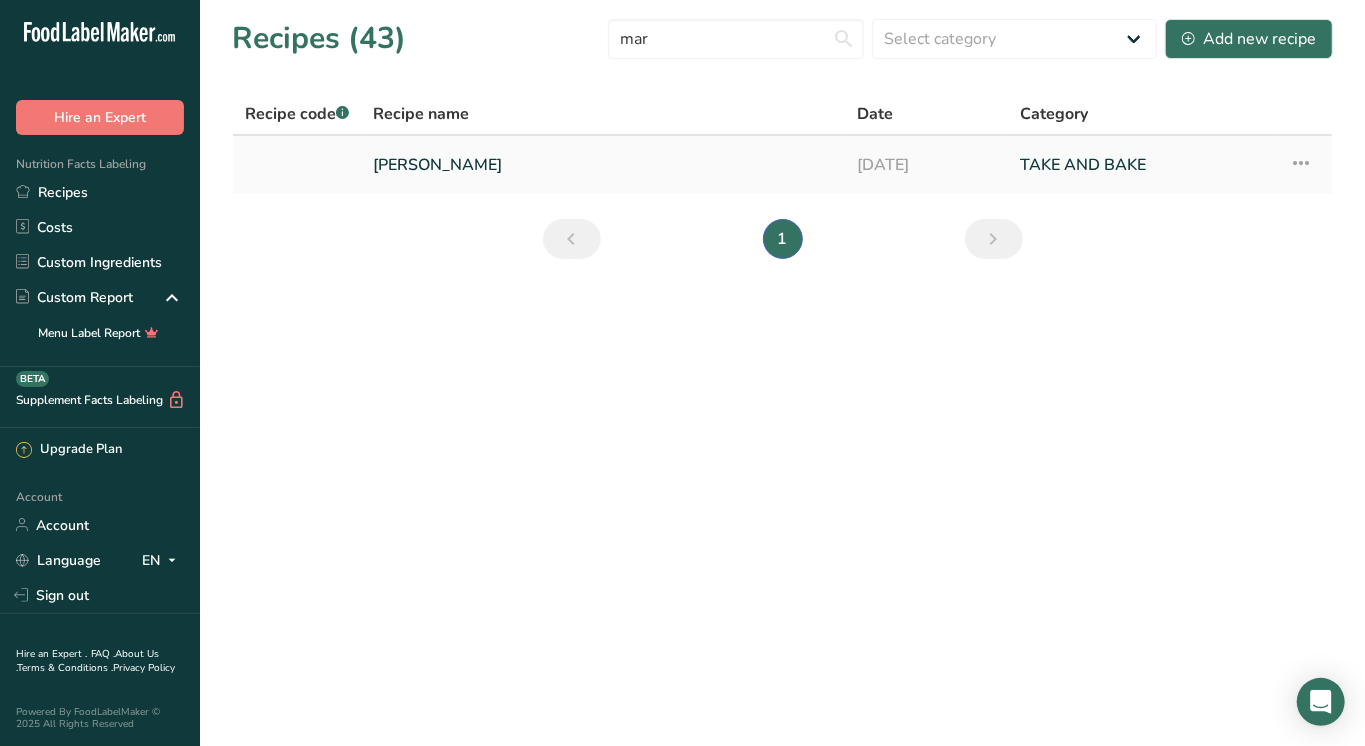click at bounding box center [1301, 163] 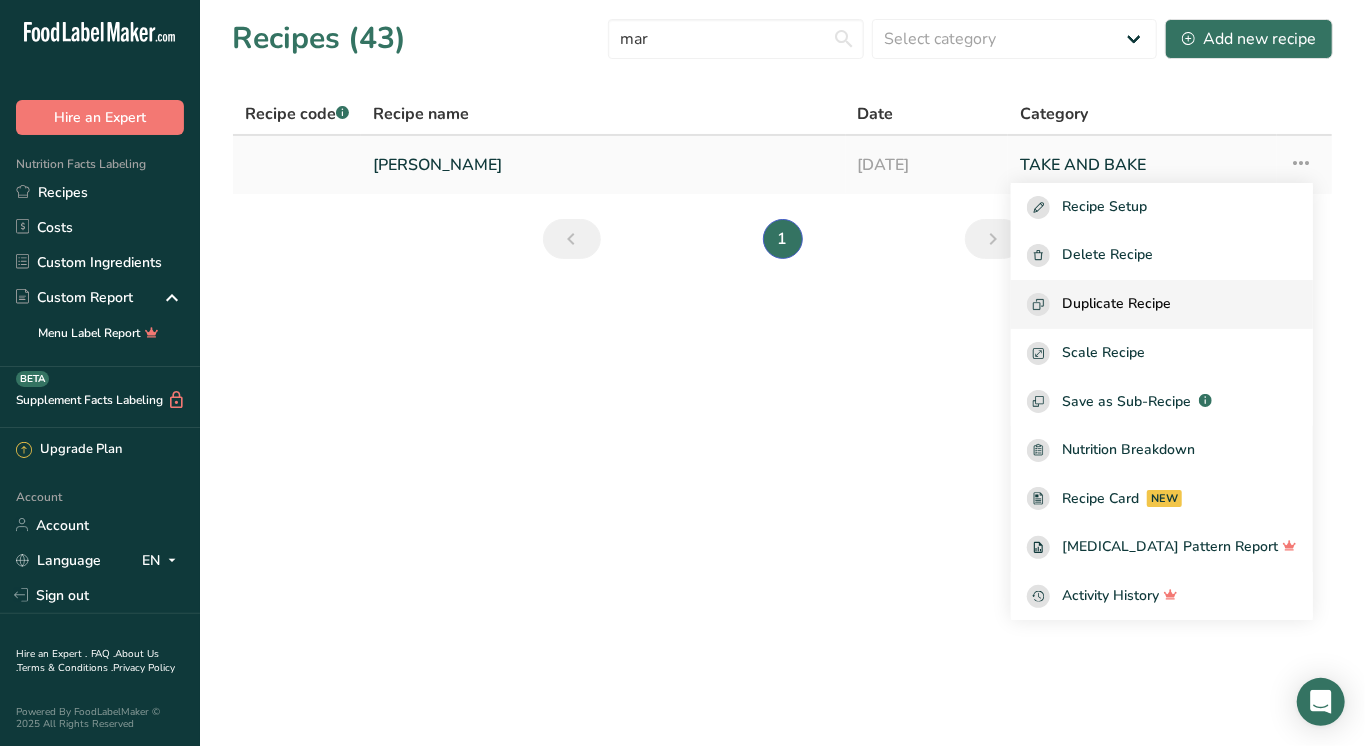 click on "Duplicate Recipe" at bounding box center [1162, 304] 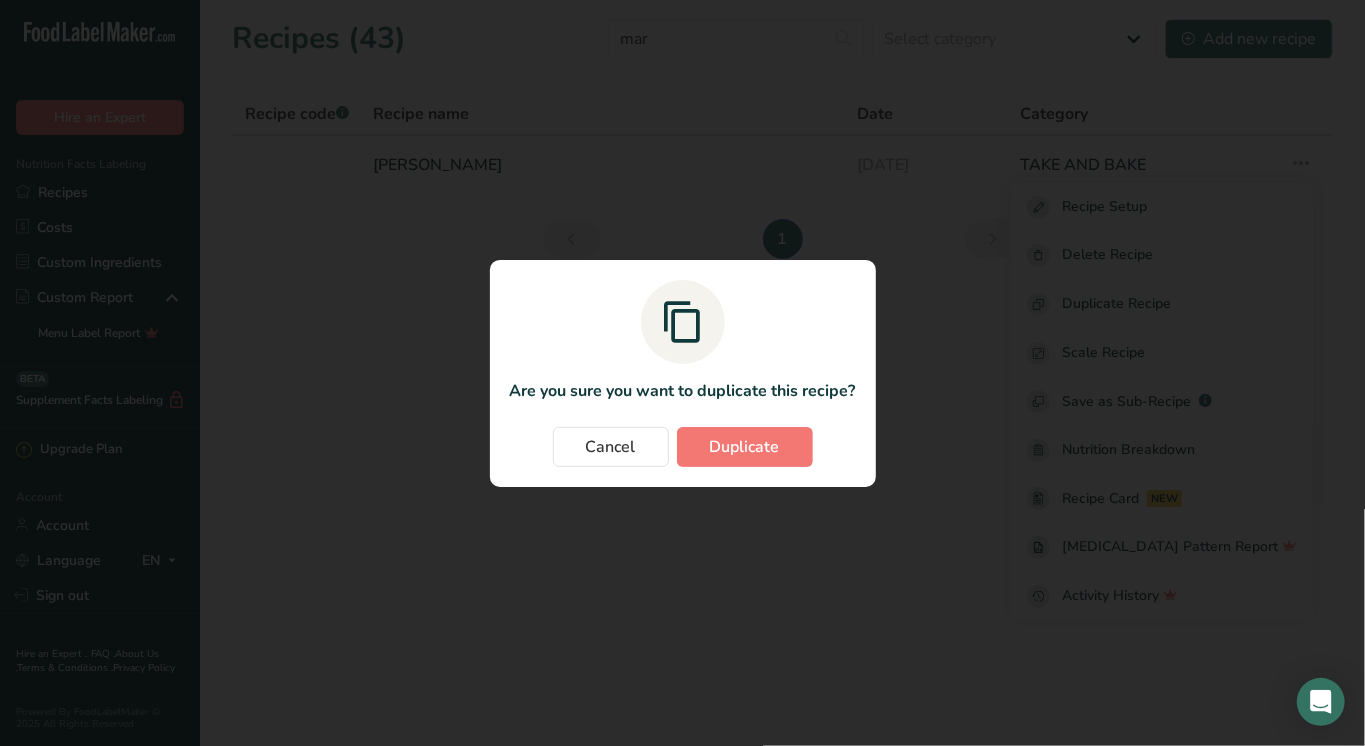 click on "Are you sure you want to duplicate this recipe?
Cancel
Duplicate" at bounding box center (683, 373) 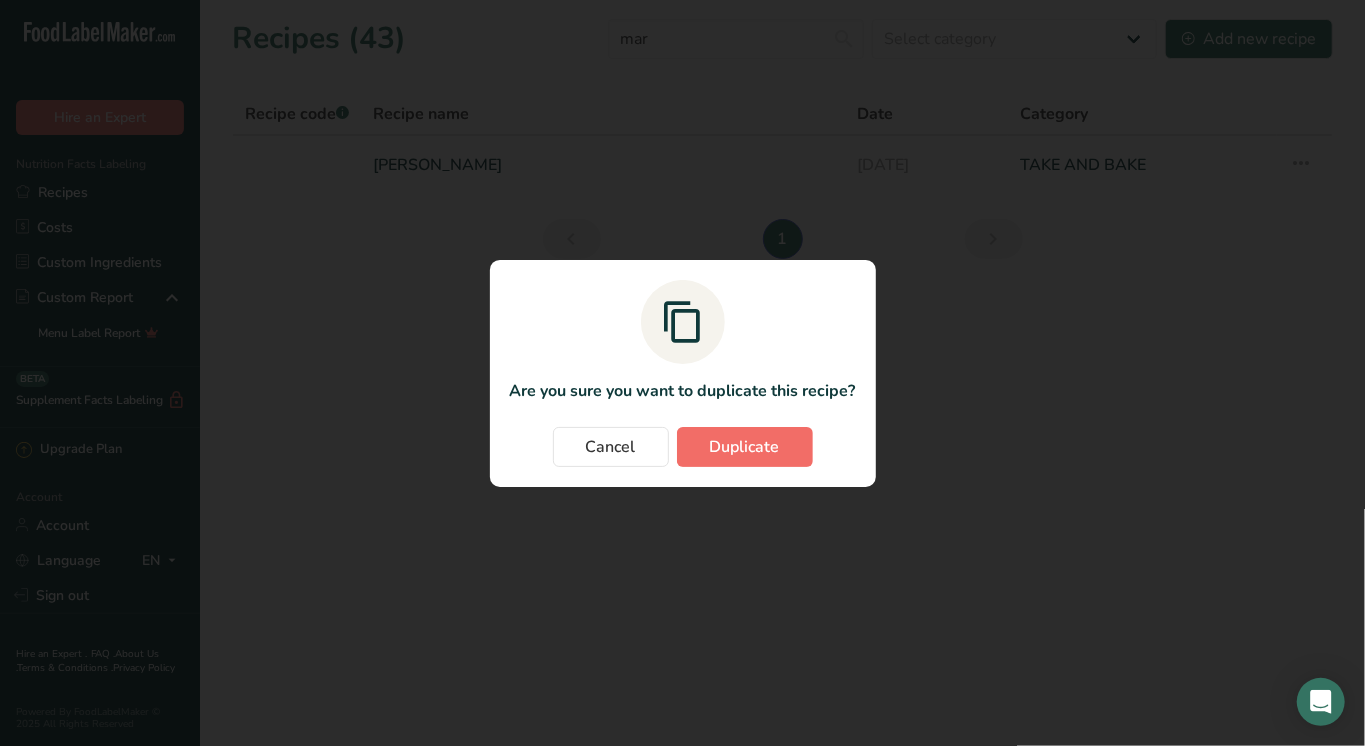 click on "Duplicate" at bounding box center [745, 447] 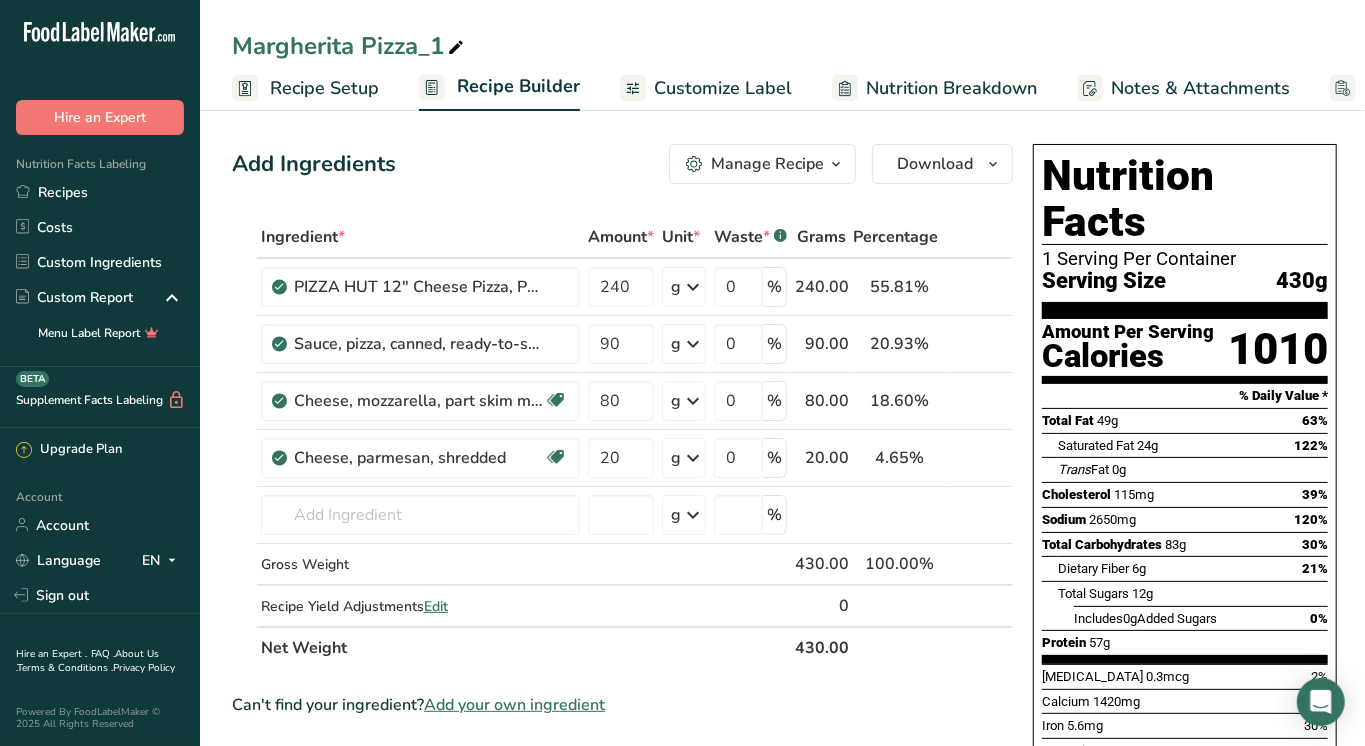 click at bounding box center (456, 48) 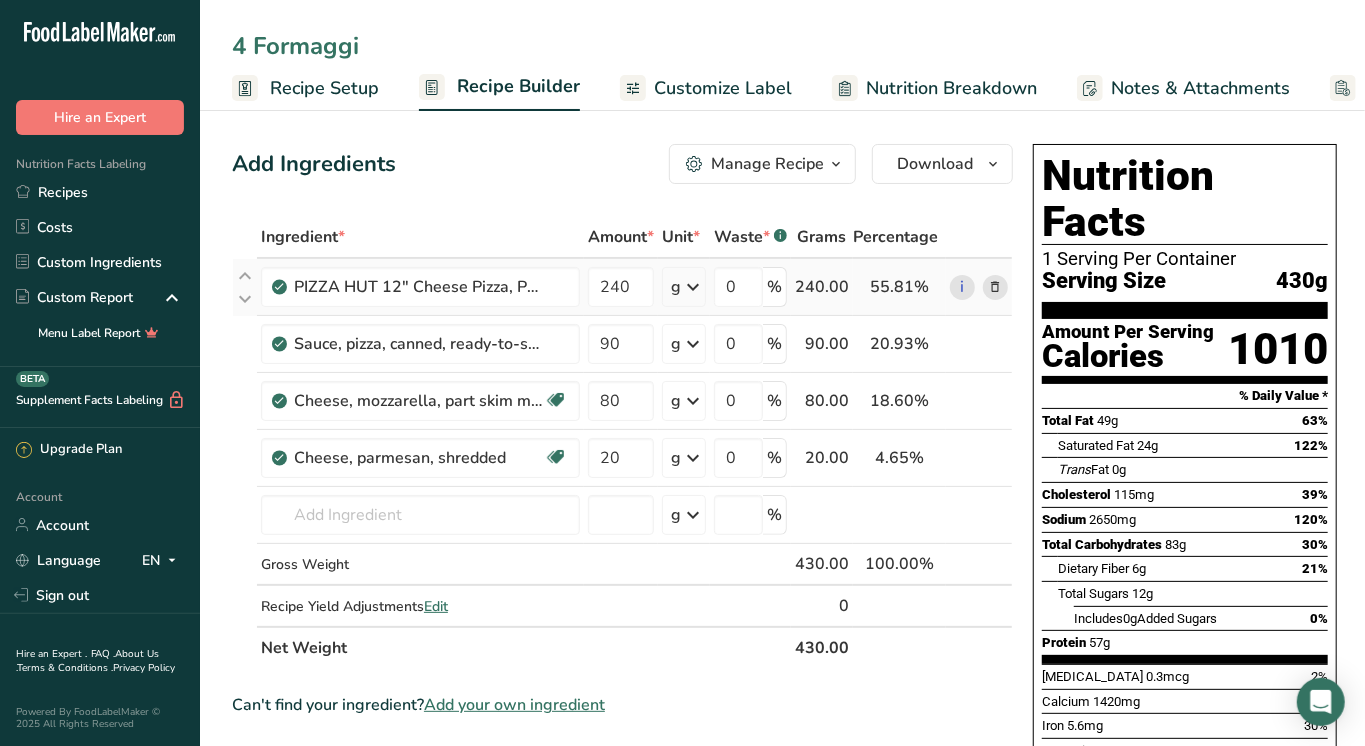 type on "4 Formaggi" 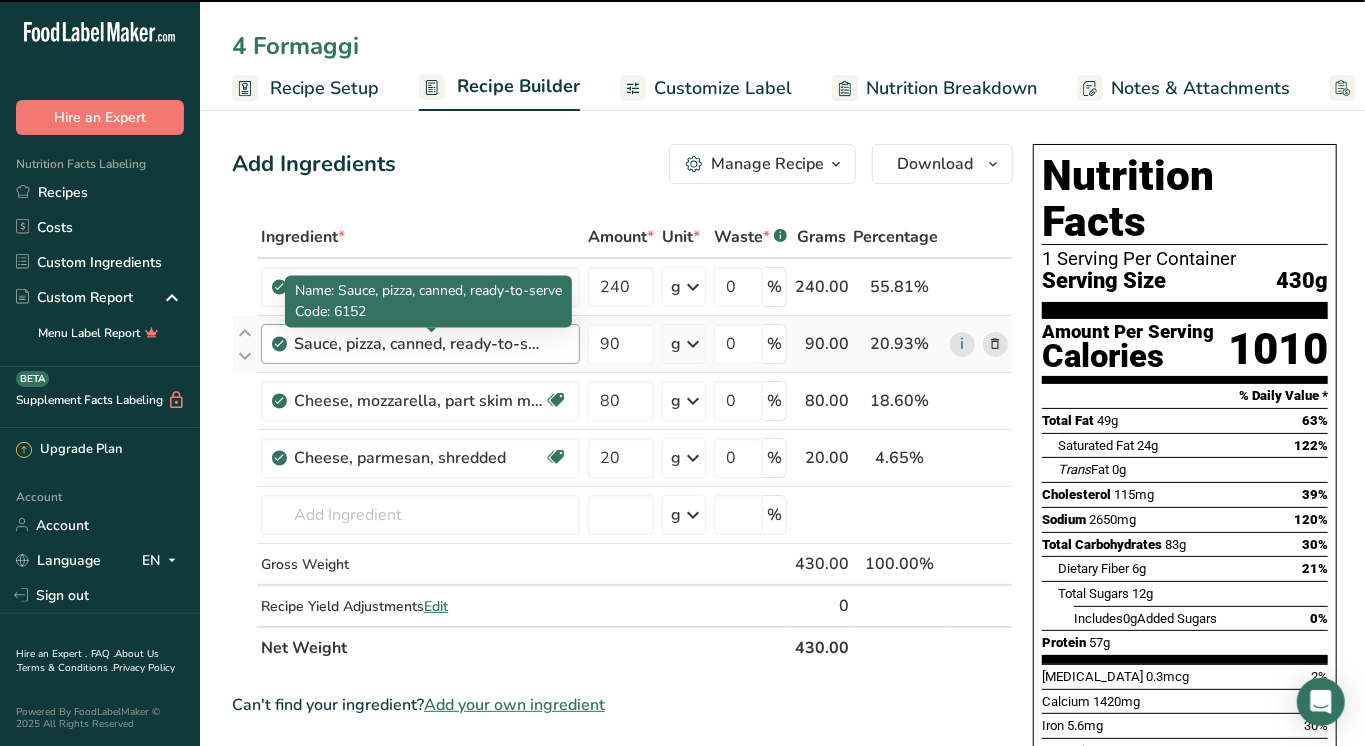 click on "Sauce, pizza, canned, ready-to-serve" at bounding box center (419, 344) 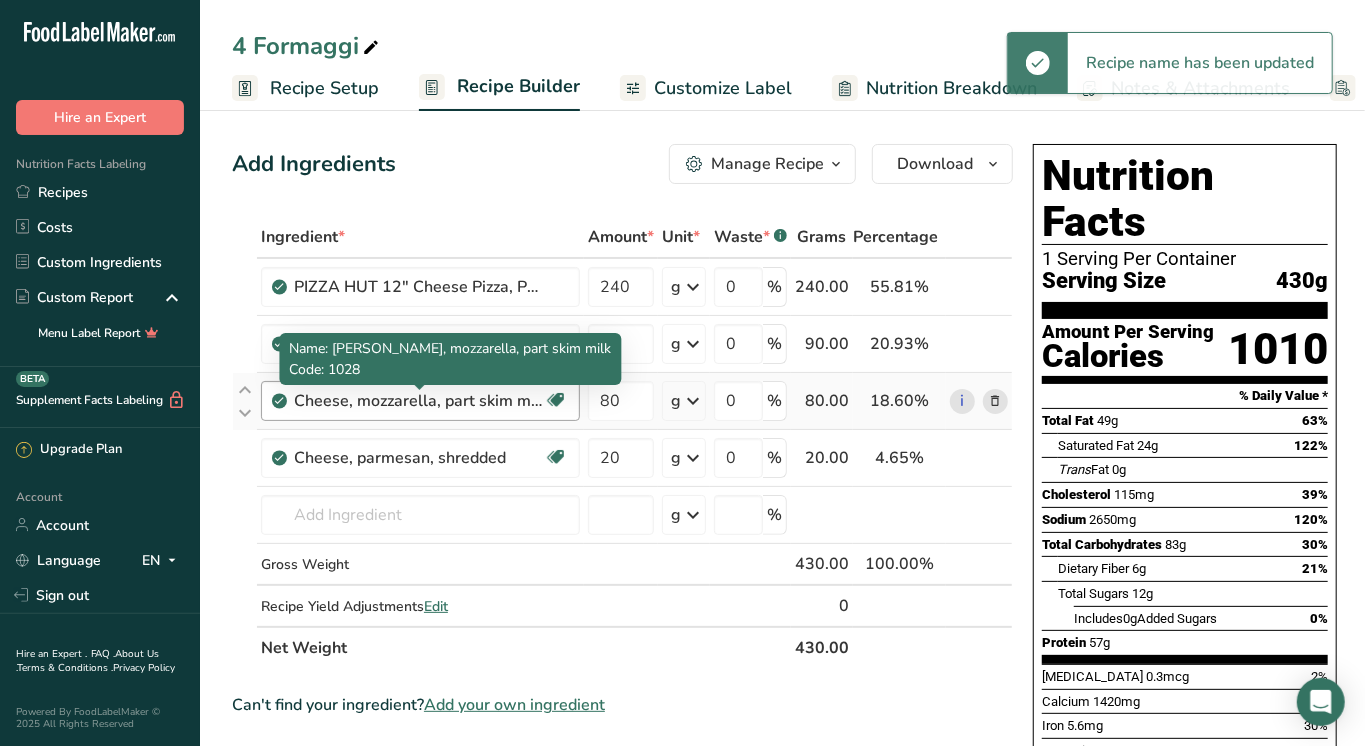 click on "Cheese, mozzarella, part skim milk" at bounding box center [419, 401] 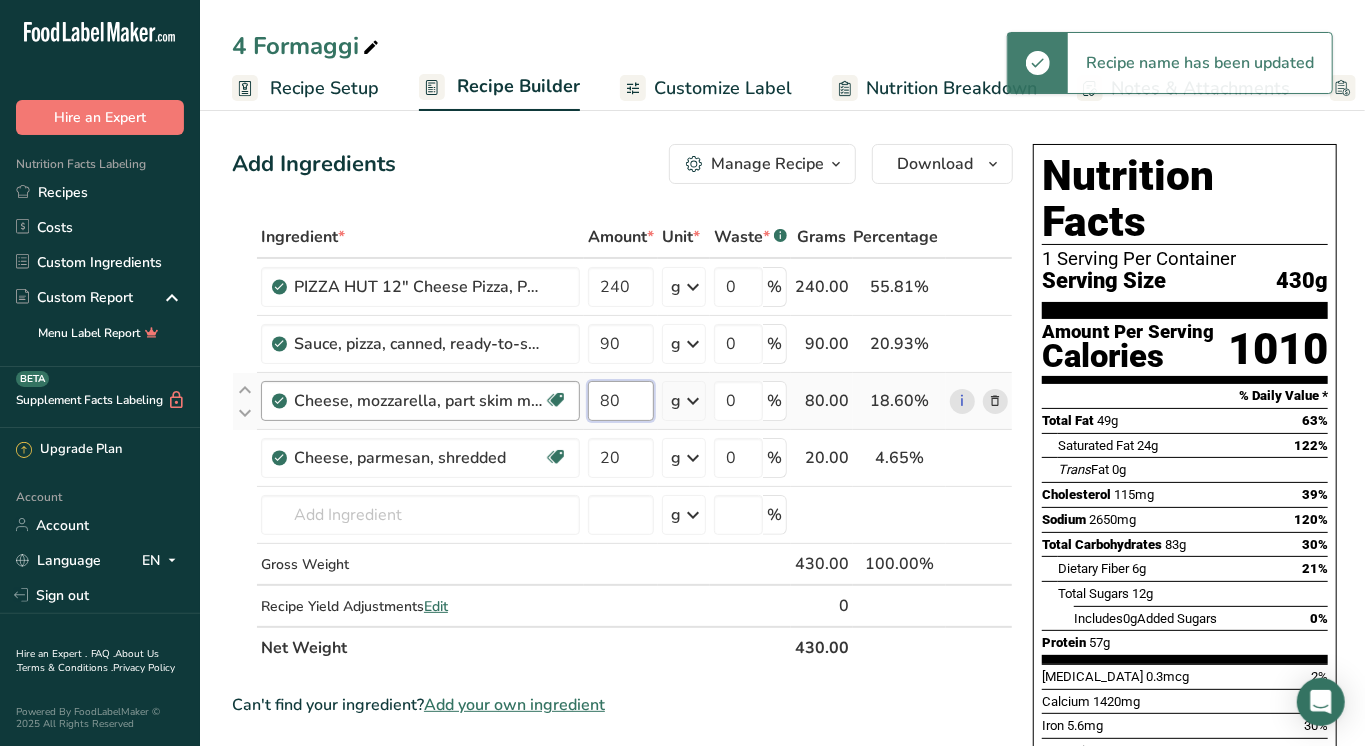 drag, startPoint x: 617, startPoint y: 400, endPoint x: 541, endPoint y: 400, distance: 76 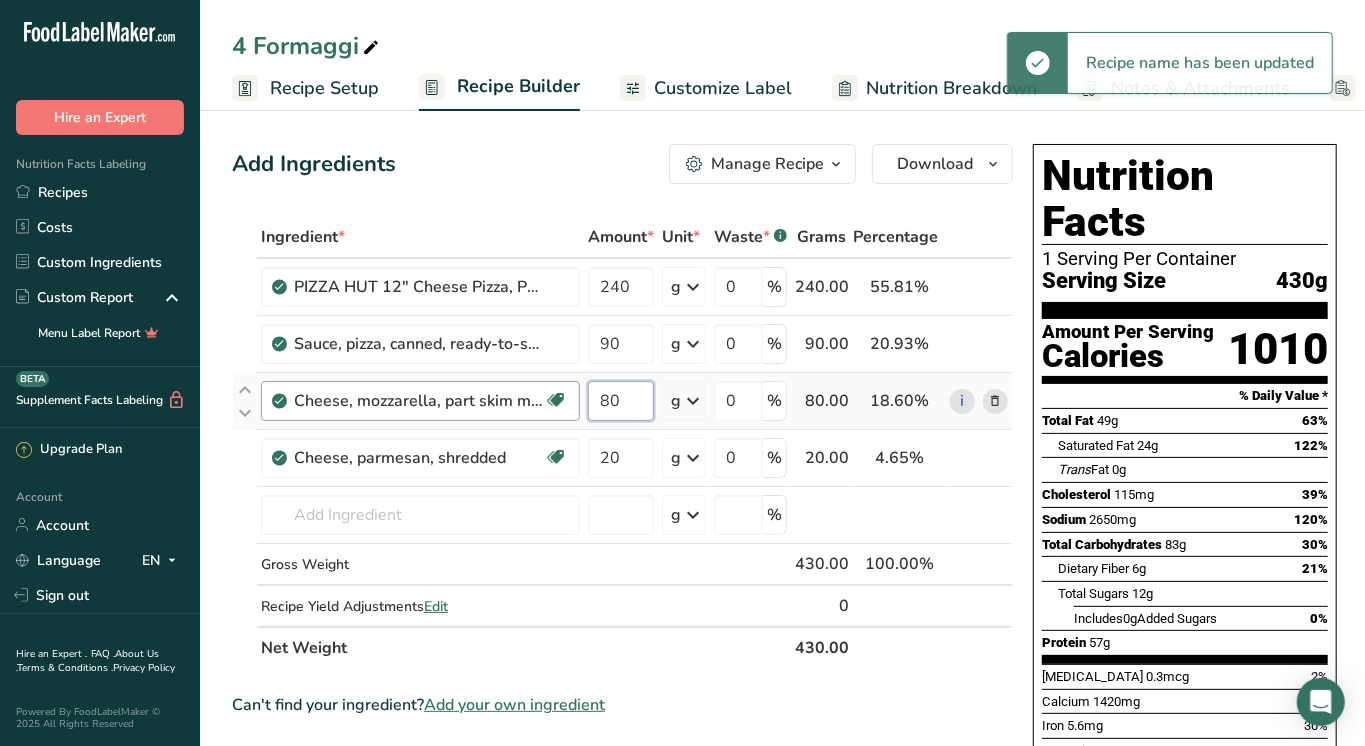 click on "Cheese, mozzarella, part skim milk
Gluten free
Vegetarian
Soy free
80
g
Portions
1 oz
Weight Units
g
kg
mg
See more
Volume Units
l
Volume units require a density conversion. If you know your ingredient's density enter it below. Otherwise, click on "RIA" our AI Regulatory bot - she will be able to help you
lb/ft3
g/cm3
Confirm
mL
Volume units require a density conversion. If you know your ingredient's density enter it below. Otherwise, click on "RIA" our AI Regulatory bot - she will be able to help you
lb/ft3
fl oz" at bounding box center (622, 401) 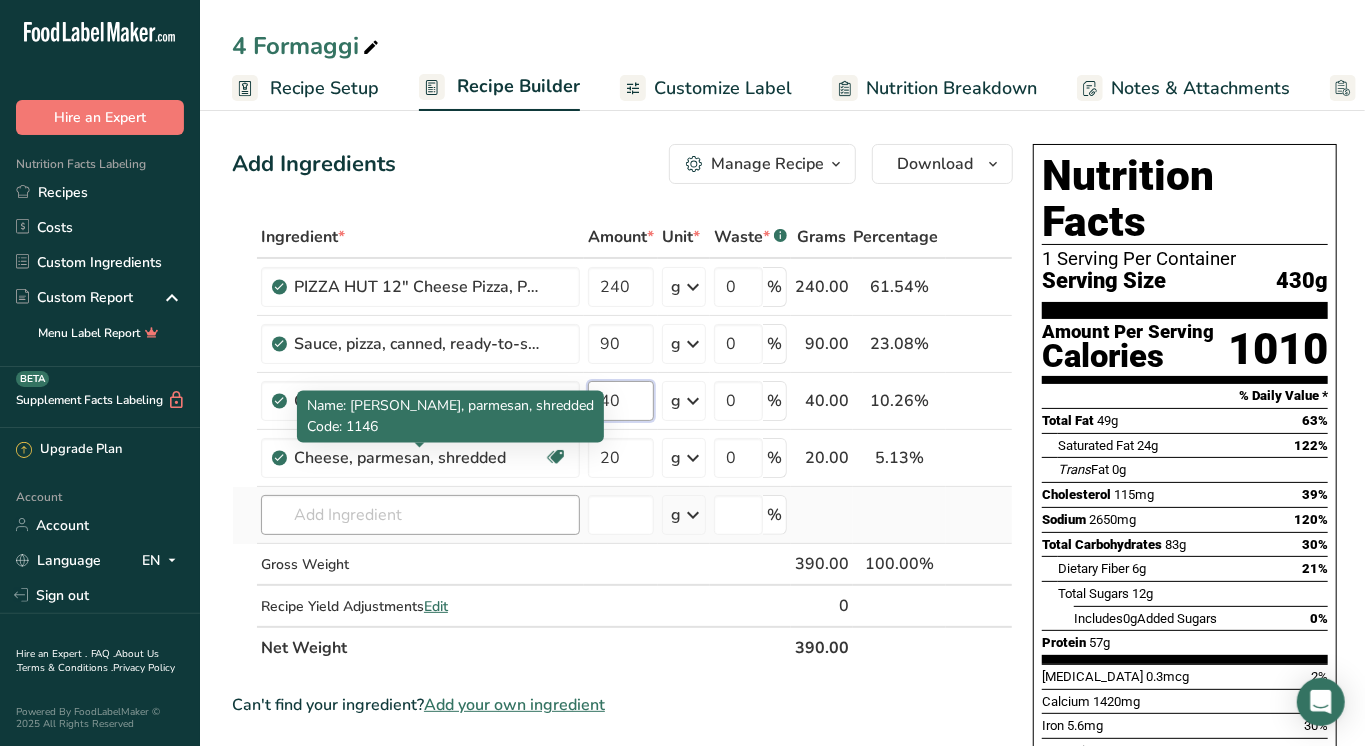 type on "40" 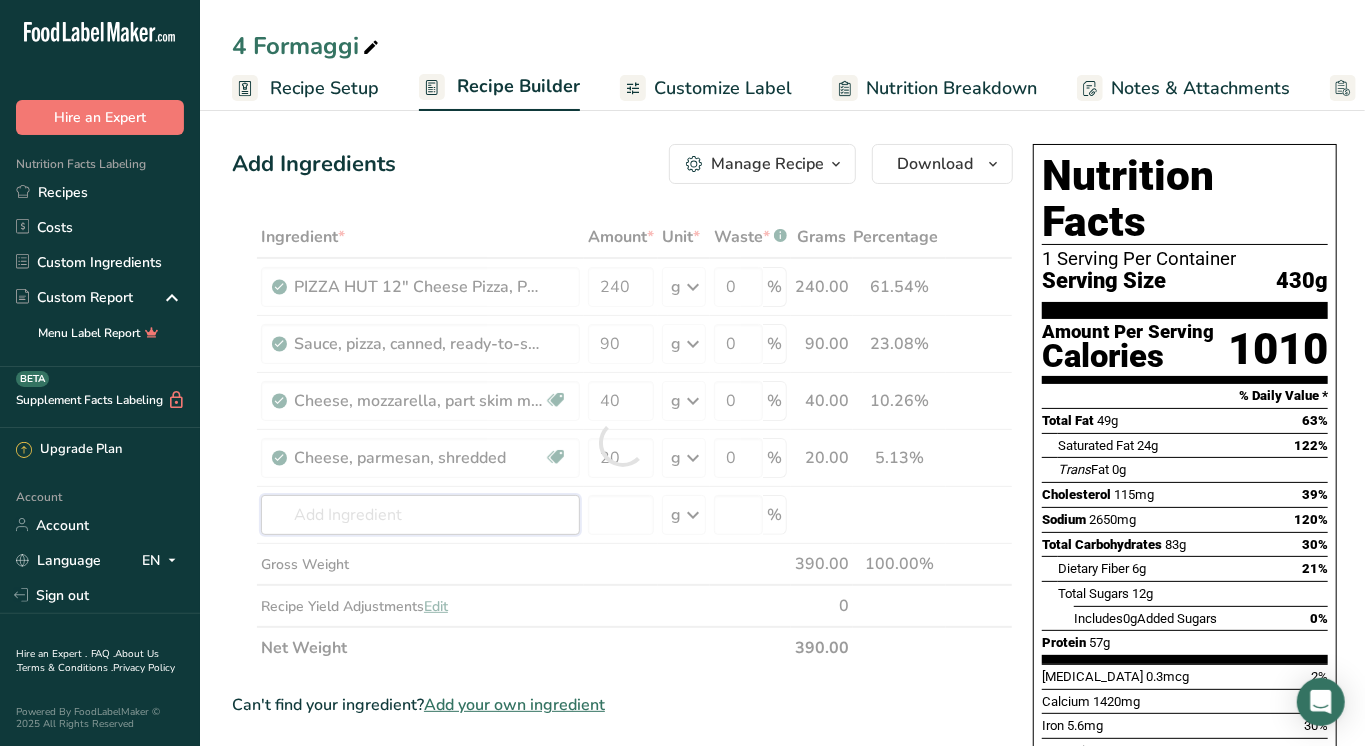 click on "Ingredient *
Amount *
Unit *
Waste *   .a-a{fill:#347362;}.b-a{fill:#fff;}          Grams
Percentage
PIZZA HUT 12" Cheese Pizza, Pan Crust
240
g
Portions
1 slice
1 pizza
Weight Units
g
kg
mg
See more
Volume Units
l
Volume units require a density conversion. If you know your ingredient's density enter it below. Otherwise, click on "RIA" our AI Regulatory bot - she will be able to help you
lb/ft3
g/cm3
Confirm
mL
lb/ft3
g/cm3
Confirm
fl oz
0" at bounding box center (622, 442) 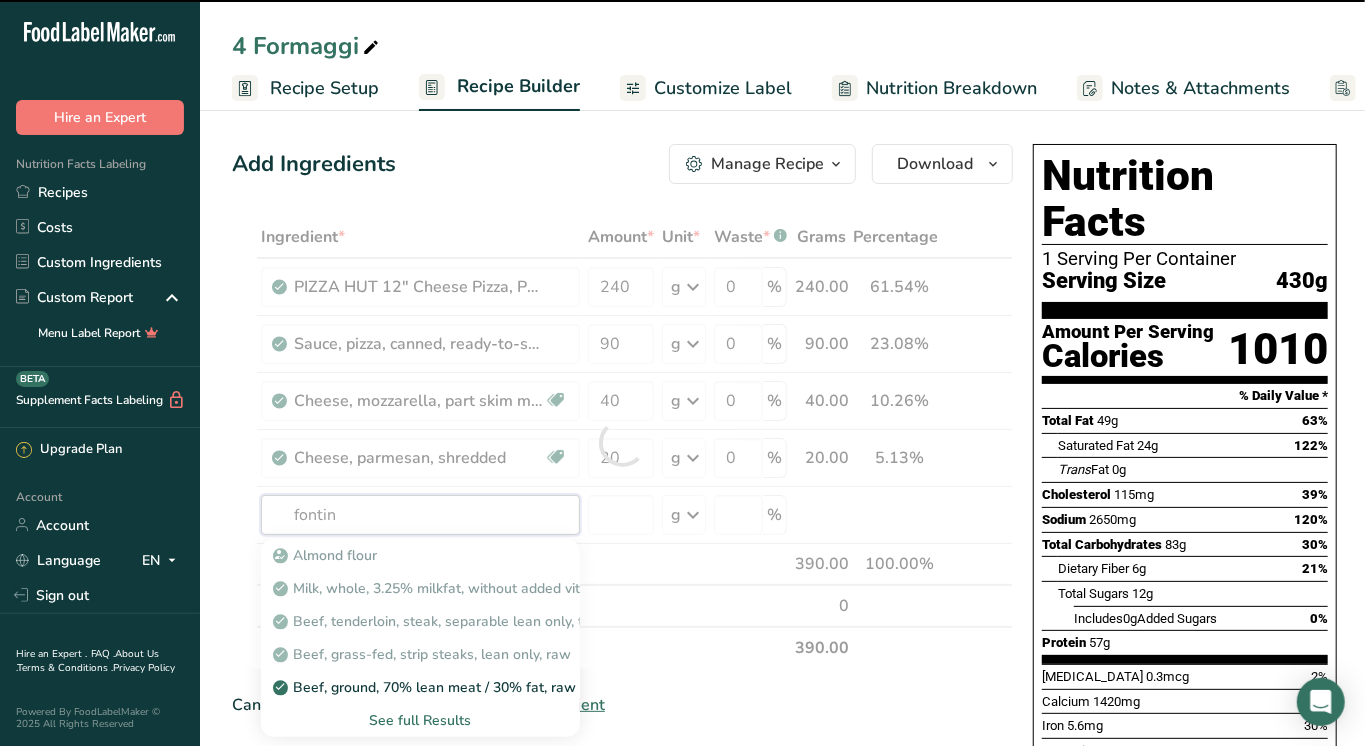 type on "fontina" 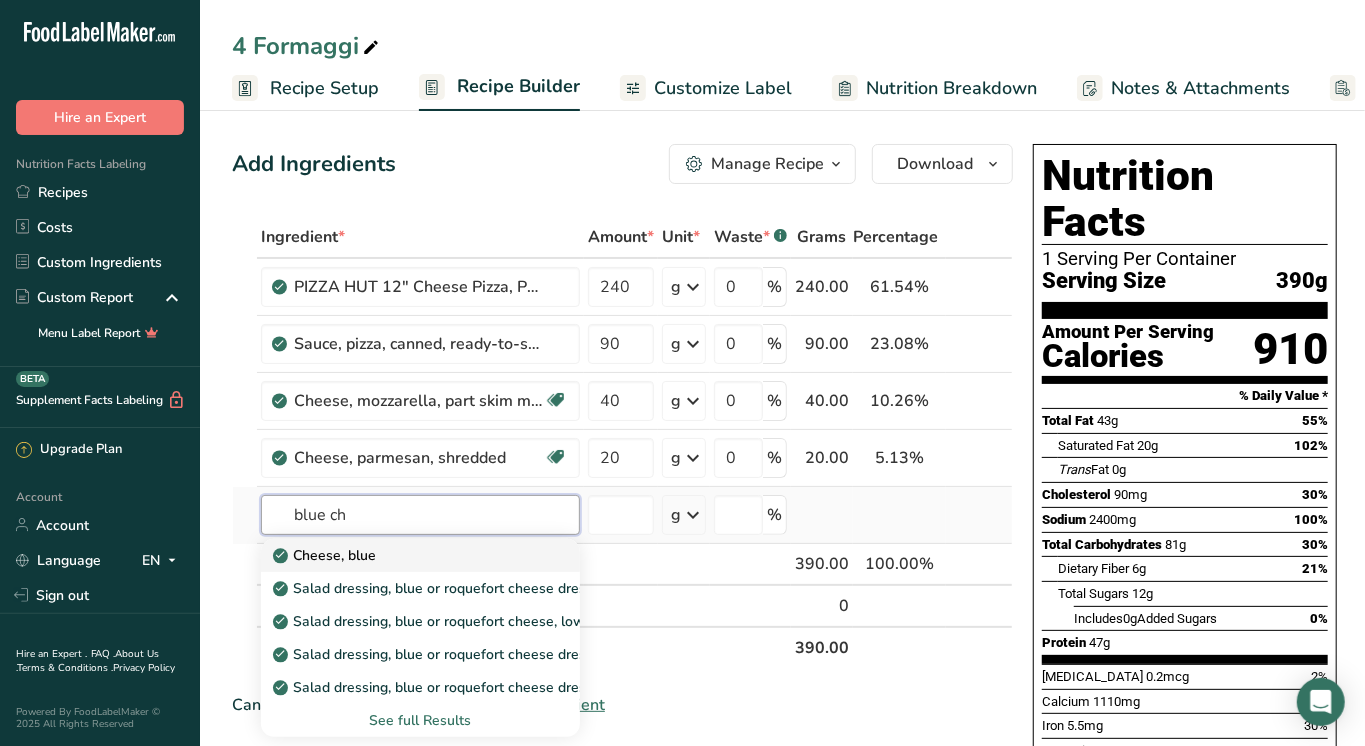 type on "blue ch" 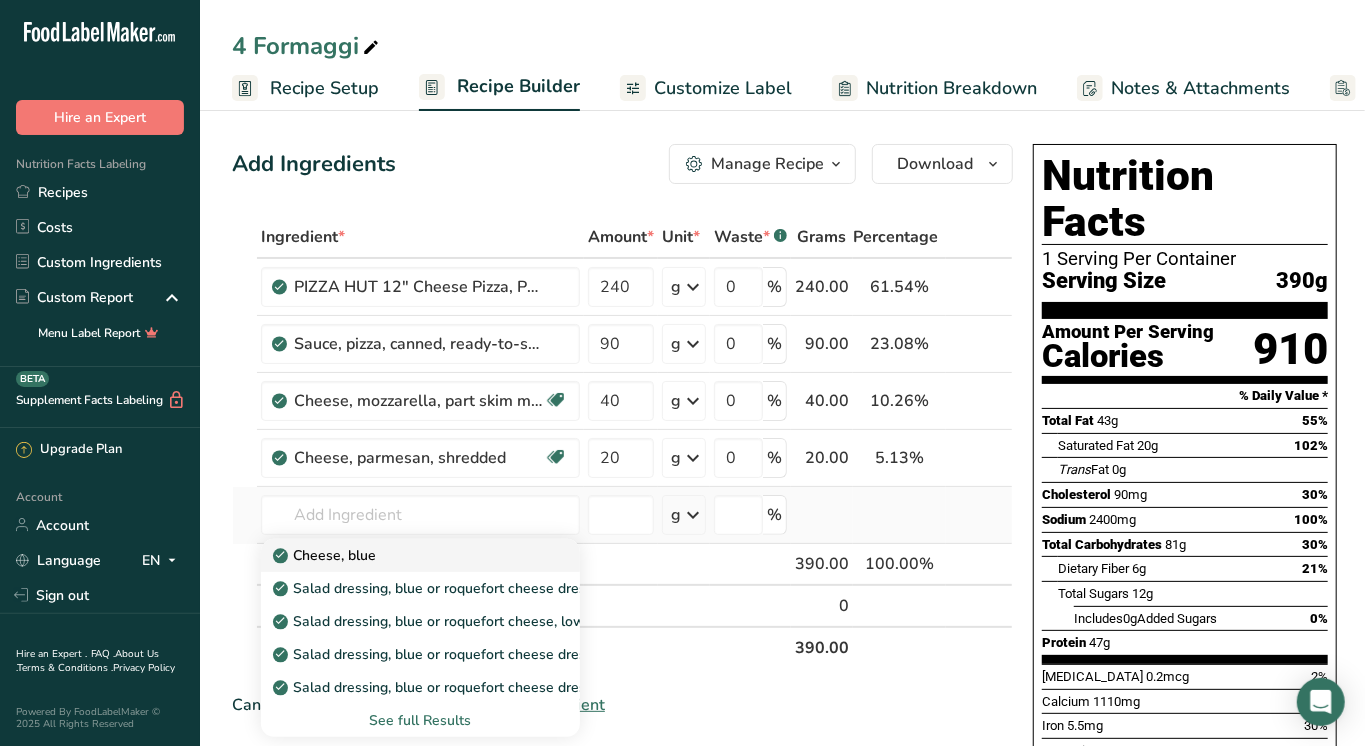 click on "Cheese, blue" at bounding box center [326, 555] 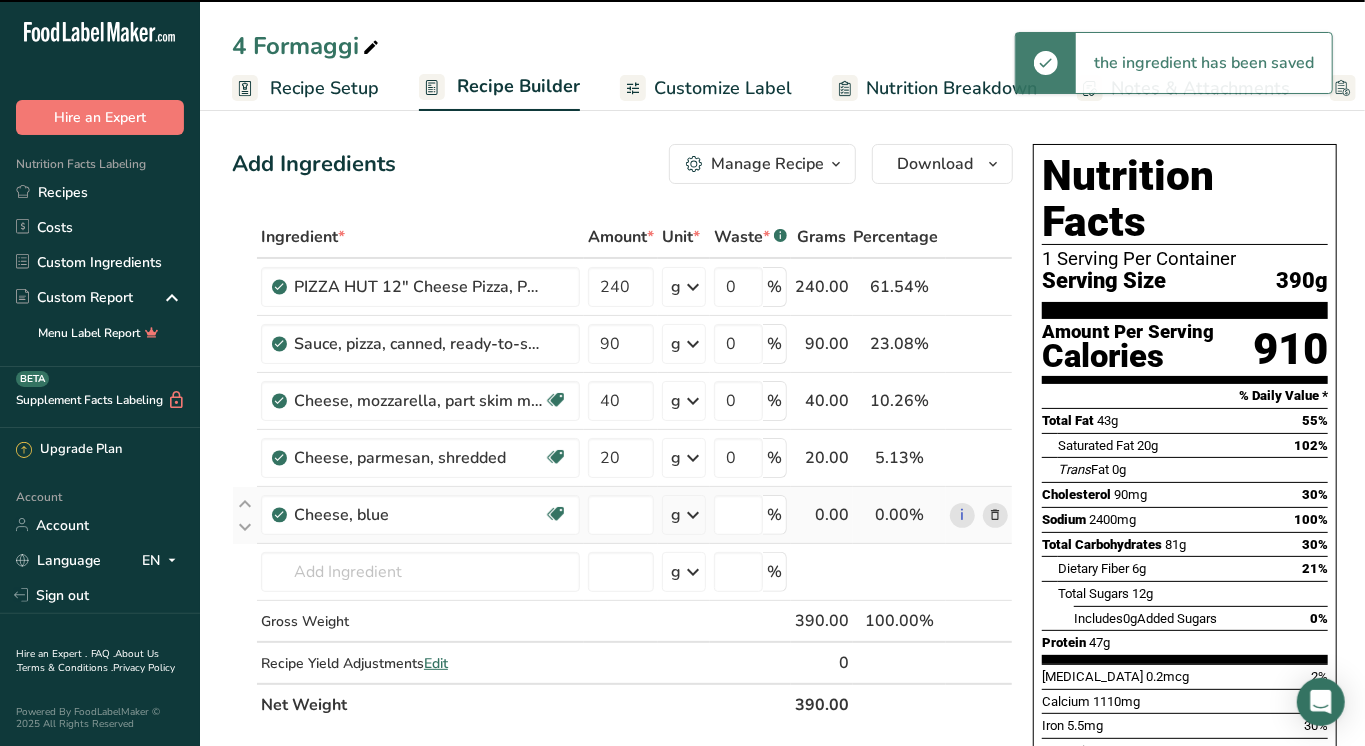 type on "0" 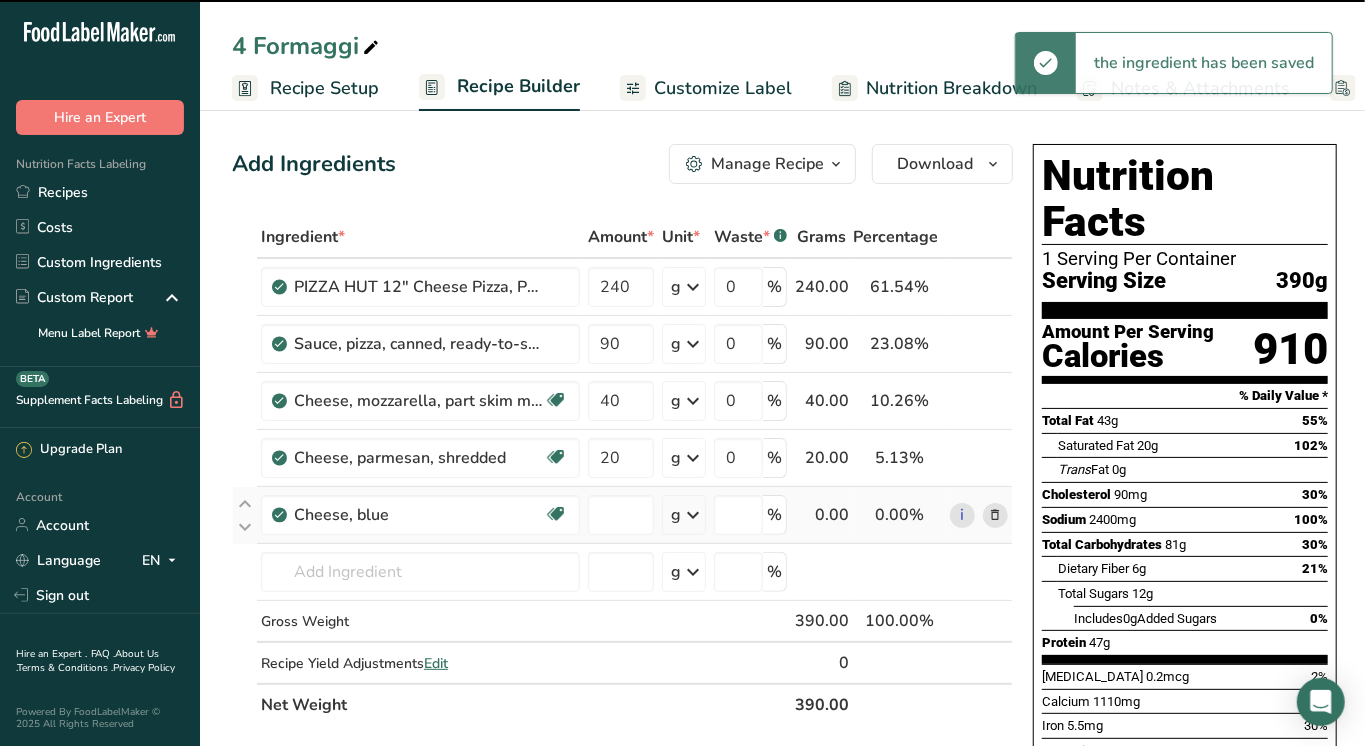 type on "0" 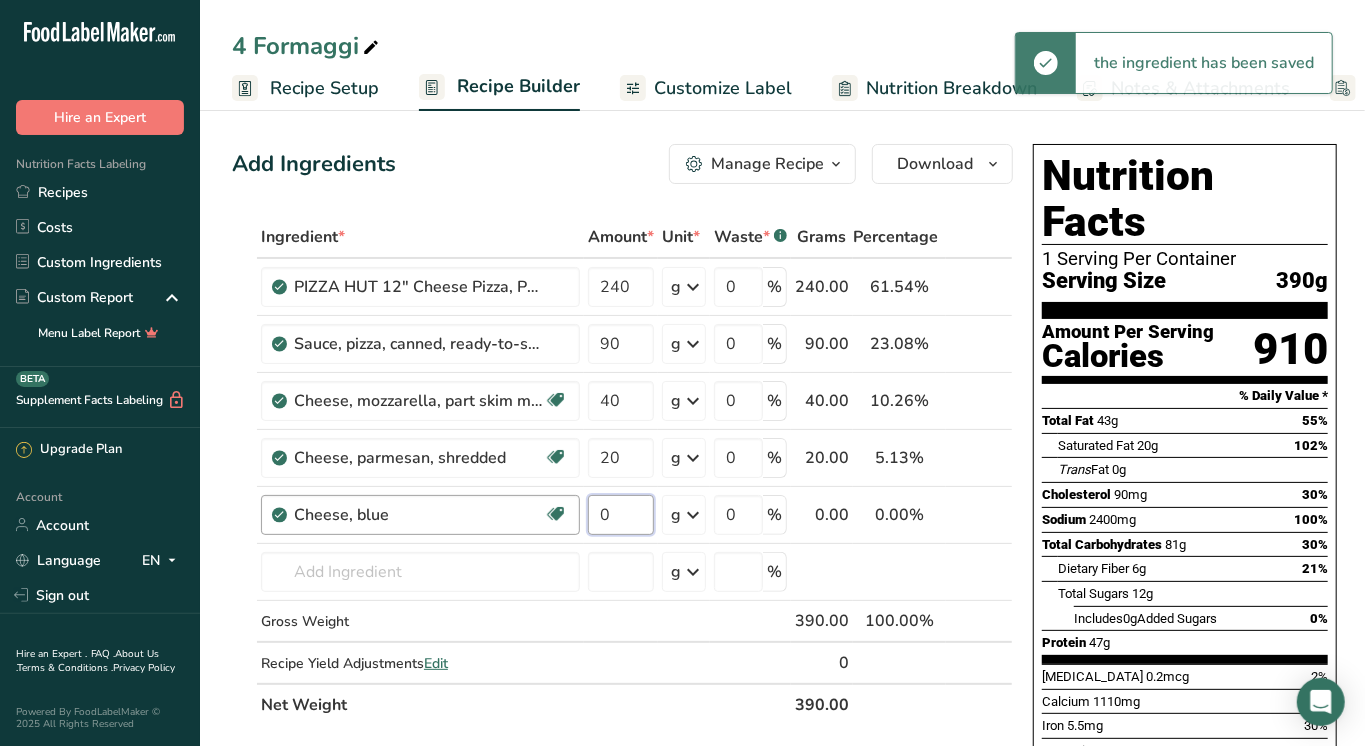 drag, startPoint x: 638, startPoint y: 512, endPoint x: 546, endPoint y: 512, distance: 92 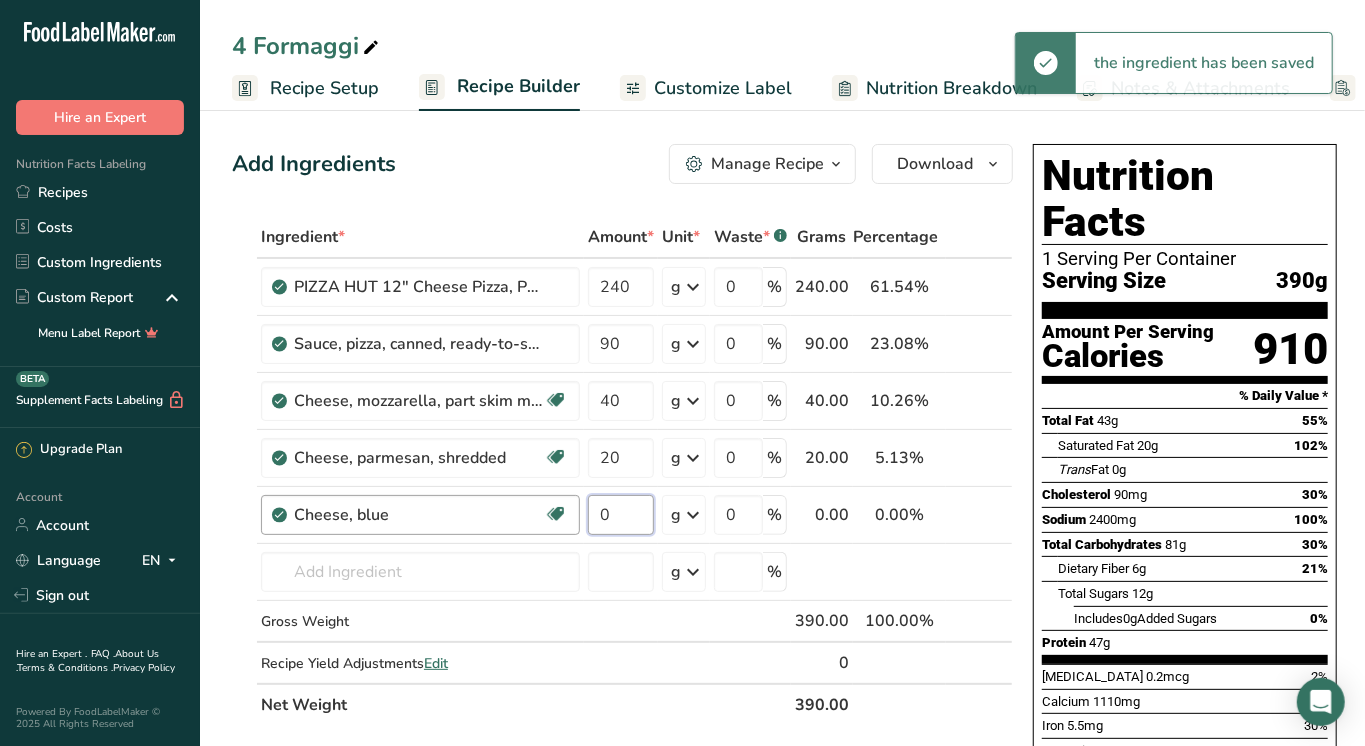 click on "Cheese, blue
Gluten free
Vegetarian
Soy free
0
g
Portions
1 oz
1 cubic inch
1 cup, crumbled, not packed
Weight Units
g
kg
mg
See more
Volume Units
l
Volume units require a density conversion. If you know your ingredient's density enter it below. Otherwise, click on "RIA" our AI Regulatory bot - she will be able to help you
lb/ft3
g/cm3
Confirm
mL
Volume units require a density conversion. If you know your ingredient's density enter it below. Otherwise, click on "RIA" our AI Regulatory bot - she will be able to help you
fl oz" at bounding box center (622, 515) 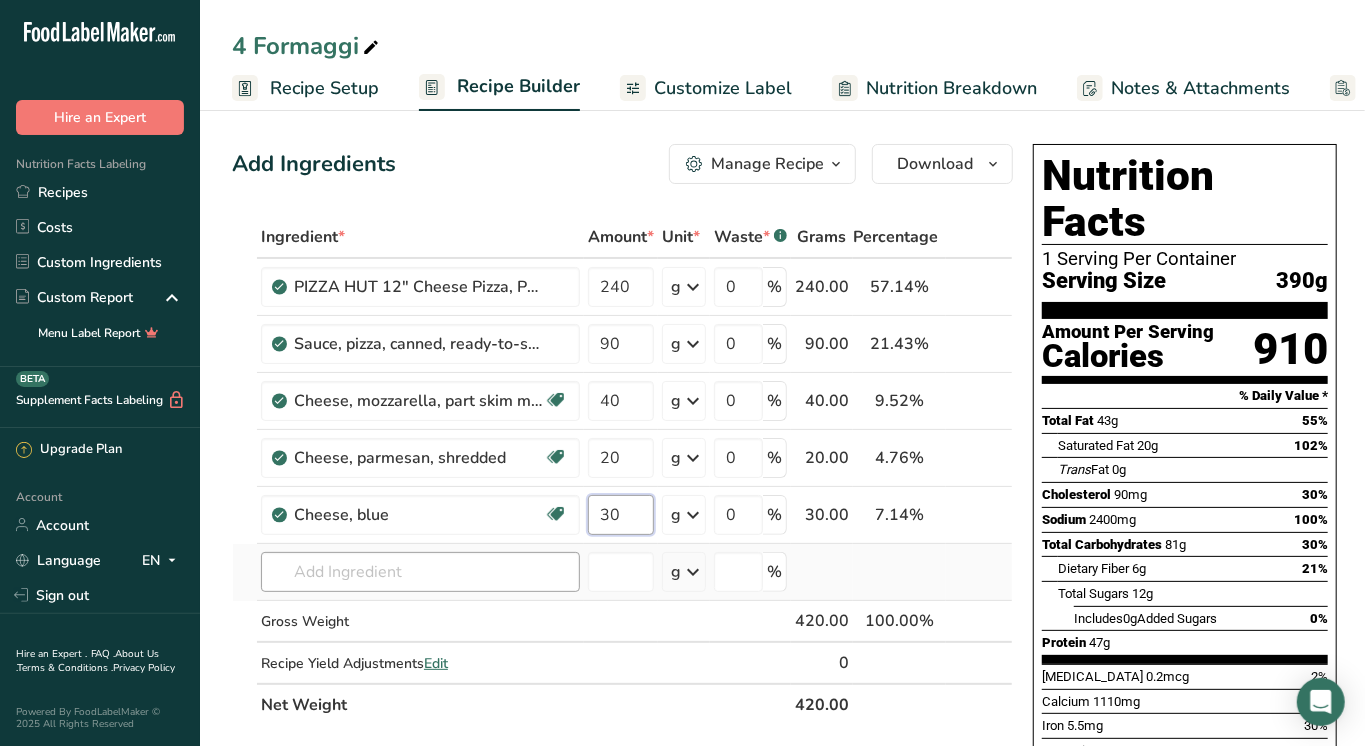 type on "30" 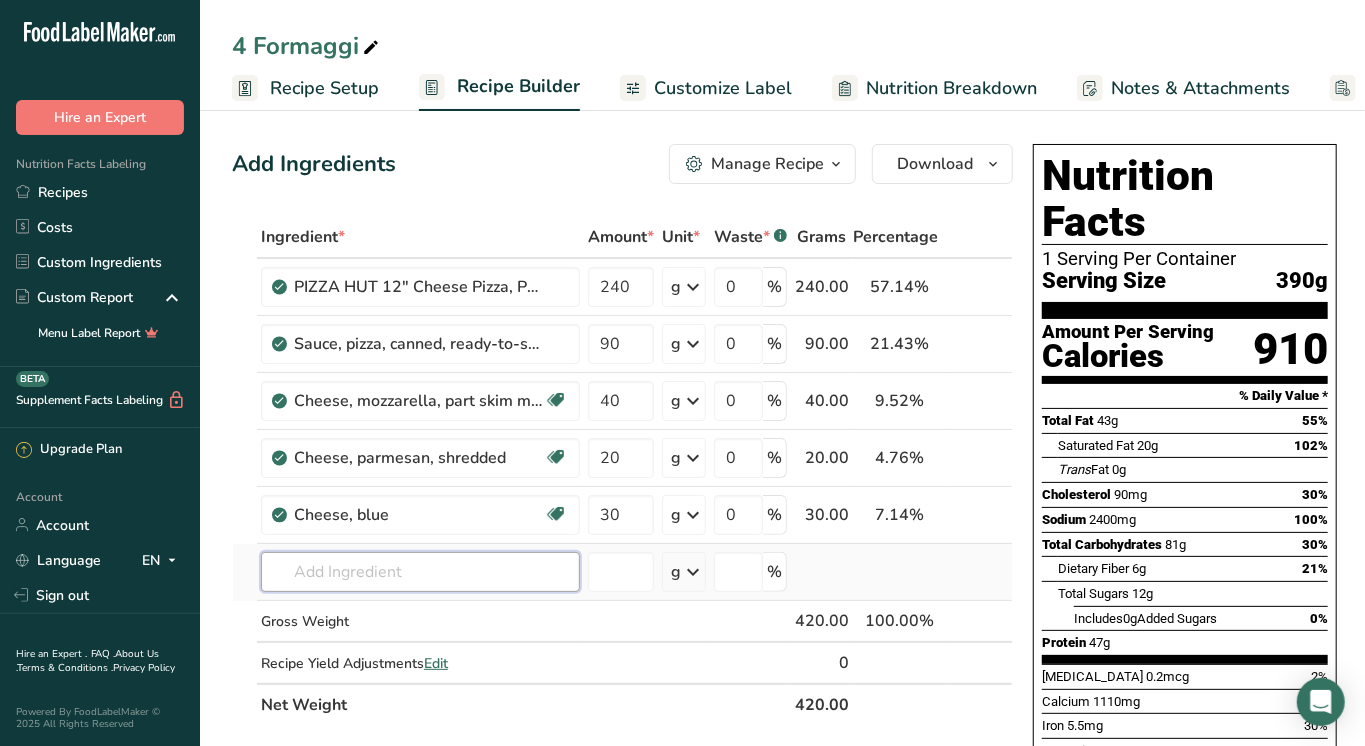 click on "Ingredient *
Amount *
Unit *
Waste *   .a-a{fill:#347362;}.b-a{fill:#fff;}          Grams
Percentage
PIZZA HUT 12" Cheese Pizza, Pan Crust
240
g
Portions
1 slice
1 pizza
Weight Units
g
kg
mg
See more
Volume Units
l
Volume units require a density conversion. If you know your ingredient's density enter it below. Otherwise, click on "RIA" our AI Regulatory bot - she will be able to help you
lb/ft3
g/cm3
Confirm
mL
lb/ft3
g/cm3
Confirm
fl oz
0" at bounding box center (622, 471) 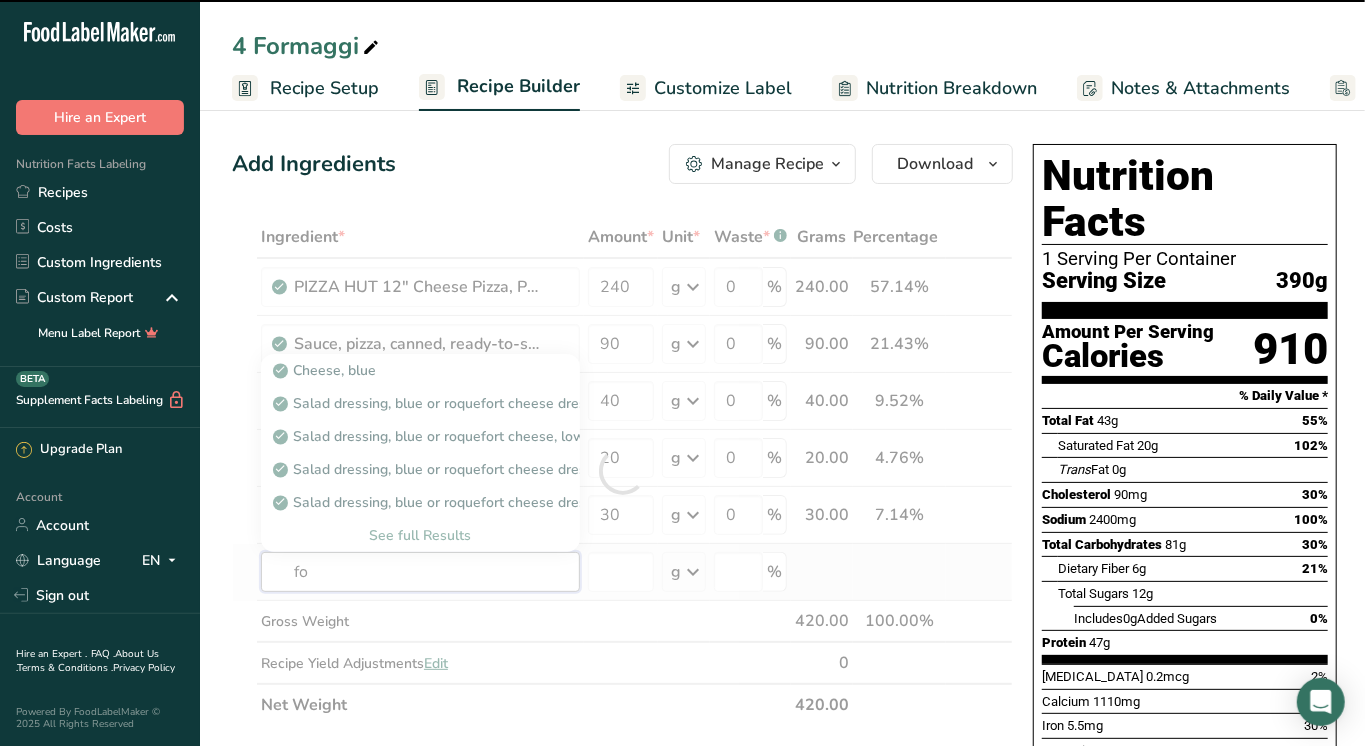 type on "fon" 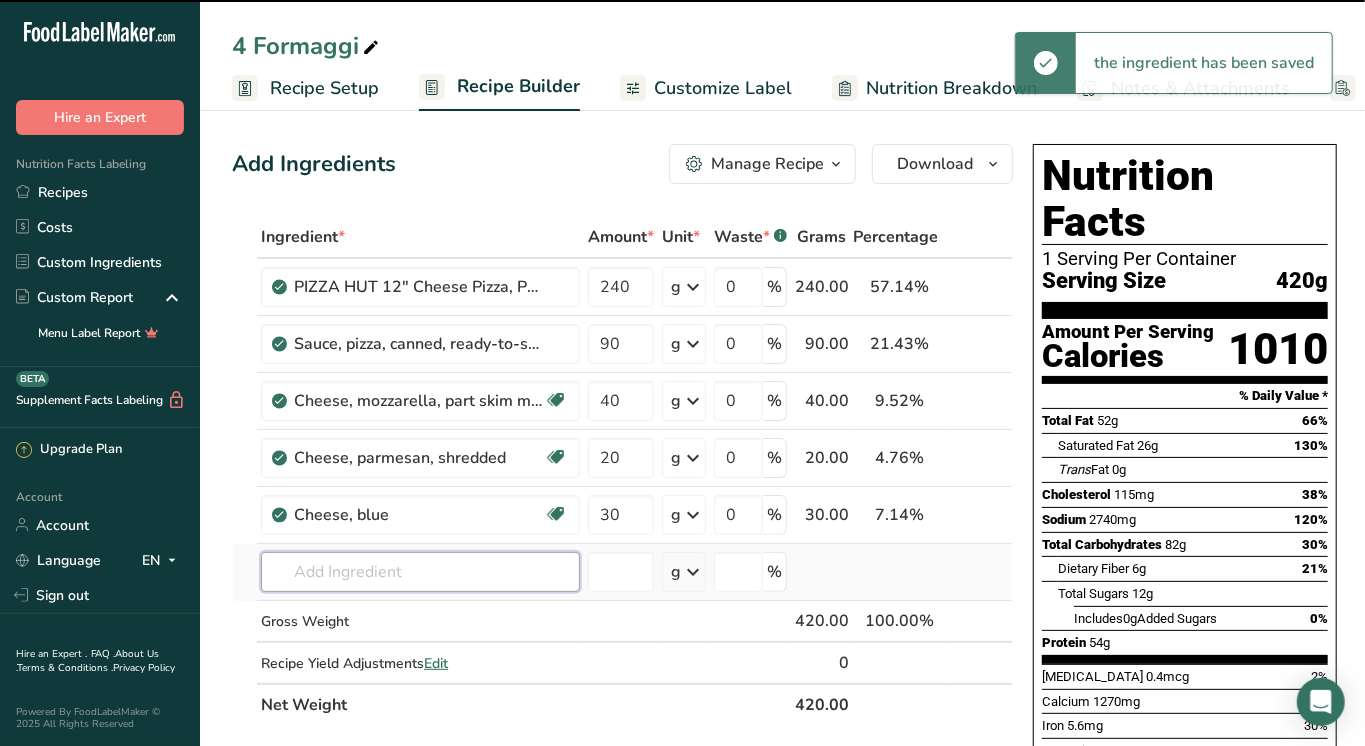 type on "t" 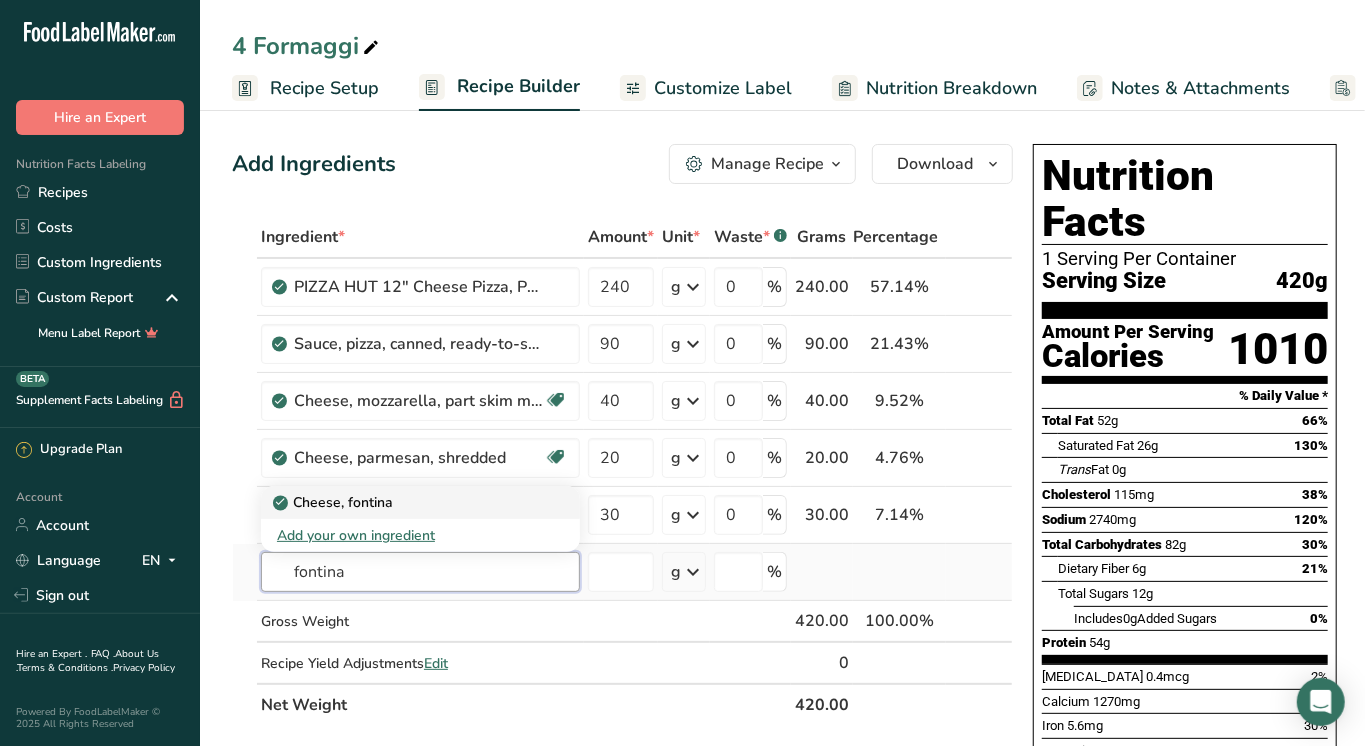 type on "fontina" 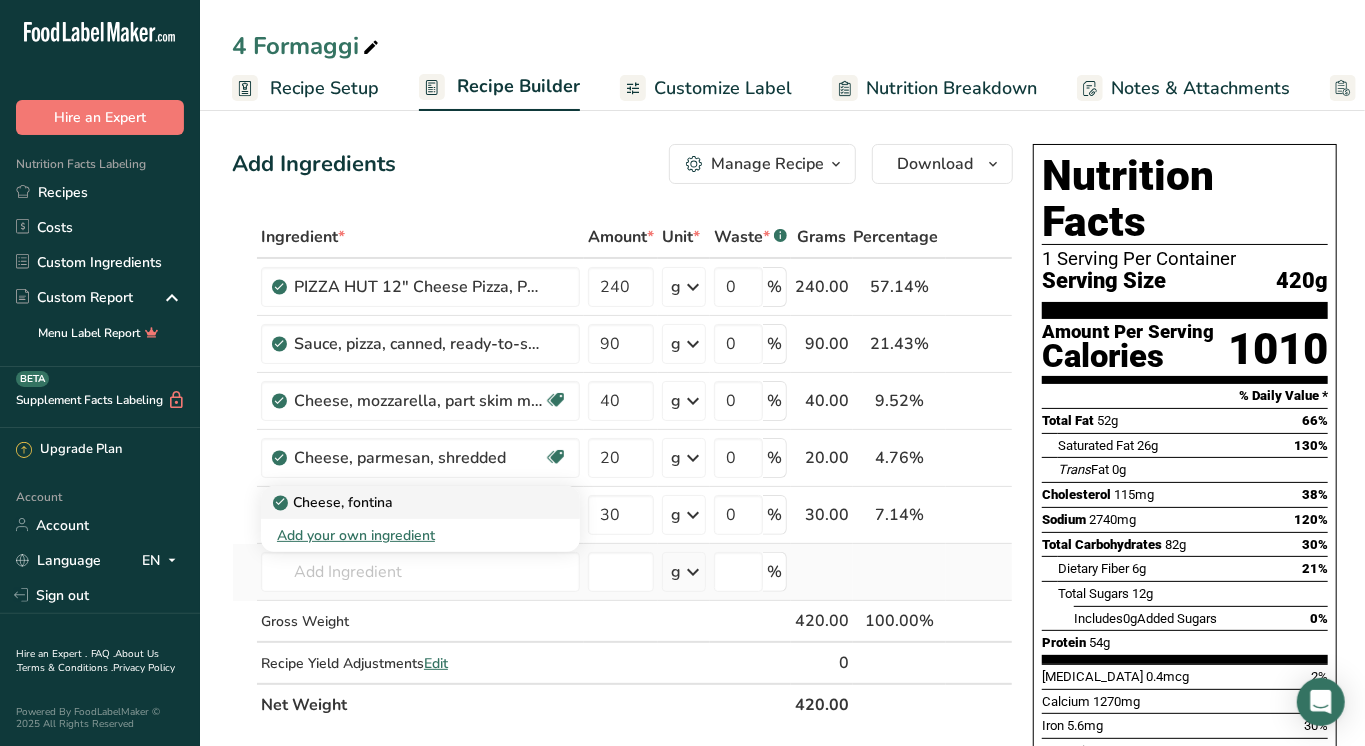click on "Cheese, fontina" at bounding box center [335, 502] 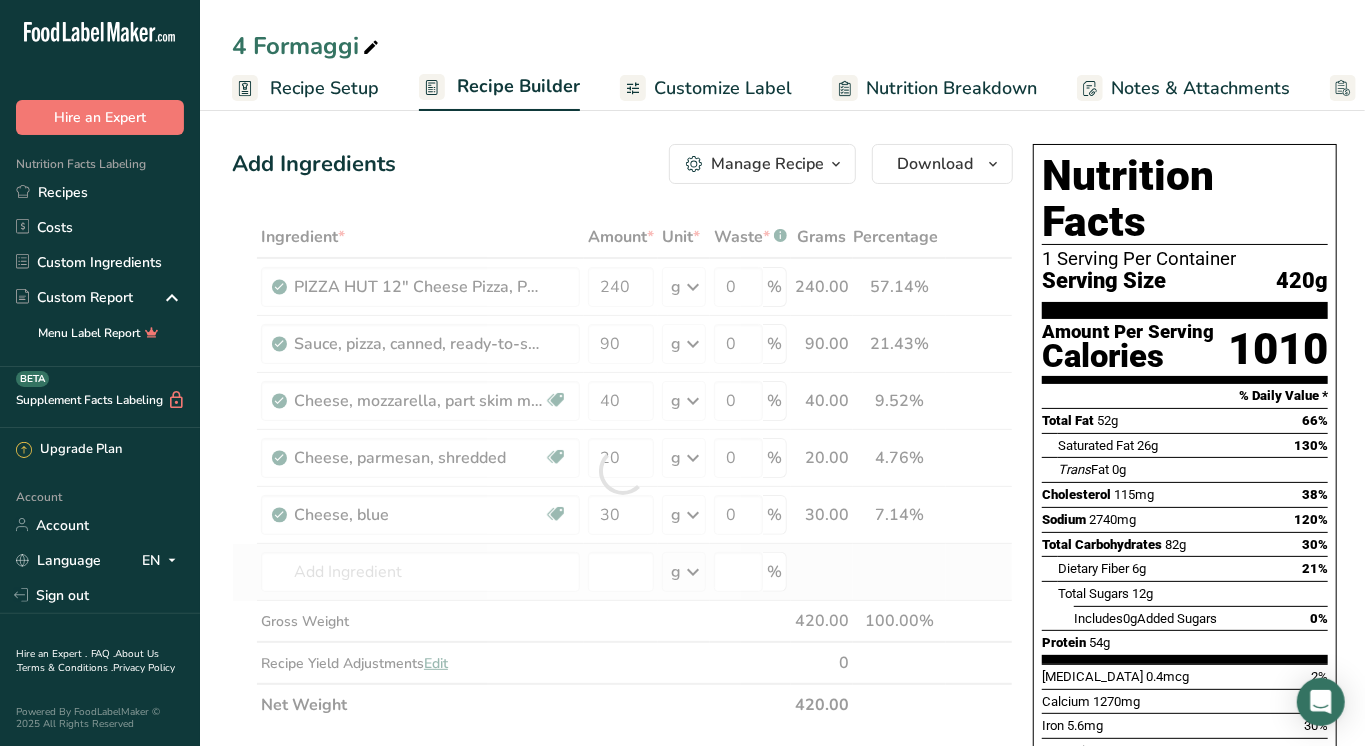 type on "Cheese, fontina" 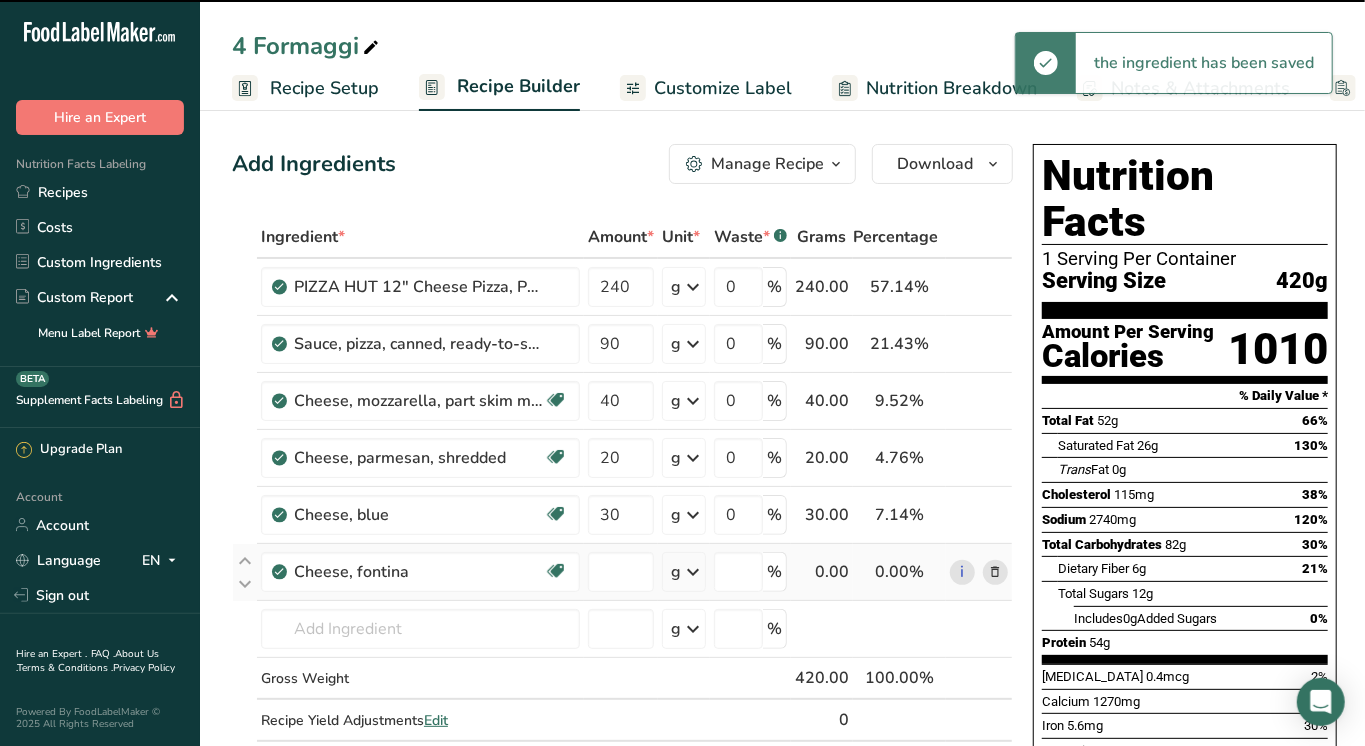 type on "0" 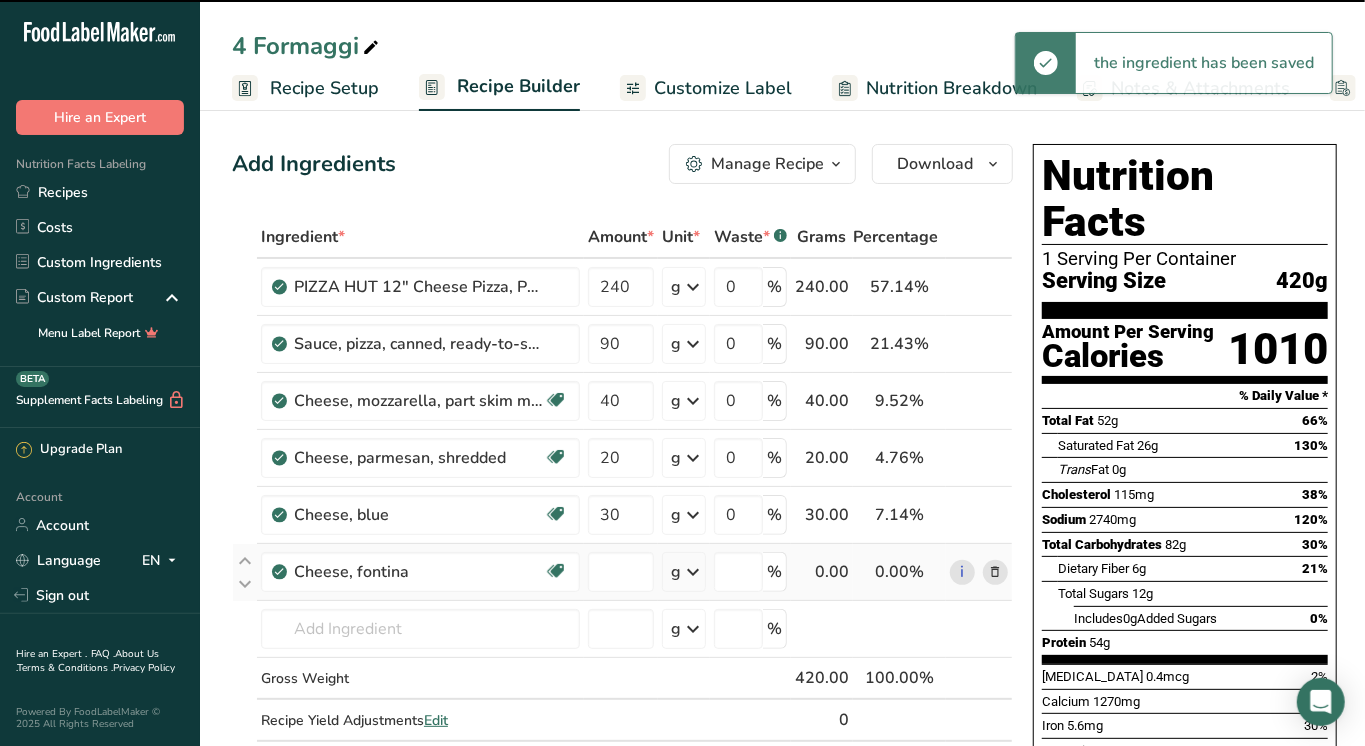 type on "0" 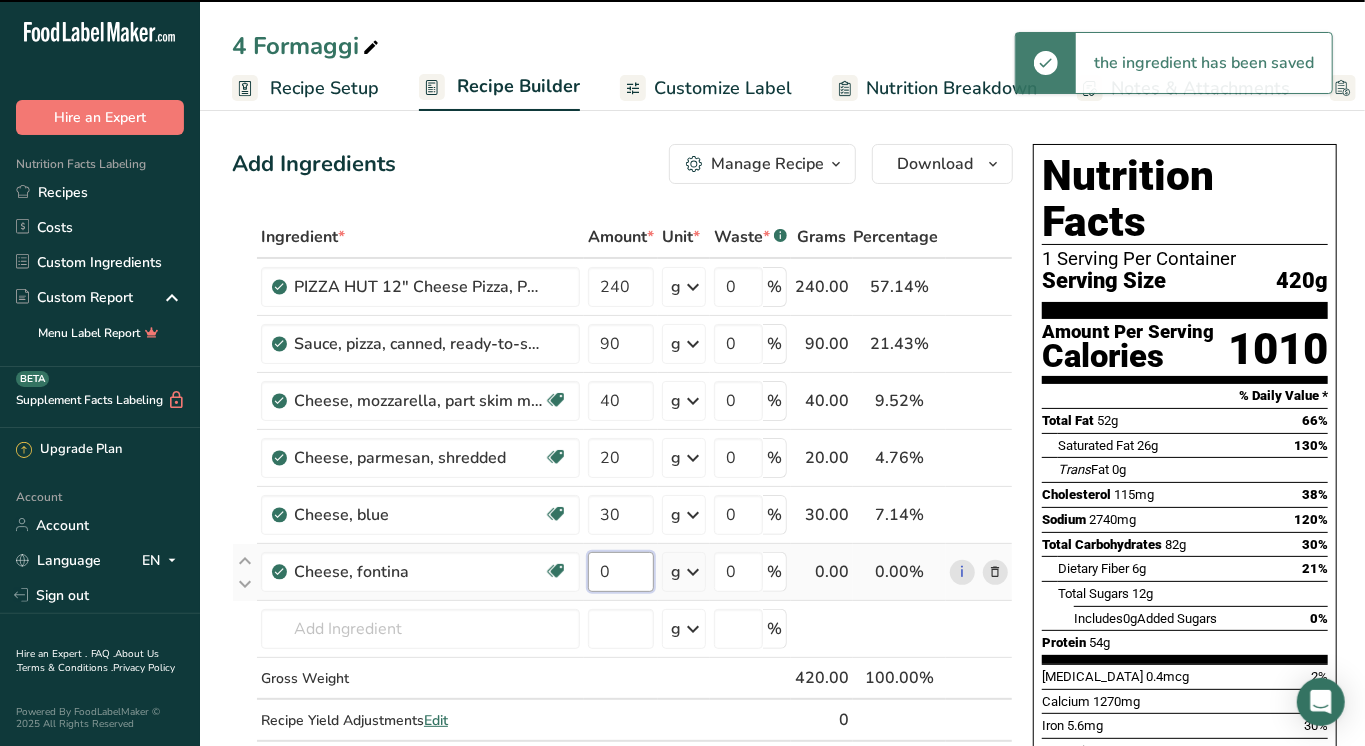 click on "0" at bounding box center (621, 572) 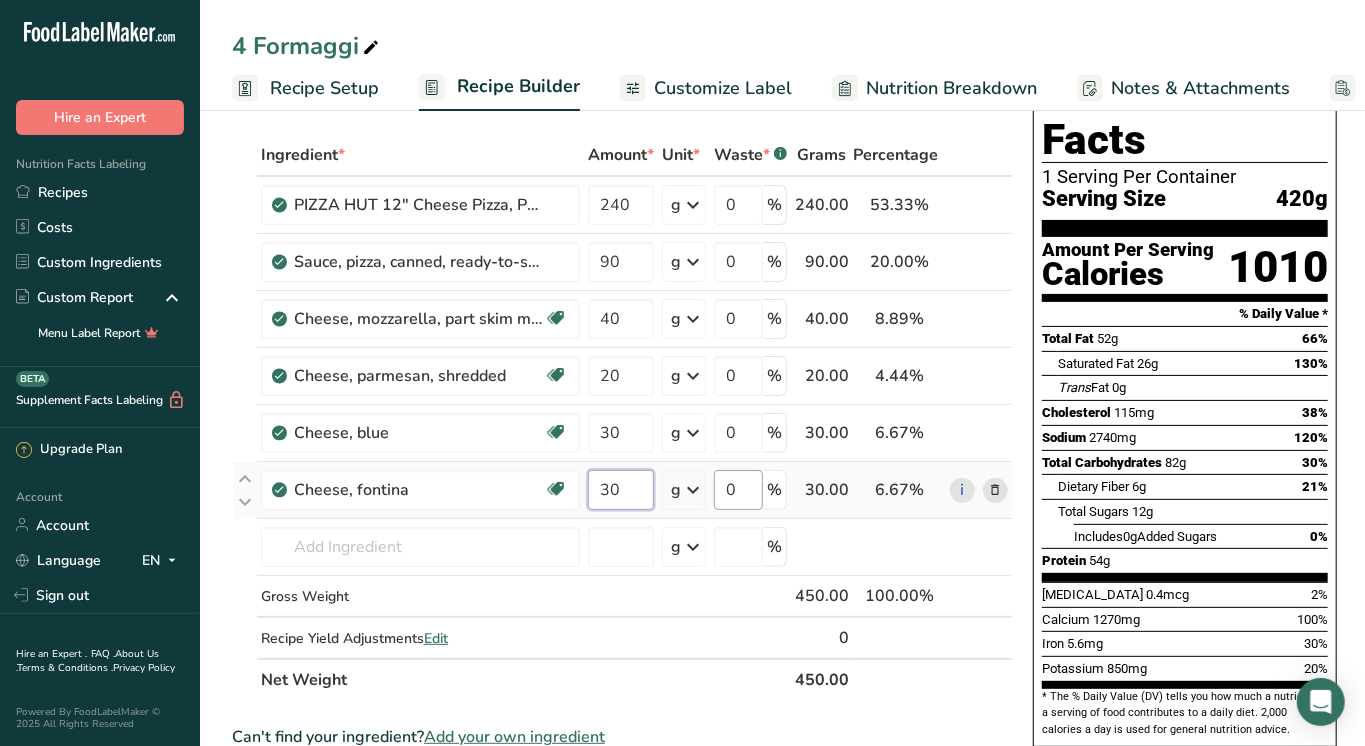 scroll, scrollTop: 84, scrollLeft: 0, axis: vertical 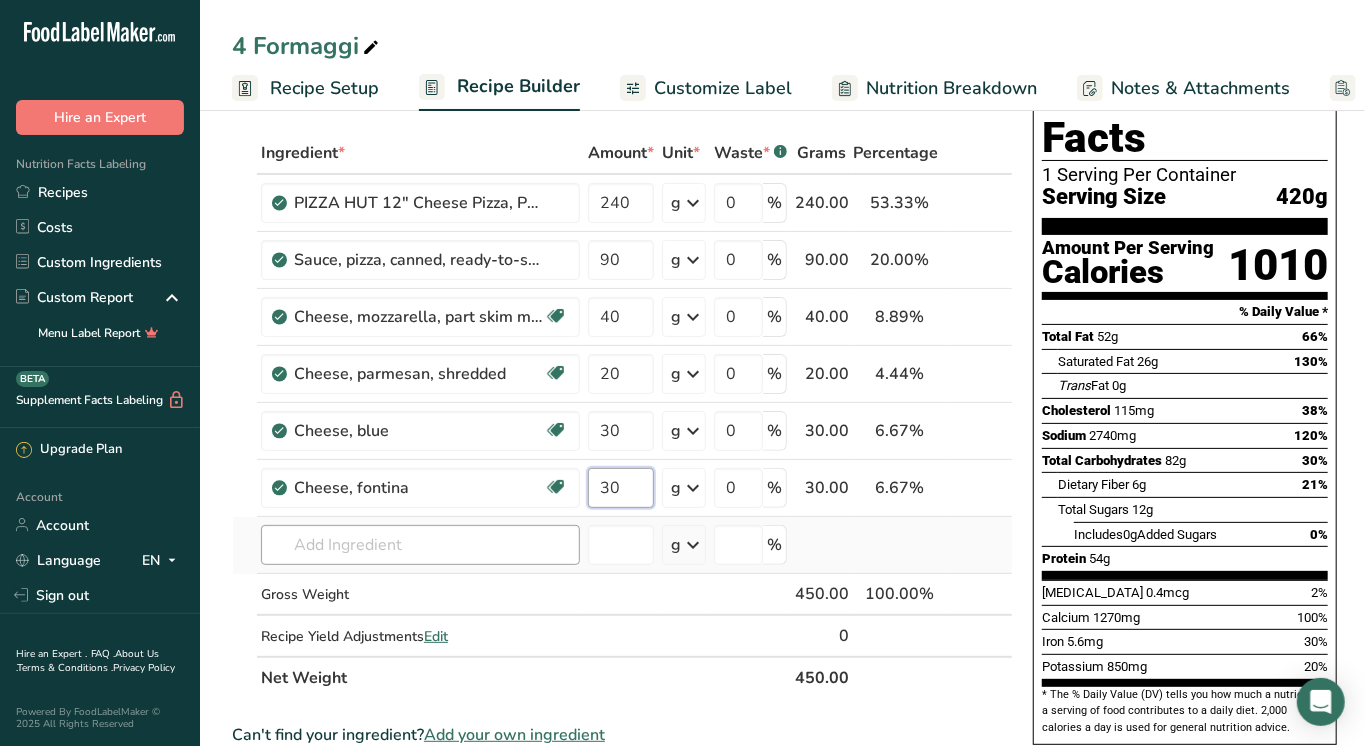 type on "30" 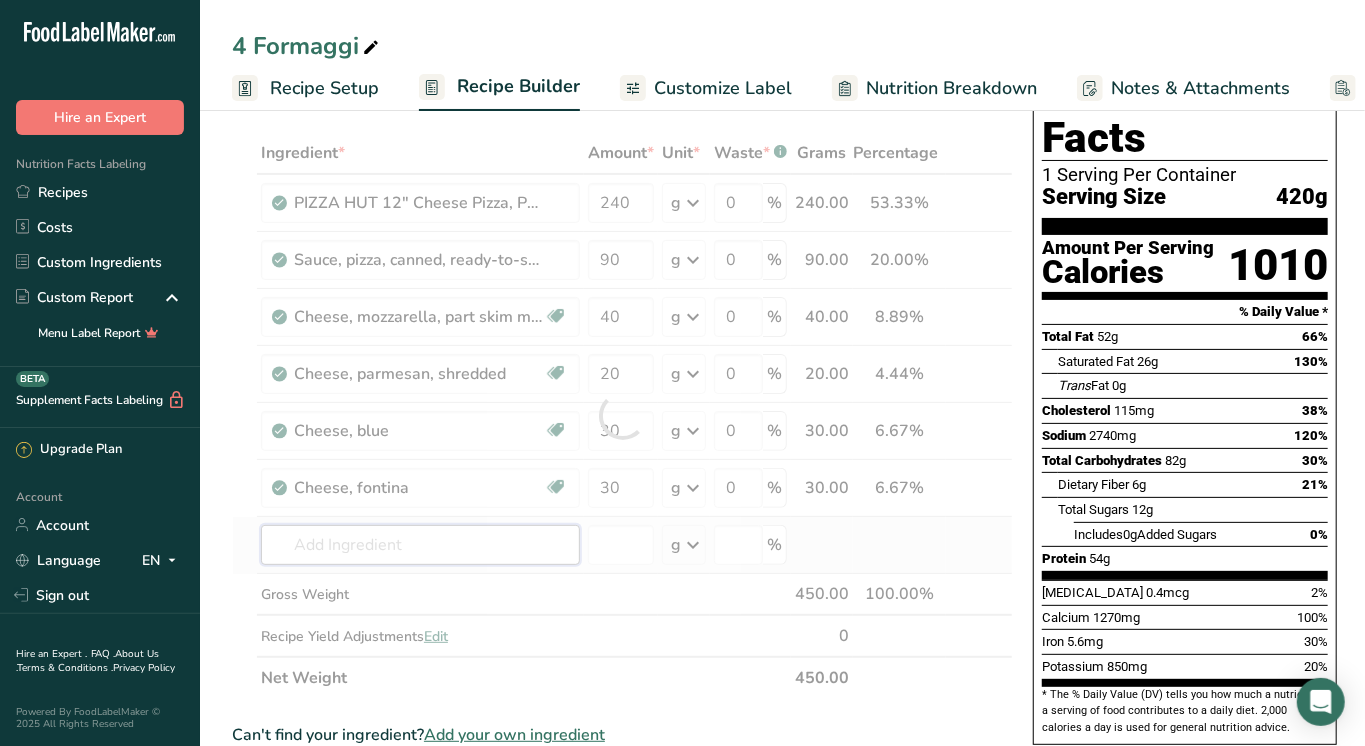 click on "Ingredient *
Amount *
Unit *
Waste *   .a-a{fill:#347362;}.b-a{fill:#fff;}          Grams
Percentage
PIZZA HUT 12" Cheese Pizza, Pan Crust
240
g
Portions
1 slice
1 pizza
Weight Units
g
kg
mg
See more
Volume Units
l
Volume units require a density conversion. If you know your ingredient's density enter it below. Otherwise, click on "RIA" our AI Regulatory bot - she will be able to help you
lb/ft3
g/cm3
Confirm
mL
lb/ft3
g/cm3
Confirm
fl oz
0" at bounding box center [622, 415] 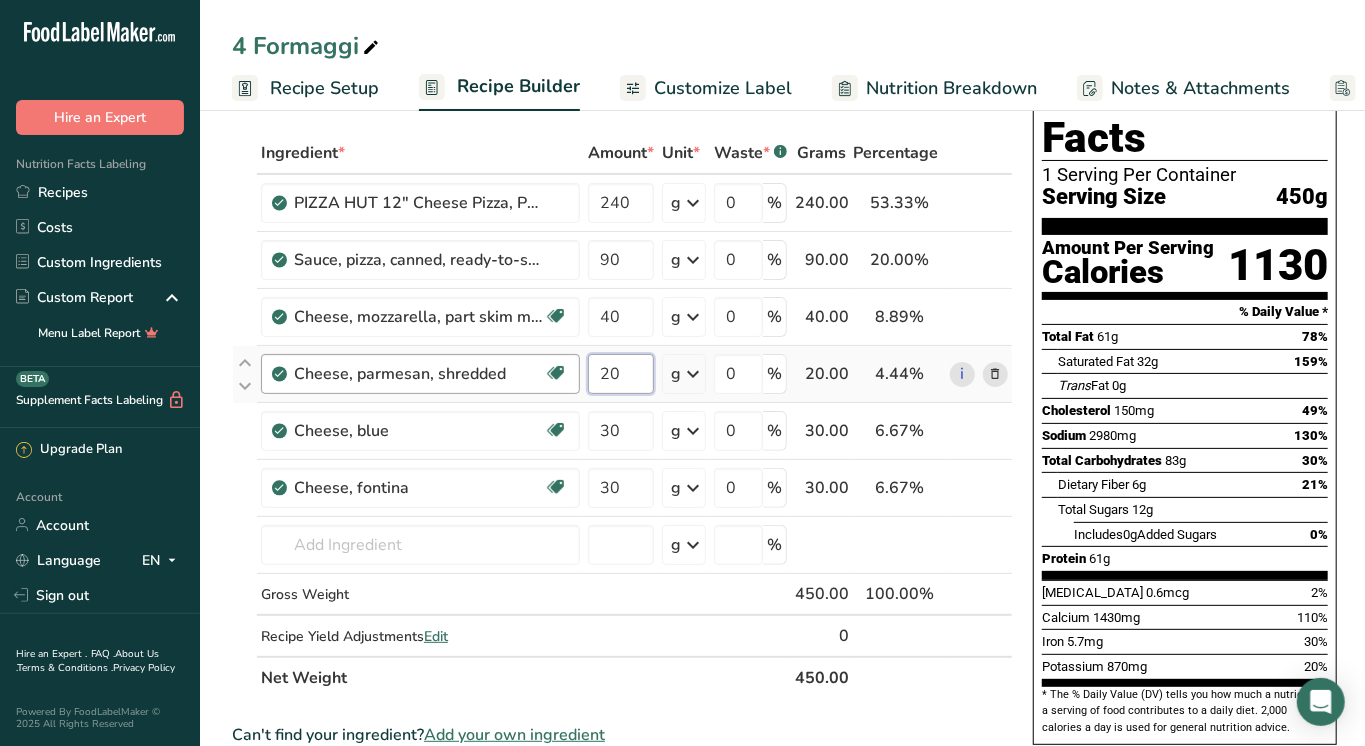 drag, startPoint x: 630, startPoint y: 382, endPoint x: 476, endPoint y: 382, distance: 154 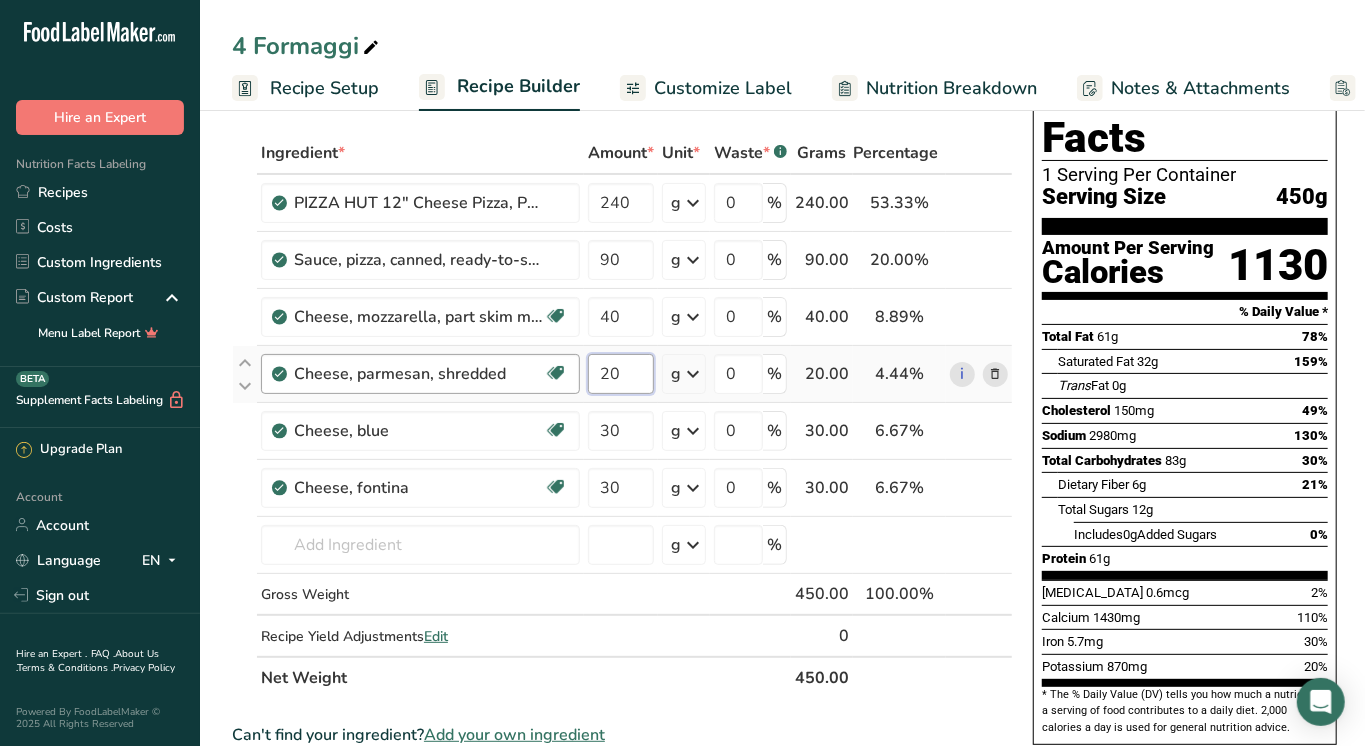 click on "Cheese, parmesan, shredded
Gluten free
Vegetarian
Soy free
20
g
Portions
1 tbsp
Weight Units
g
kg
mg
See more
Volume Units
l
Volume units require a density conversion. If you know your ingredient's density enter it below. Otherwise, click on "RIA" our AI Regulatory bot - she will be able to help you
lb/ft3
g/cm3
Confirm
mL
Volume units require a density conversion. If you know your ingredient's density enter it below. Otherwise, click on "RIA" our AI Regulatory bot - she will be able to help you
lb/ft3
g/cm3" at bounding box center [622, 374] 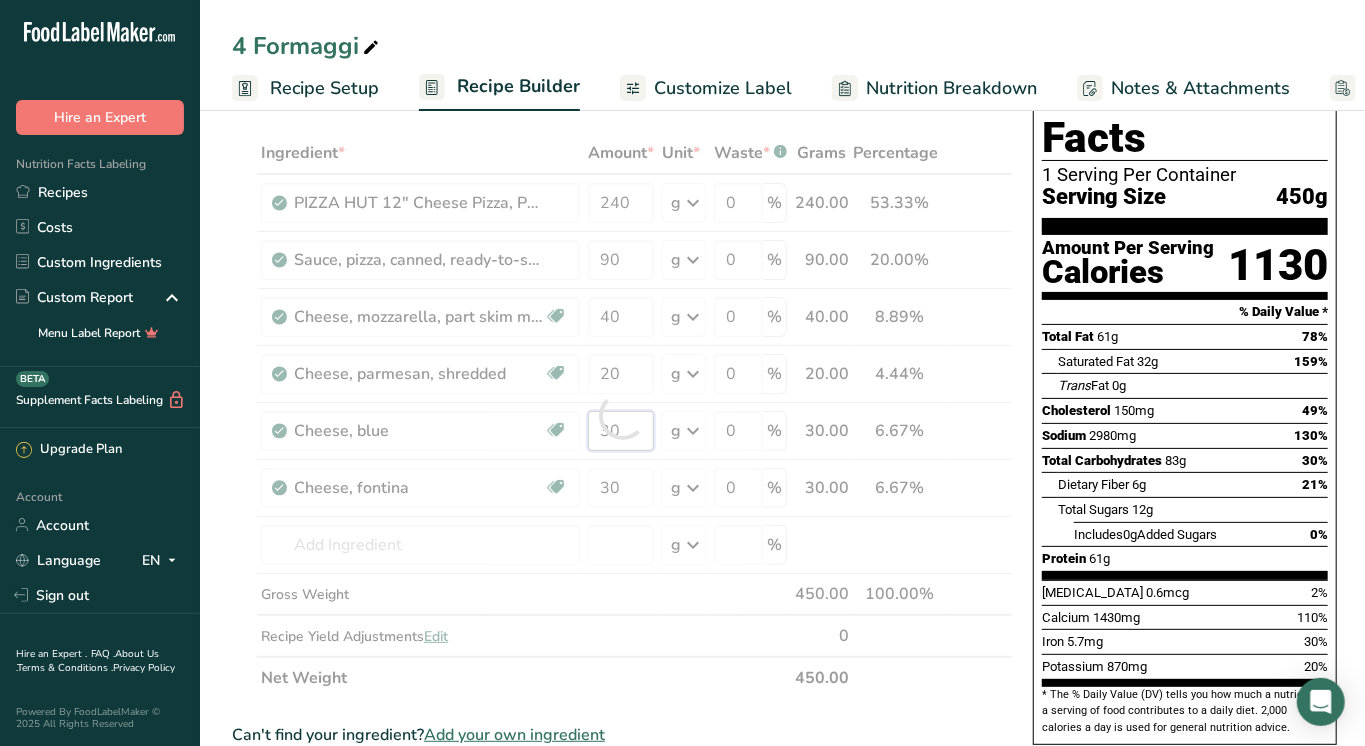 drag, startPoint x: 620, startPoint y: 430, endPoint x: 562, endPoint y: 429, distance: 58.00862 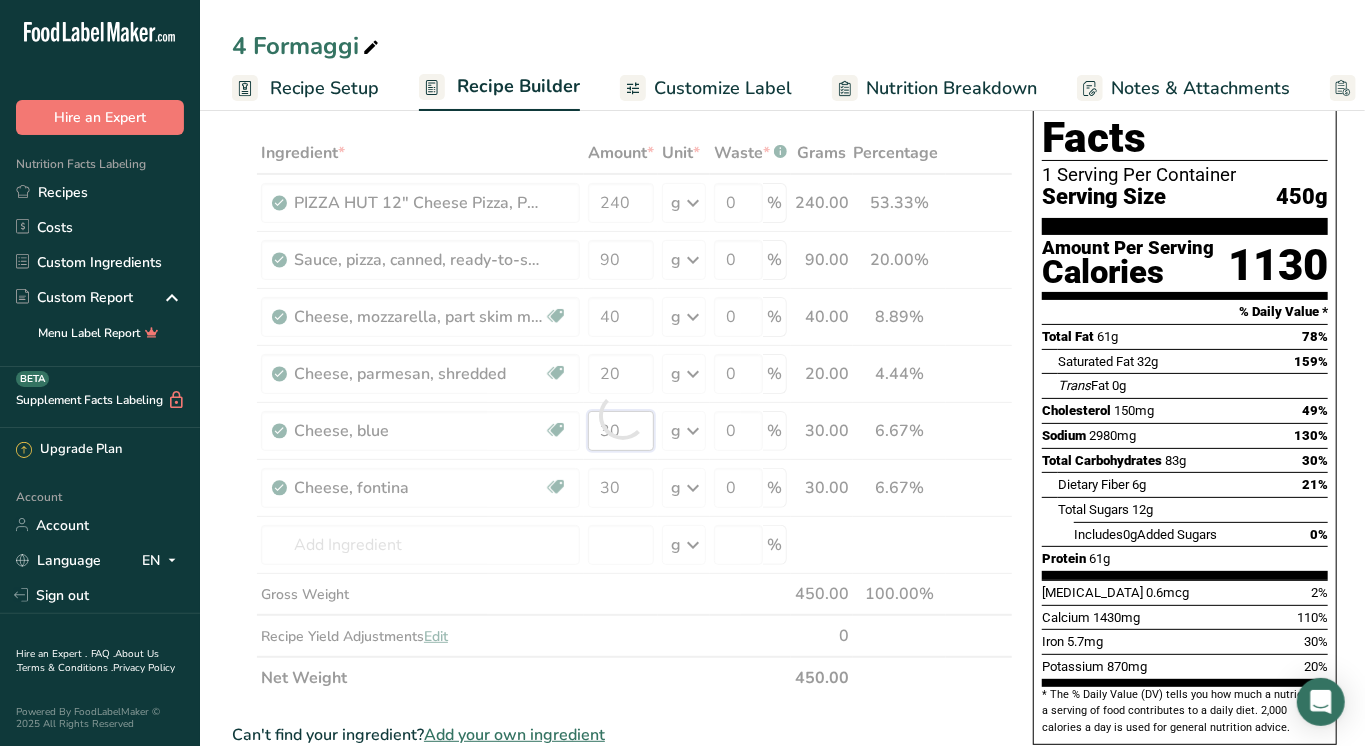 click on "Ingredient *
Amount *
Unit *
Waste *   .a-a{fill:#347362;}.b-a{fill:#fff;}          Grams
Percentage
PIZZA HUT 12" Cheese Pizza, Pan Crust
240
g
Portions
1 slice
1 pizza
Weight Units
g
kg
mg
See more
Volume Units
l
Volume units require a density conversion. If you know your ingredient's density enter it below. Otherwise, click on "RIA" our AI Regulatory bot - she will be able to help you
lb/ft3
g/cm3
Confirm
mL
lb/ft3
g/cm3
Confirm
fl oz
0" at bounding box center [622, 415] 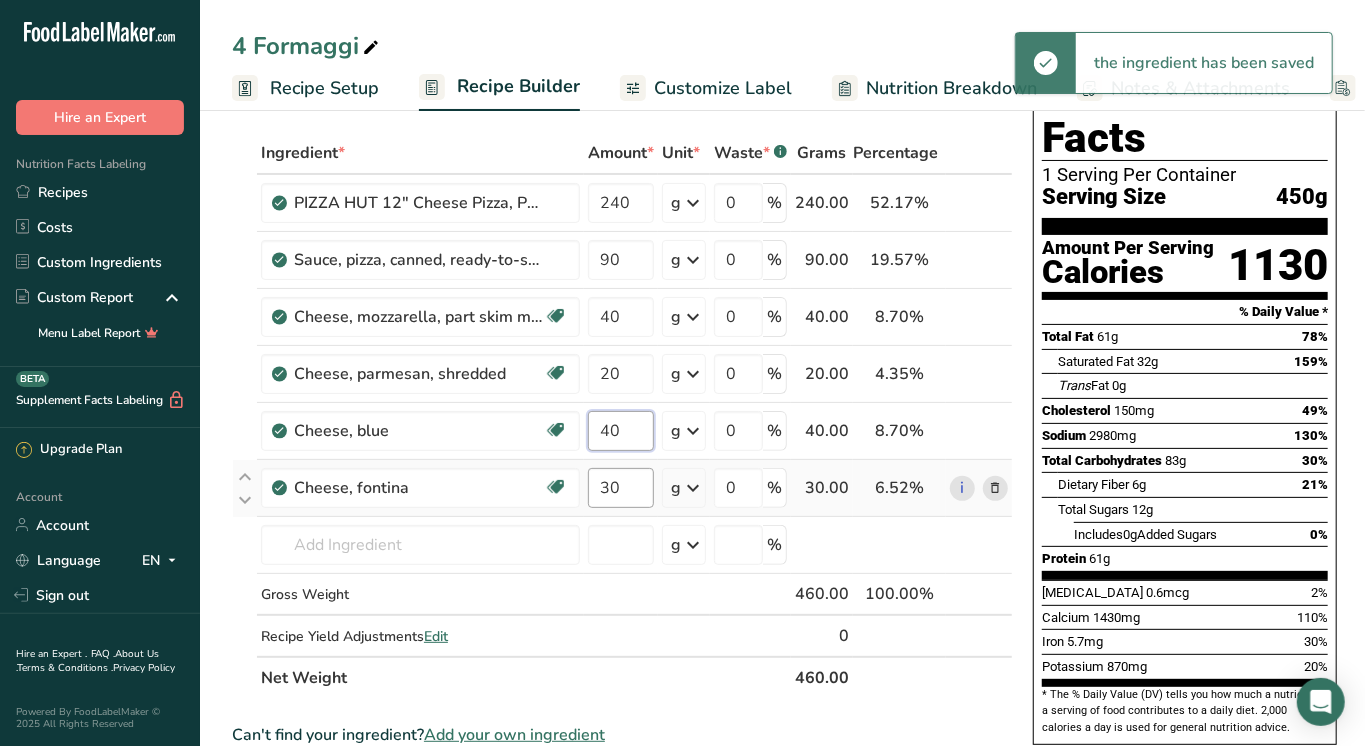 type on "40" 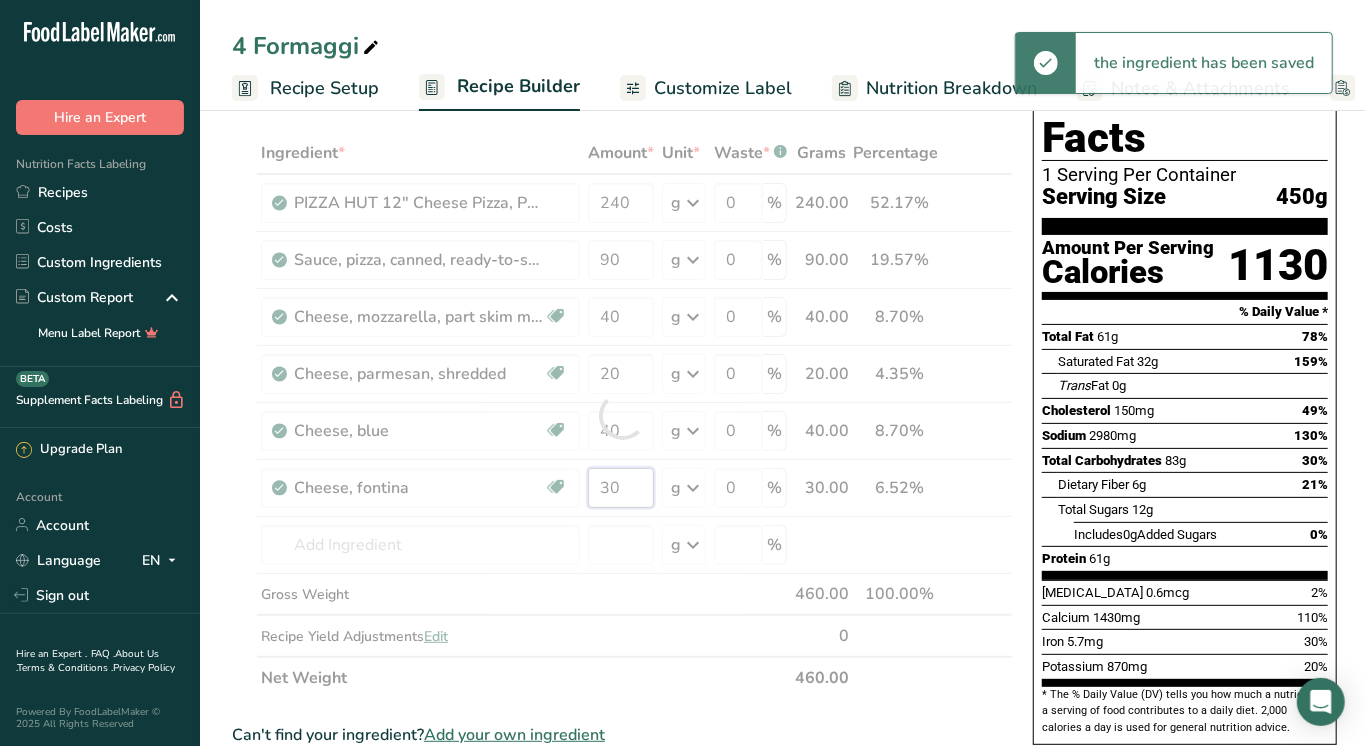 drag, startPoint x: 630, startPoint y: 486, endPoint x: 498, endPoint y: 486, distance: 132 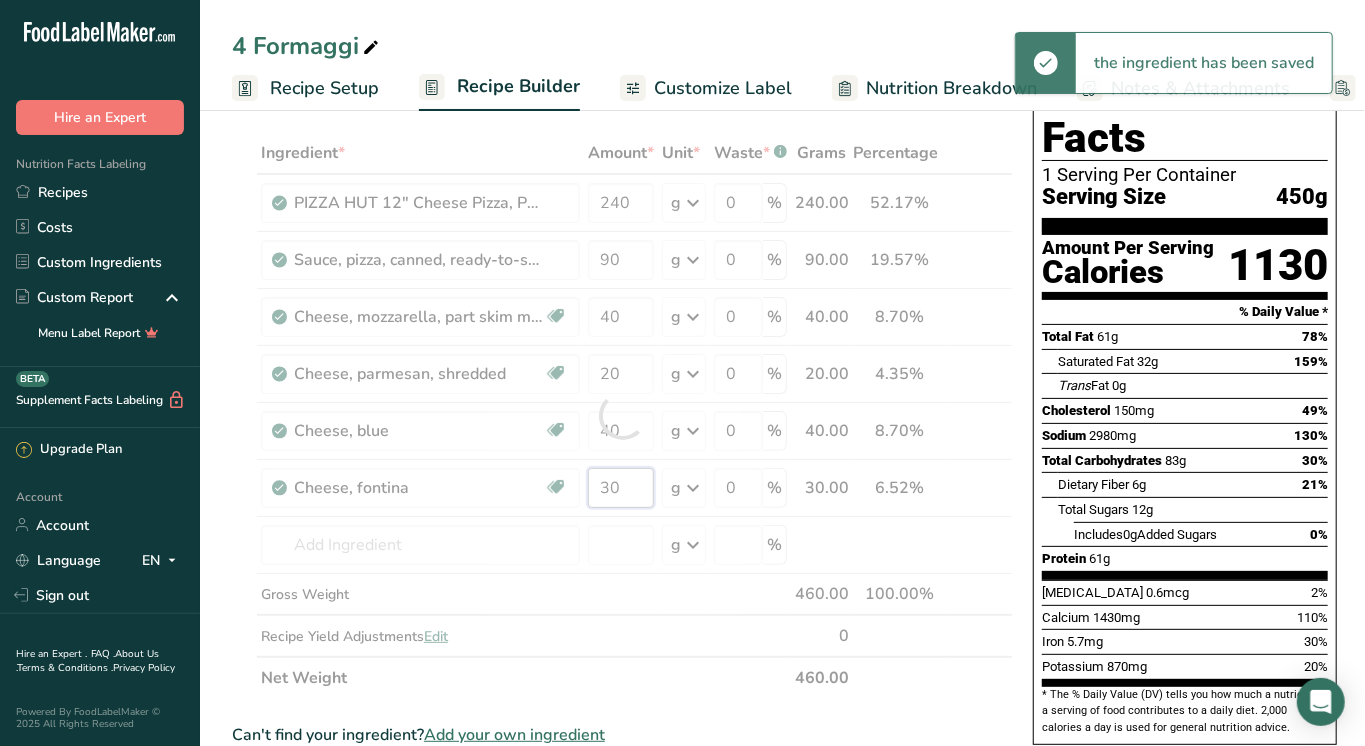 click on "Ingredient *
Amount *
Unit *
Waste *   .a-a{fill:#347362;}.b-a{fill:#fff;}          Grams
Percentage
PIZZA HUT 12" Cheese Pizza, Pan Crust
240
g
Portions
1 slice
1 pizza
Weight Units
g
kg
mg
See more
Volume Units
l
Volume units require a density conversion. If you know your ingredient's density enter it below. Otherwise, click on "RIA" our AI Regulatory bot - she will be able to help you
lb/ft3
g/cm3
Confirm
mL
lb/ft3
g/cm3
Confirm
fl oz
0" at bounding box center [622, 415] 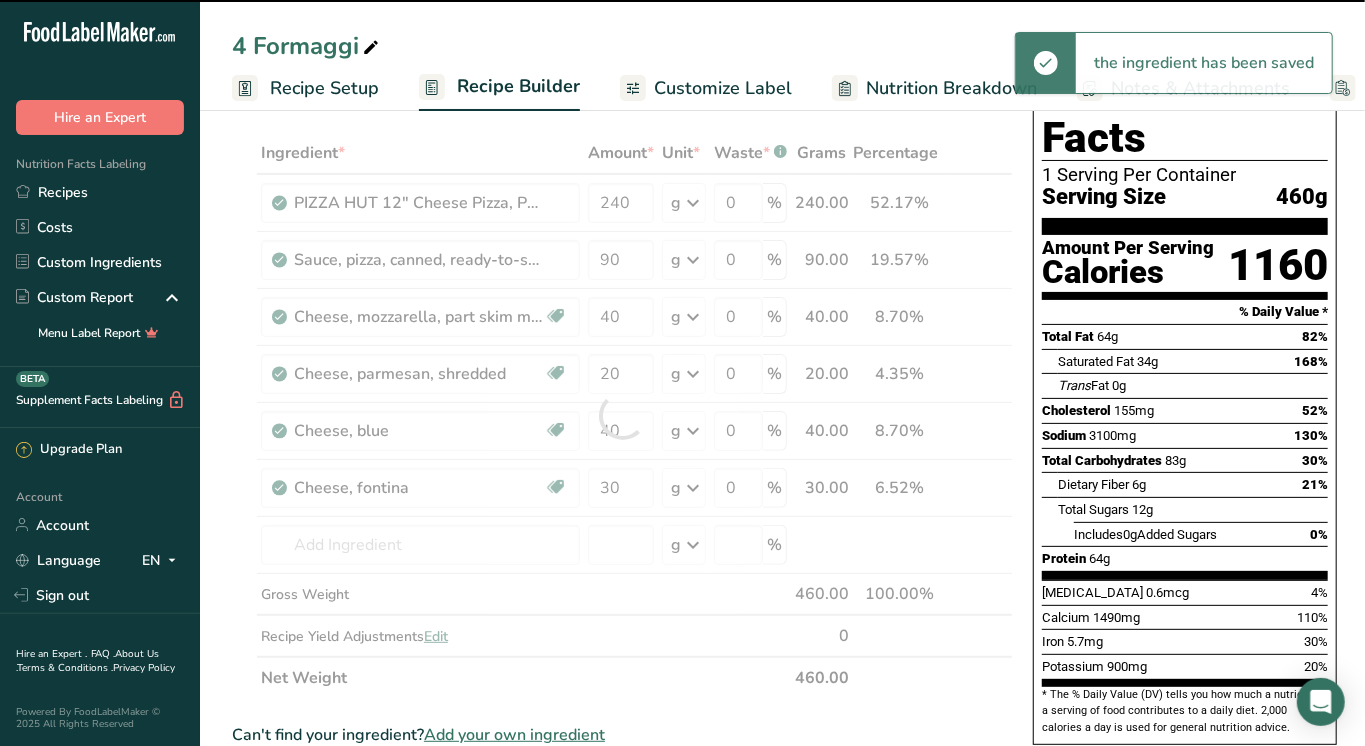 click at bounding box center [622, 415] 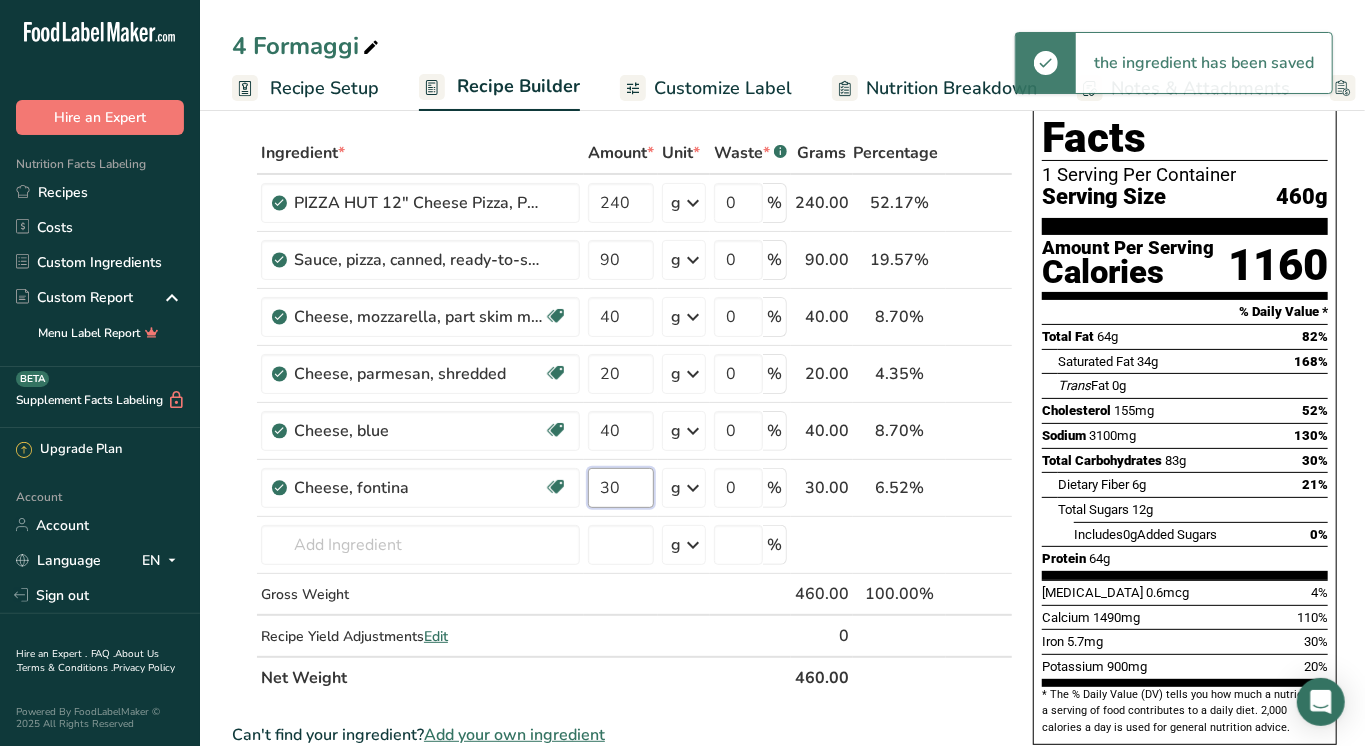 click on "30" at bounding box center [621, 488] 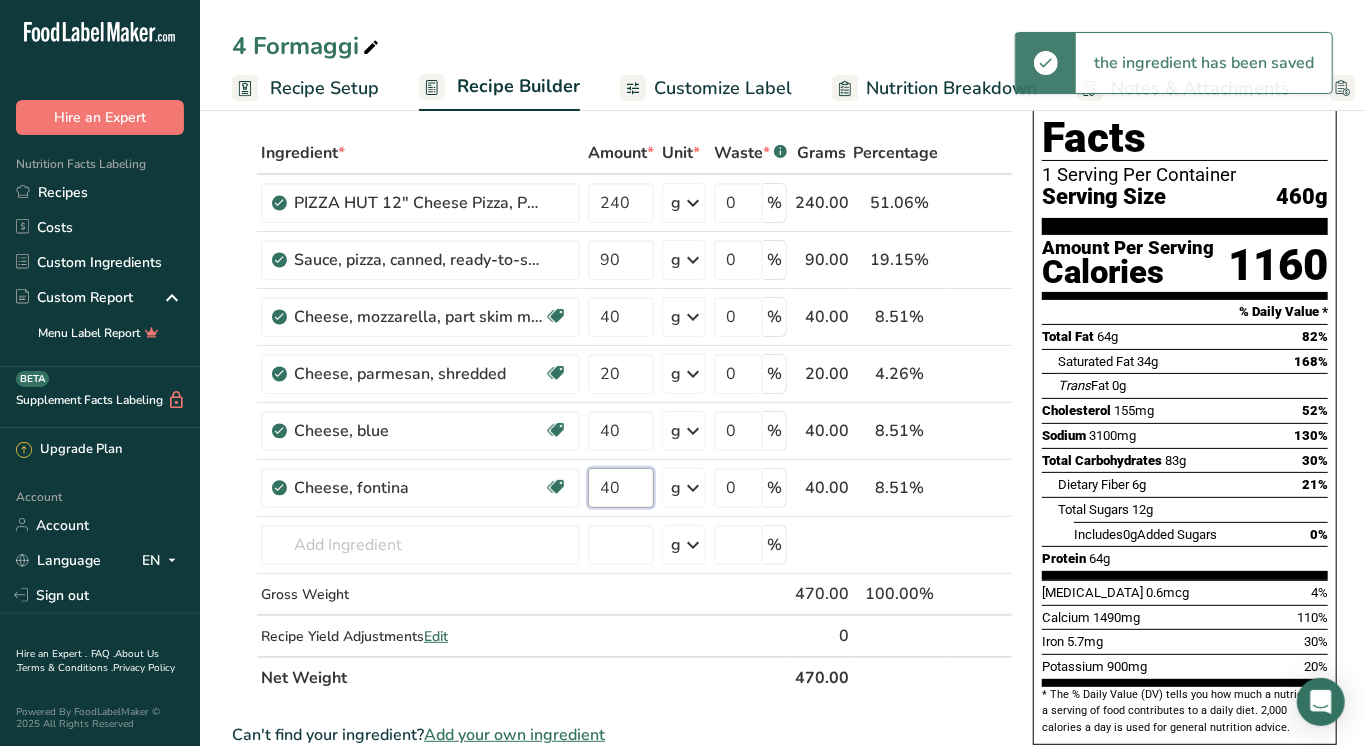 type on "40" 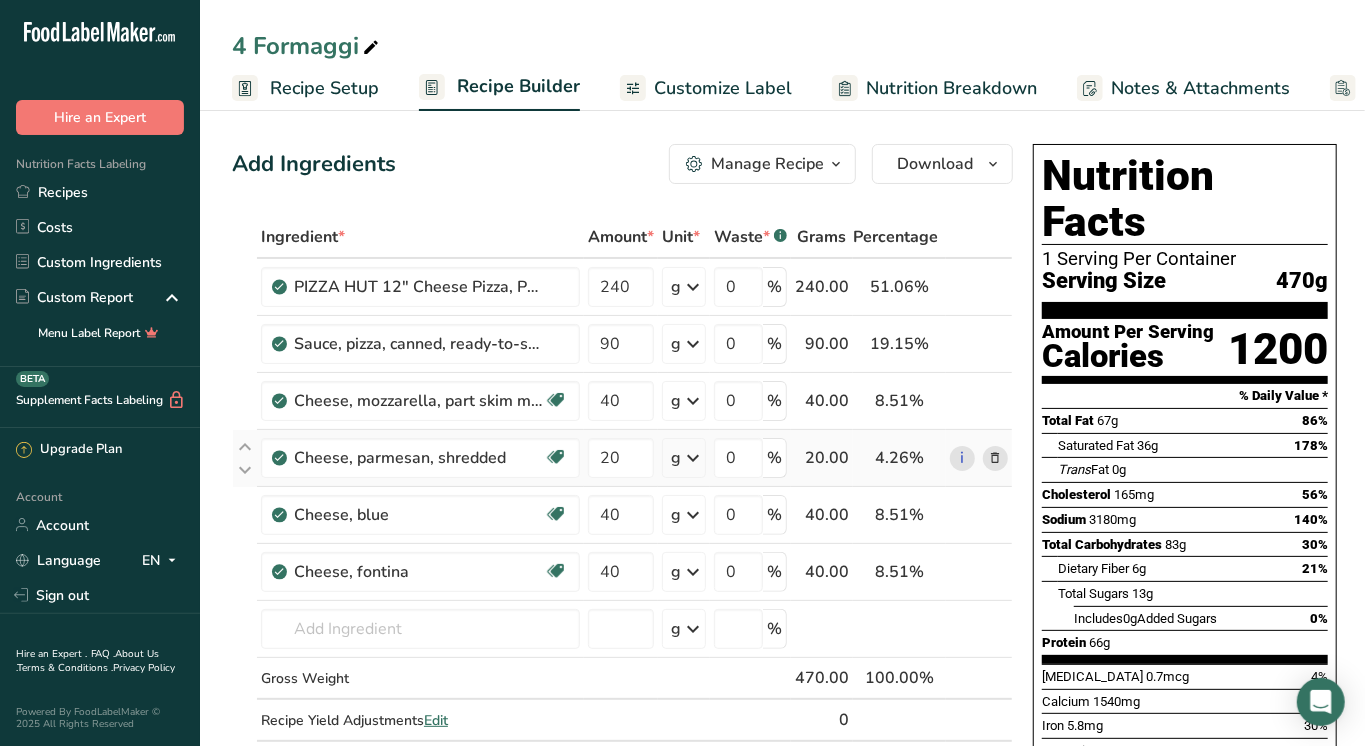 scroll, scrollTop: 0, scrollLeft: 0, axis: both 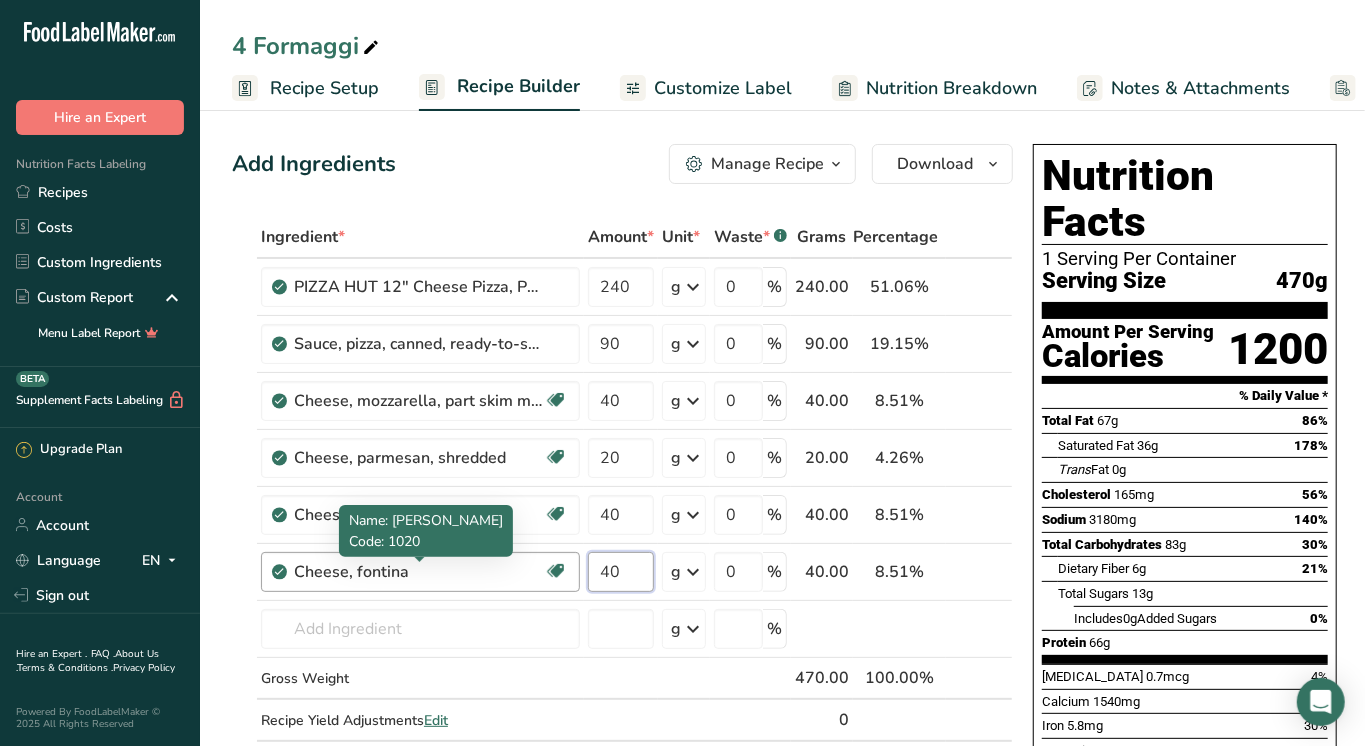 drag, startPoint x: 621, startPoint y: 564, endPoint x: 542, endPoint y: 565, distance: 79.00633 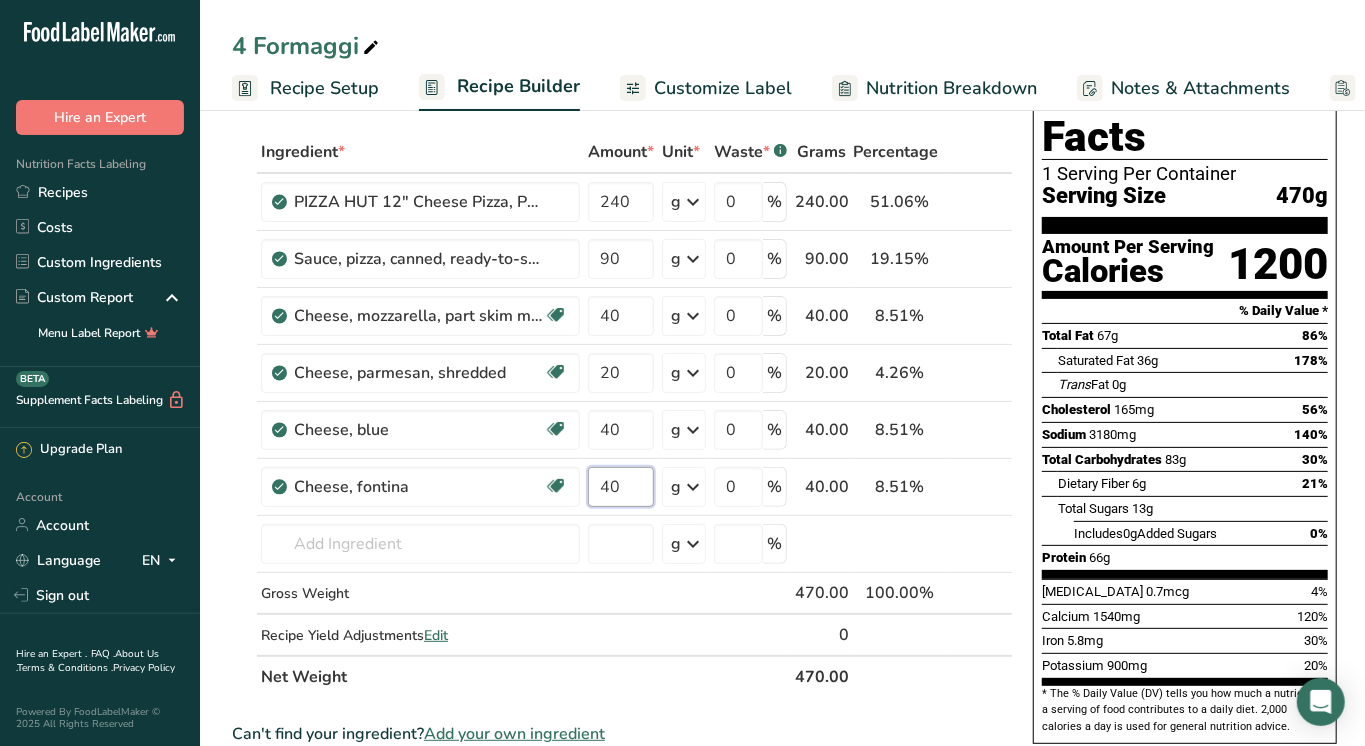 scroll, scrollTop: 94, scrollLeft: 0, axis: vertical 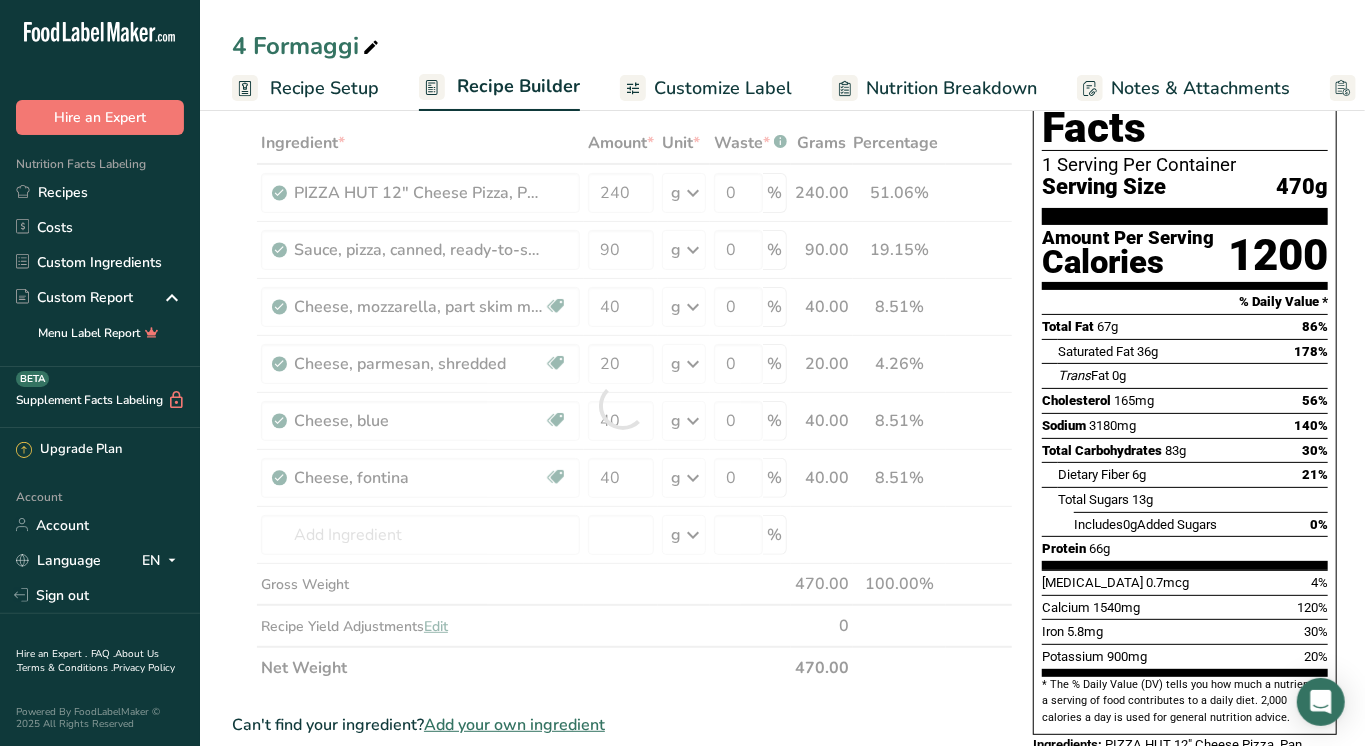 click on "Customize Label" at bounding box center [706, 88] 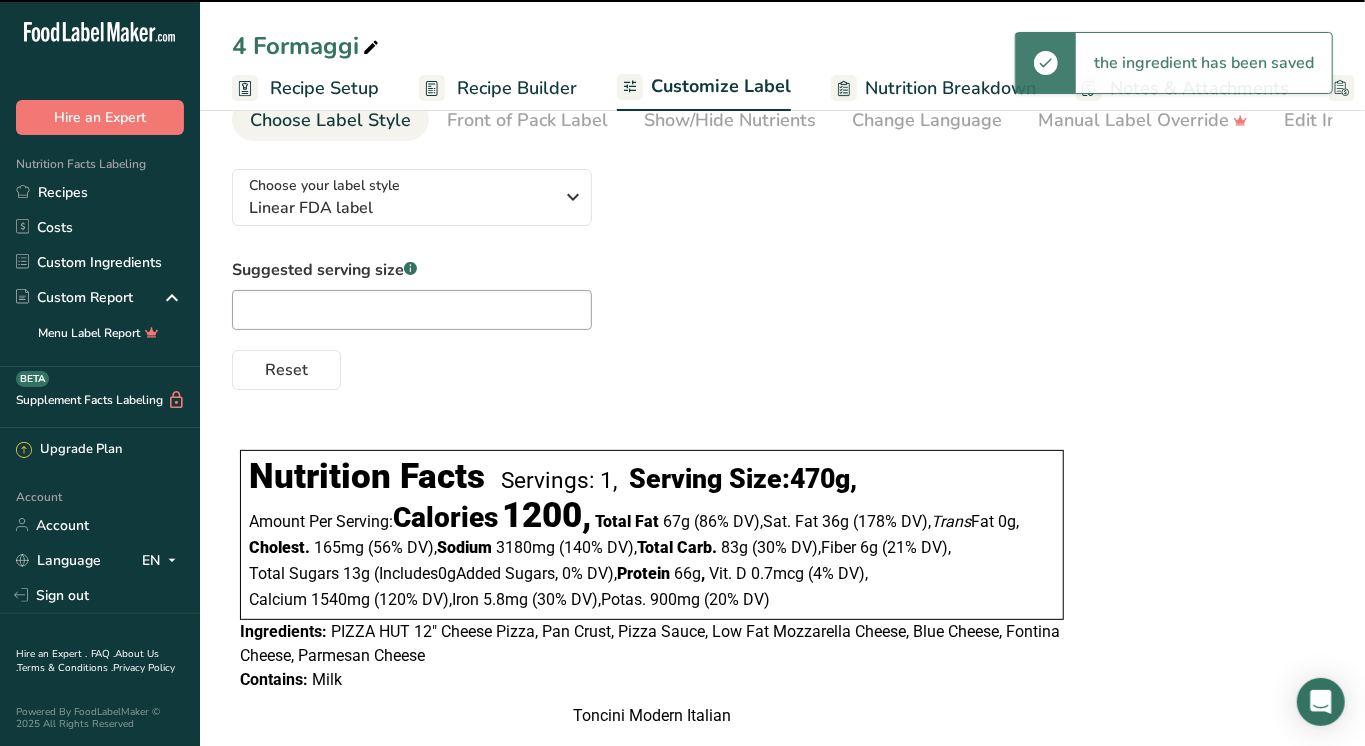 scroll, scrollTop: 92, scrollLeft: 0, axis: vertical 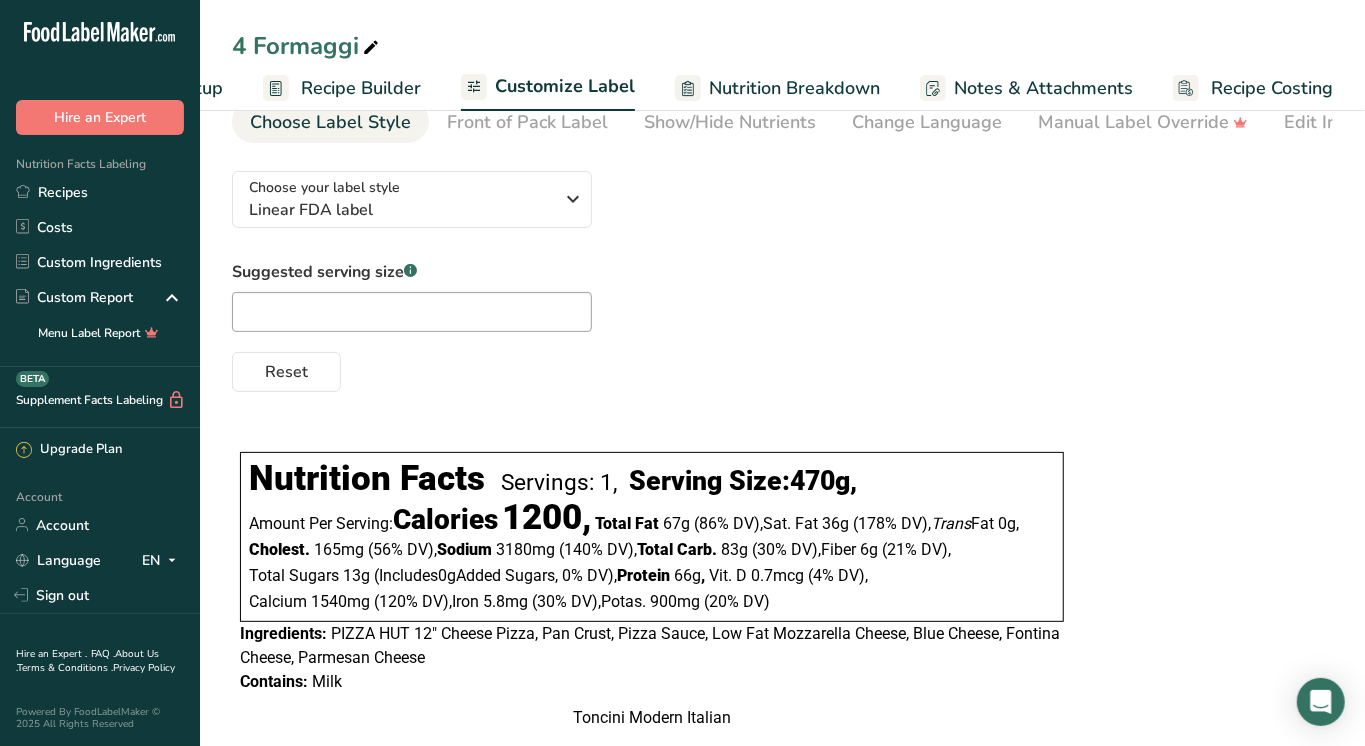drag, startPoint x: 962, startPoint y: 576, endPoint x: 866, endPoint y: 580, distance: 96.0833 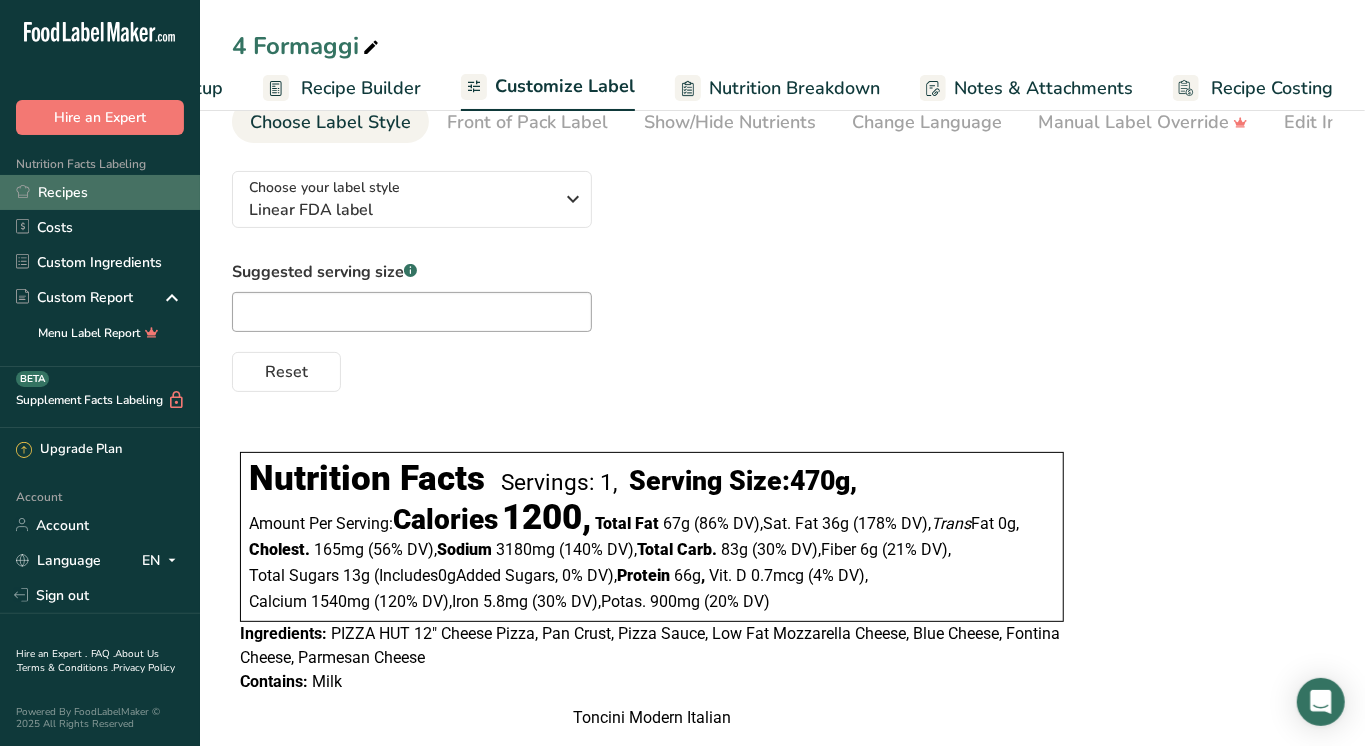 click on "Recipes" at bounding box center [100, 192] 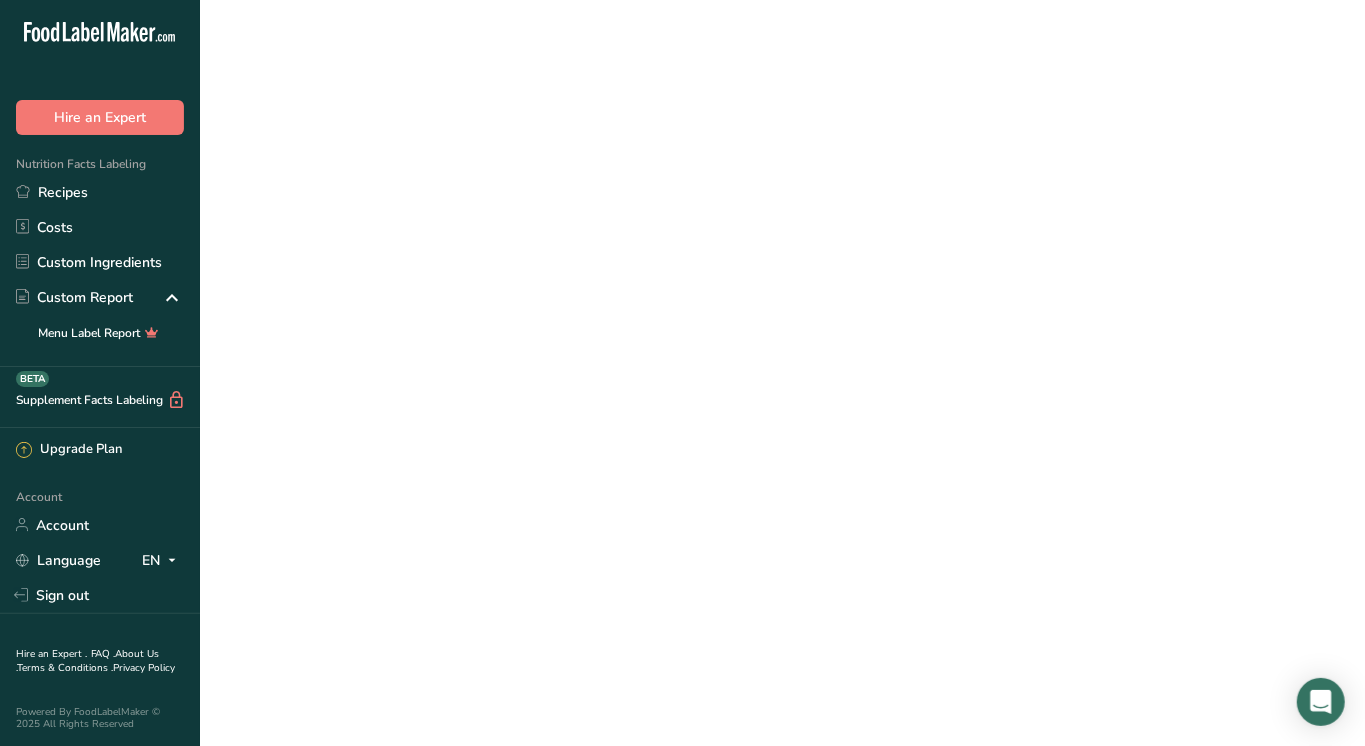 scroll, scrollTop: 0, scrollLeft: 0, axis: both 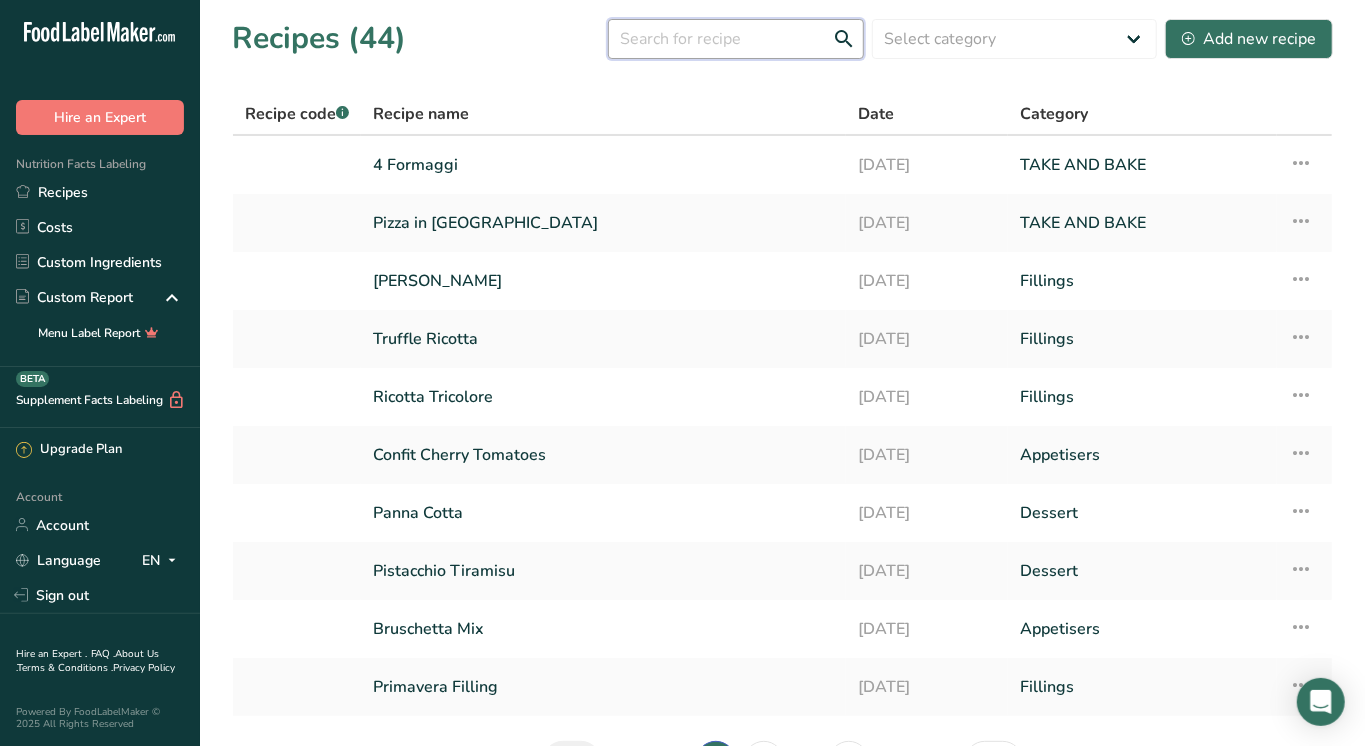 click at bounding box center (736, 39) 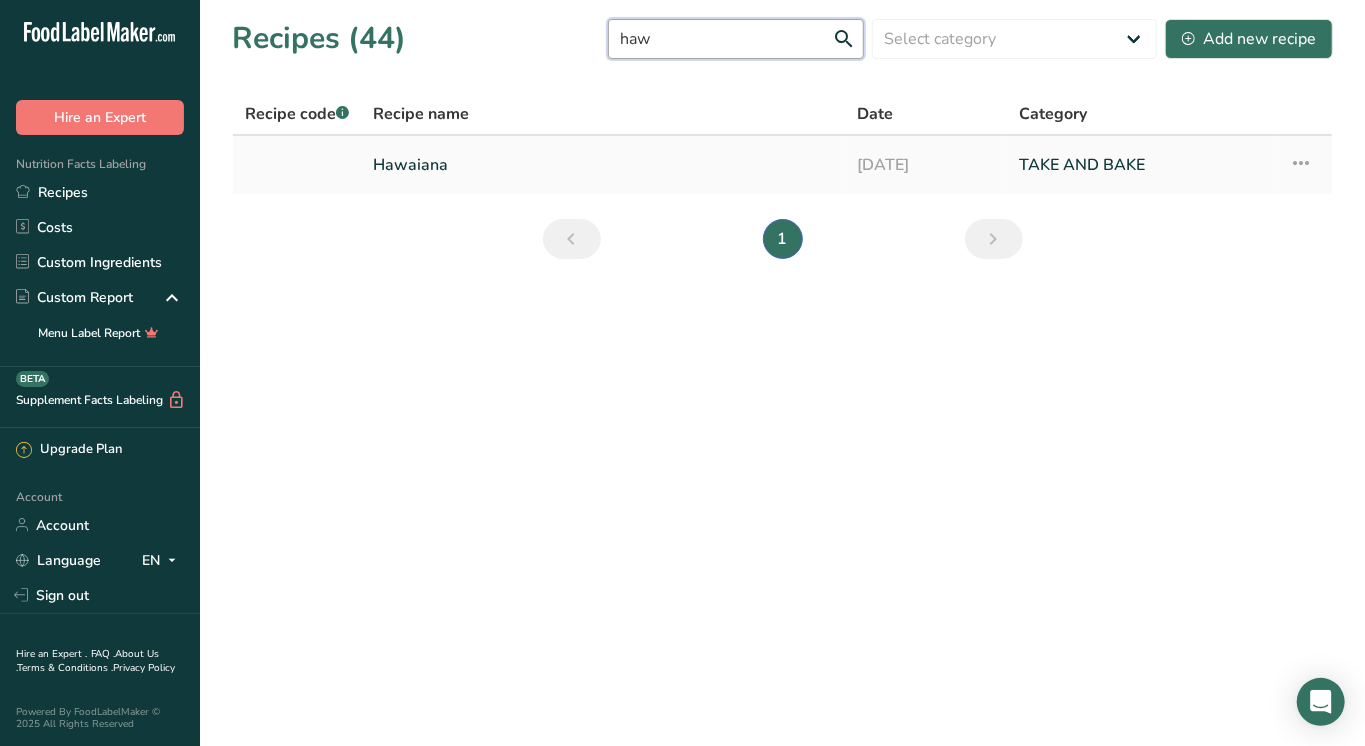 type on "haw" 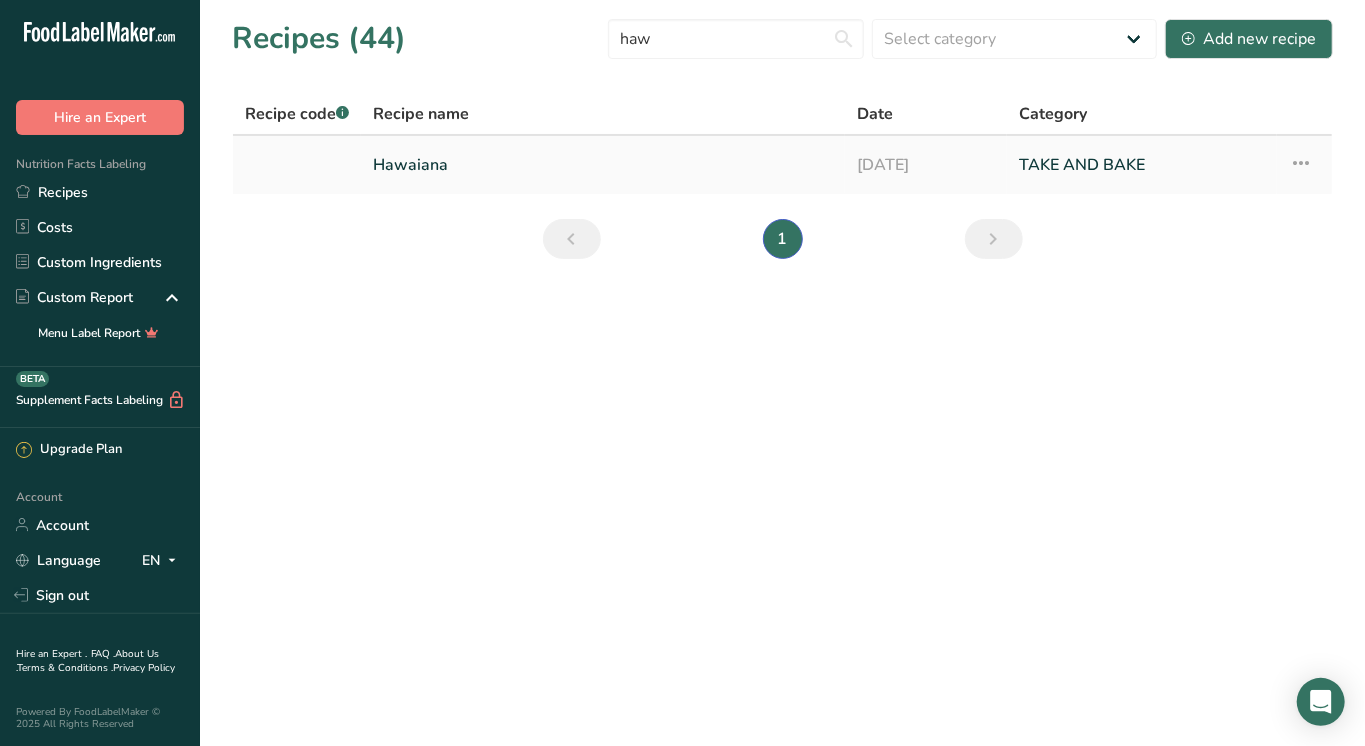 click on "Hawaiana" at bounding box center [603, 165] 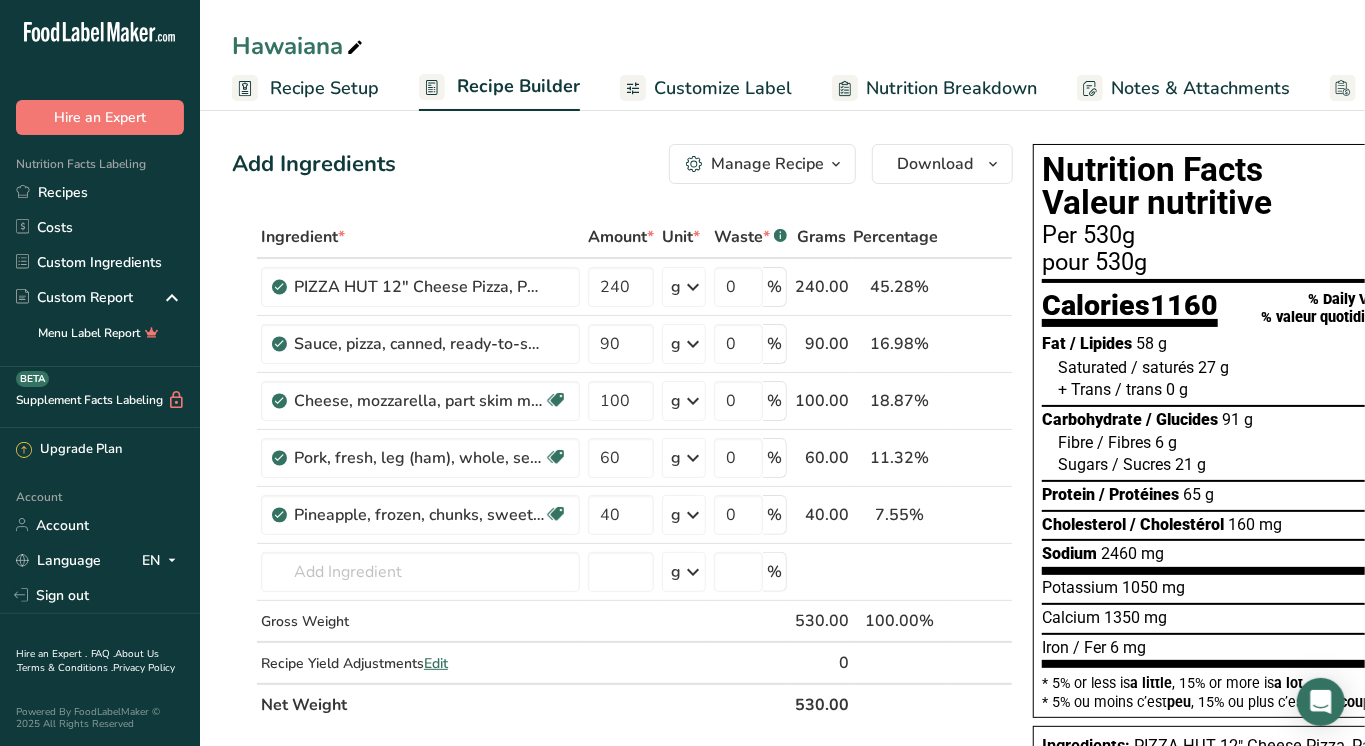 click at bounding box center (782, 761) 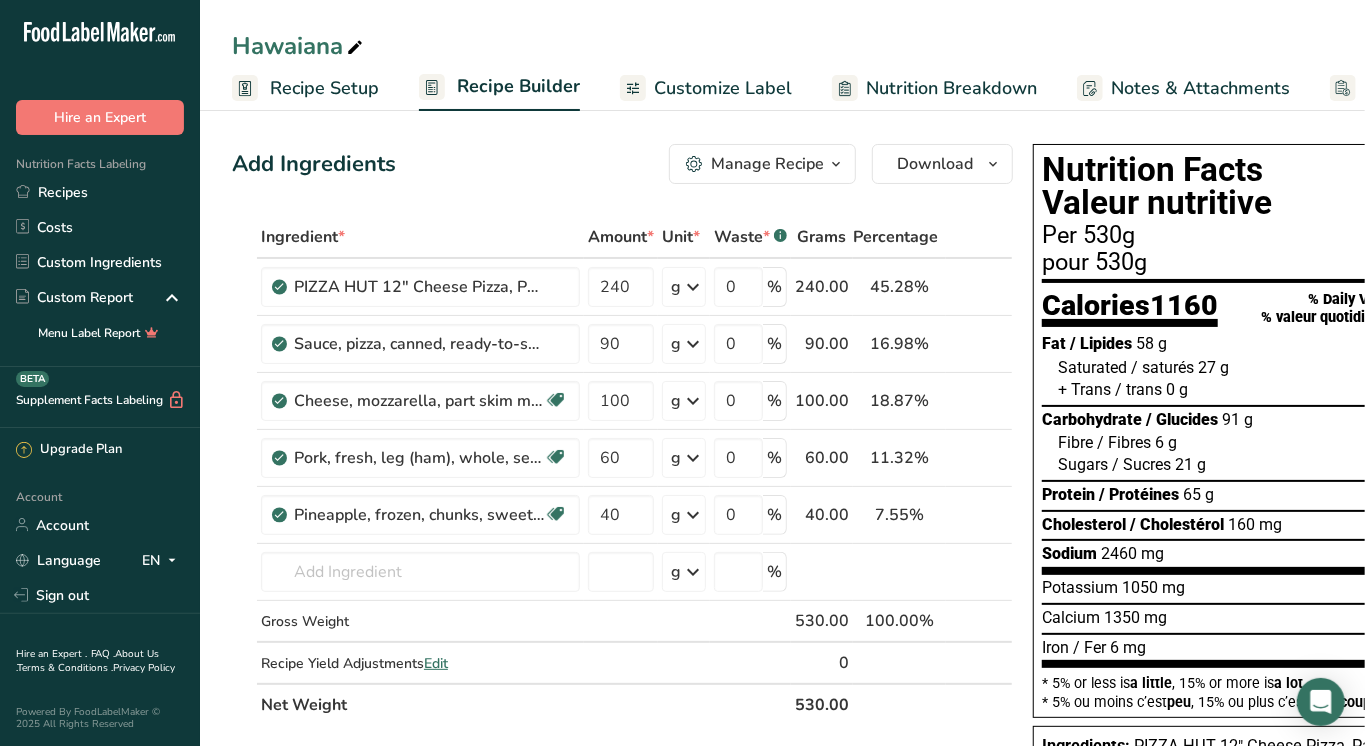 scroll, scrollTop: 0, scrollLeft: 0, axis: both 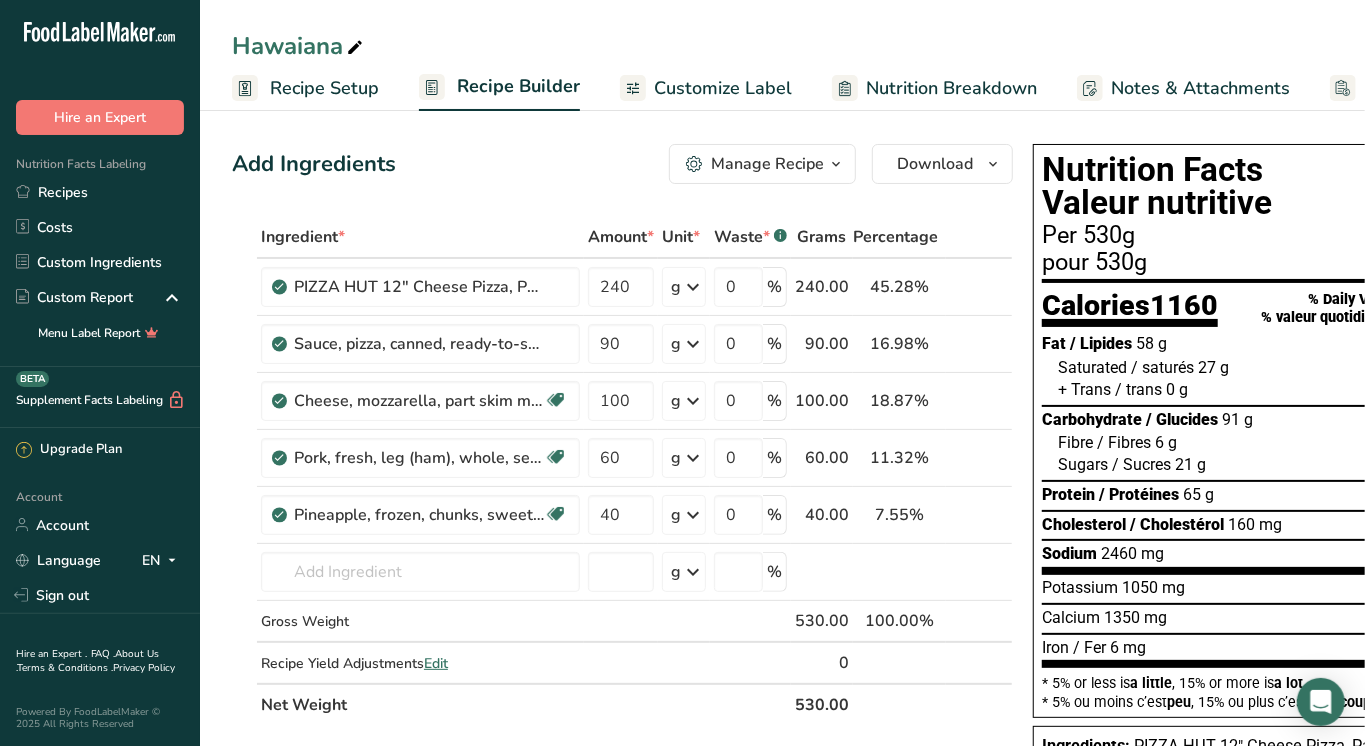 click on "Recipe Builder" at bounding box center (518, 86) 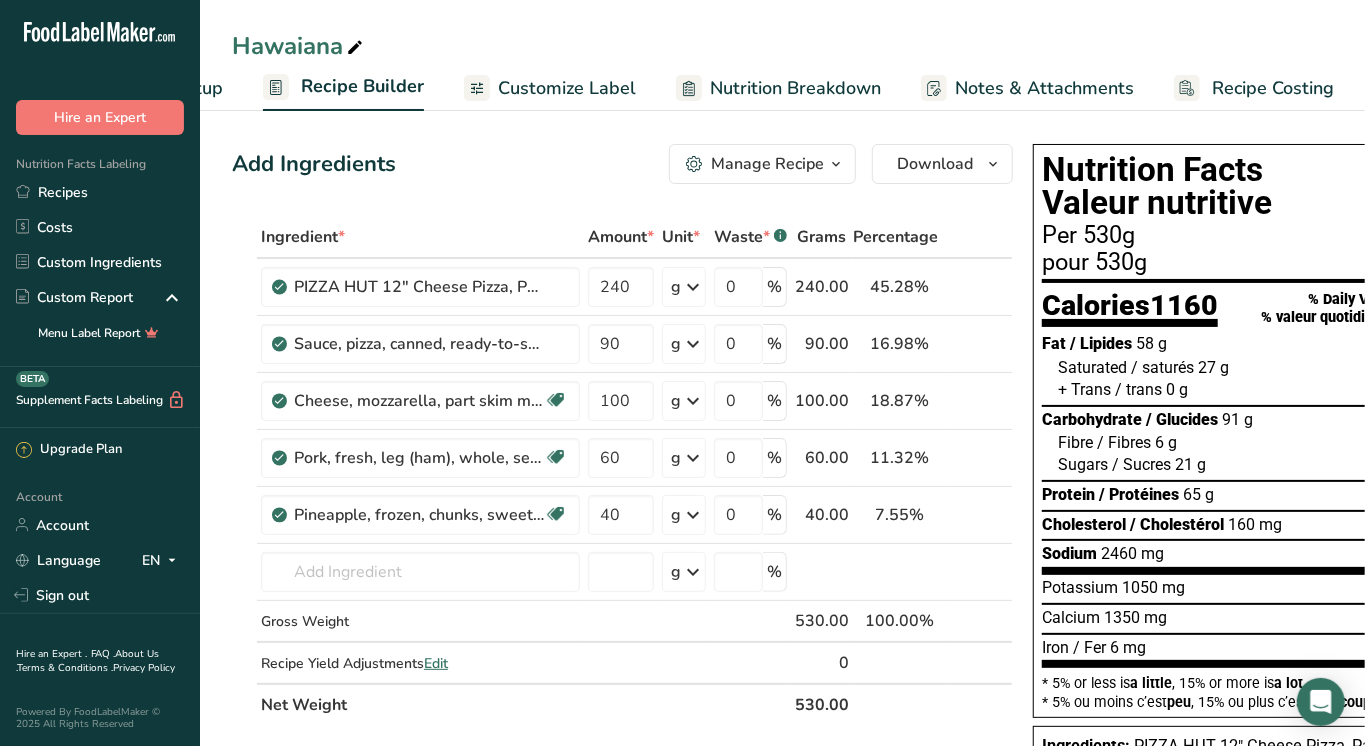 click on "Customize Label" at bounding box center (550, 88) 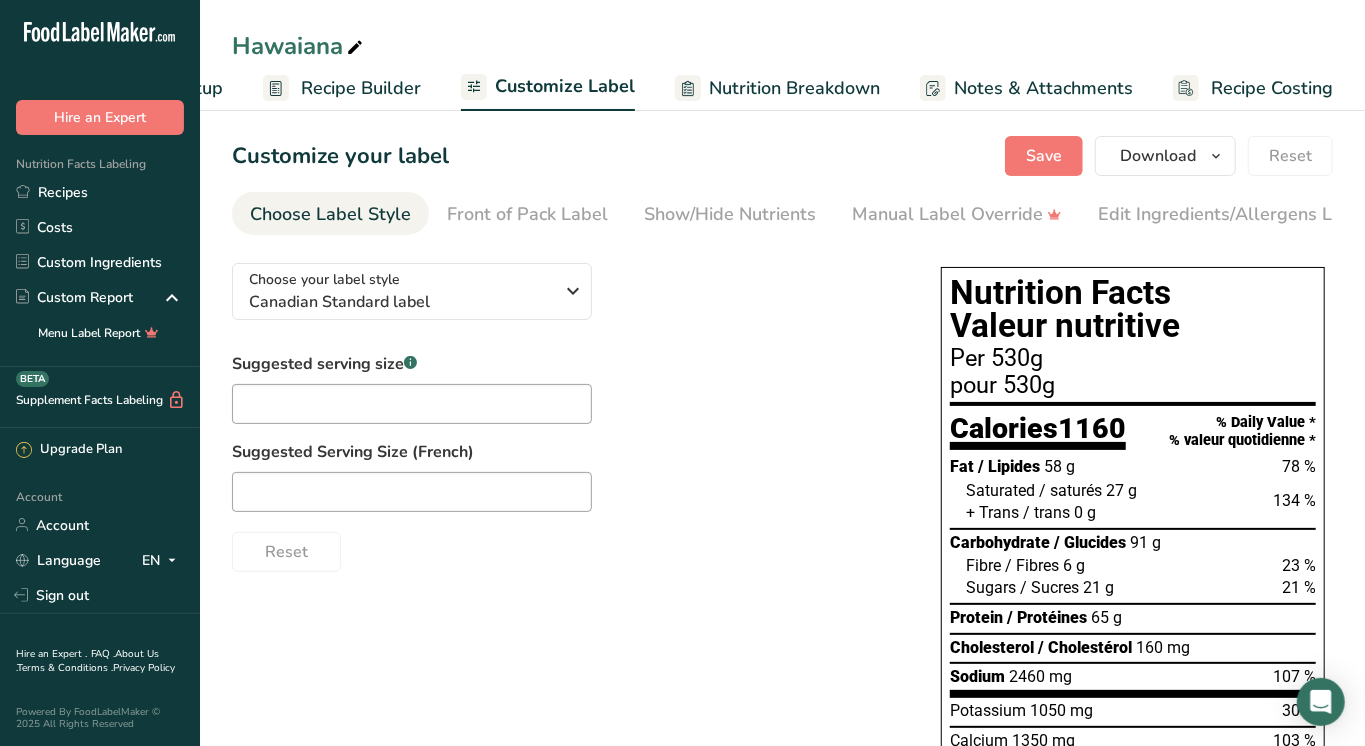 scroll, scrollTop: 137, scrollLeft: 0, axis: vertical 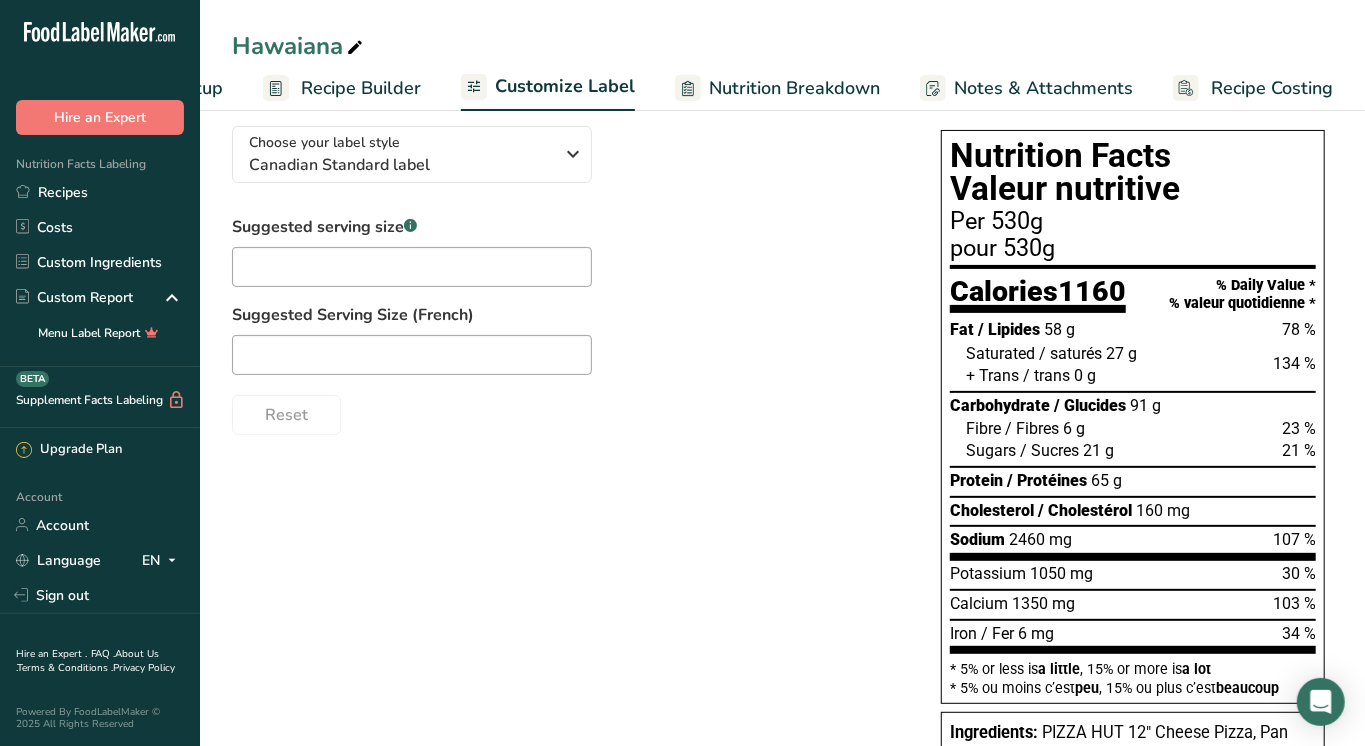 drag, startPoint x: 460, startPoint y: 149, endPoint x: 462, endPoint y: 226, distance: 77.02597 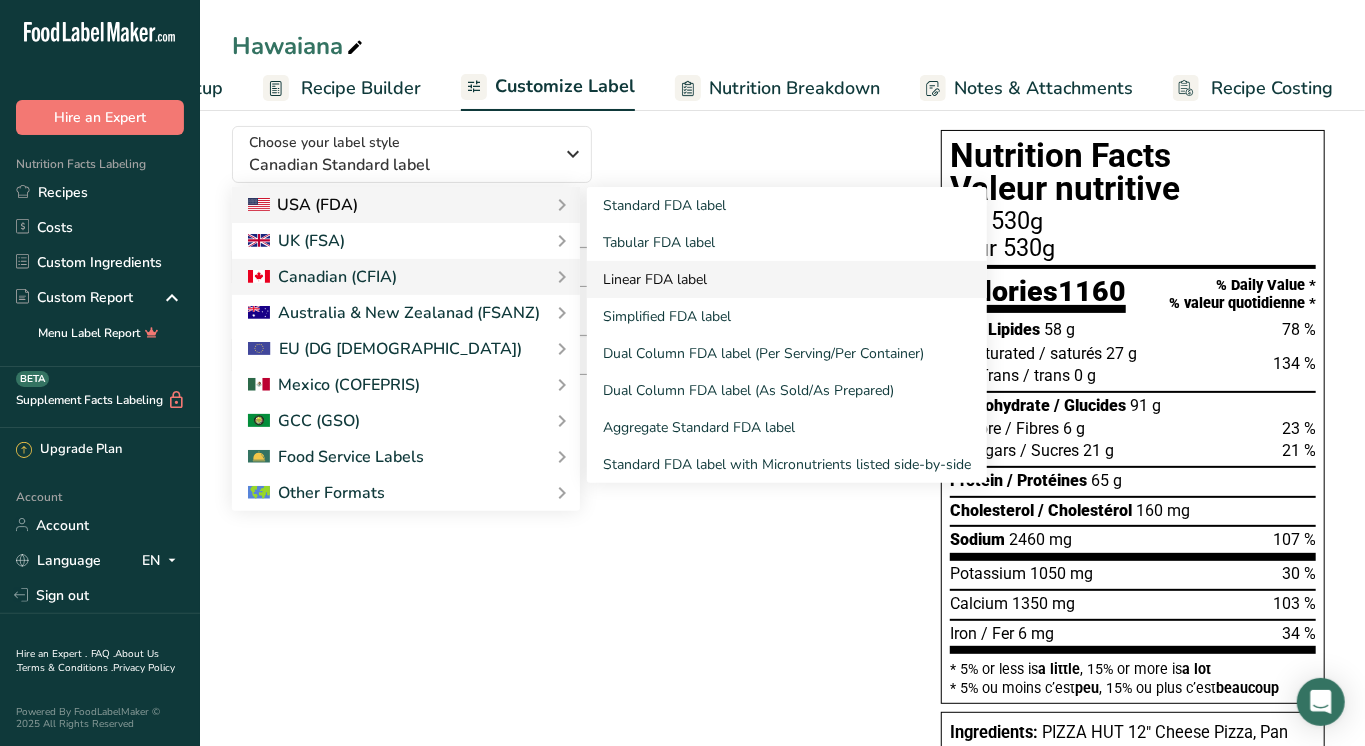 click on "Linear FDA label" at bounding box center (787, 279) 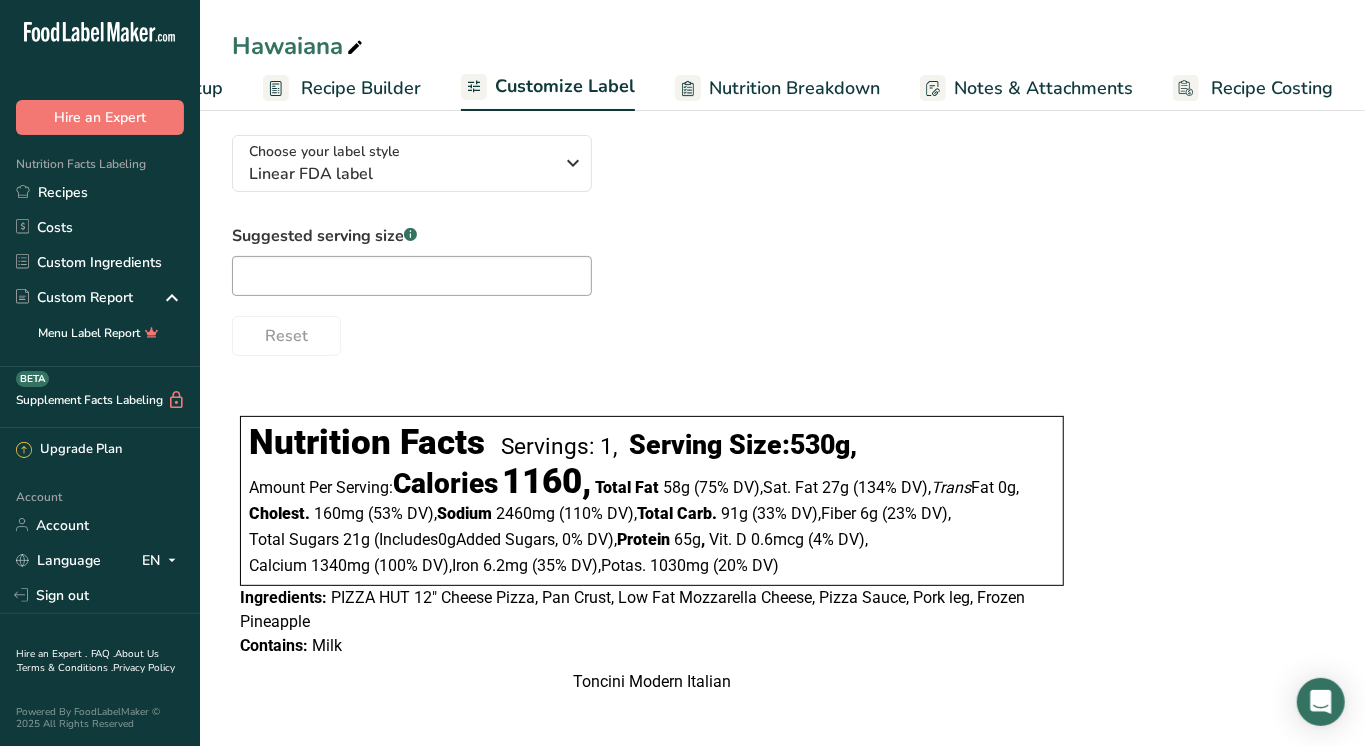 scroll, scrollTop: 136, scrollLeft: 0, axis: vertical 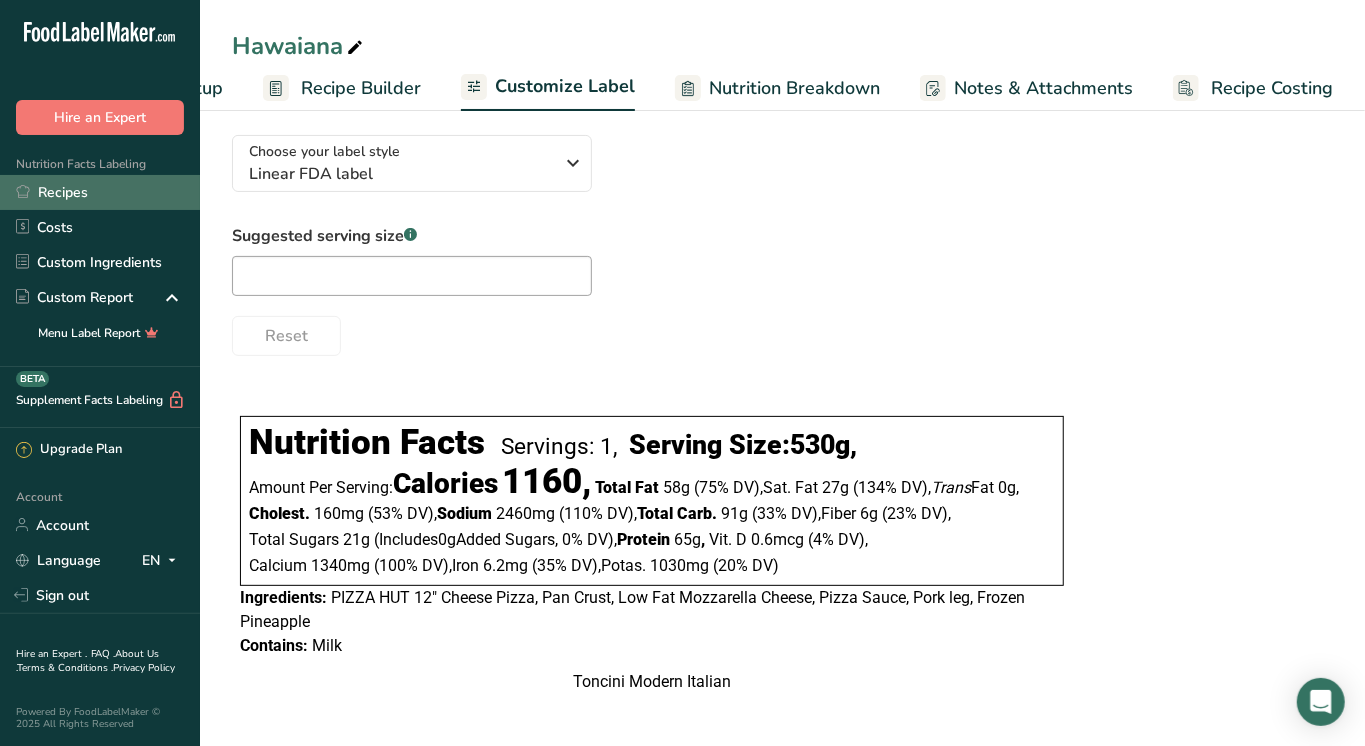 click on "Recipes" at bounding box center [100, 192] 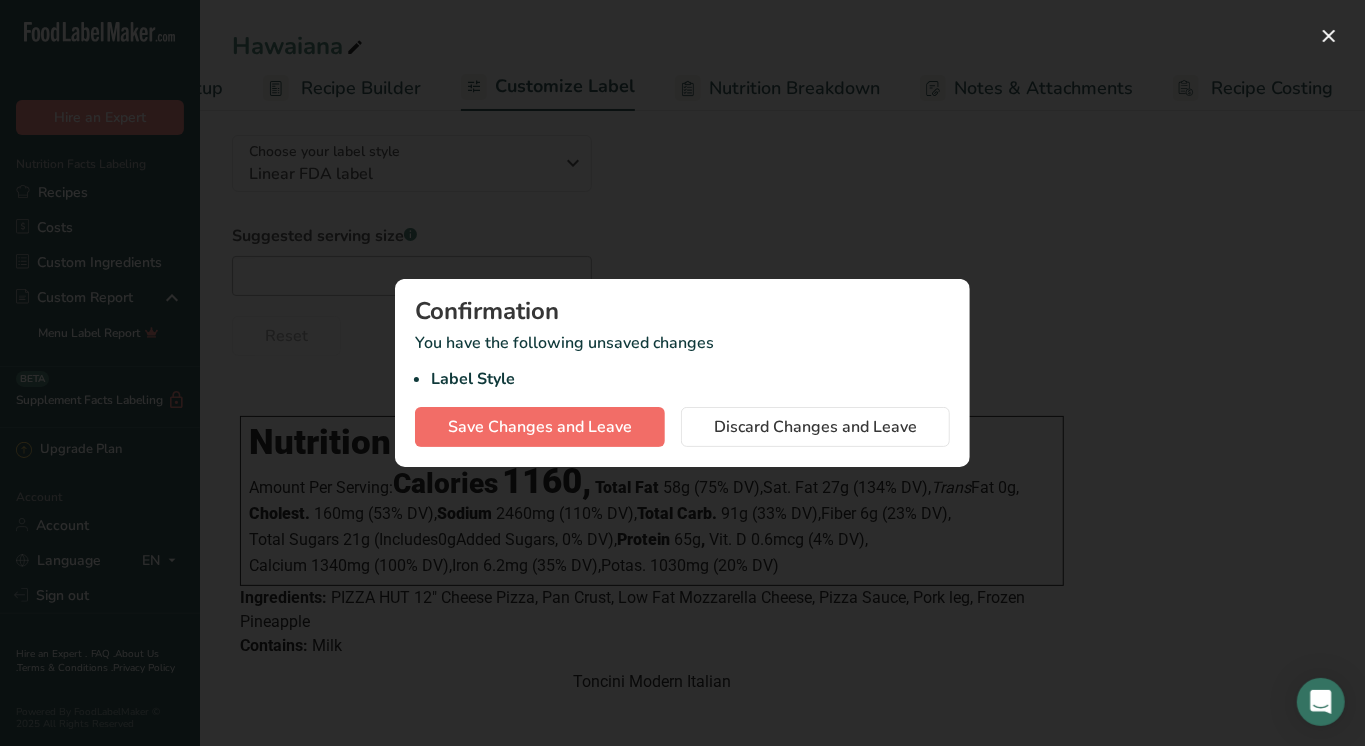 click on "Save Changes and Leave" at bounding box center (540, 427) 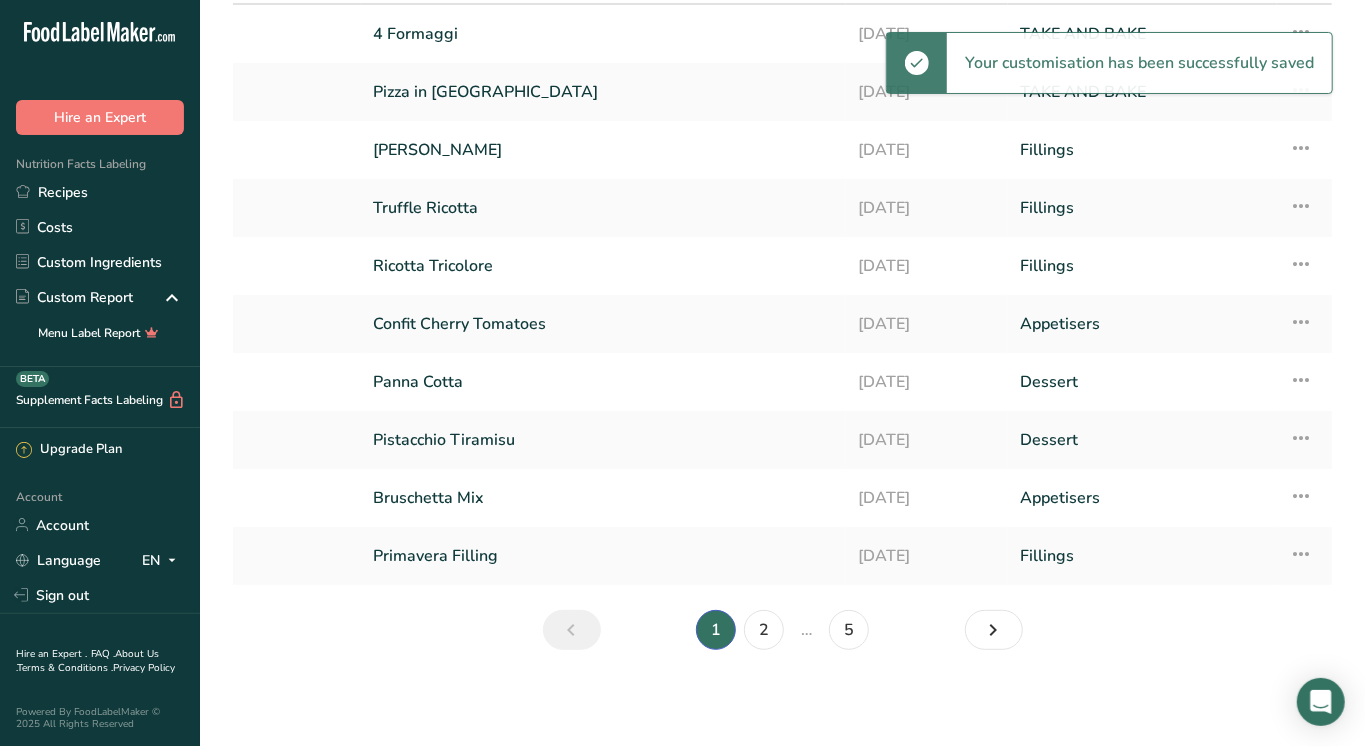 click at bounding box center [736, -92] 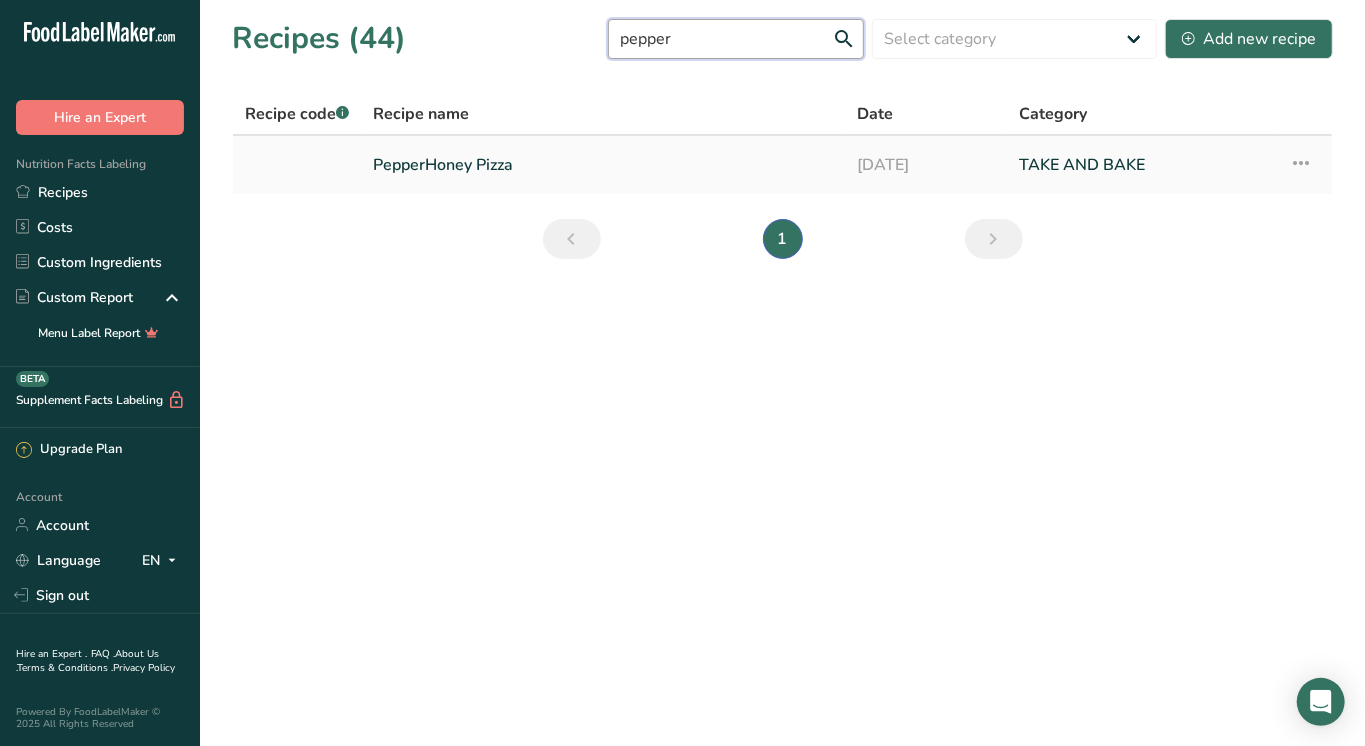 type on "pepper" 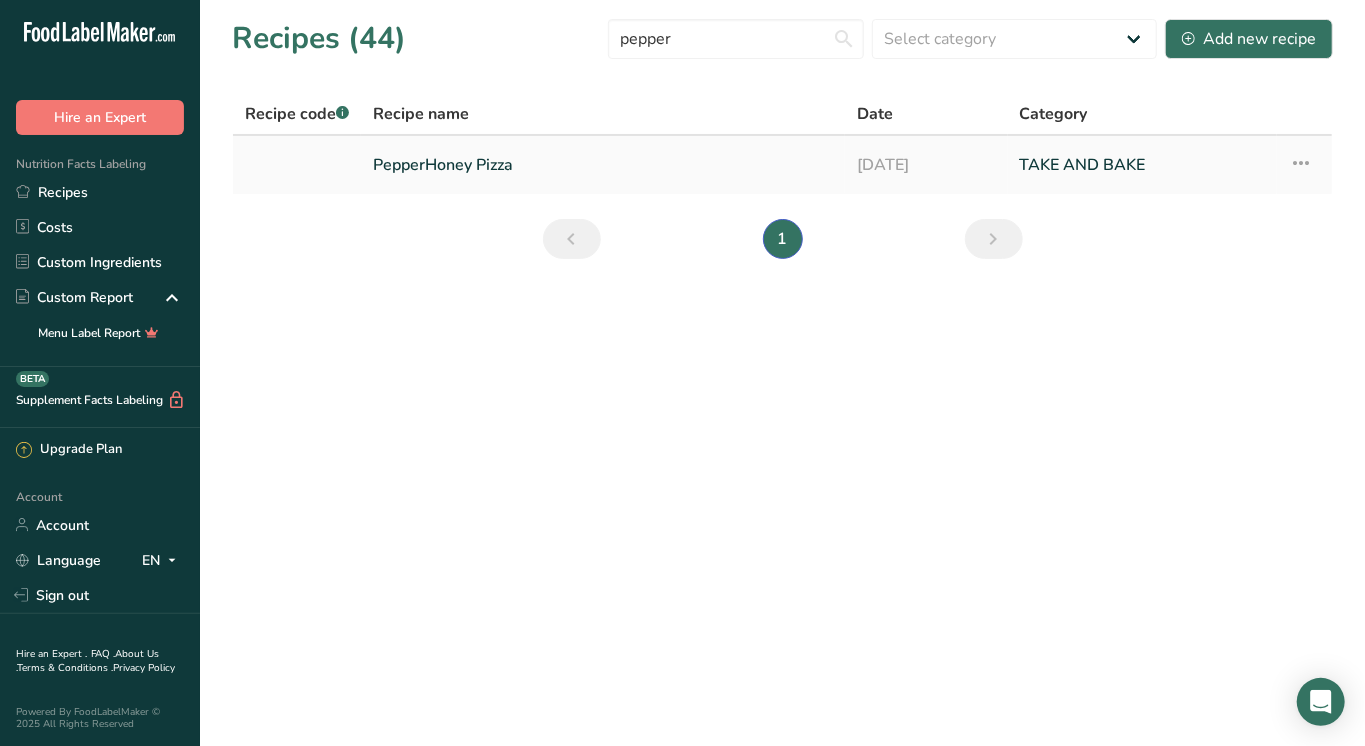 click on "PepperHoney Pizza" at bounding box center (603, 165) 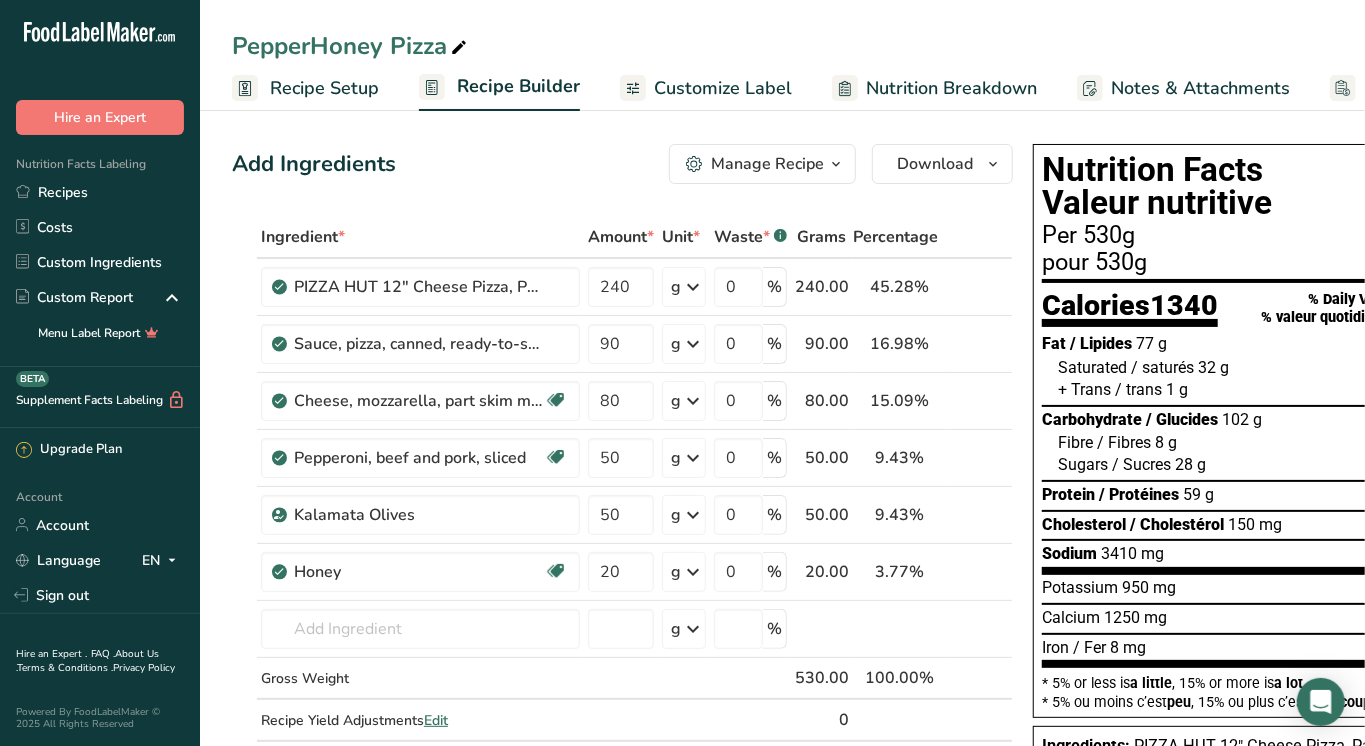 click on "Customize Label" at bounding box center (723, 88) 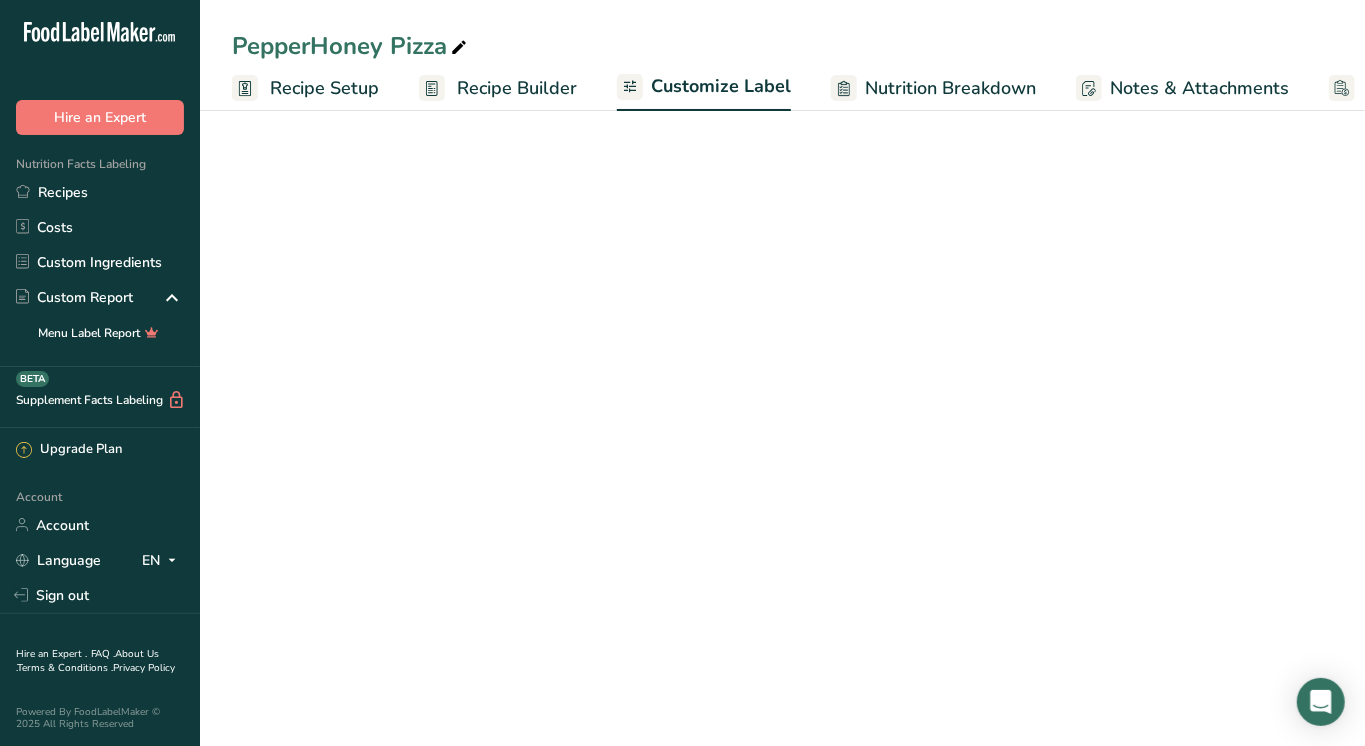 scroll, scrollTop: 0, scrollLeft: 156, axis: horizontal 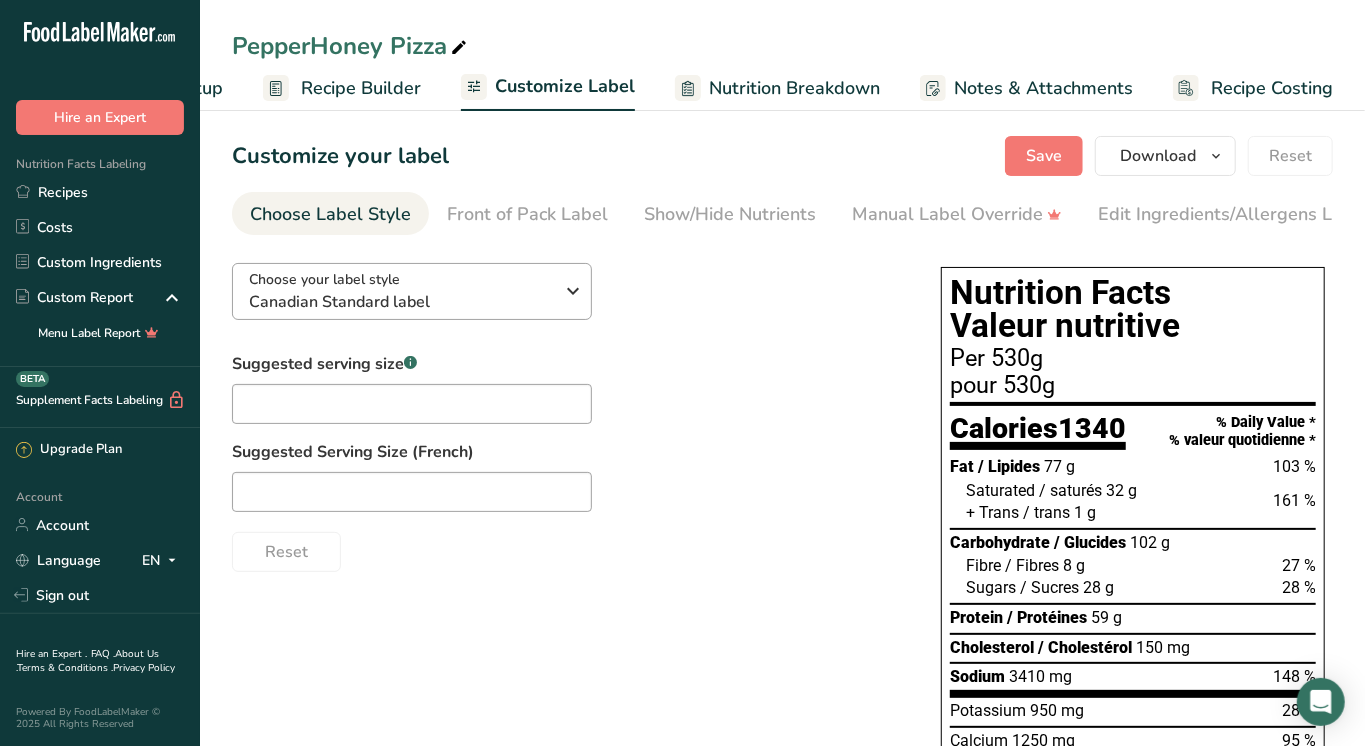 click on "Choose your label style
Canadian Standard label" at bounding box center [401, 291] 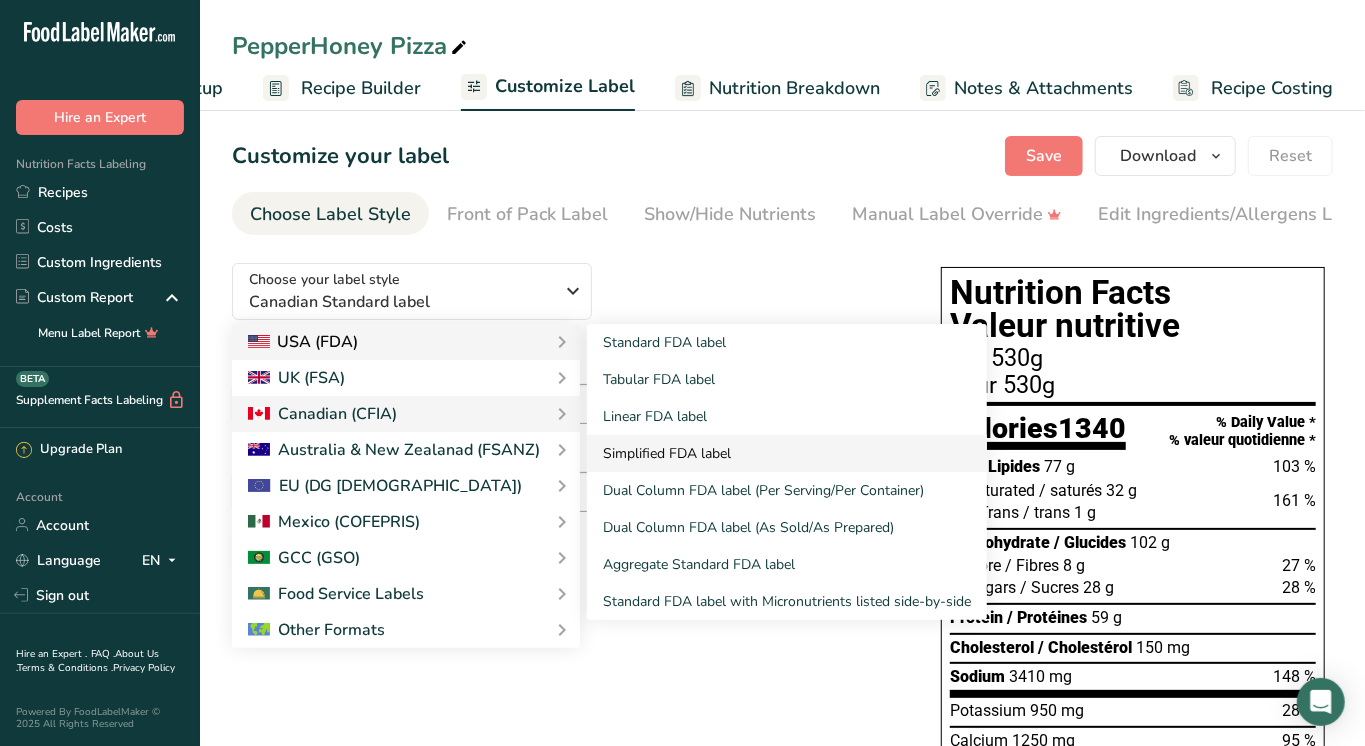 scroll, scrollTop: 152, scrollLeft: 0, axis: vertical 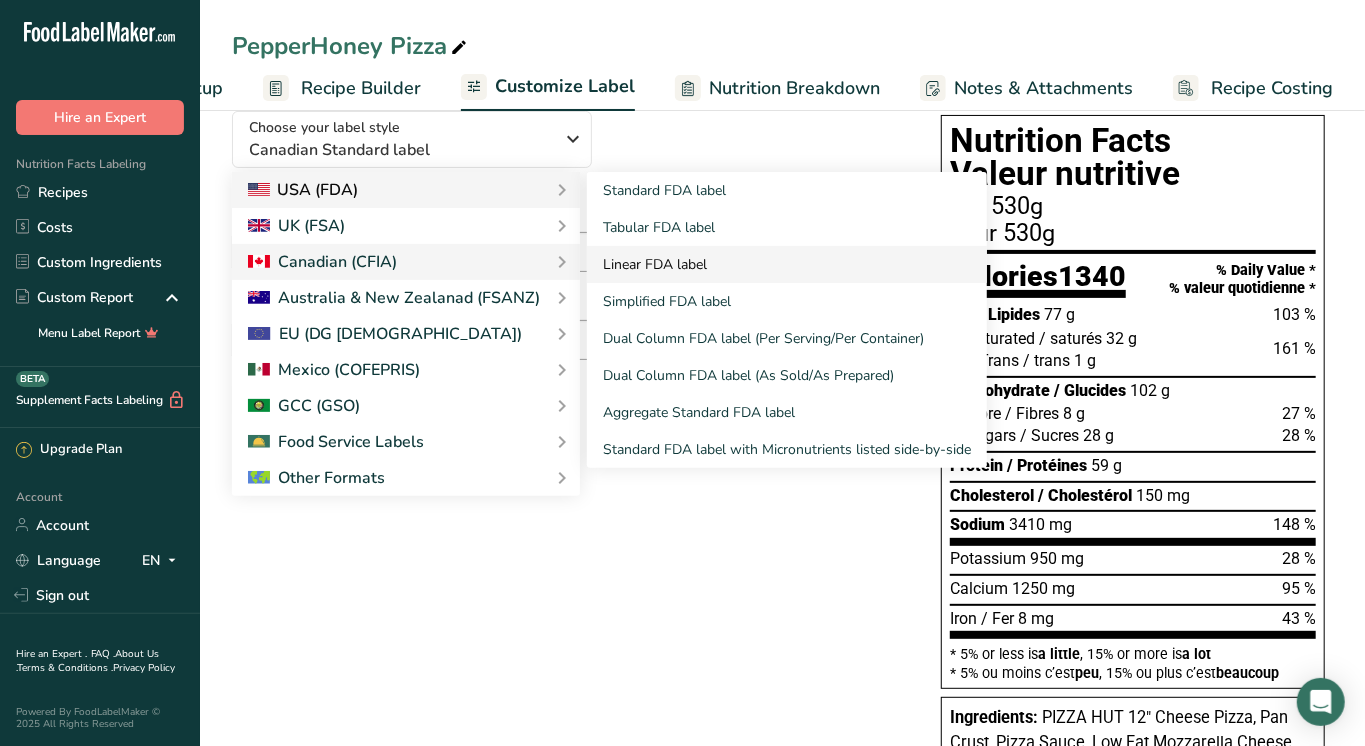 click on "Linear FDA label" at bounding box center (787, 264) 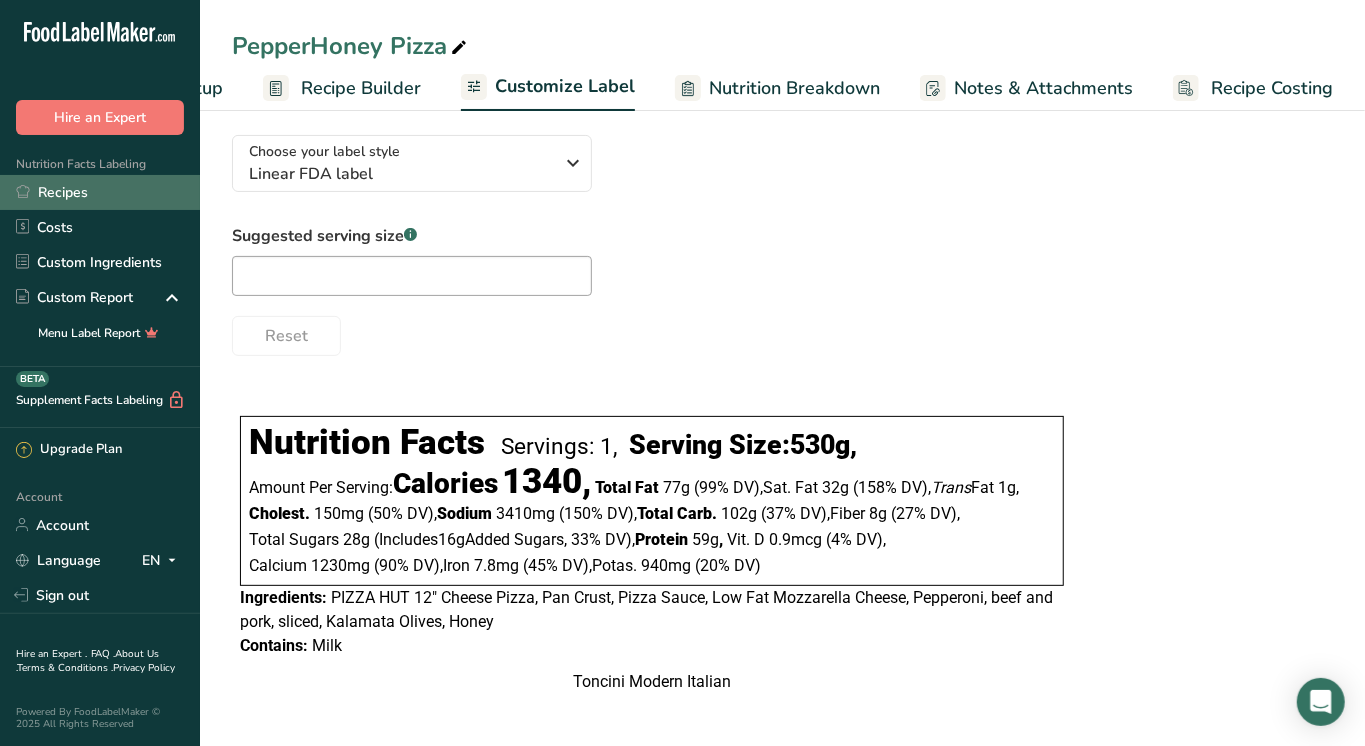 click on "Recipes" at bounding box center (100, 192) 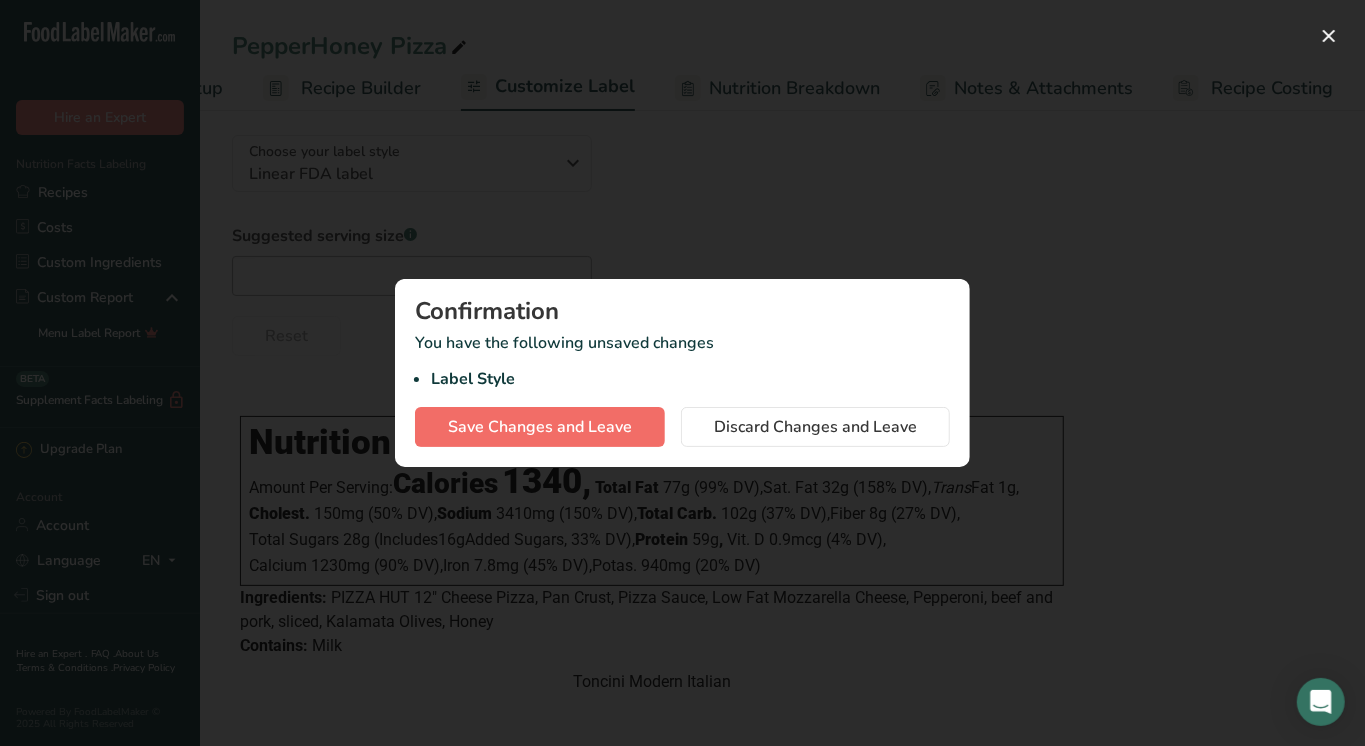 click on "Save Changes and Leave" at bounding box center (540, 427) 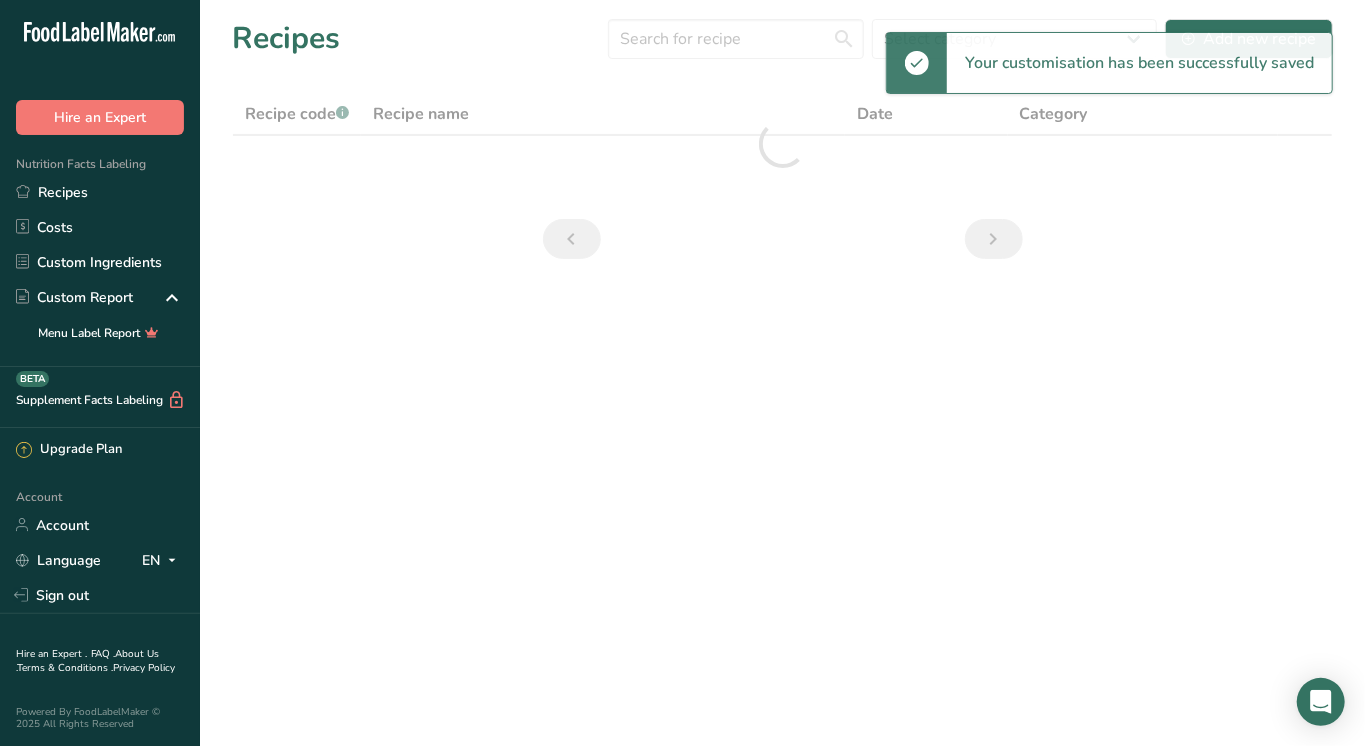 scroll, scrollTop: 0, scrollLeft: 0, axis: both 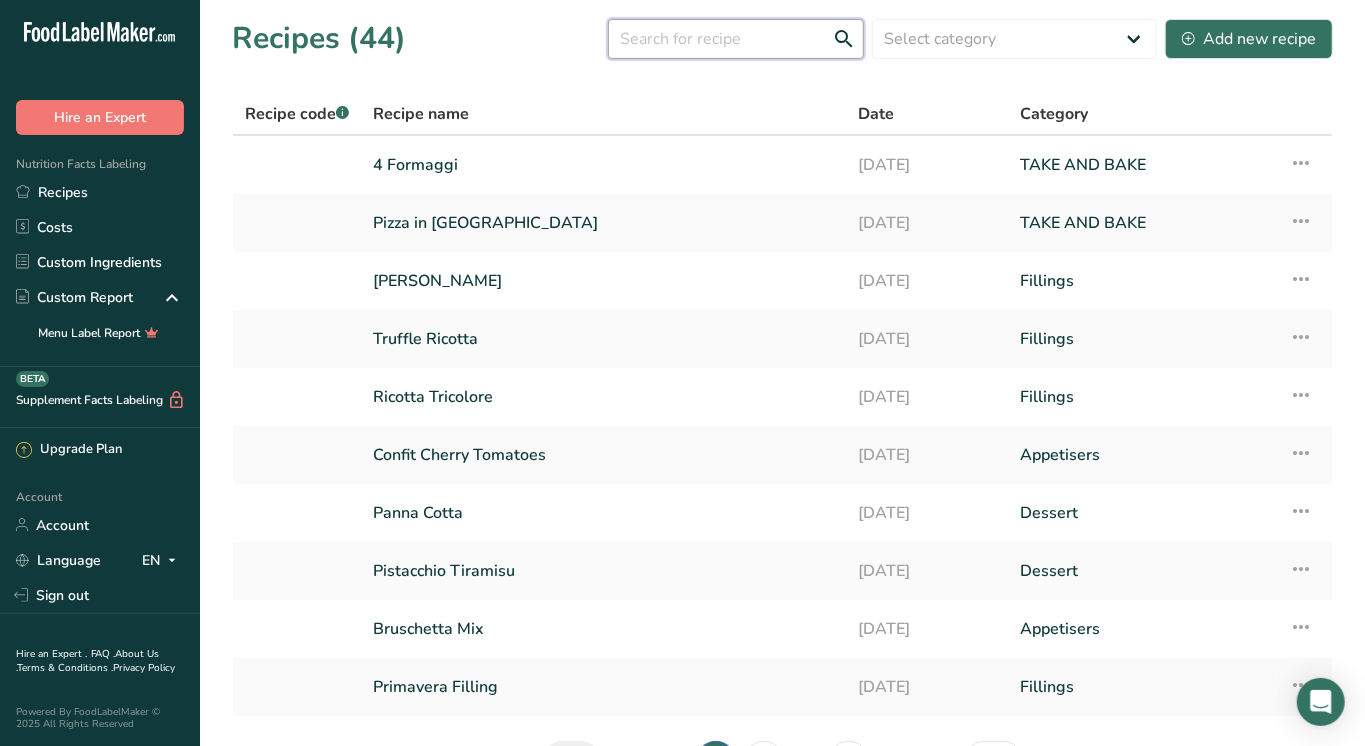 click at bounding box center (736, 39) 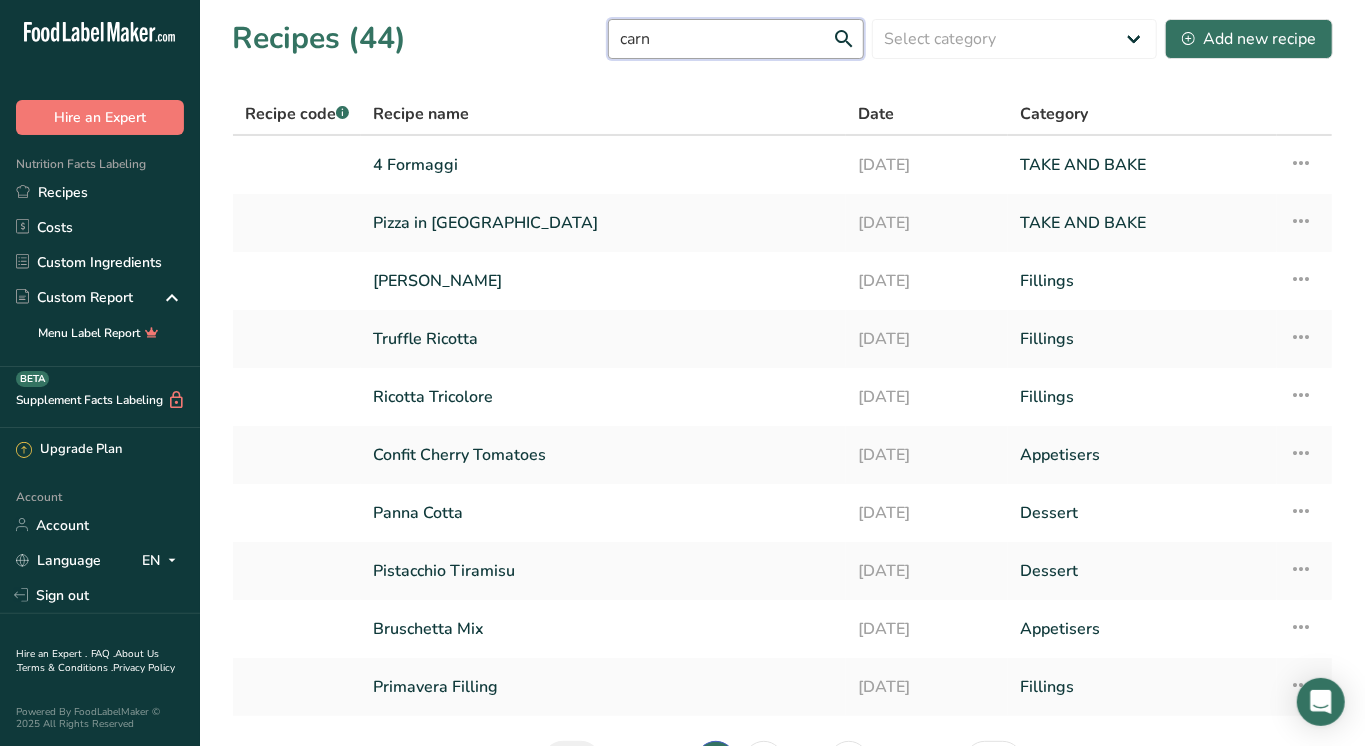 type on "carni" 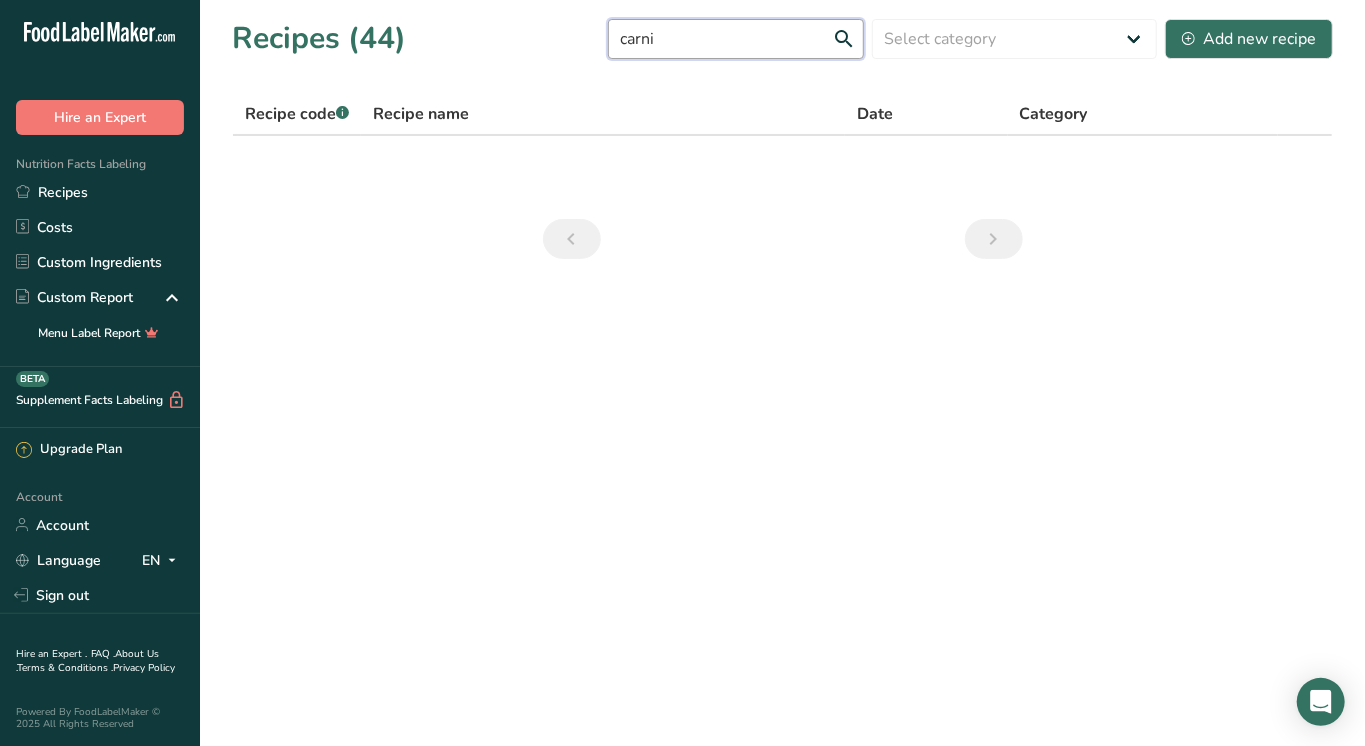scroll, scrollTop: 0, scrollLeft: 0, axis: both 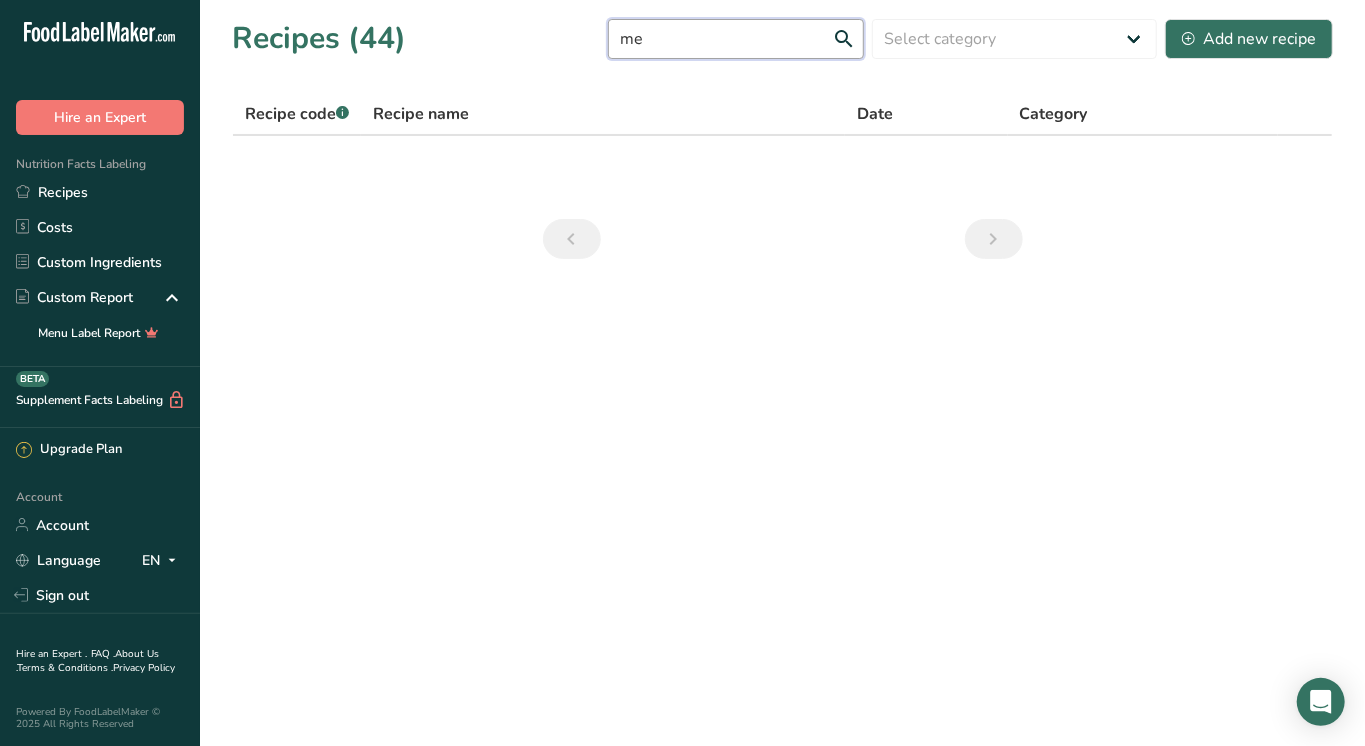 type on "m" 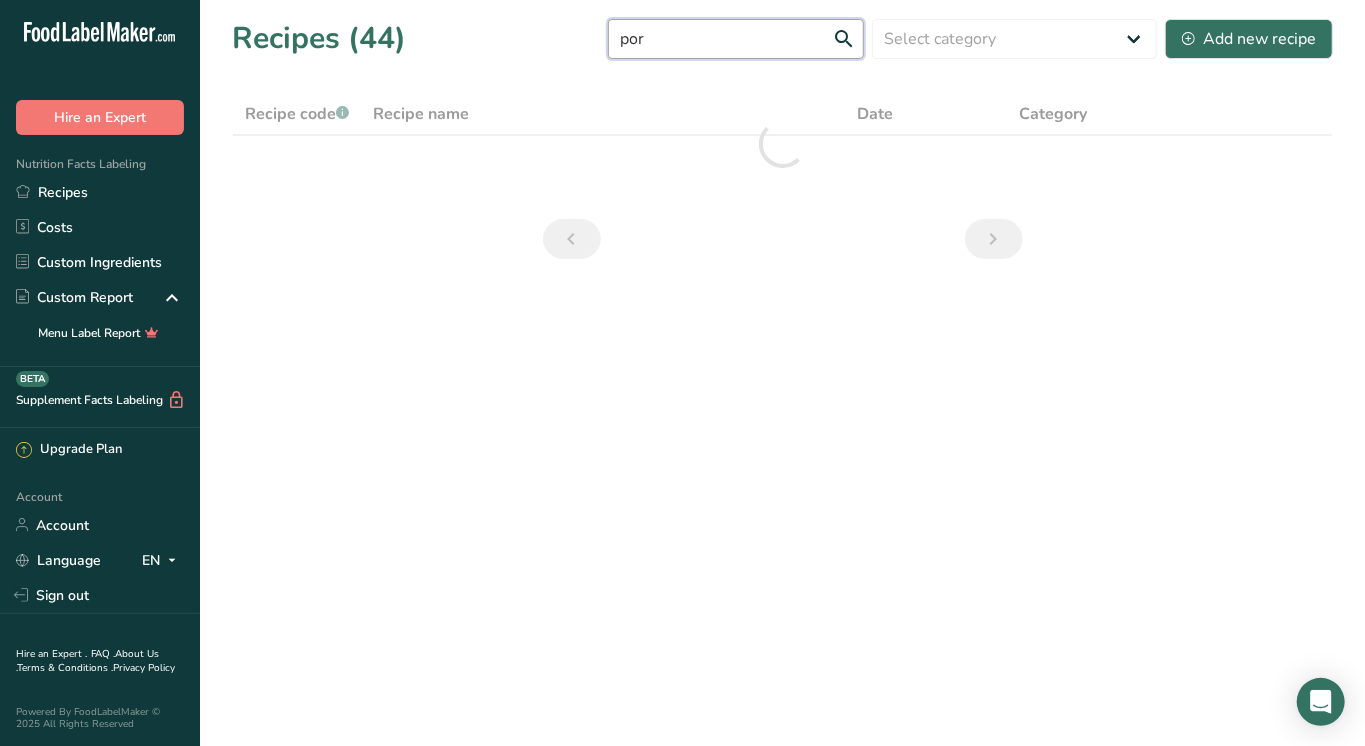 type on "porc" 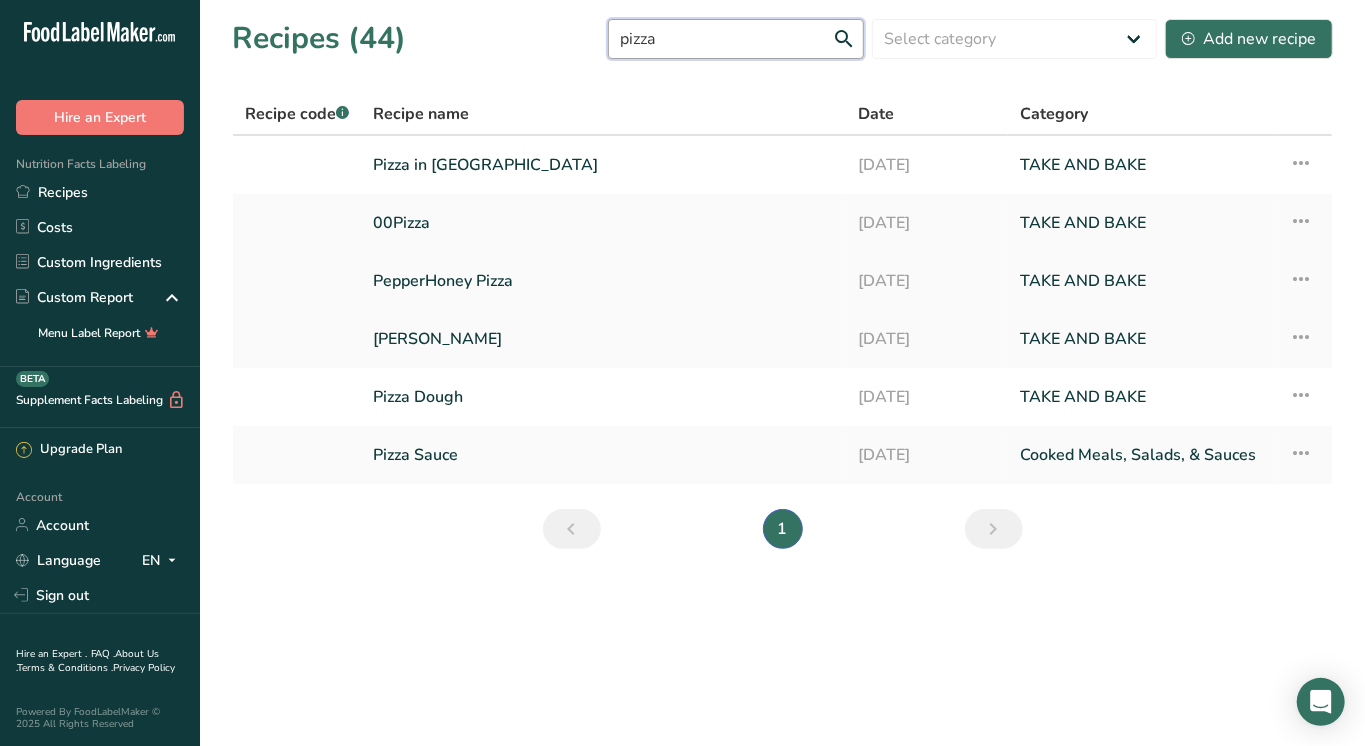 type on "pizza" 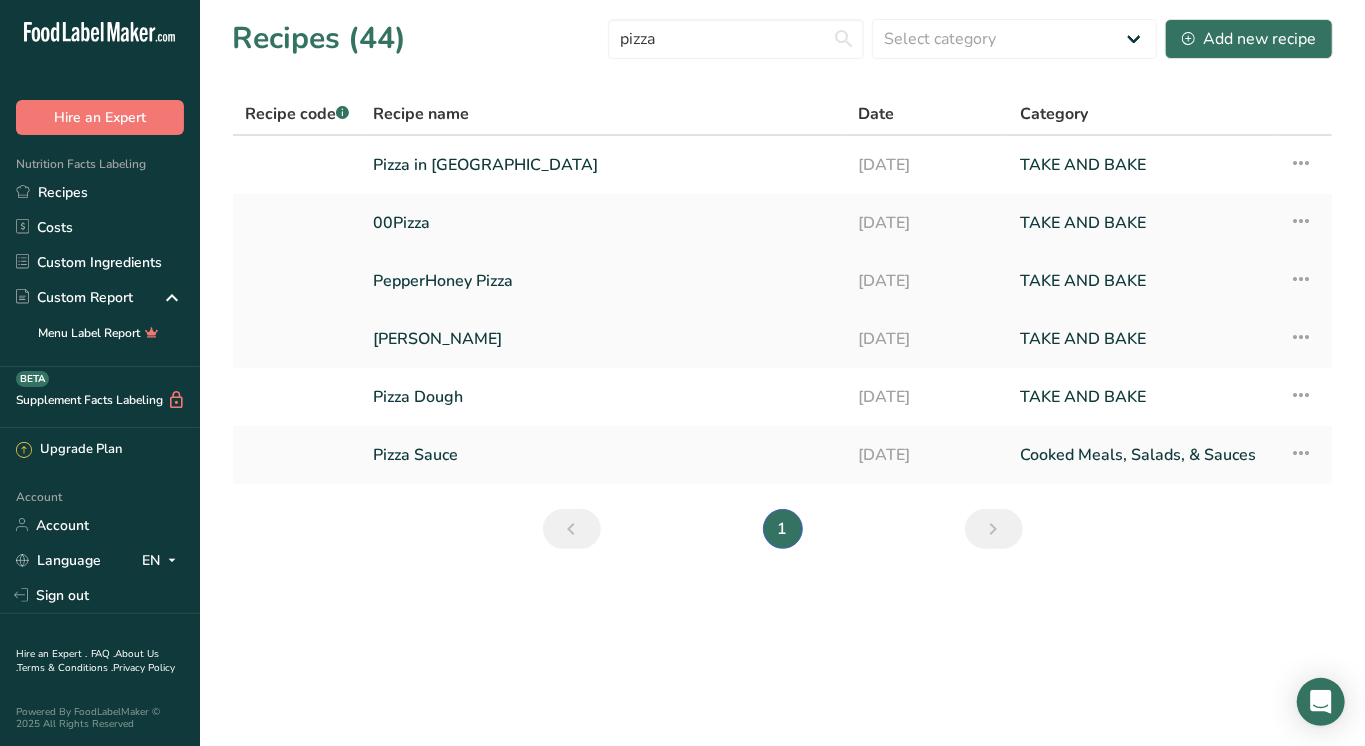 click at bounding box center [1301, 279] 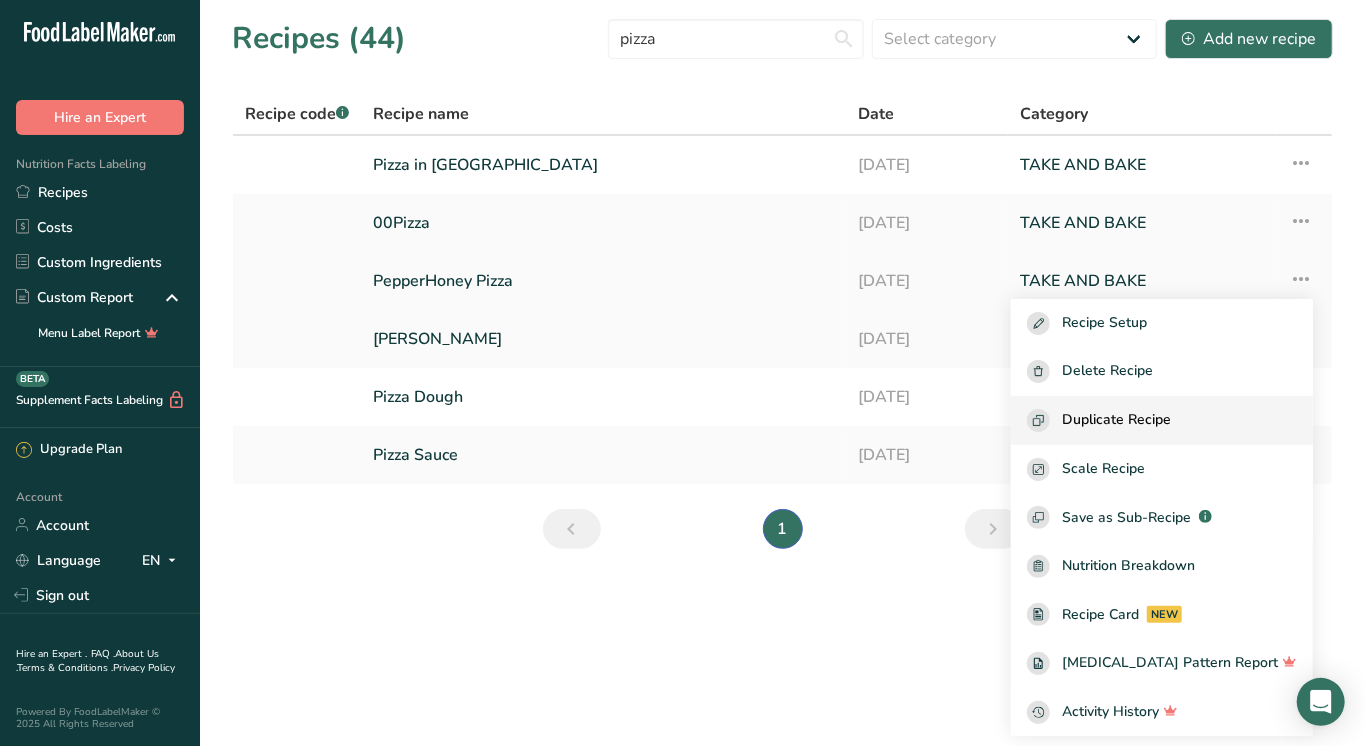 click on "Duplicate Recipe" at bounding box center (1162, 420) 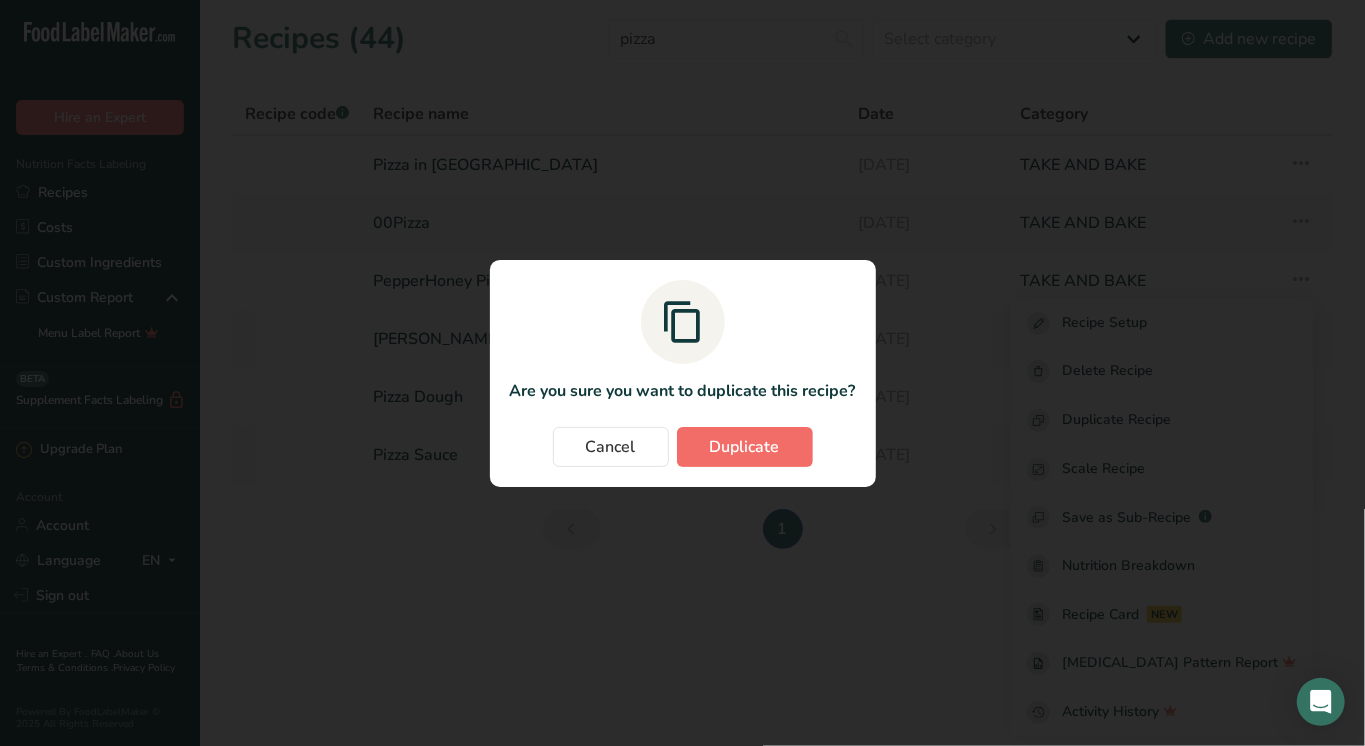 click on "Duplicate" at bounding box center (745, 447) 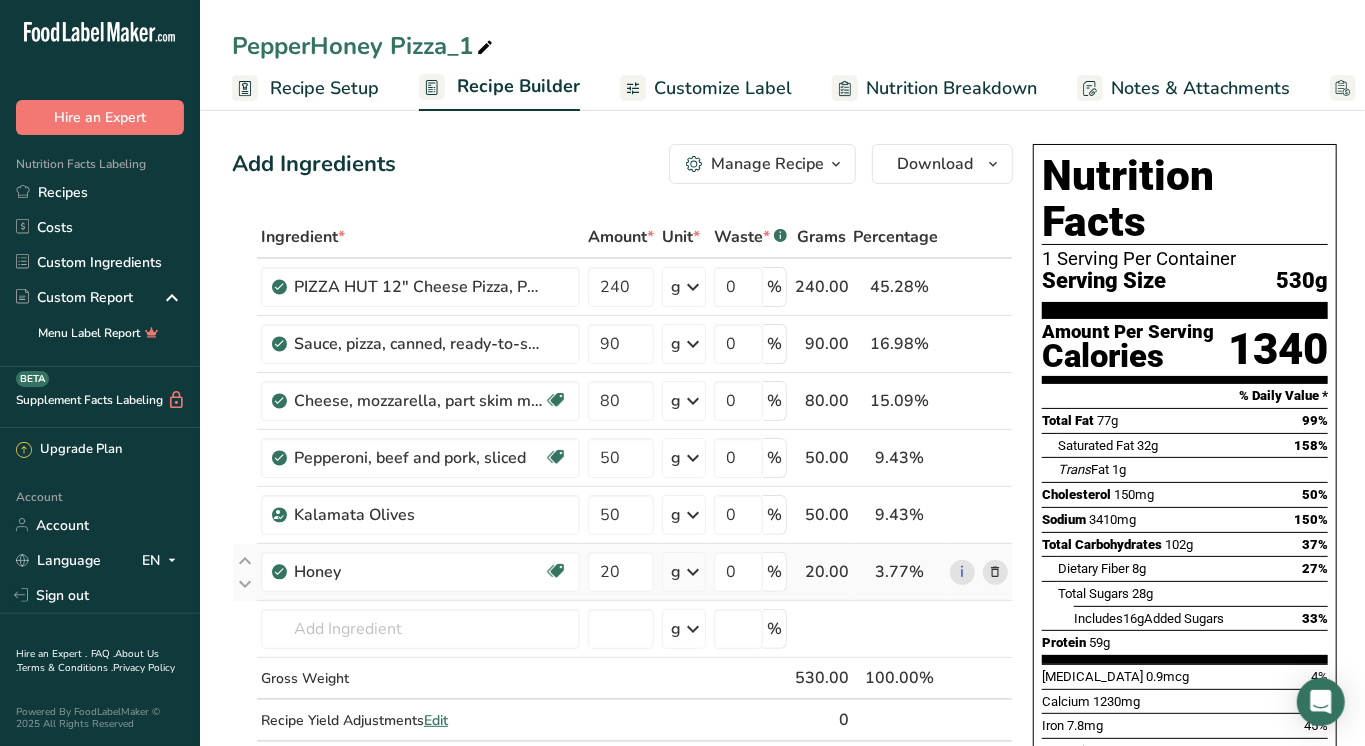click at bounding box center [996, 572] 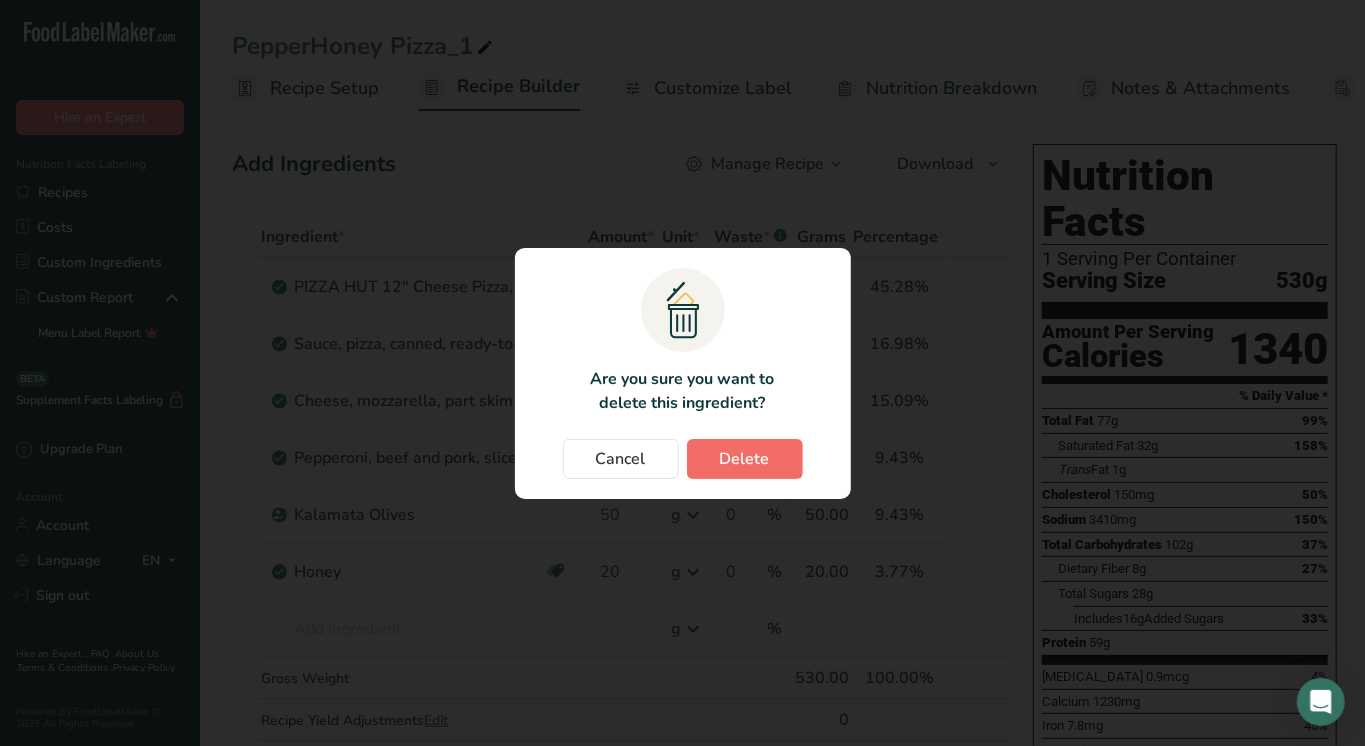 click on "Delete" at bounding box center (745, 459) 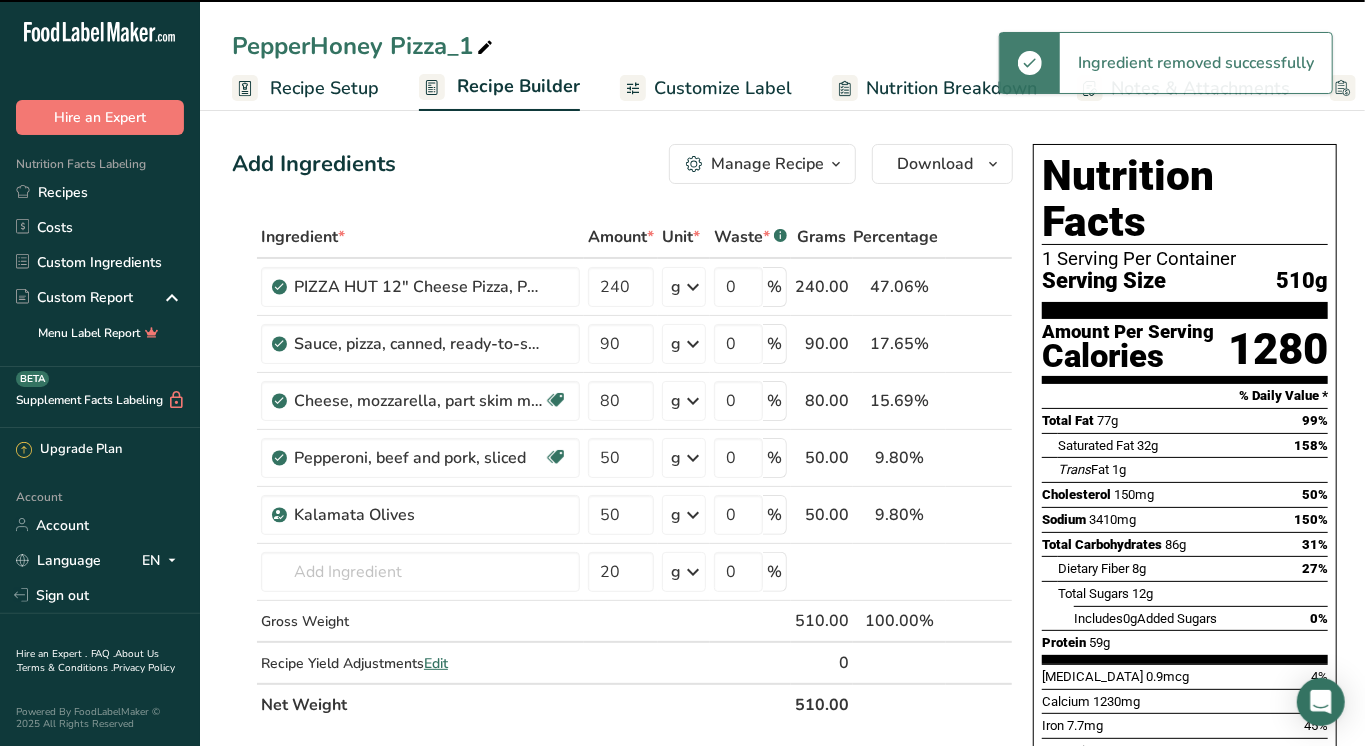 type 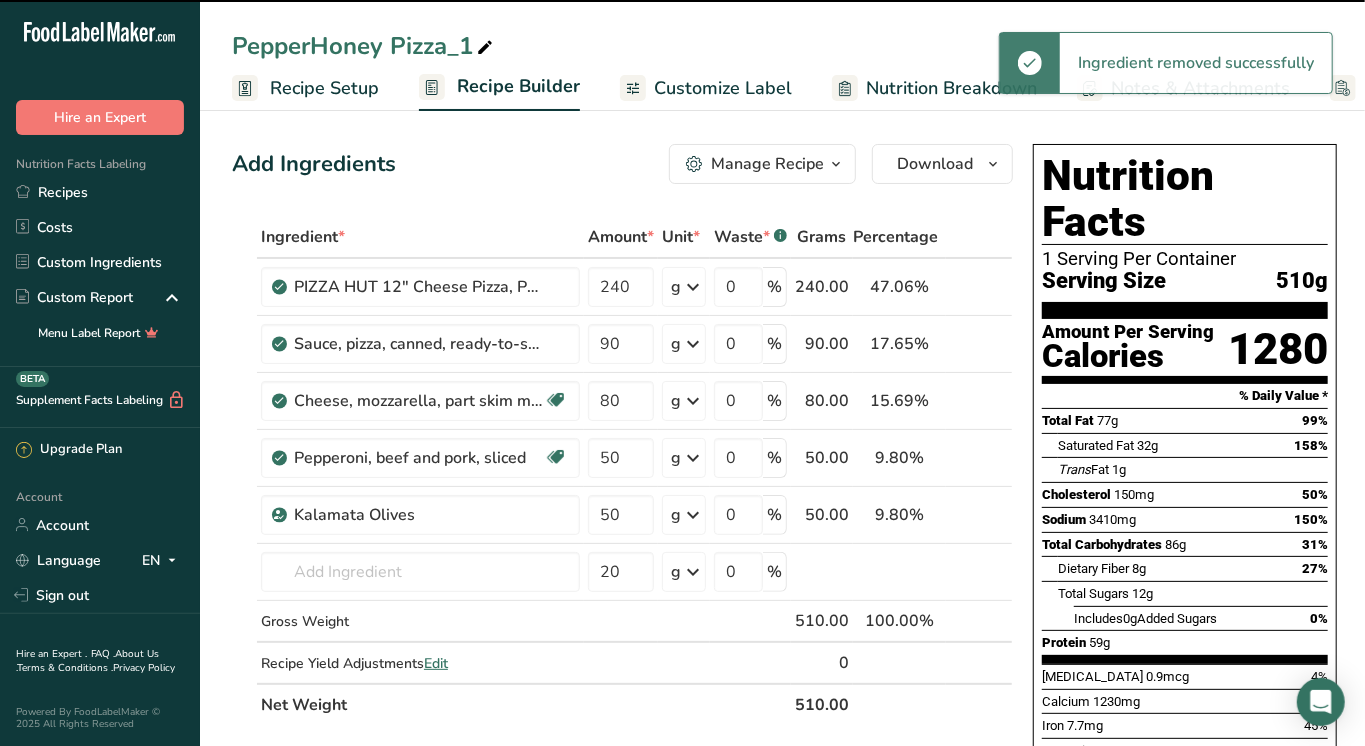 type 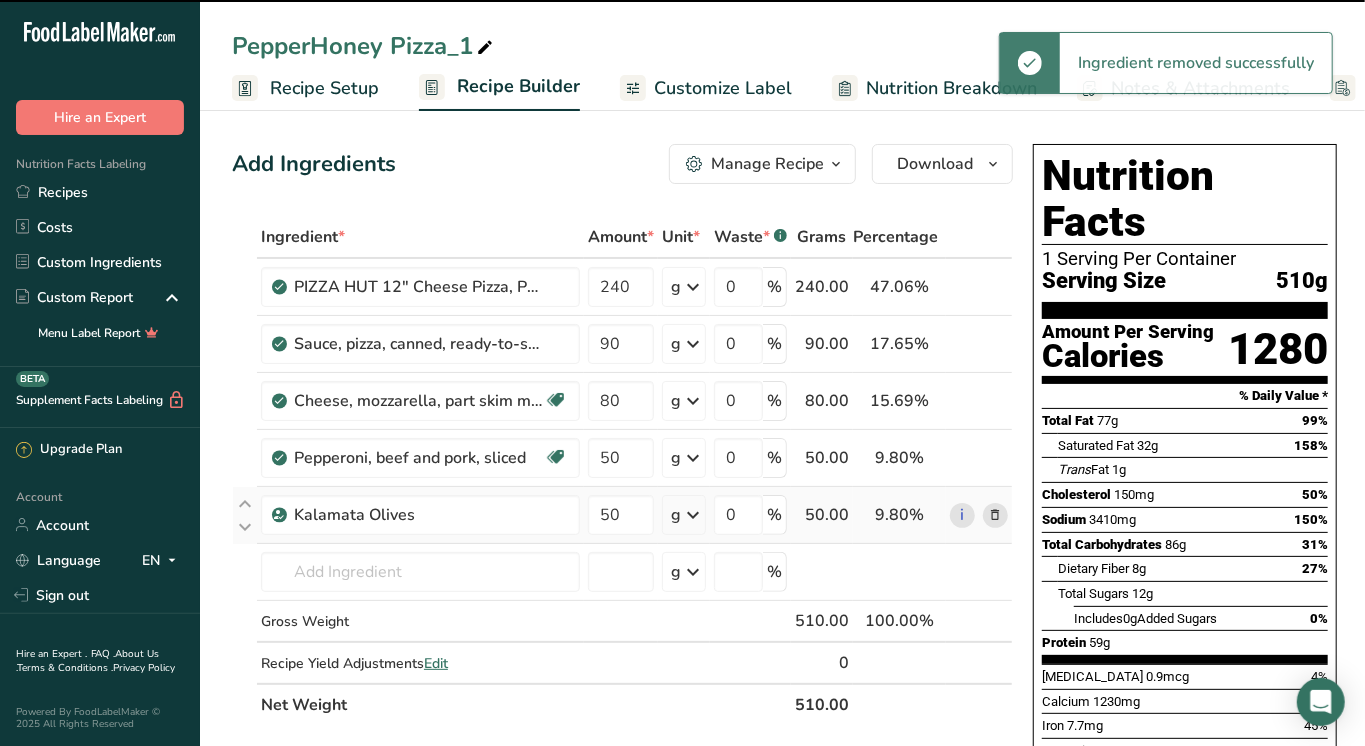 click at bounding box center [996, 515] 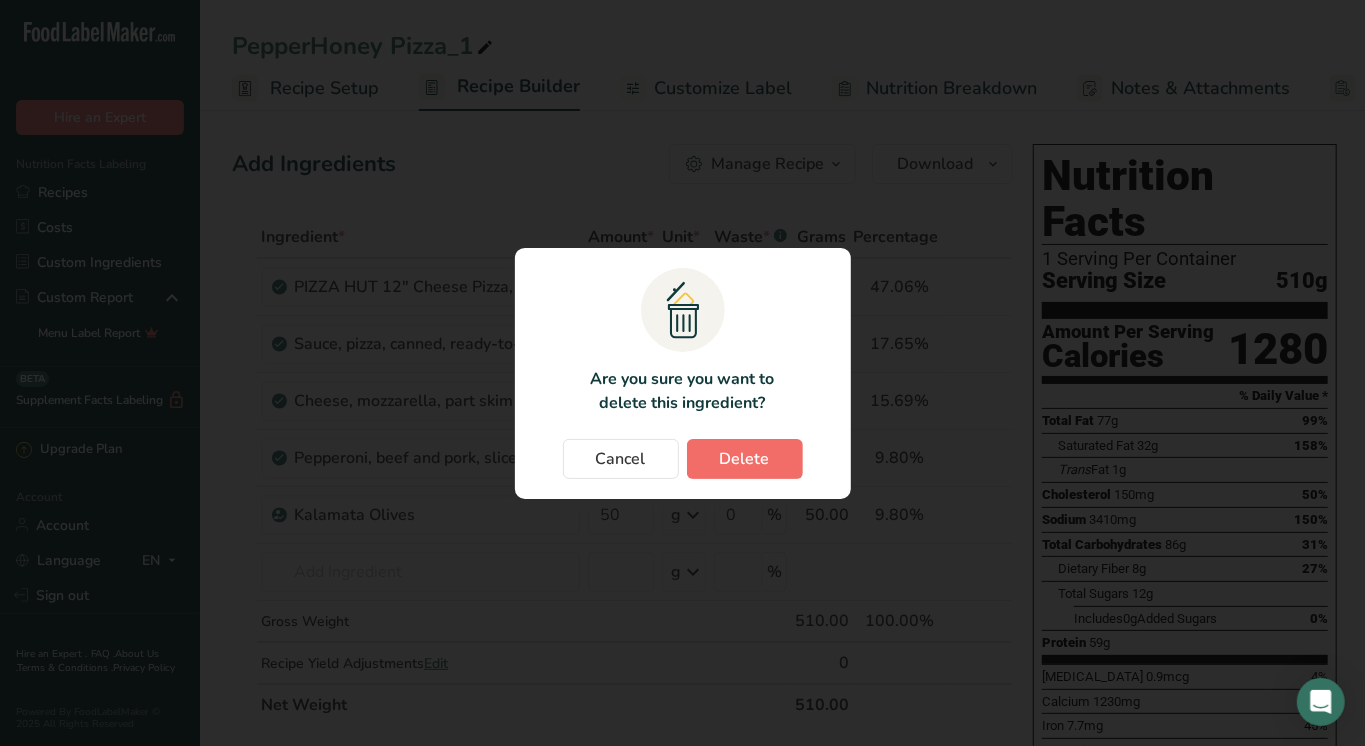 click on "Delete" at bounding box center [745, 459] 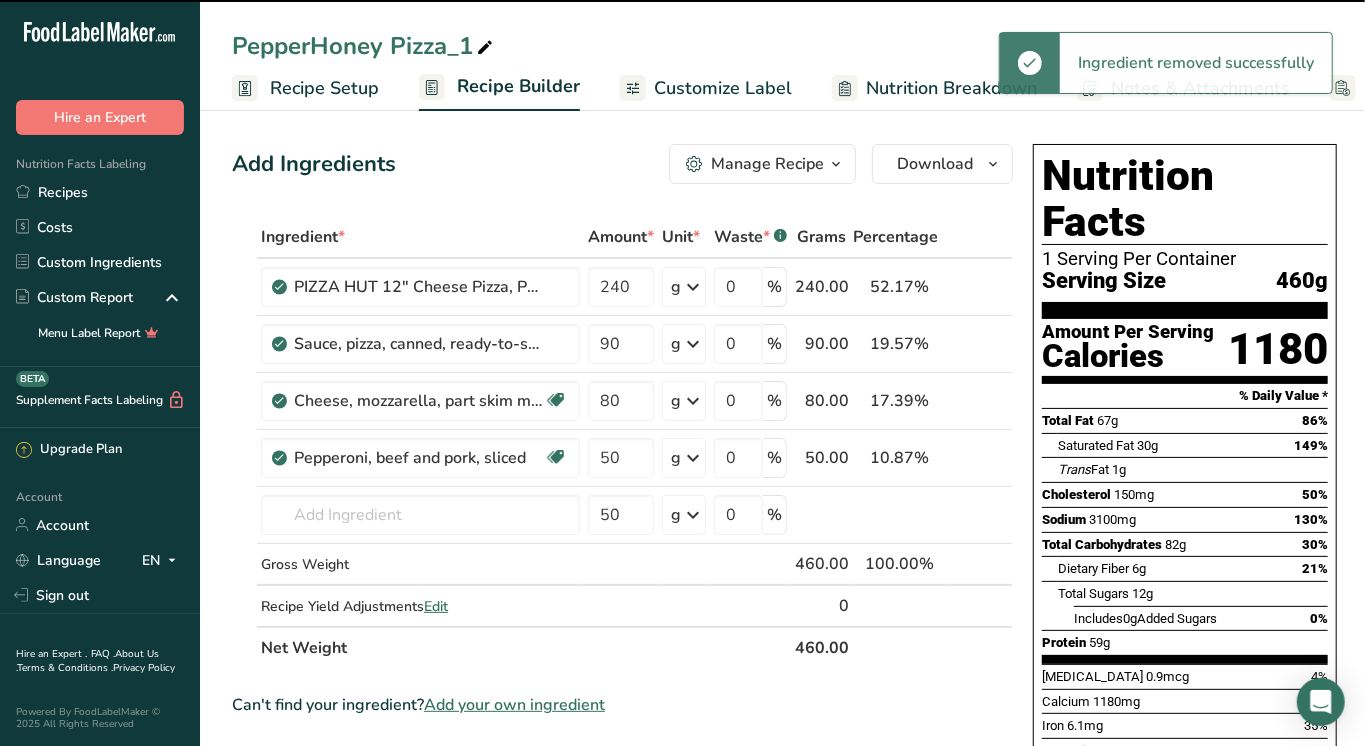 type 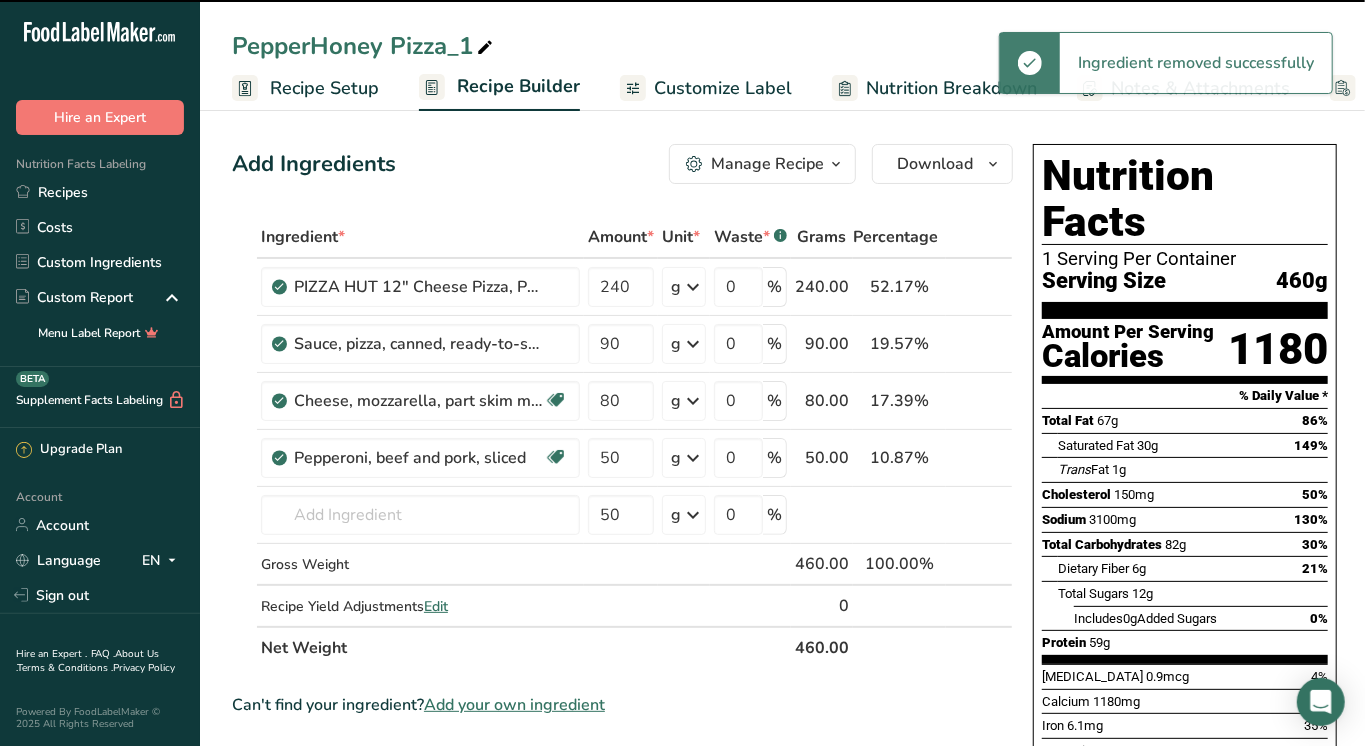 type 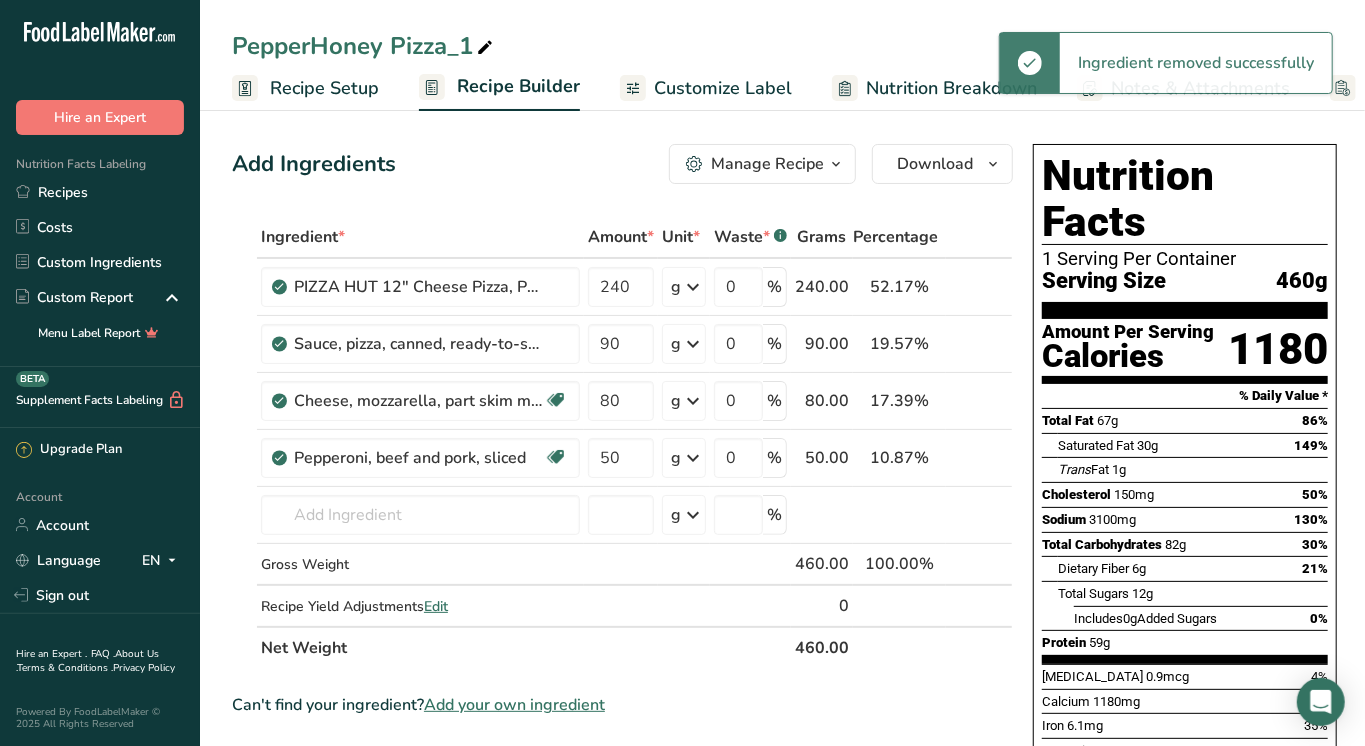 click at bounding box center (485, 48) 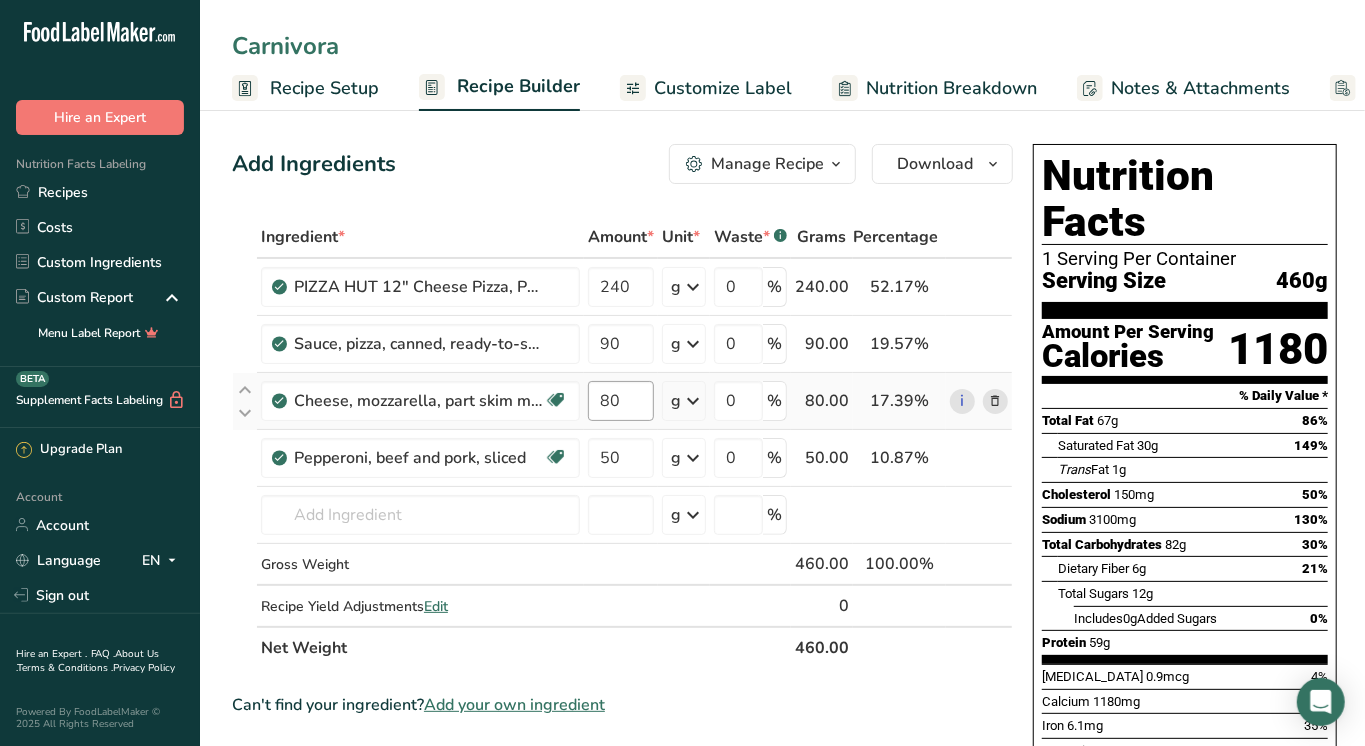 type on "Carnivora" 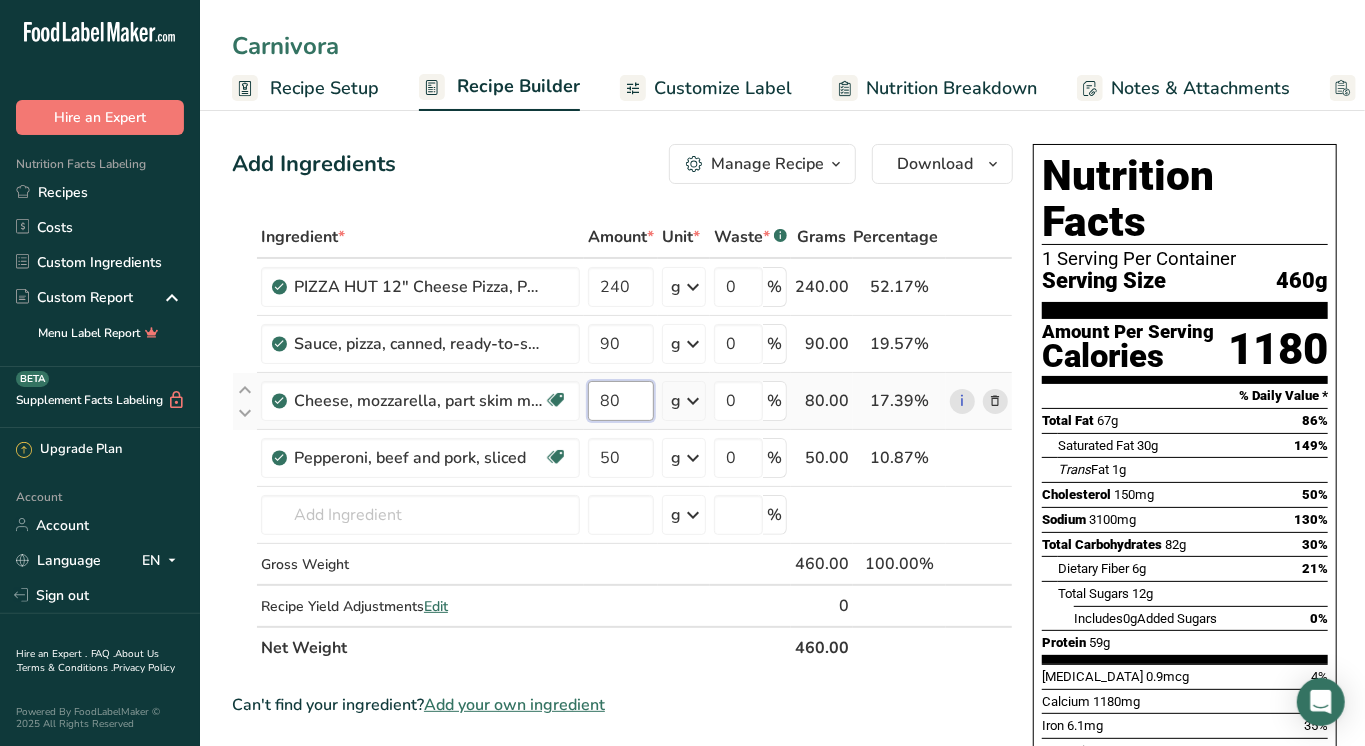 click on "80" at bounding box center [621, 401] 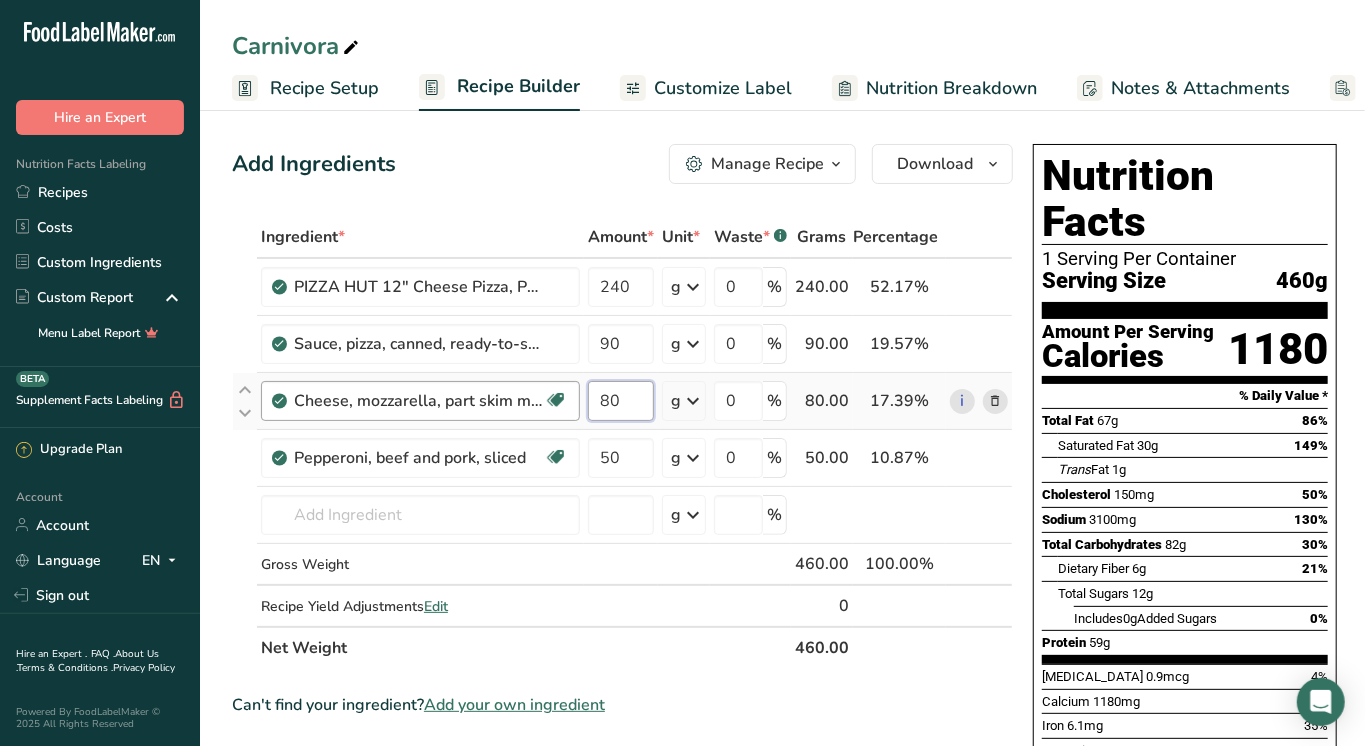 drag, startPoint x: 625, startPoint y: 397, endPoint x: 512, endPoint y: 392, distance: 113.110565 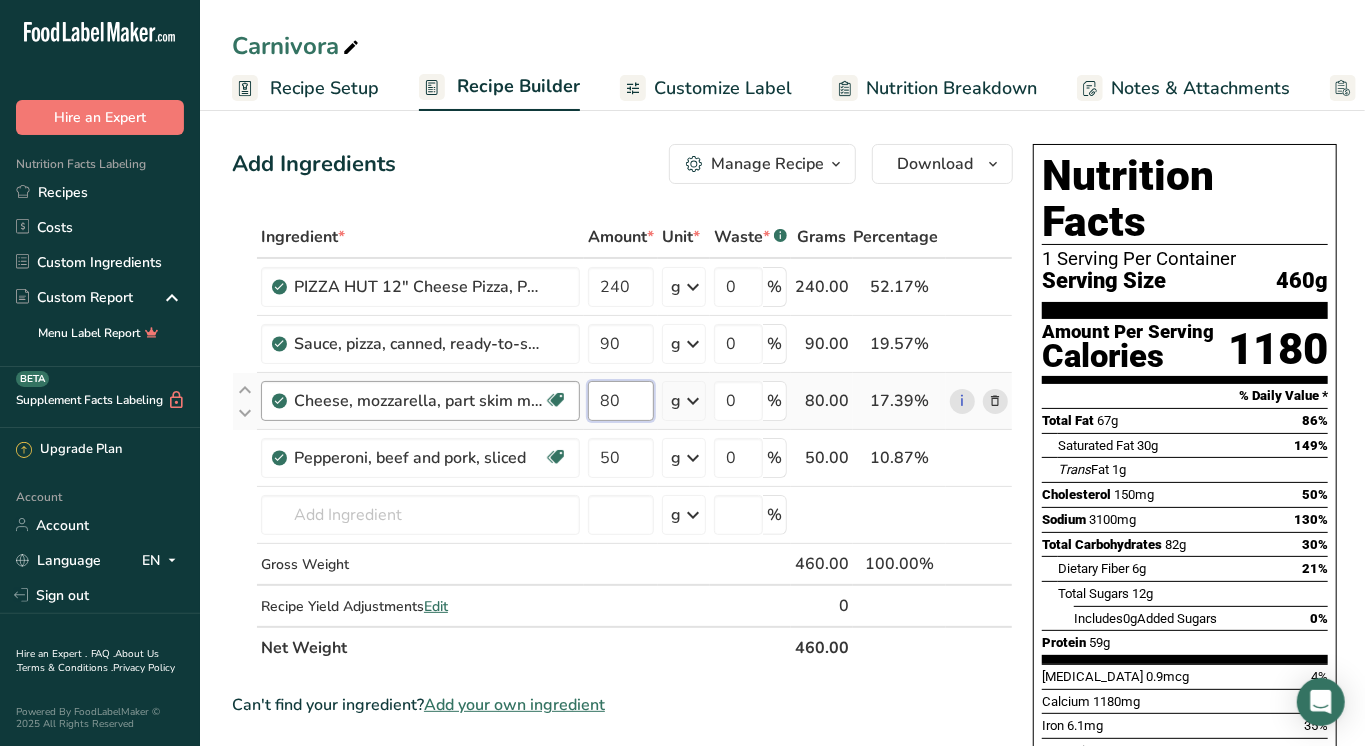 click on "Cheese, mozzarella, part skim milk
Gluten free
Vegetarian
Soy free
80
g
Portions
1 oz
Weight Units
g
kg
mg
See more
Volume Units
l
Volume units require a density conversion. If you know your ingredient's density enter it below. Otherwise, click on "RIA" our AI Regulatory bot - she will be able to help you
lb/ft3
g/cm3
Confirm
mL
Volume units require a density conversion. If you know your ingredient's density enter it below. Otherwise, click on "RIA" our AI Regulatory bot - she will be able to help you
lb/ft3
fl oz" at bounding box center [622, 401] 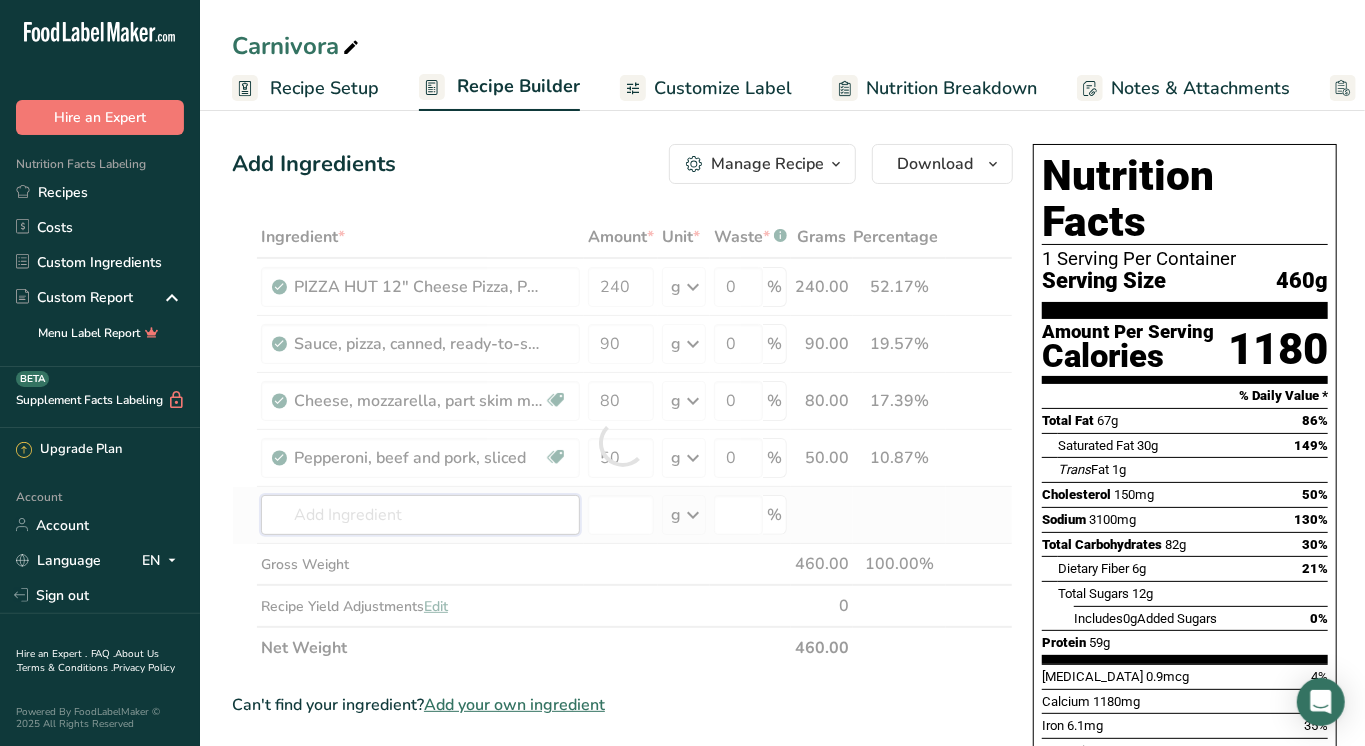 click on "Ingredient *
Amount *
Unit *
Waste *   .a-a{fill:#347362;}.b-a{fill:#fff;}          Grams
Percentage
PIZZA HUT 12" Cheese Pizza, Pan Crust
240
g
Portions
1 slice
1 pizza
Weight Units
g
kg
mg
See more
Volume Units
l
Volume units require a density conversion. If you know your ingredient's density enter it below. Otherwise, click on "RIA" our AI Regulatory bot - she will be able to help you
lb/ft3
g/cm3
Confirm
mL
lb/ft3
g/cm3
Confirm
fl oz
0" at bounding box center (622, 442) 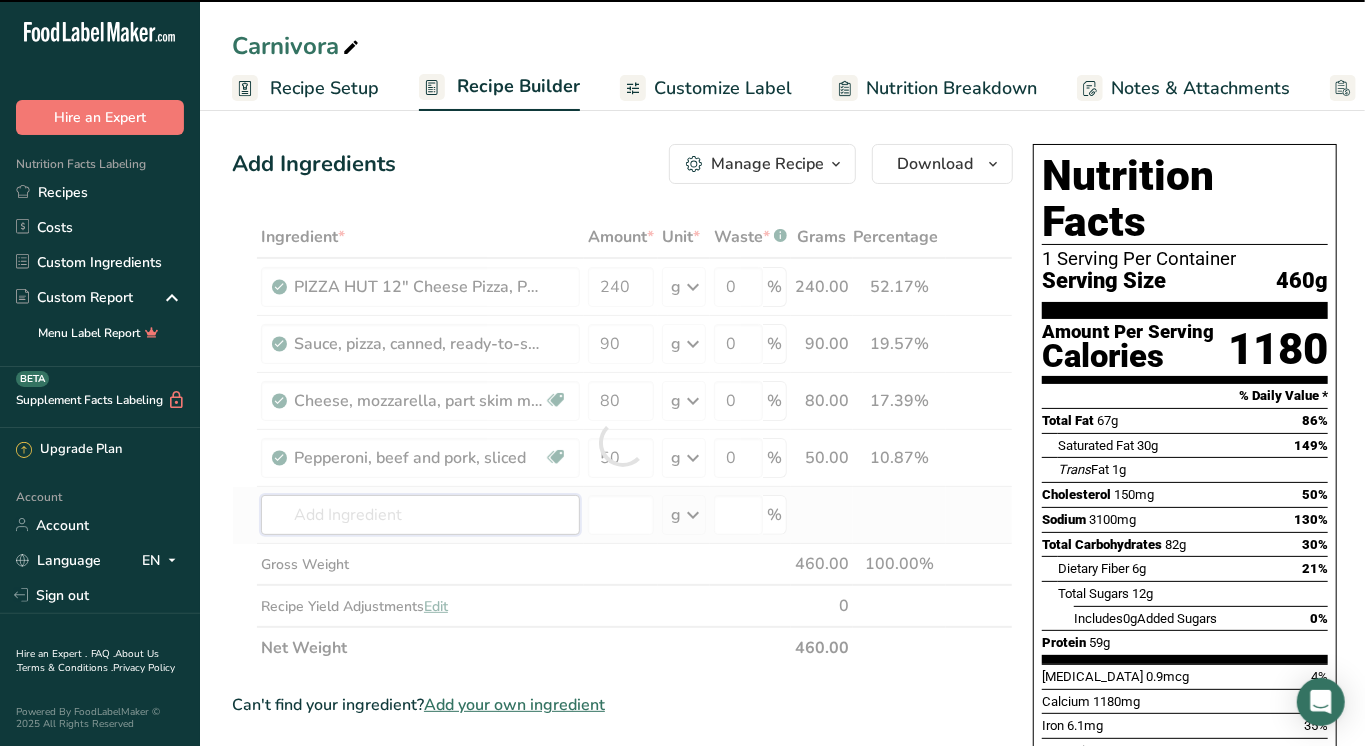 type on "b" 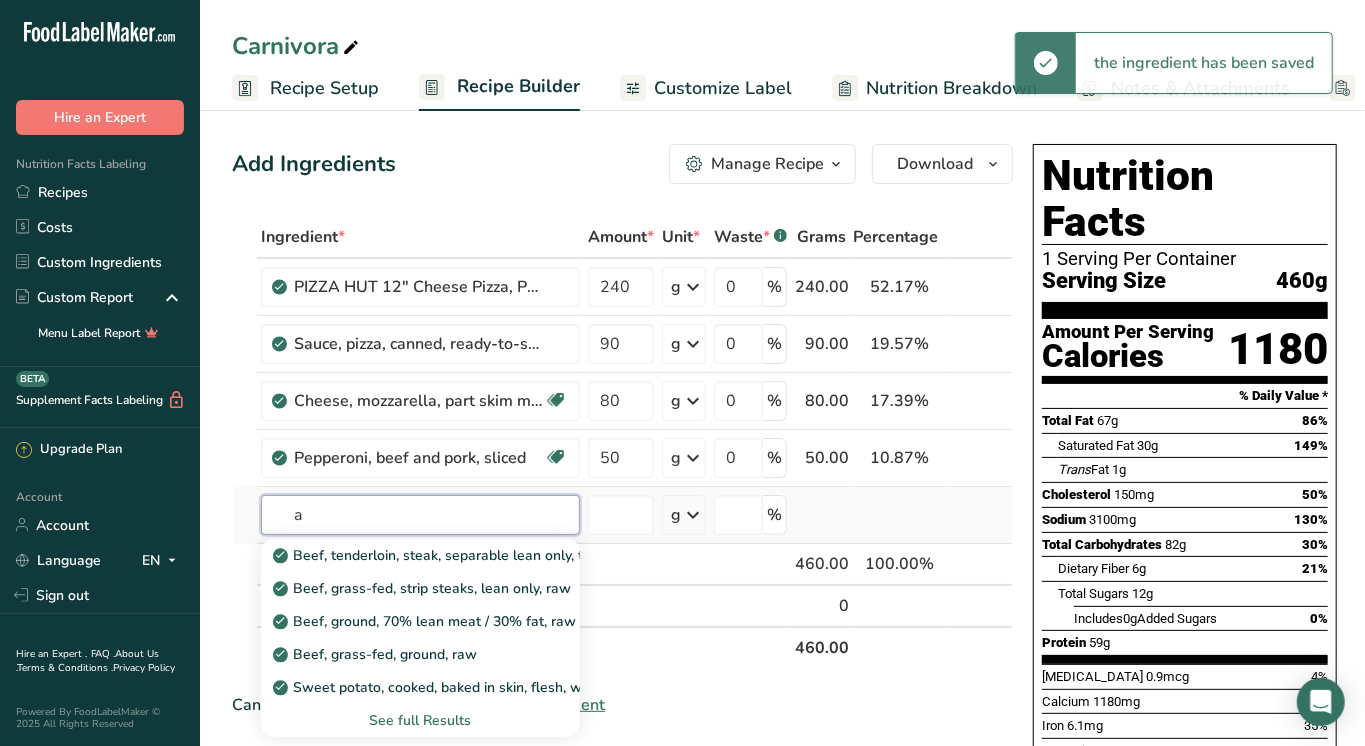 type on "ac" 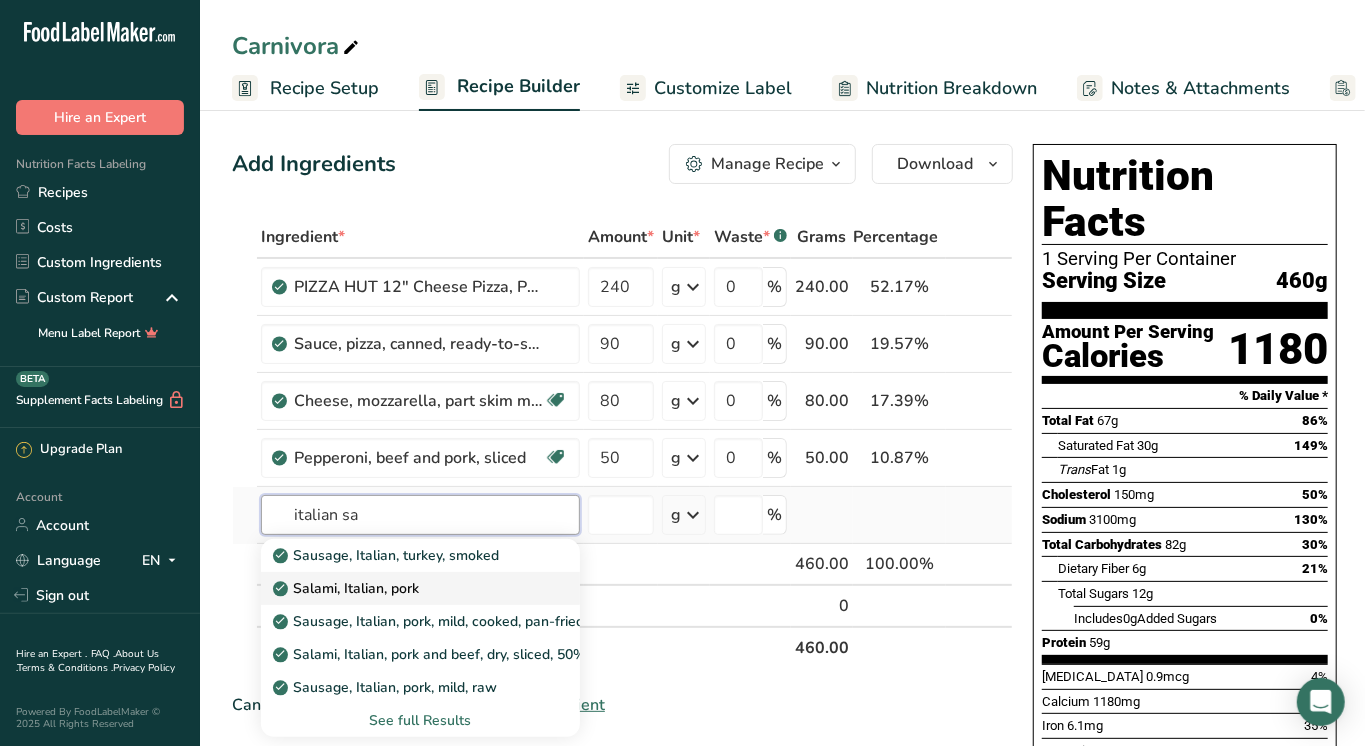 type on "italian sa" 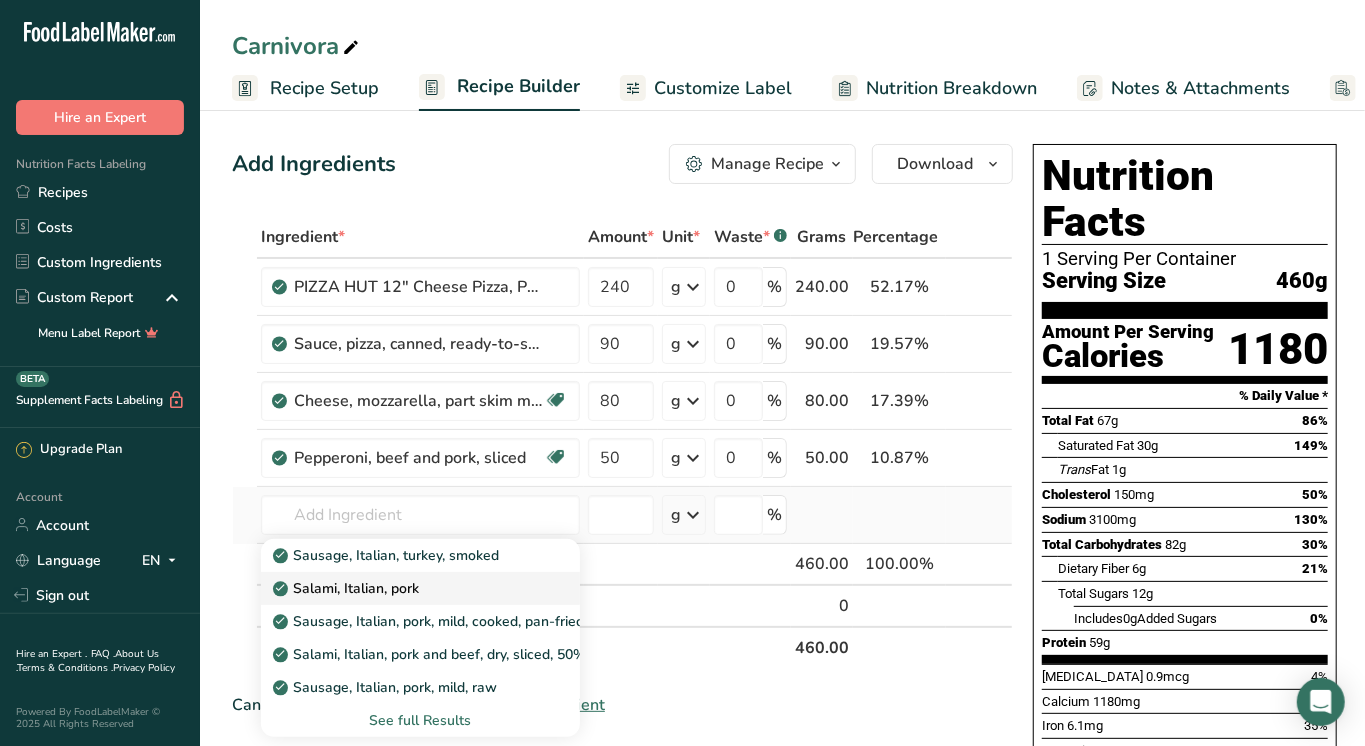click on "Salami, Italian, pork" at bounding box center [348, 588] 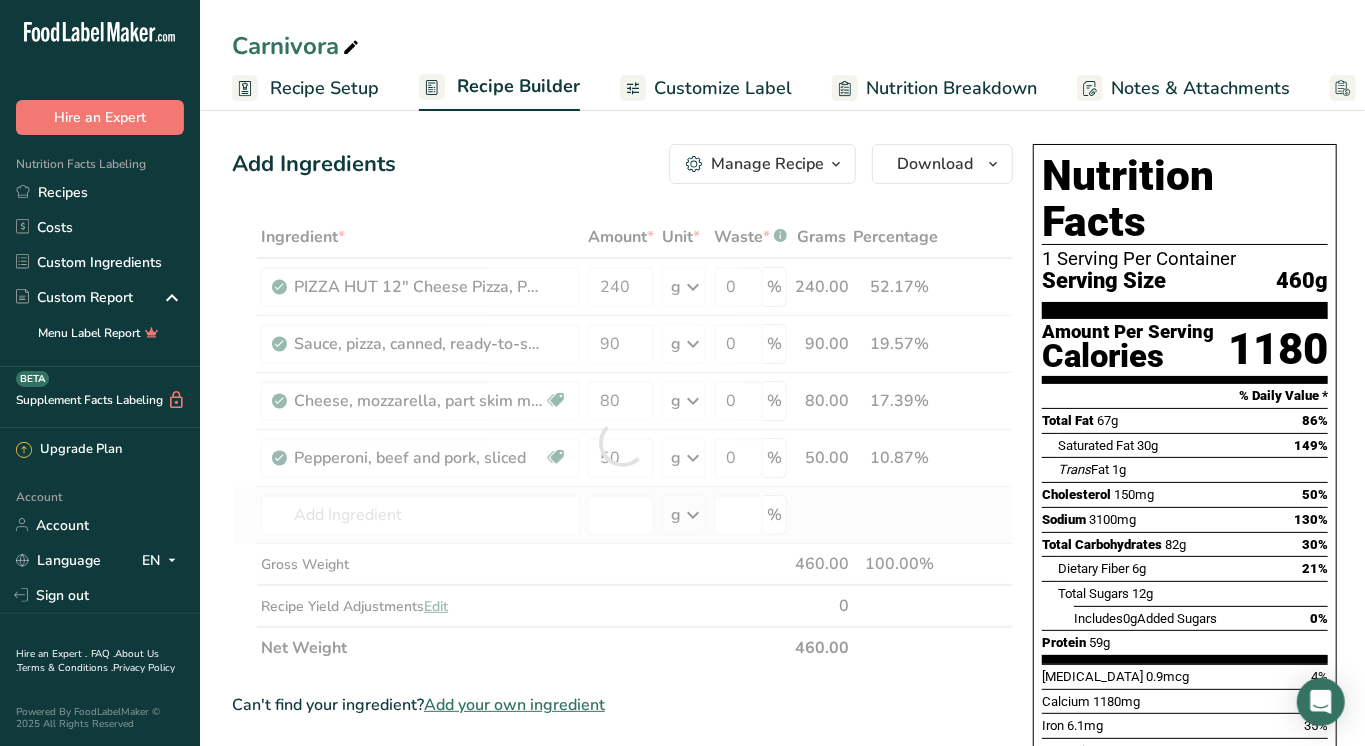 type on "Salami, Italian, pork" 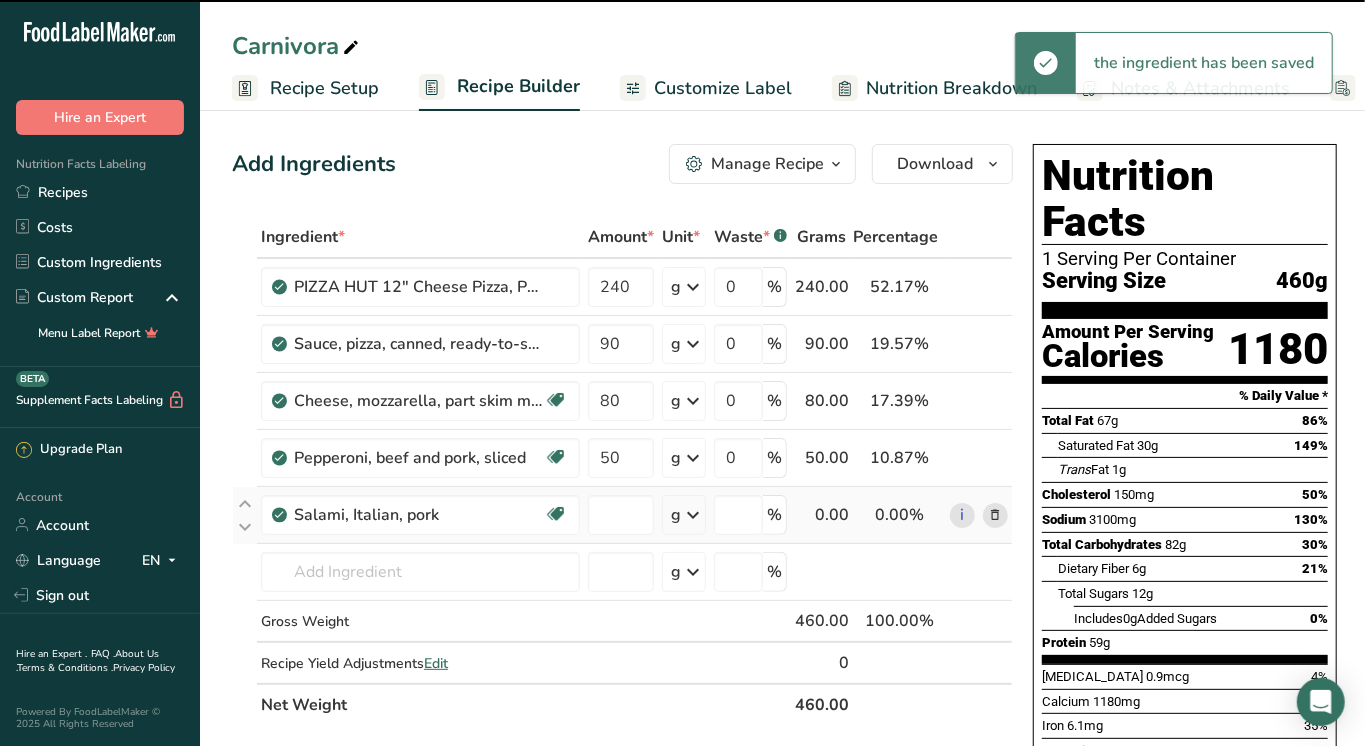 type on "0" 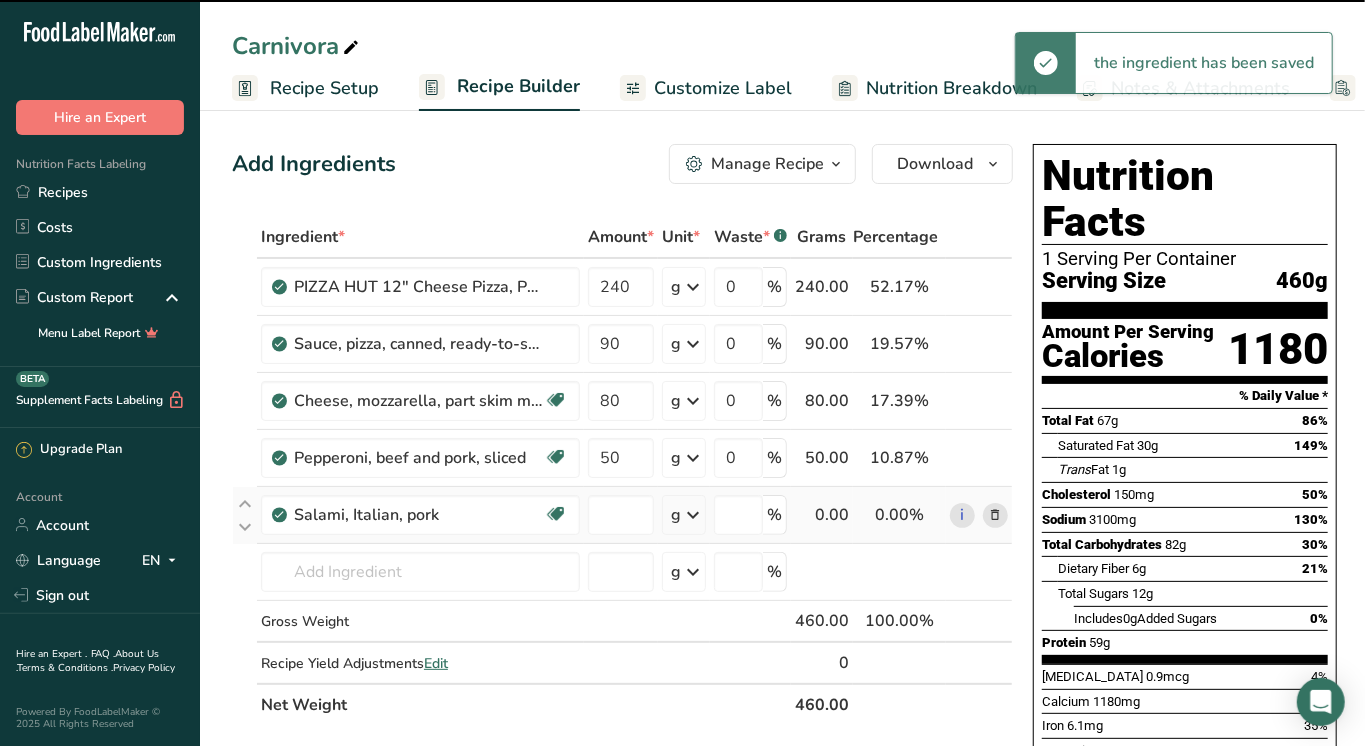 type on "0" 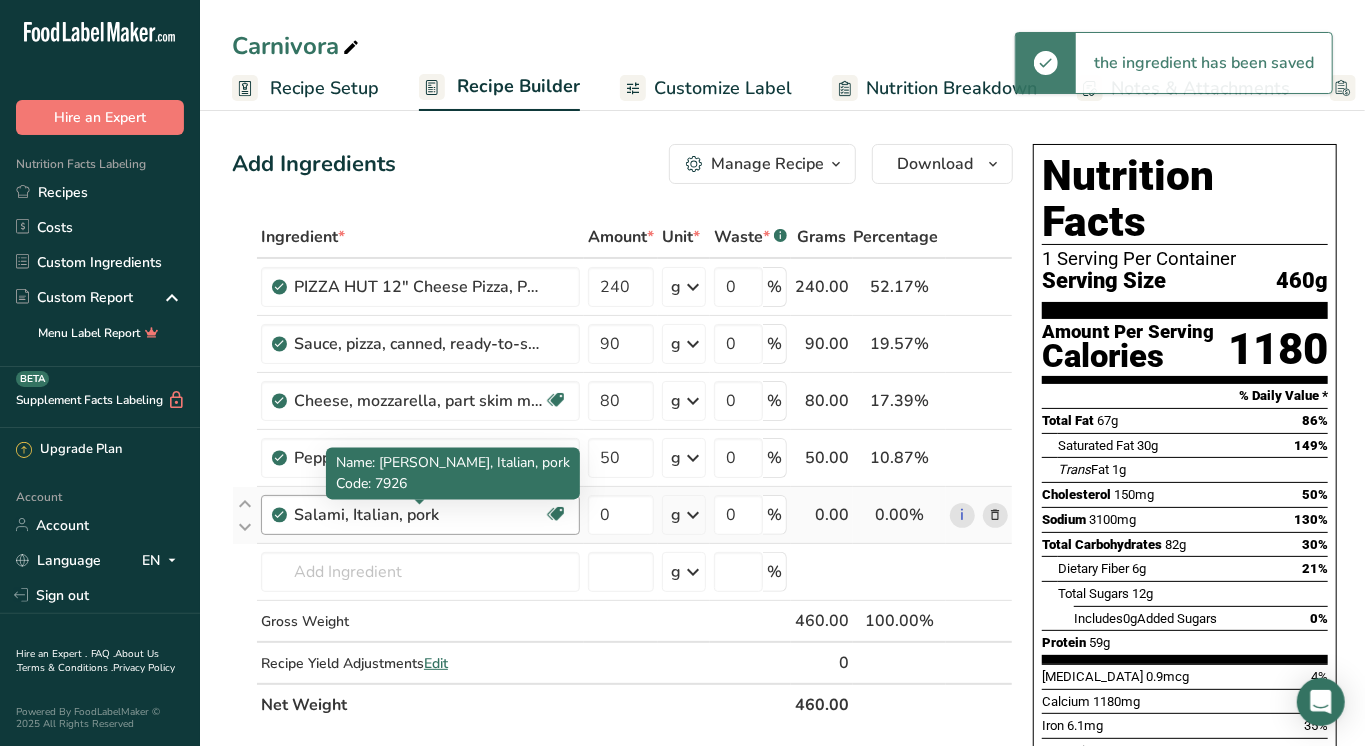 click on "Salami, Italian, pork" at bounding box center (419, 515) 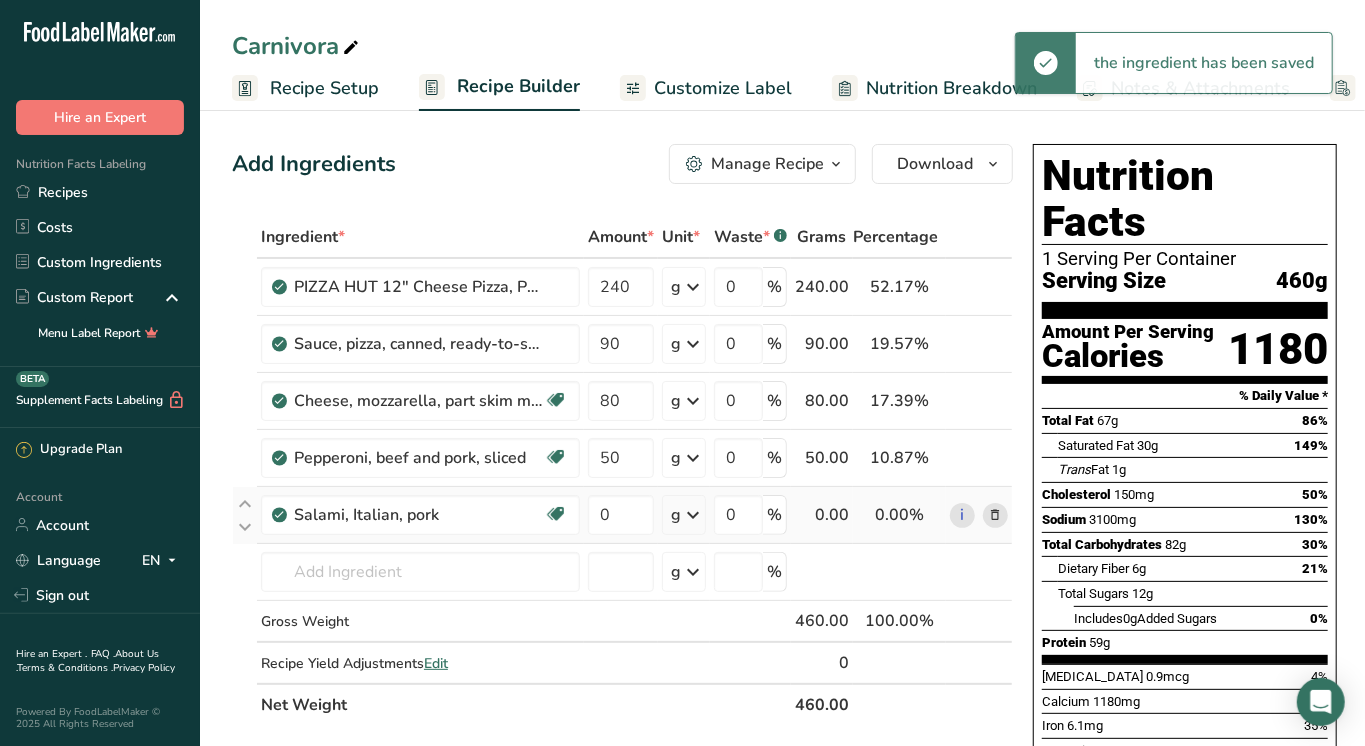 click at bounding box center (996, 515) 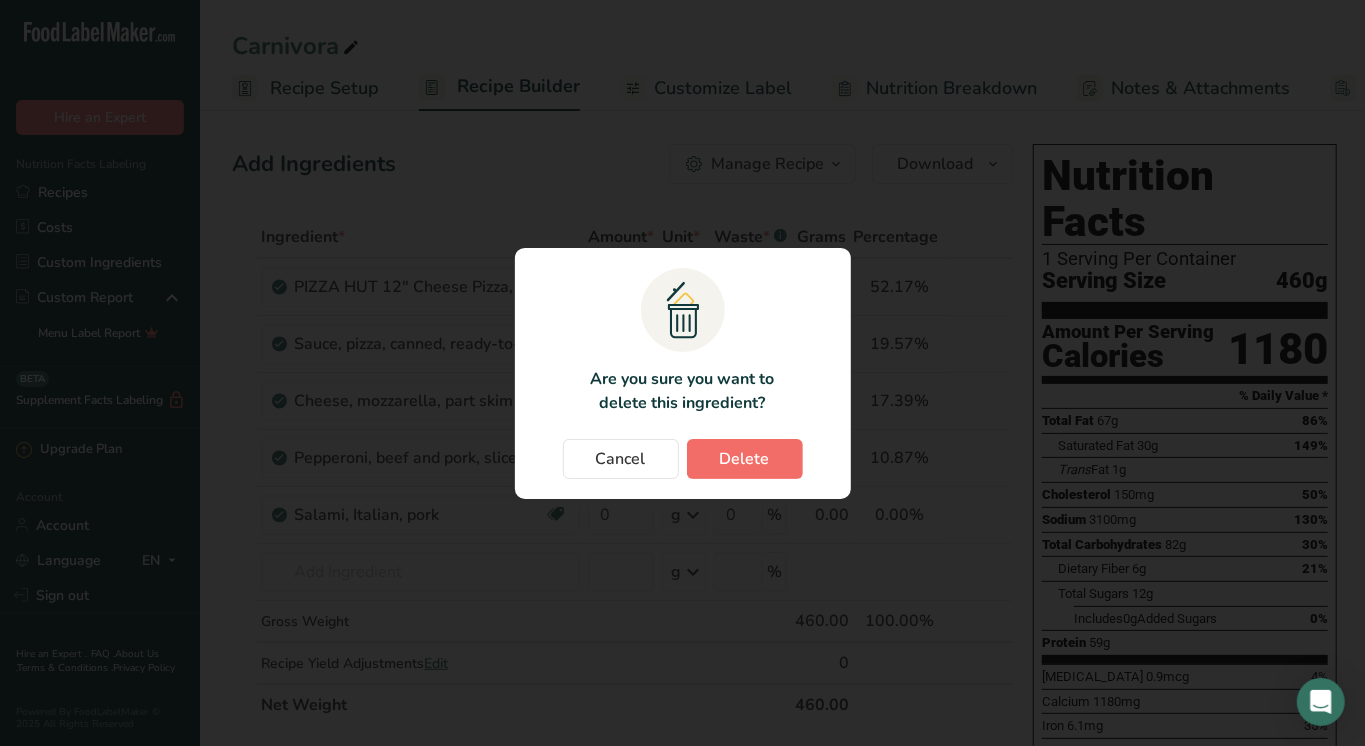 click on "Delete" at bounding box center [745, 459] 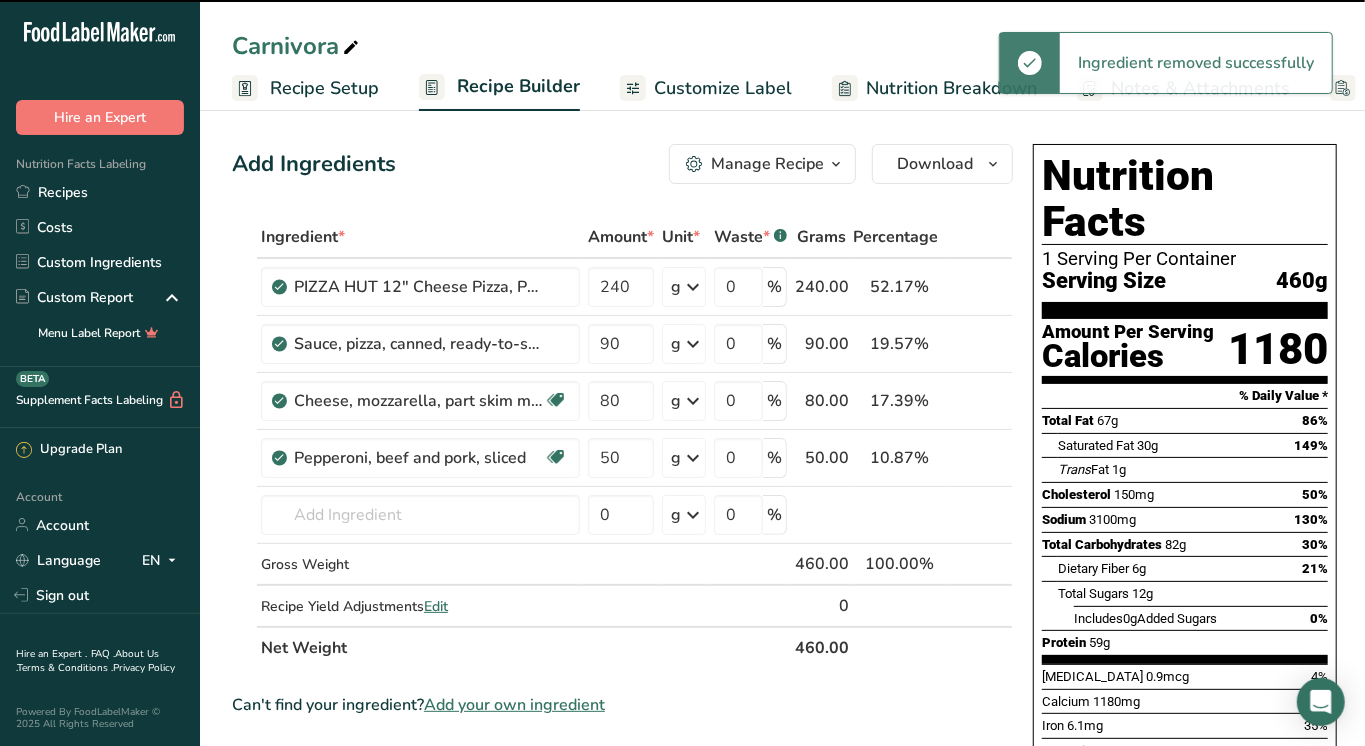 type 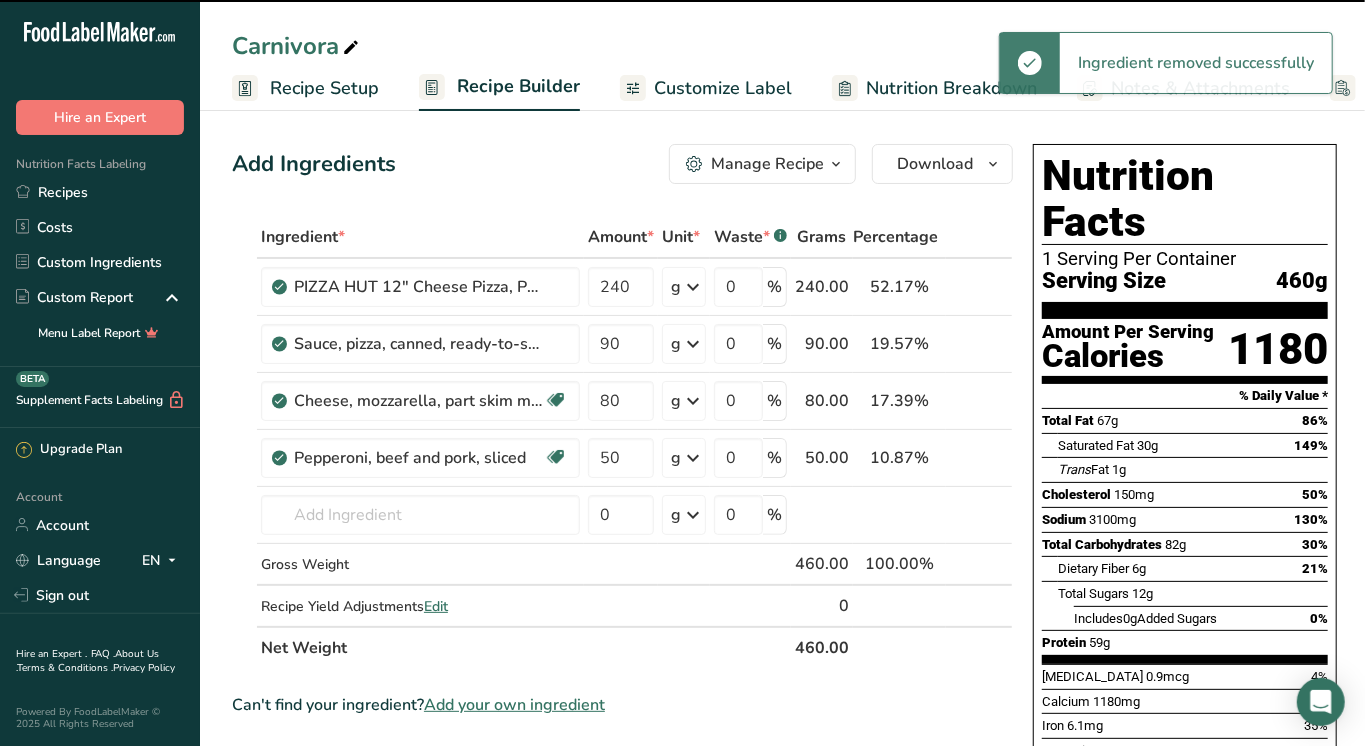 type 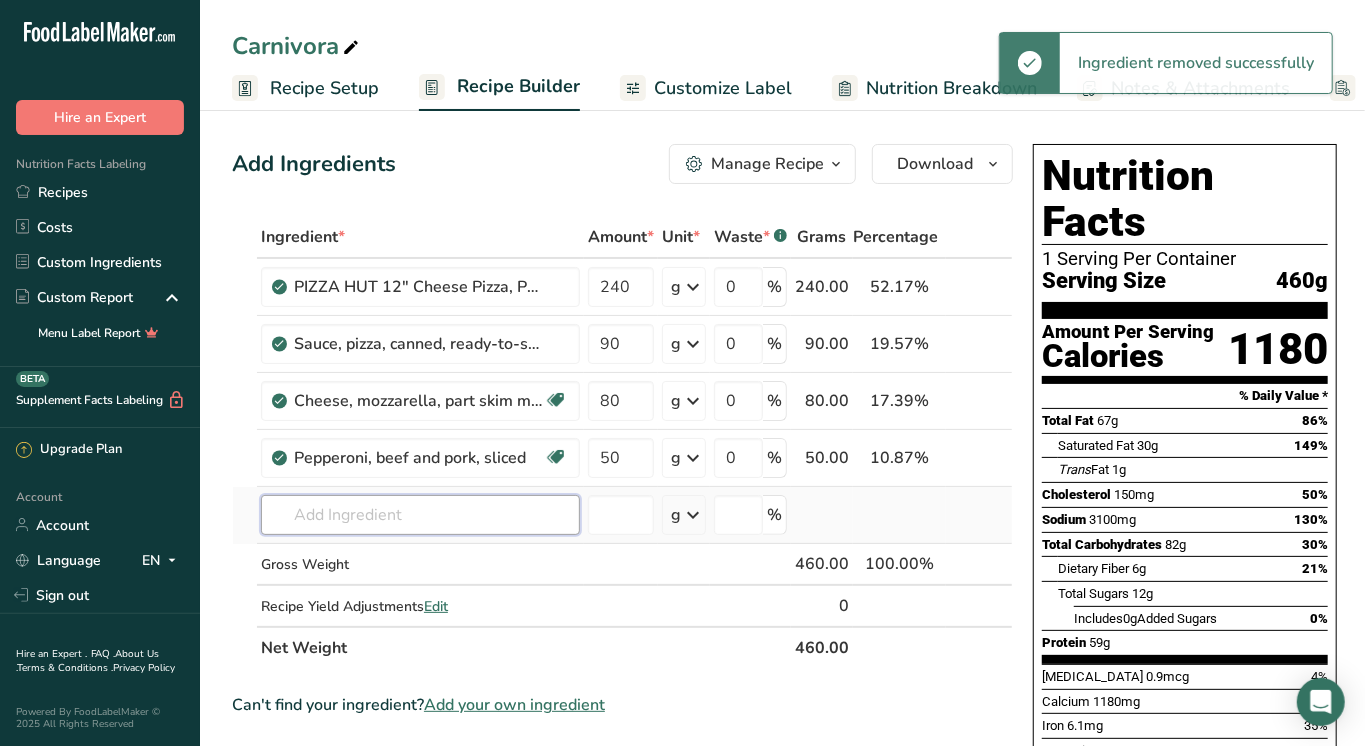 click at bounding box center (420, 515) 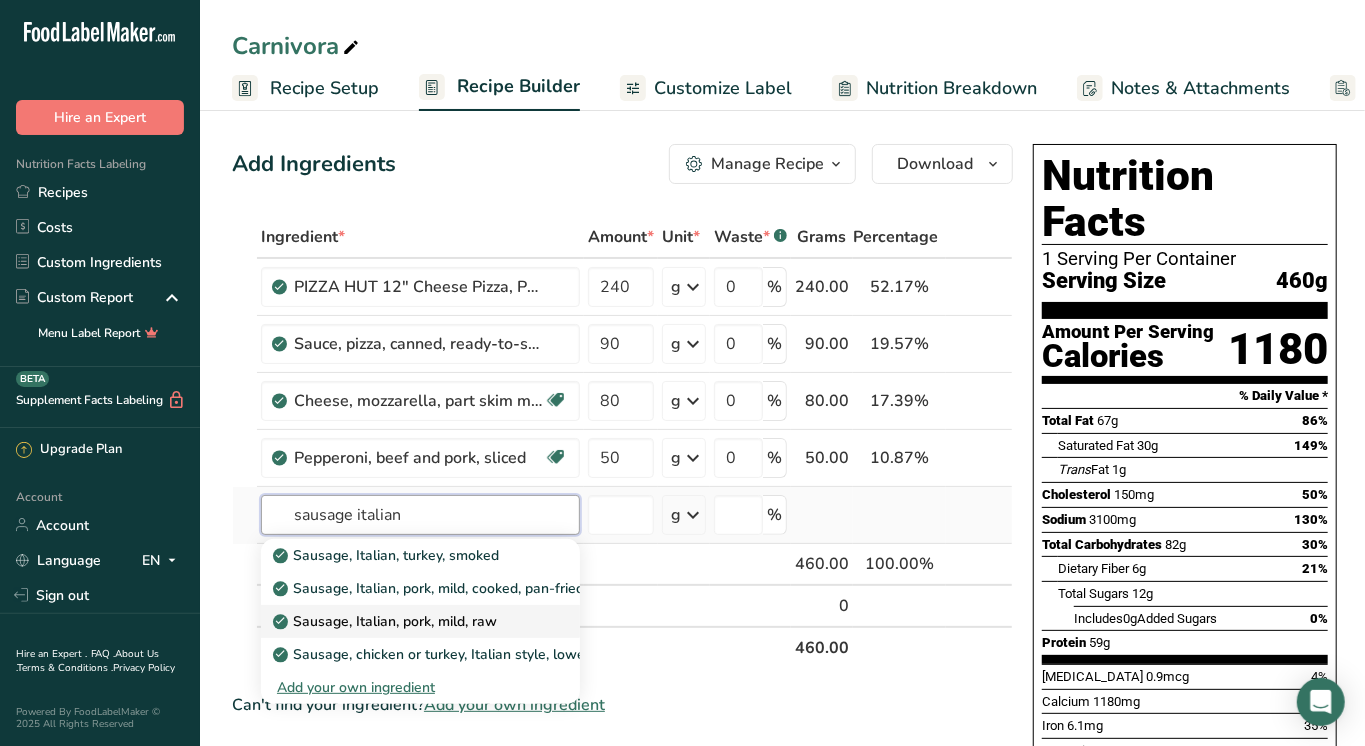 type on "sausage italian" 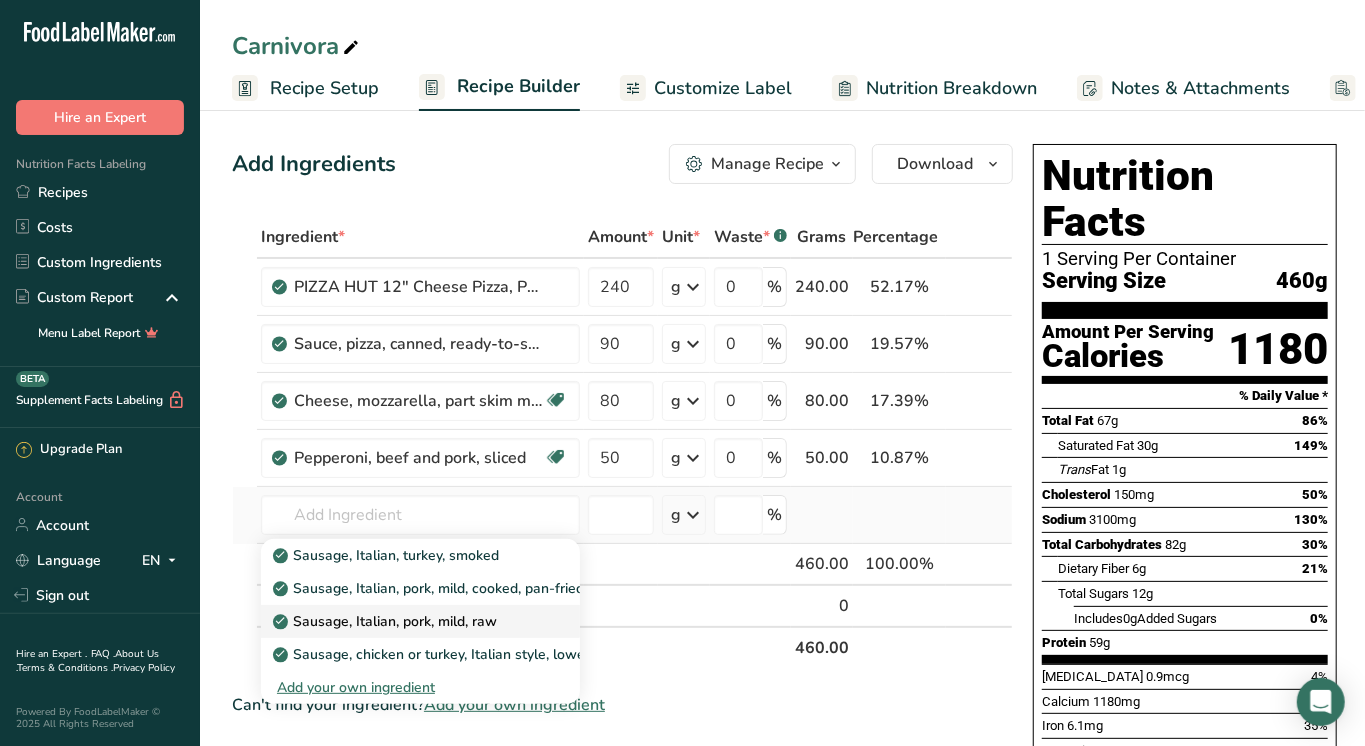 click on "Sausage, Italian, pork, mild, raw" at bounding box center [387, 621] 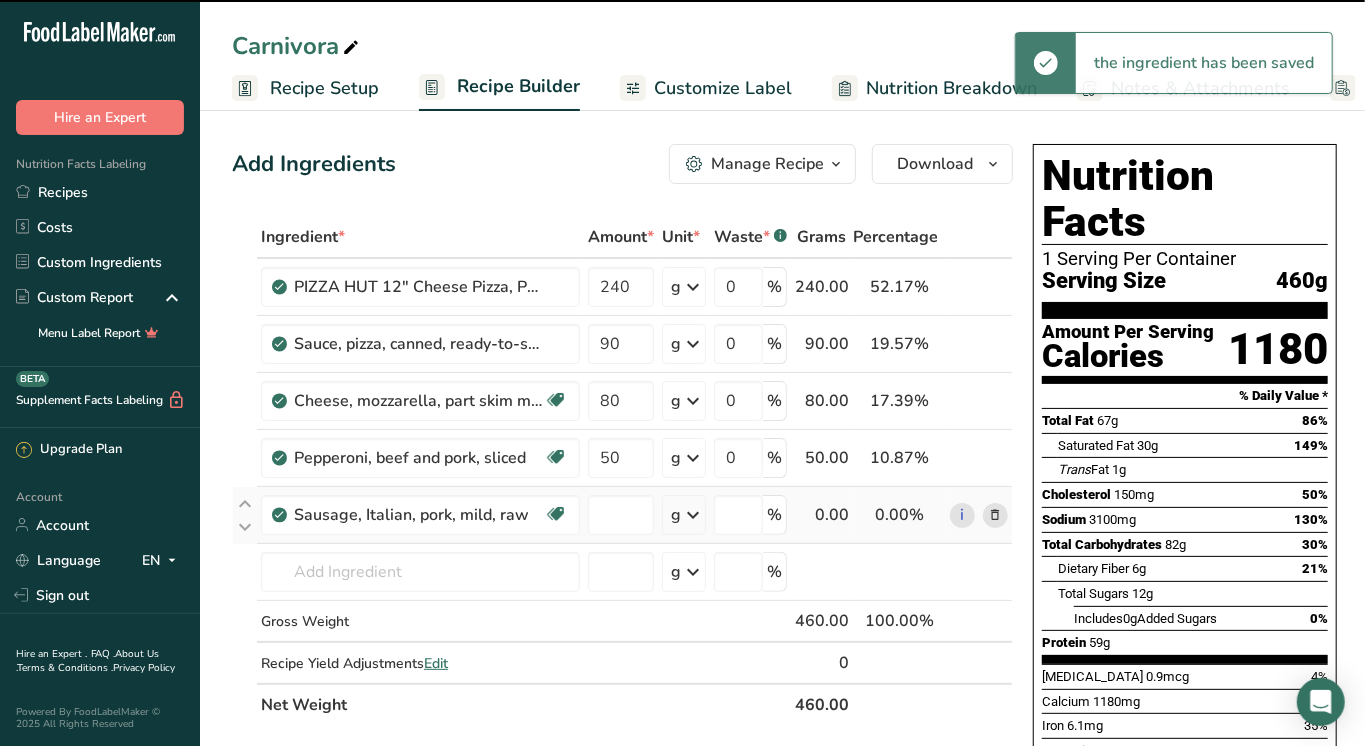 type on "0" 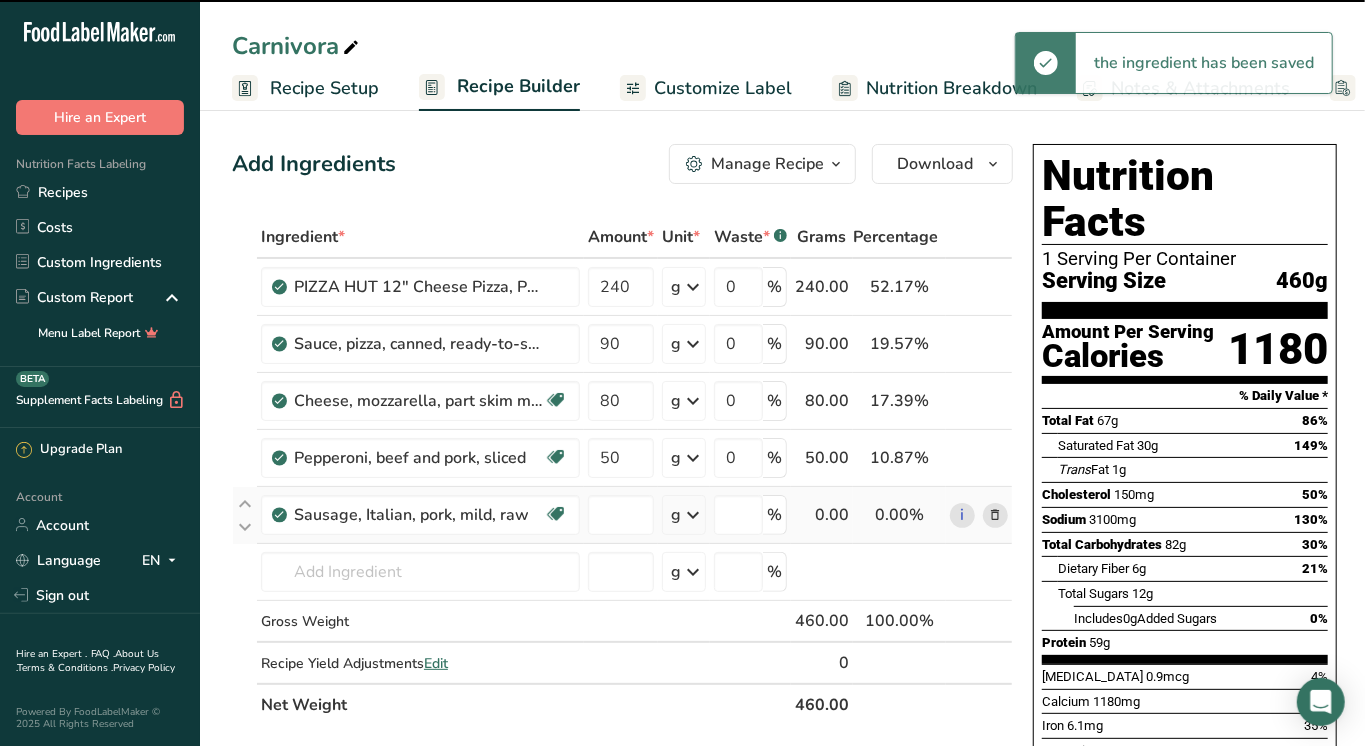 type on "0" 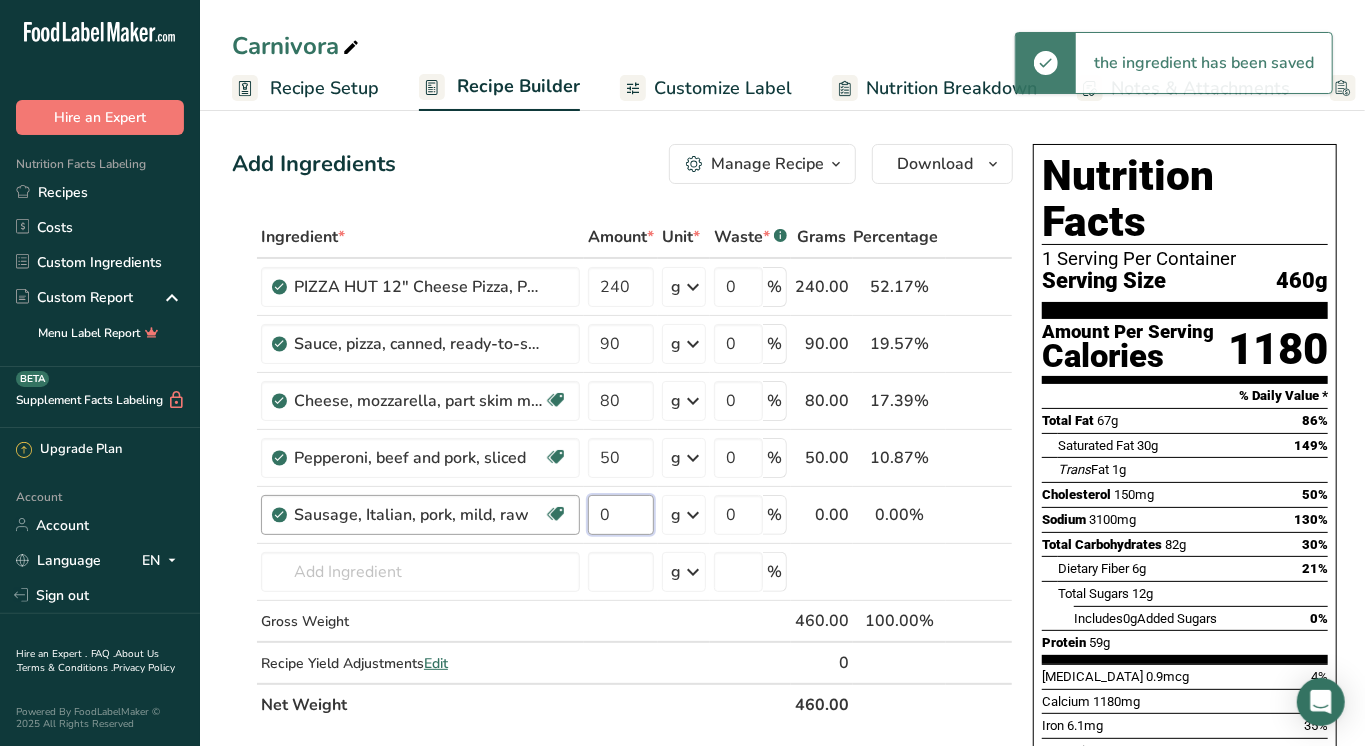 drag, startPoint x: 618, startPoint y: 516, endPoint x: 509, endPoint y: 516, distance: 109 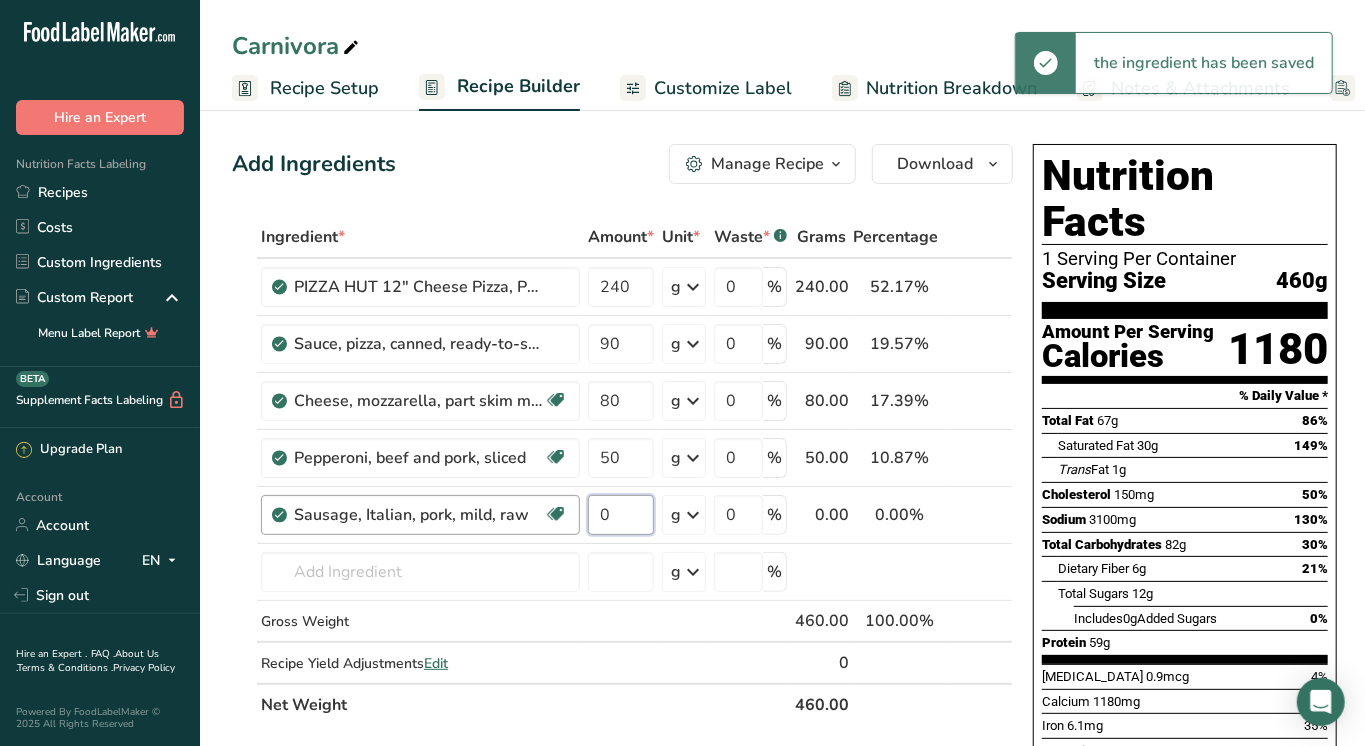 click on "Sausage, Italian, pork, mild, raw
Dairy free
Gluten free
Soy free
0
g
Portions
1 link
Weight Units
g
kg
mg
See more
Volume Units
l
Volume units require a density conversion. If you know your ingredient's density enter it below. Otherwise, click on "RIA" our AI Regulatory bot - she will be able to help you
lb/ft3
g/cm3
Confirm
mL
Volume units require a density conversion. If you know your ingredient's density enter it below. Otherwise, click on "RIA" our AI Regulatory bot - she will be able to help you
lb/ft3
fl oz" at bounding box center [622, 515] 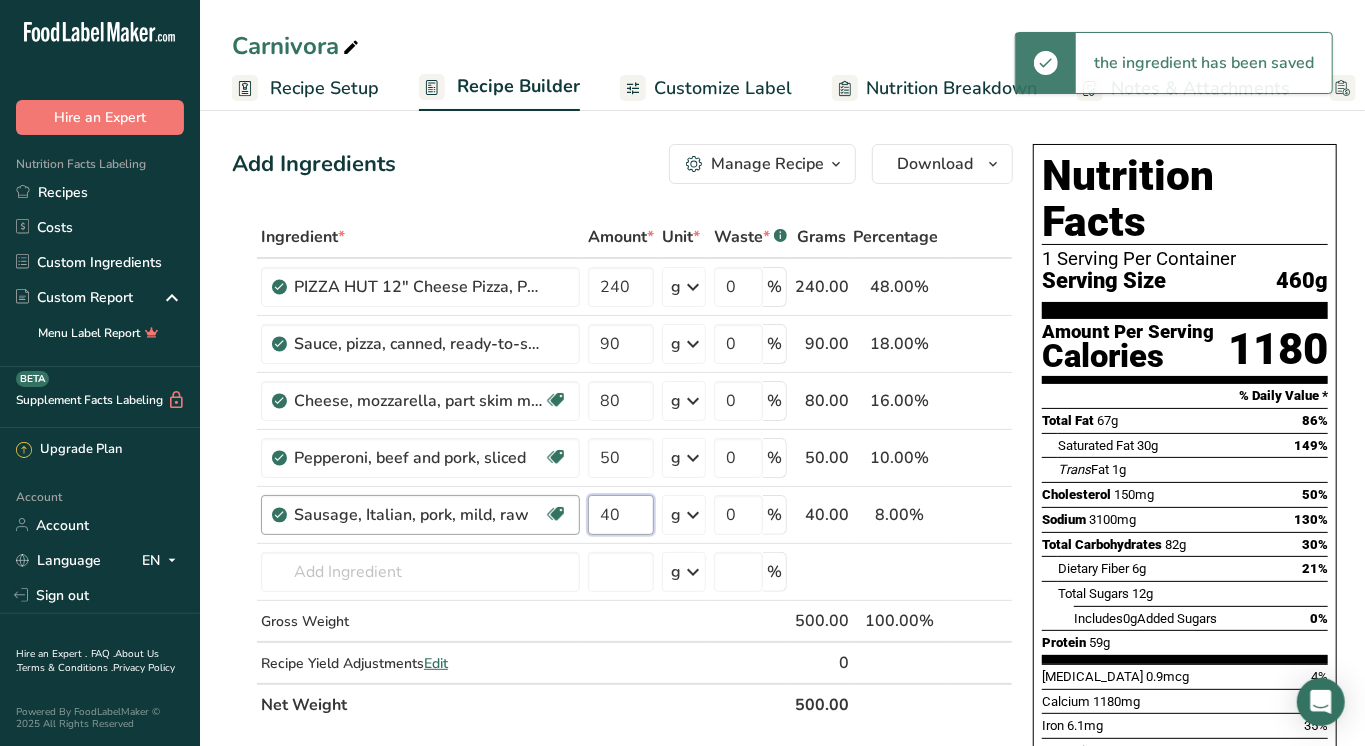 type on "40" 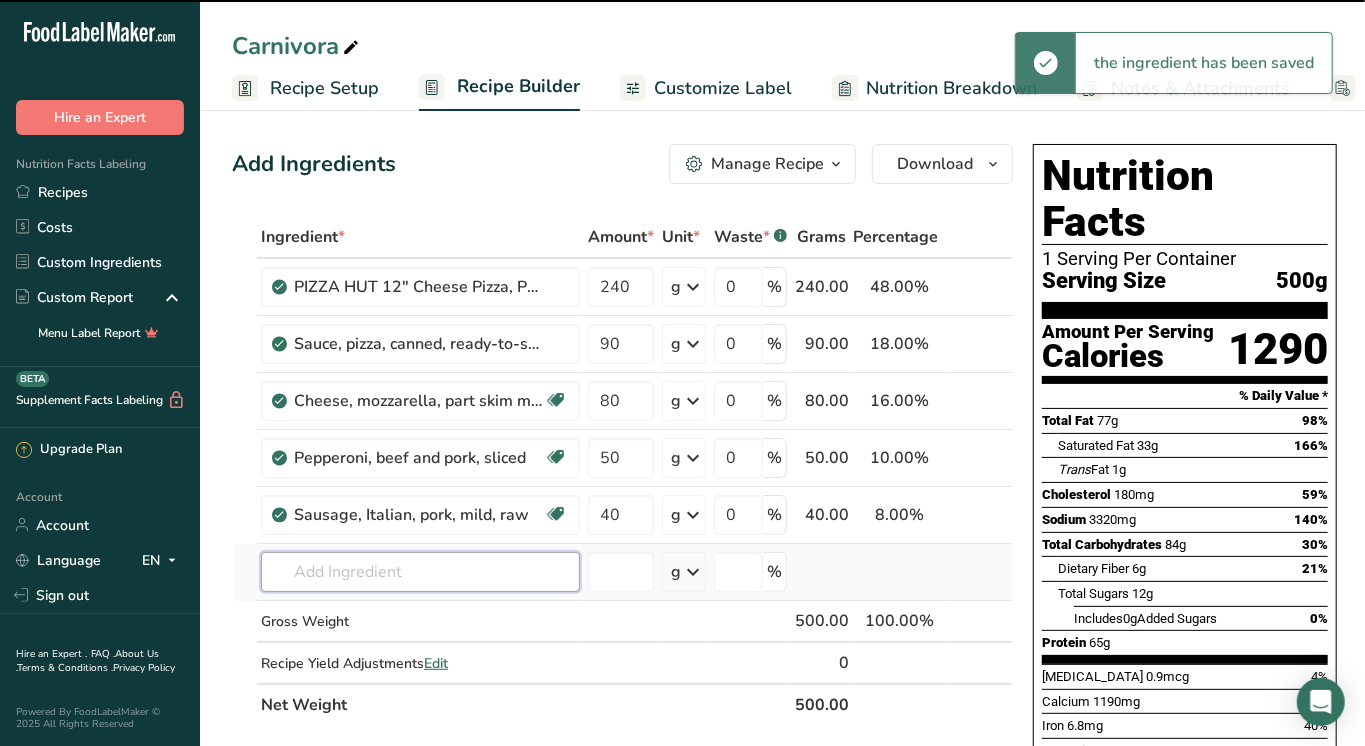 click at bounding box center (420, 572) 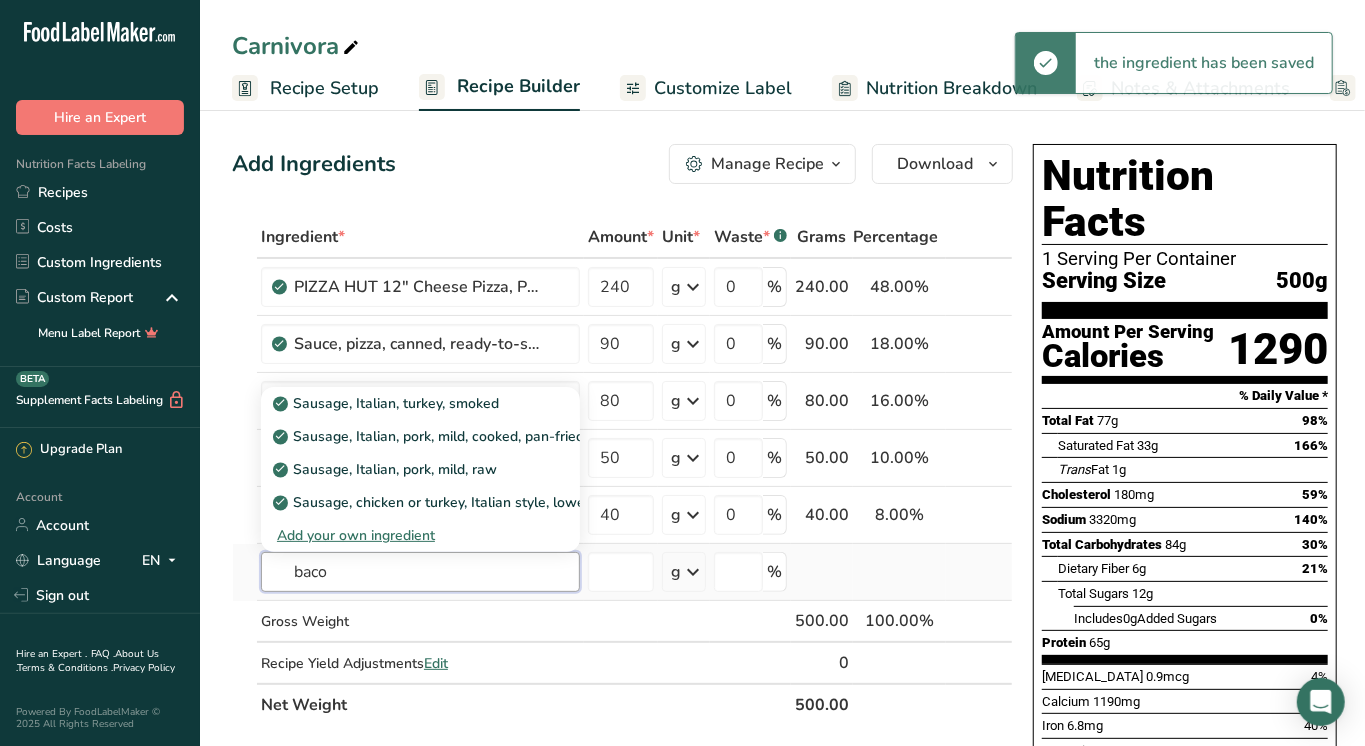 type on "bacon" 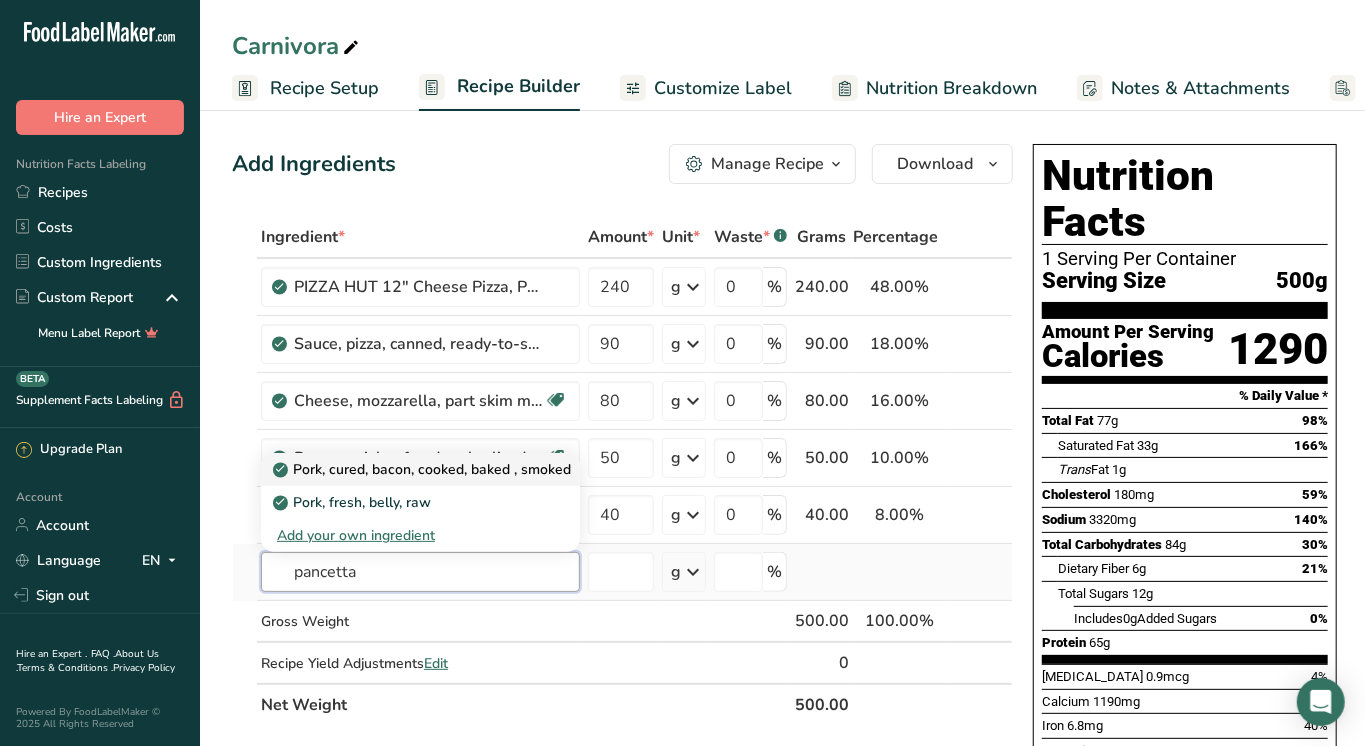 type on "pancetta" 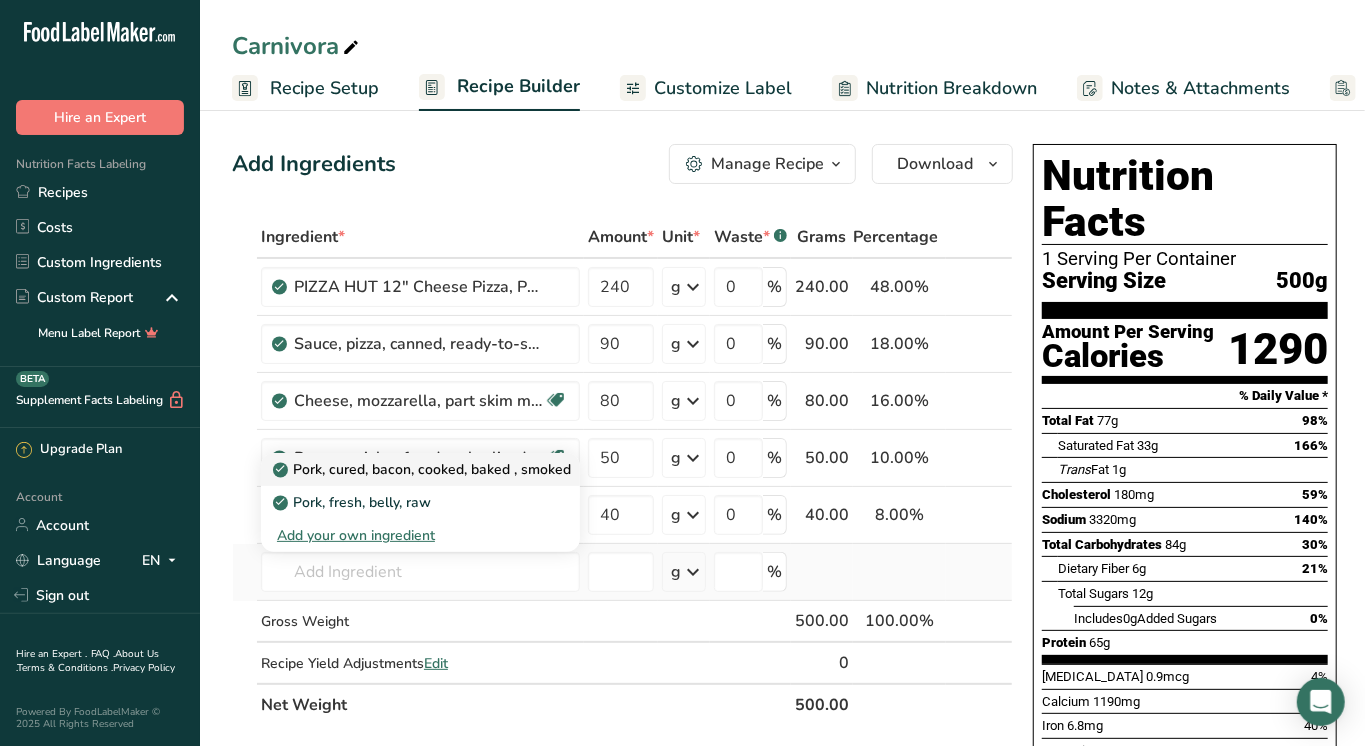click on "Pork, cured, bacon, cooked, baked , smoked" at bounding box center (424, 469) 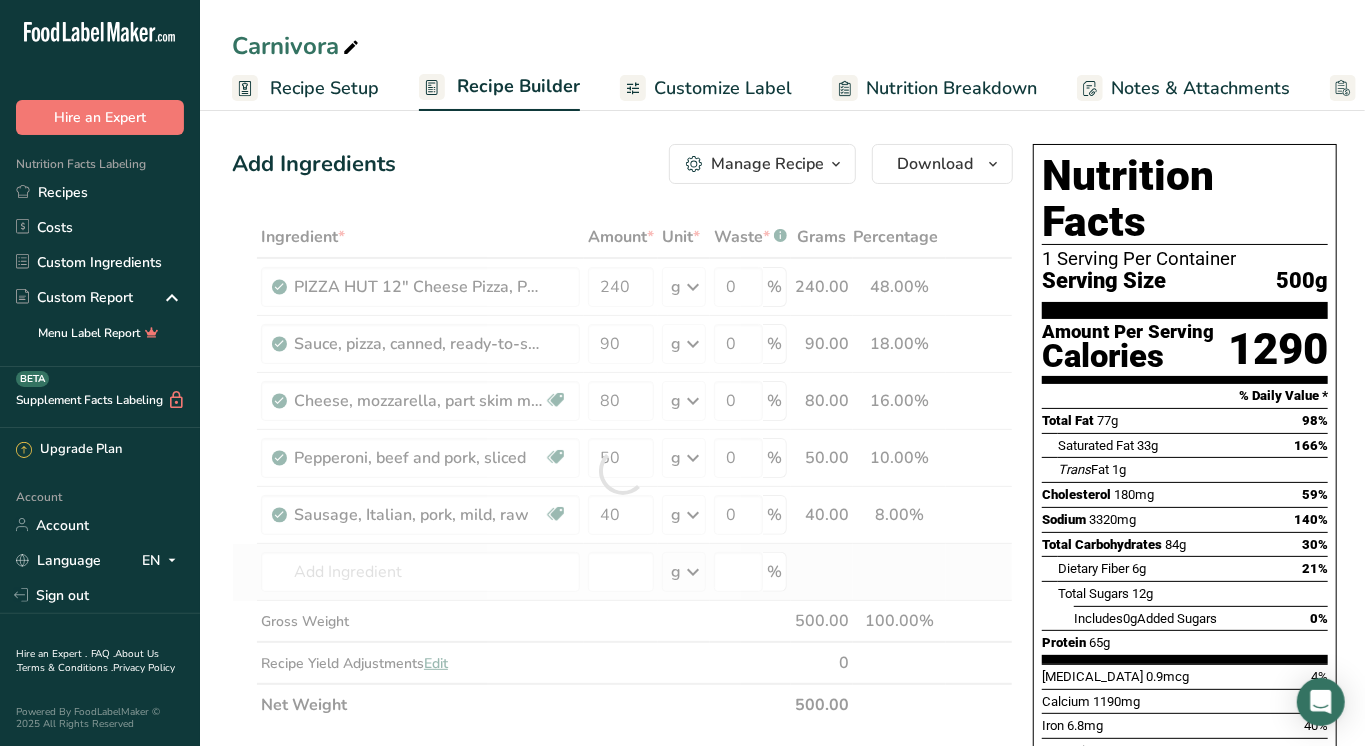 type on "Pork, cured, bacon, cooked, baked , smoked" 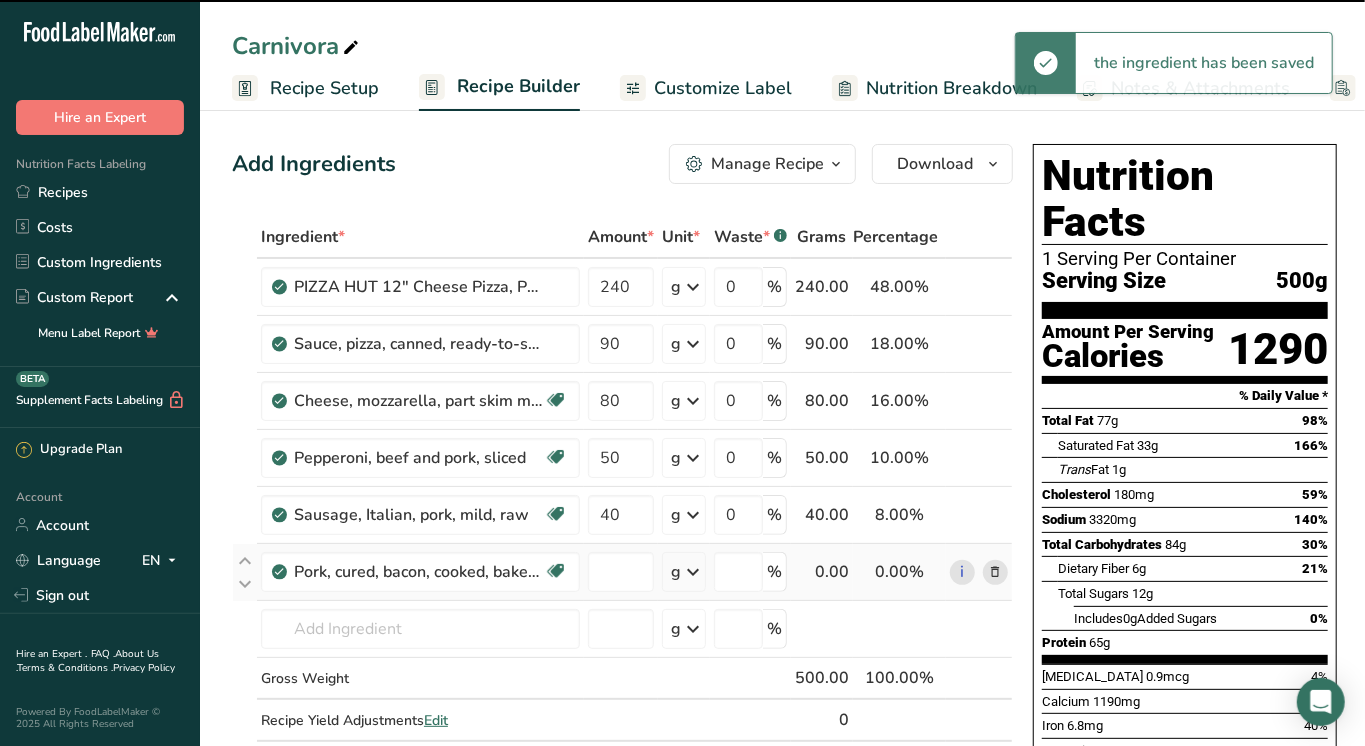 type on "0" 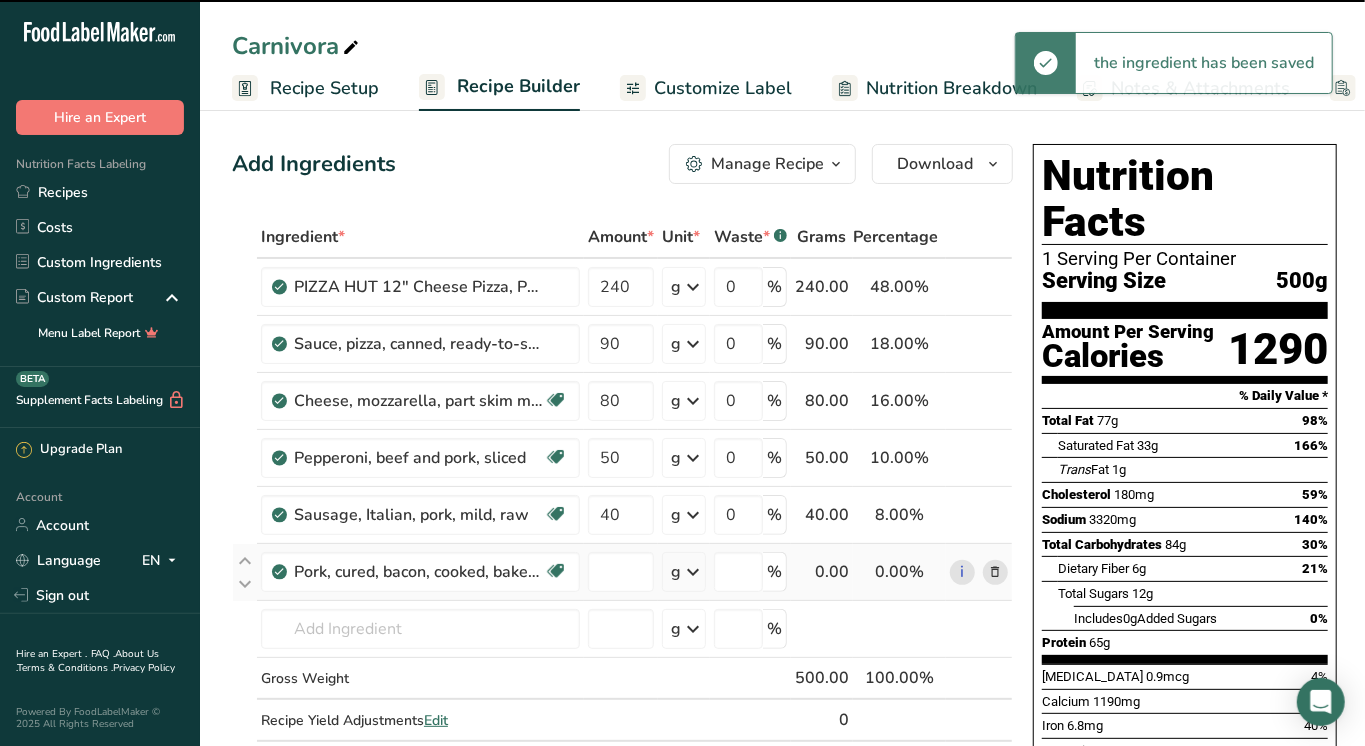 type on "0" 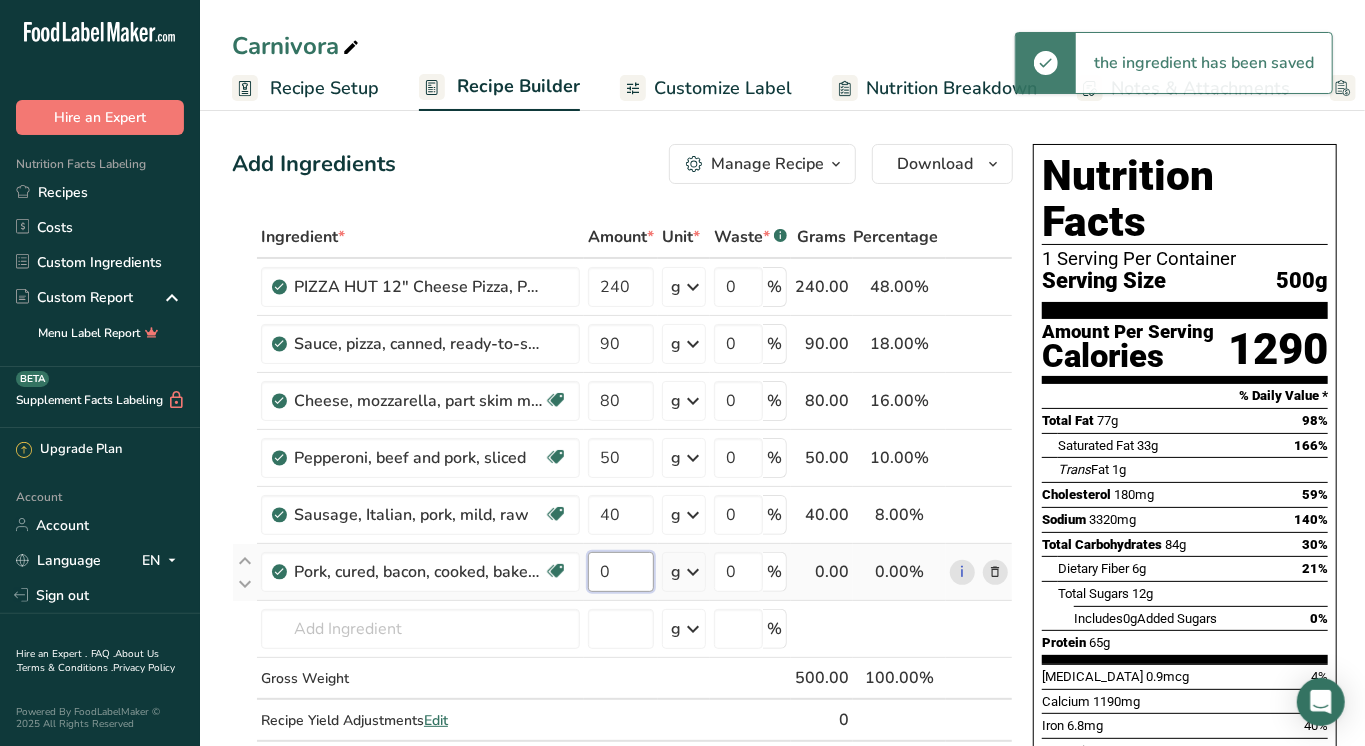 drag, startPoint x: 633, startPoint y: 578, endPoint x: 590, endPoint y: 578, distance: 43 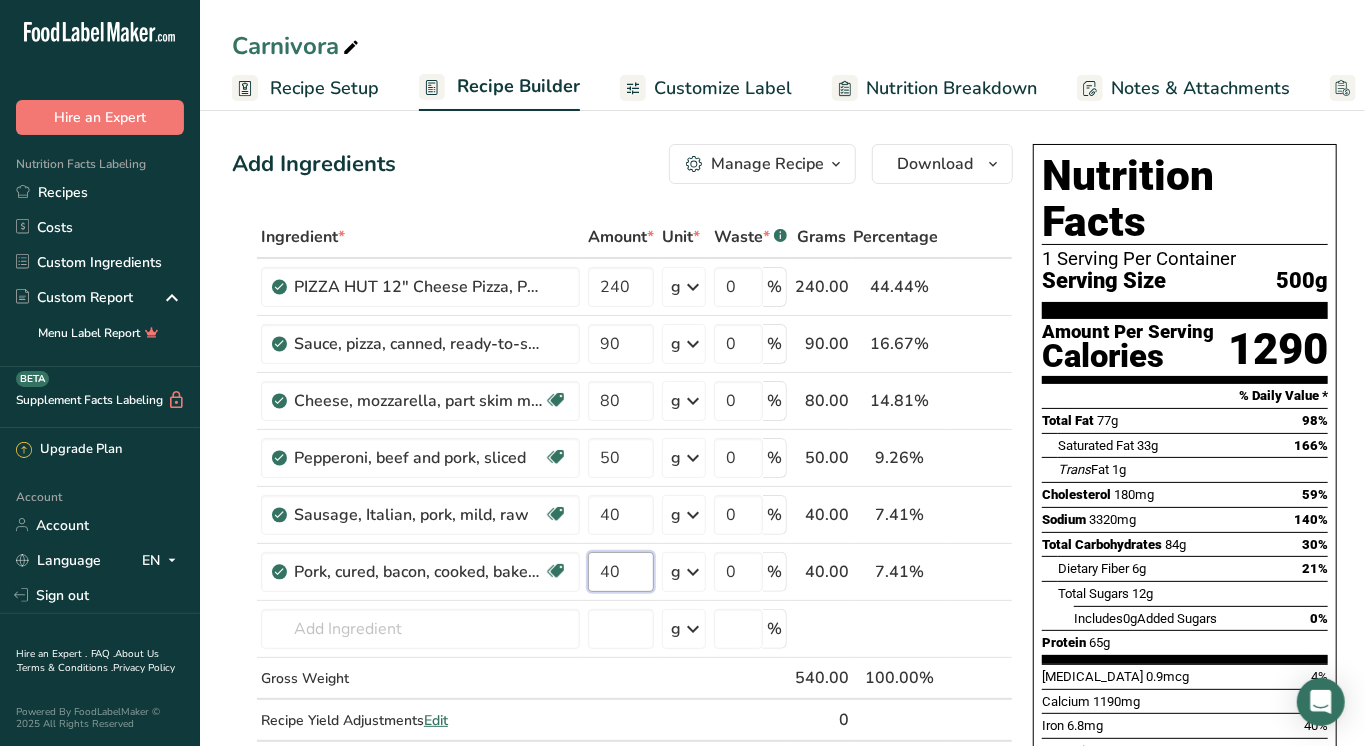 type on "40" 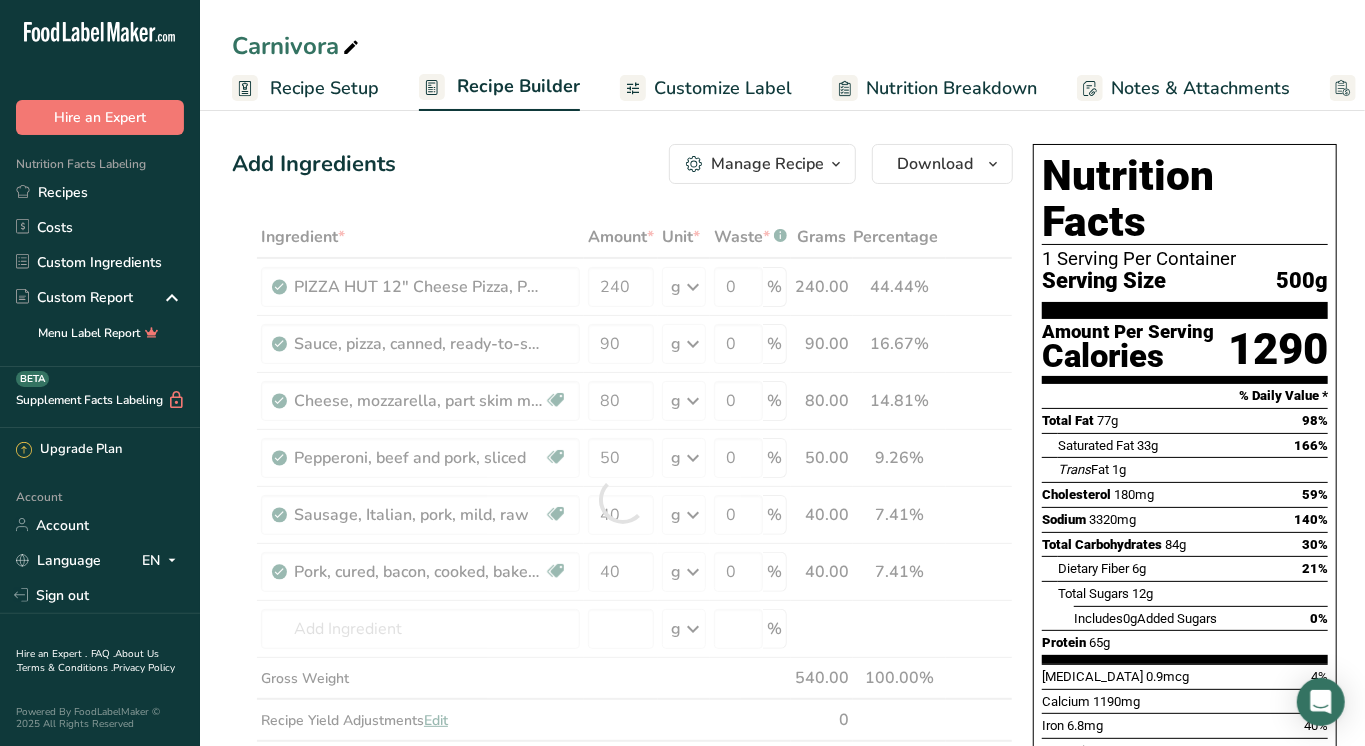 click on "Add Ingredients
Manage Recipe         Delete Recipe           Duplicate Recipe             Scale Recipe             Save as Sub-Recipe   .a-a{fill:#347362;}.b-a{fill:#fff;}                               Nutrition Breakdown                 Recipe Card
NEW
Amino Acids Pattern Report             Activity History
Download
Choose your preferred label style
Standard FDA label
Standard FDA label
The most common format for nutrition facts labels in compliance with the FDA's typeface, style and requirements
Tabular FDA label
A label format compliant with the FDA regulations presented in a tabular (horizontal) display.
Linear FDA label
A simple linear display for small sized packages.
Simplified FDA label" at bounding box center (628, 789) 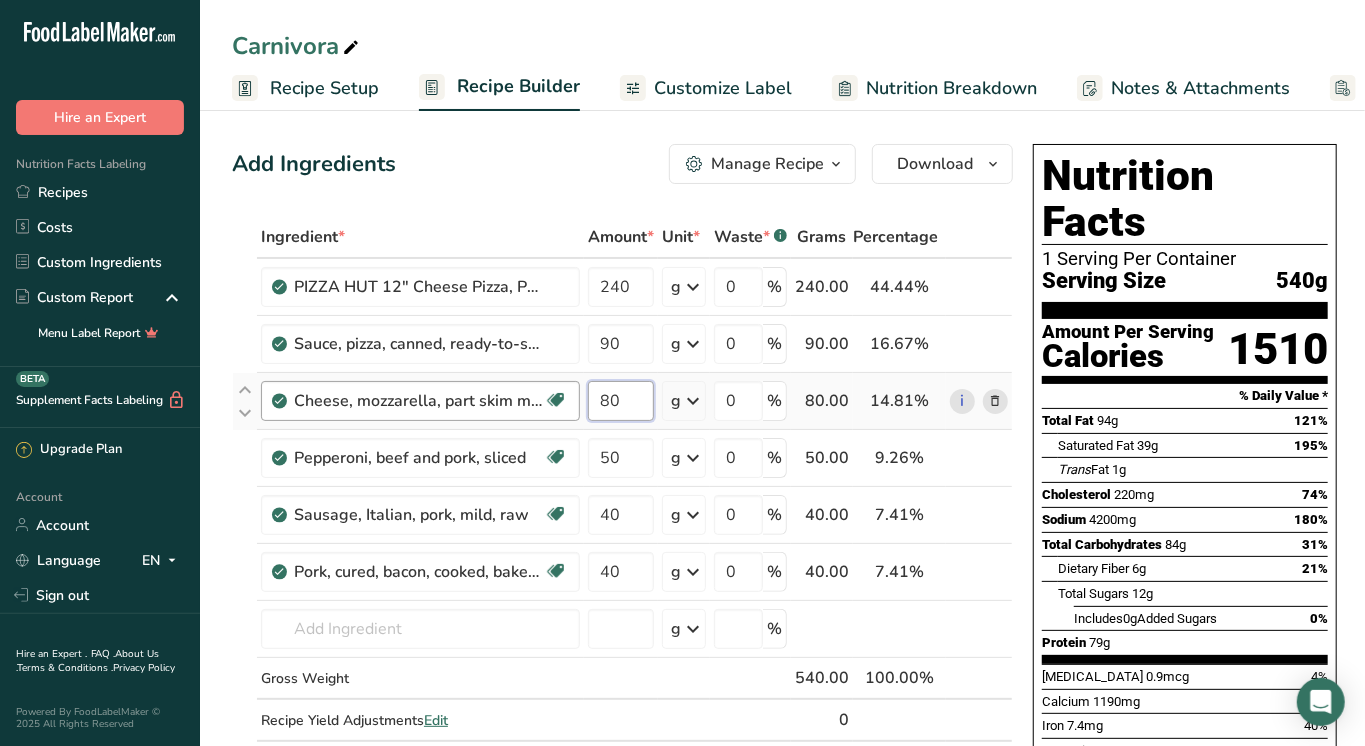 drag, startPoint x: 638, startPoint y: 397, endPoint x: 530, endPoint y: 393, distance: 108.07405 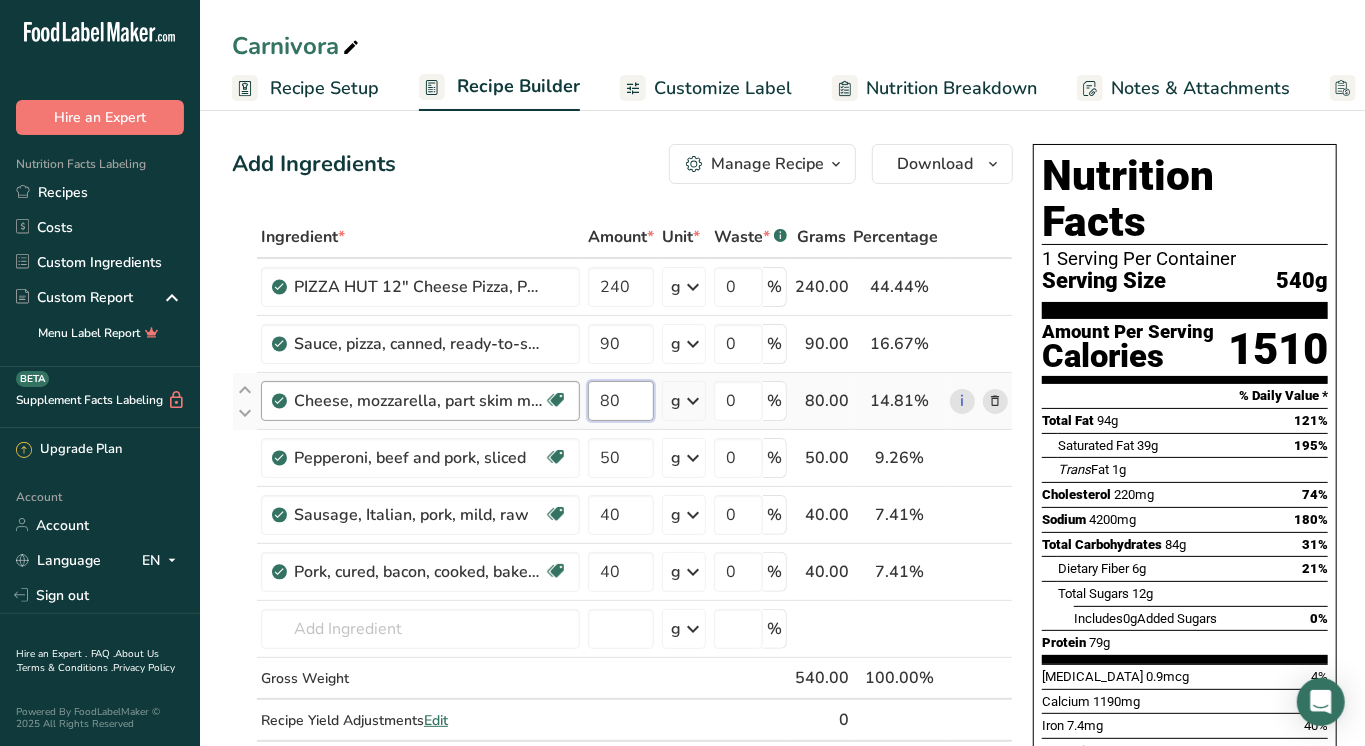 click on "Cheese, mozzarella, part skim milk
Gluten free
Vegetarian
Soy free
80
g
Portions
1 oz
Weight Units
g
kg
mg
See more
Volume Units
l
Volume units require a density conversion. If you know your ingredient's density enter it below. Otherwise, click on "RIA" our AI Regulatory bot - she will be able to help you
lb/ft3
g/cm3
Confirm
mL
Volume units require a density conversion. If you know your ingredient's density enter it below. Otherwise, click on "RIA" our AI Regulatory bot - she will be able to help you
lb/ft3
fl oz" at bounding box center [622, 401] 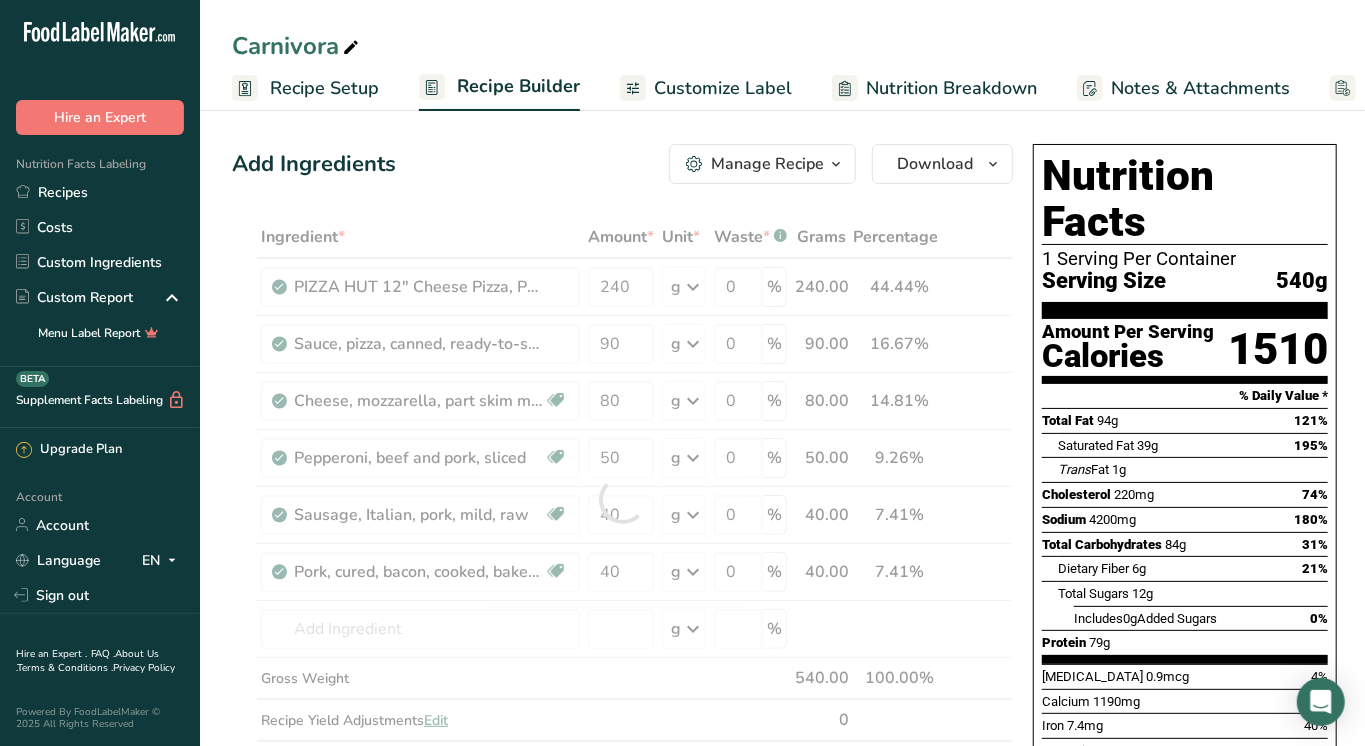 click on "Add Ingredients
Manage Recipe         Delete Recipe           Duplicate Recipe             Scale Recipe             Save as Sub-Recipe   .a-a{fill:#347362;}.b-a{fill:#fff;}                               Nutrition Breakdown                 Recipe Card
NEW
Amino Acids Pattern Report             Activity History
Download
Choose your preferred label style
Standard FDA label
Standard FDA label
The most common format for nutrition facts labels in compliance with the FDA's typeface, style and requirements
Tabular FDA label
A label format compliant with the FDA regulations presented in a tabular (horizontal) display.
Linear FDA label
A simple linear display for small sized packages.
Simplified FDA label" at bounding box center [782, 789] 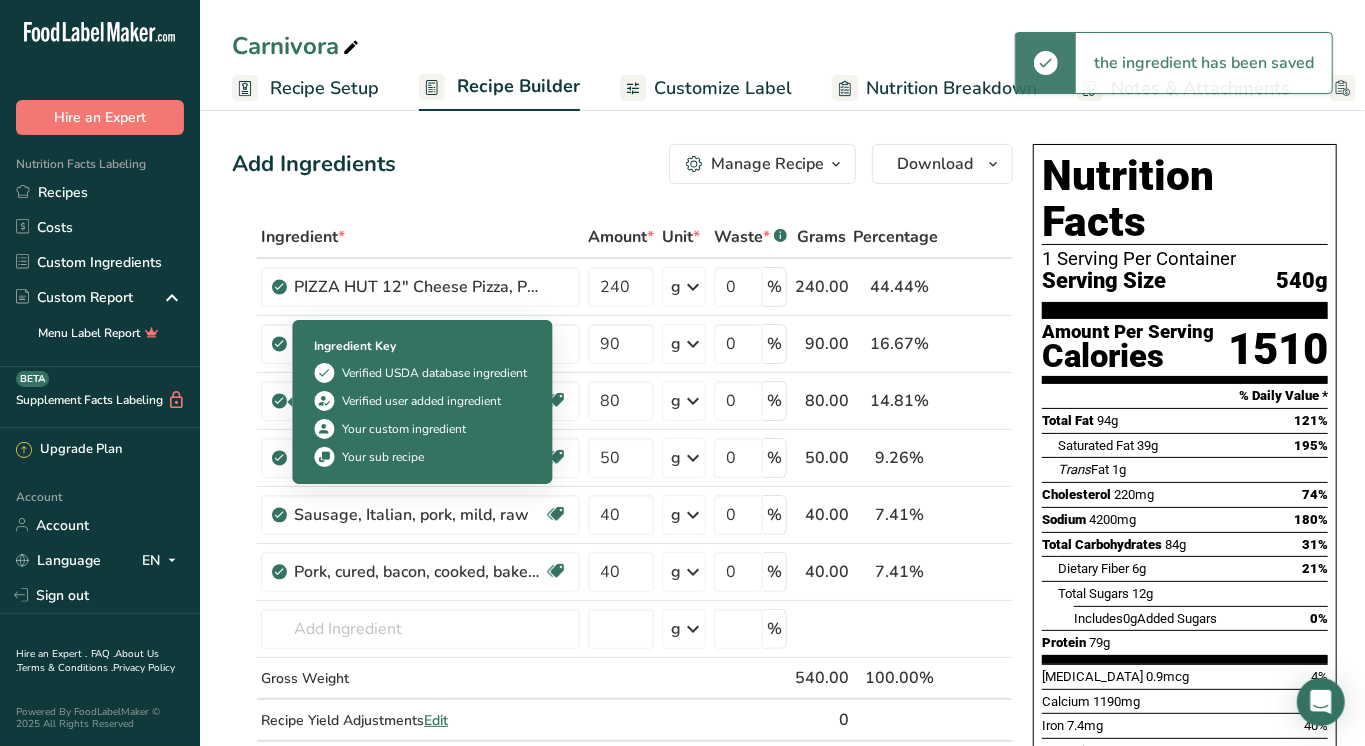scroll, scrollTop: 57, scrollLeft: 0, axis: vertical 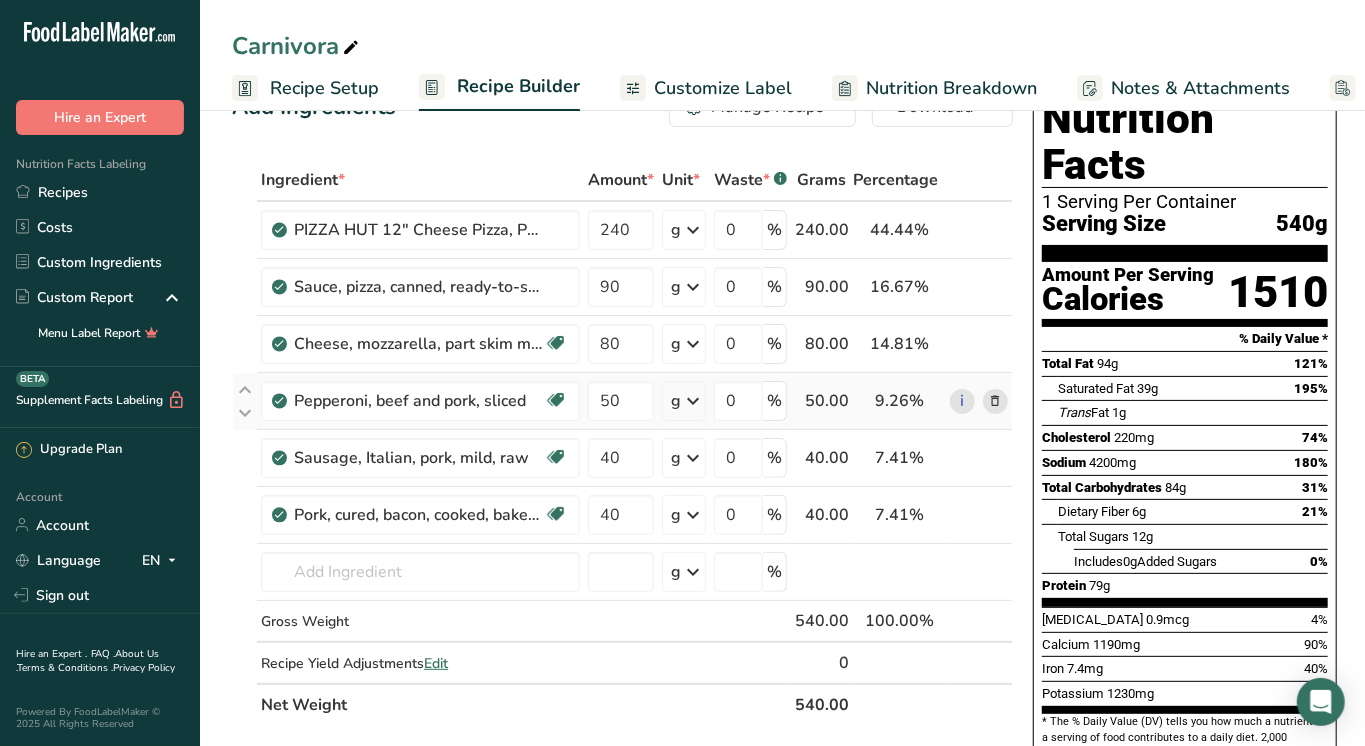 drag, startPoint x: 804, startPoint y: 399, endPoint x: 897, endPoint y: 405, distance: 93.193344 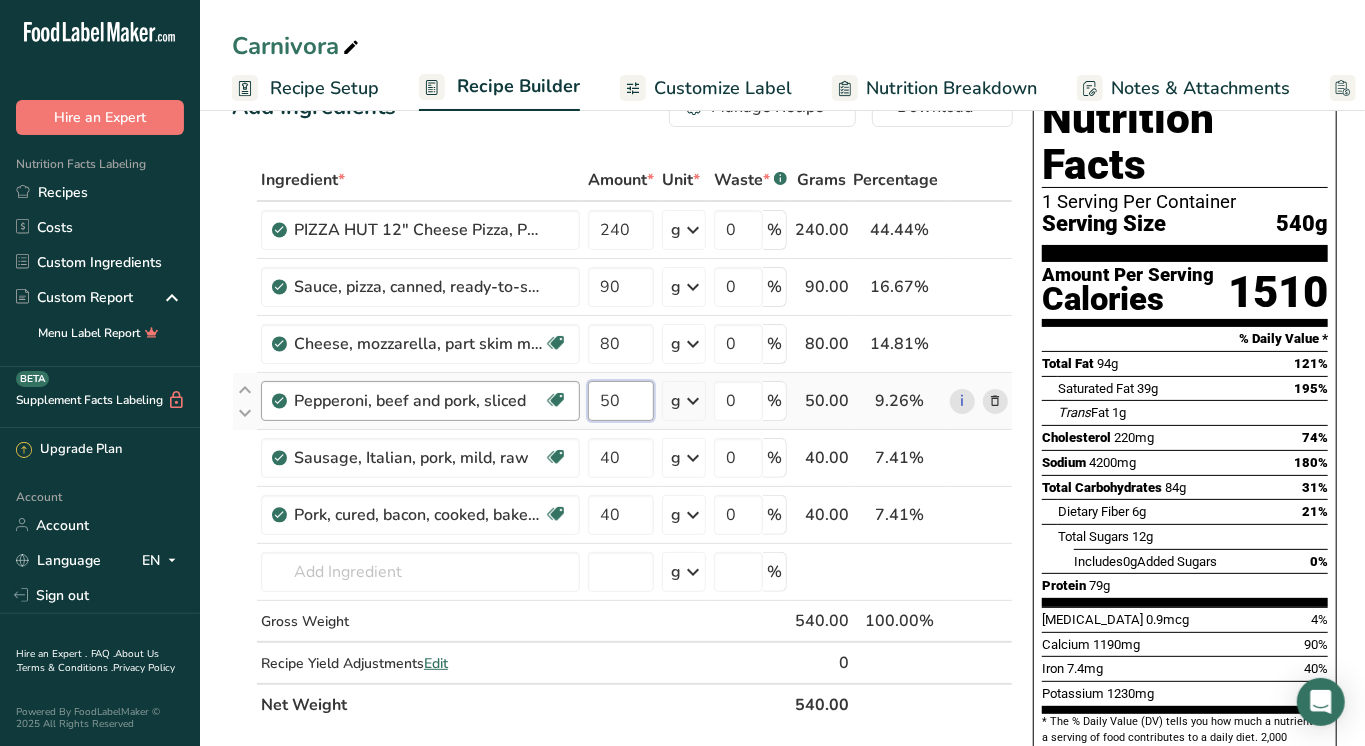 drag, startPoint x: 632, startPoint y: 399, endPoint x: 550, endPoint y: 399, distance: 82 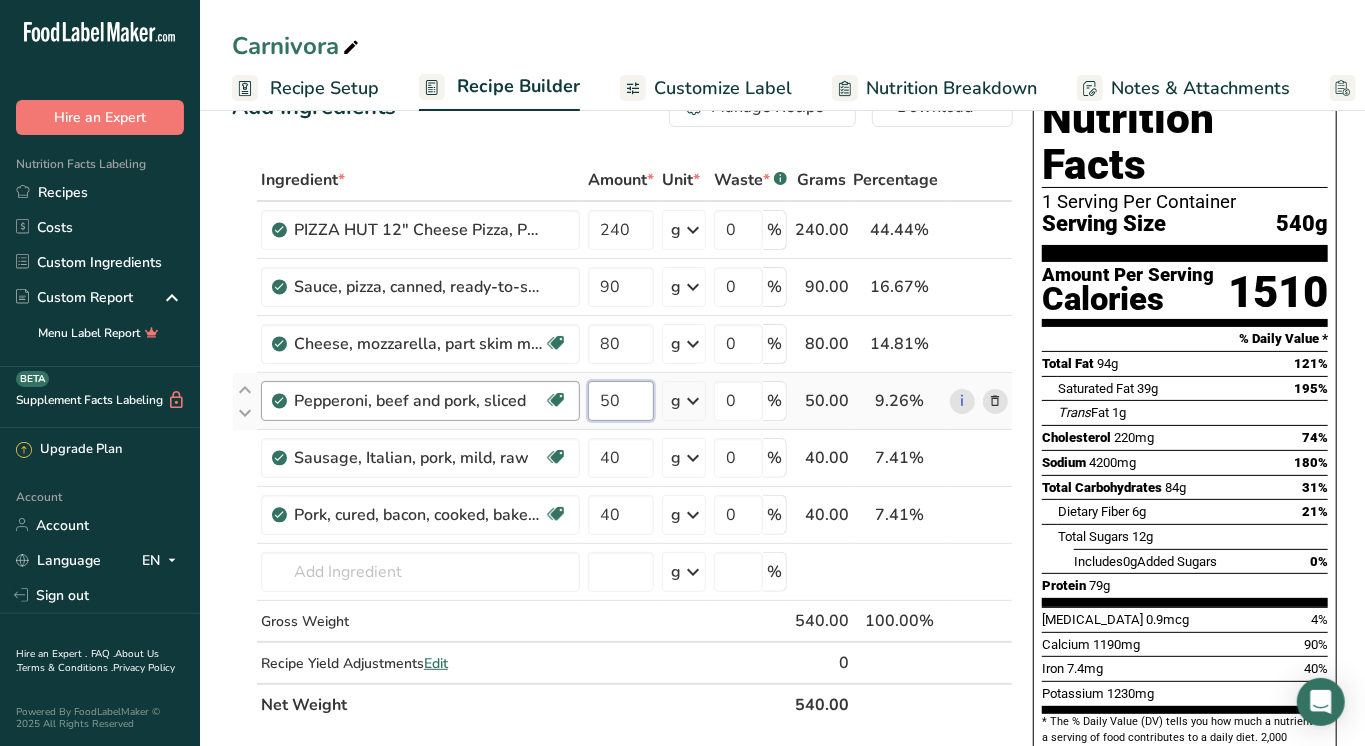 click on "Pepperoni, beef and pork, sliced
Dairy free
Gluten free
Soy free
50
g
Portions
3 oz
1 piece
1 oz
Weight Units
g
kg
mg
See more
Volume Units
l
Volume units require a density conversion. If you know your ingredient's density enter it below. Otherwise, click on "RIA" our AI Regulatory bot - she will be able to help you
lb/ft3
g/cm3
Confirm
mL
Volume units require a density conversion. If you know your ingredient's density enter it below. Otherwise, click on "RIA" our AI Regulatory bot - she will be able to help you
lb/ft3" at bounding box center (622, 401) 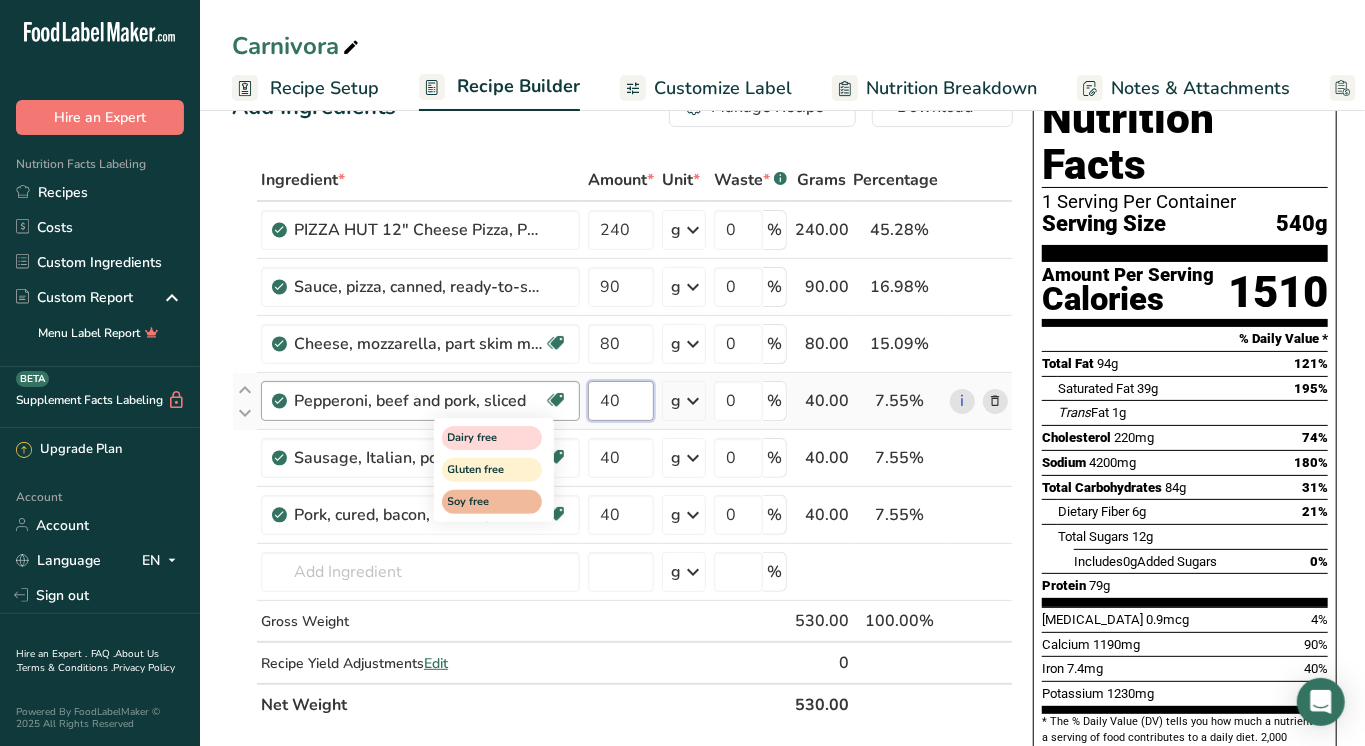 type on "40" 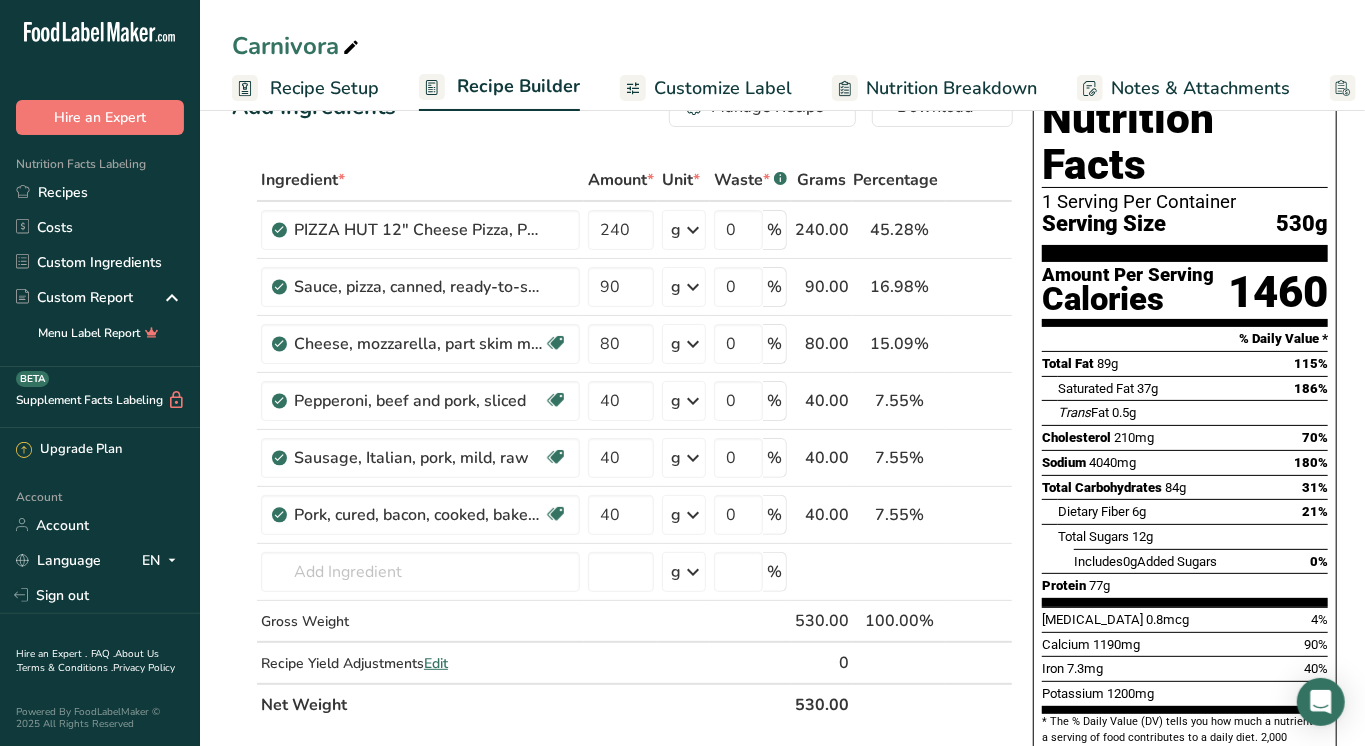 click on "Customize Label" at bounding box center (723, 88) 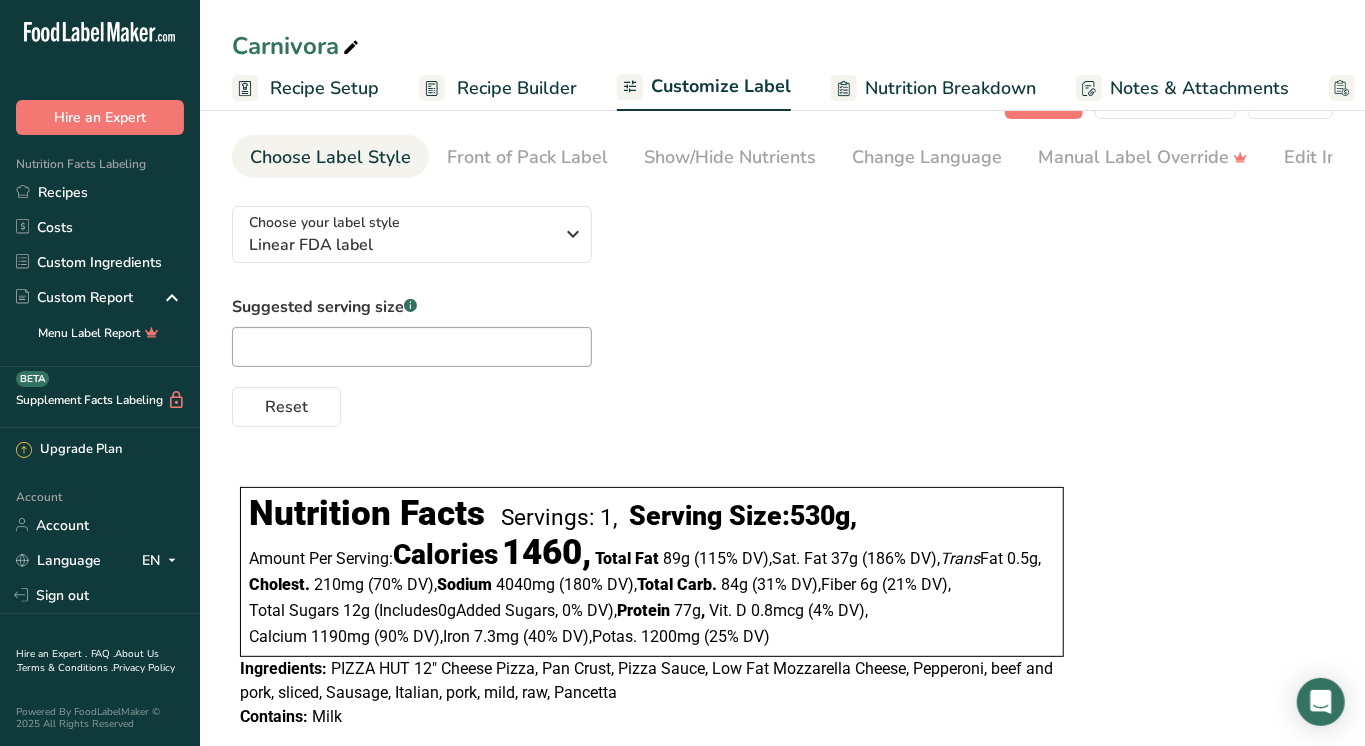 scroll, scrollTop: 56, scrollLeft: 0, axis: vertical 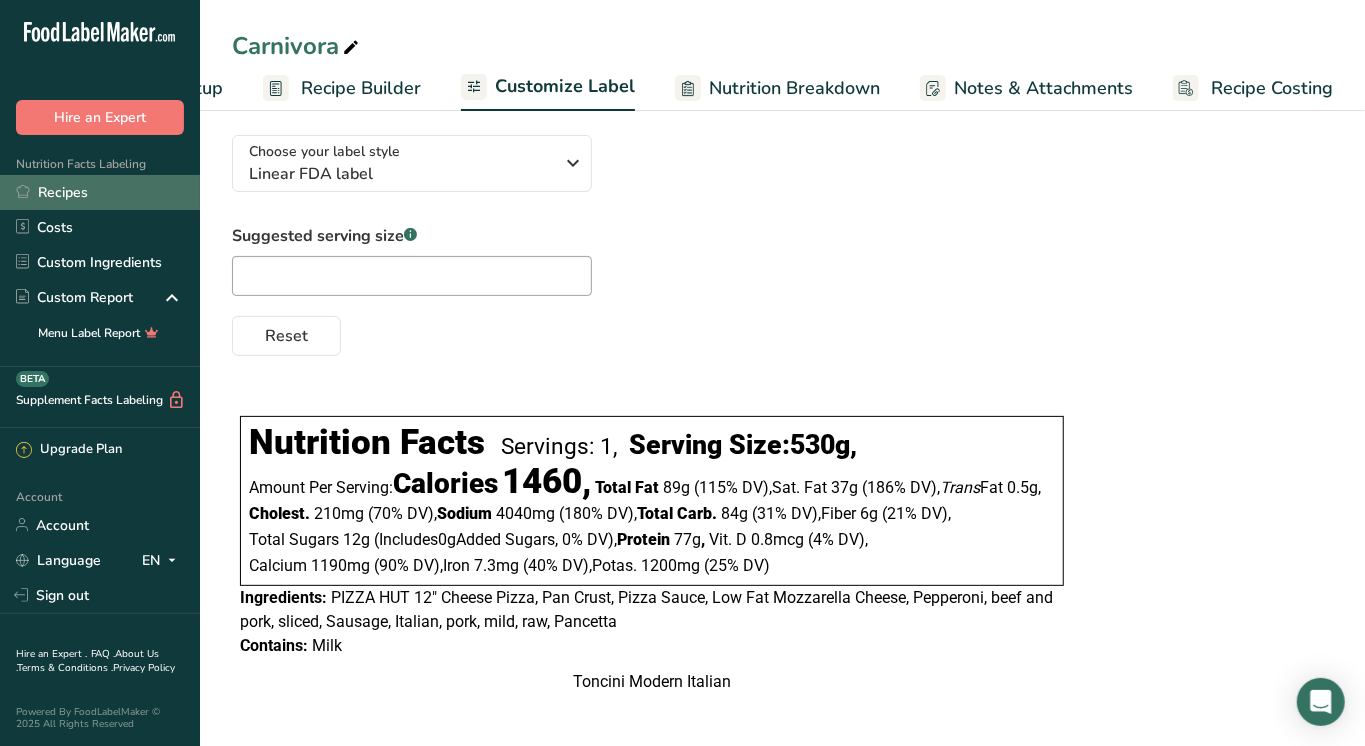 click on "Recipes" at bounding box center [100, 192] 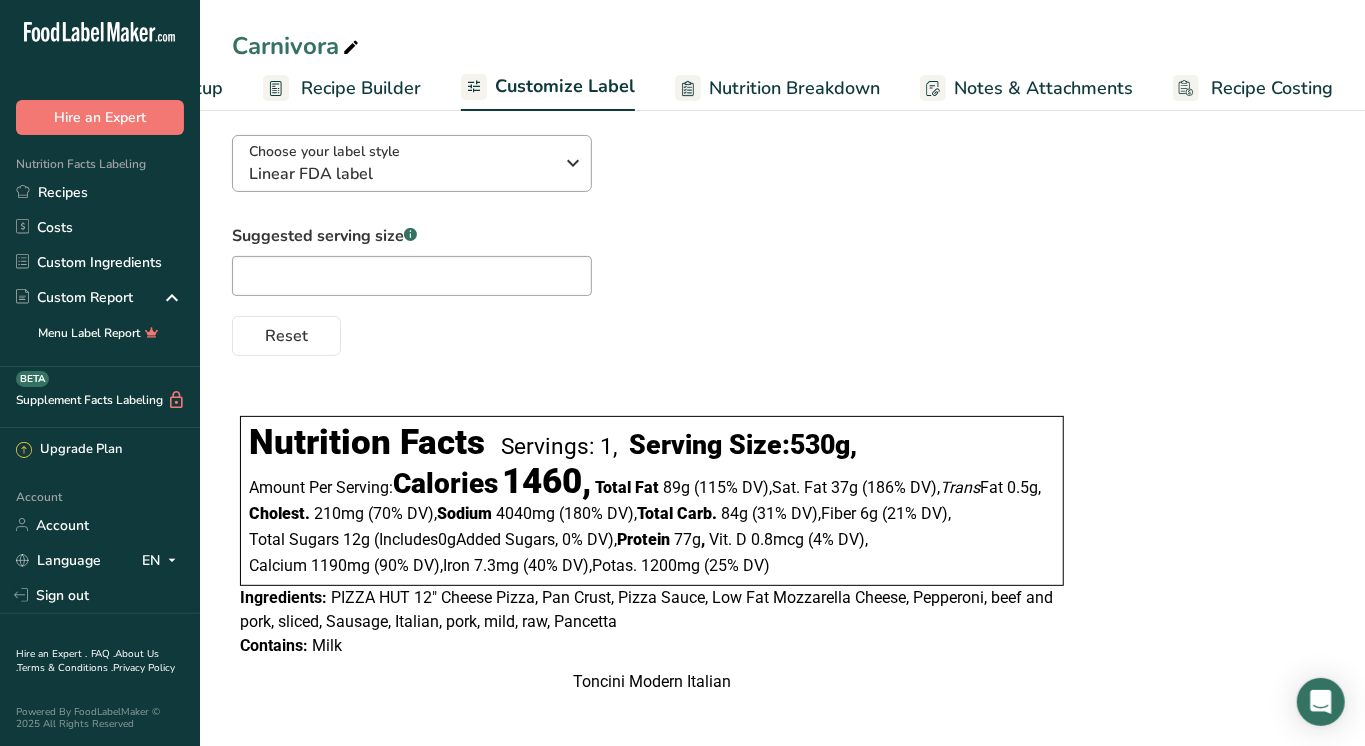 scroll, scrollTop: 0, scrollLeft: 0, axis: both 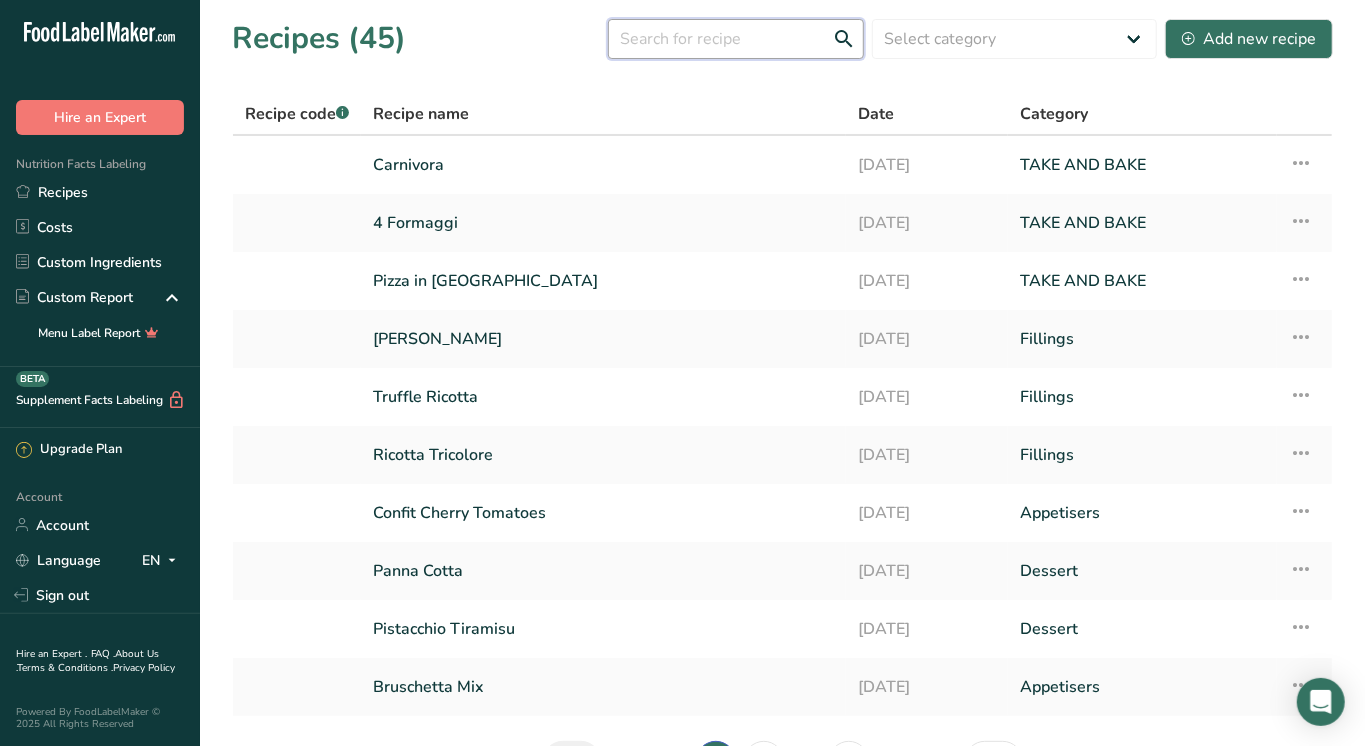 click at bounding box center (736, 39) 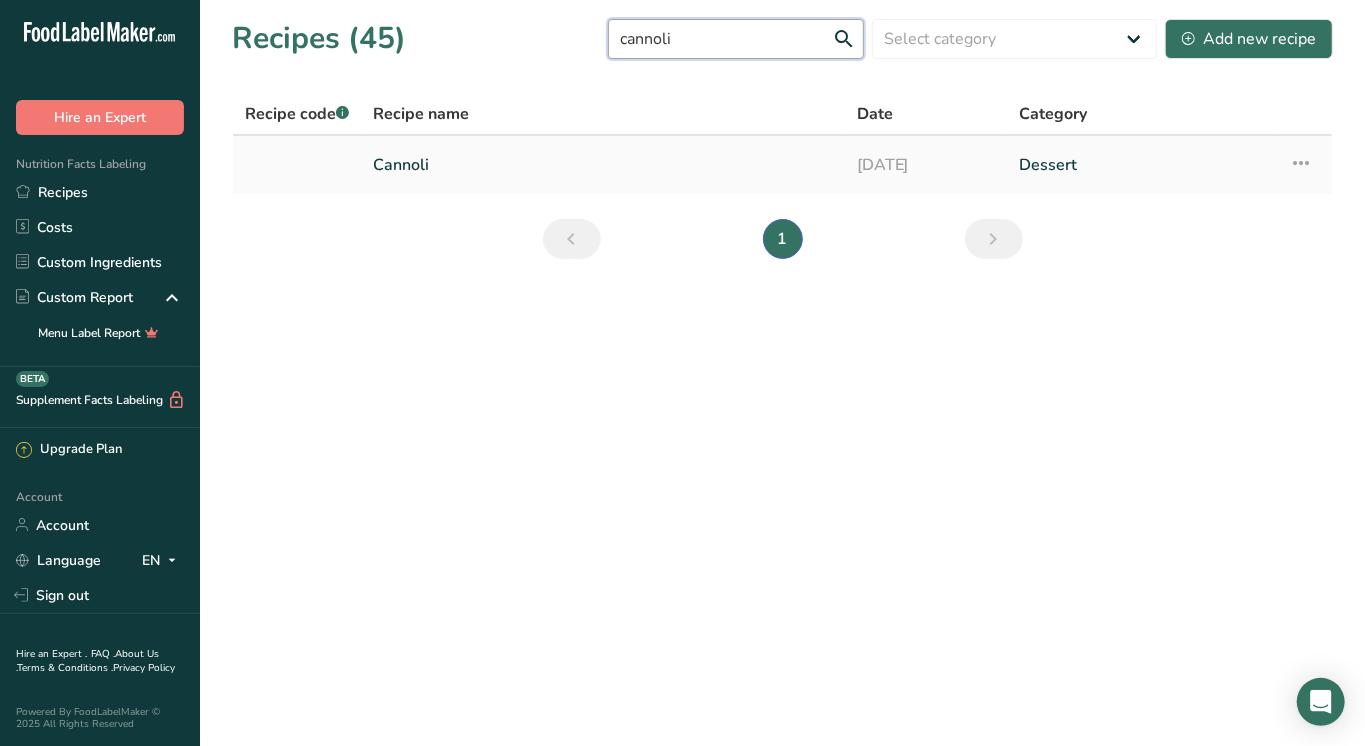 type on "cannoli" 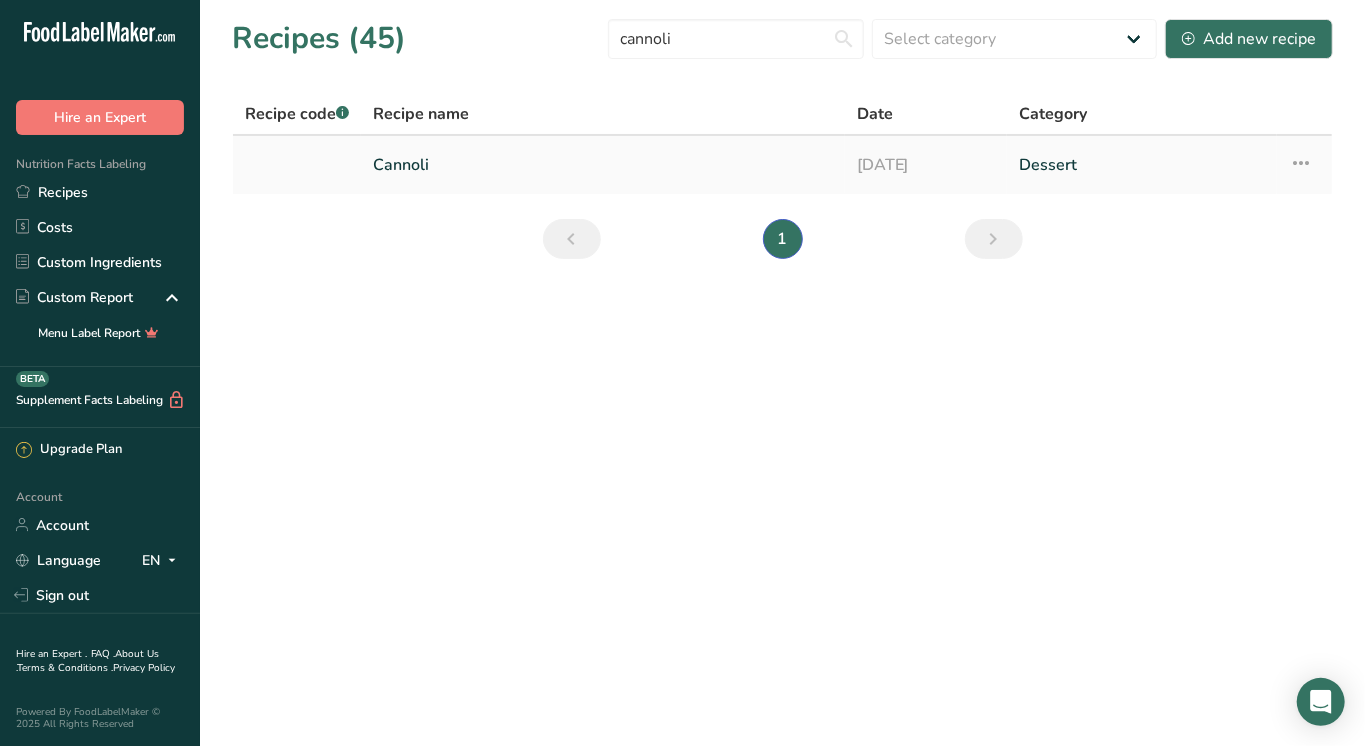 click on "Cannoli" at bounding box center [603, 165] 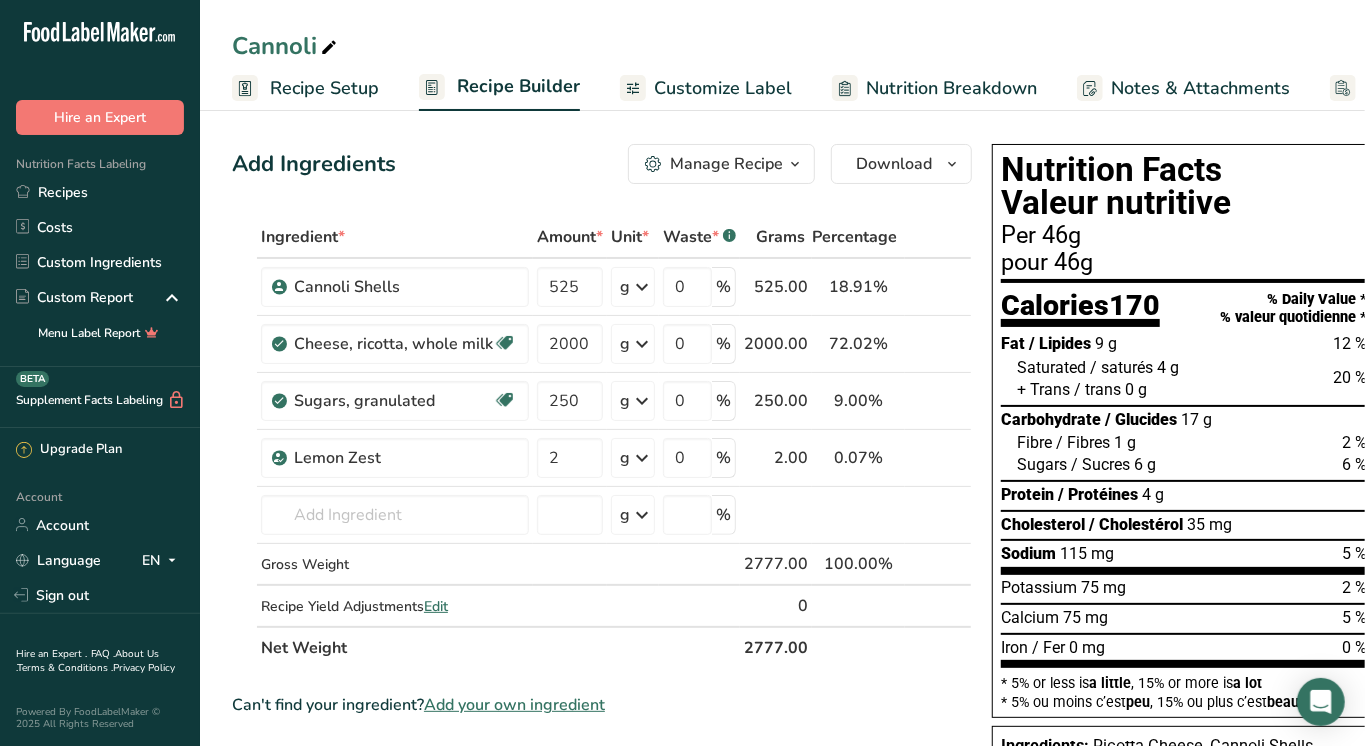 click on "Customize Label" at bounding box center [723, 88] 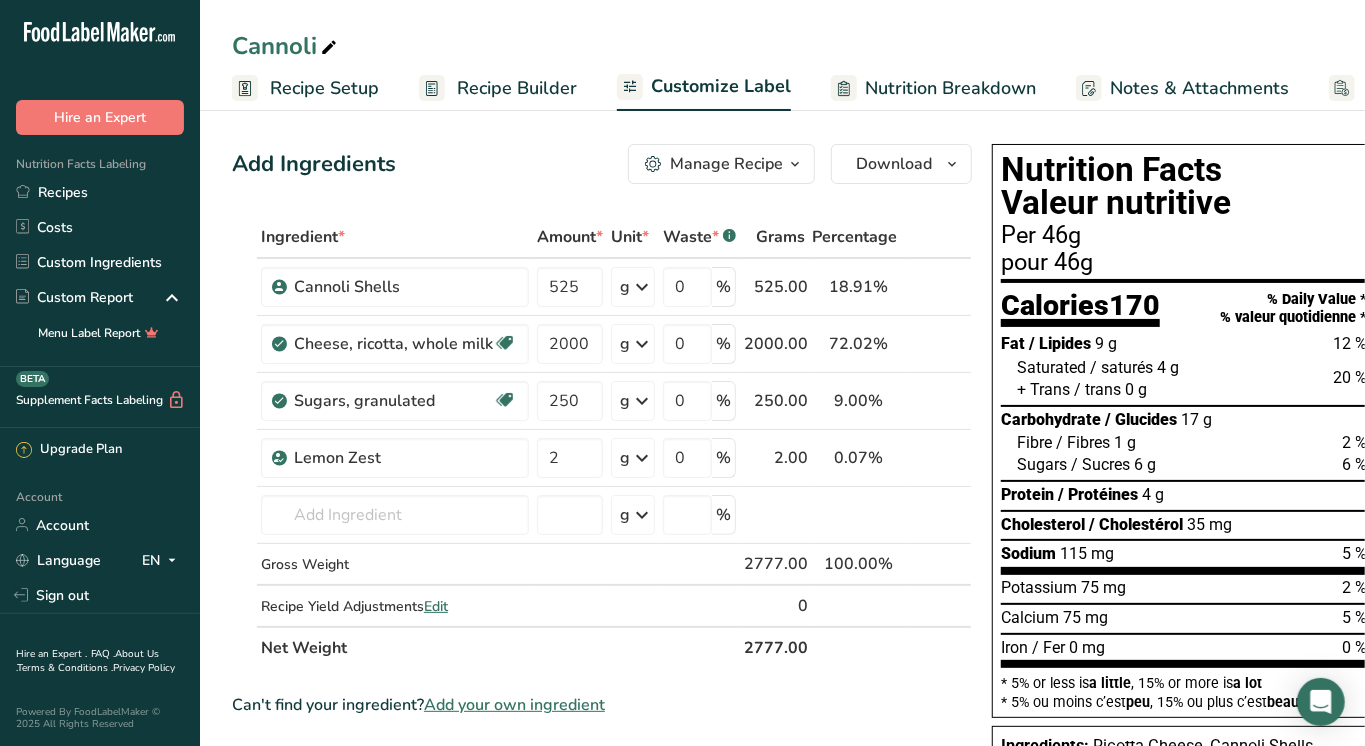 scroll, scrollTop: 0, scrollLeft: 156, axis: horizontal 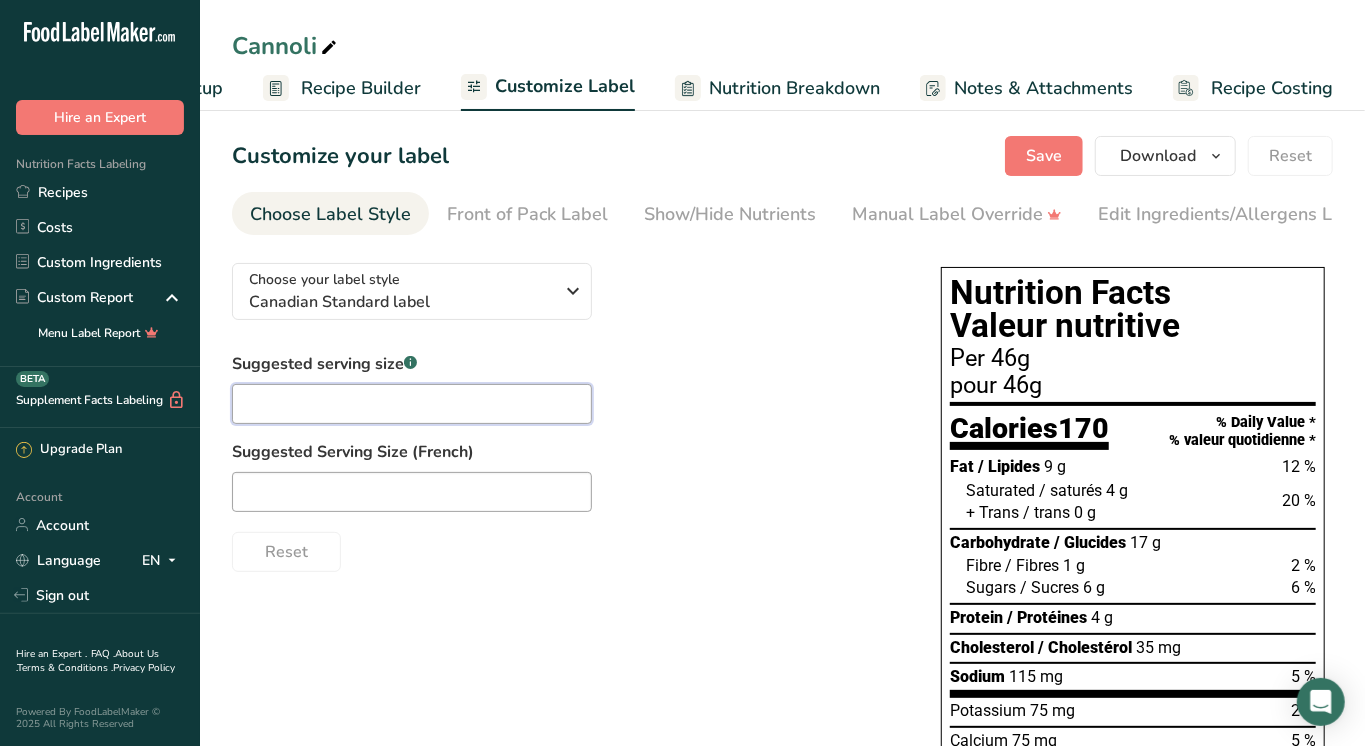 click at bounding box center (412, 404) 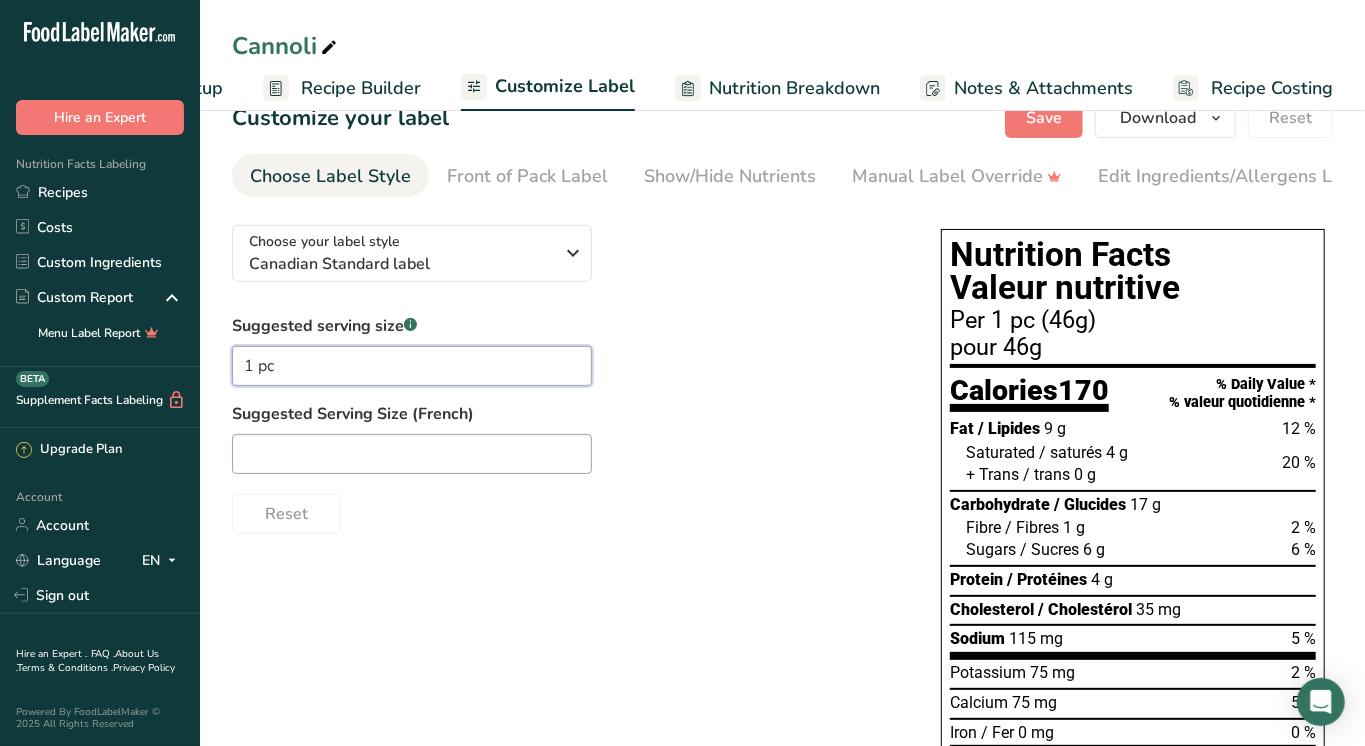 scroll, scrollTop: 70, scrollLeft: 0, axis: vertical 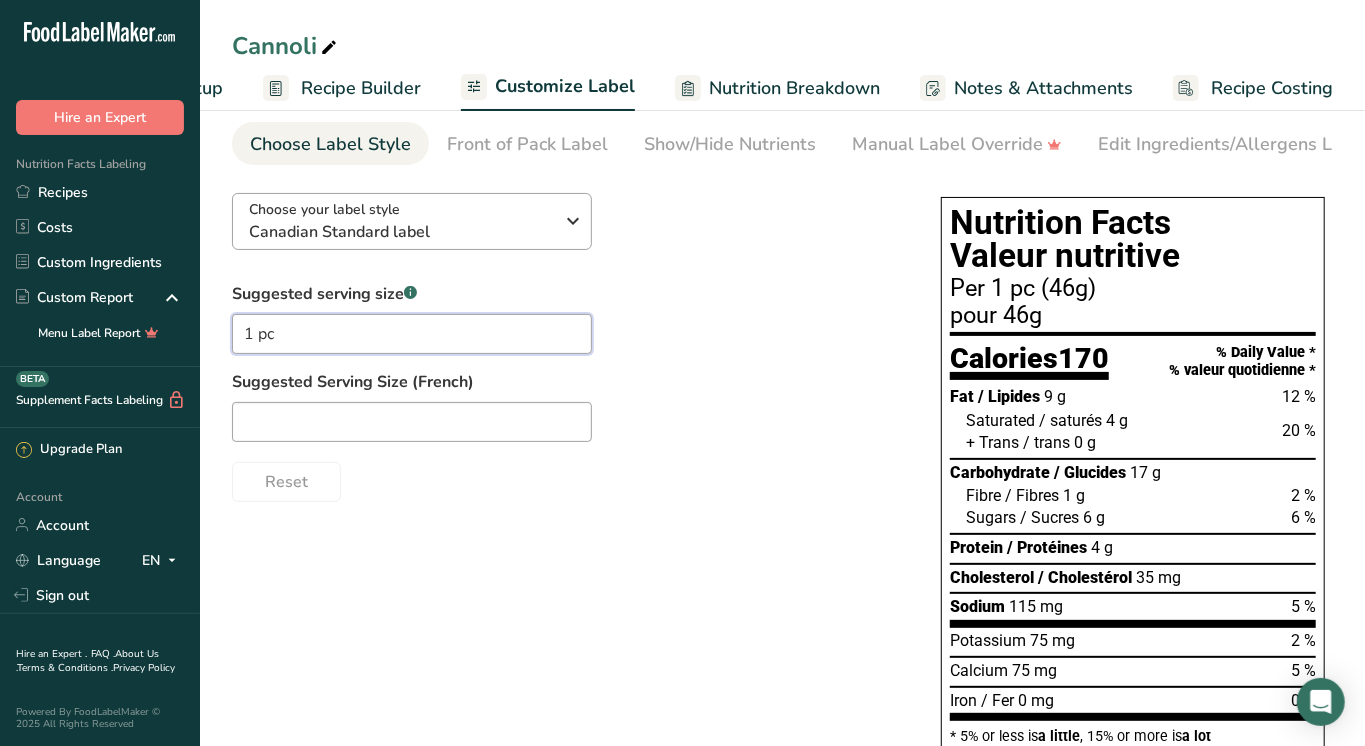 type on "1 pc" 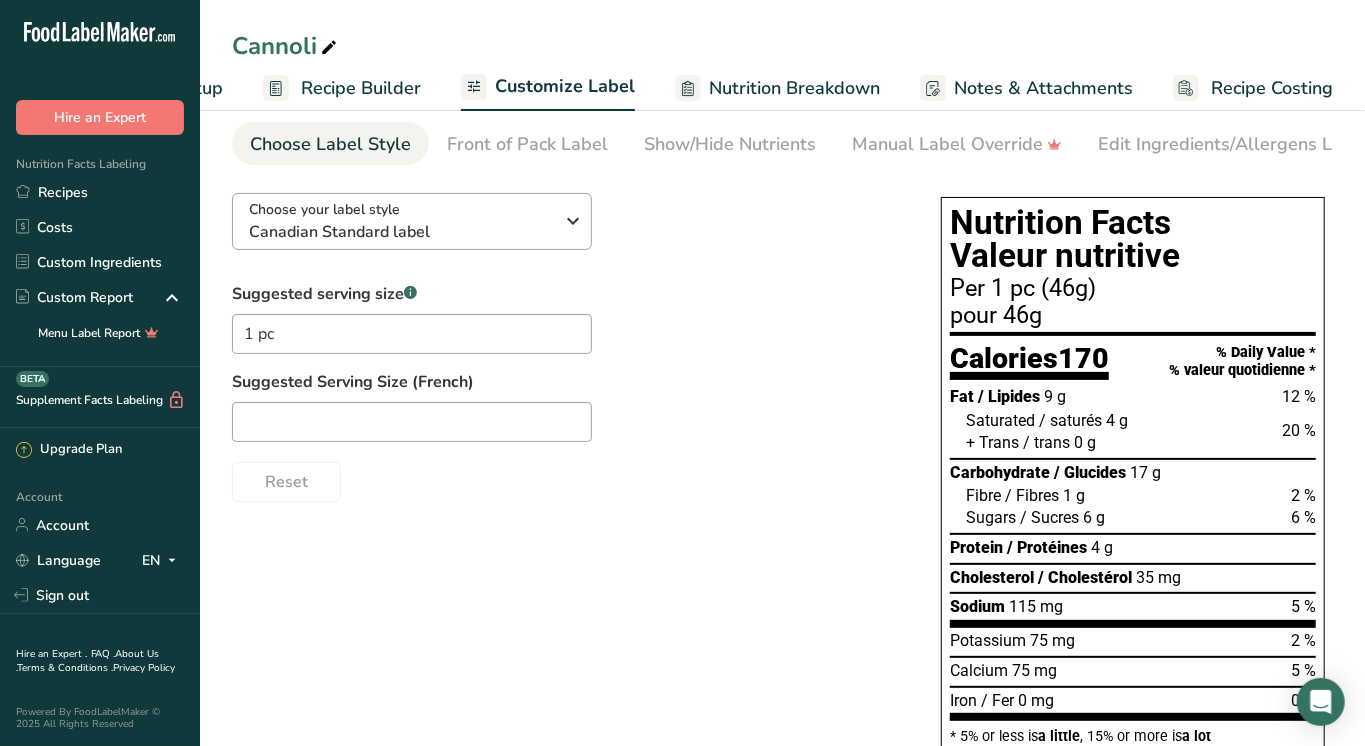 click on "Canadian Standard label" at bounding box center [401, 232] 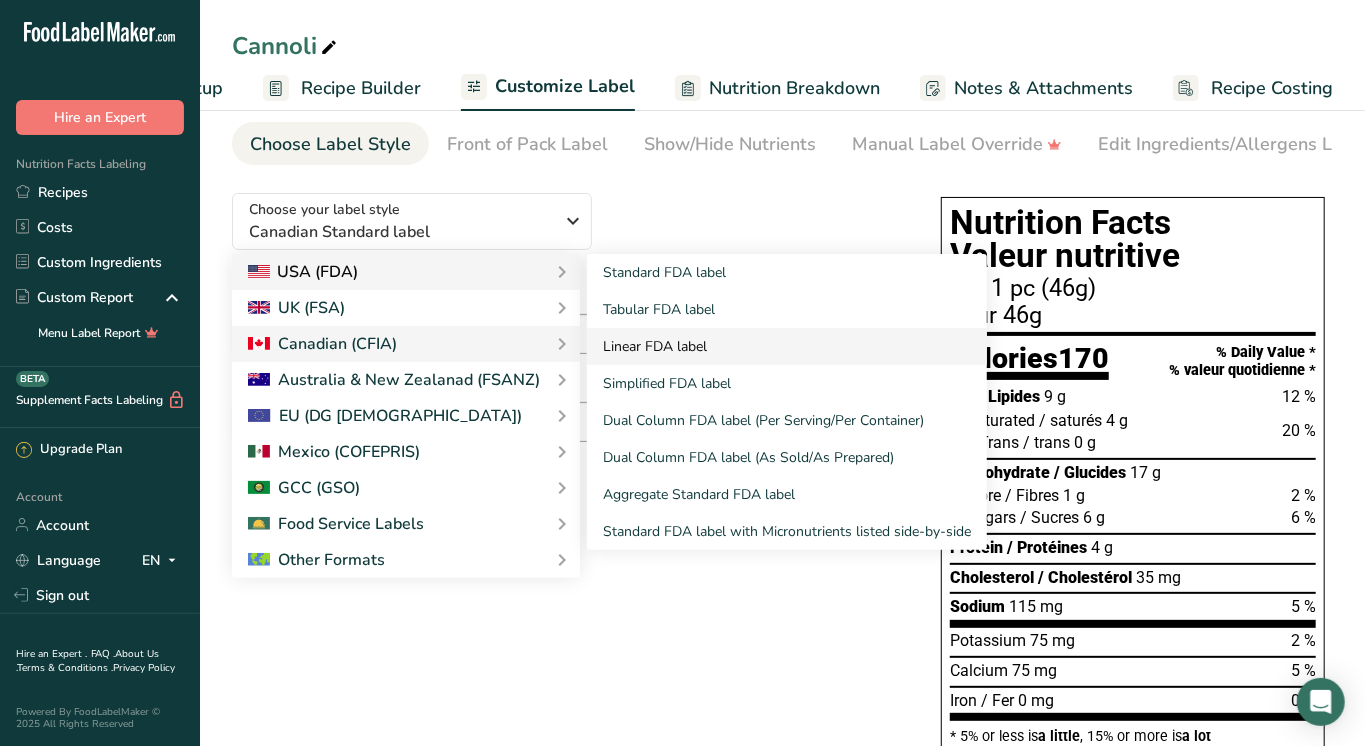 click on "Linear FDA label" at bounding box center (787, 346) 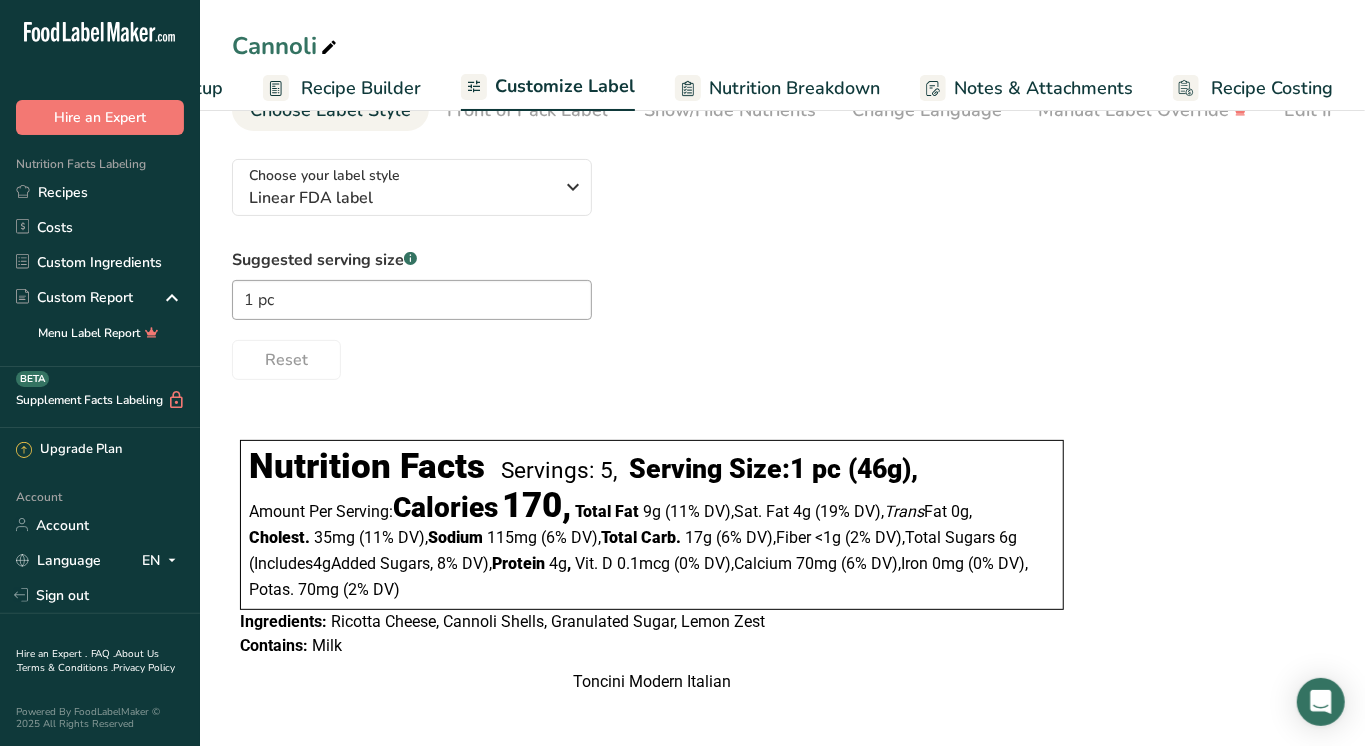 scroll, scrollTop: 129, scrollLeft: 0, axis: vertical 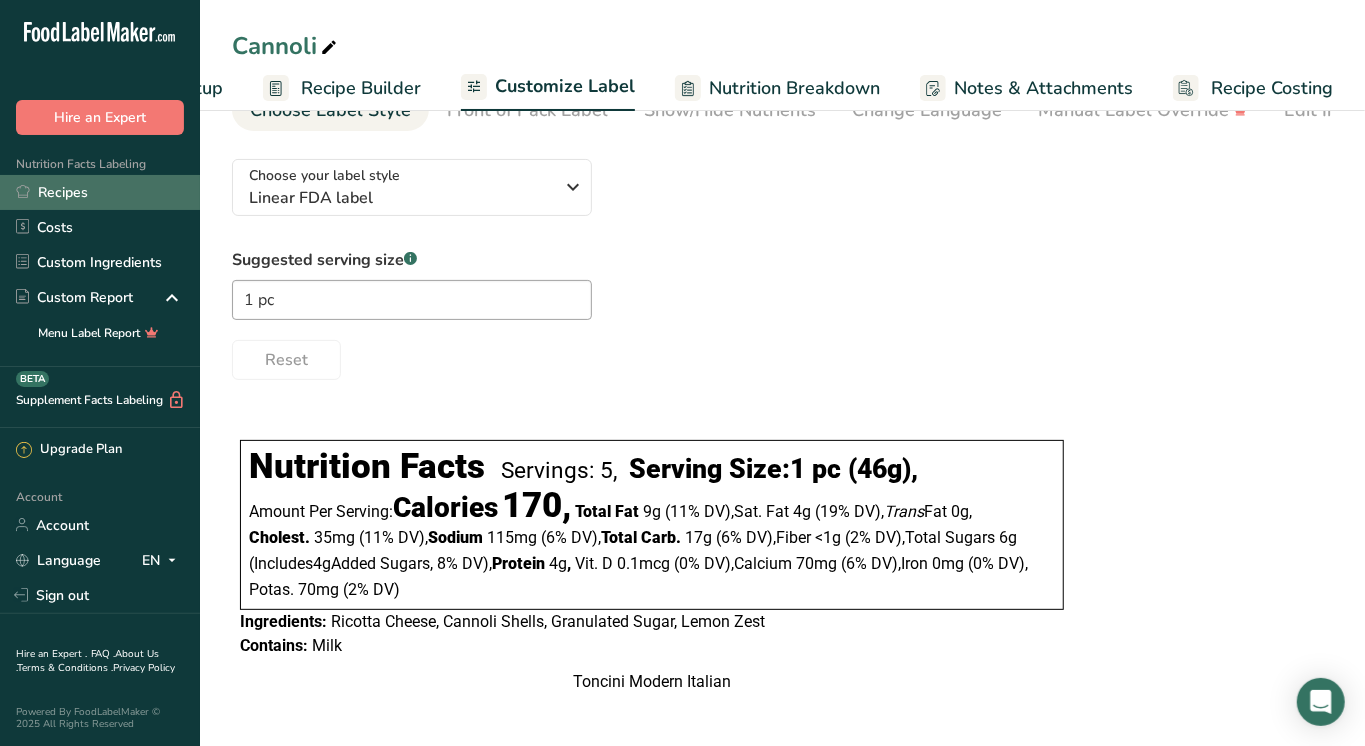 click on "Recipes" at bounding box center [100, 192] 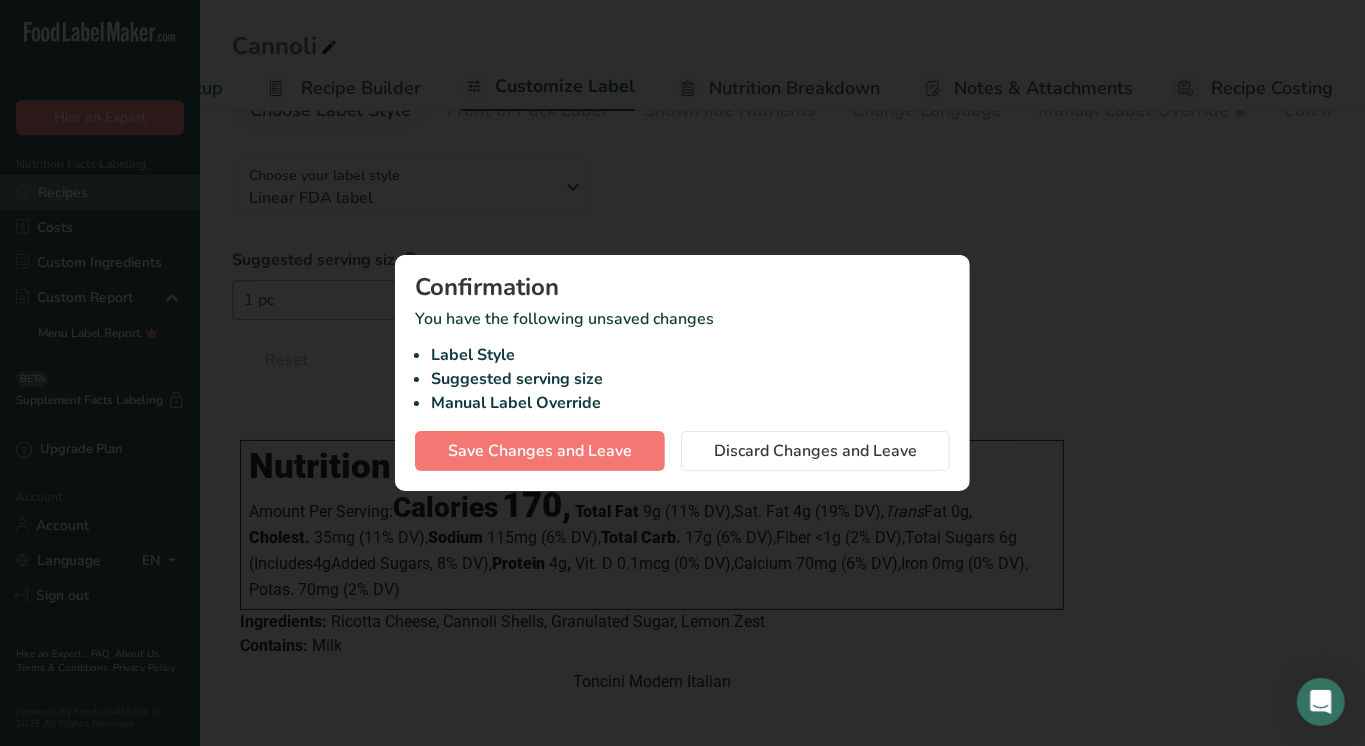 click at bounding box center [682, 373] 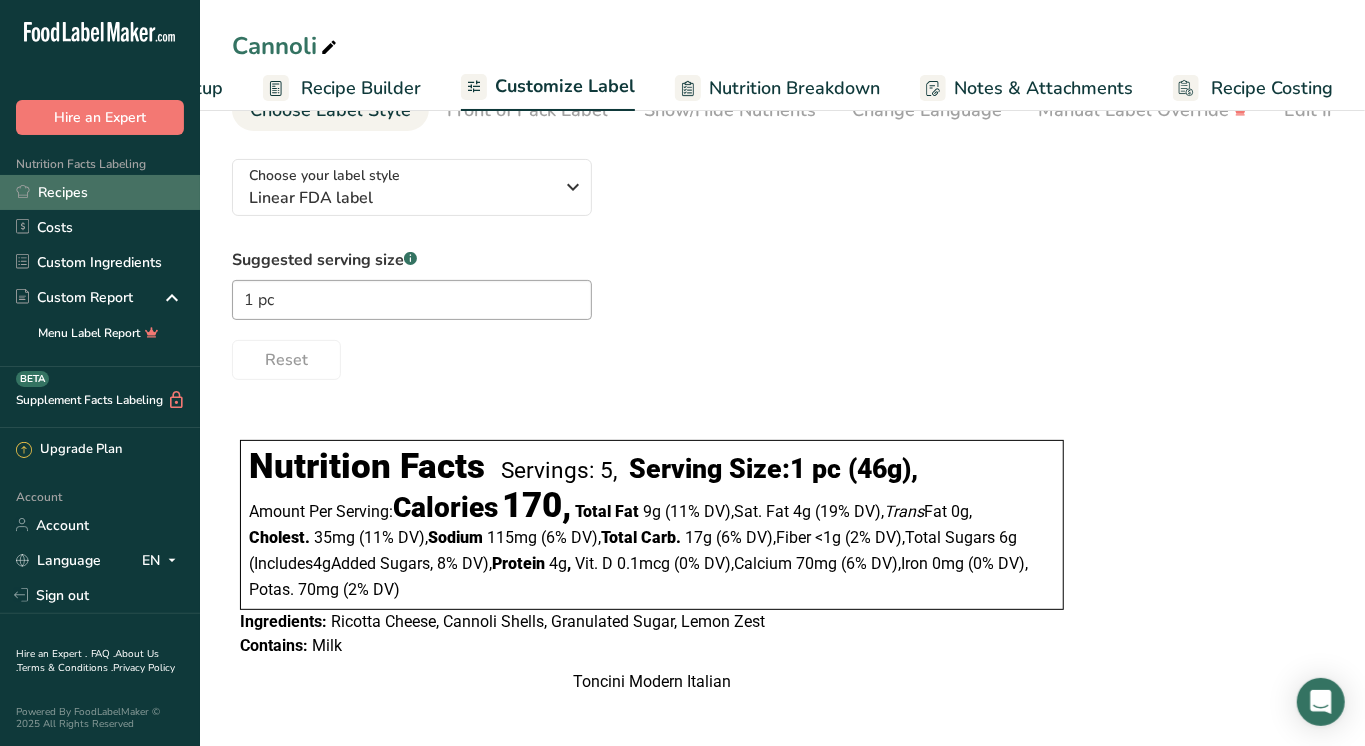 click on "Recipes" at bounding box center (100, 192) 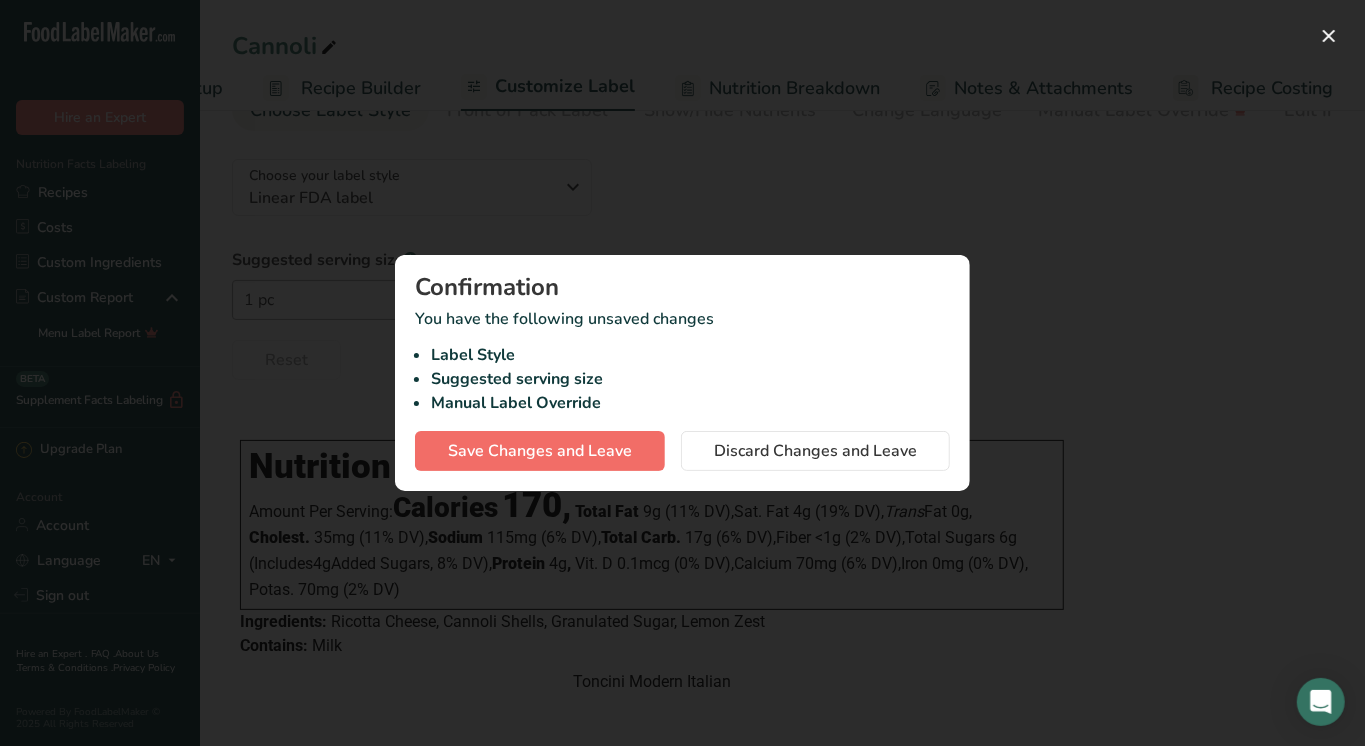 click on "Save Changes and Leave" at bounding box center (540, 451) 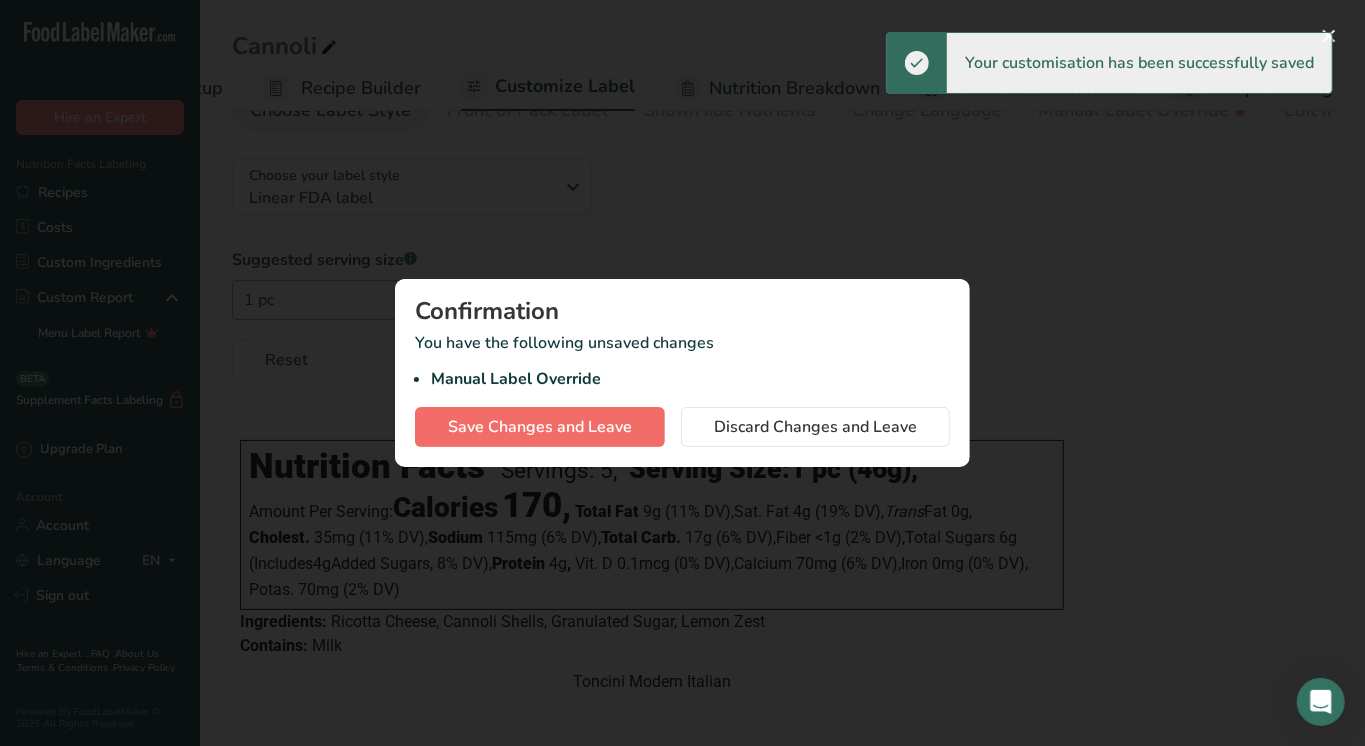 click on "Save Changes and Leave" at bounding box center [540, 427] 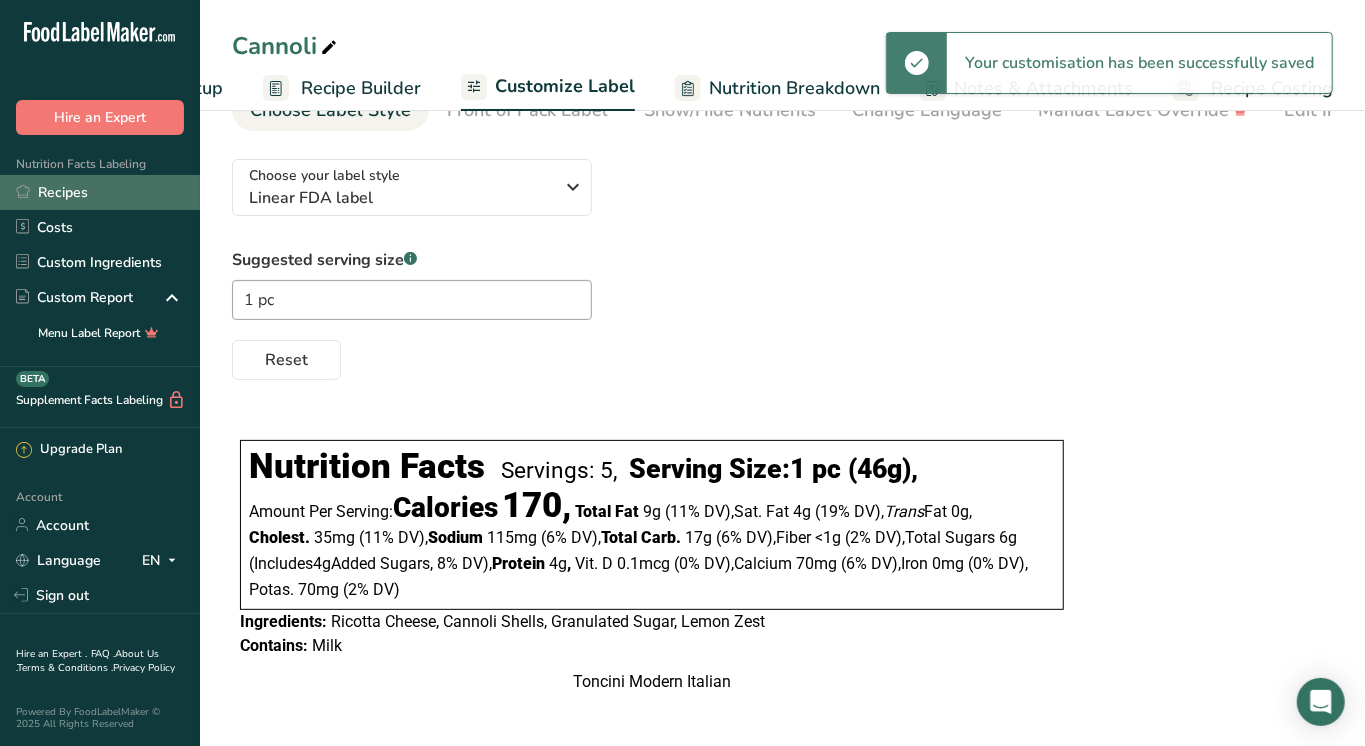 click on "Recipes" at bounding box center (100, 192) 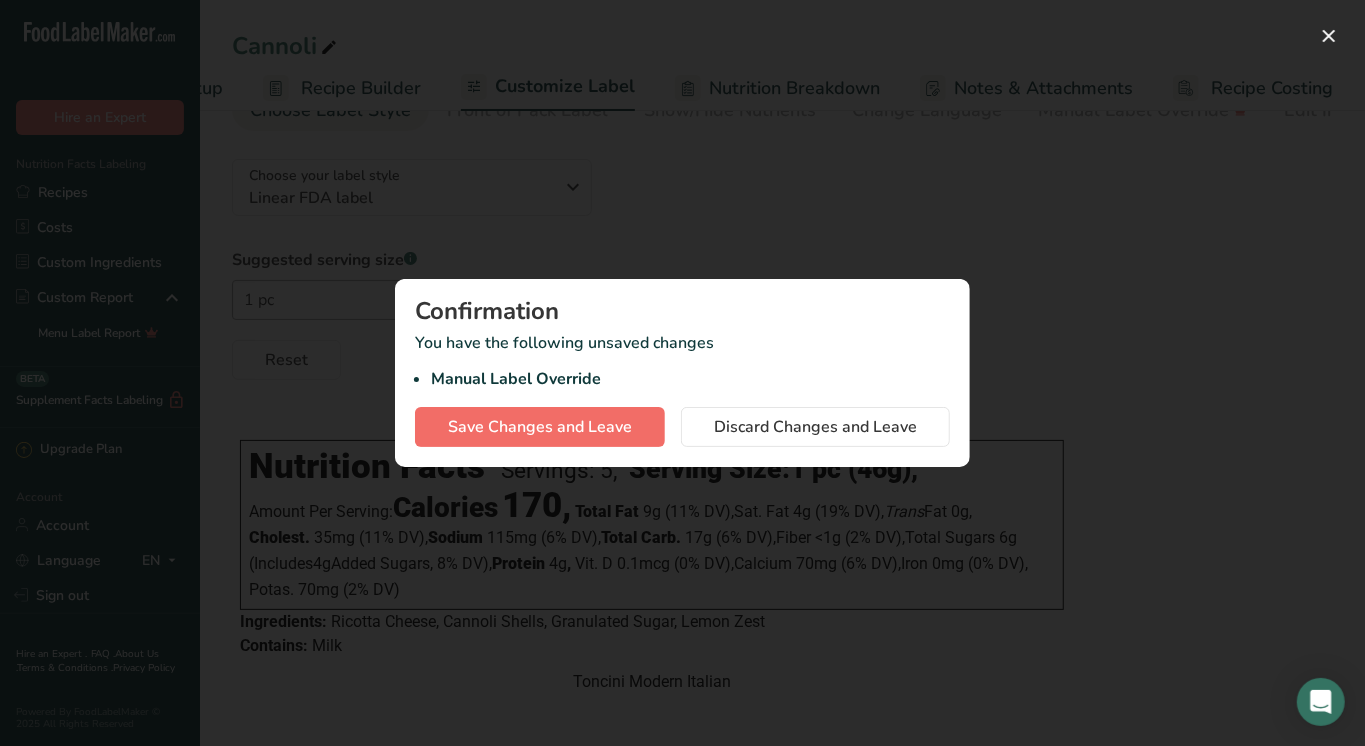 click on "Save Changes and Leave" at bounding box center (540, 427) 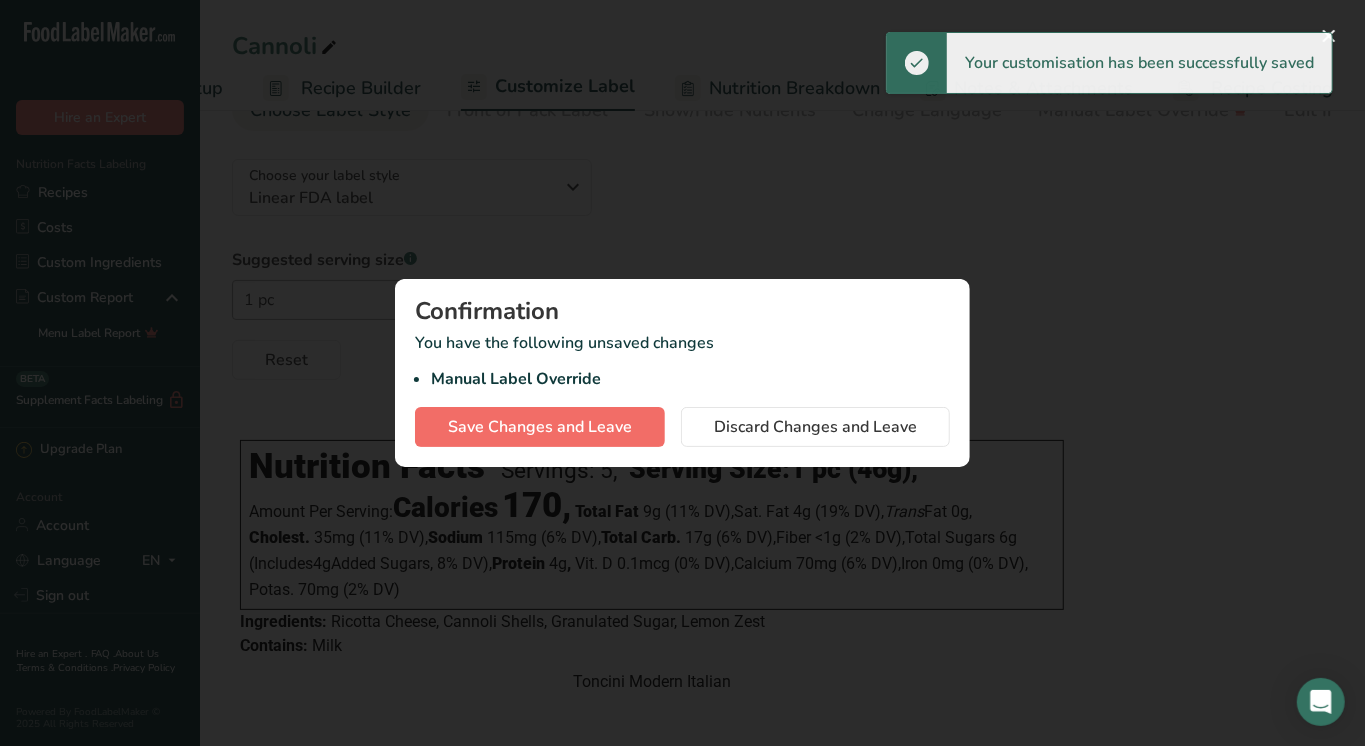 click on "Save Changes and Leave" at bounding box center [540, 427] 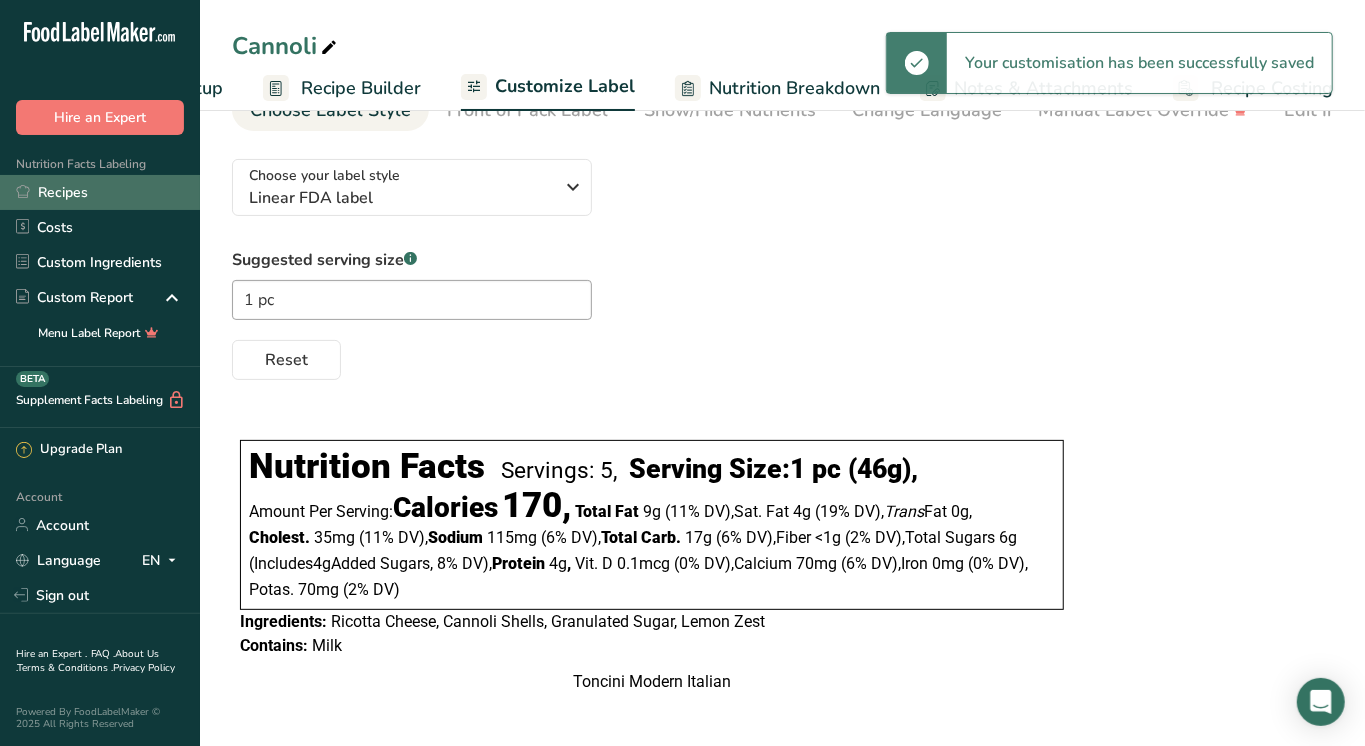 click on "Recipes" at bounding box center [100, 192] 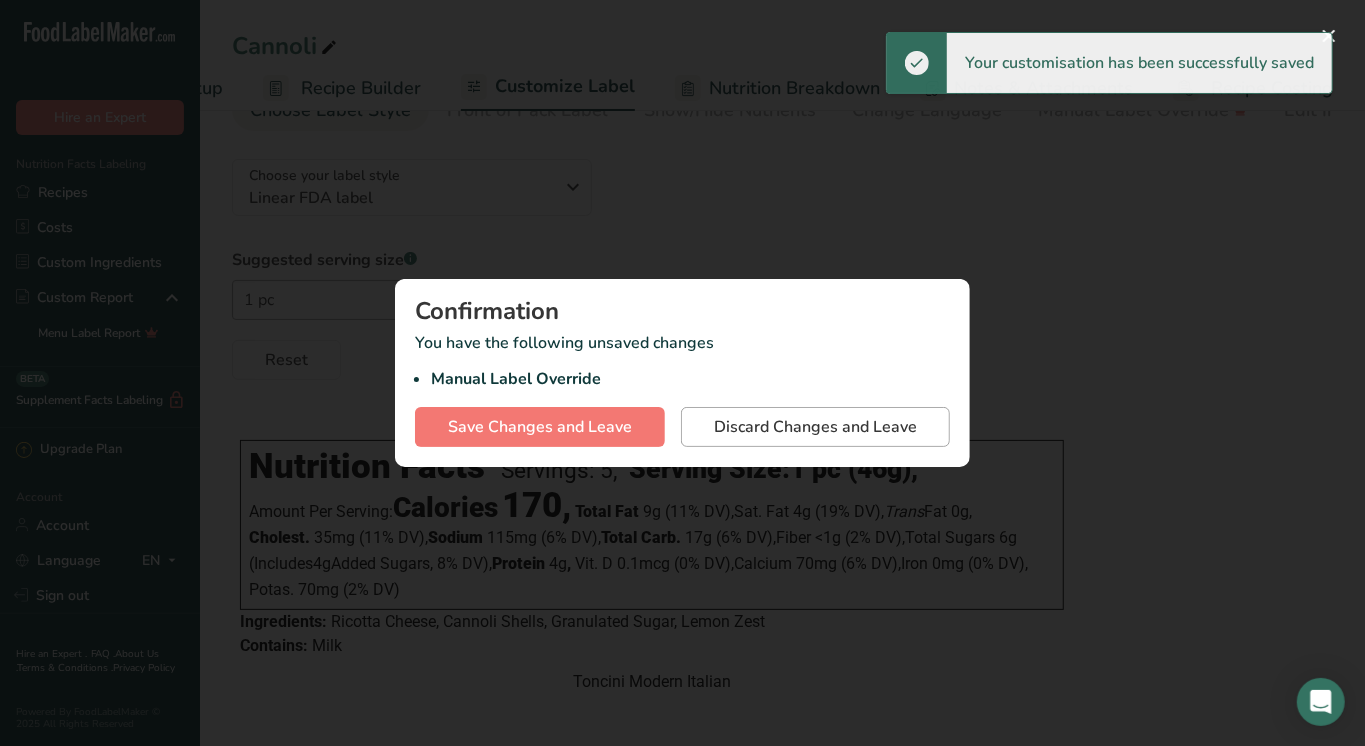 click on "Discard Changes and Leave" at bounding box center [815, 427] 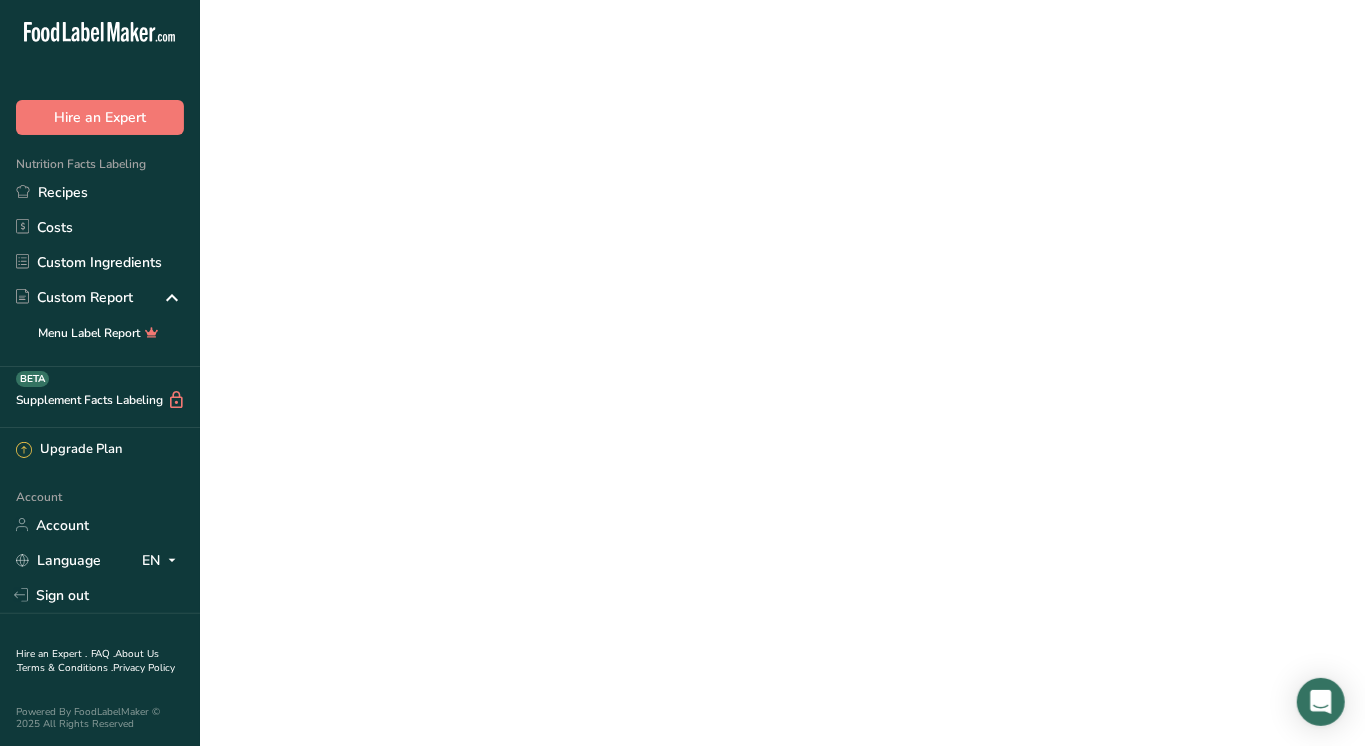 scroll, scrollTop: 0, scrollLeft: 0, axis: both 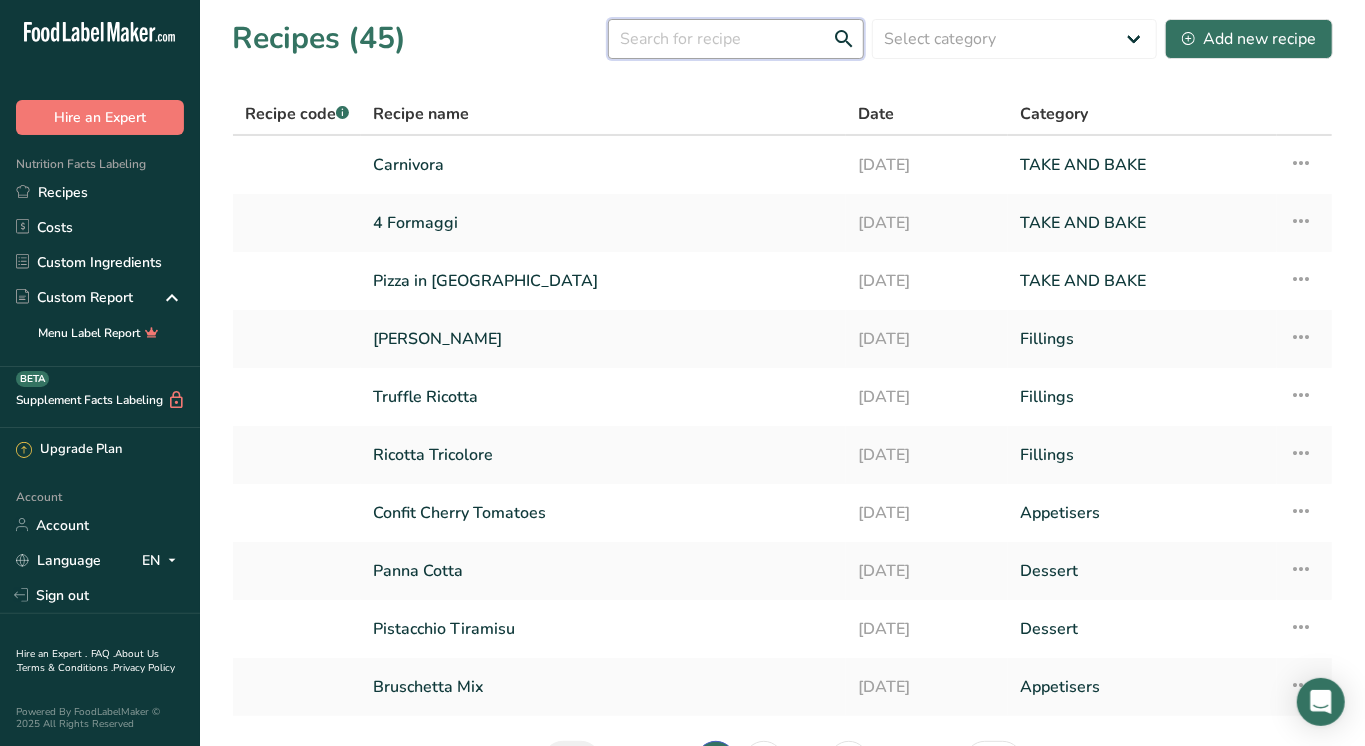 click at bounding box center [736, 39] 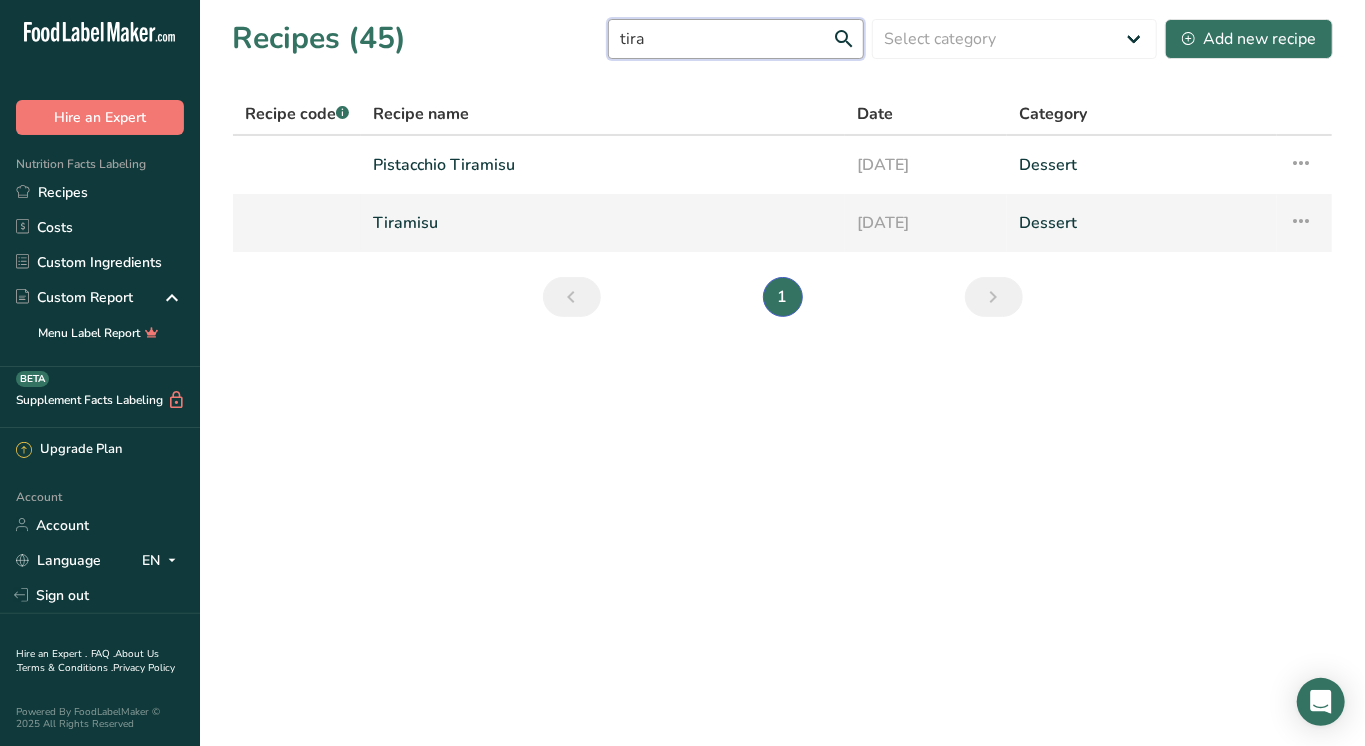 type on "tira" 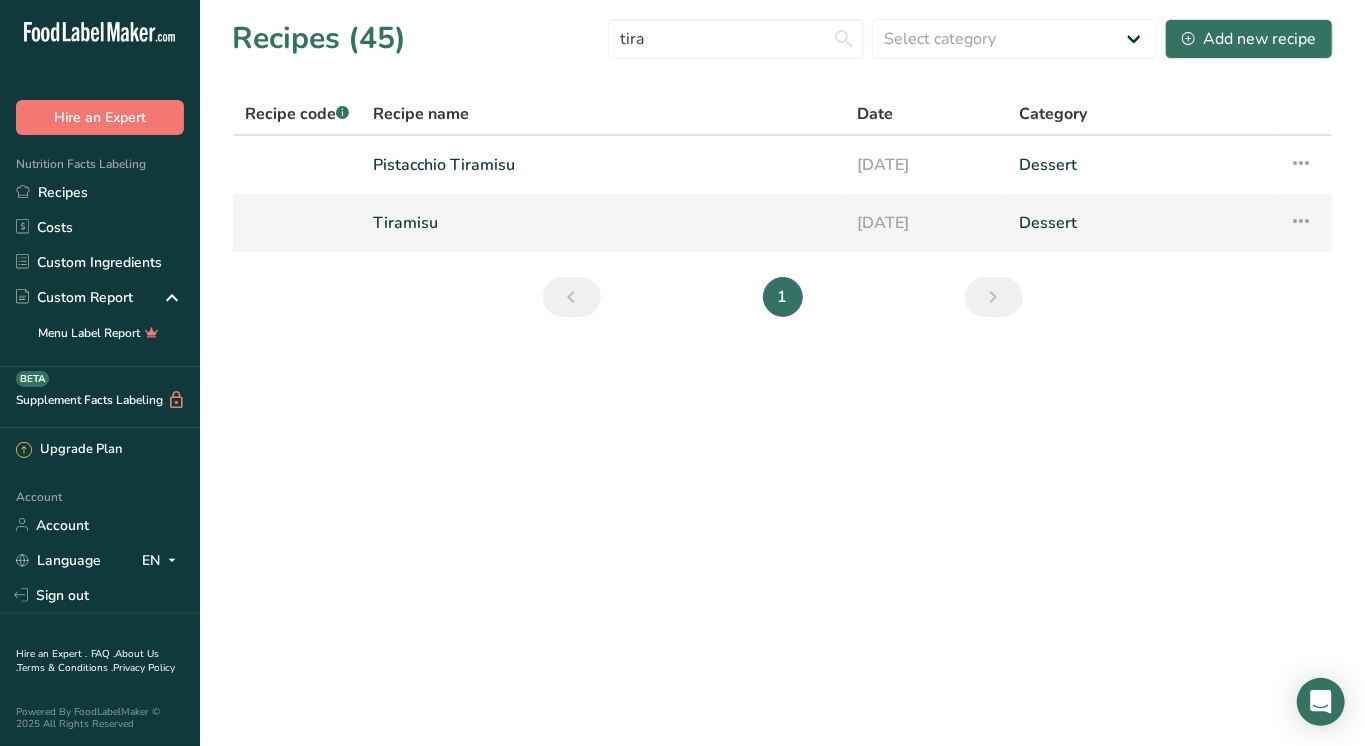 click on "Tiramisu" at bounding box center [603, 223] 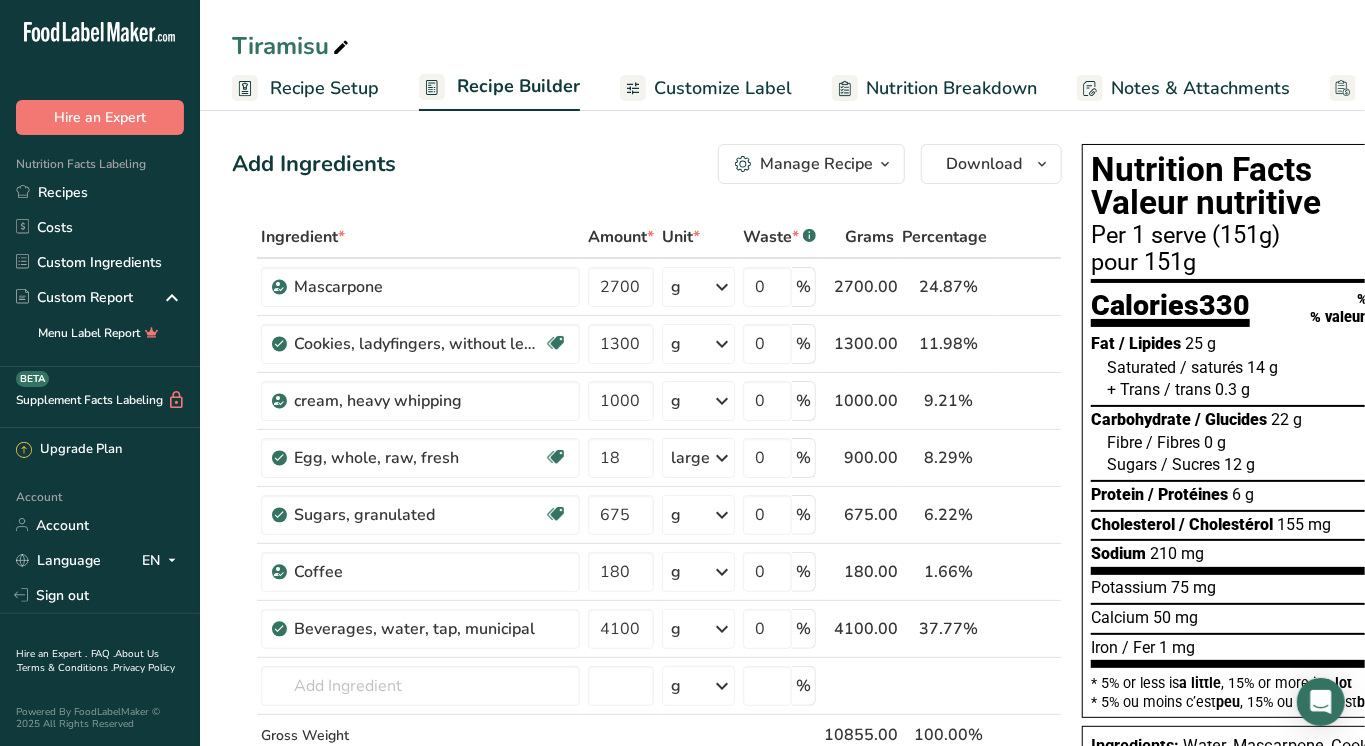 click on "Customize Label" at bounding box center [723, 88] 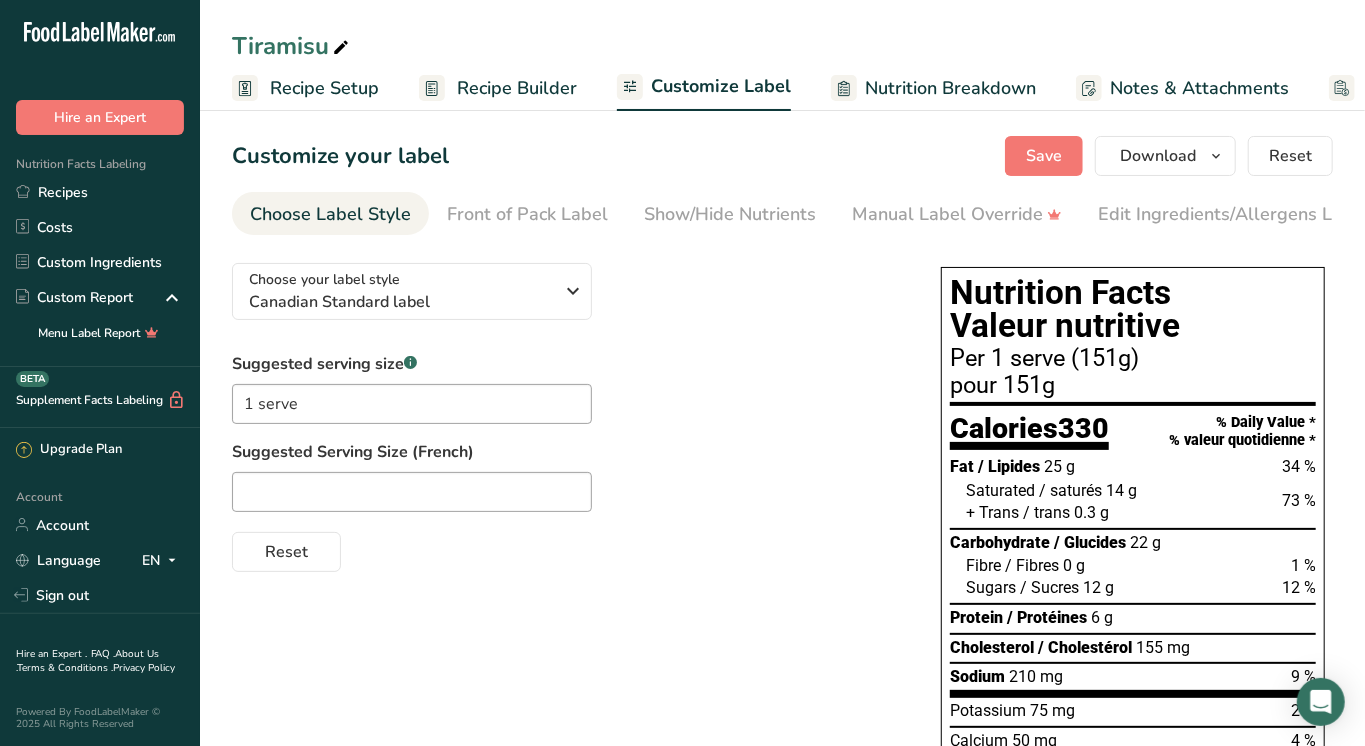 scroll, scrollTop: 0, scrollLeft: 156, axis: horizontal 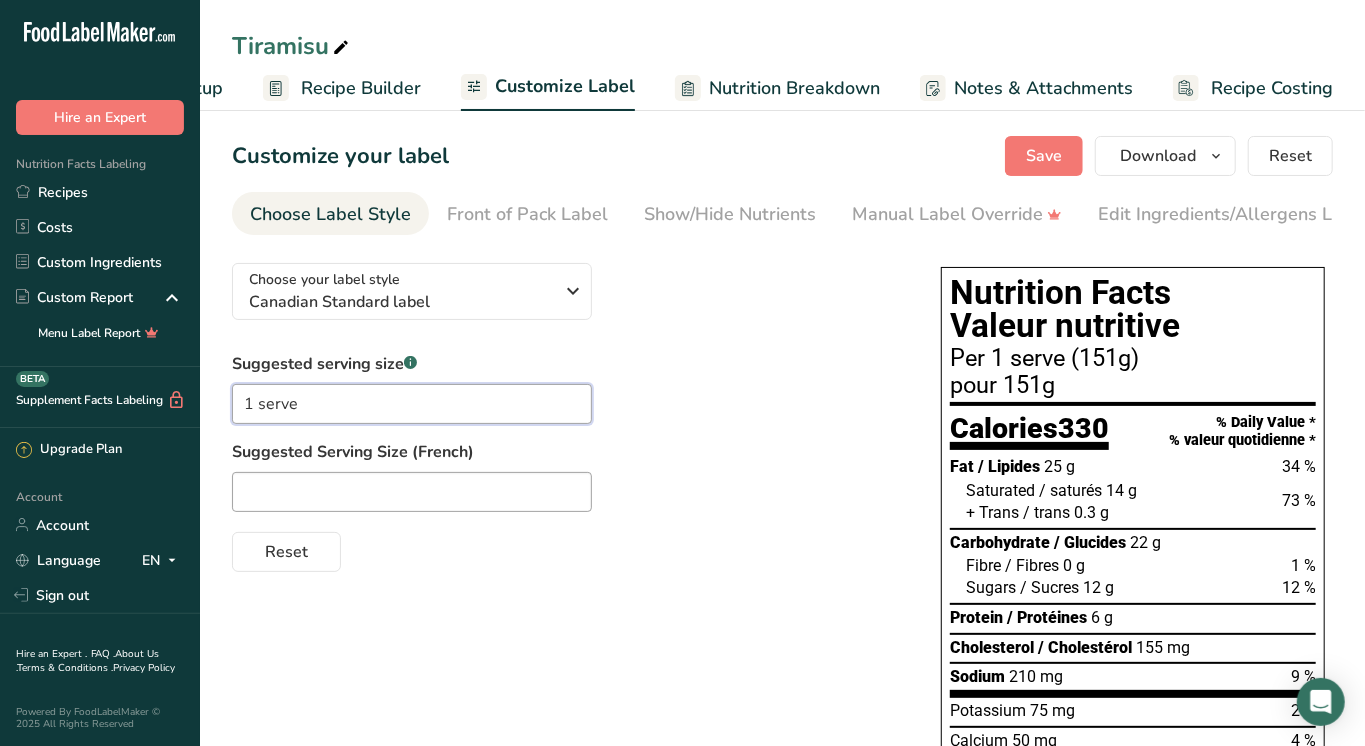 drag, startPoint x: 321, startPoint y: 425, endPoint x: 202, endPoint y: 414, distance: 119.507324 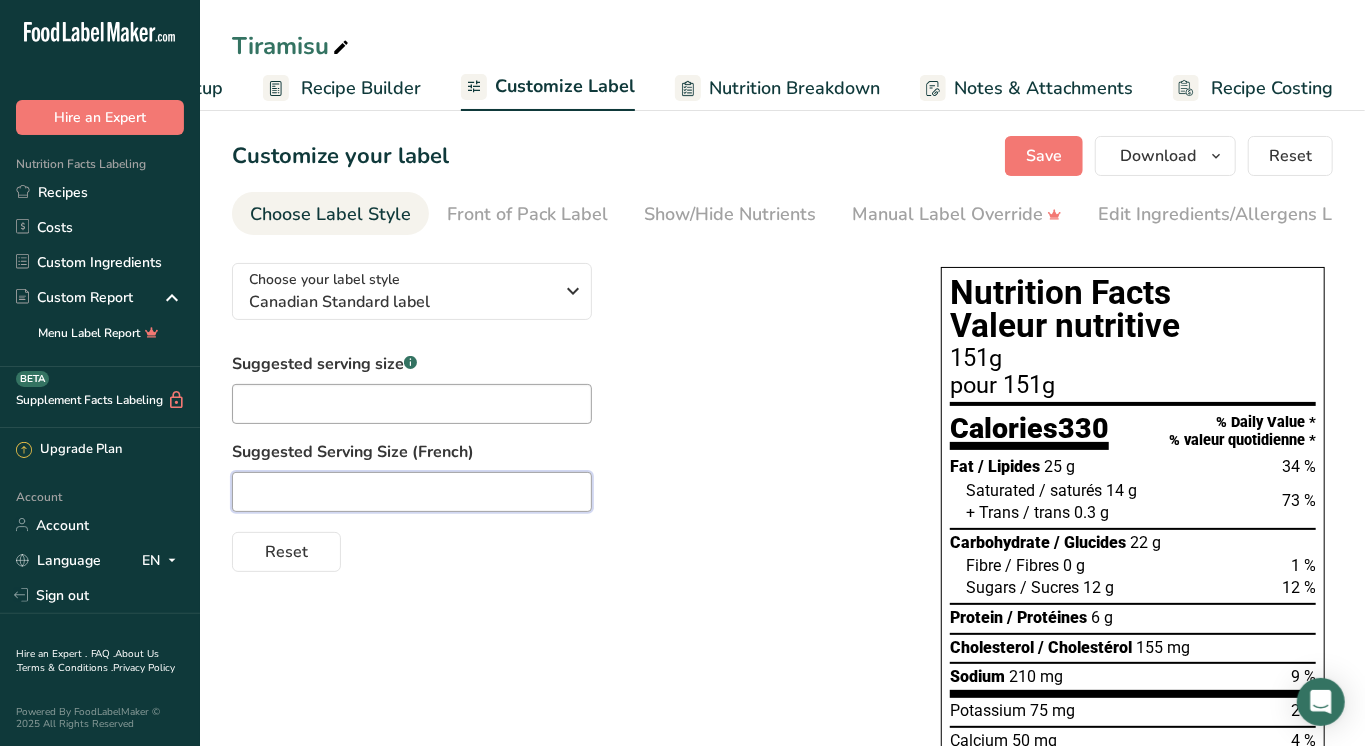 click at bounding box center (412, 492) 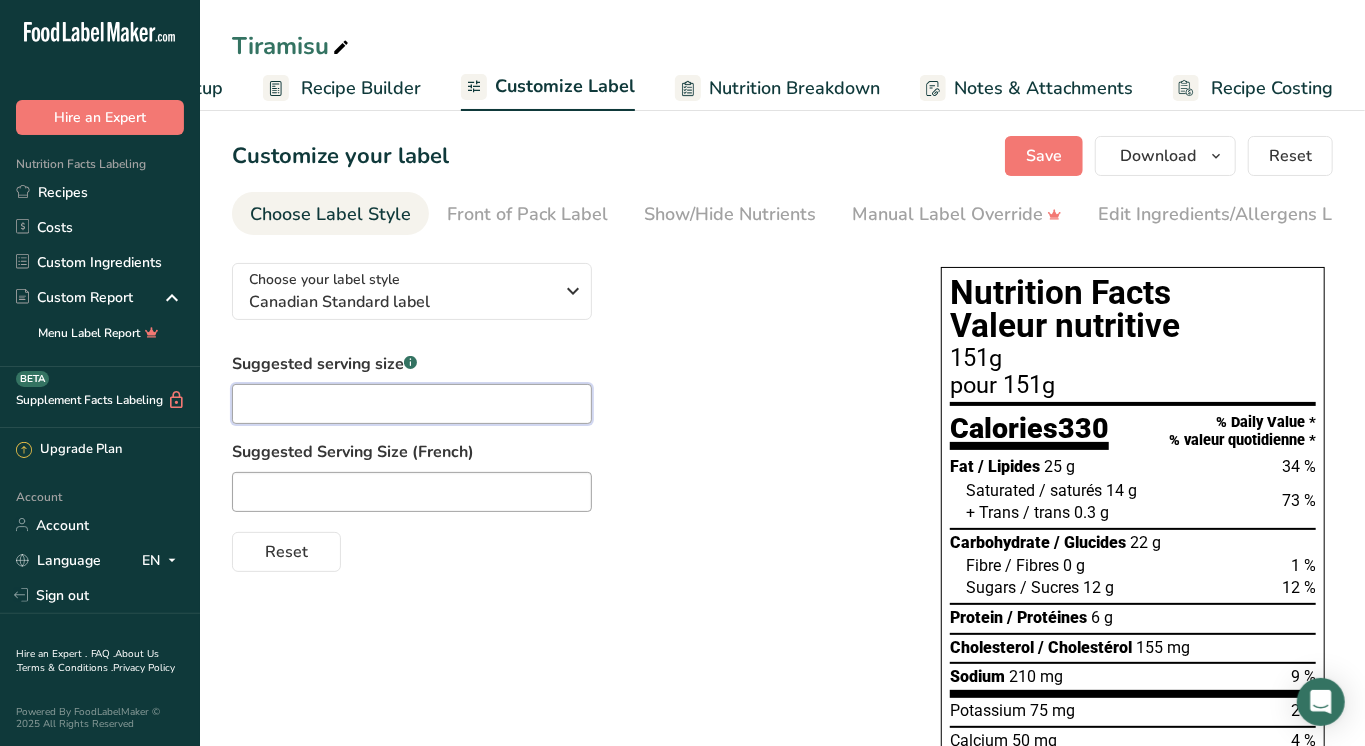click at bounding box center [412, 404] 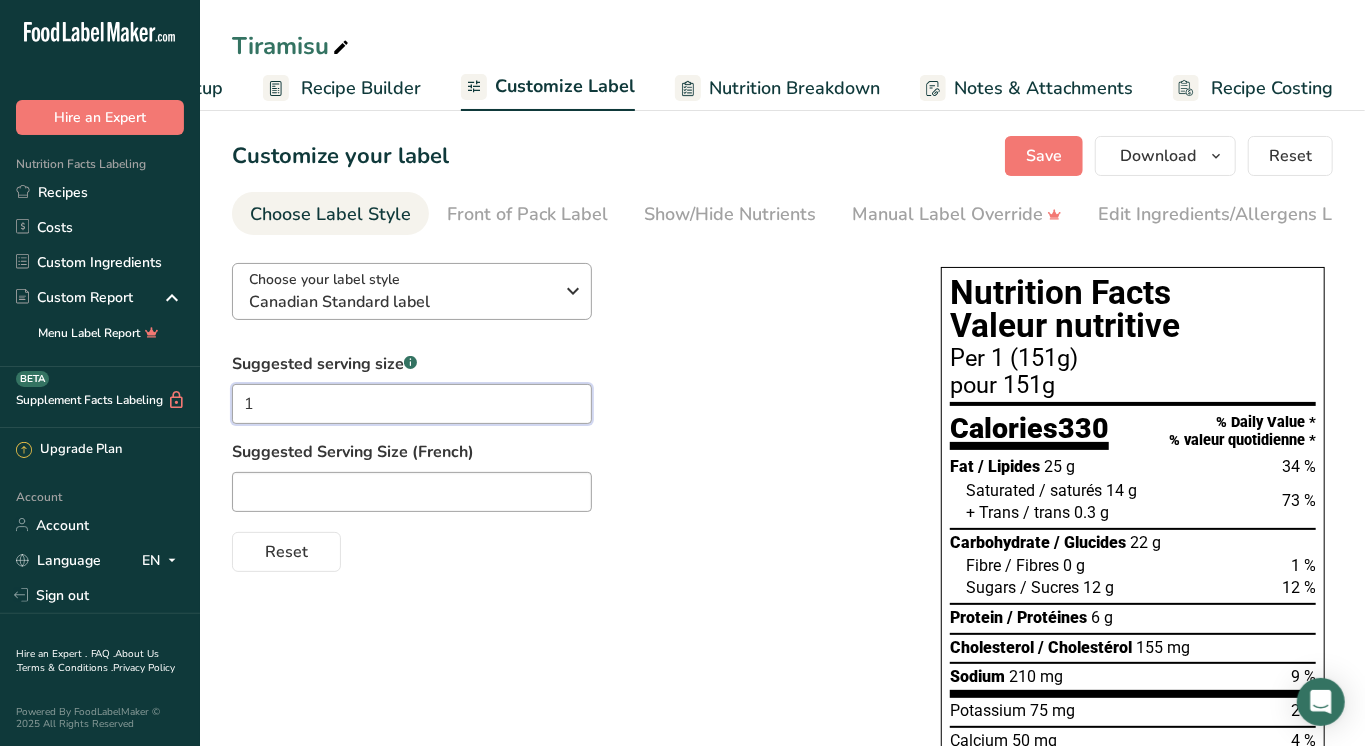 type on "1" 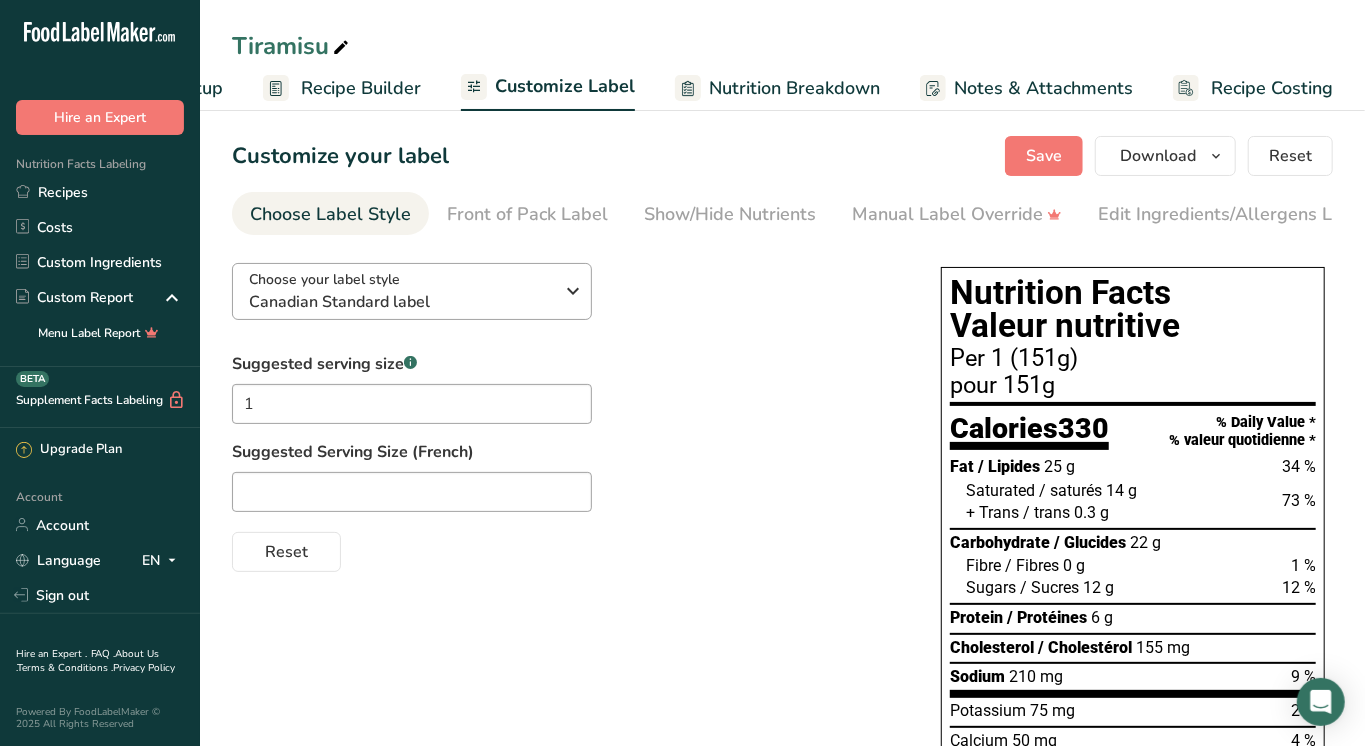 click on "Choose your label style
Canadian Standard label" at bounding box center (412, 291) 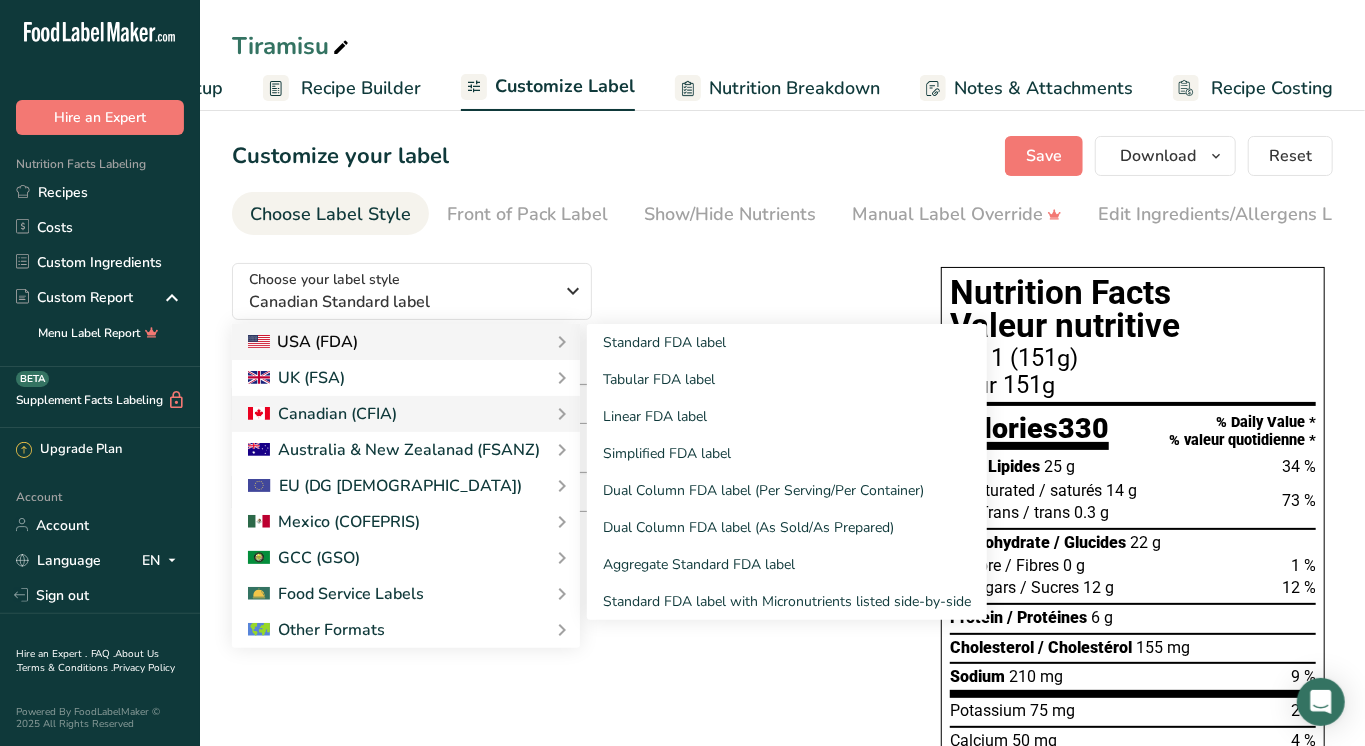 click on "USA (FDA)" at bounding box center (303, 342) 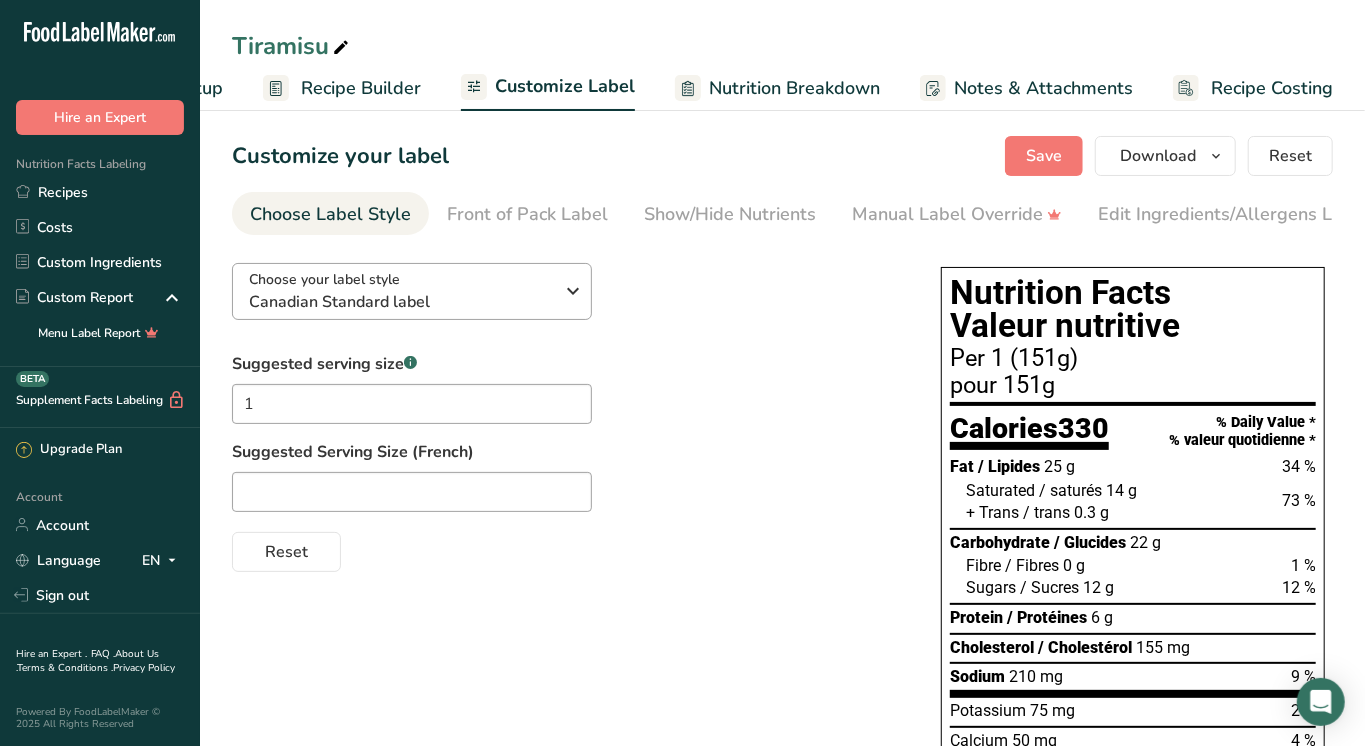 click on "Canadian Standard label" at bounding box center (401, 302) 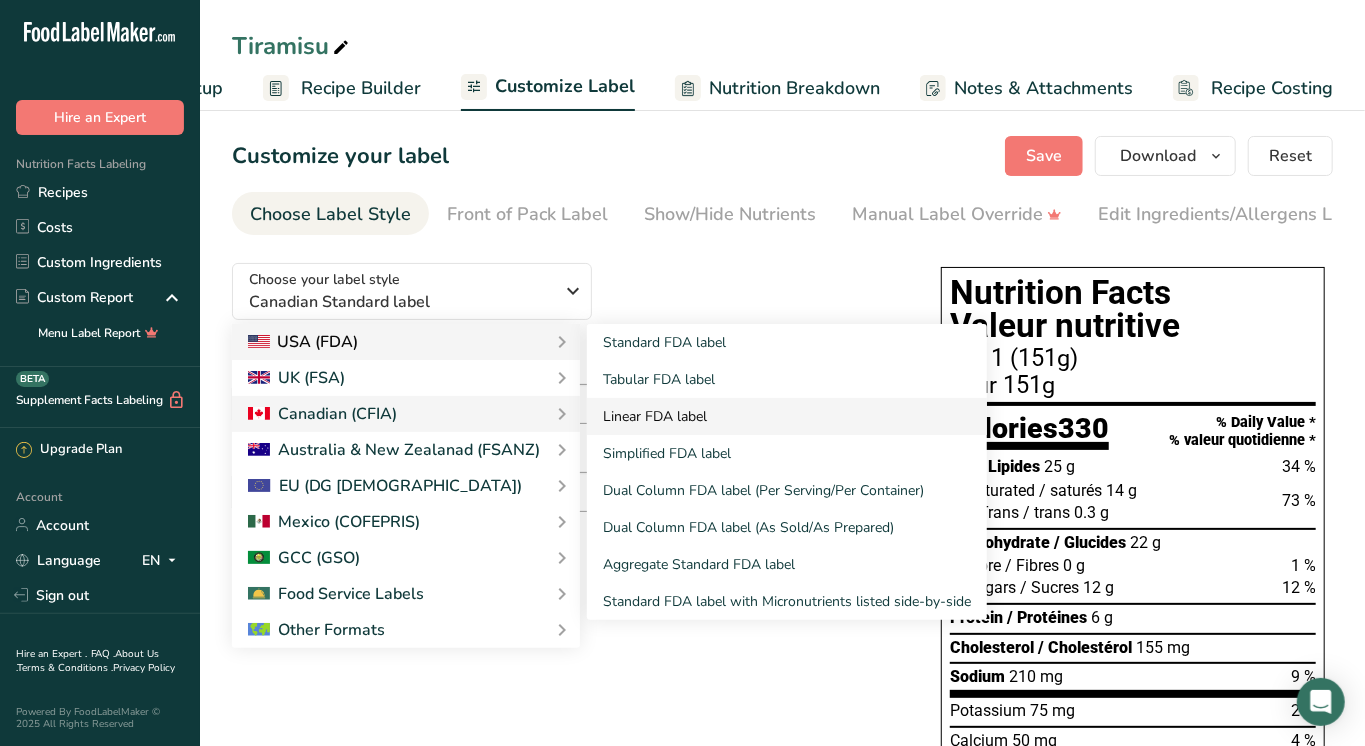 click on "Linear FDA label" at bounding box center [787, 416] 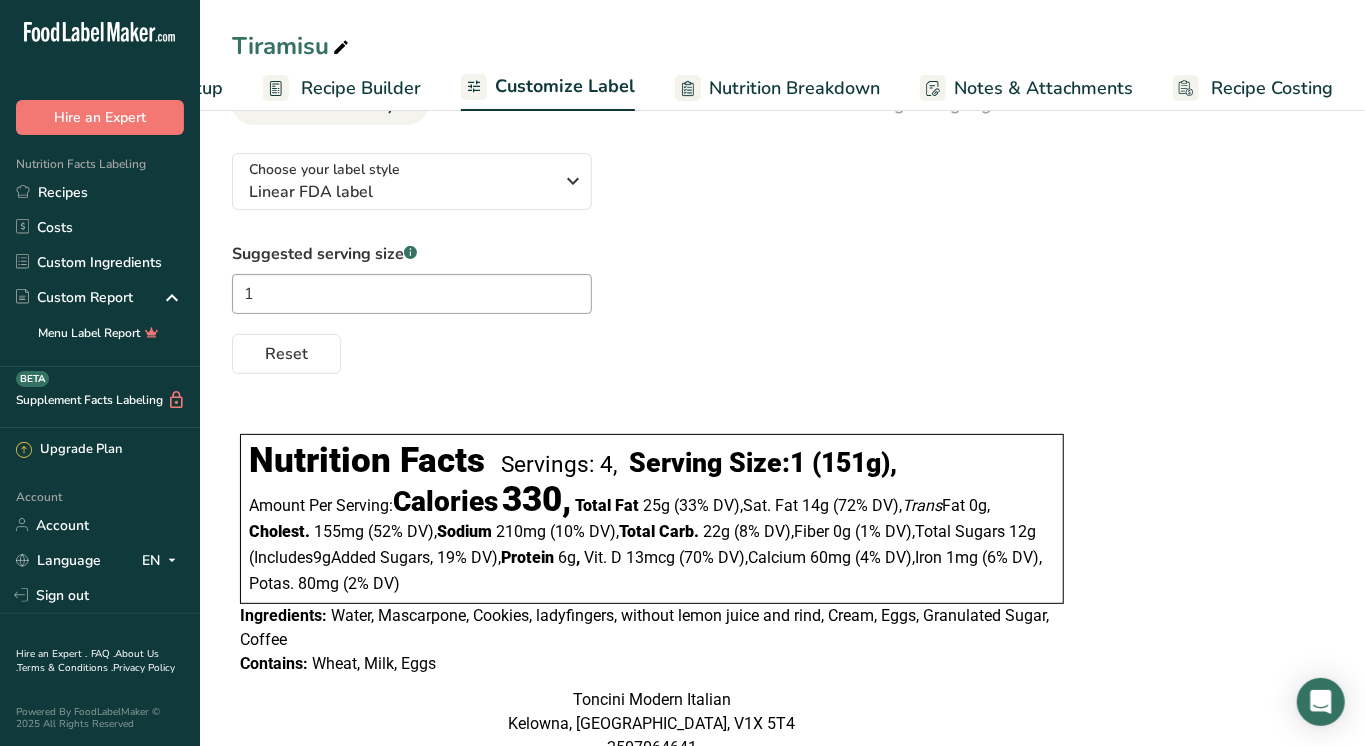 scroll, scrollTop: 142, scrollLeft: 0, axis: vertical 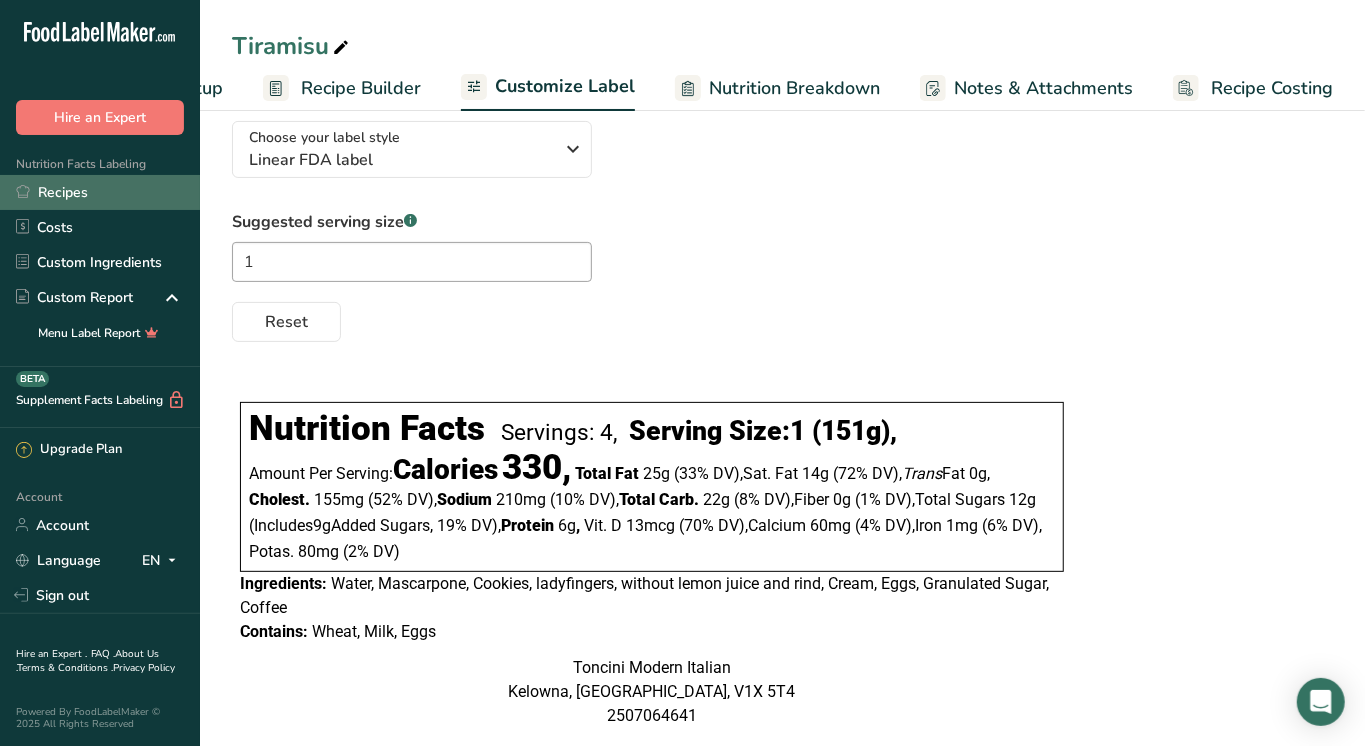 click on "Recipes" at bounding box center [100, 192] 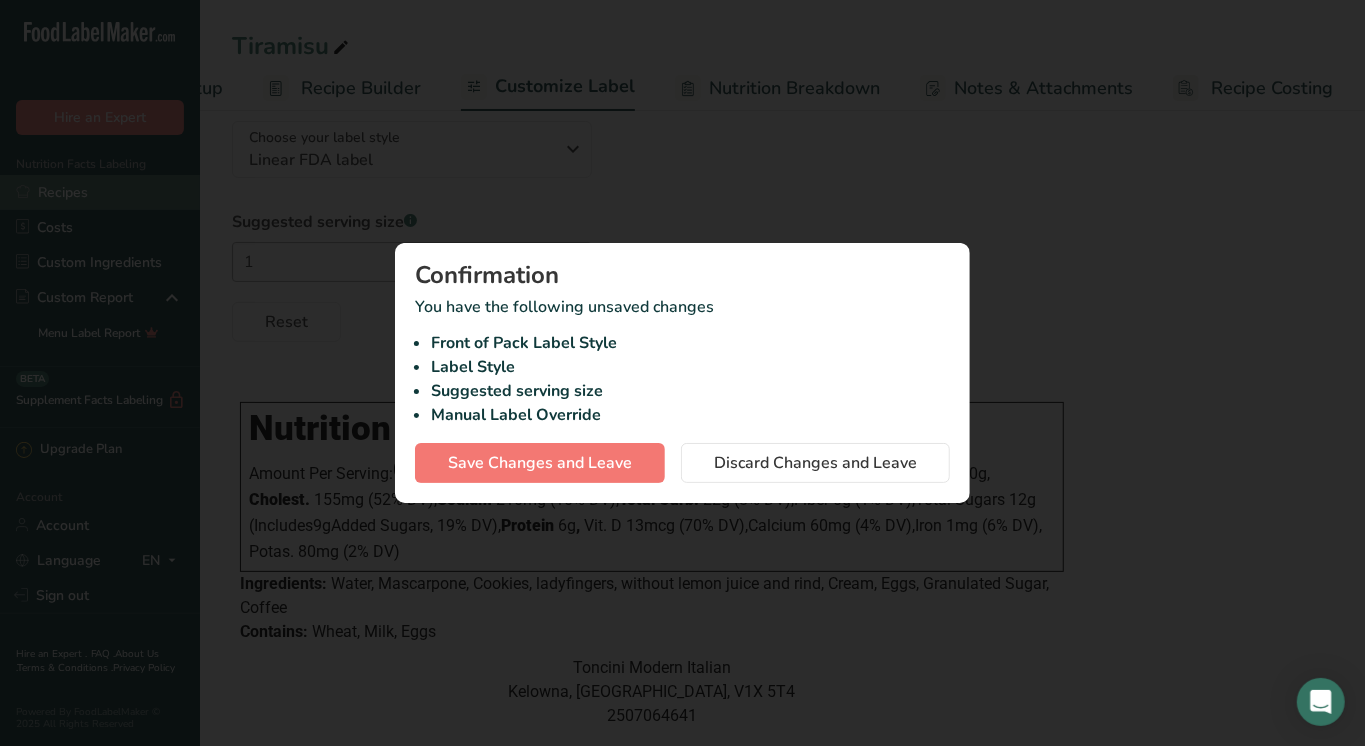 click at bounding box center (682, 373) 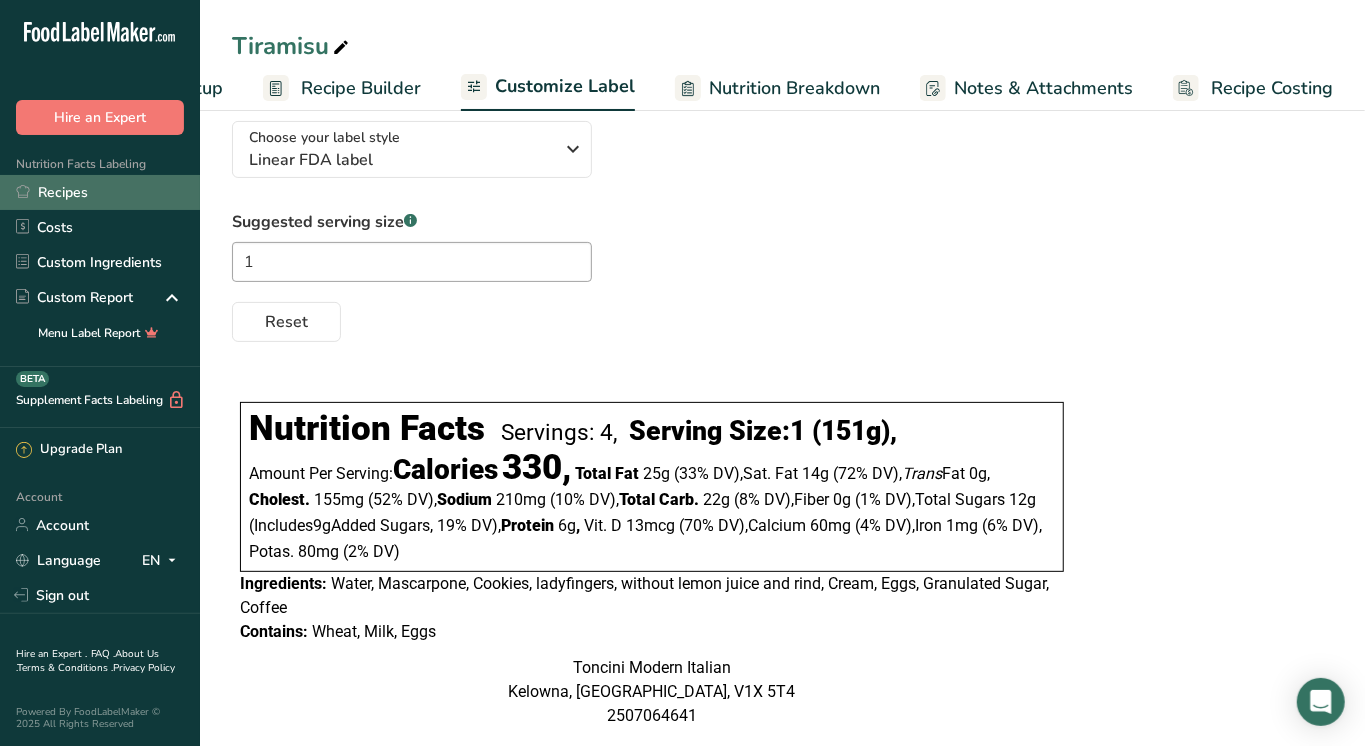 click on "Recipes" at bounding box center (100, 192) 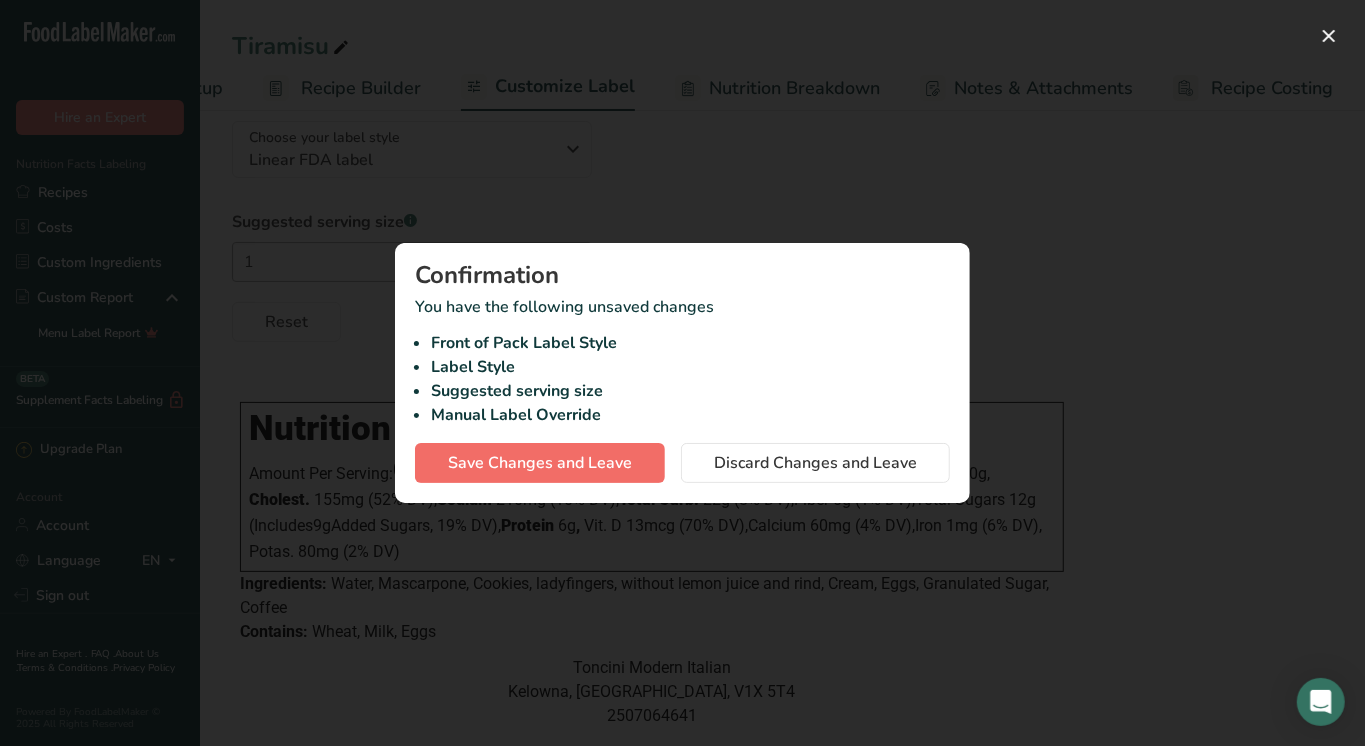 click on "Save Changes and Leave" at bounding box center [540, 463] 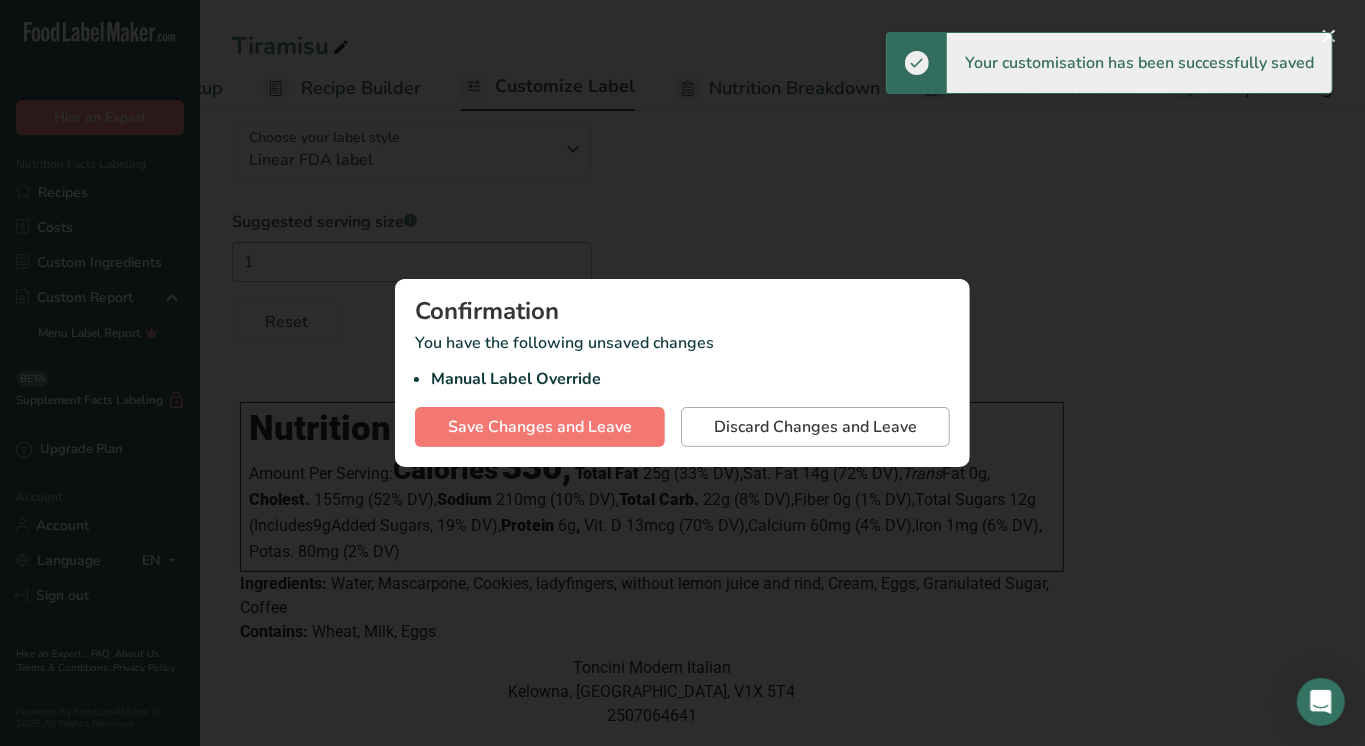 click on "Discard Changes and Leave" at bounding box center [815, 427] 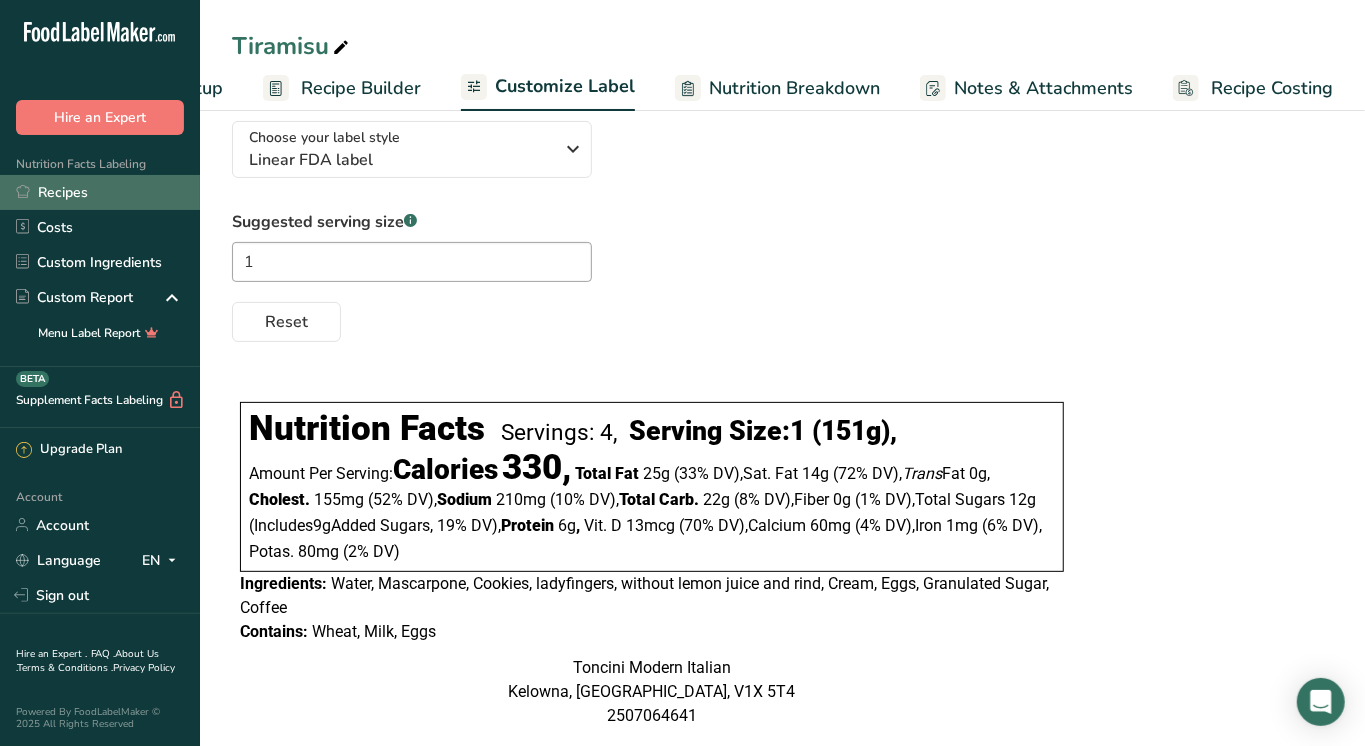 click on "Recipes" at bounding box center [100, 192] 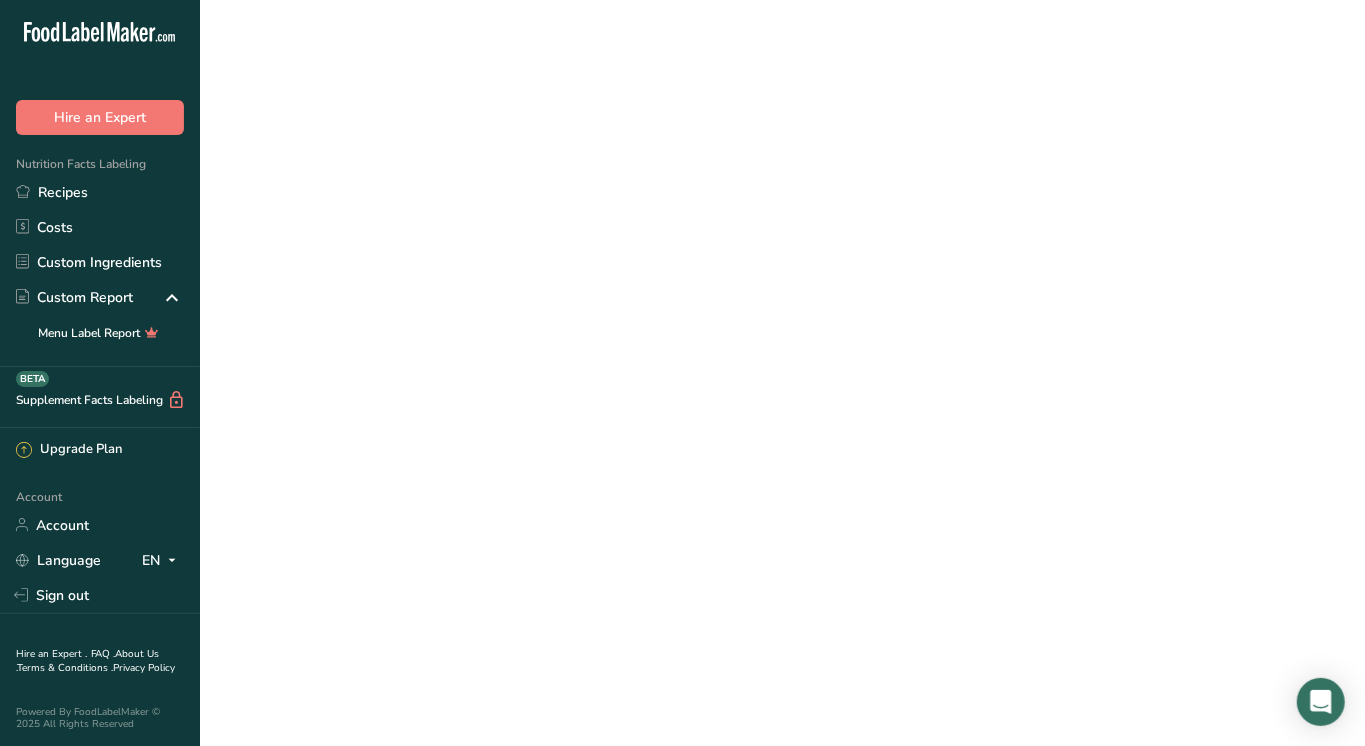 scroll, scrollTop: 0, scrollLeft: 0, axis: both 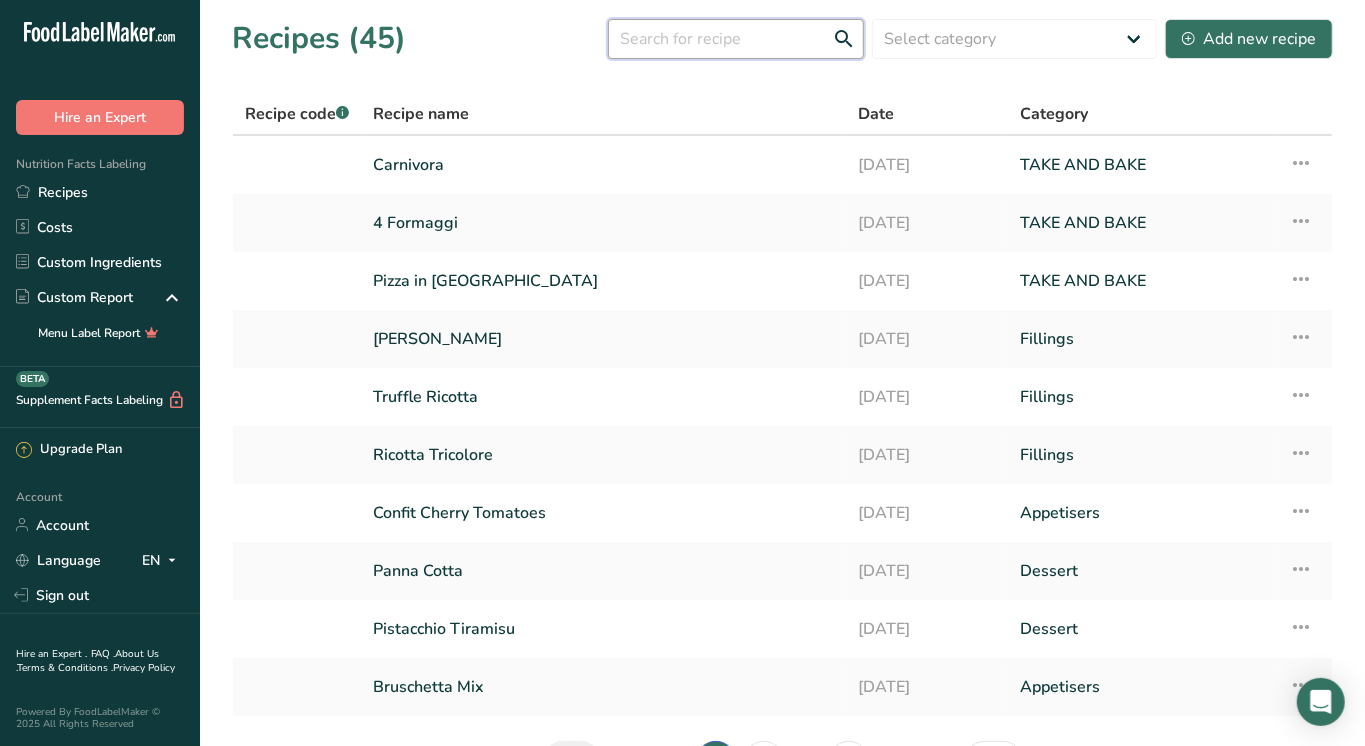 click at bounding box center [736, 39] 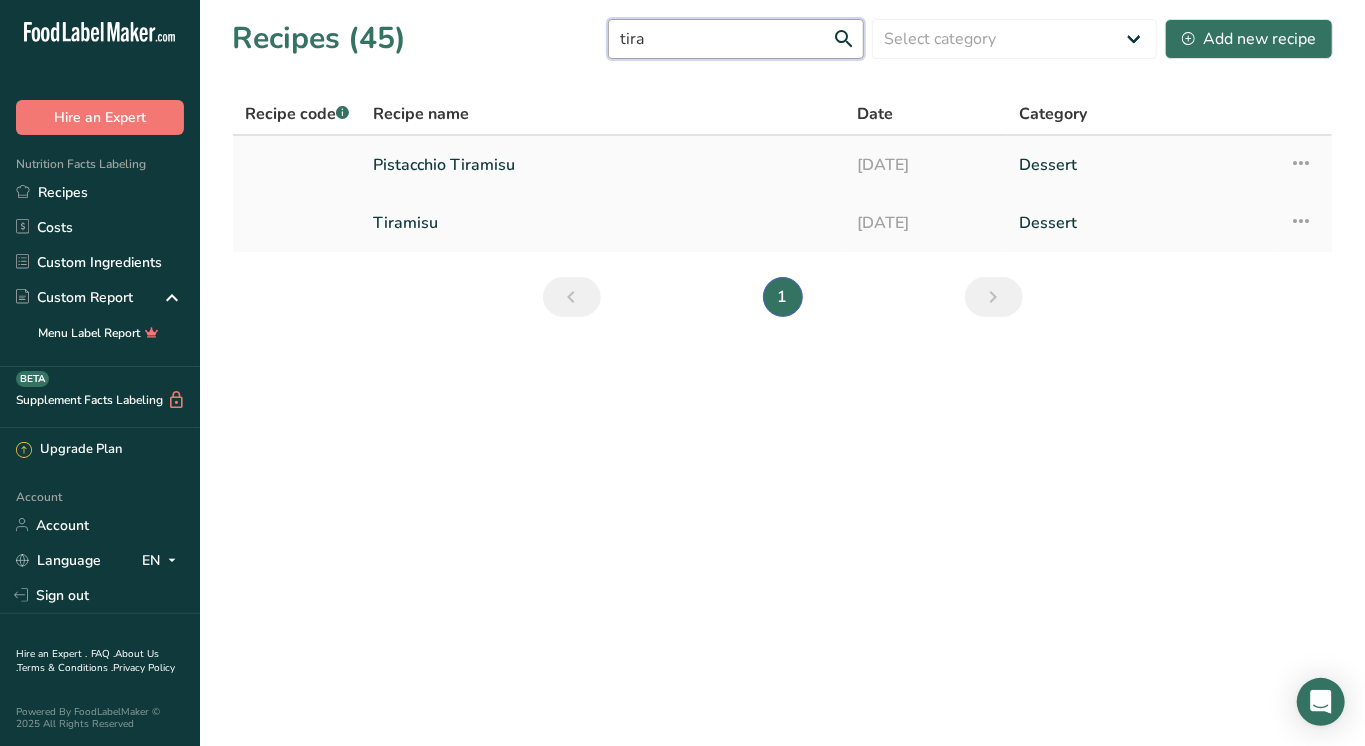 type on "tira" 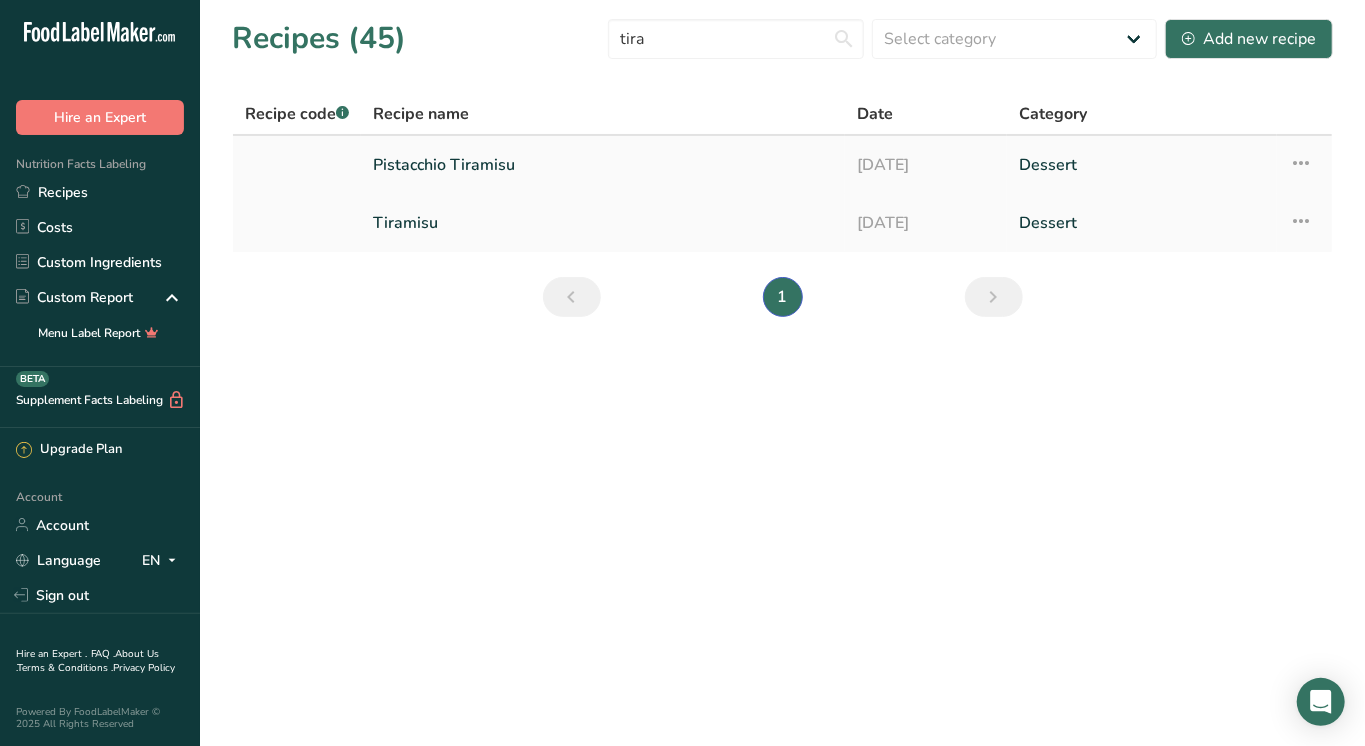 click on "Pistacchio Tiramisu" at bounding box center (603, 165) 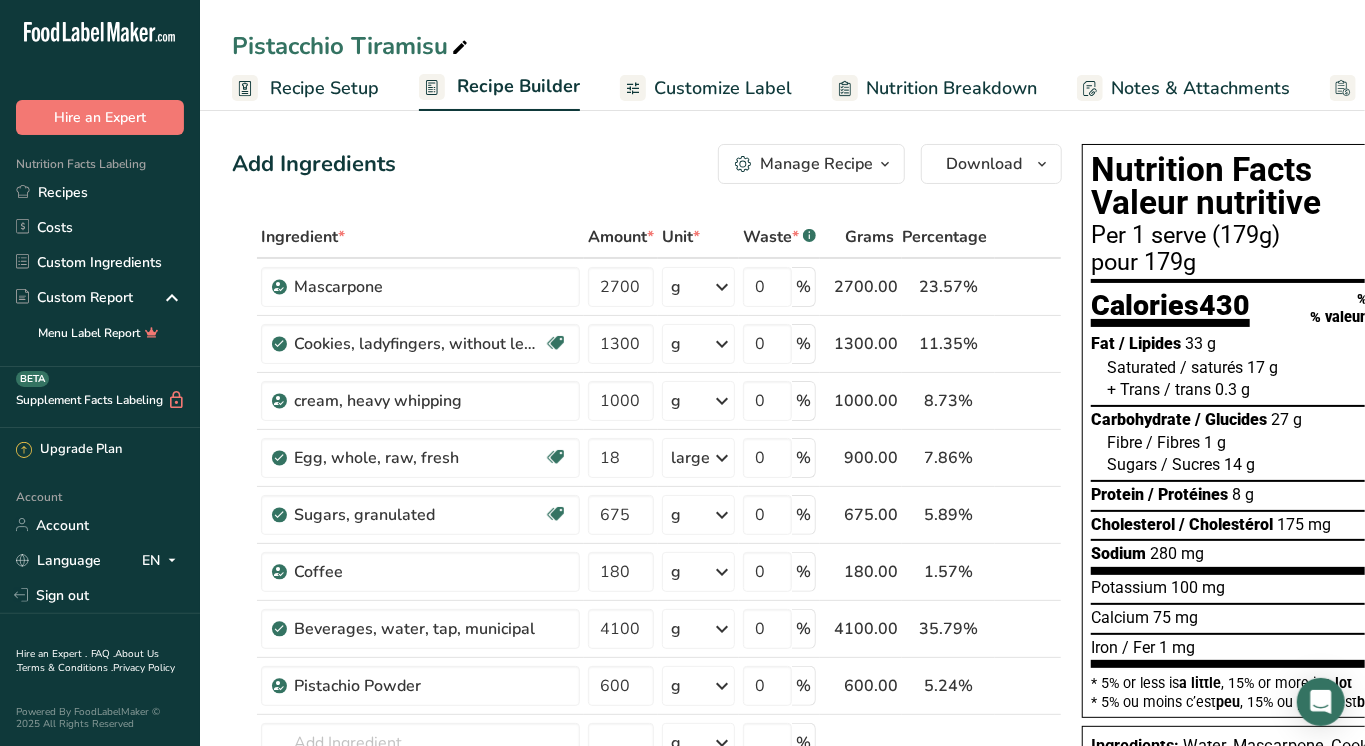 click on "Customize Label" at bounding box center (723, 88) 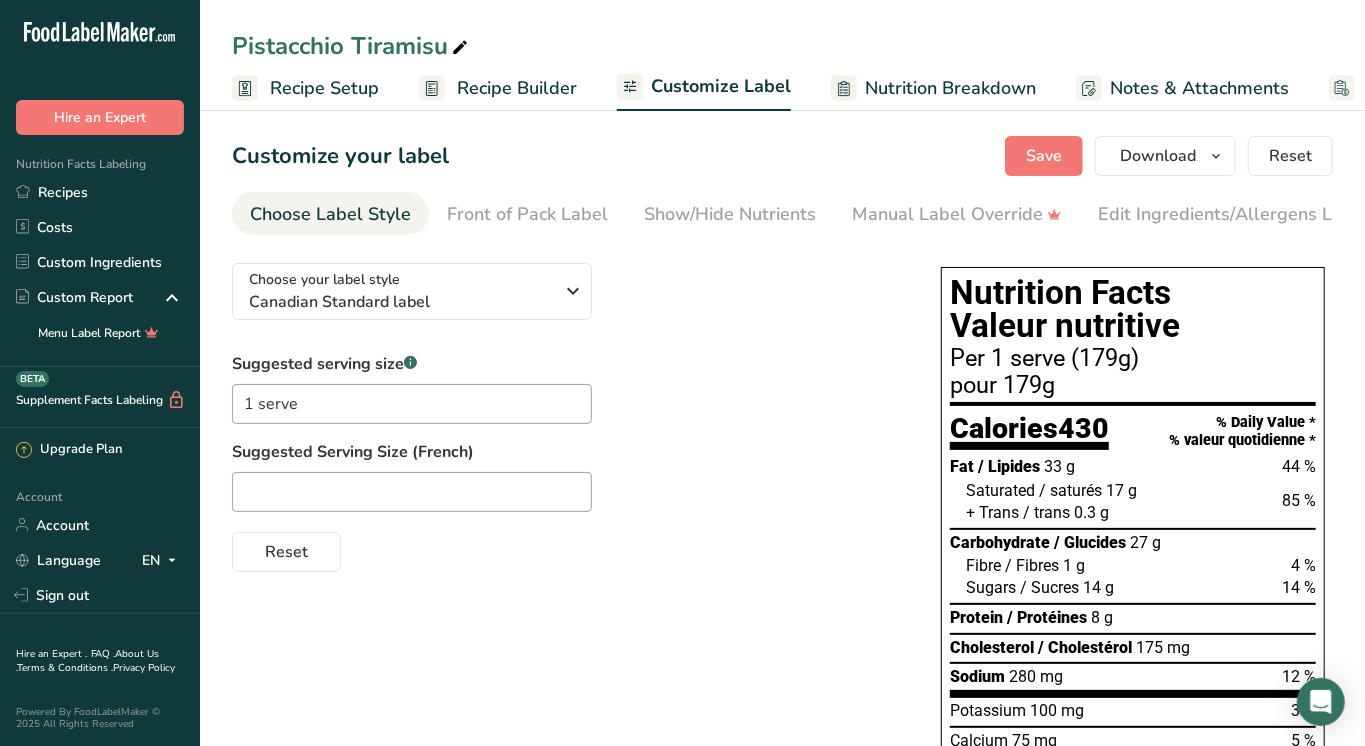 scroll, scrollTop: 0, scrollLeft: 156, axis: horizontal 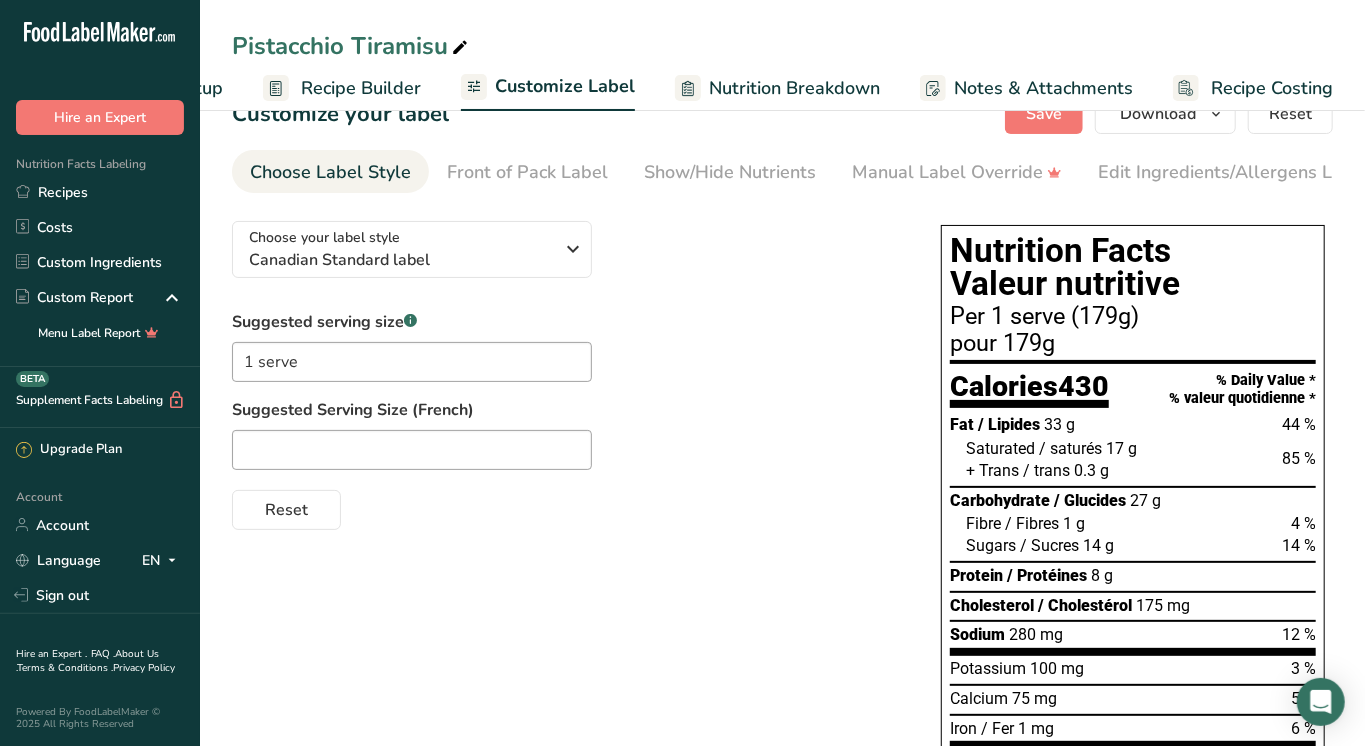 click on "Recipe Builder" at bounding box center [361, 88] 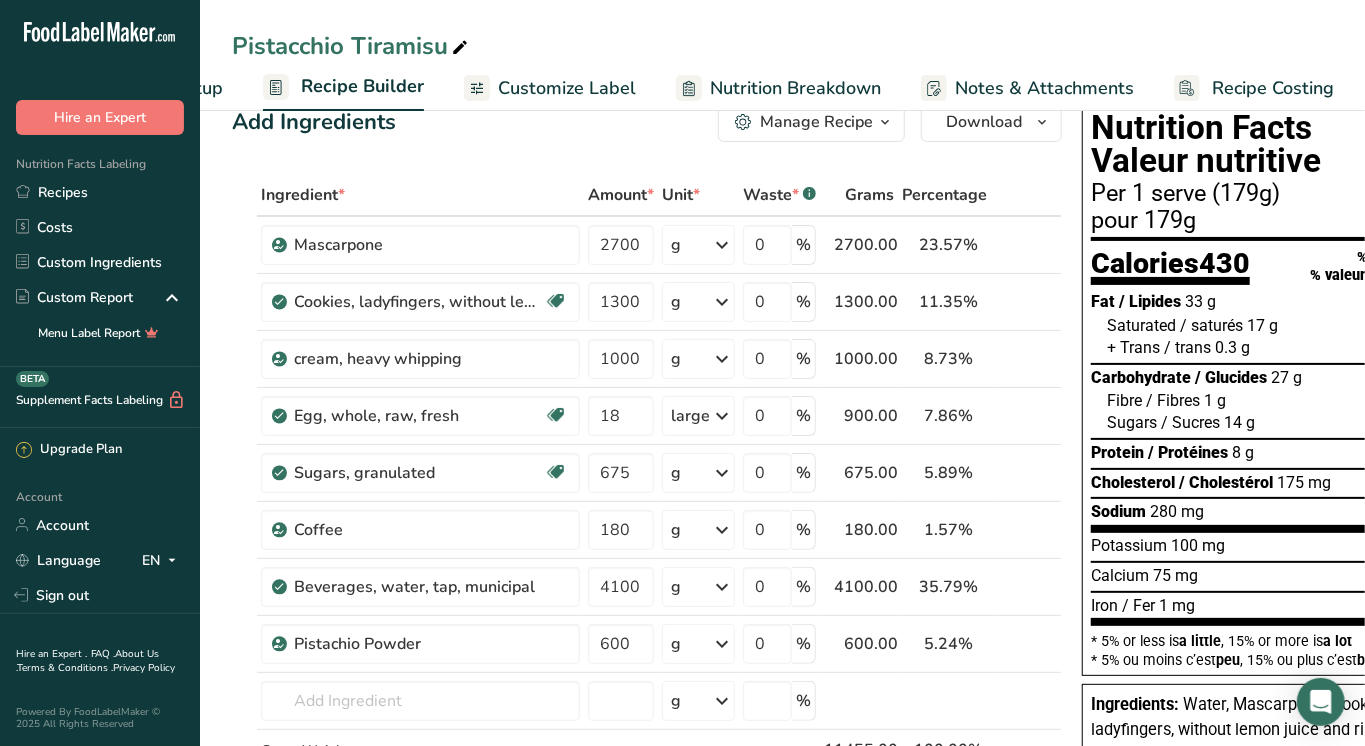 click on "Recipe Setup" at bounding box center (168, 88) 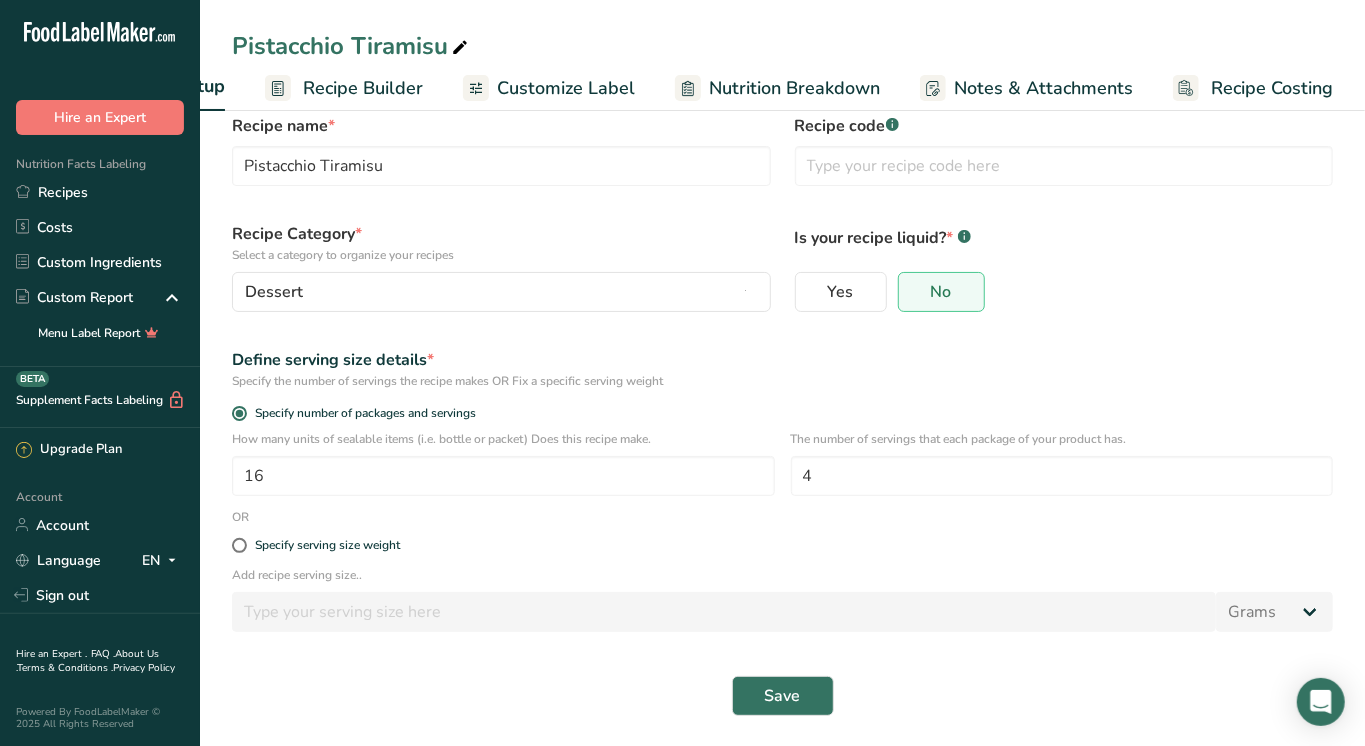 scroll, scrollTop: 40, scrollLeft: 0, axis: vertical 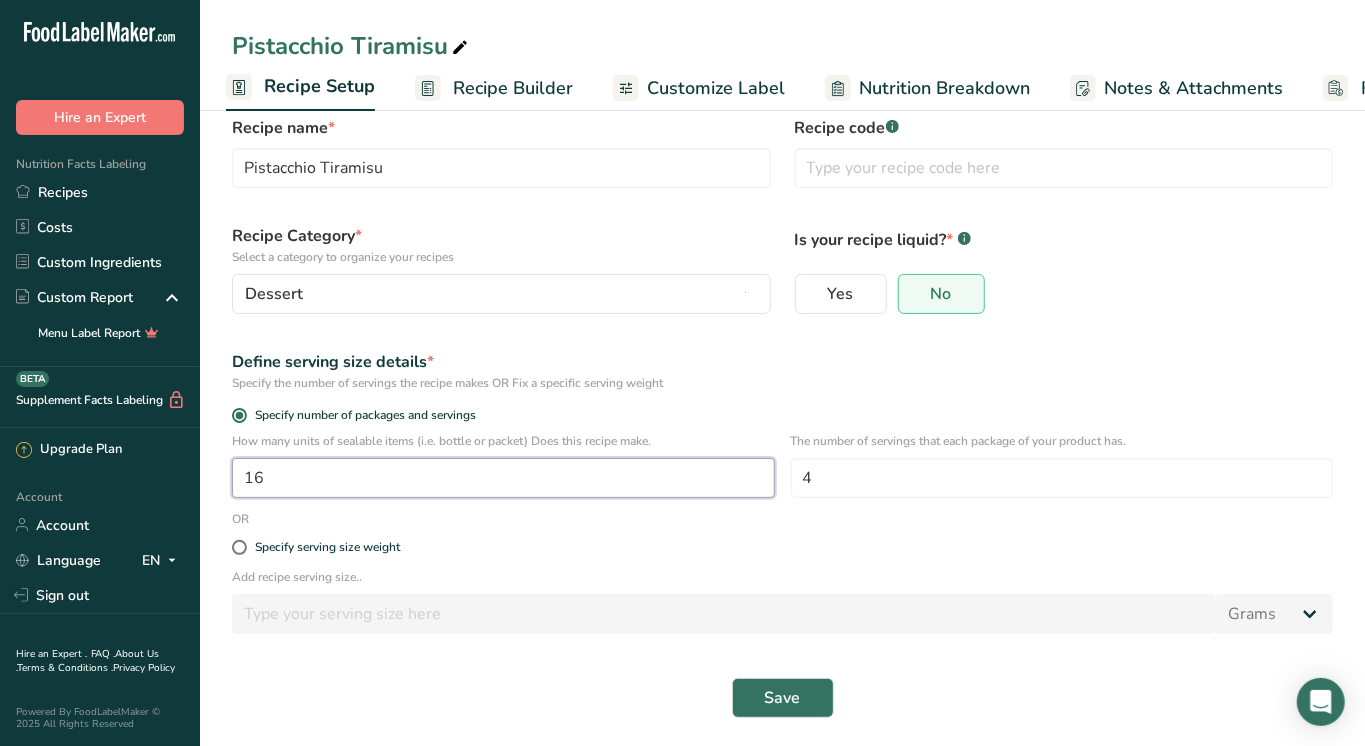 drag, startPoint x: 353, startPoint y: 482, endPoint x: 184, endPoint y: 482, distance: 169 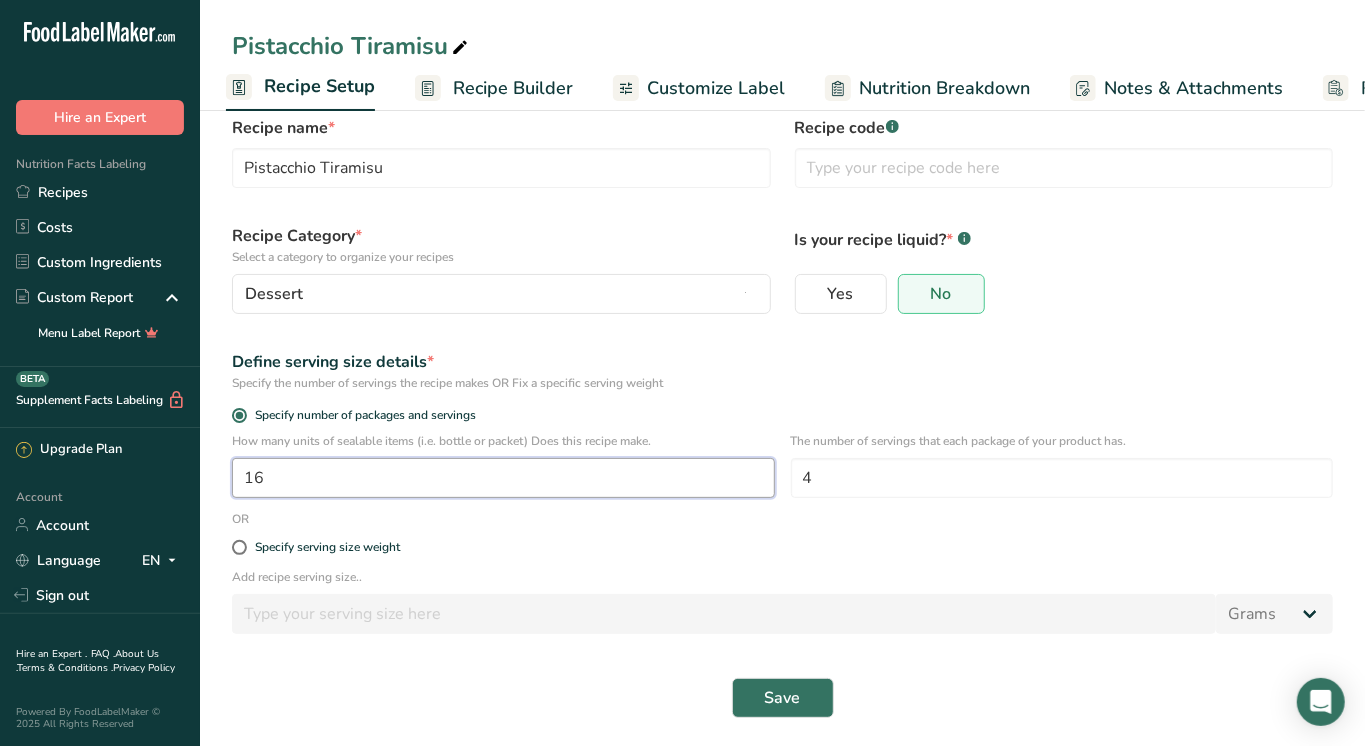 click on ".a-20{fill:#fff;}
Hire an Expert
Nutrition Facts Labeling
Recipes
Costs
Custom Ingredients
Custom Report
Menu Label Report
Supplement Facts Labeling
BETA
Upgrade Plan
Account
Account
Language
EN
English
Spanish
Sign out
Hire an Expert .
FAQ .
About Us .
Terms & Conditions .
Privacy Policy
Powered By FoodLabelMaker ©   2025 All Rights Reserved" at bounding box center (682, 355) 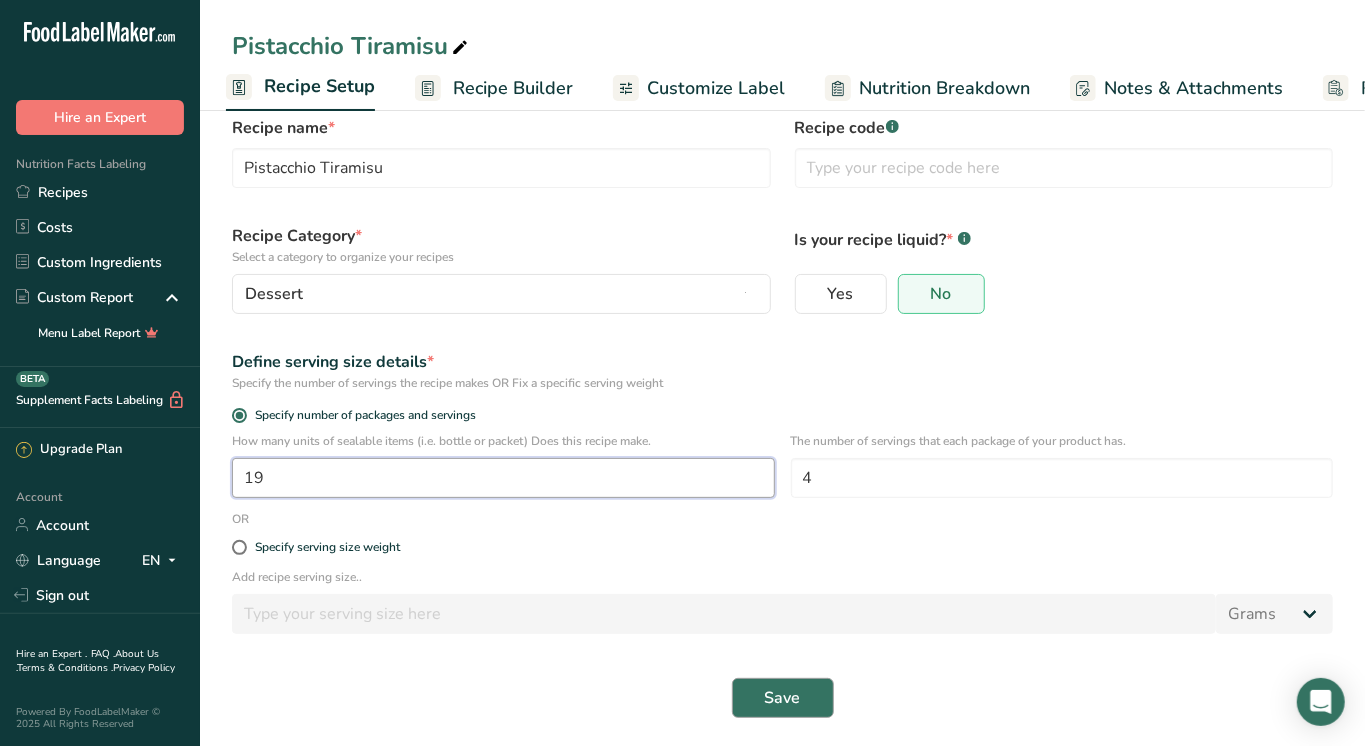 type on "19" 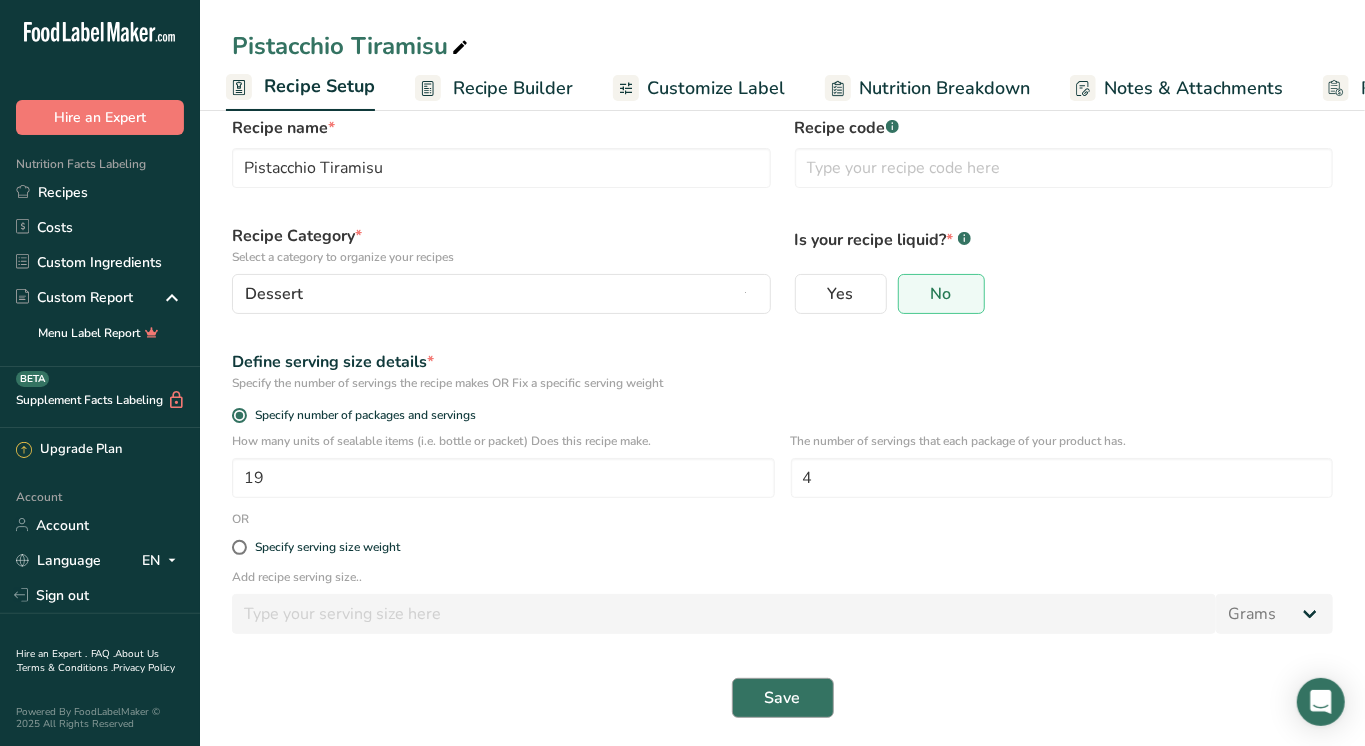 click on "Save" at bounding box center (783, 698) 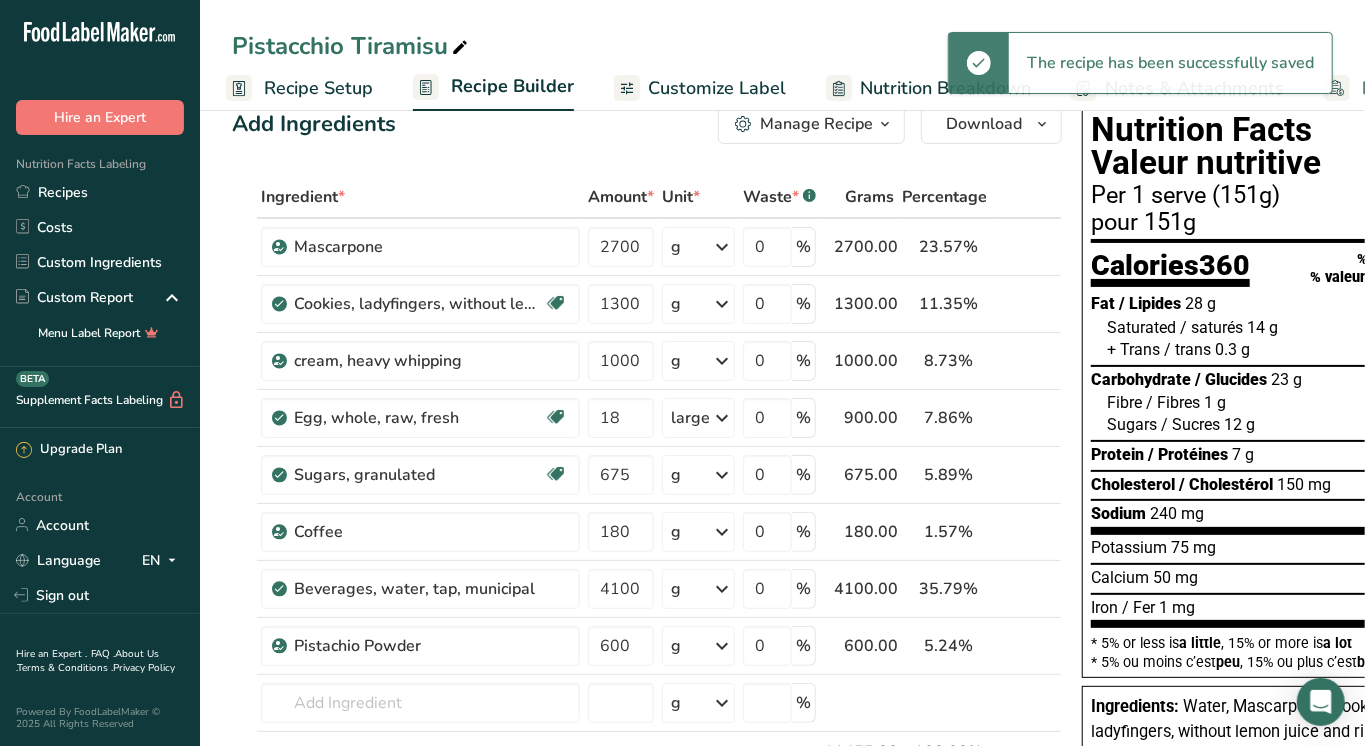 click on "Customize Label" at bounding box center (717, 88) 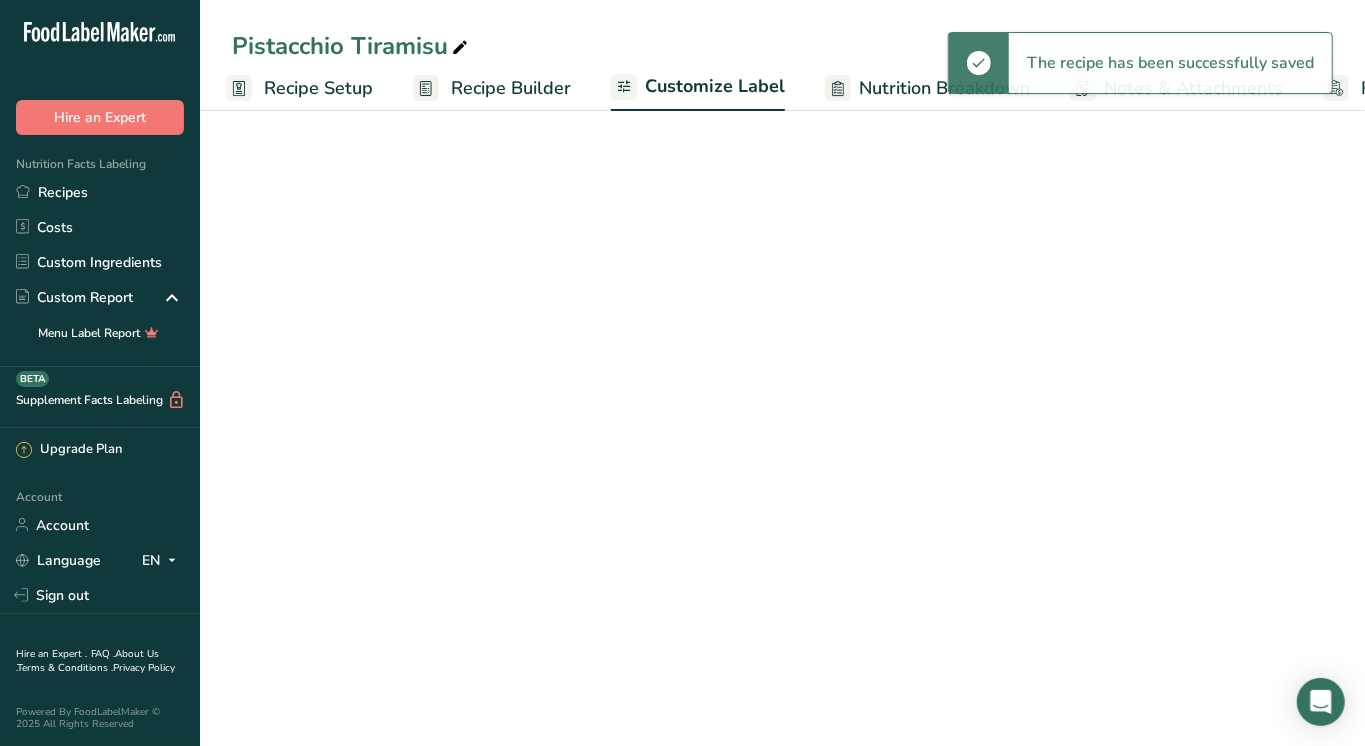 click on "Customize Label" at bounding box center [715, 86] 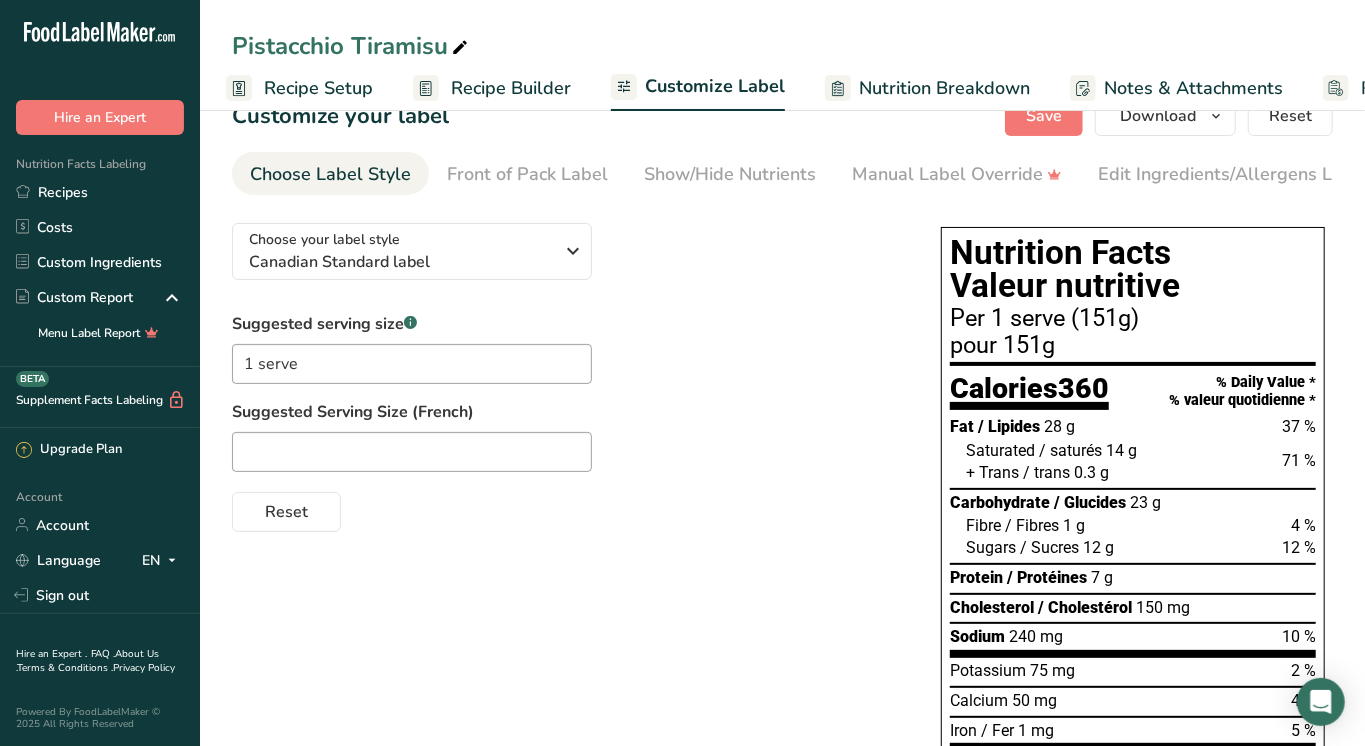 scroll, scrollTop: 0, scrollLeft: 156, axis: horizontal 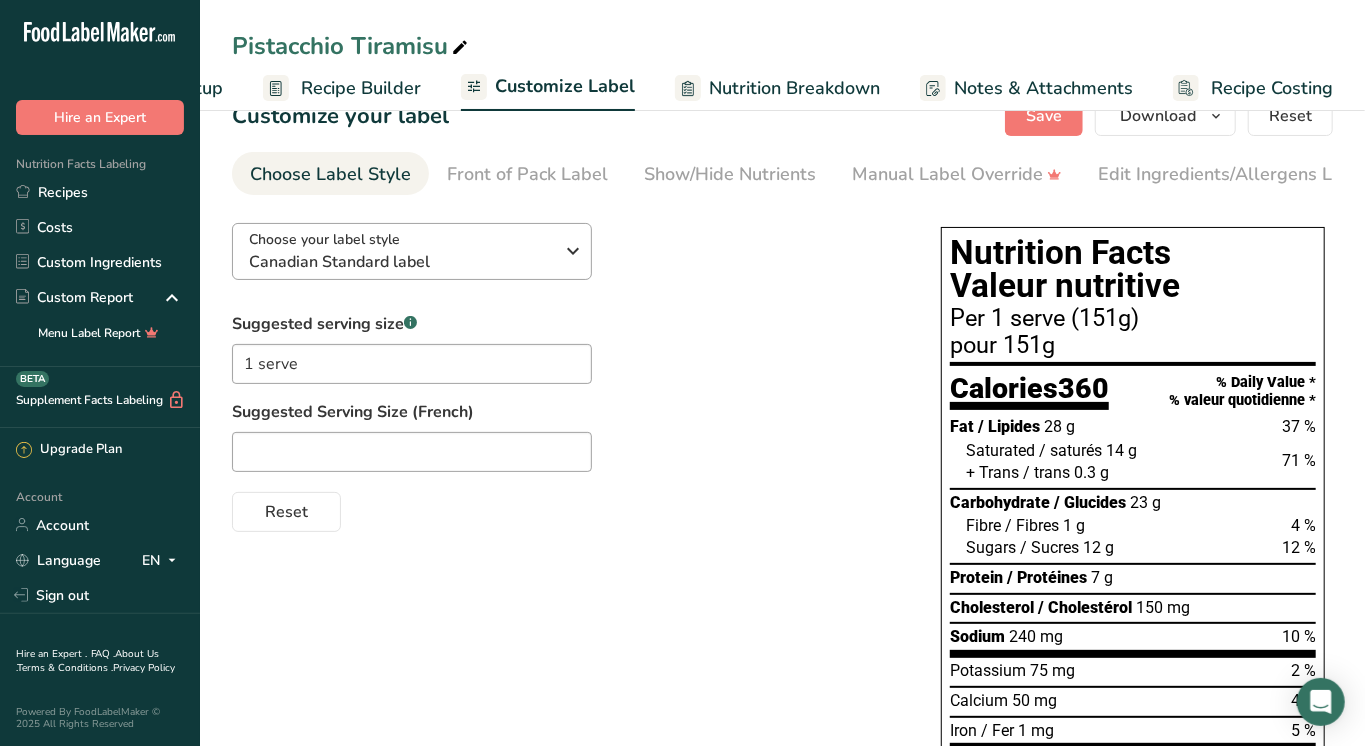 click on "Choose your label style" at bounding box center (324, 239) 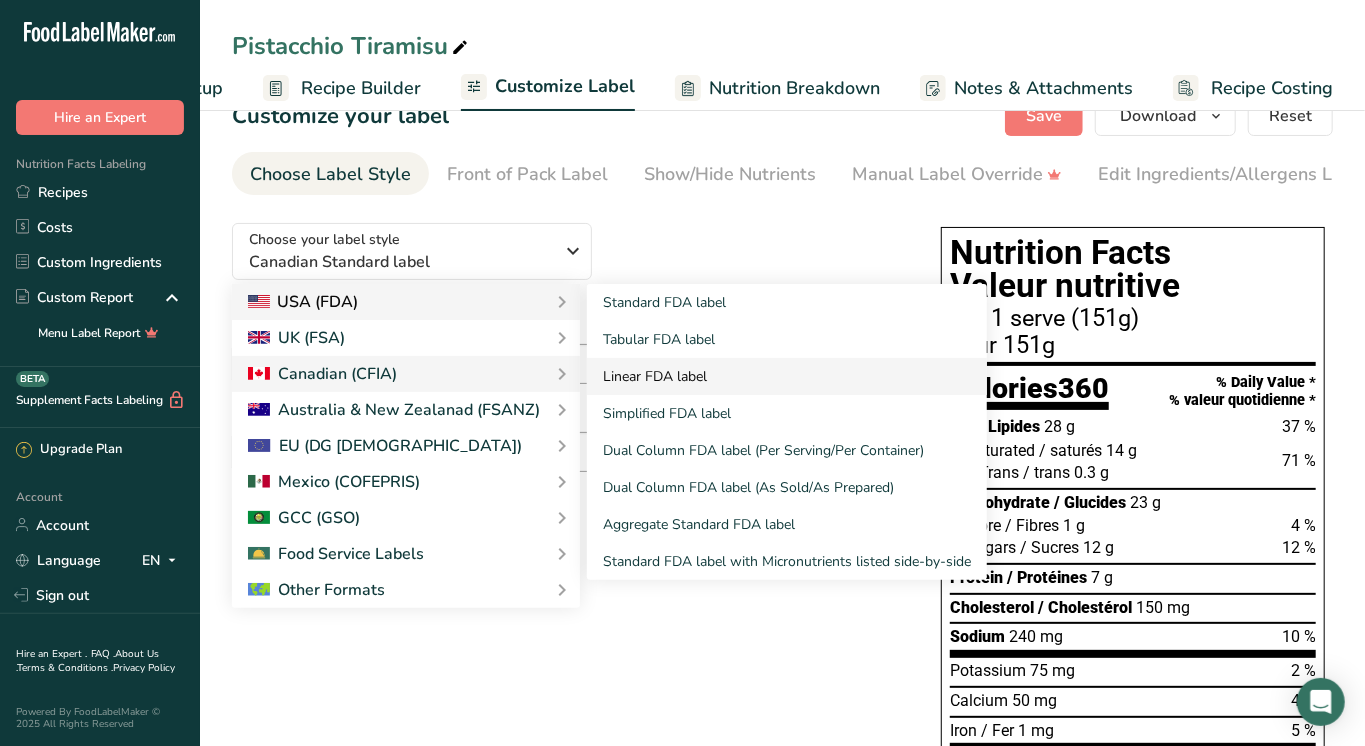 click on "Linear FDA label" at bounding box center (787, 376) 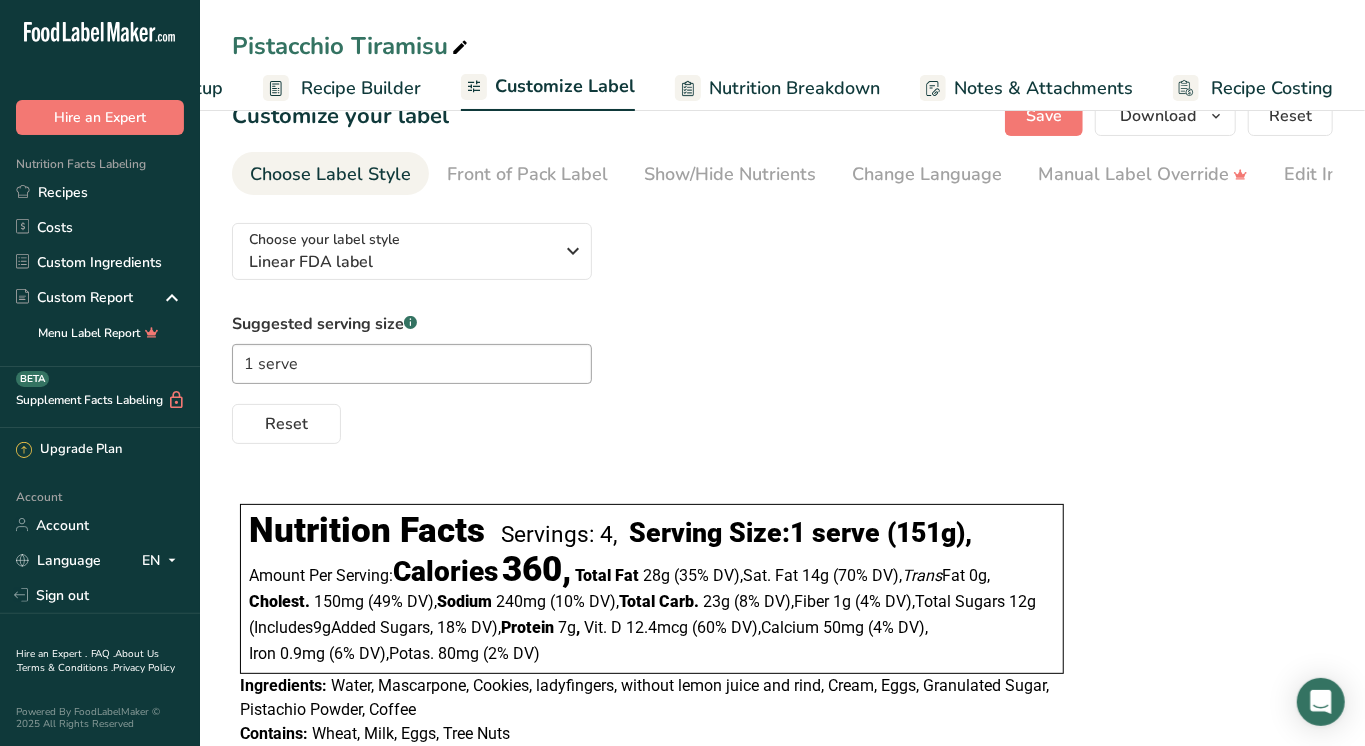scroll, scrollTop: 177, scrollLeft: 0, axis: vertical 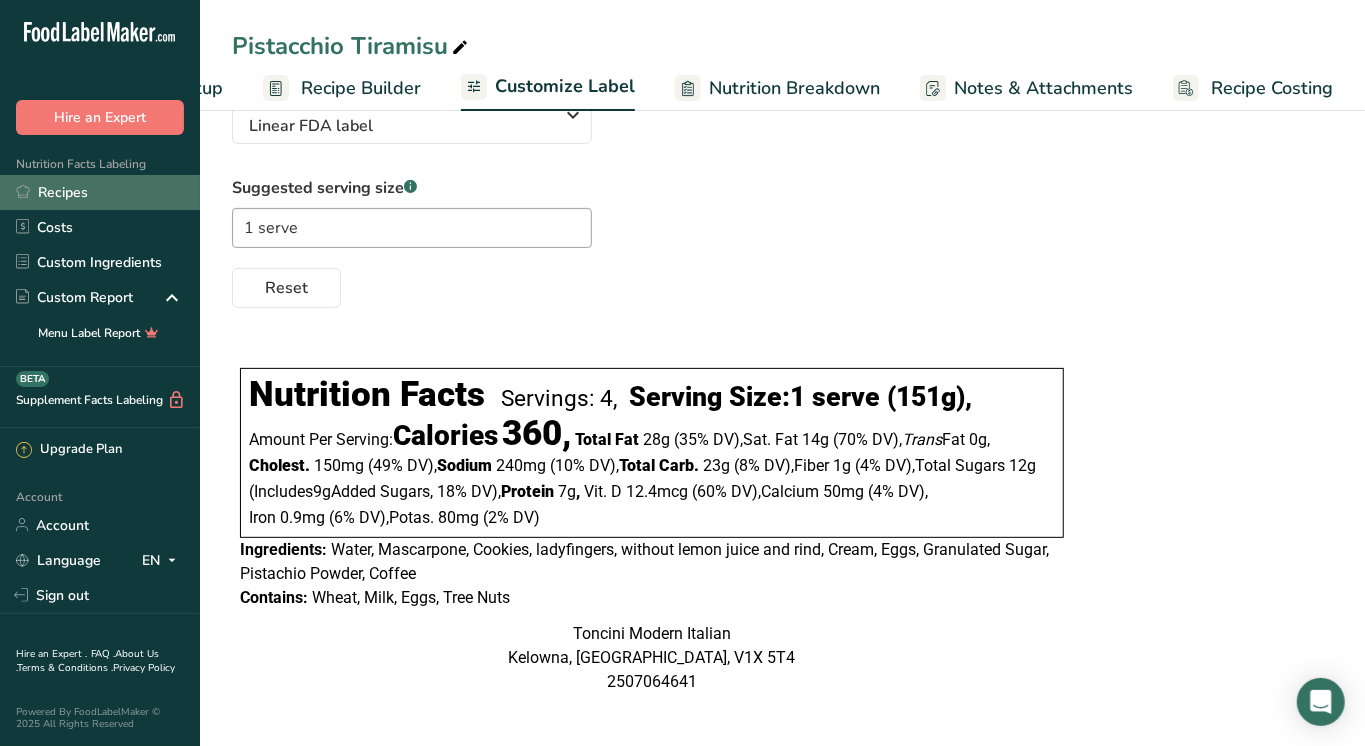 click on "Recipes" at bounding box center [100, 192] 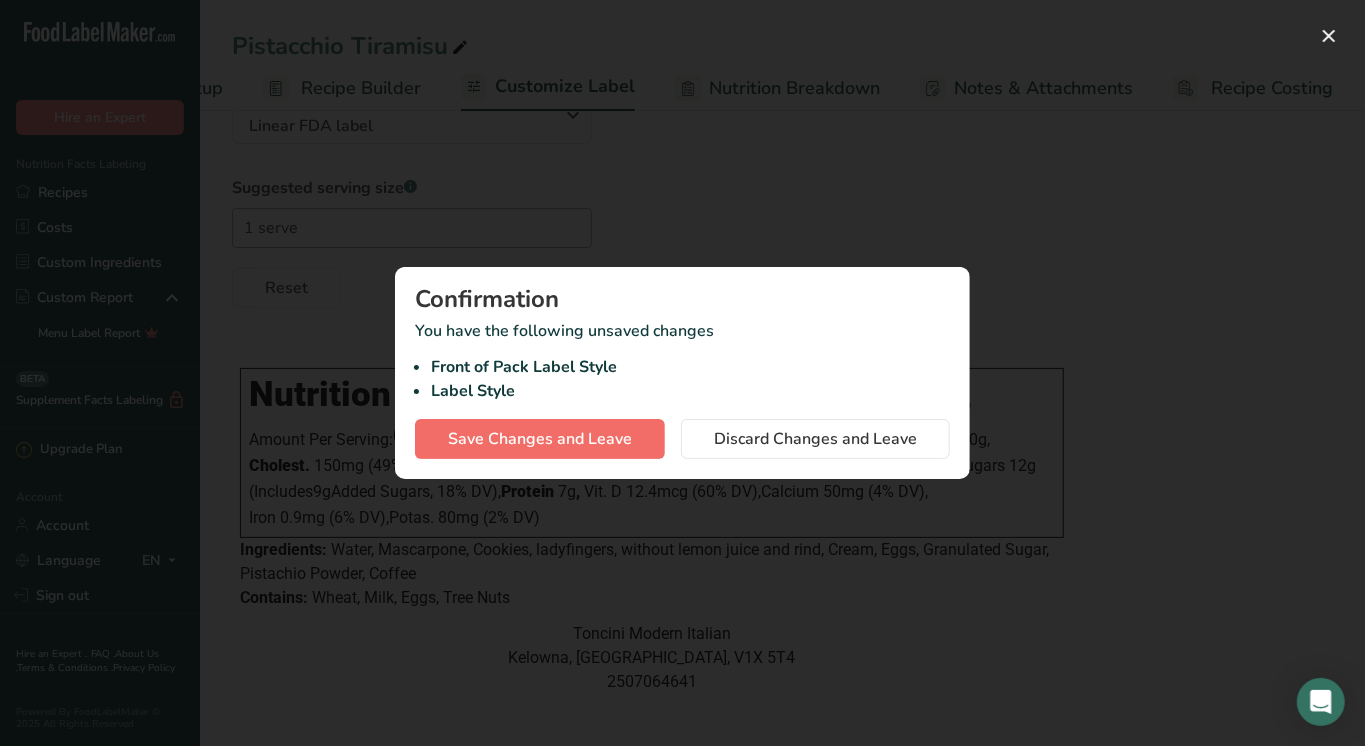 click on "Save Changes and Leave" at bounding box center (540, 439) 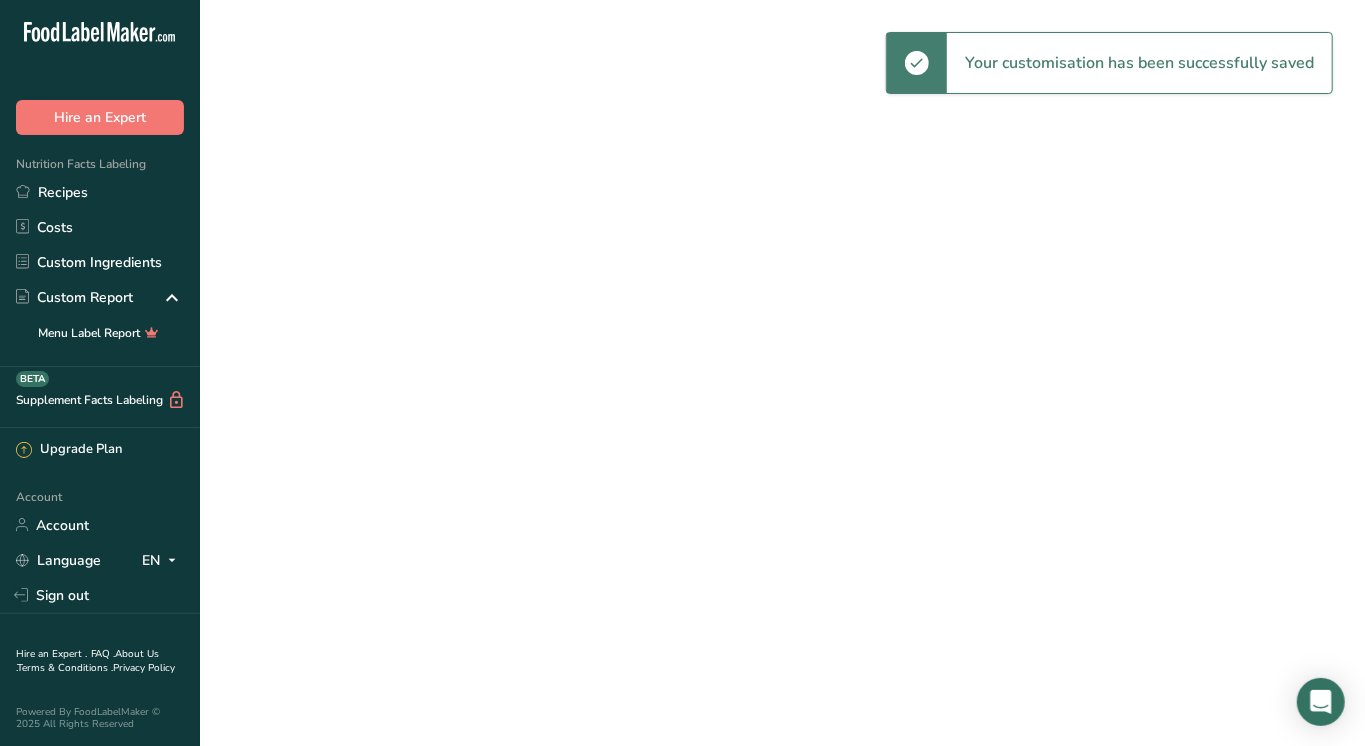 scroll, scrollTop: 0, scrollLeft: 0, axis: both 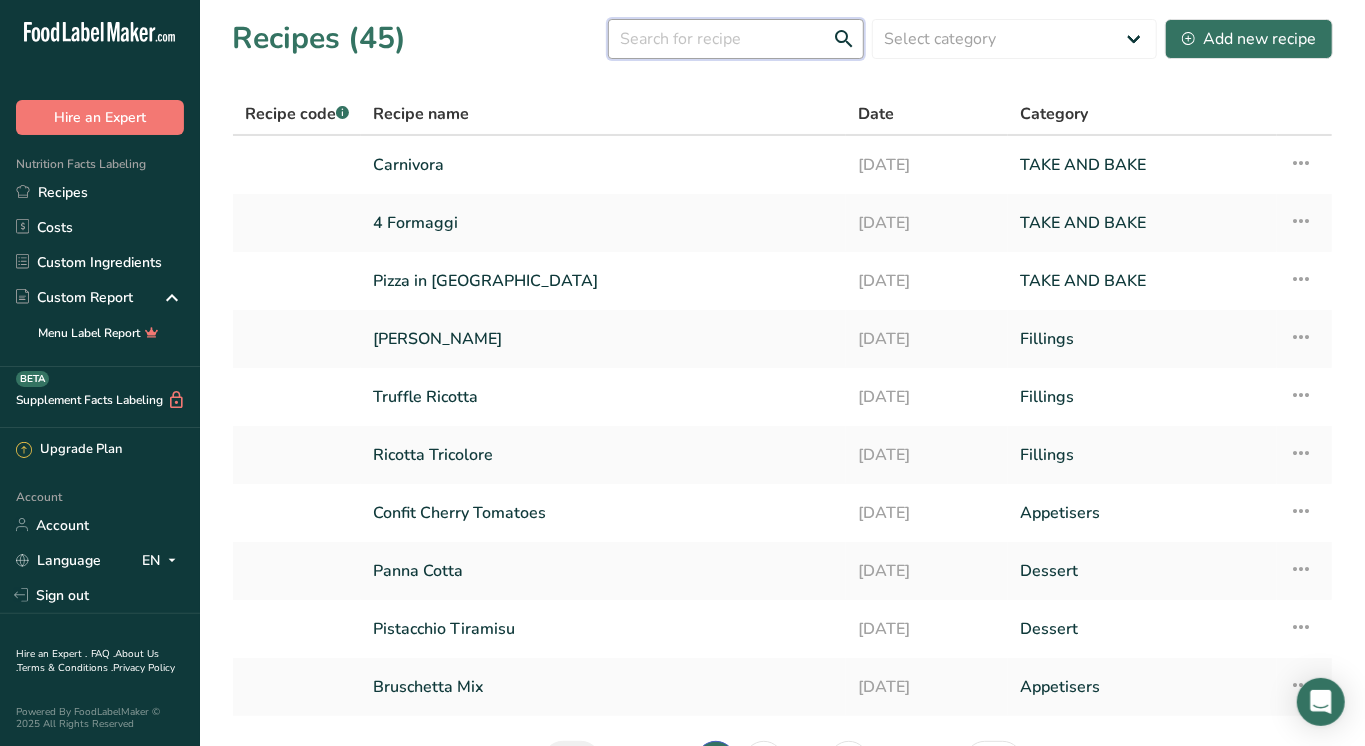 click at bounding box center [736, 39] 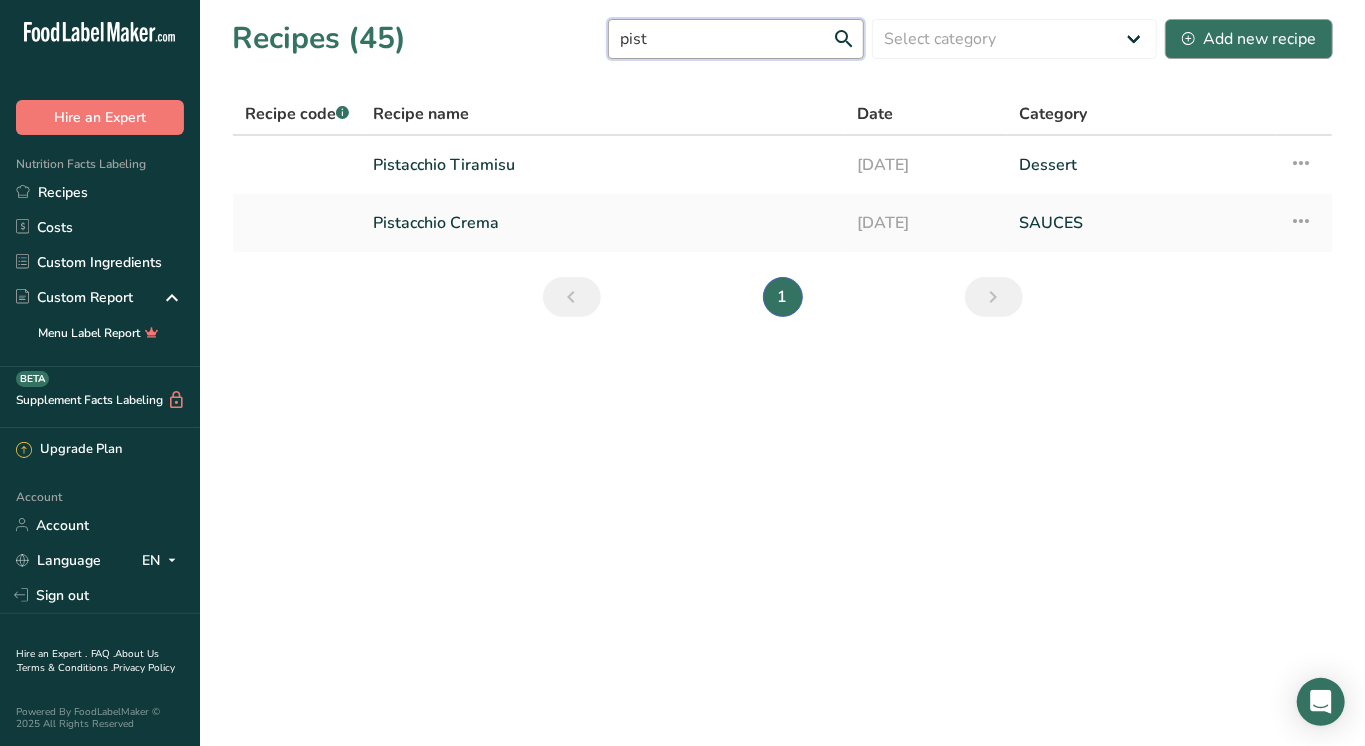 type on "pist" 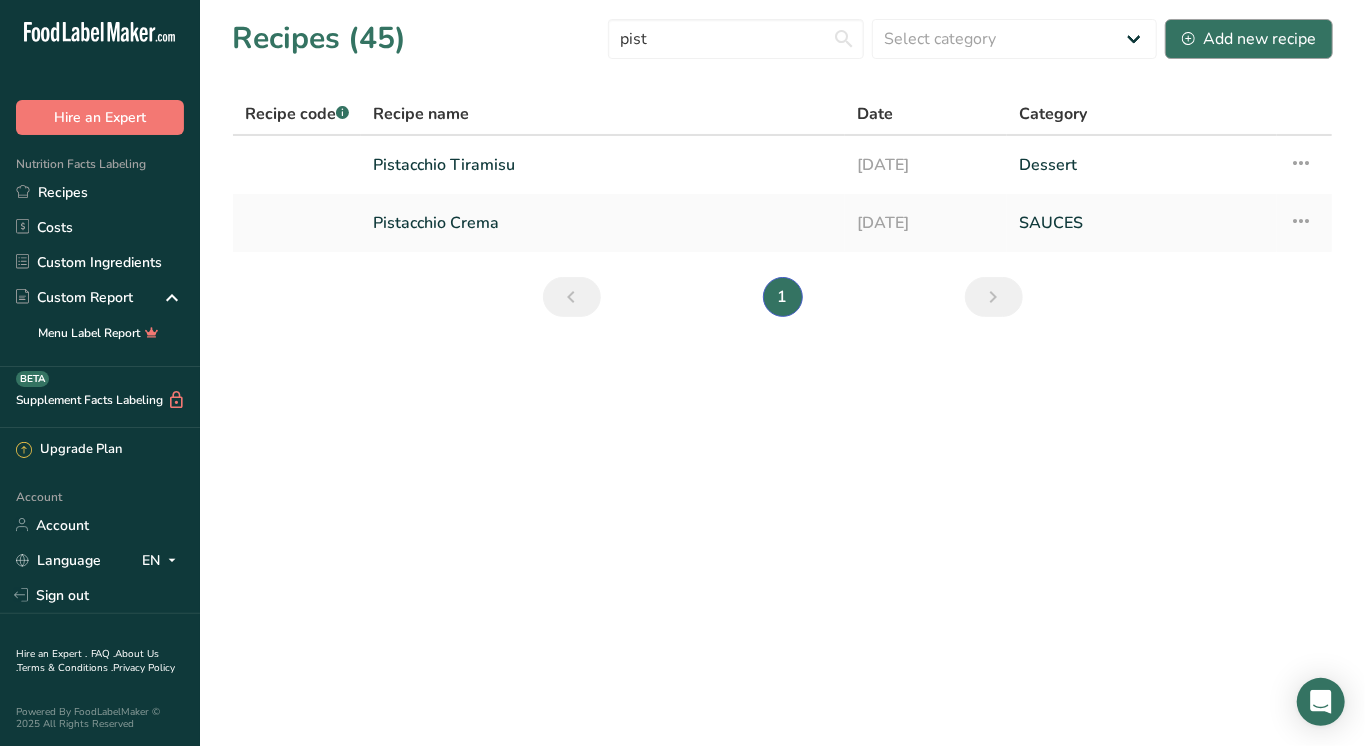 click on "Add new recipe" at bounding box center [1249, 39] 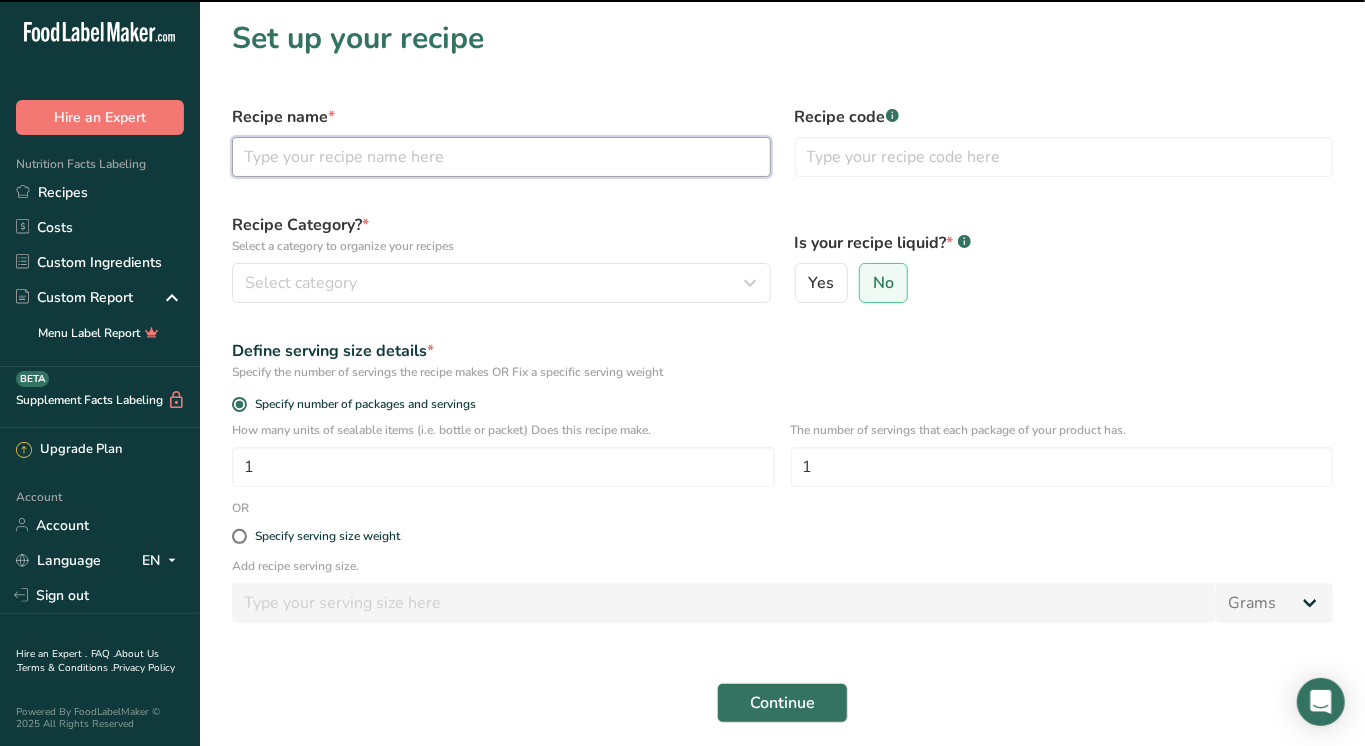 click at bounding box center (501, 157) 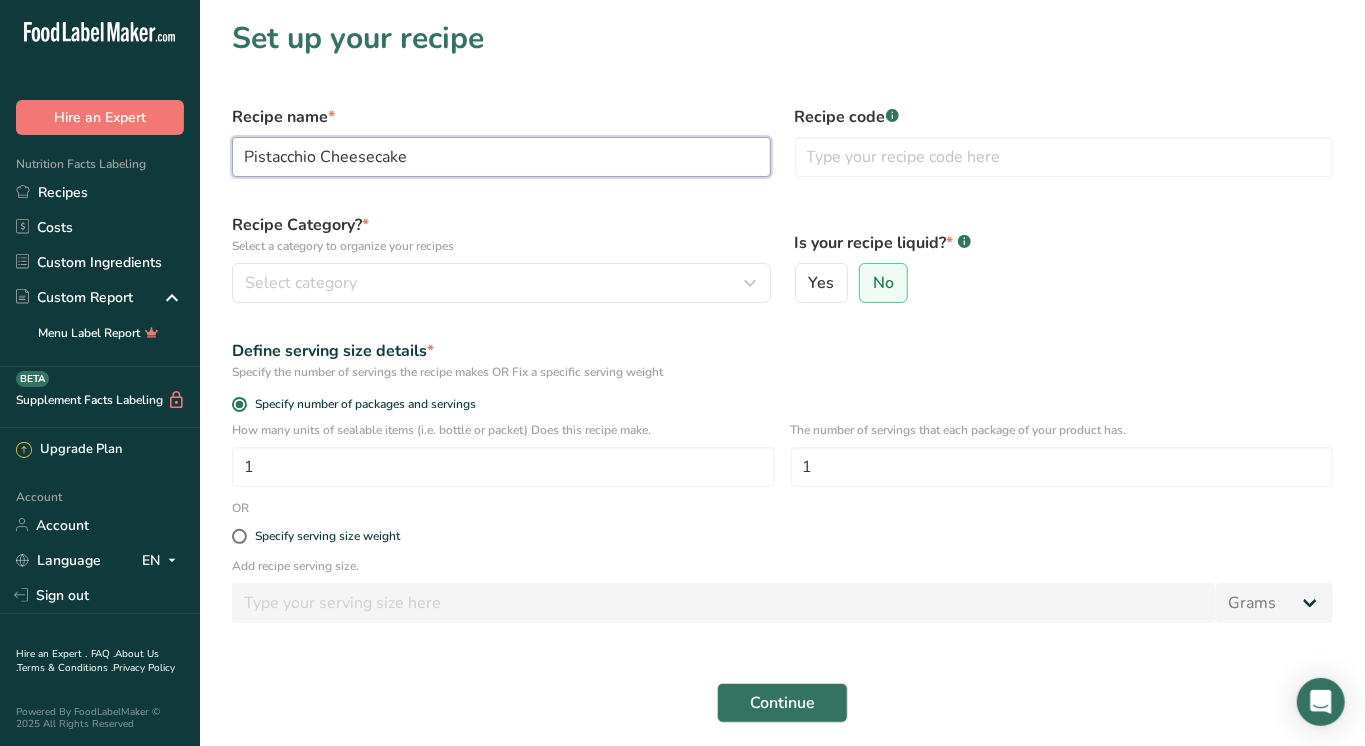 type on "Pistacchio Cheesecake" 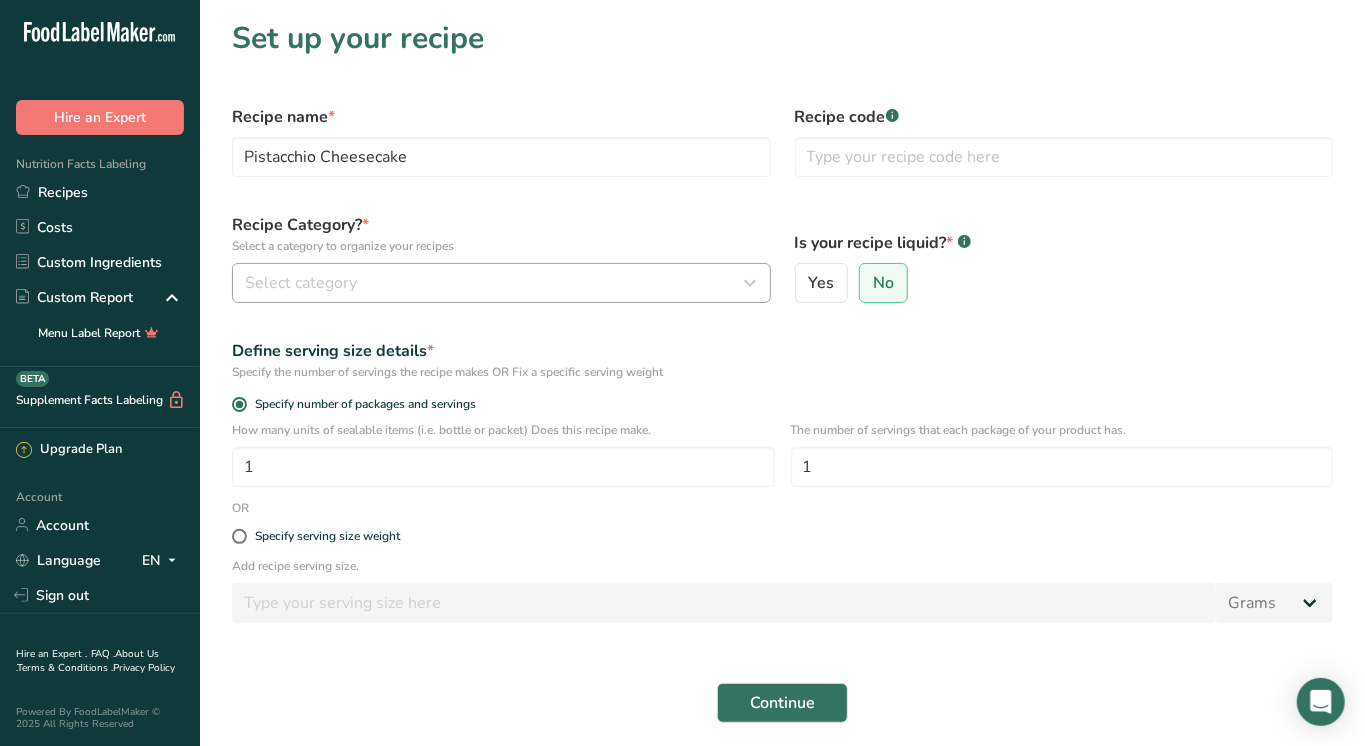click on "Select category" at bounding box center [301, 283] 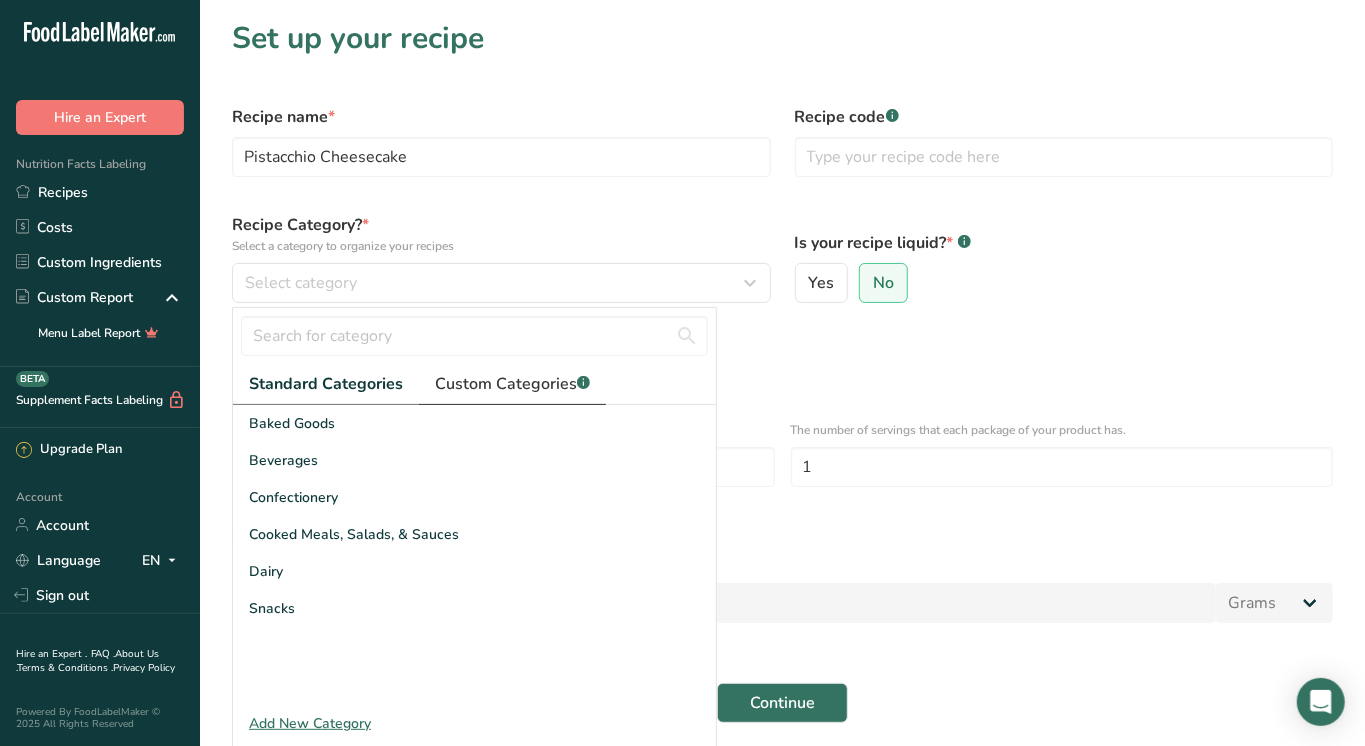 click on "Custom Categories
.a-a{fill:#347362;}.b-a{fill:#fff;}" at bounding box center (512, 384) 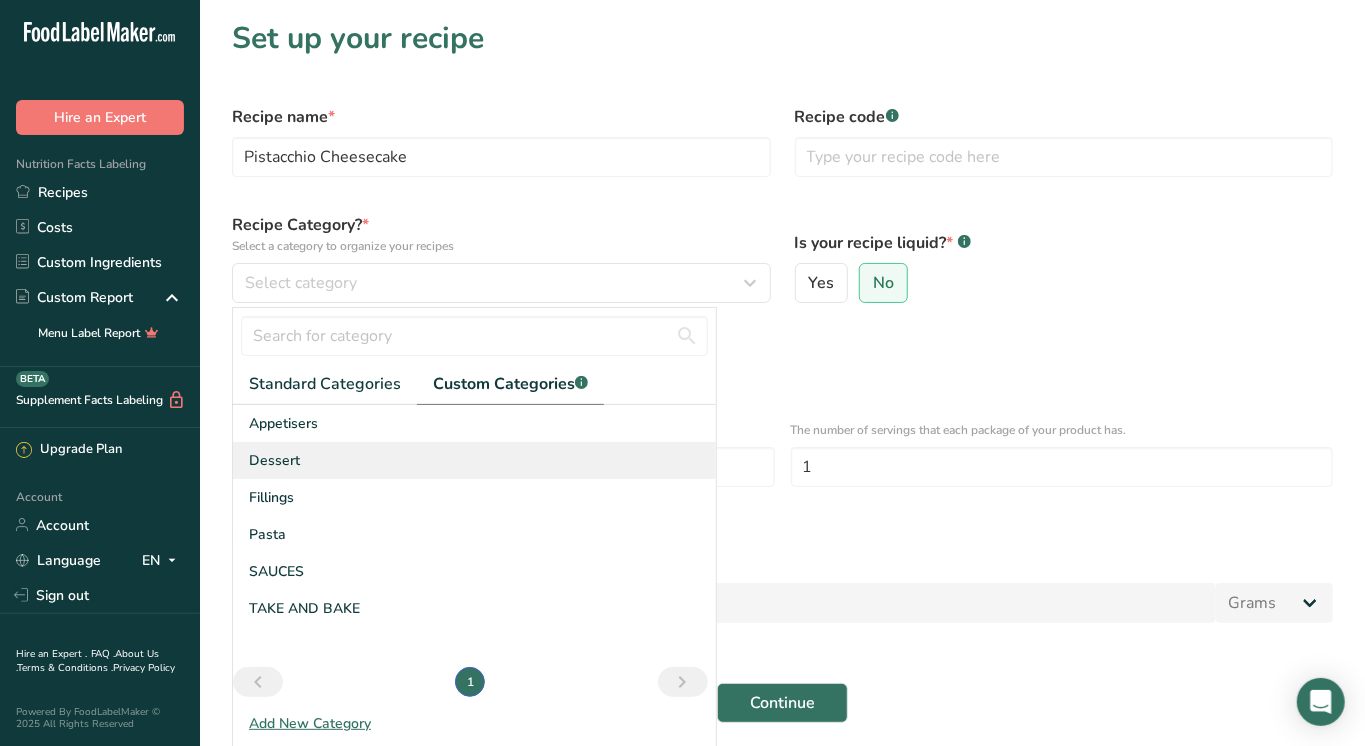 click on "Dessert" at bounding box center [274, 460] 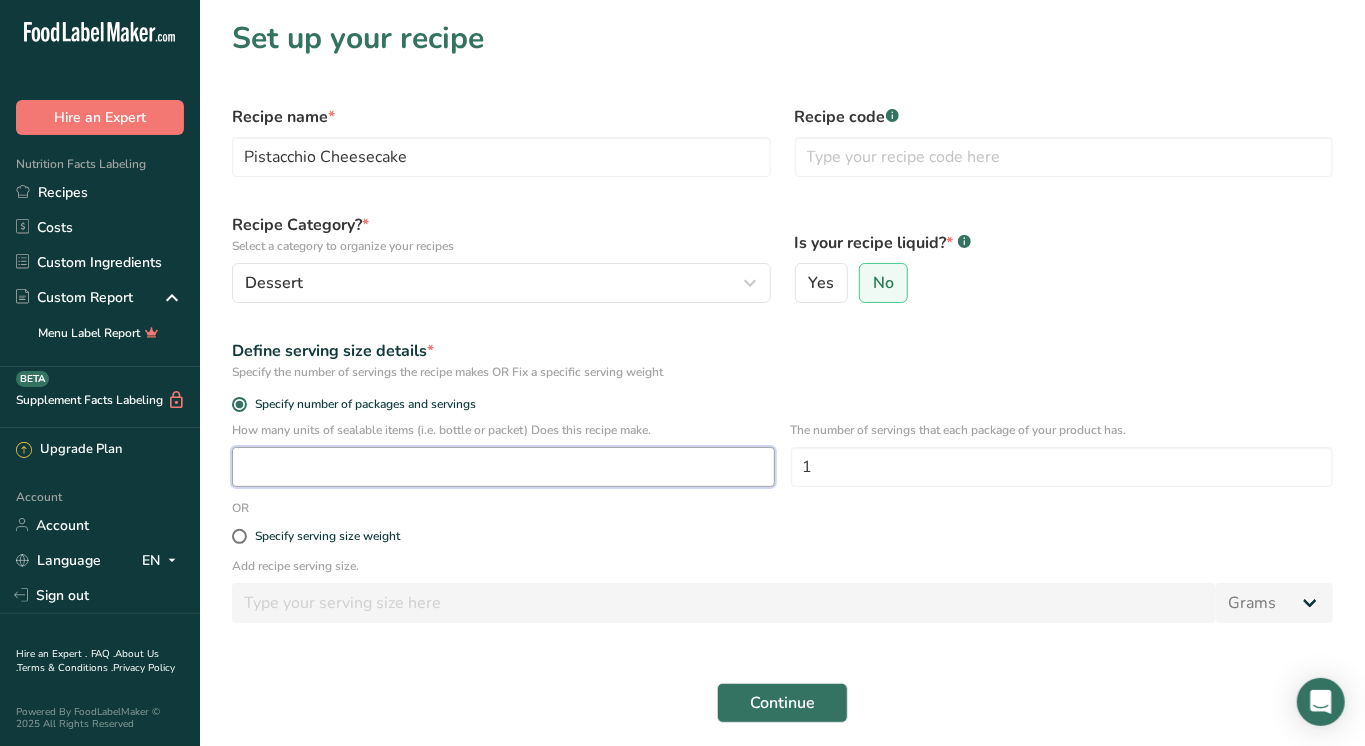click at bounding box center (503, 467) 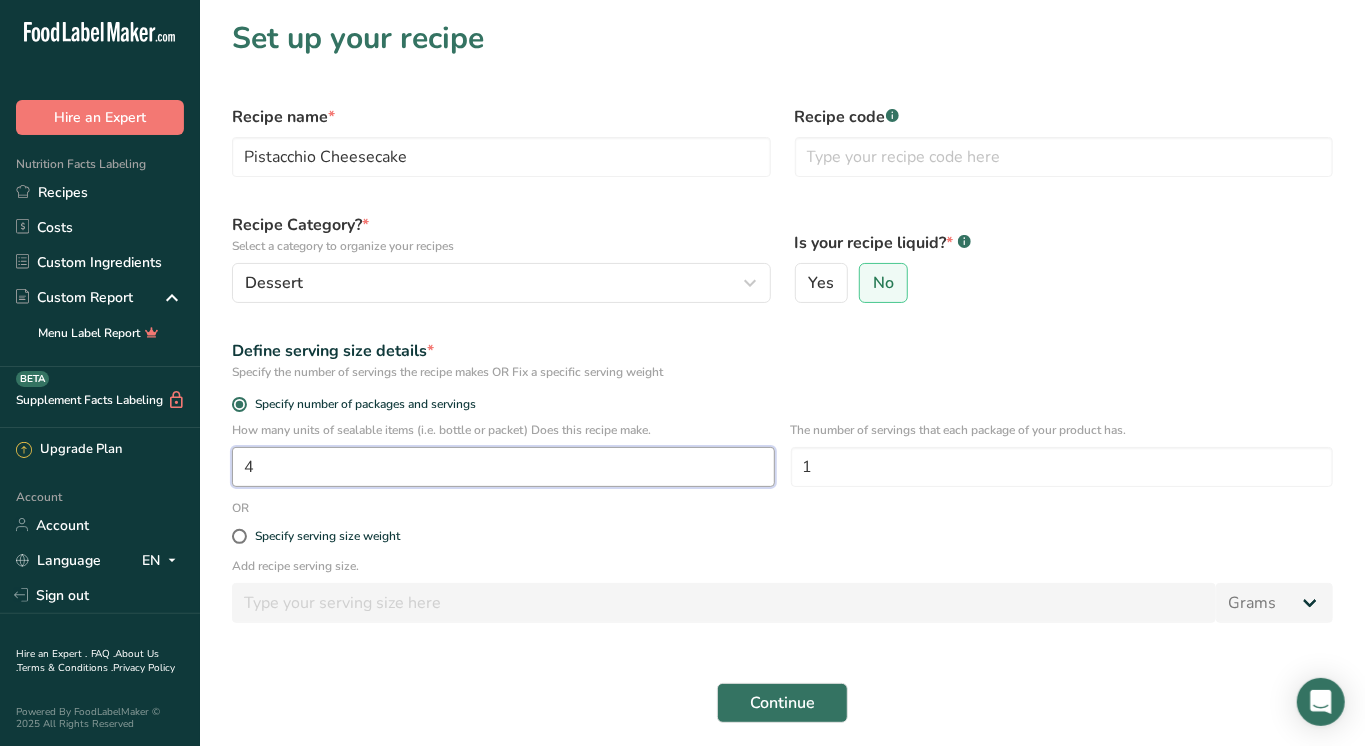 type on "1" 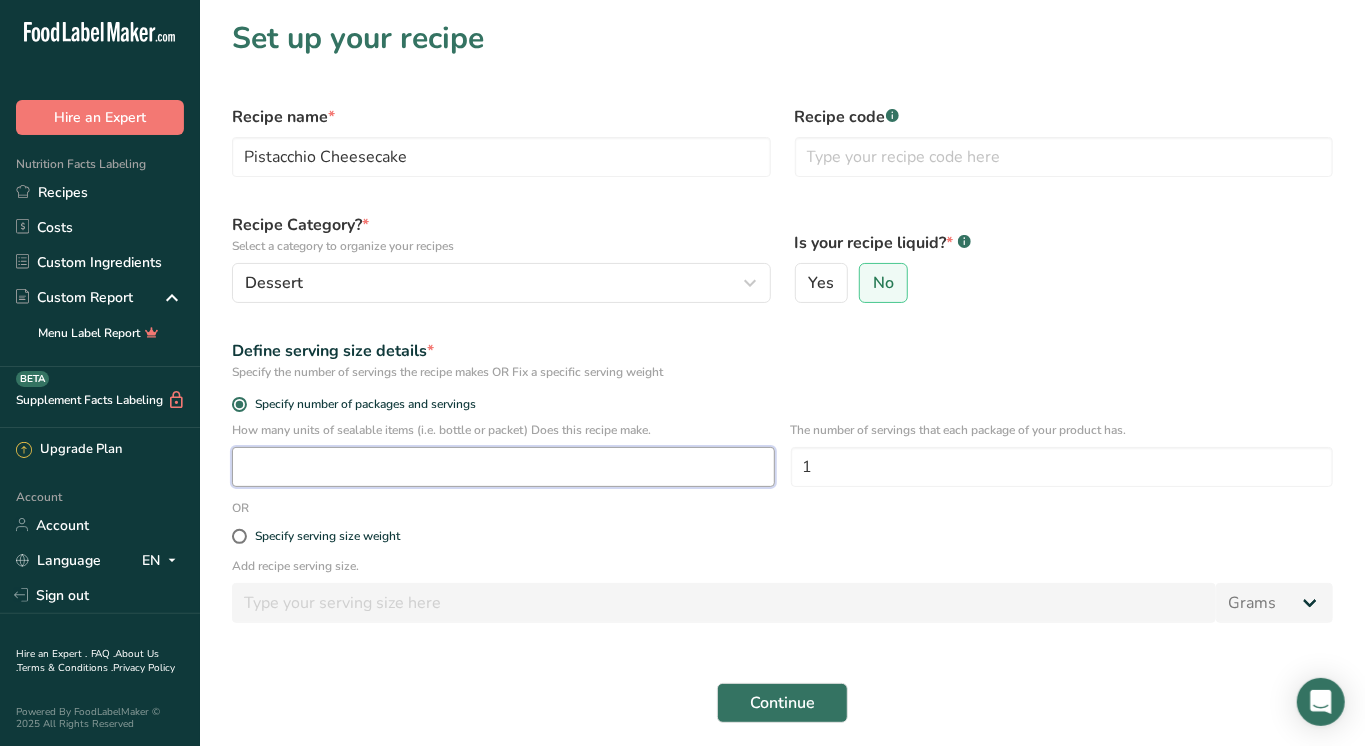 type 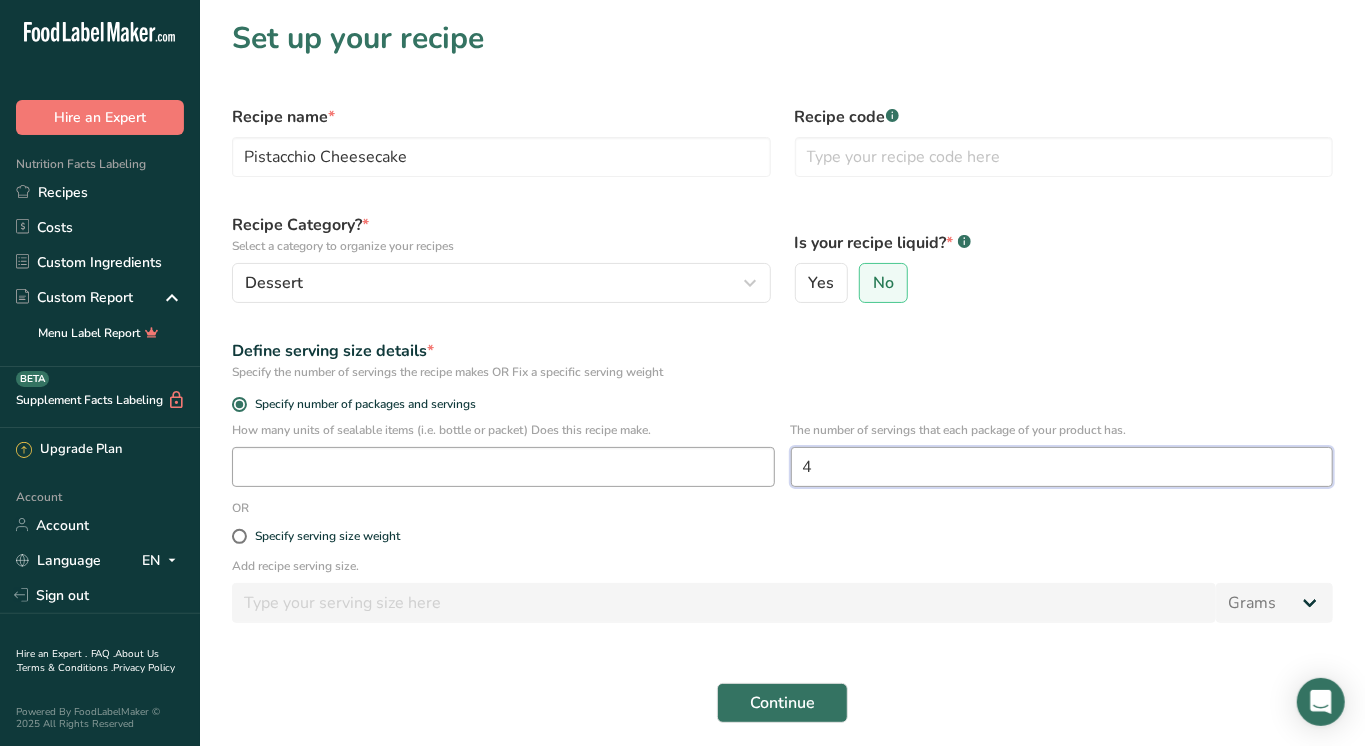 type on "4" 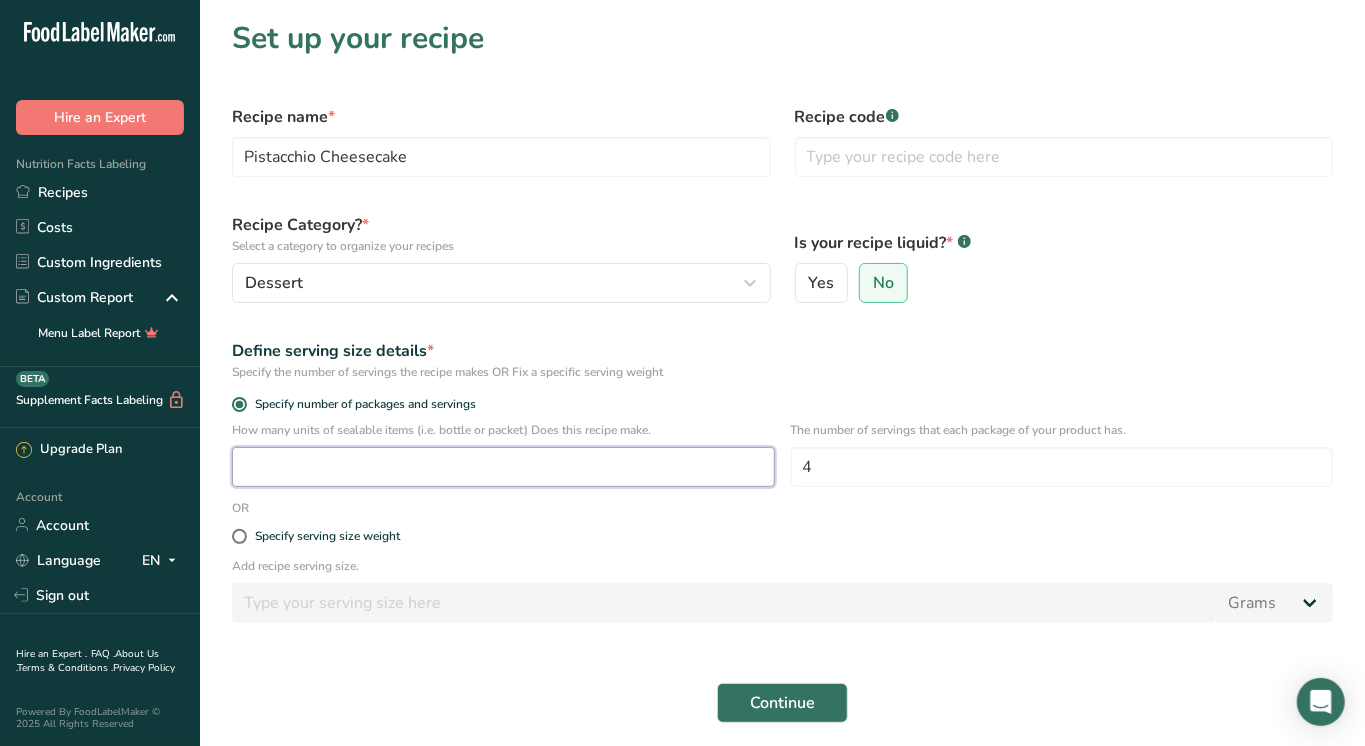 click at bounding box center [503, 467] 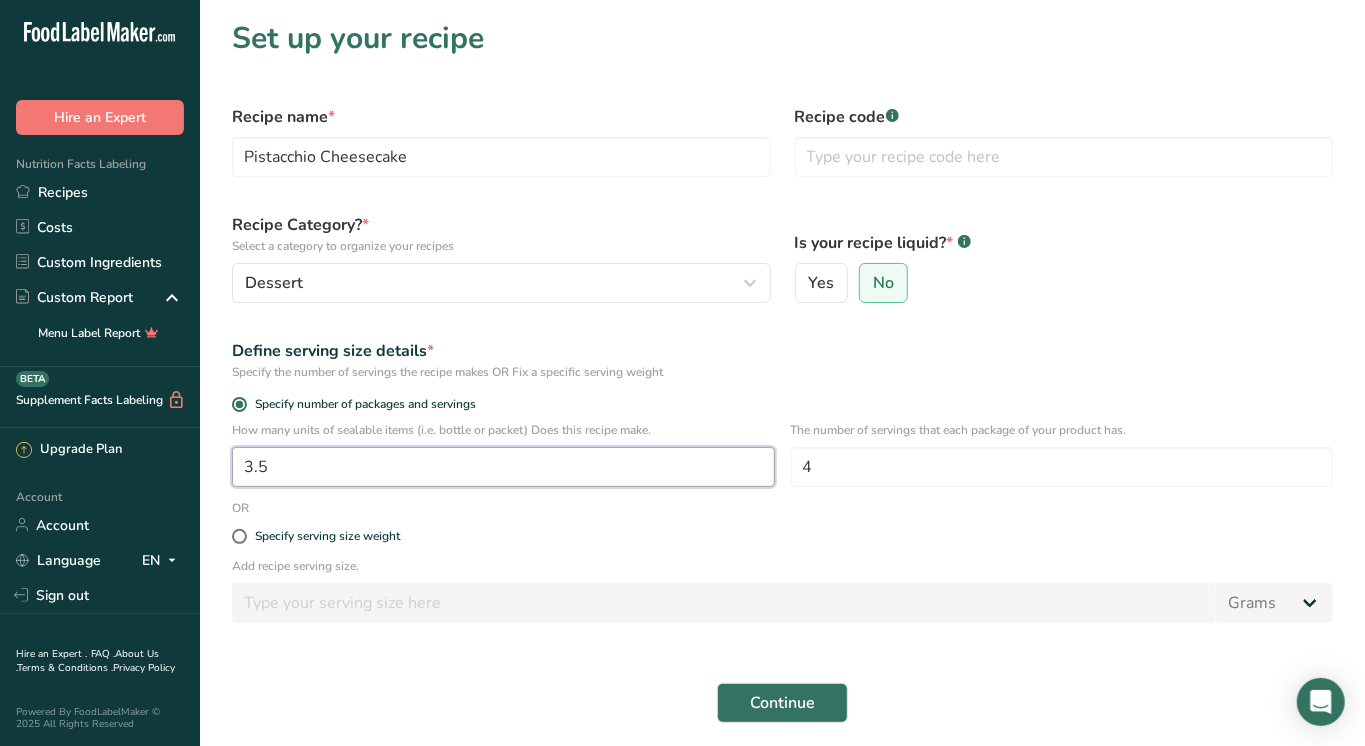 type on "3.5" 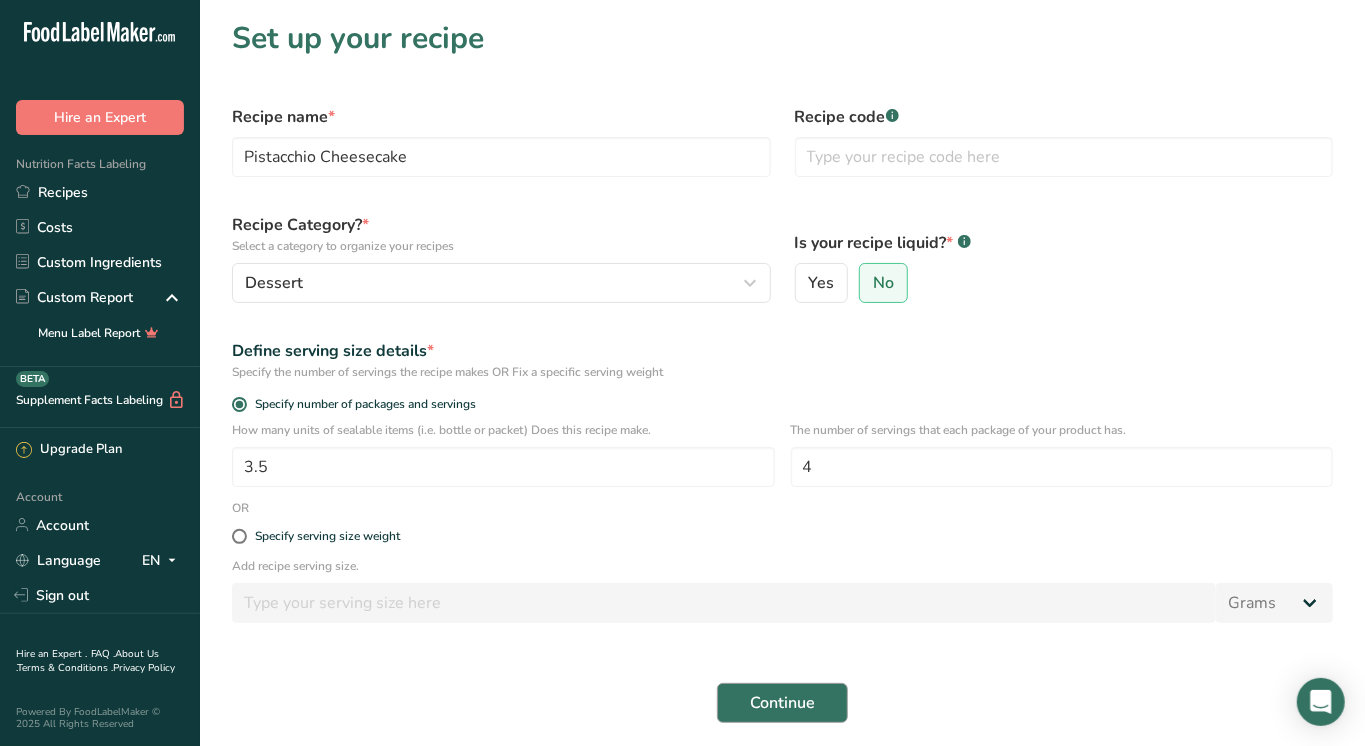 click on "Continue" at bounding box center (782, 703) 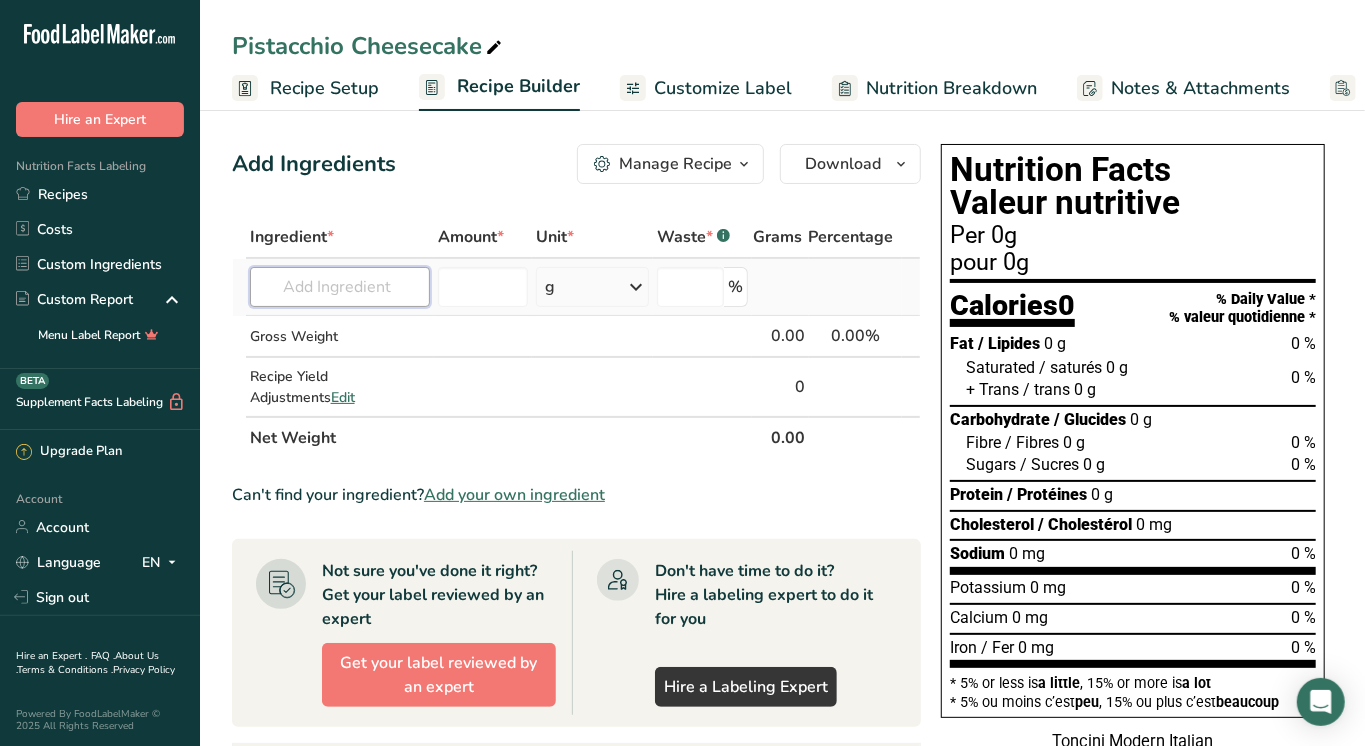 click at bounding box center (340, 287) 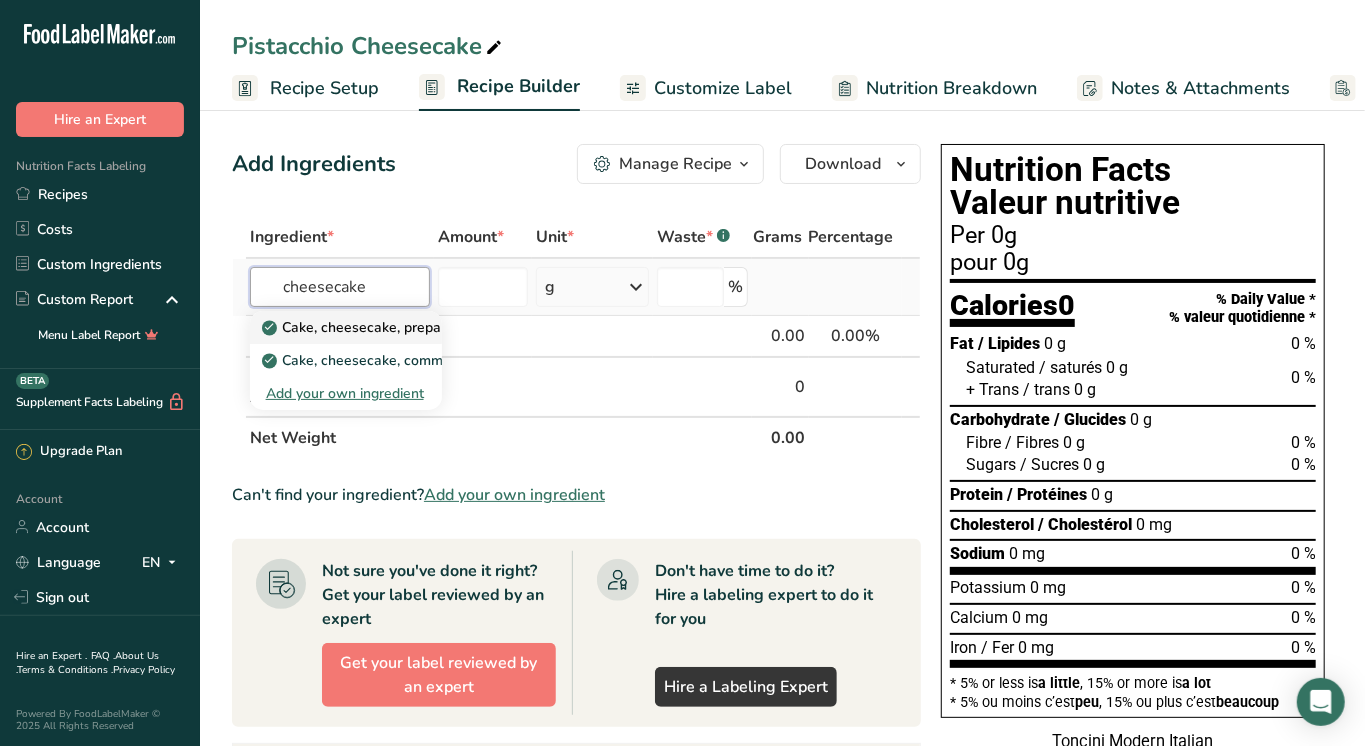type on "cheesecake" 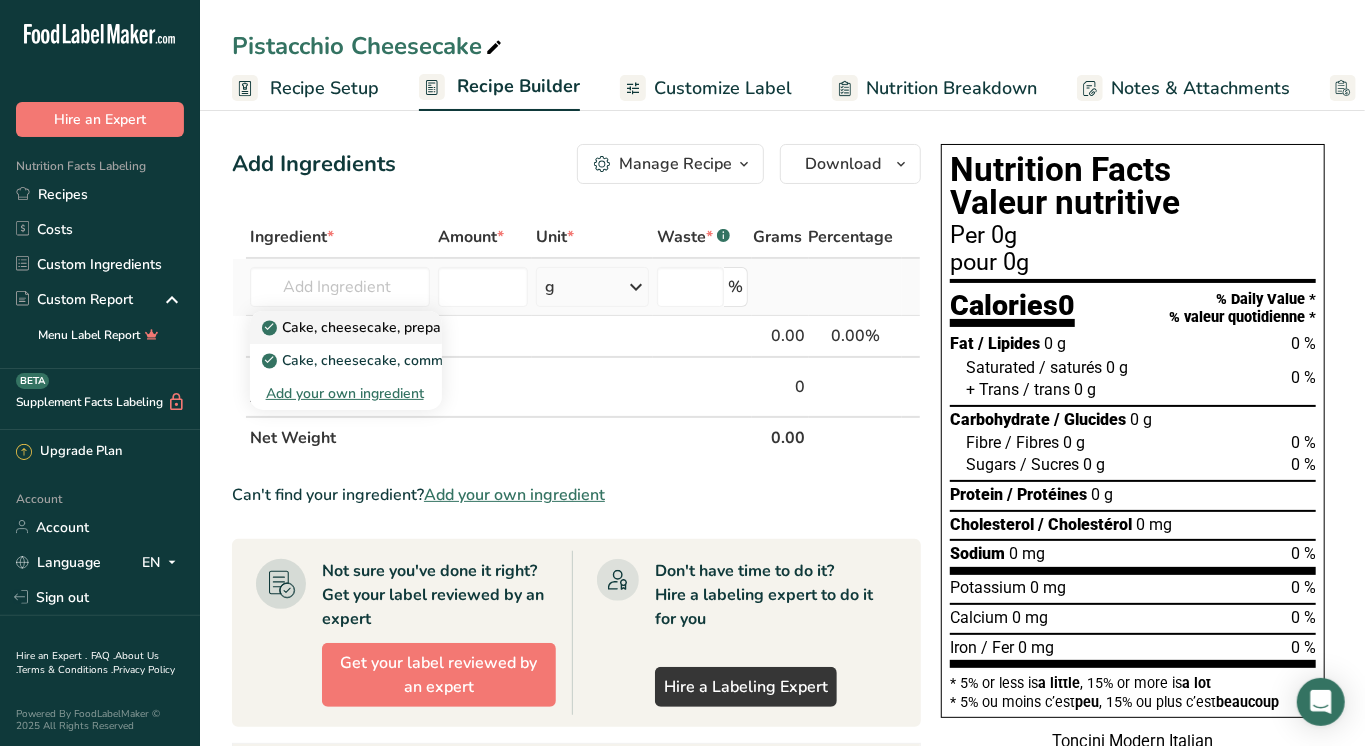 click on "Cake, cheesecake, prepared from mix, no-bake type" at bounding box center [440, 327] 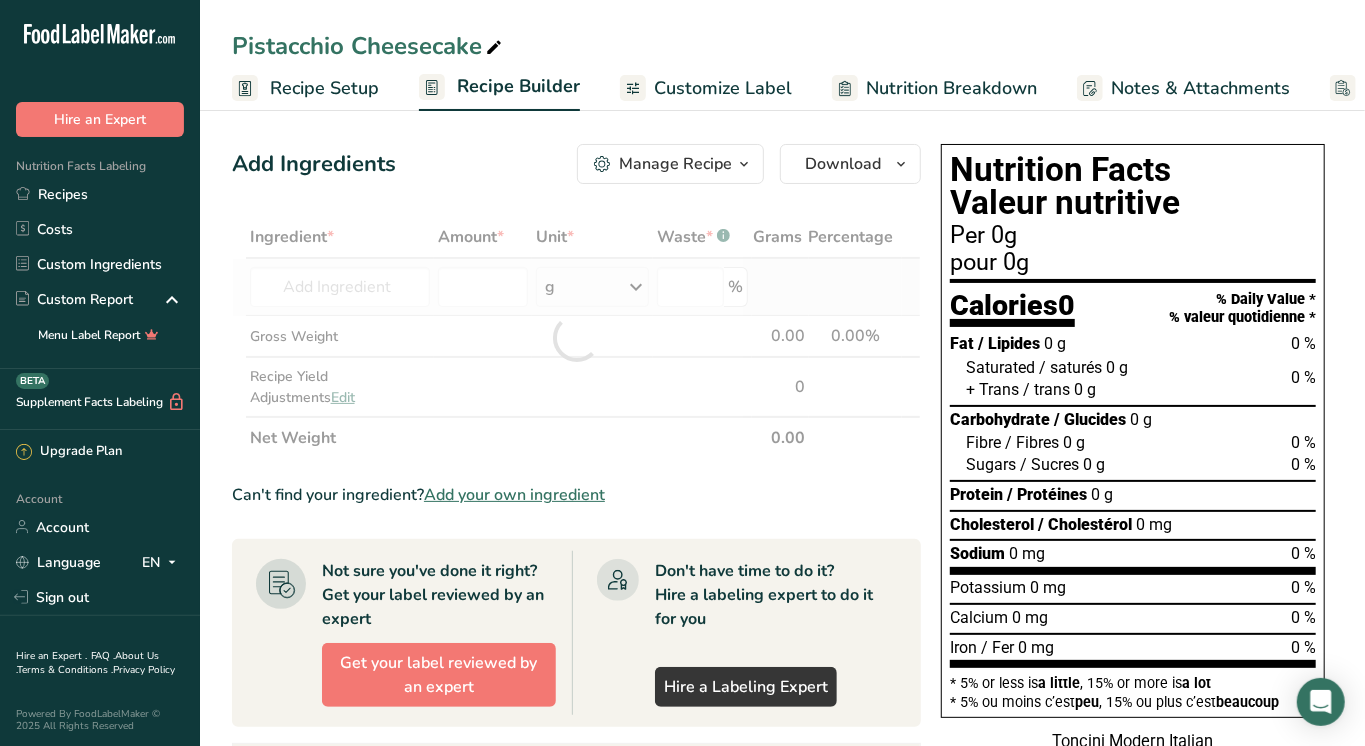 type on "Cake, cheesecake, prepared from mix, no-bake type" 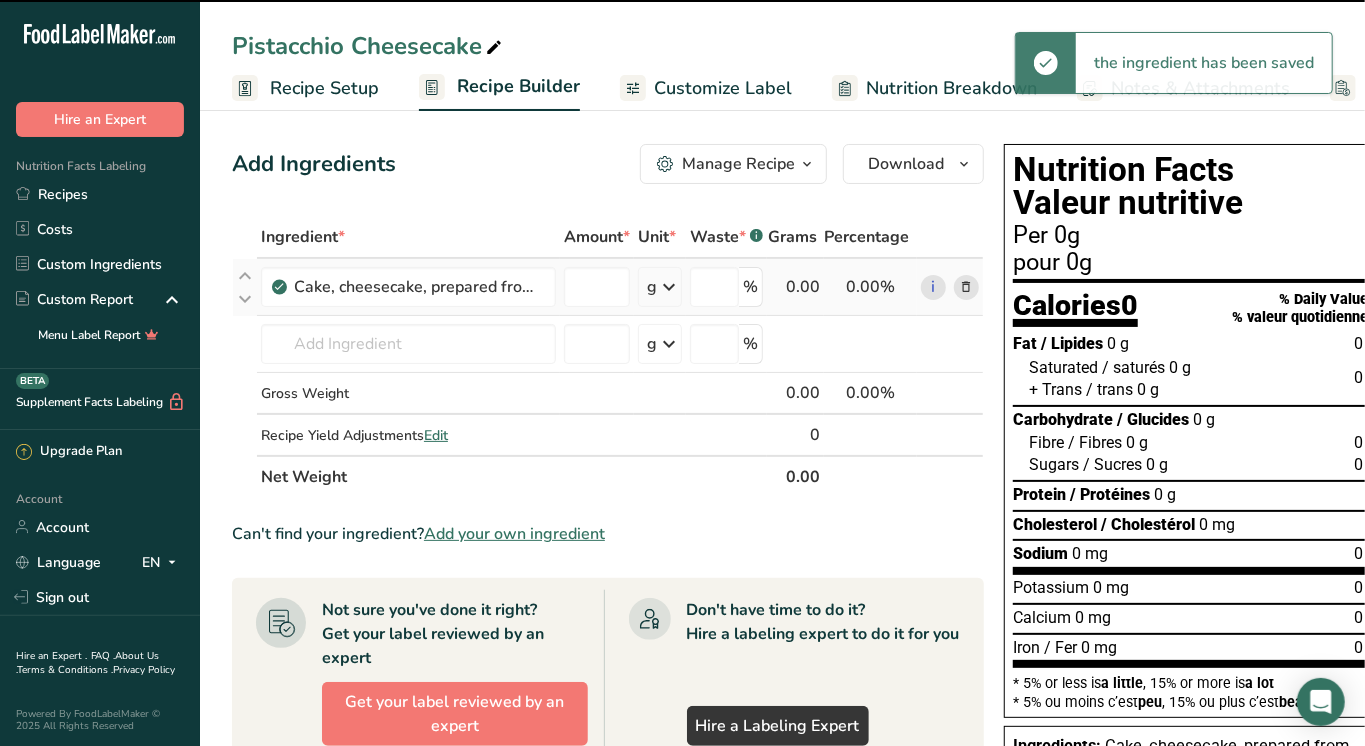 type on "0" 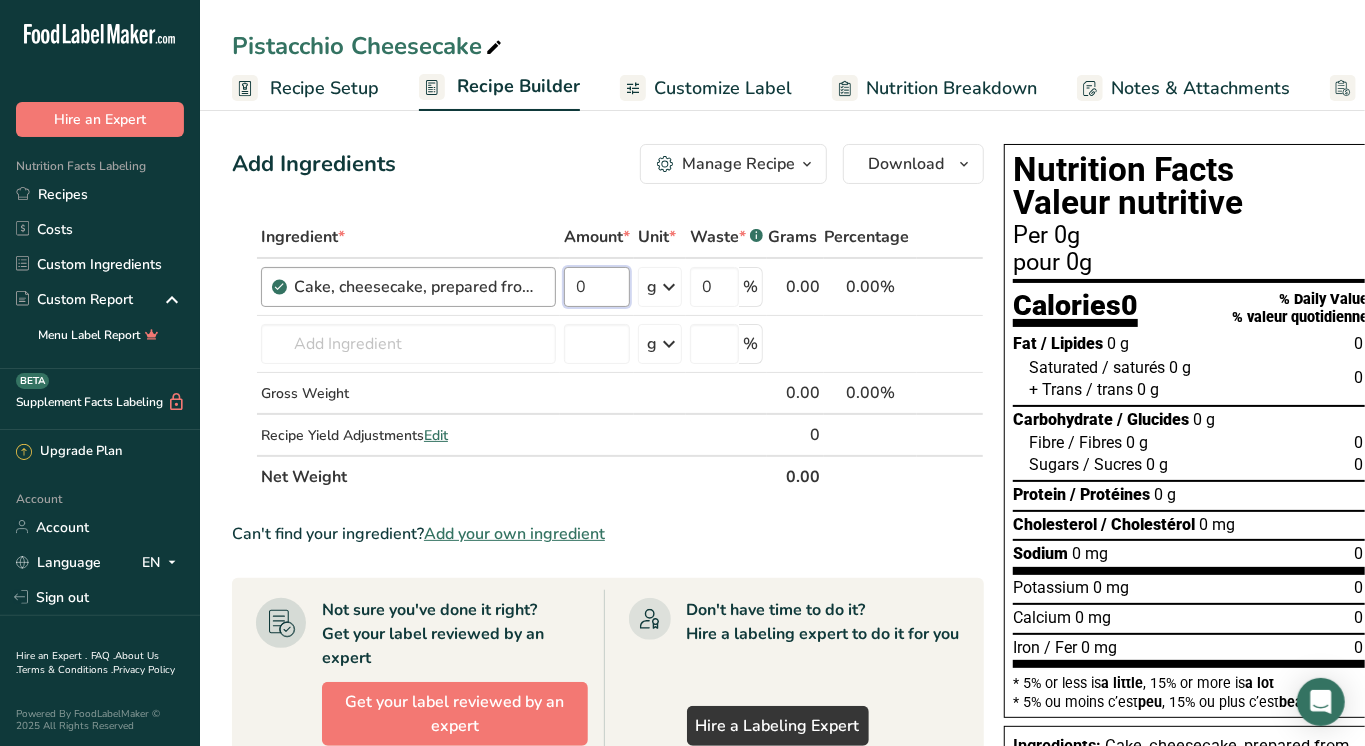 drag, startPoint x: 608, startPoint y: 292, endPoint x: 490, endPoint y: 292, distance: 118 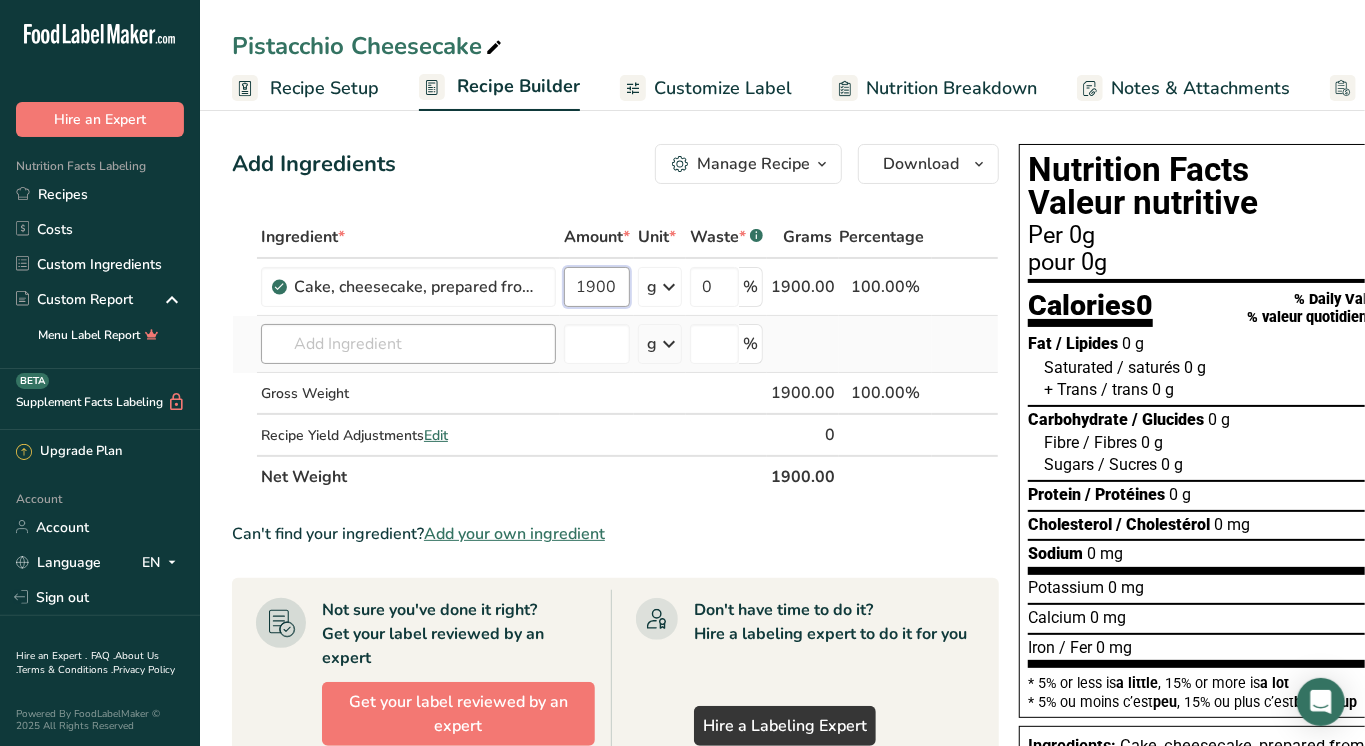 type on "1900" 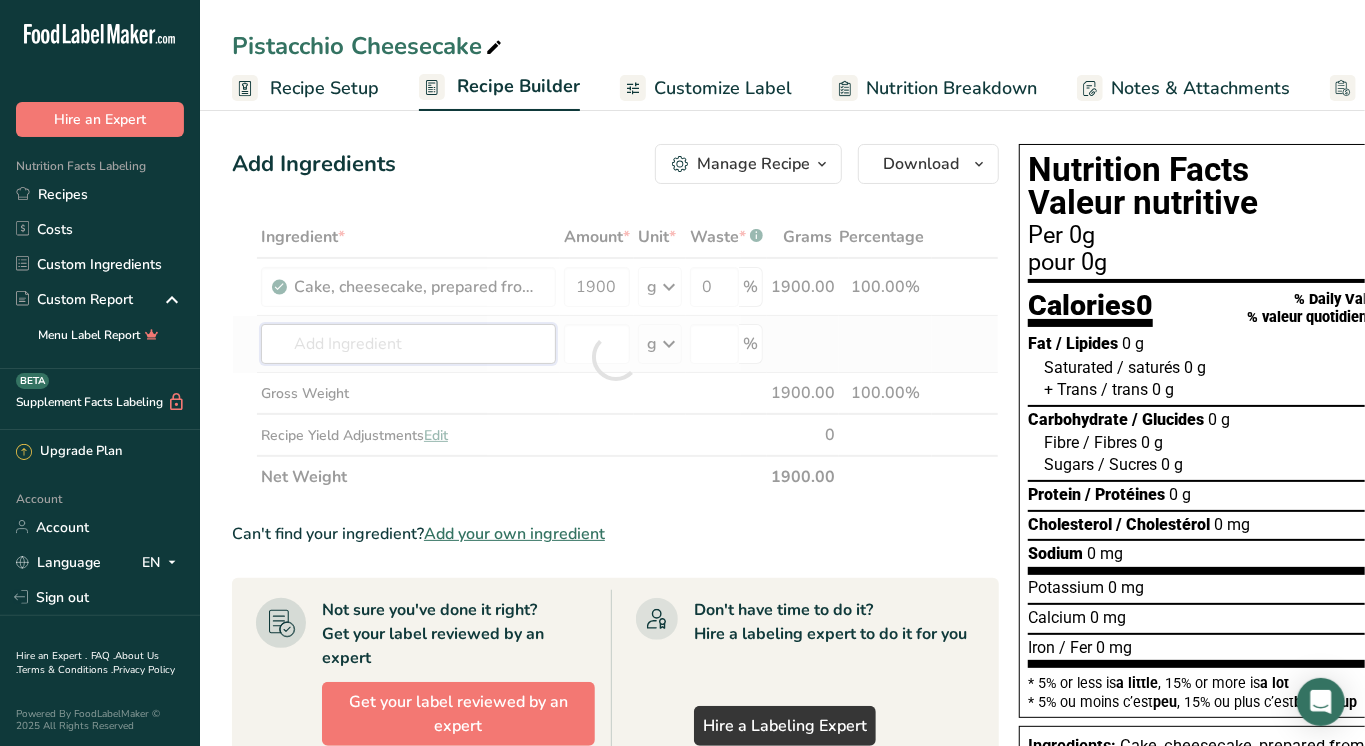 click on "Ingredient *
Amount *
Unit *
Waste *   .a-a{fill:#347362;}.b-a{fill:#fff;}          Grams
Percentage
Cake, cheesecake, prepared from mix, no-bake type
1900
g
Portions
1 oz
1 piece (1/12 of 9" dia)
Weight Units
g
kg
mg
See more
Volume Units
l
Volume units require a density conversion. If you know your ingredient's density enter it below. Otherwise, click on "RIA" our AI Regulatory bot - she will be able to help you
lb/ft3
g/cm3
Confirm
mL
lb/ft3
g/cm3
Confirm" at bounding box center [615, 357] 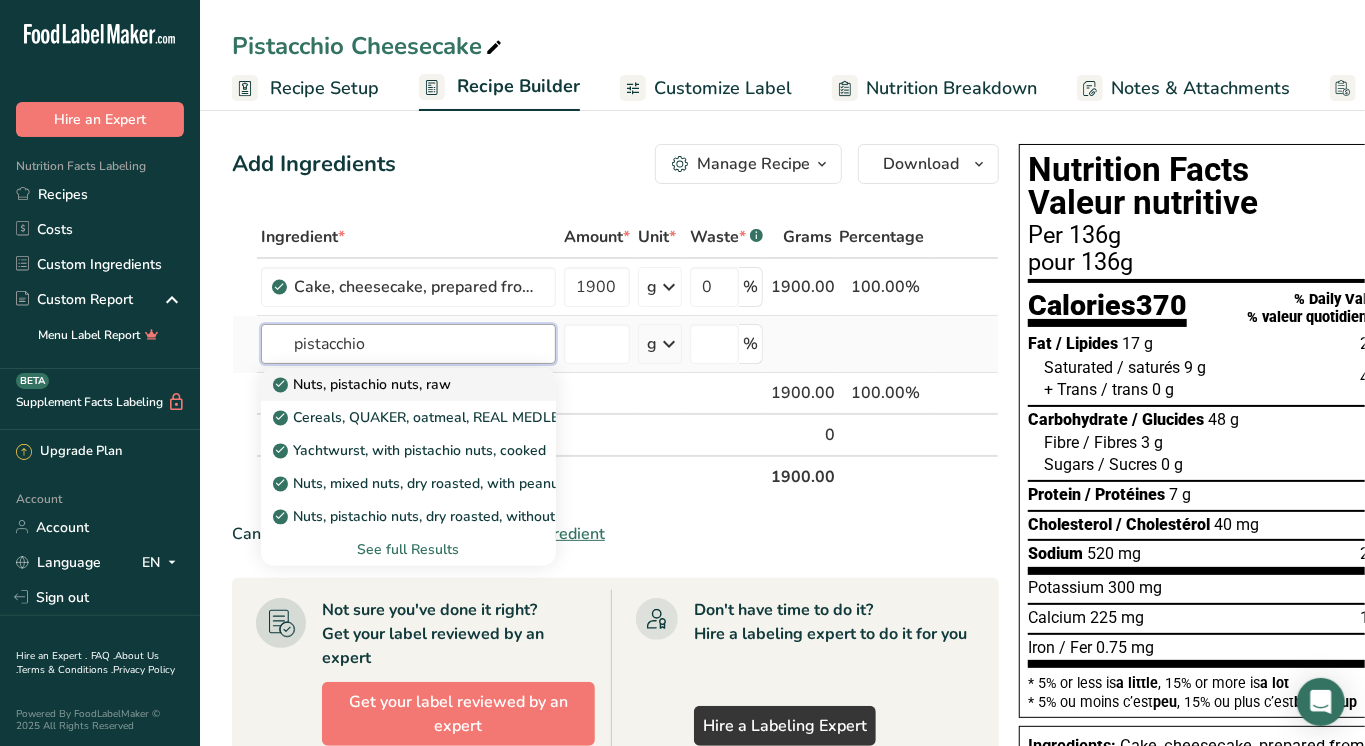 type on "pistacchio" 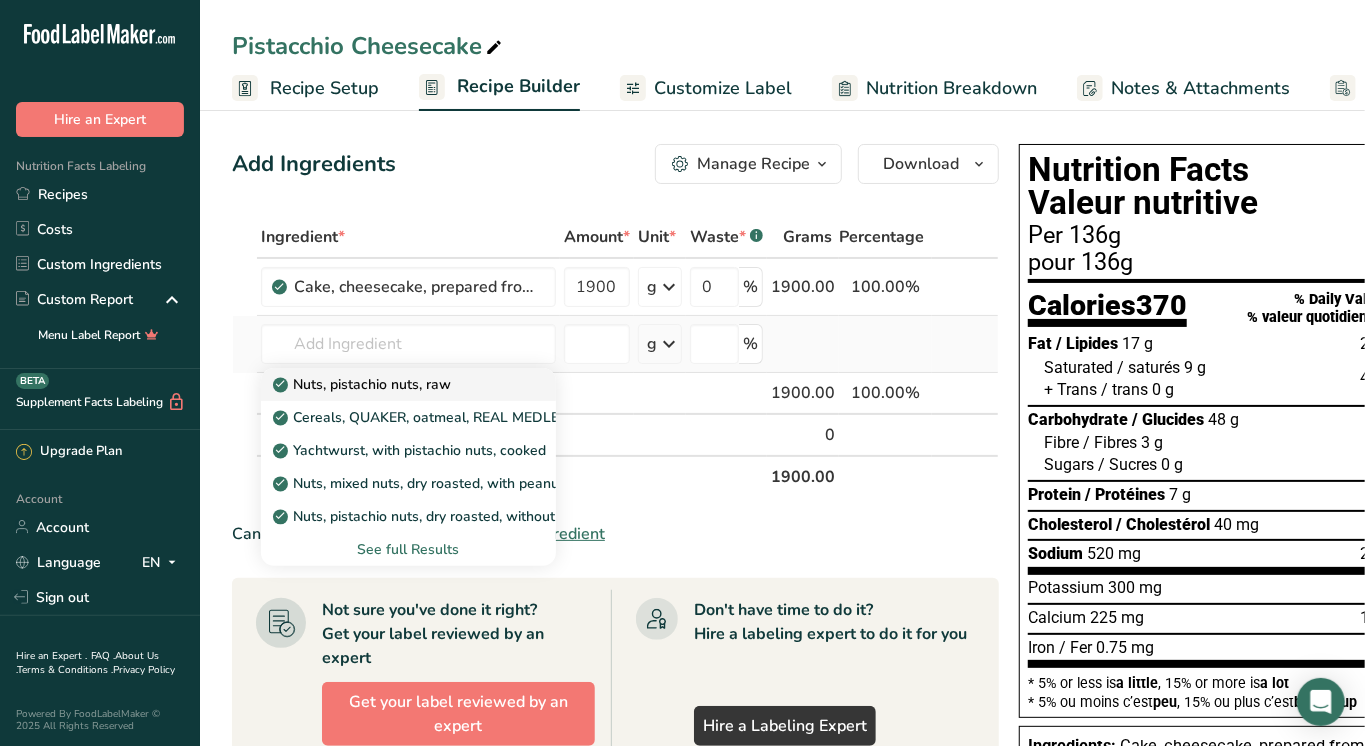 click on "Nuts, pistachio nuts, raw" at bounding box center (364, 384) 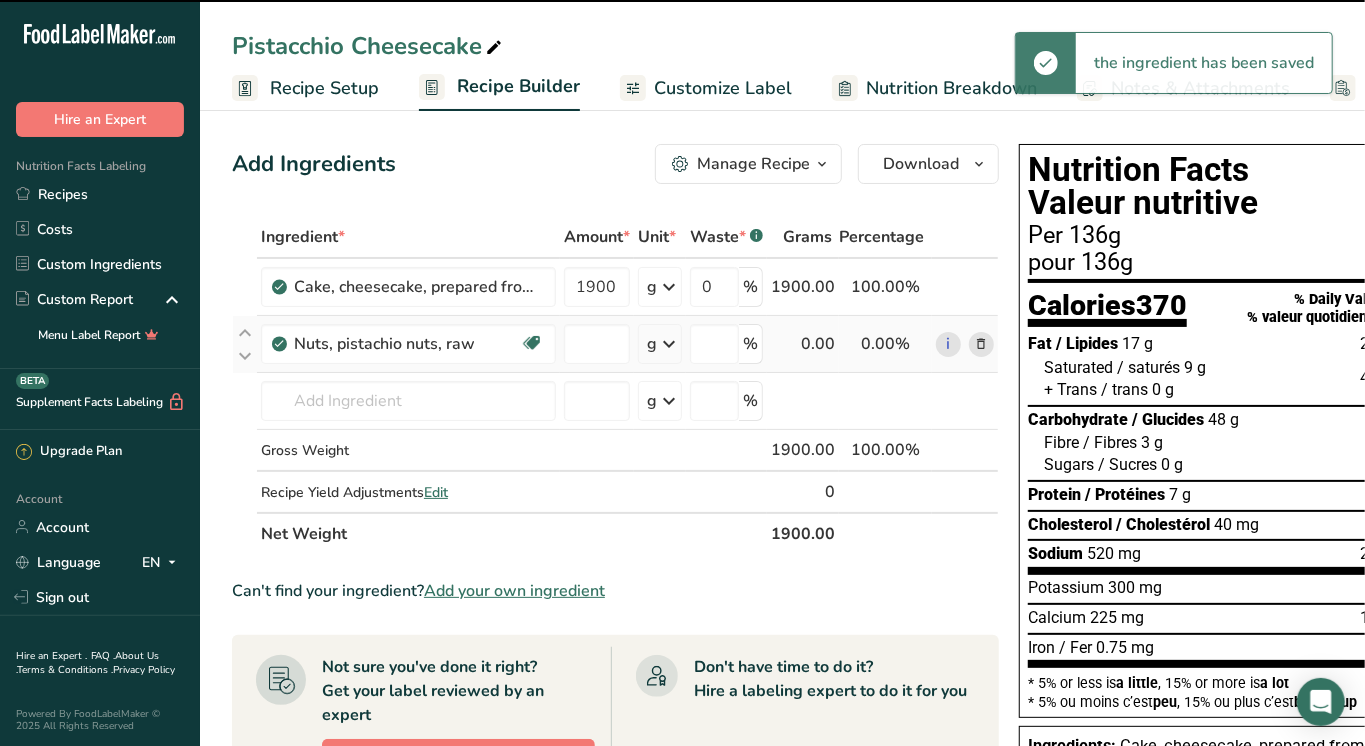 type on "0" 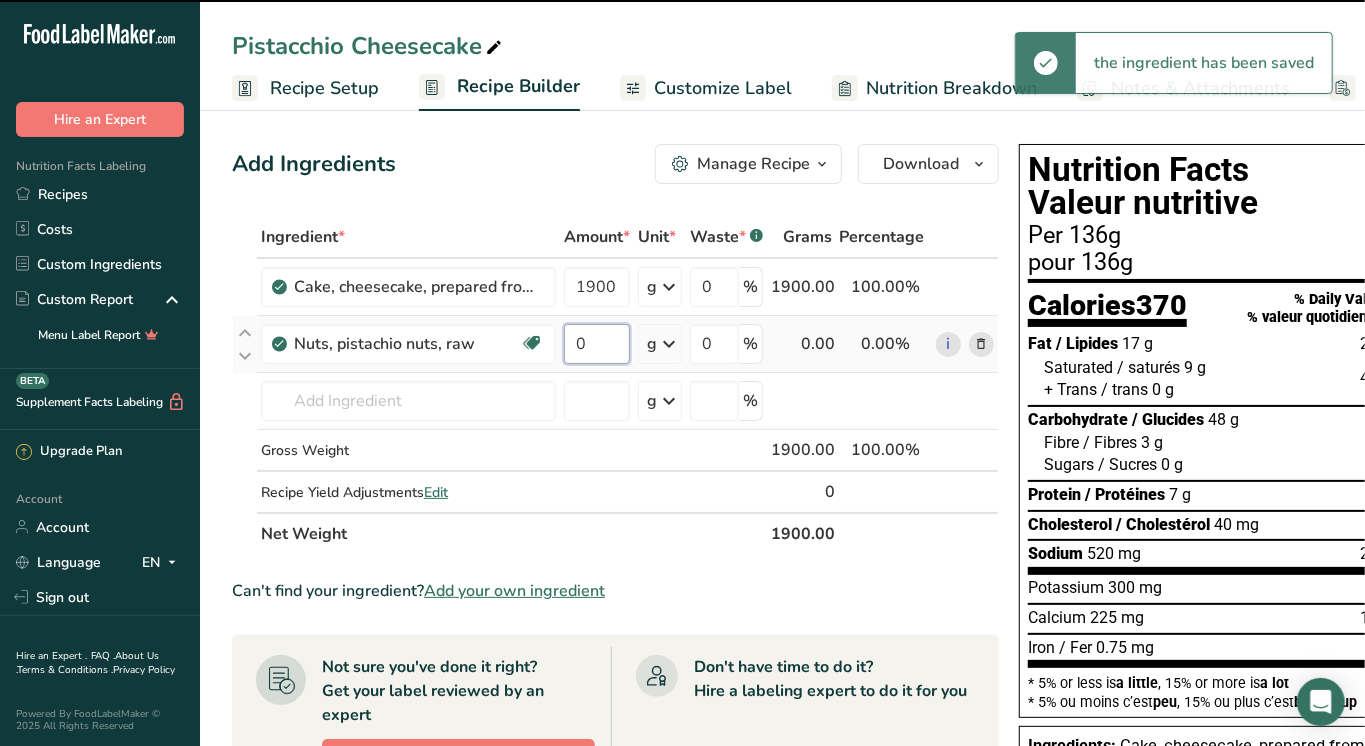 click on "0" at bounding box center [597, 344] 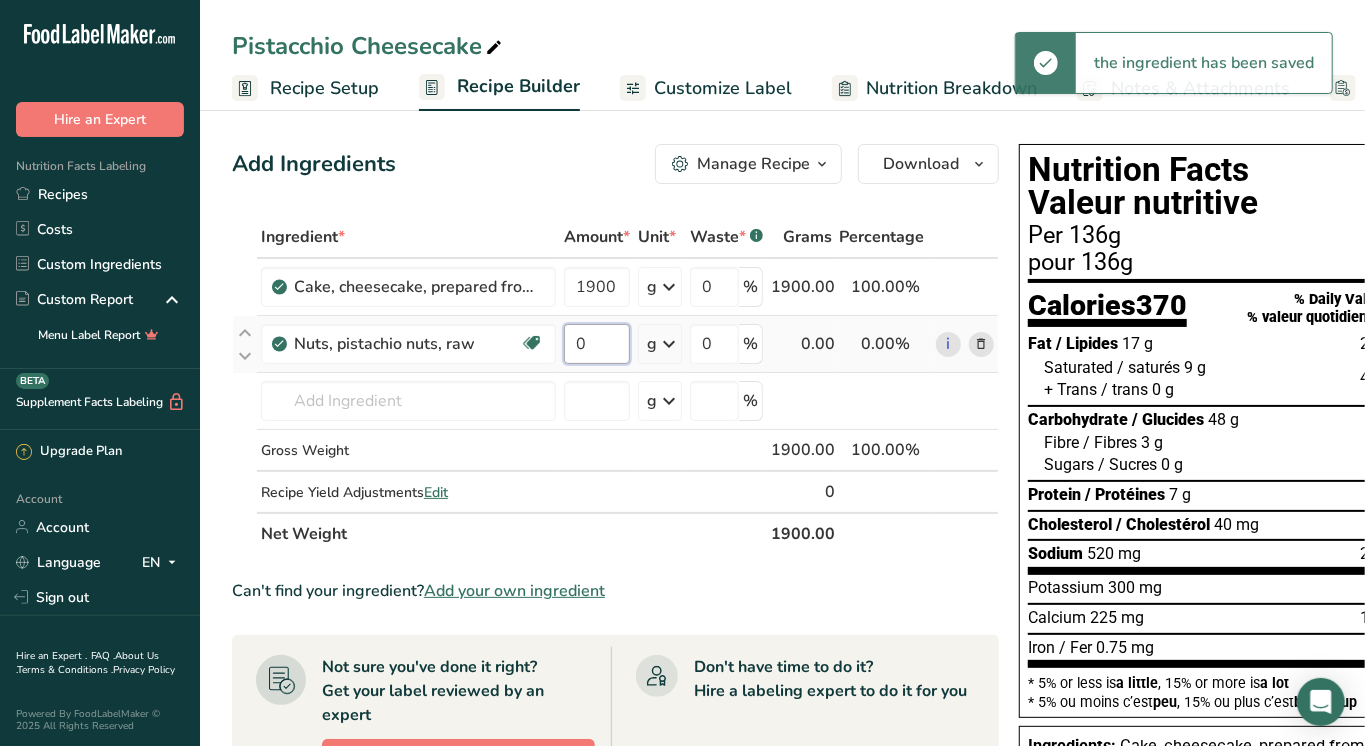 drag, startPoint x: 592, startPoint y: 342, endPoint x: 580, endPoint y: 342, distance: 12 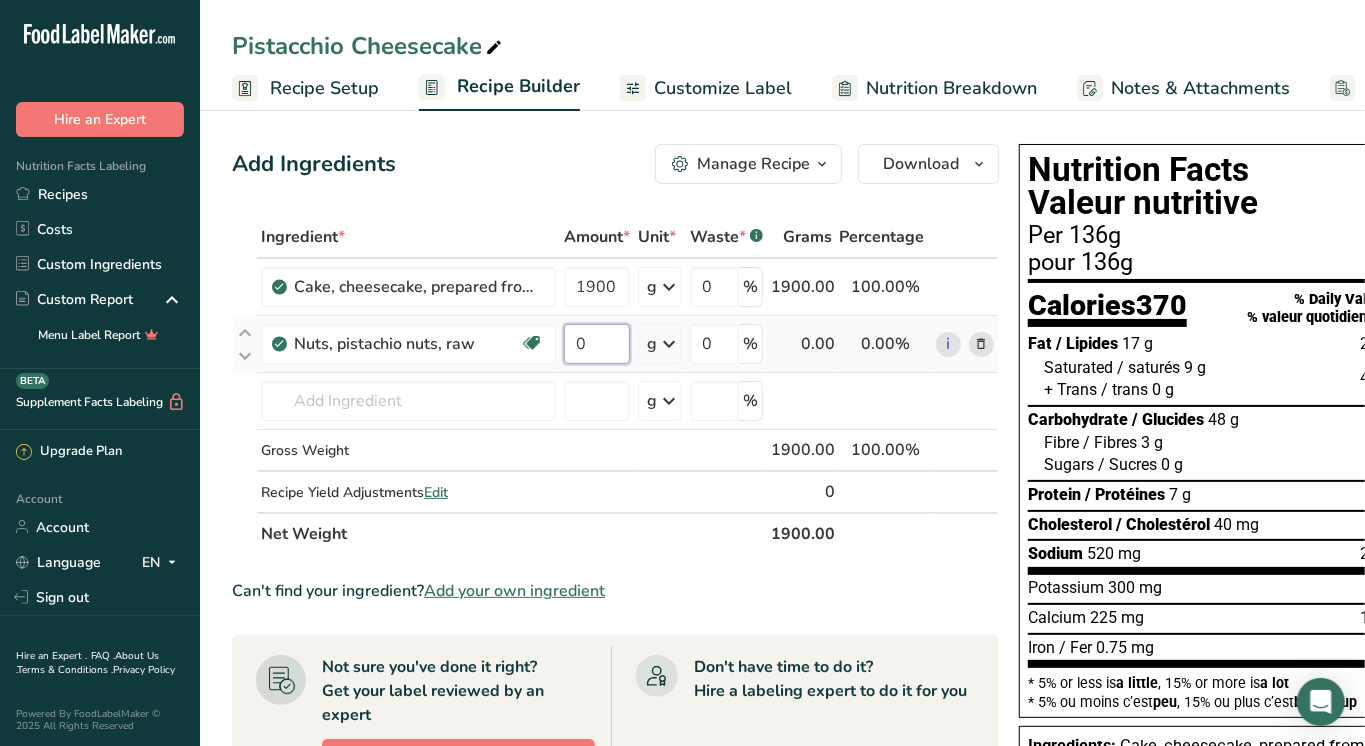 type on "5" 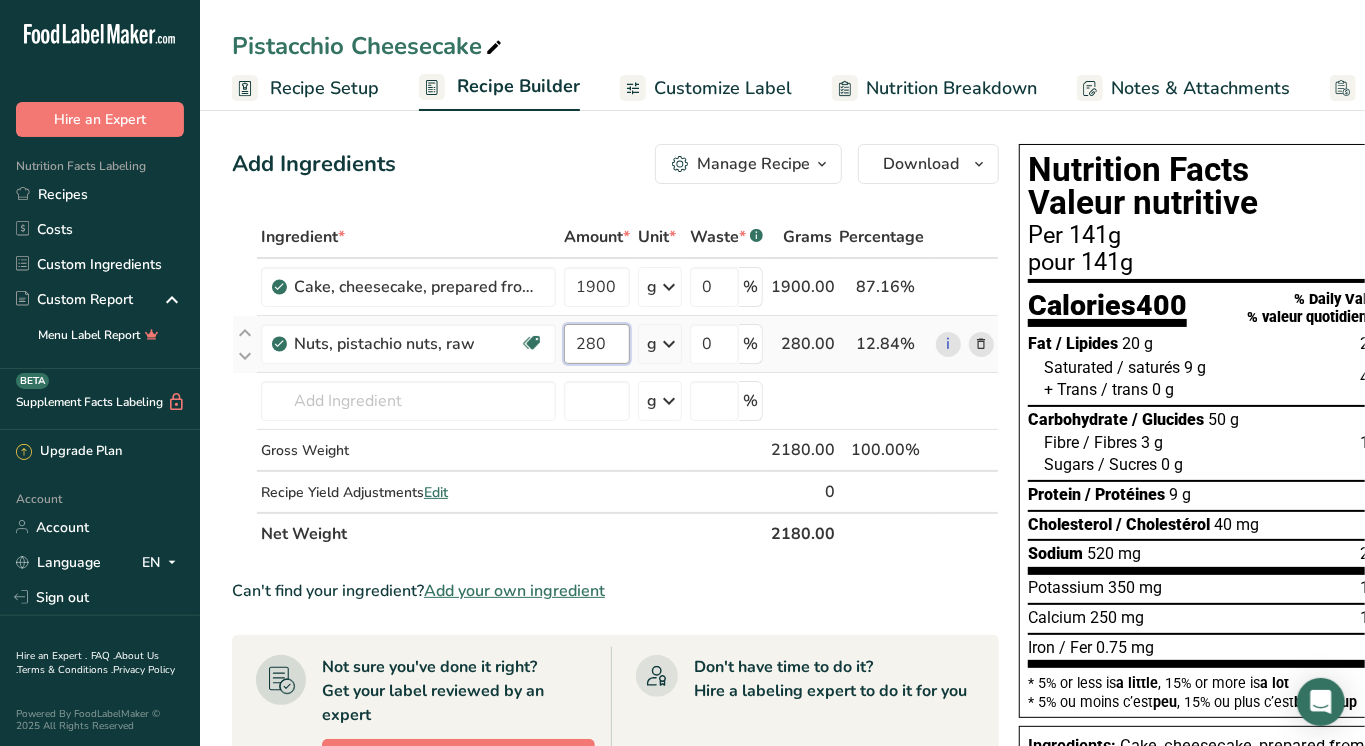 type on "280" 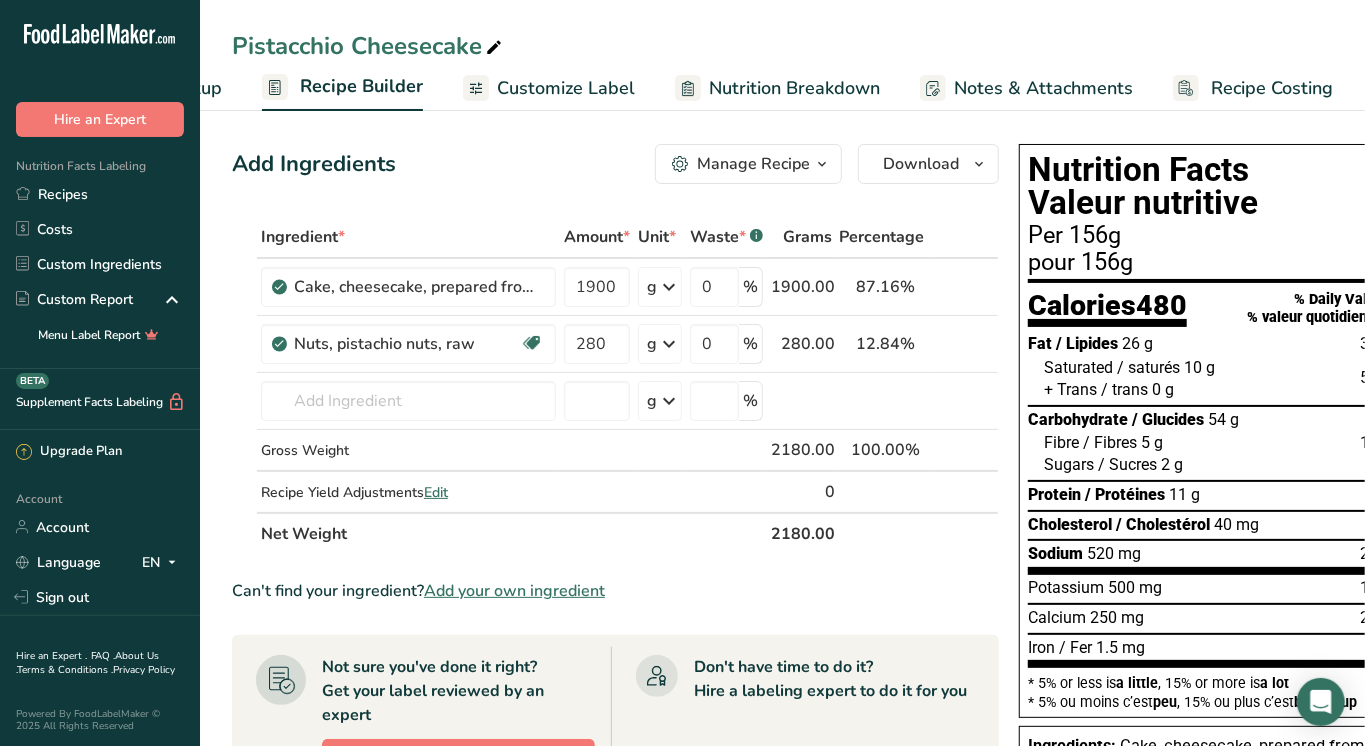 scroll, scrollTop: 0, scrollLeft: 156, axis: horizontal 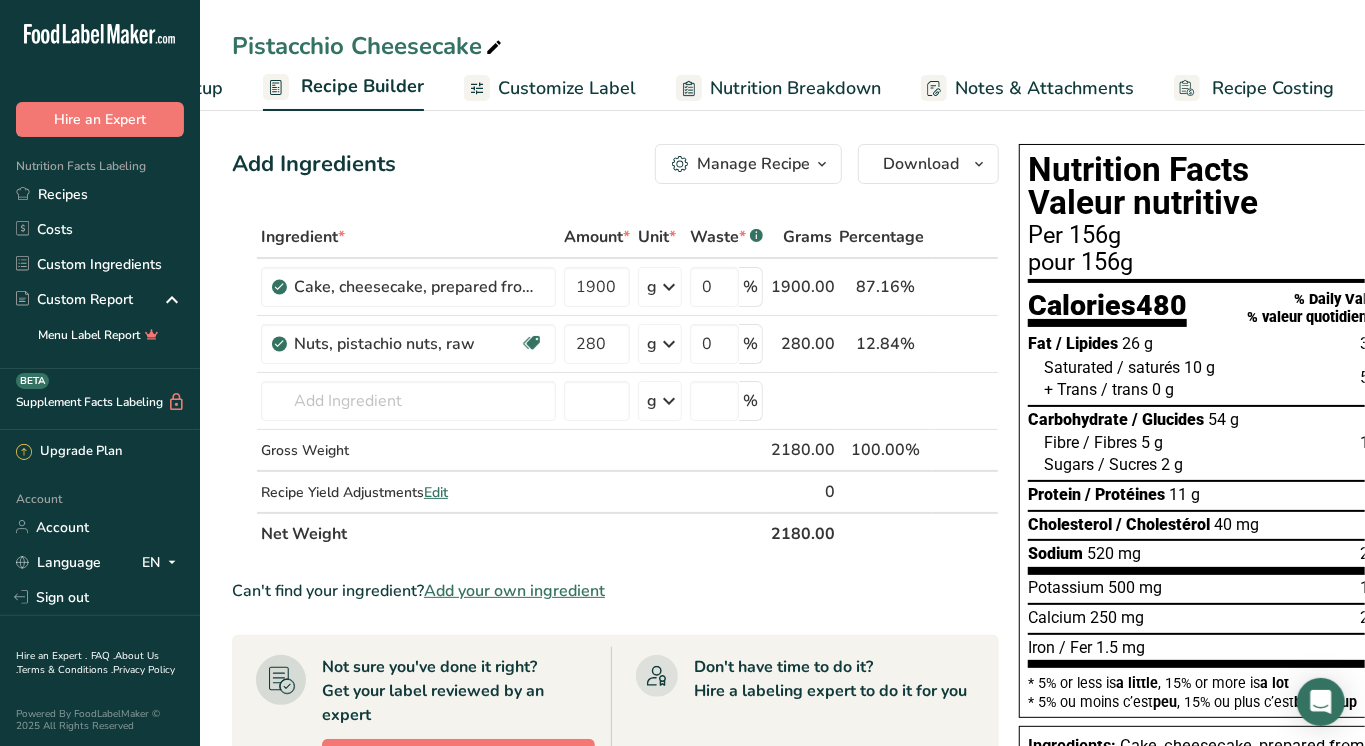 click on "Recipe Costing" at bounding box center [1273, 88] 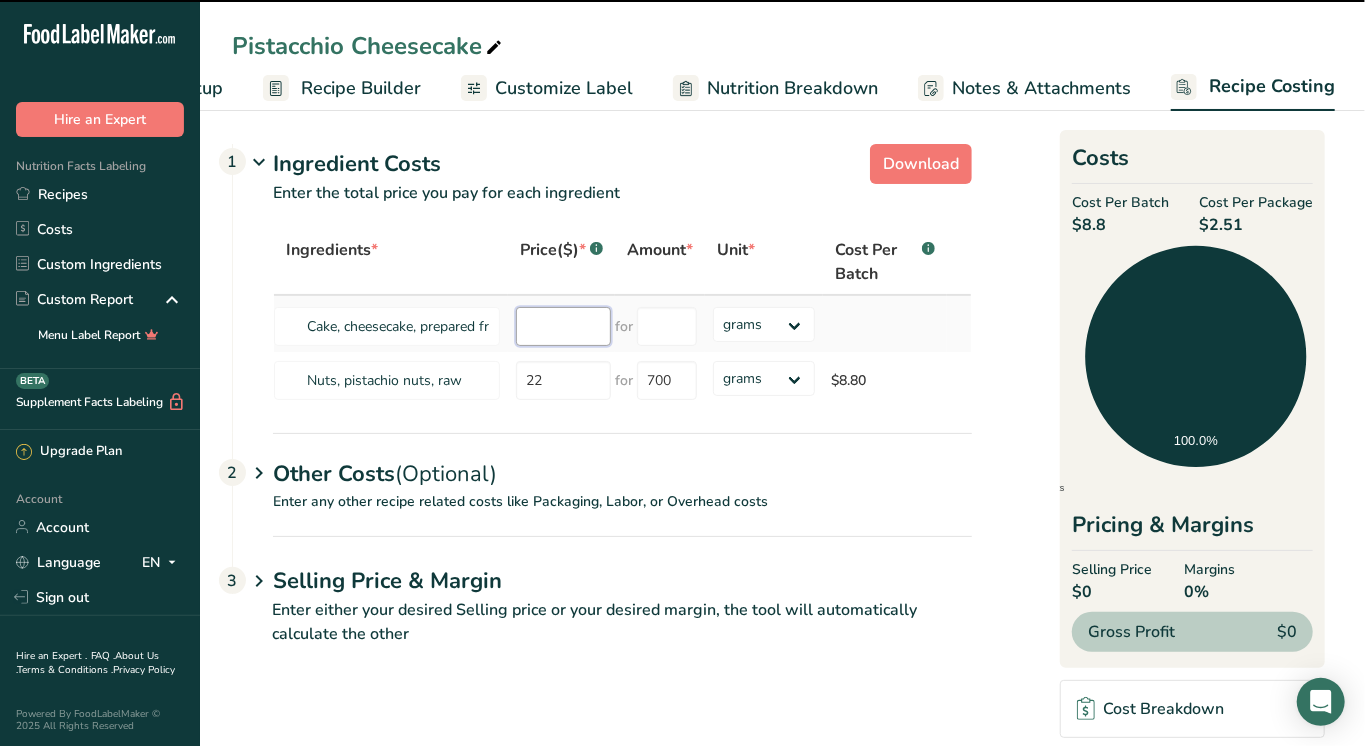 click at bounding box center (563, 326) 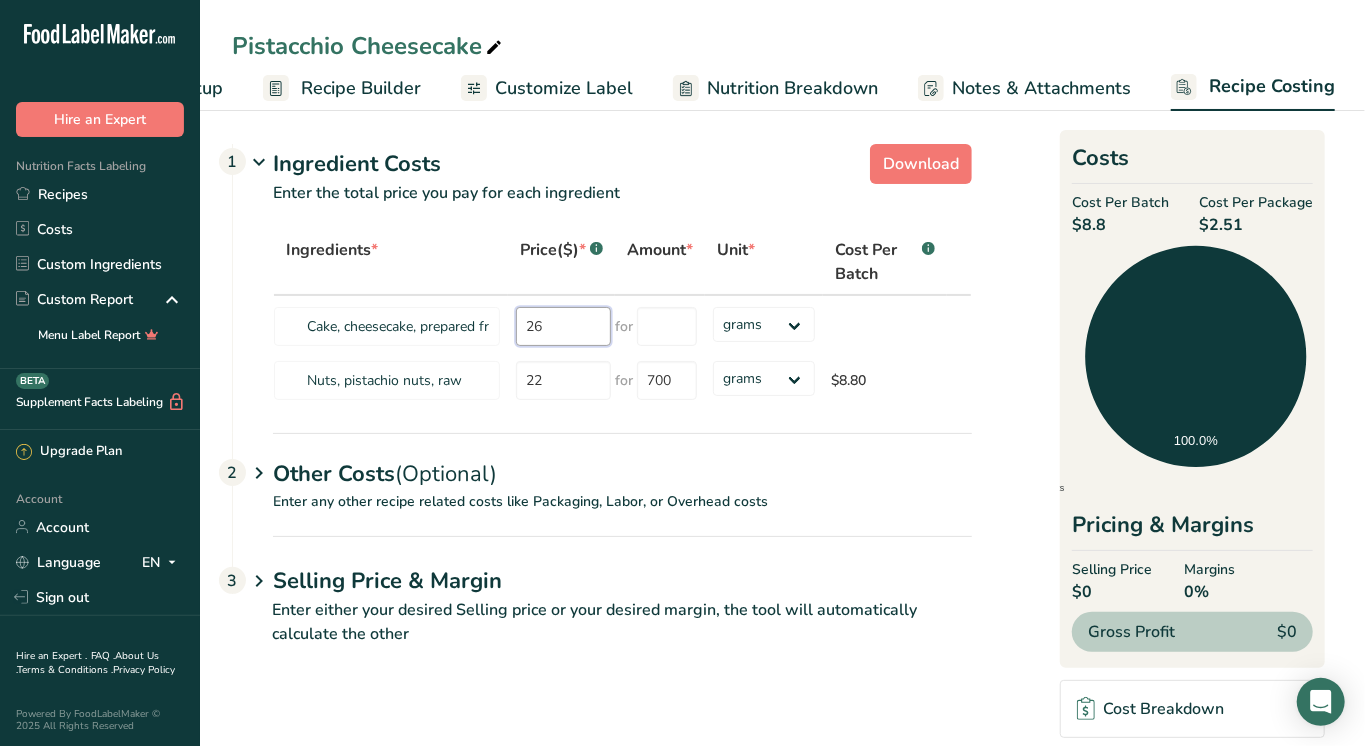 type on "26" 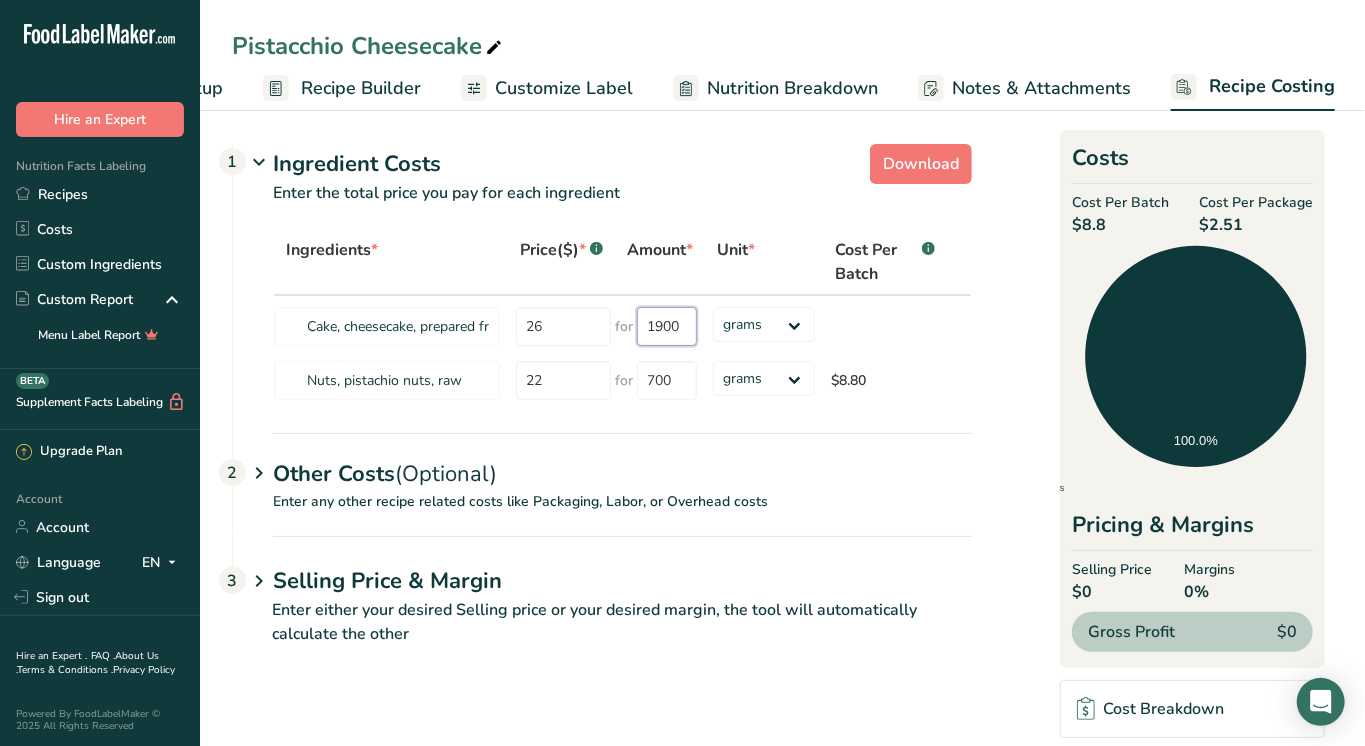 type on "1900" 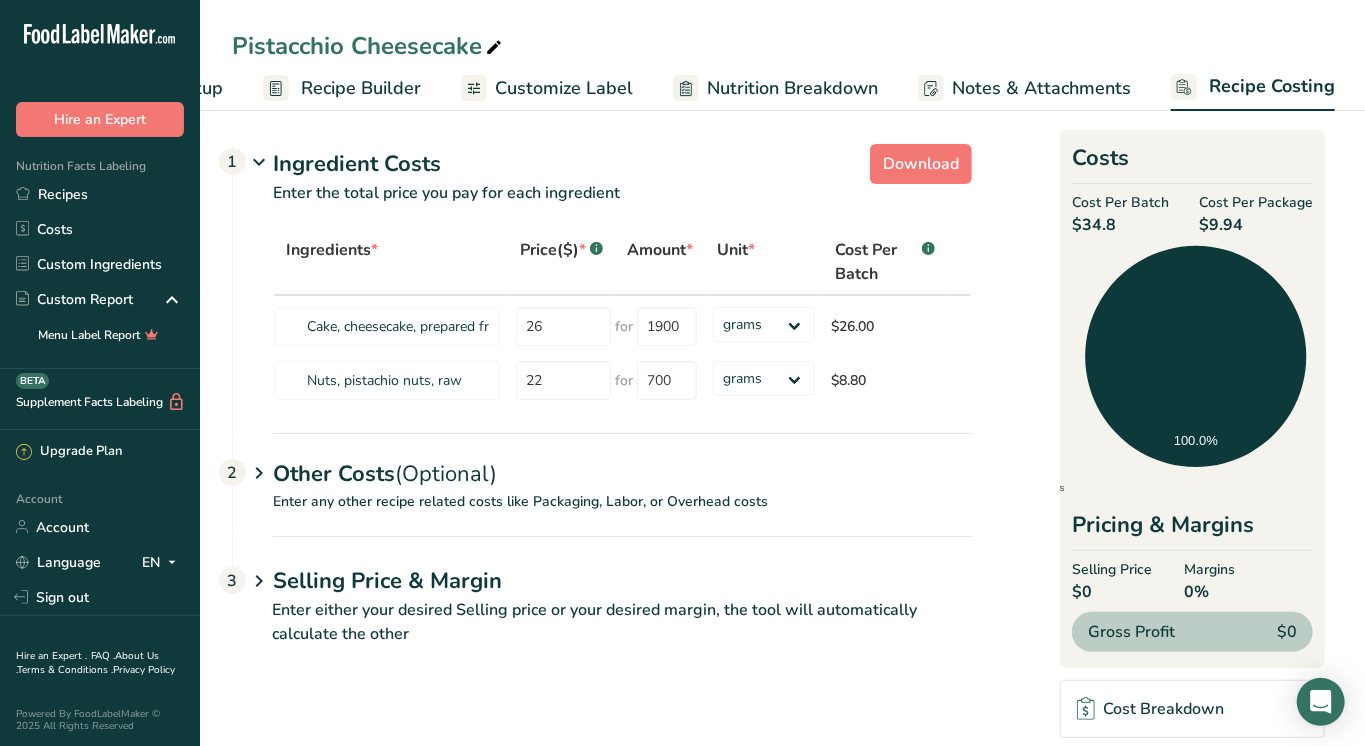 click on "Enter any other recipe related costs like Packaging, Labor, or Overhead costs" at bounding box center (602, 513) 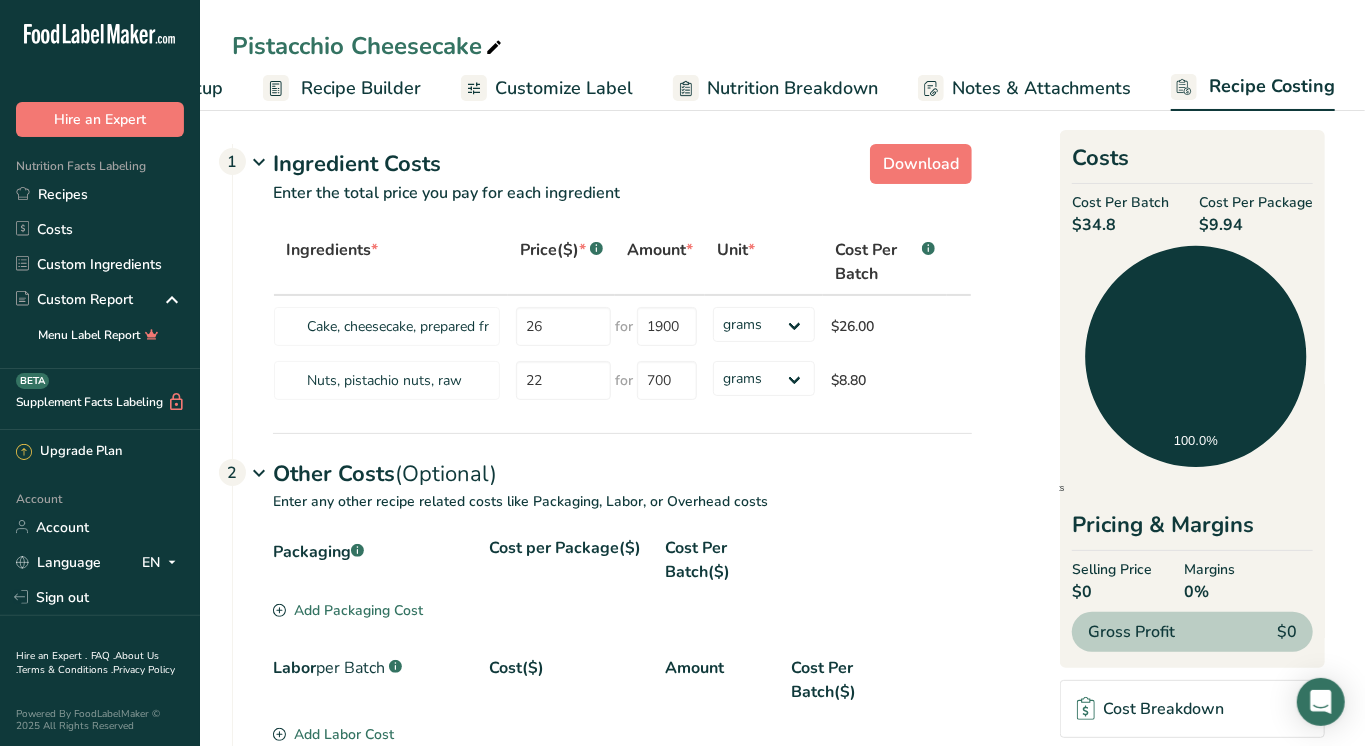 click on "Add Packaging Cost" at bounding box center [348, 610] 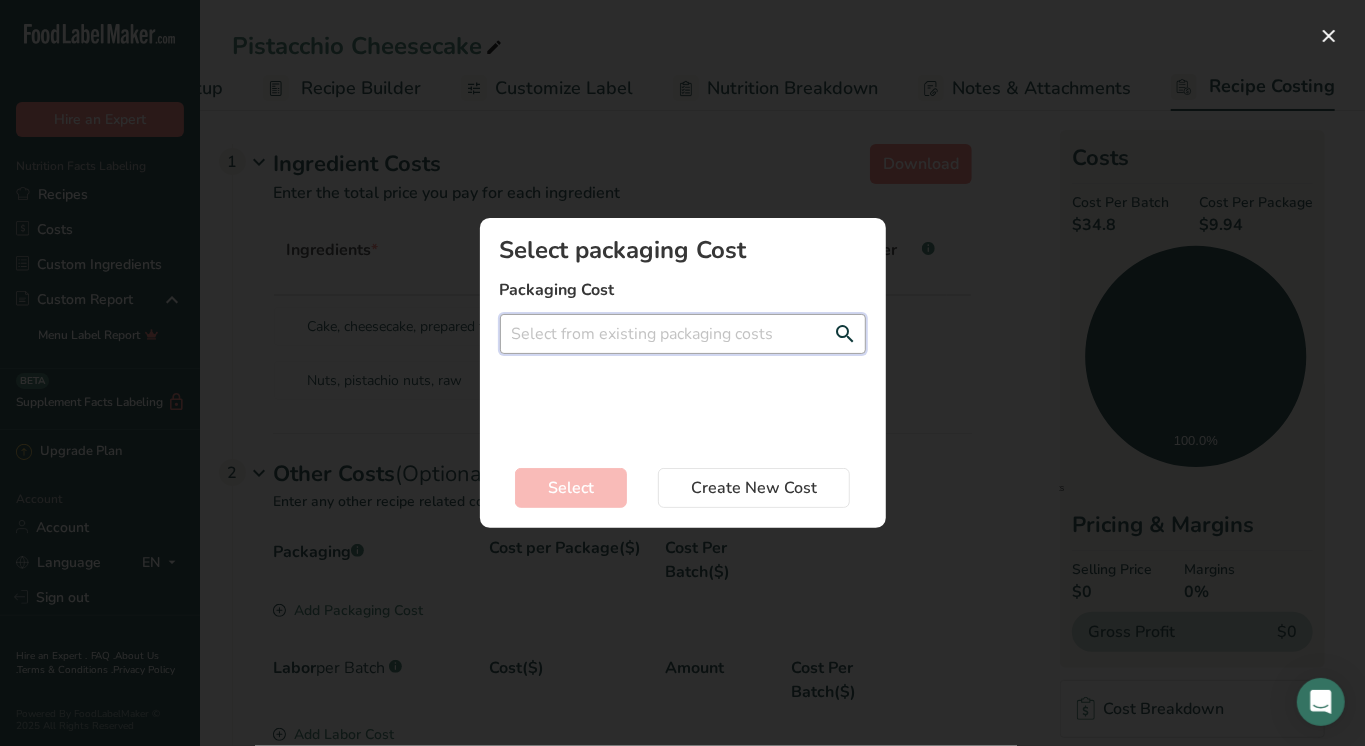 click at bounding box center (683, 334) 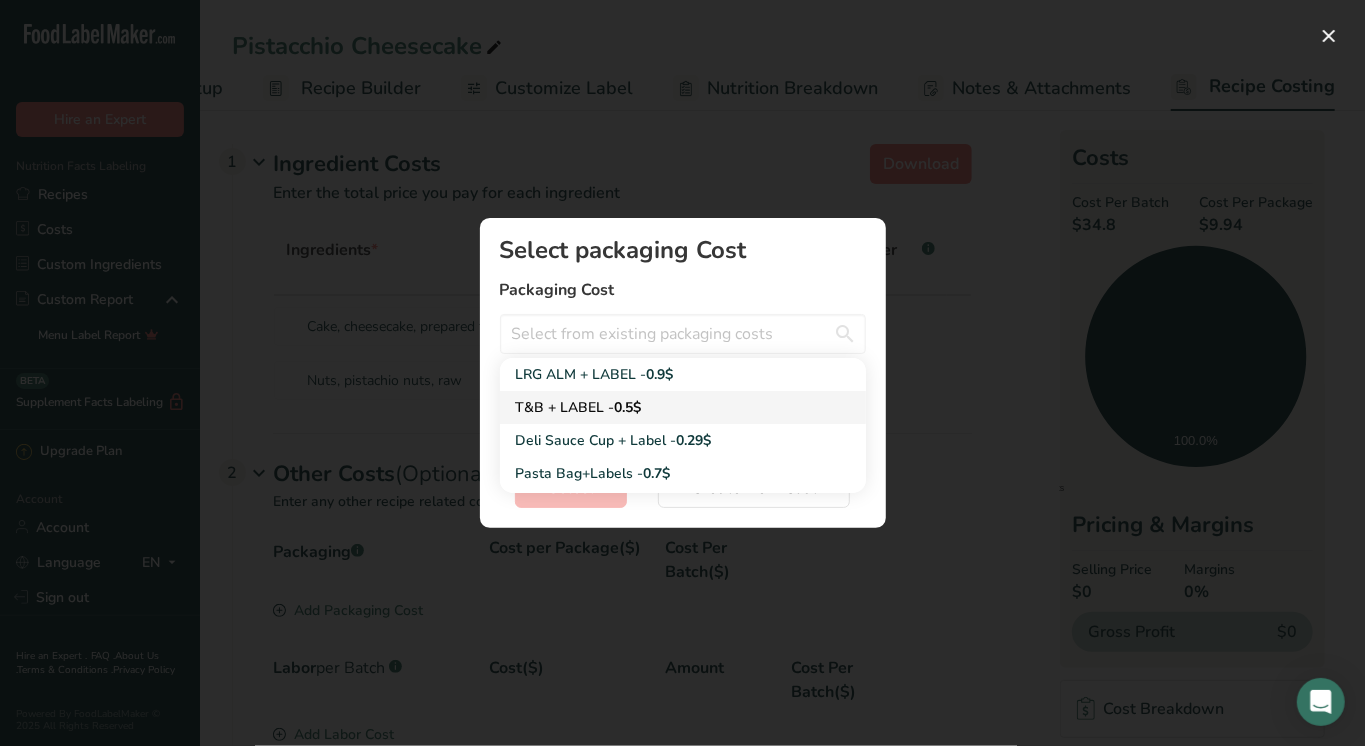 click on "T&B + LABEL -  0.5$" at bounding box center [667, 407] 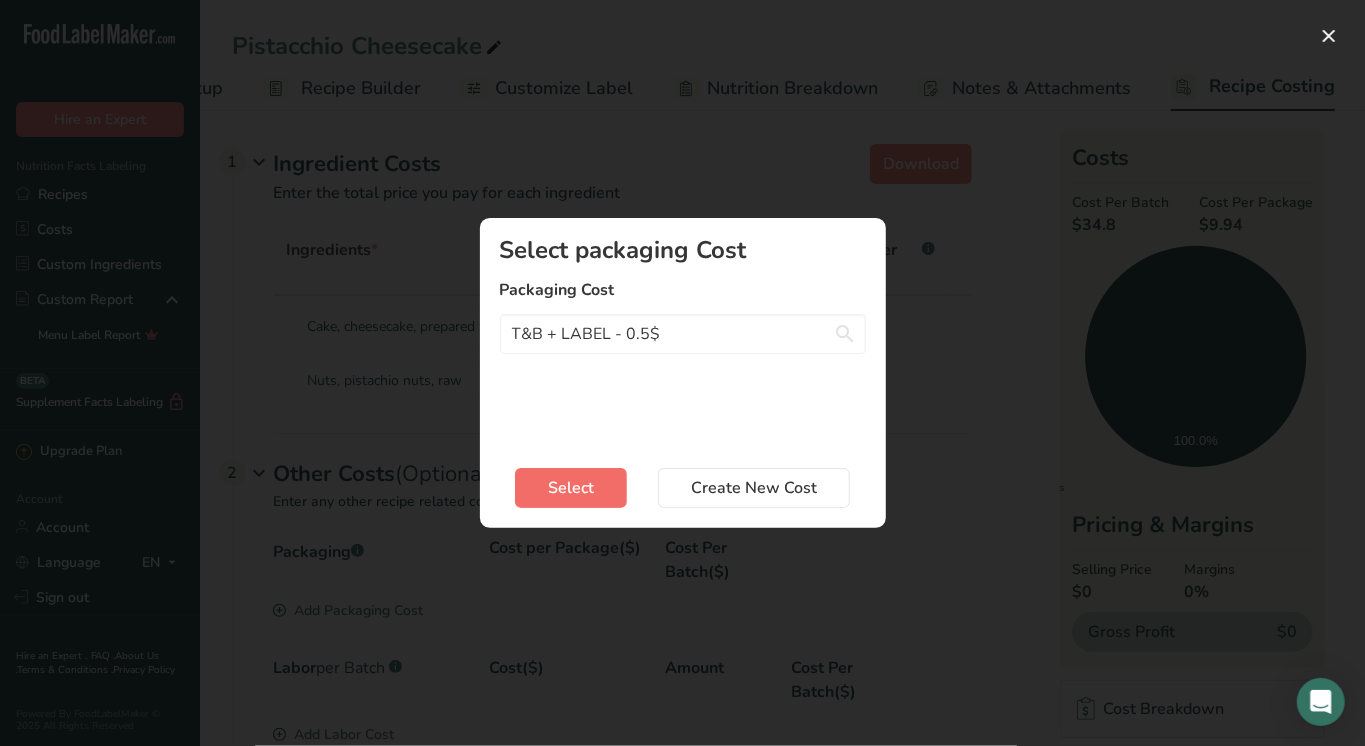 click on "Select" at bounding box center [571, 488] 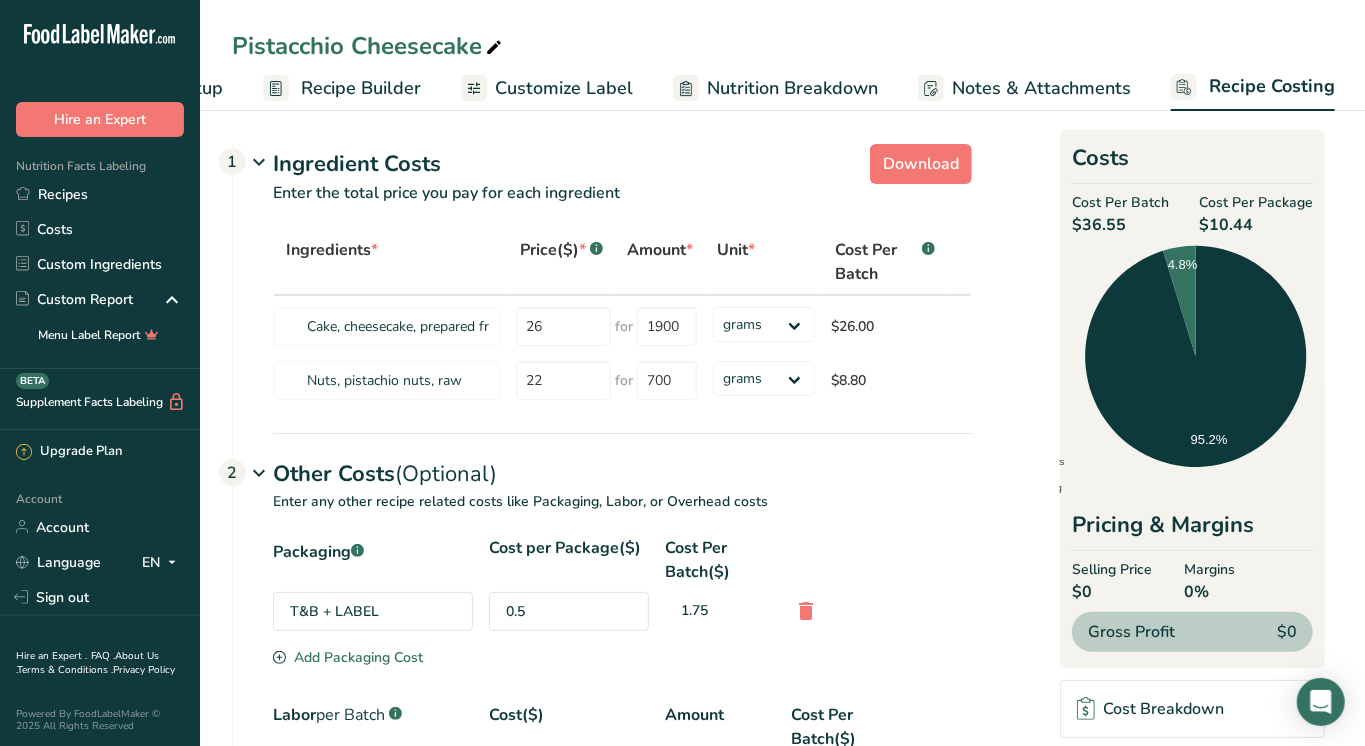 scroll, scrollTop: 0, scrollLeft: 0, axis: both 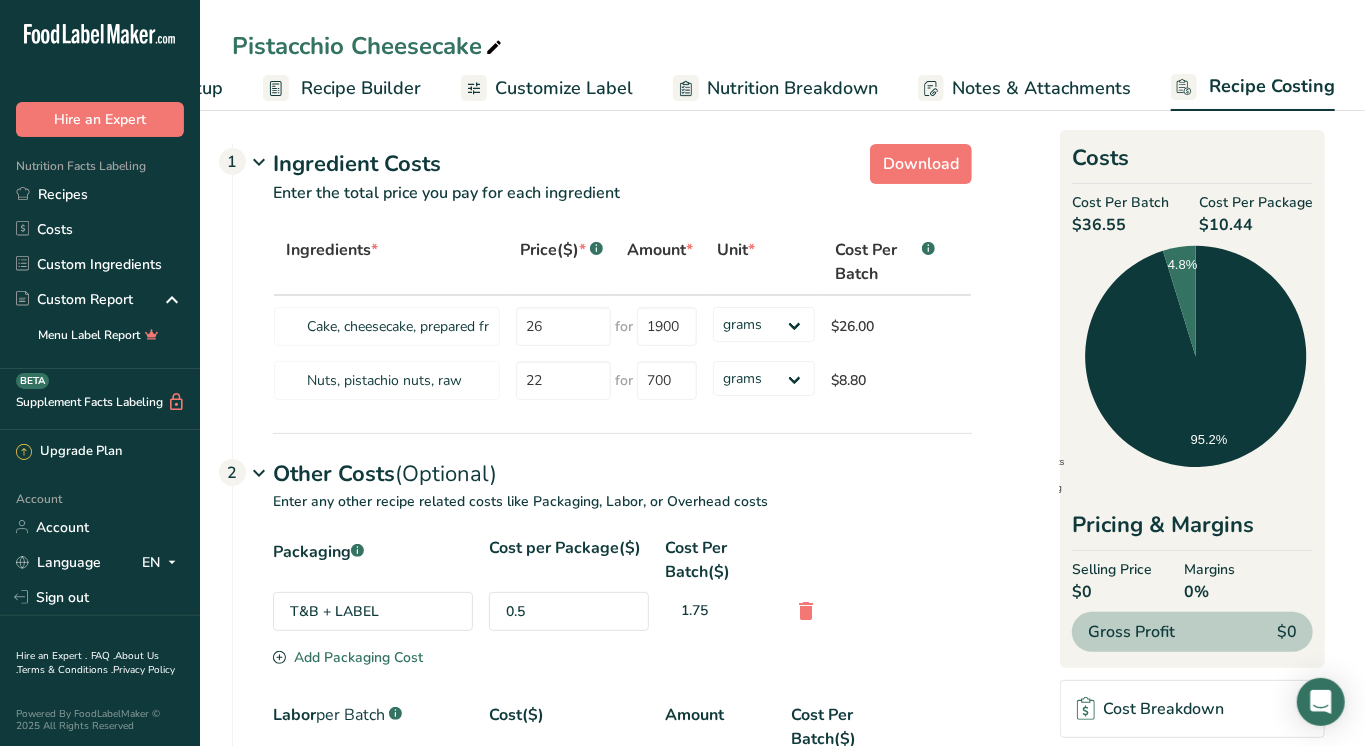 click on "Customize Label" at bounding box center [564, 88] 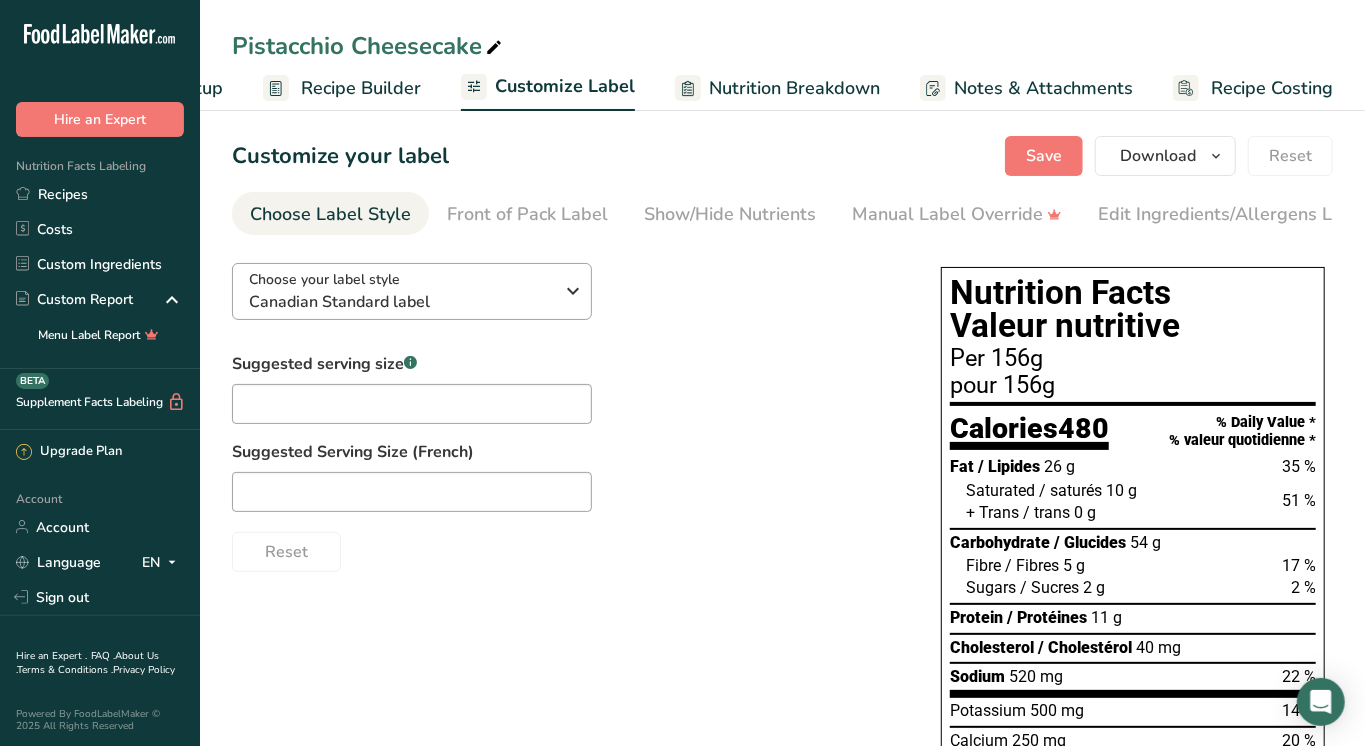 click on "Canadian Standard label" at bounding box center [401, 302] 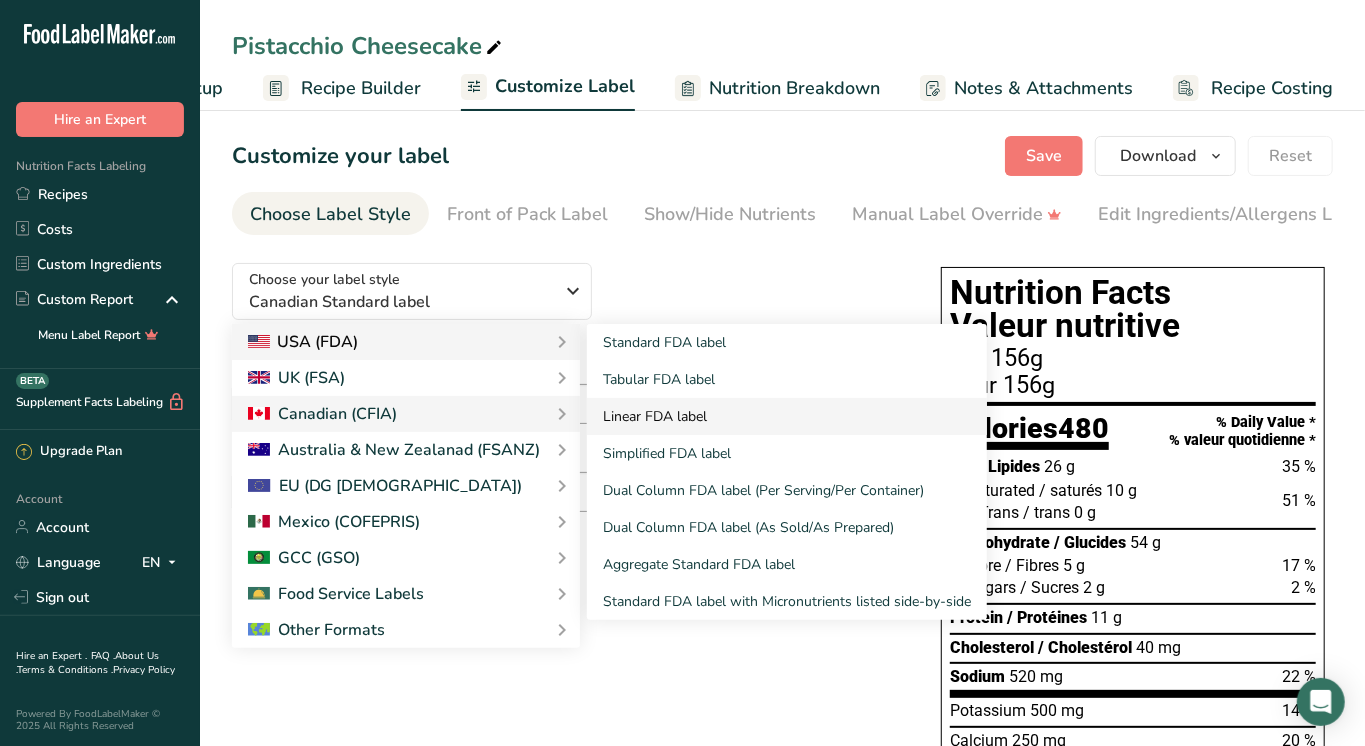click on "Linear FDA label" at bounding box center (787, 416) 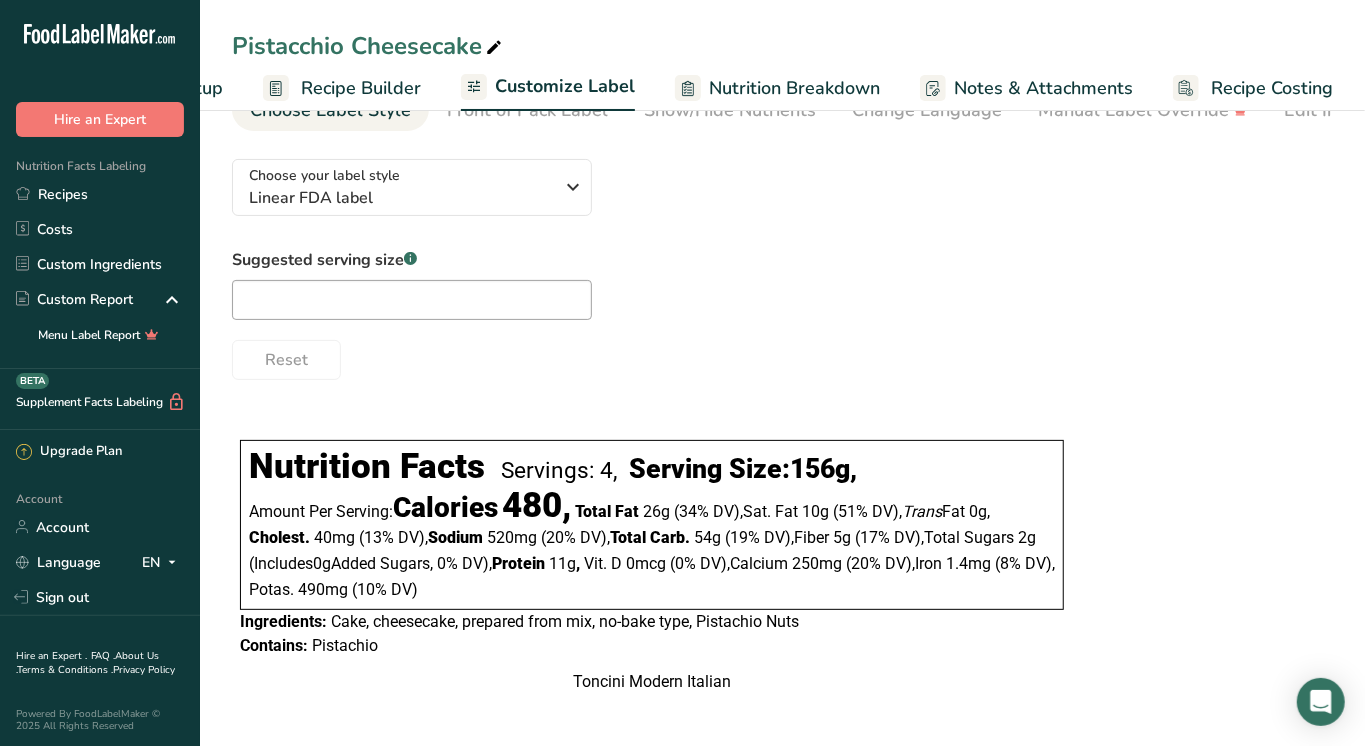 scroll, scrollTop: 129, scrollLeft: 0, axis: vertical 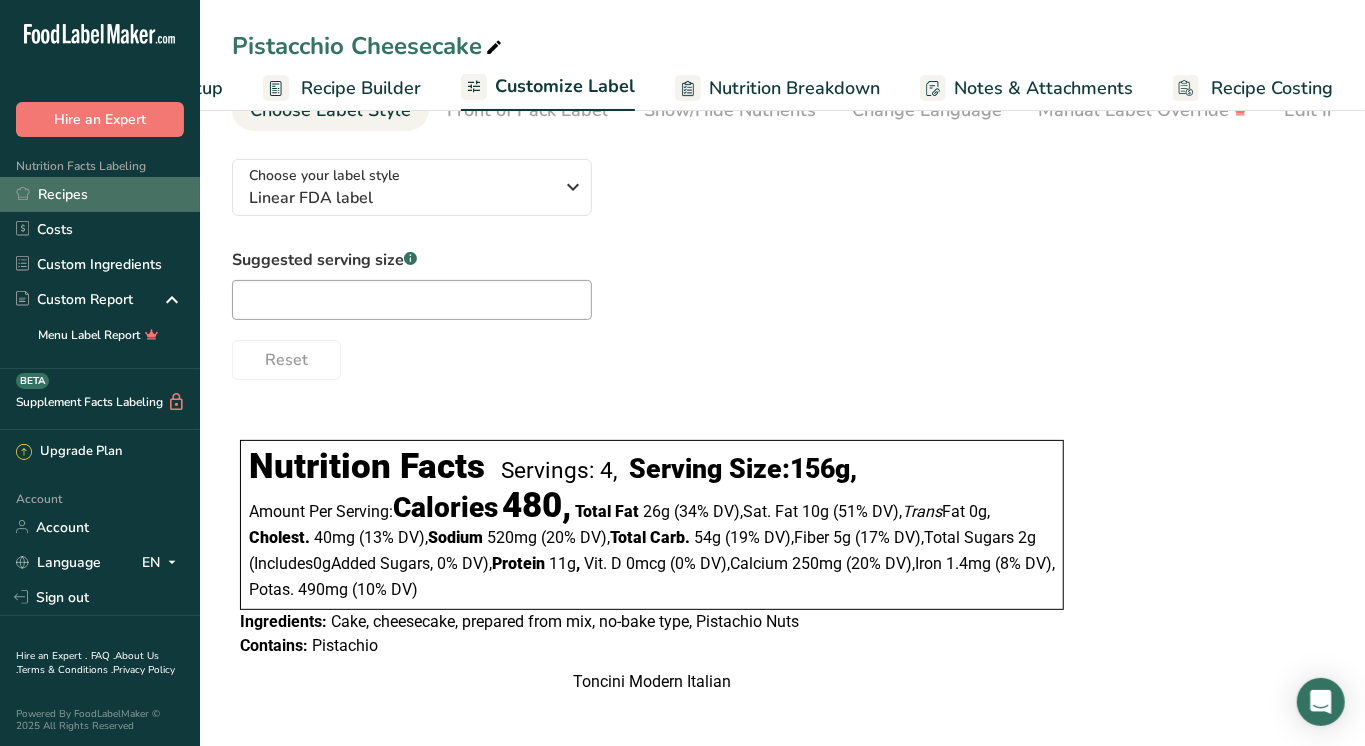 click on "Recipes" at bounding box center (100, 194) 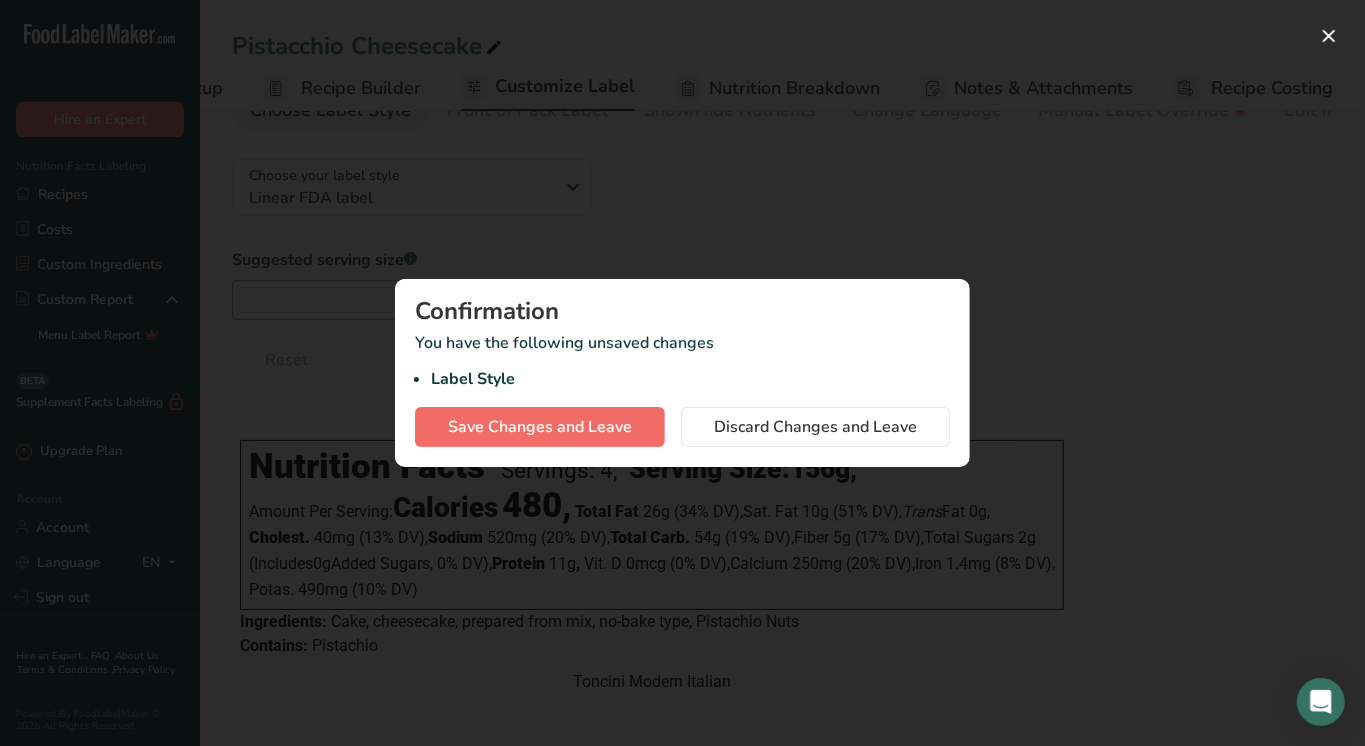 click on "Save Changes and Leave" at bounding box center [540, 427] 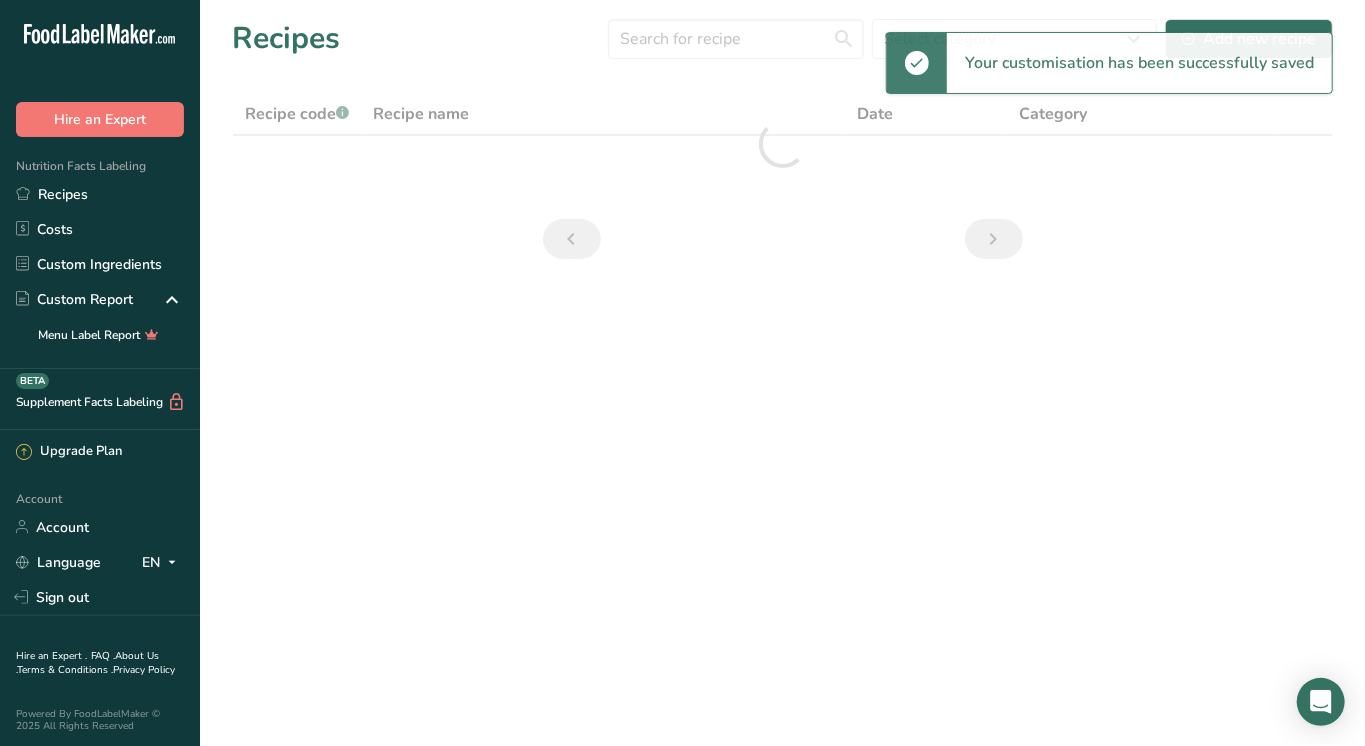 scroll, scrollTop: 0, scrollLeft: 0, axis: both 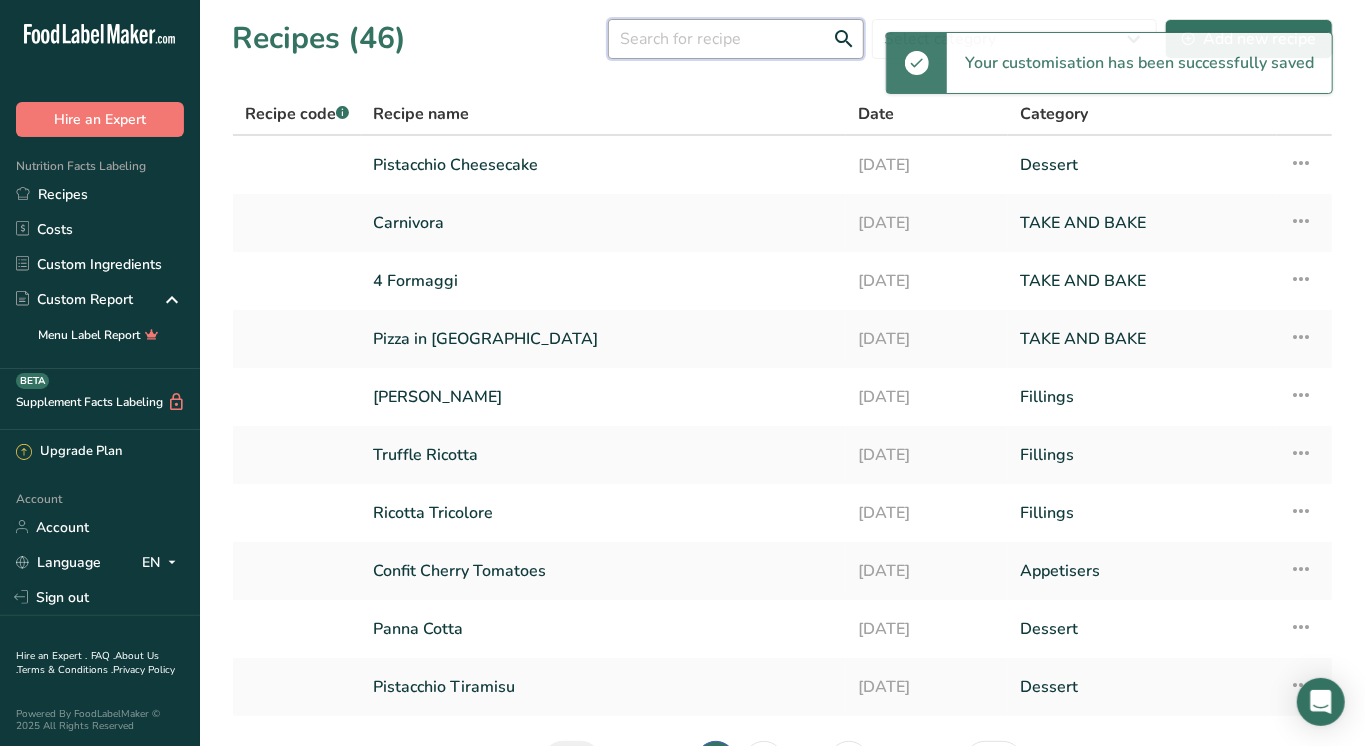 click at bounding box center [736, 39] 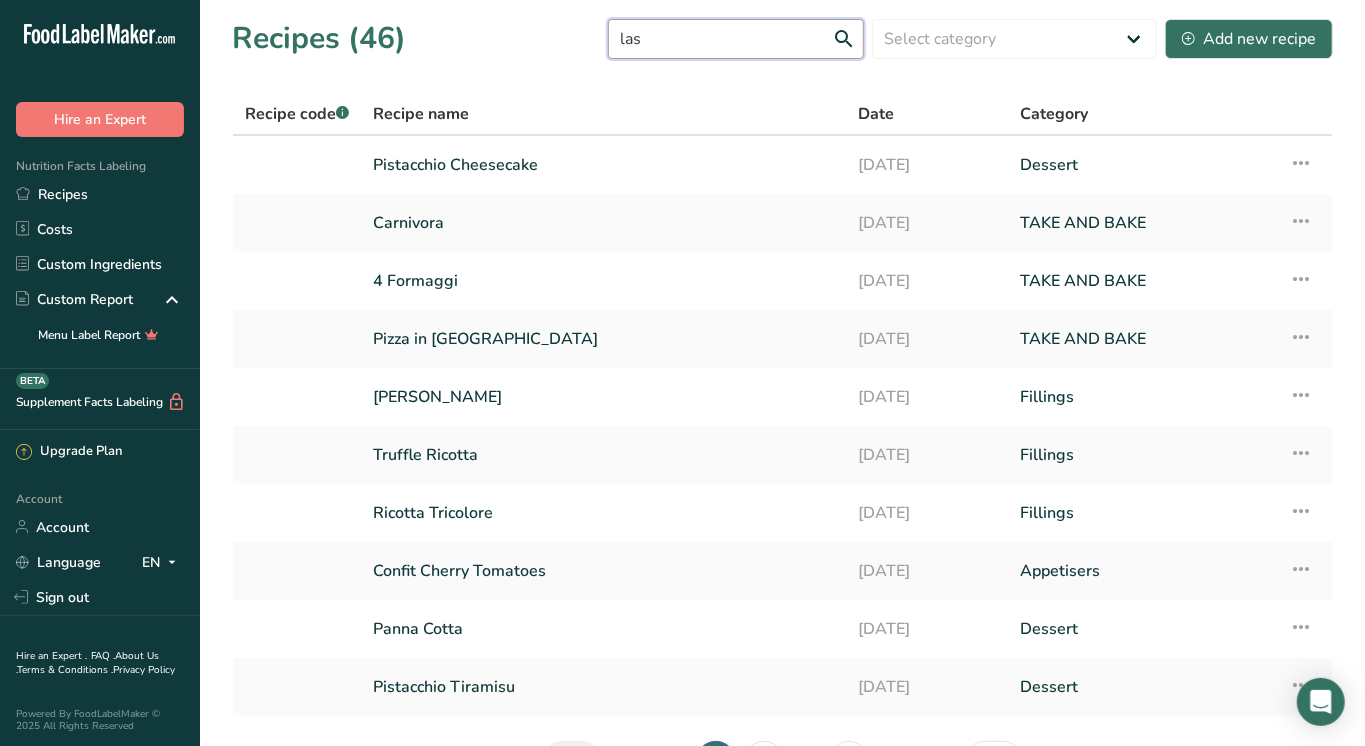 type on "lasa" 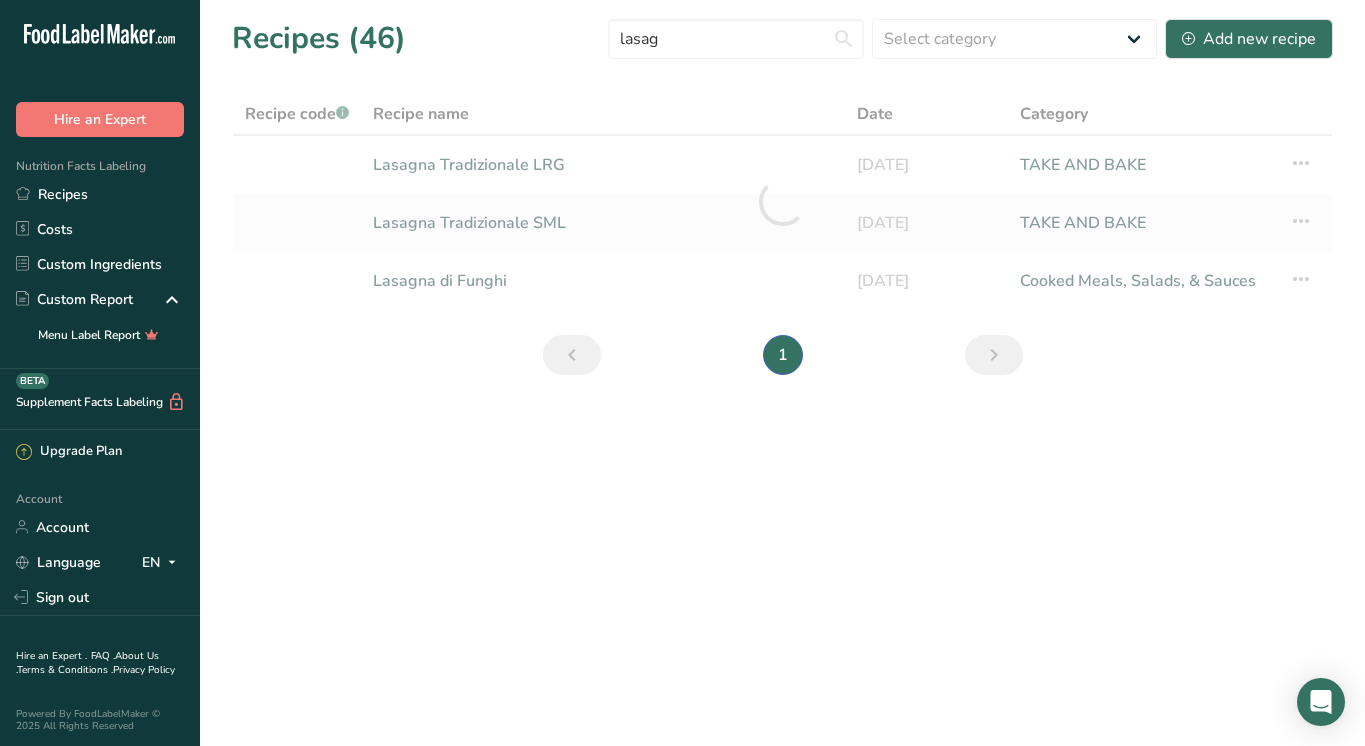 scroll, scrollTop: 0, scrollLeft: 0, axis: both 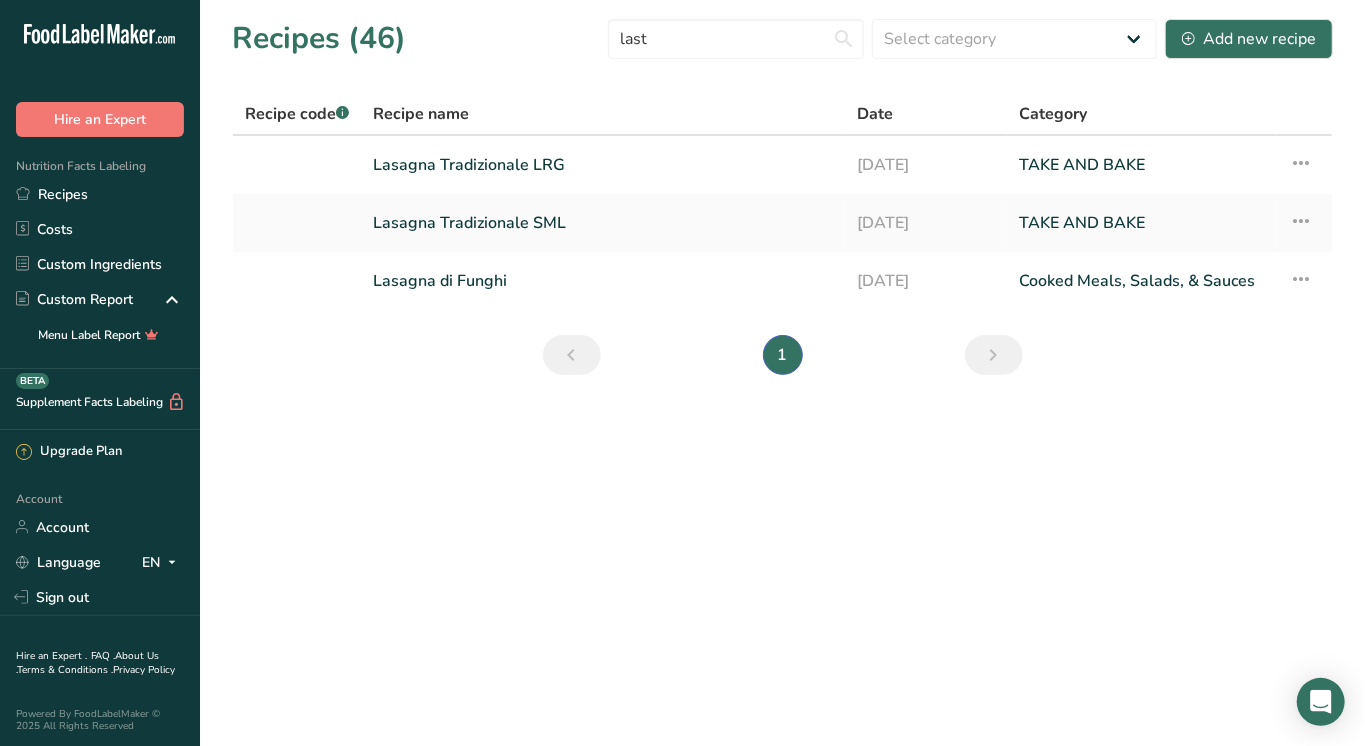 type on "last" 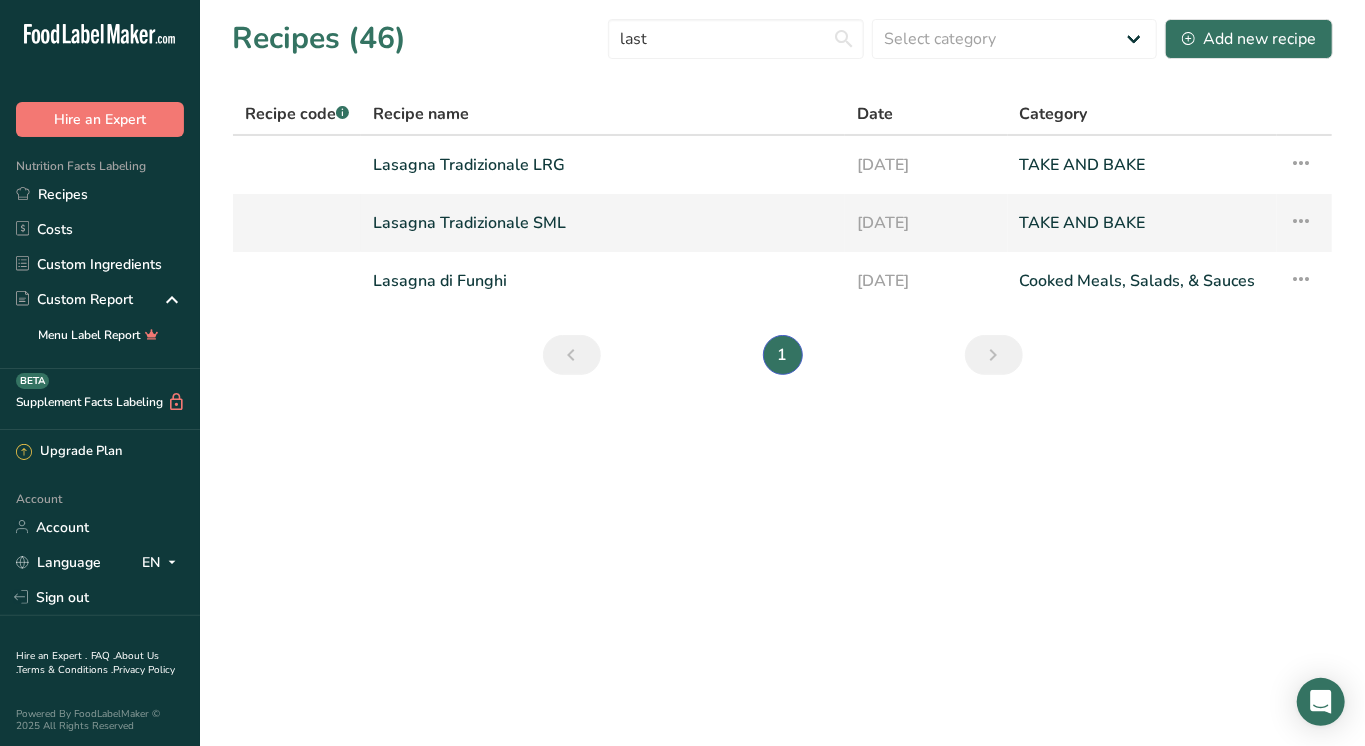 drag, startPoint x: 629, startPoint y: 81, endPoint x: 489, endPoint y: 220, distance: 197.28406 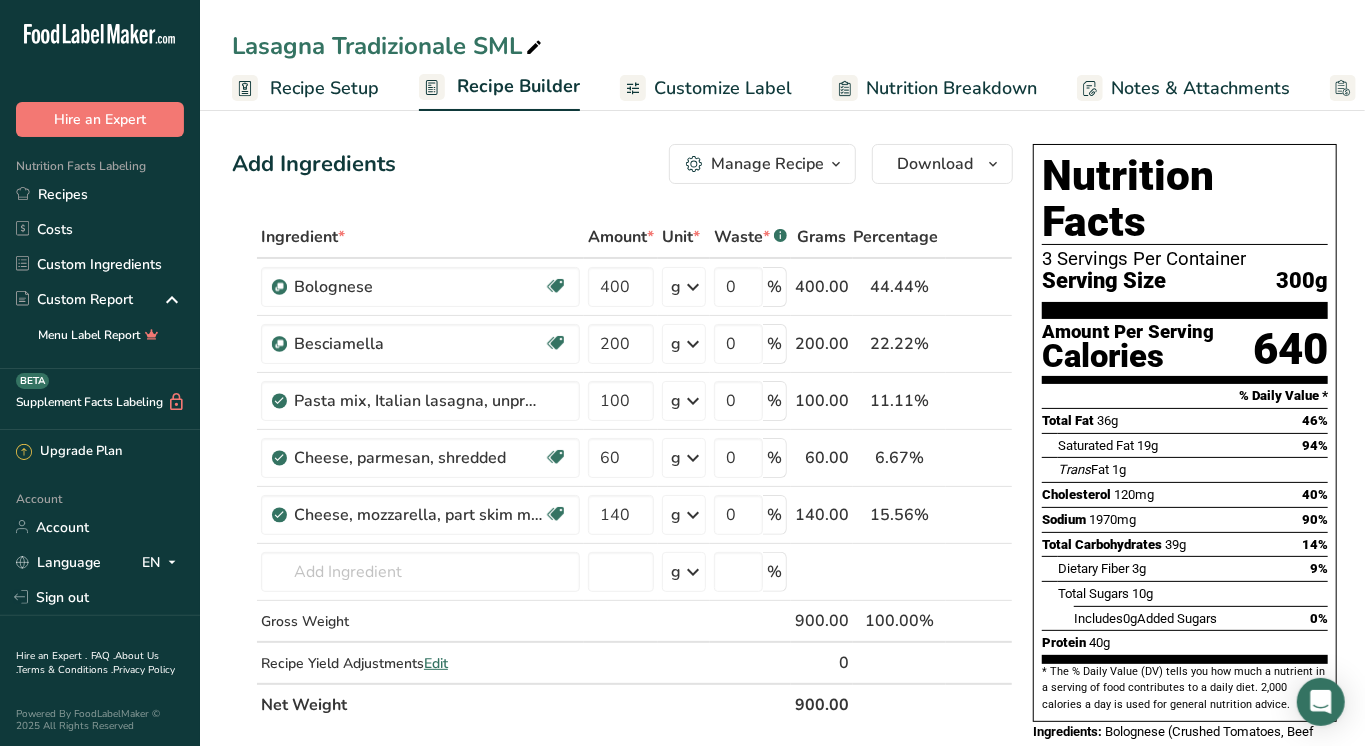 click on "Customize Label" at bounding box center [723, 88] 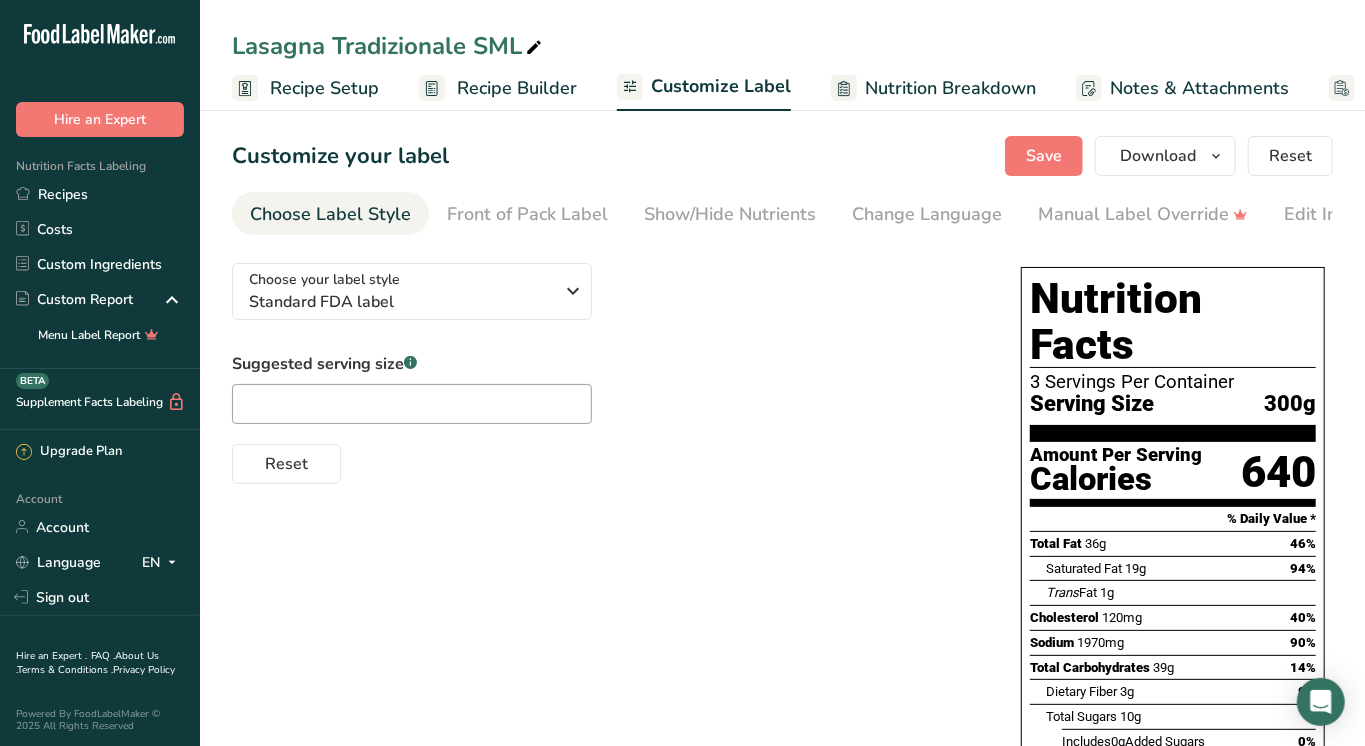 scroll, scrollTop: 0, scrollLeft: 156, axis: horizontal 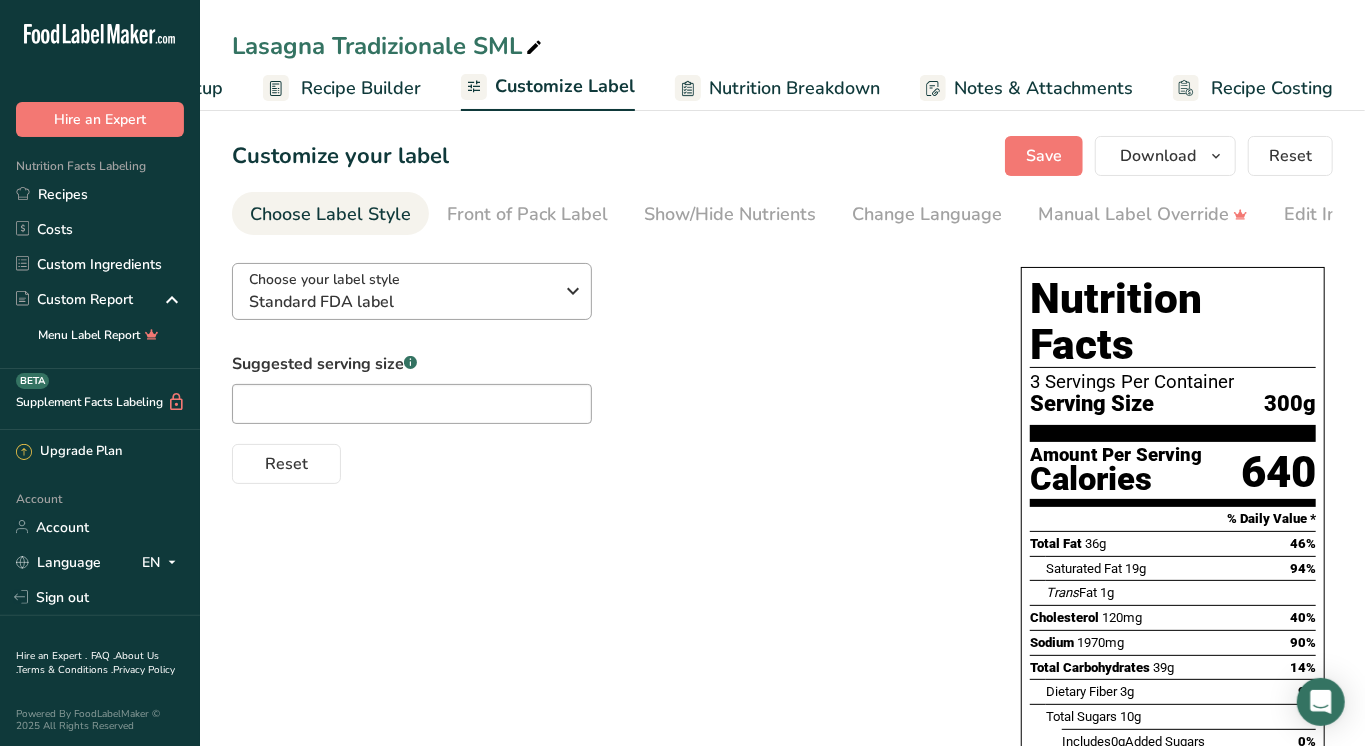 click on "Choose your label style
Standard FDA label" at bounding box center (401, 291) 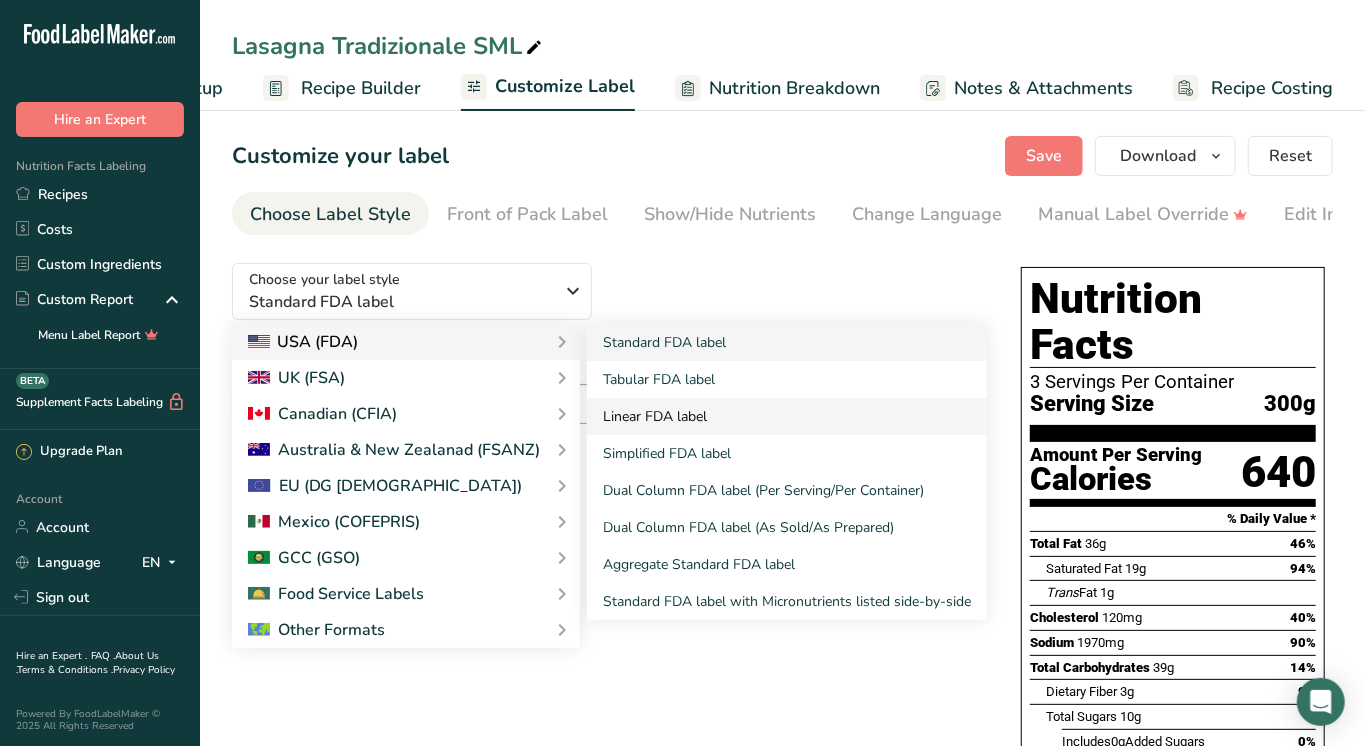 click on "Linear FDA label" at bounding box center [787, 416] 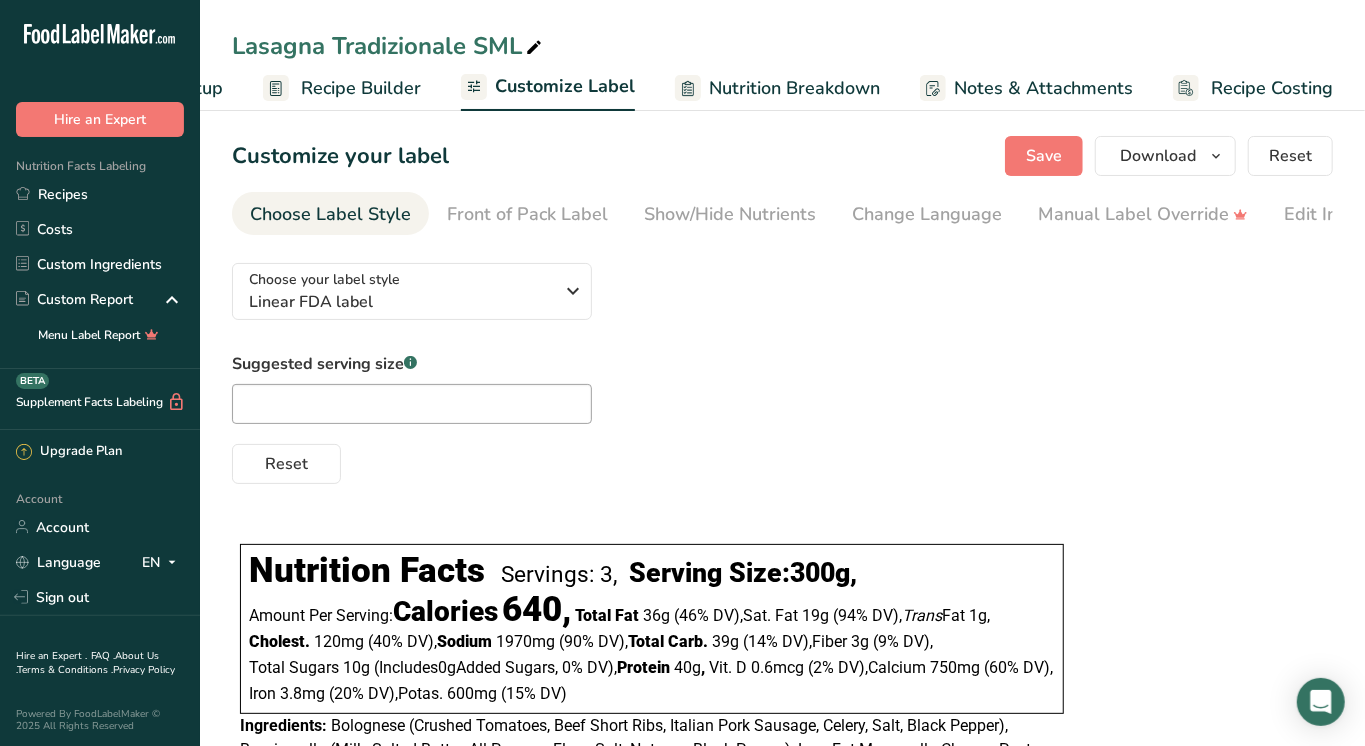 click on "Choose your label style
Linear FDA label
USA (FDA)
Standard FDA label
Tabular FDA label
Linear FDA label
Simplified FDA label
Dual Column FDA label (Per Serving/Per Container)
Dual Column FDA label (As Sold/As Prepared)
Aggregate Standard FDA label
Standard FDA label with Micronutrients listed side-by-side
[GEOGRAPHIC_DATA] (FSA)
UK Mandatory Label "Back of Pack"
UK Traffic Light Label  "Front of Pack"
Canadian (CFIA)
Canadian Standard label
Canadian Dual Column label" at bounding box center (782, 556) 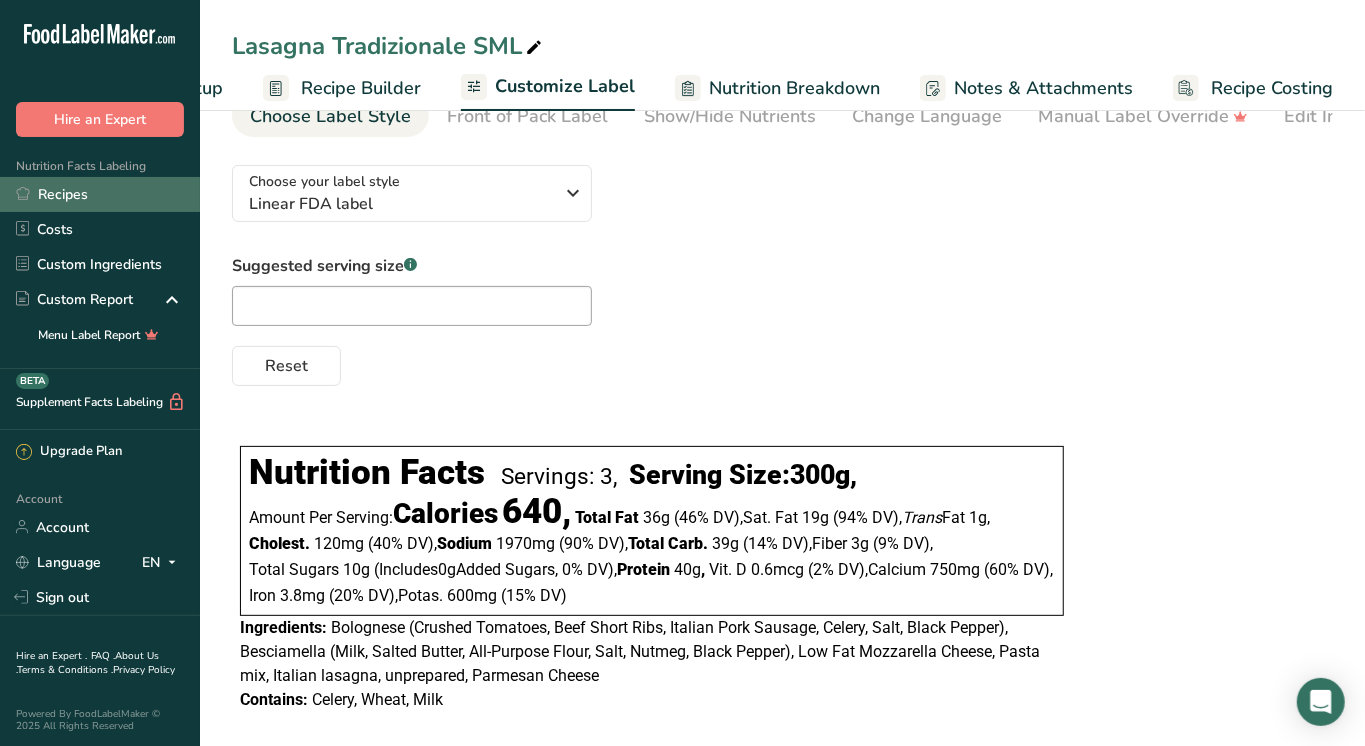 click on "Recipes" at bounding box center (100, 194) 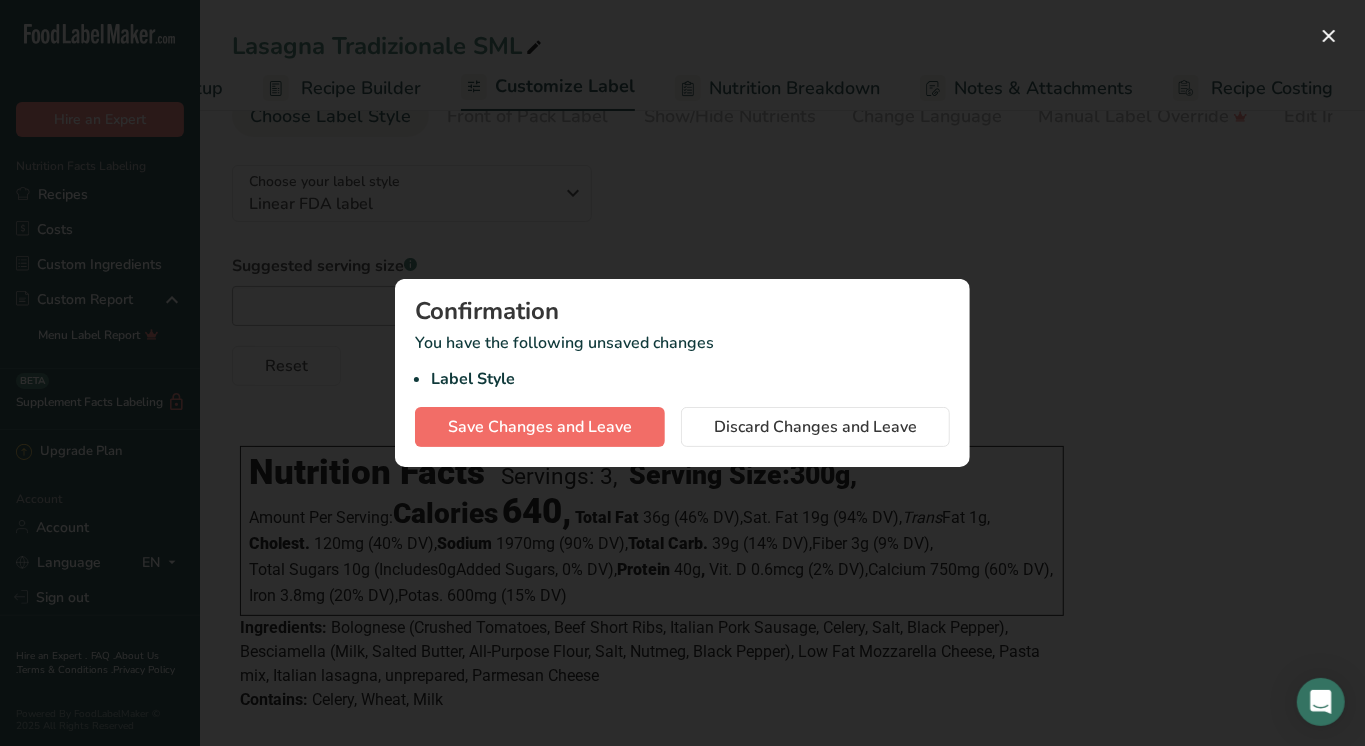 click on "Save Changes and Leave" at bounding box center [540, 427] 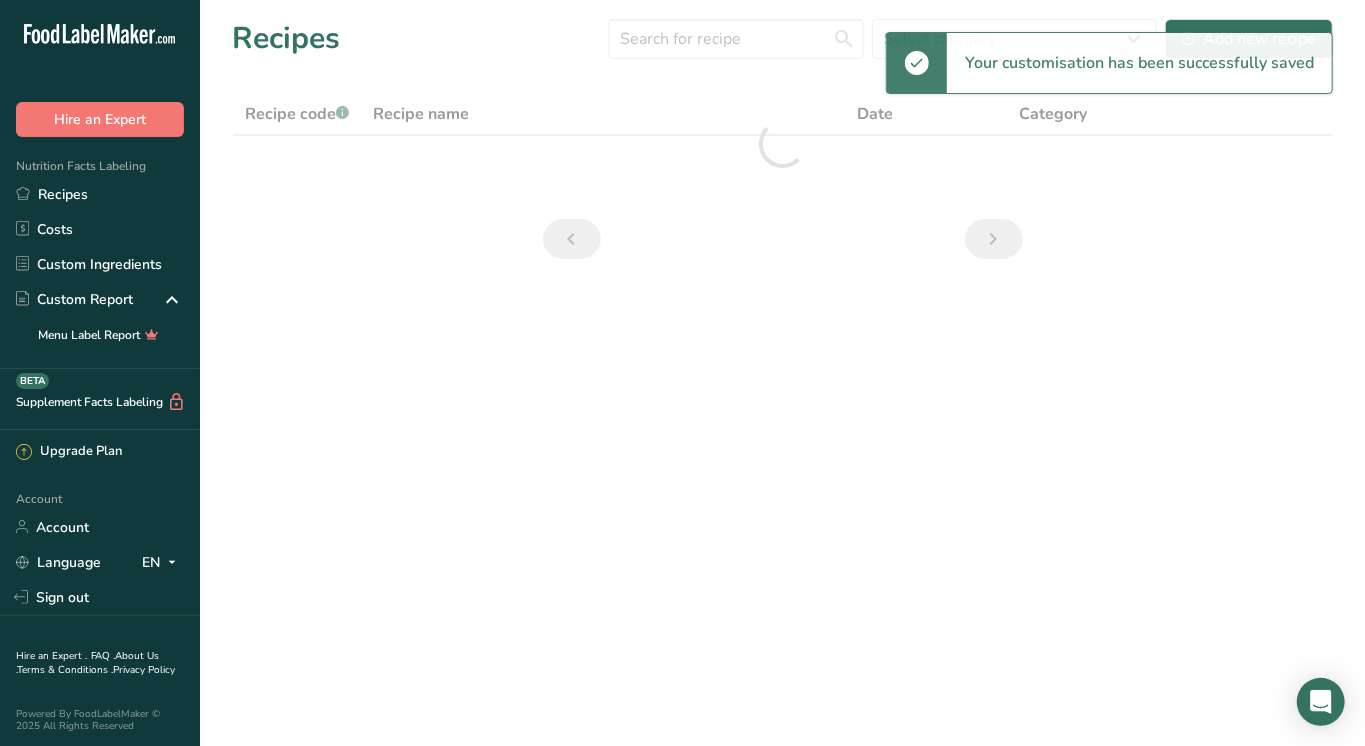 scroll, scrollTop: 0, scrollLeft: 0, axis: both 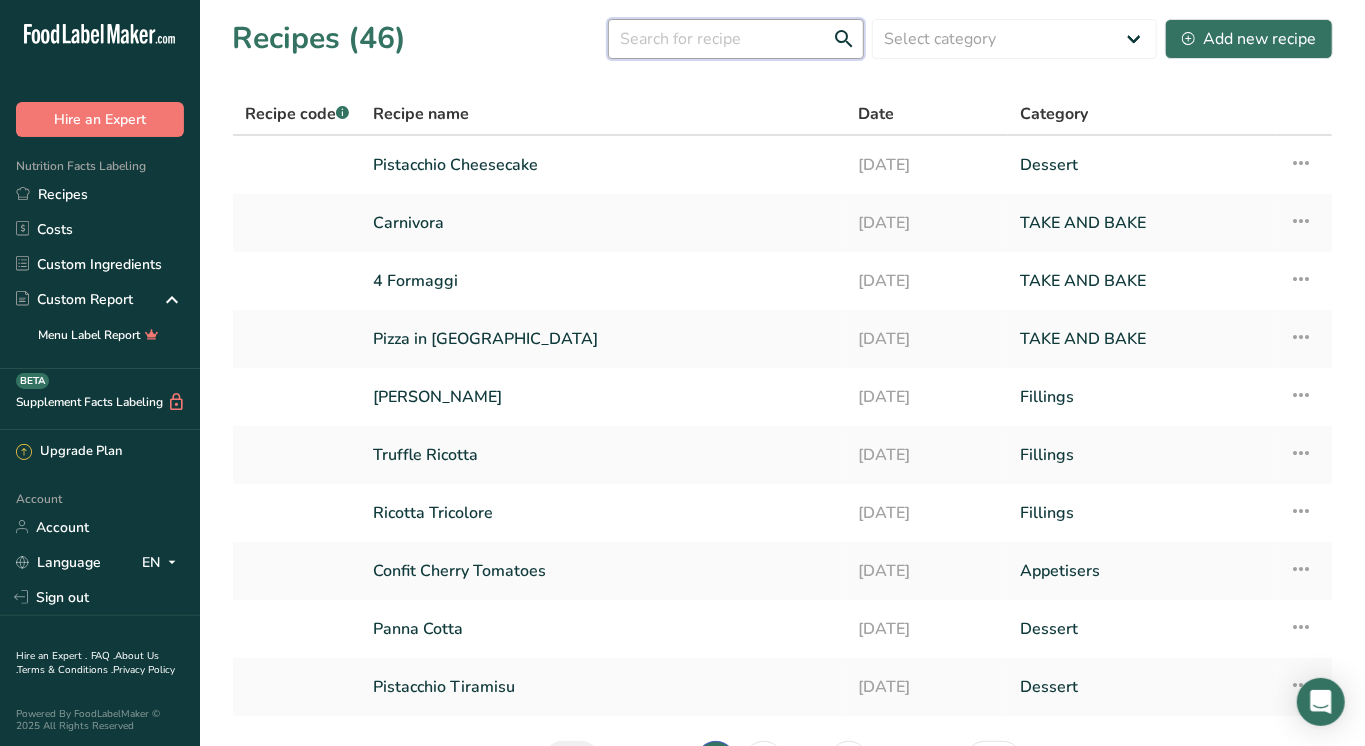 click at bounding box center (736, 39) 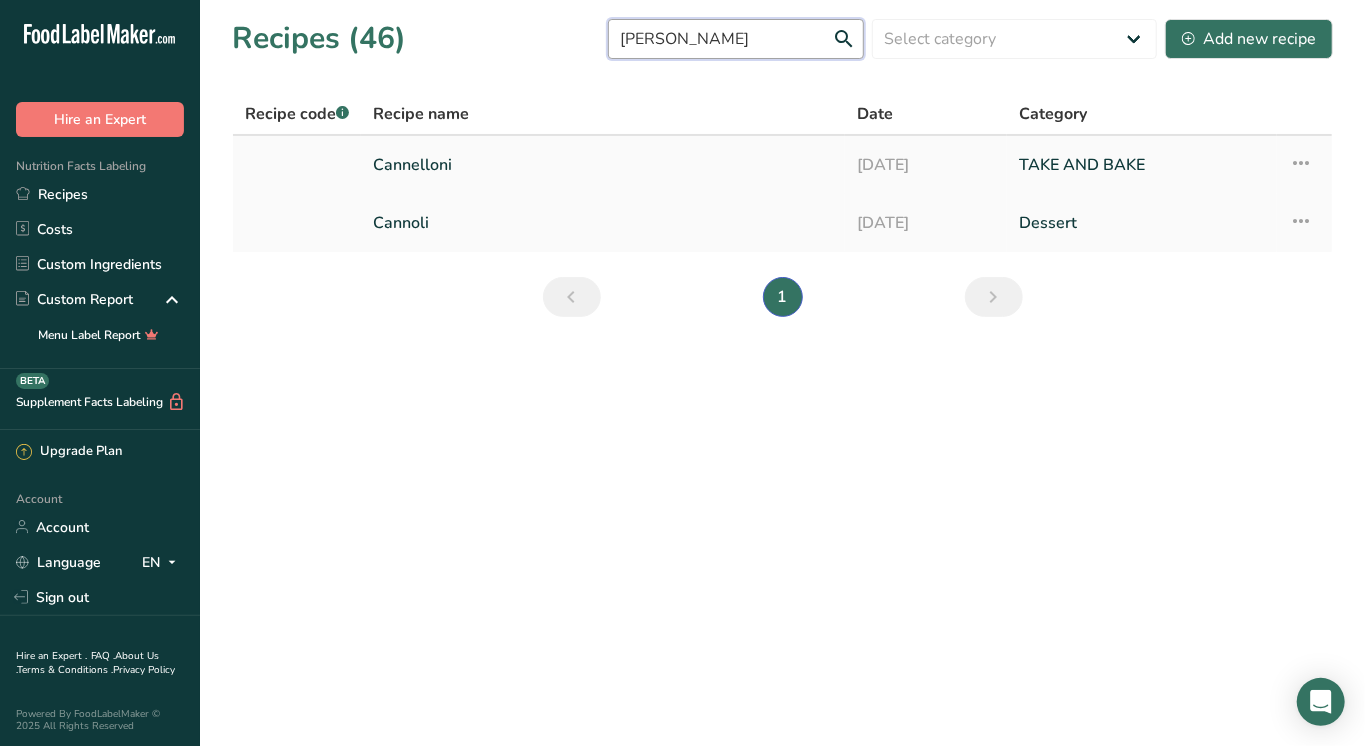 type on "[PERSON_NAME]" 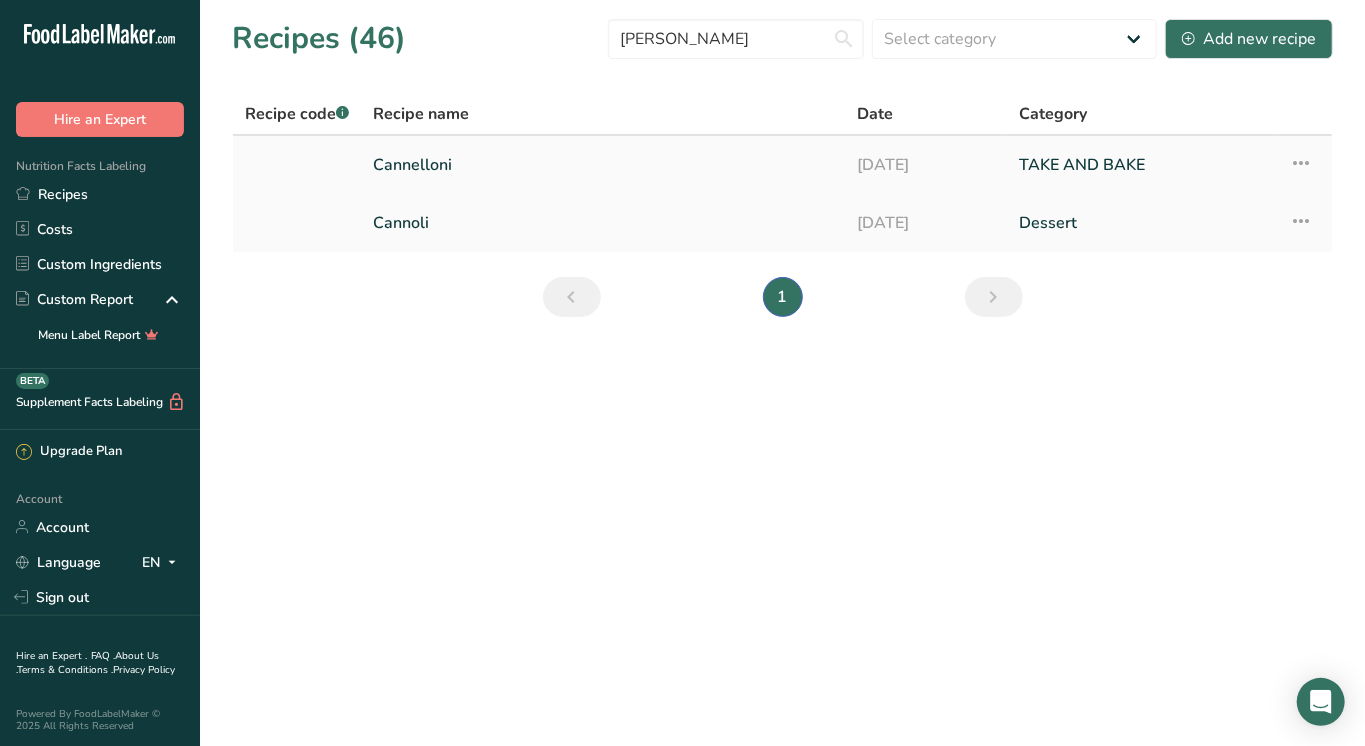 click on "Cannelloni" at bounding box center (603, 165) 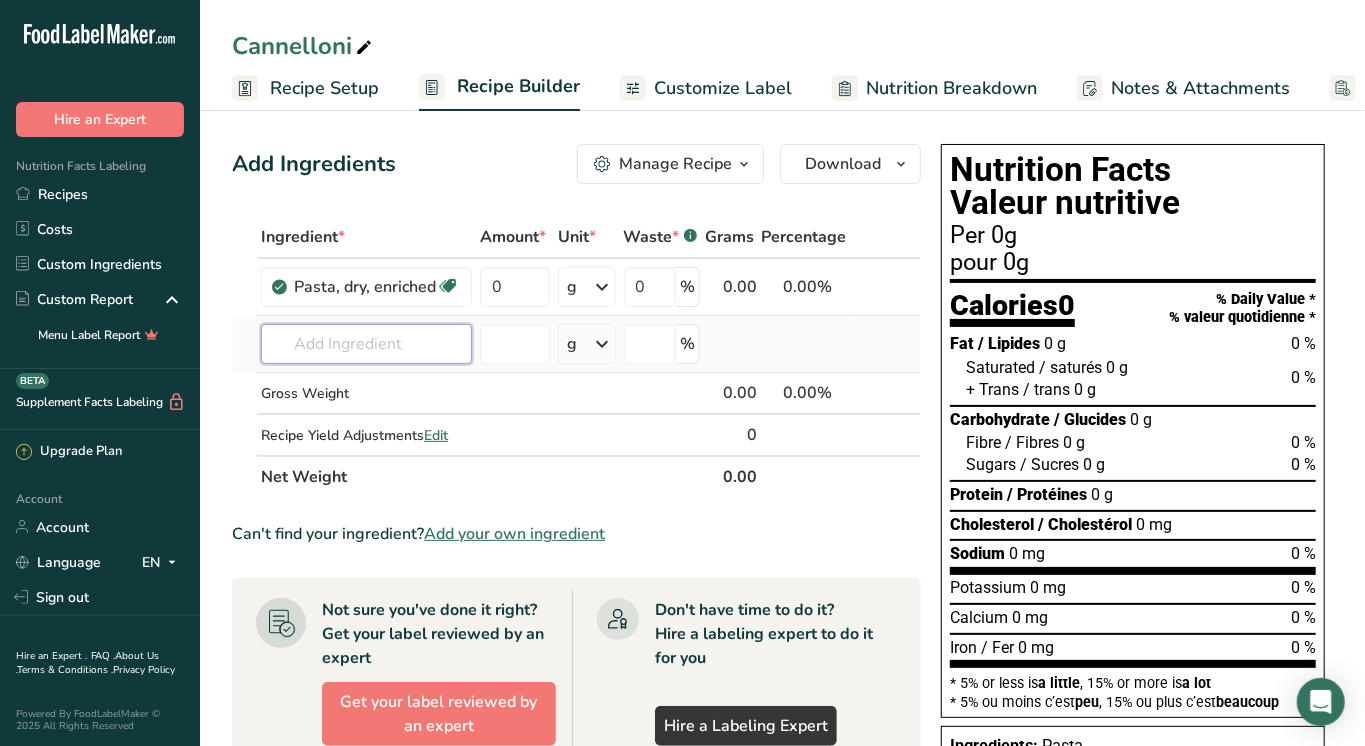 click at bounding box center (366, 344) 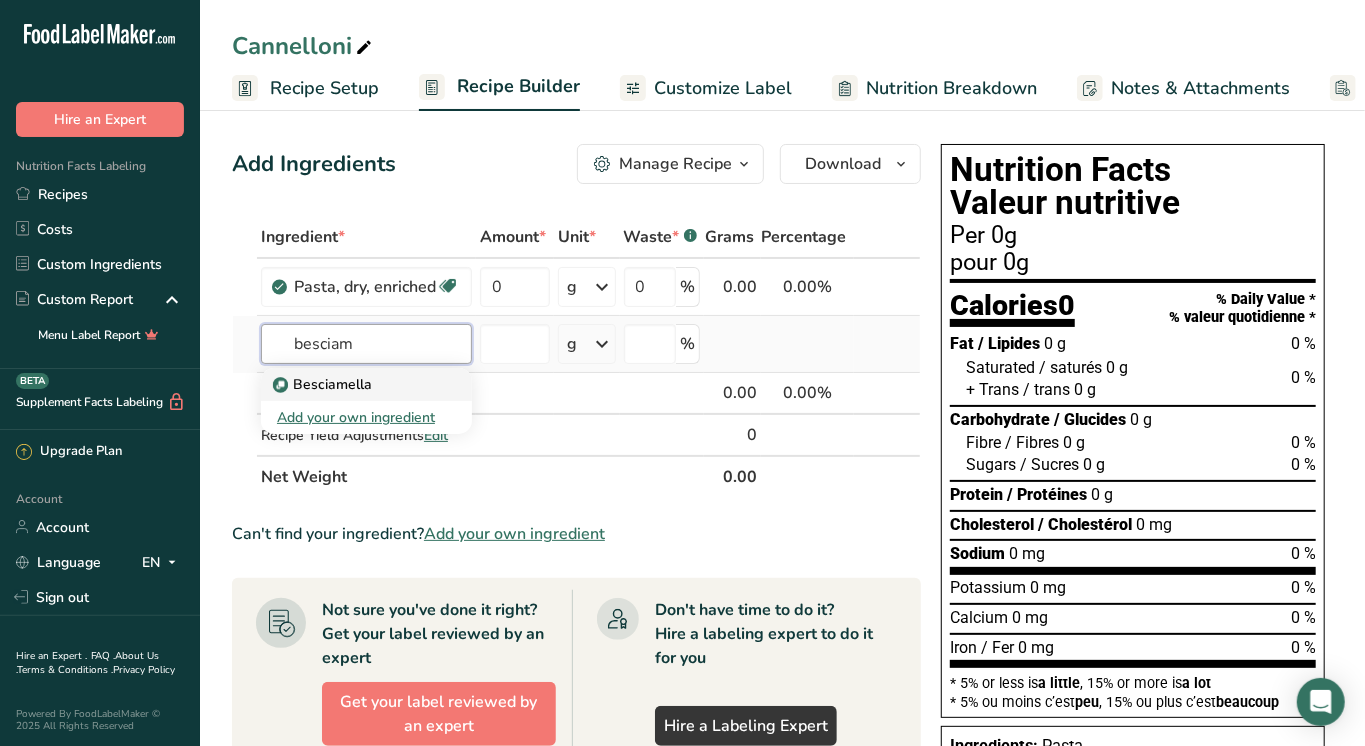 type on "besciam" 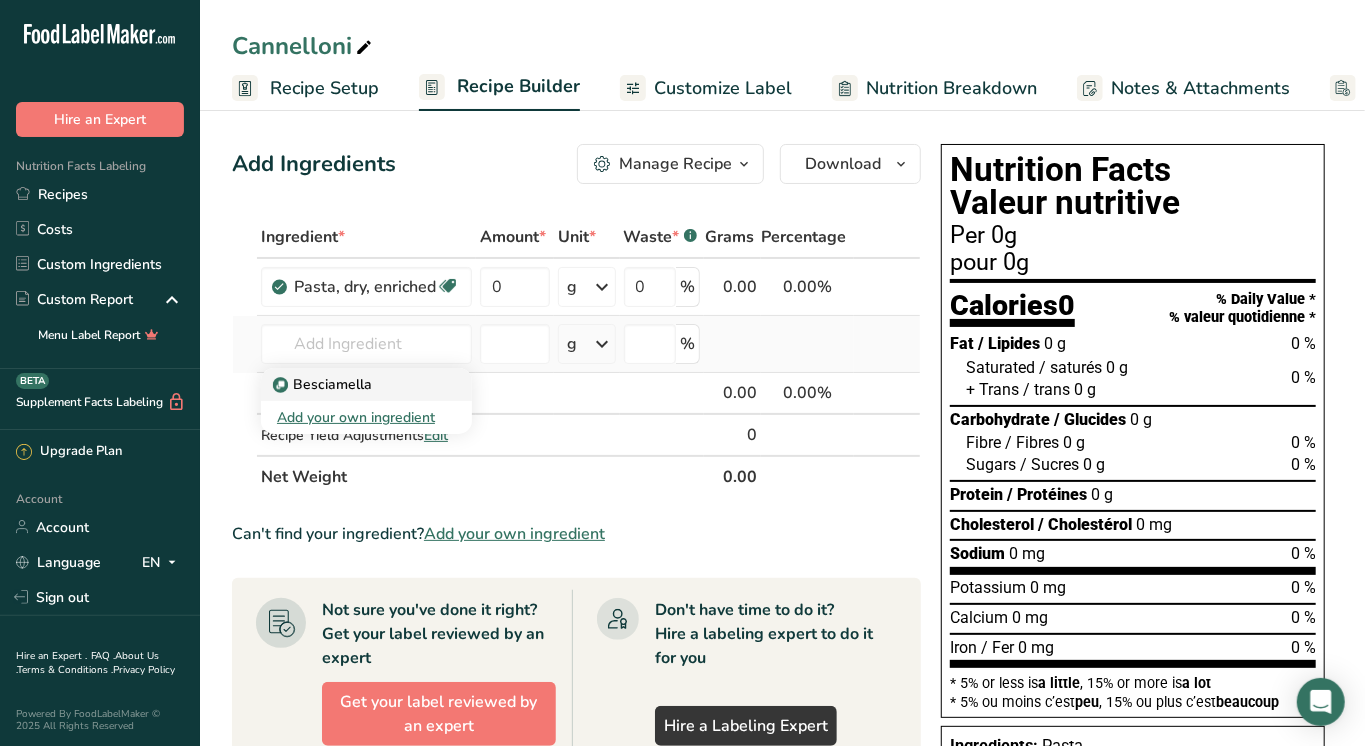 click on "Besciamella" at bounding box center (324, 384) 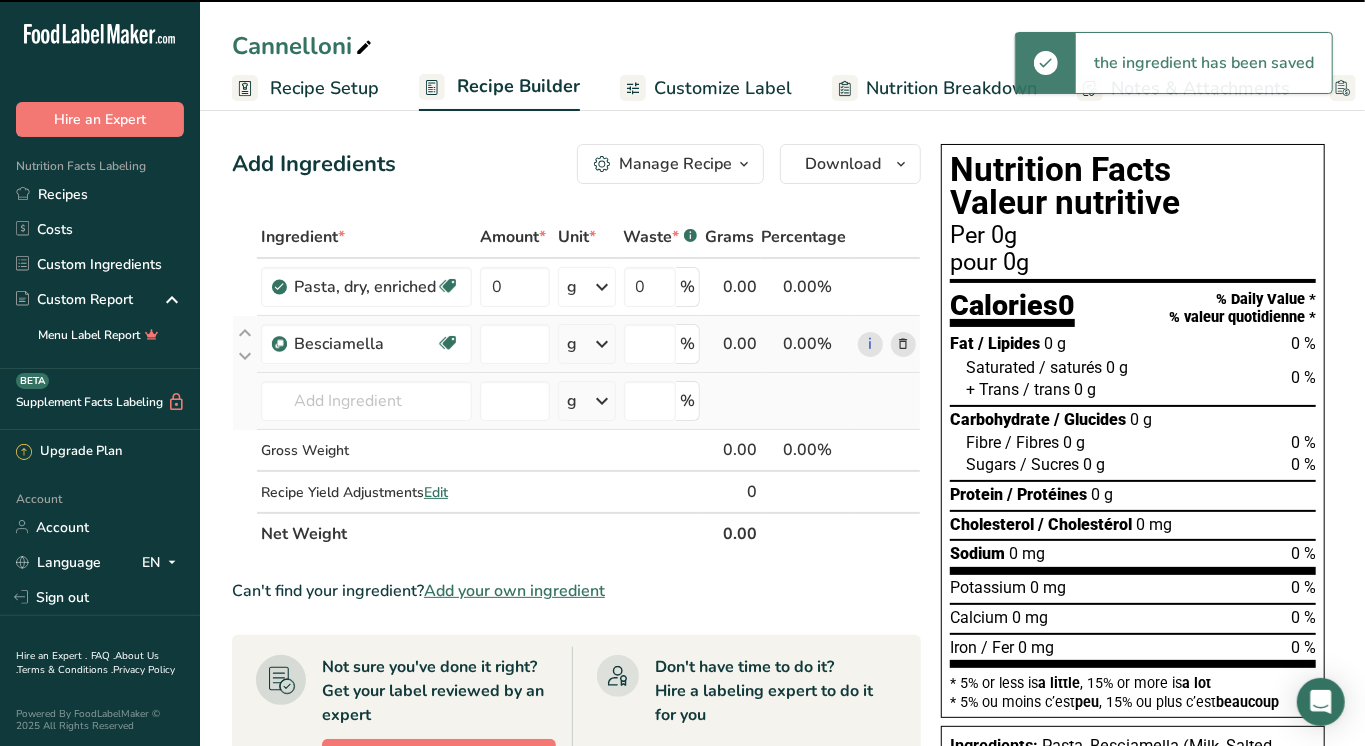 type on "0" 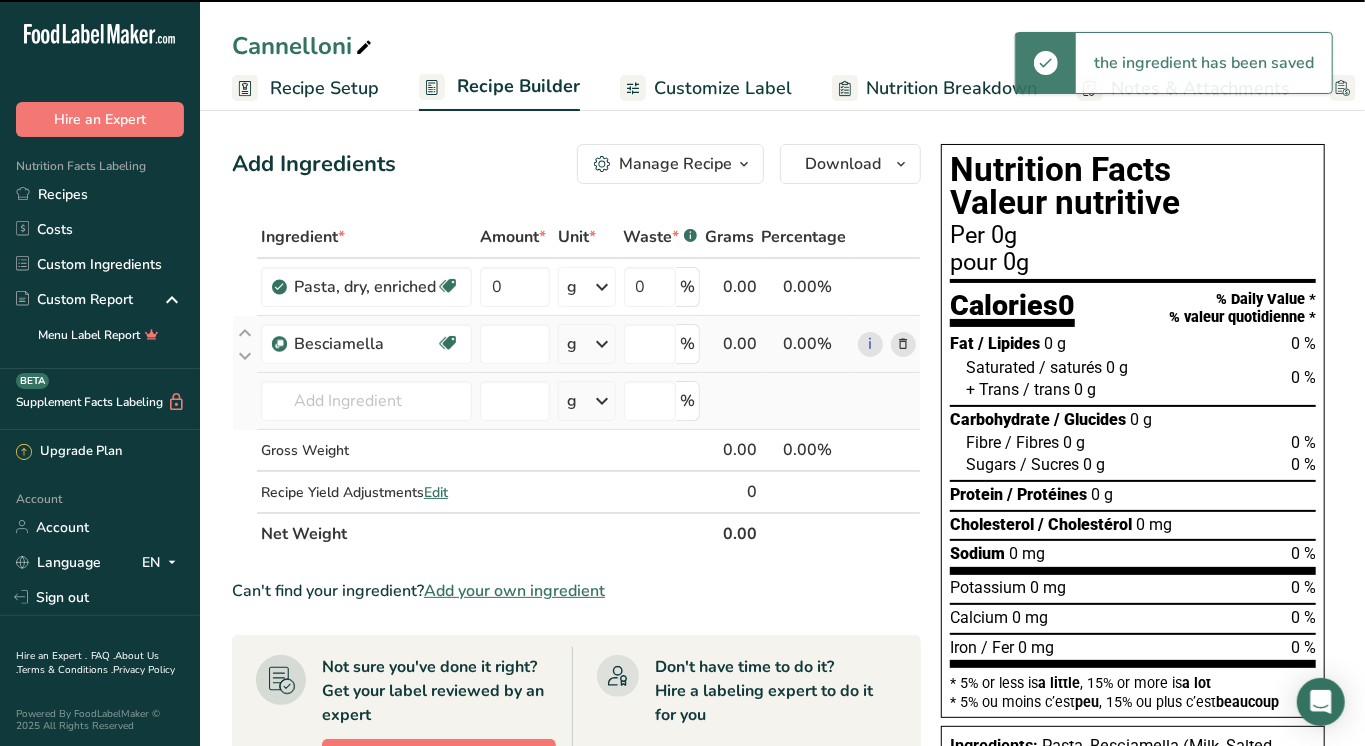 type on "0" 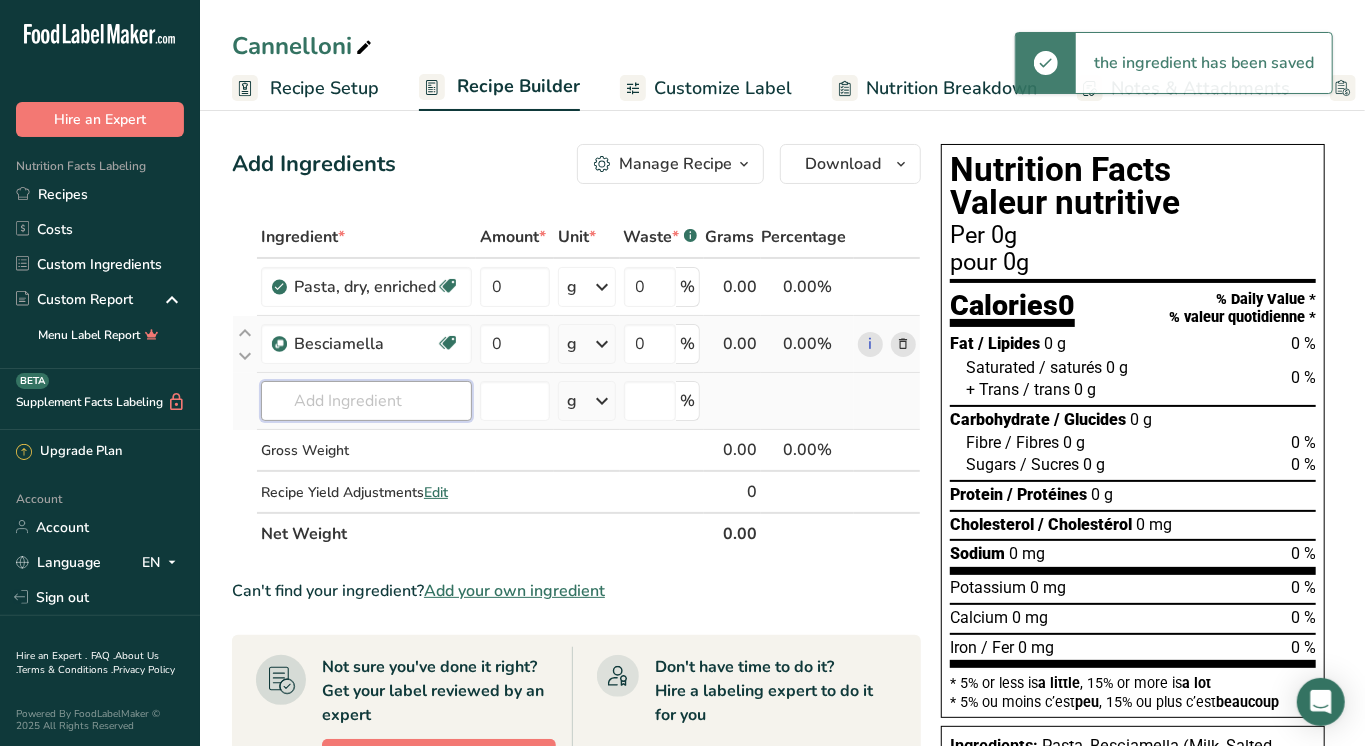 click at bounding box center [366, 401] 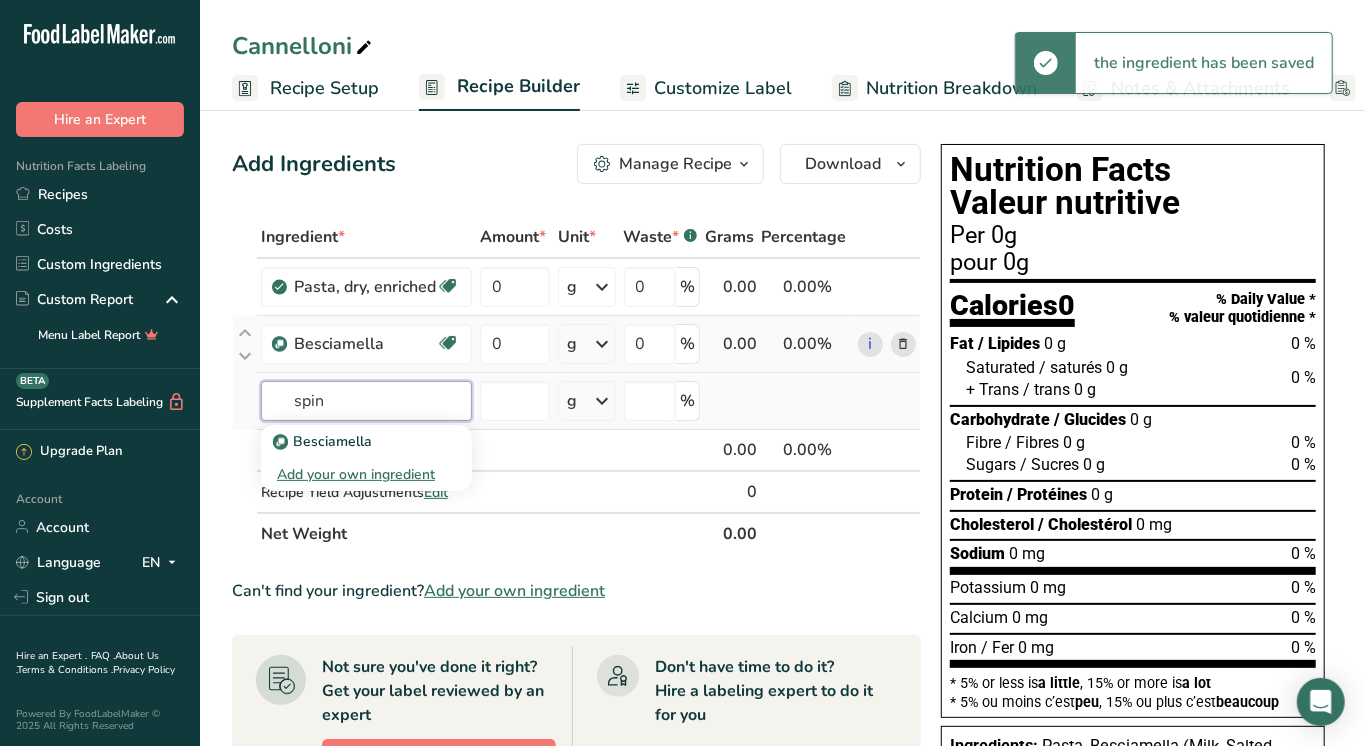 type on "spina" 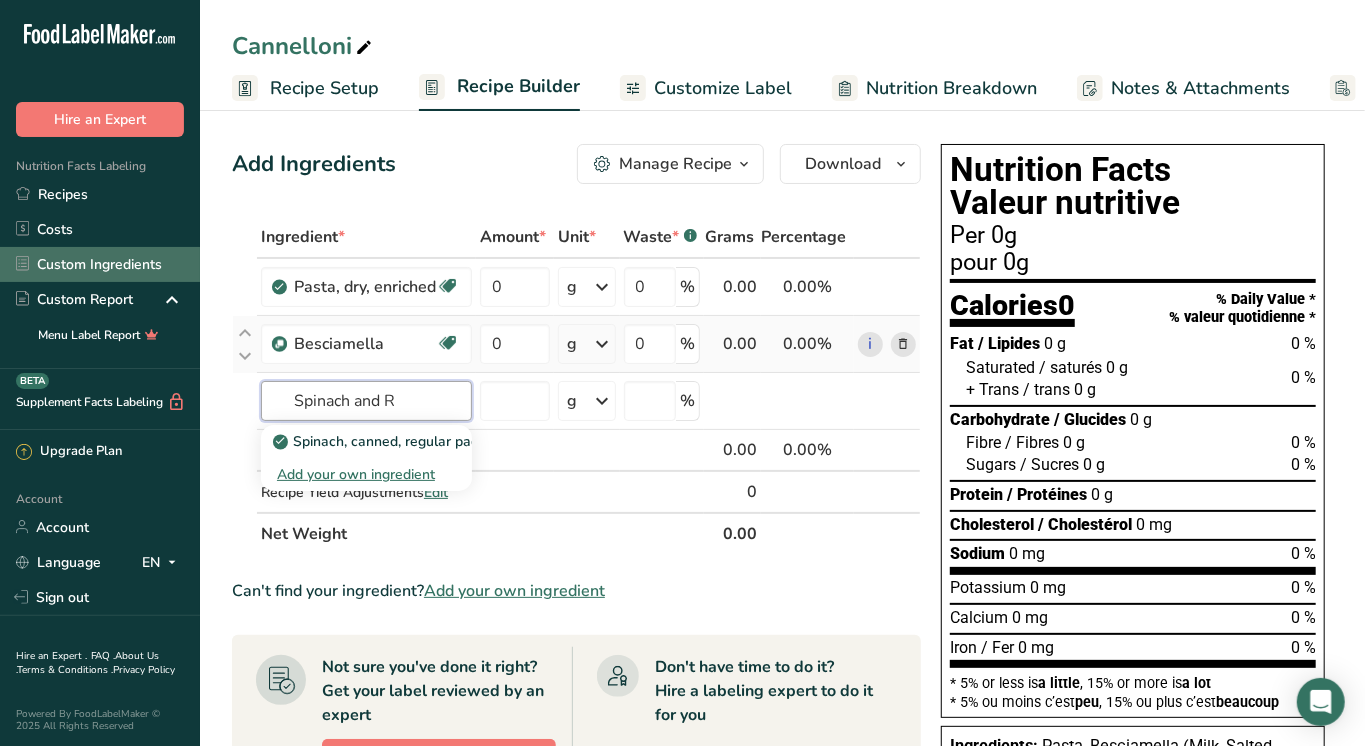 type on "Spinach and R" 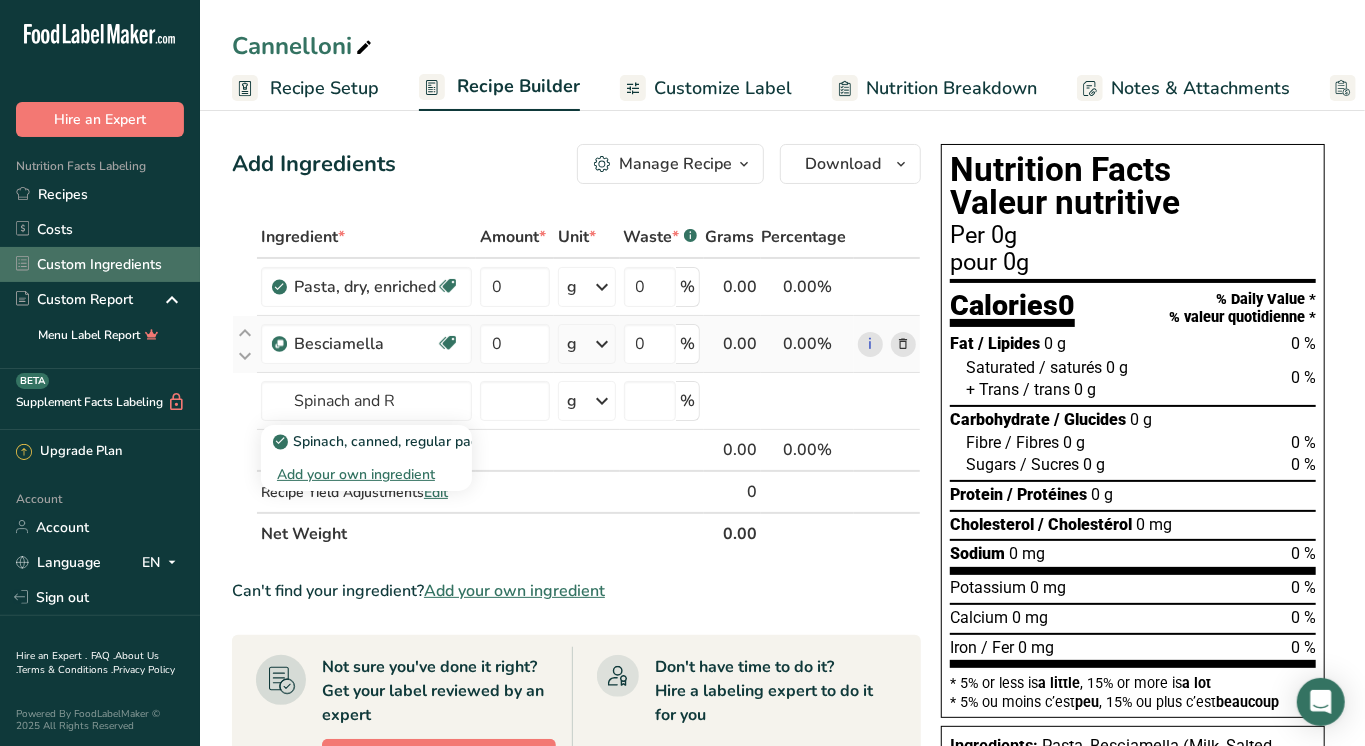 type 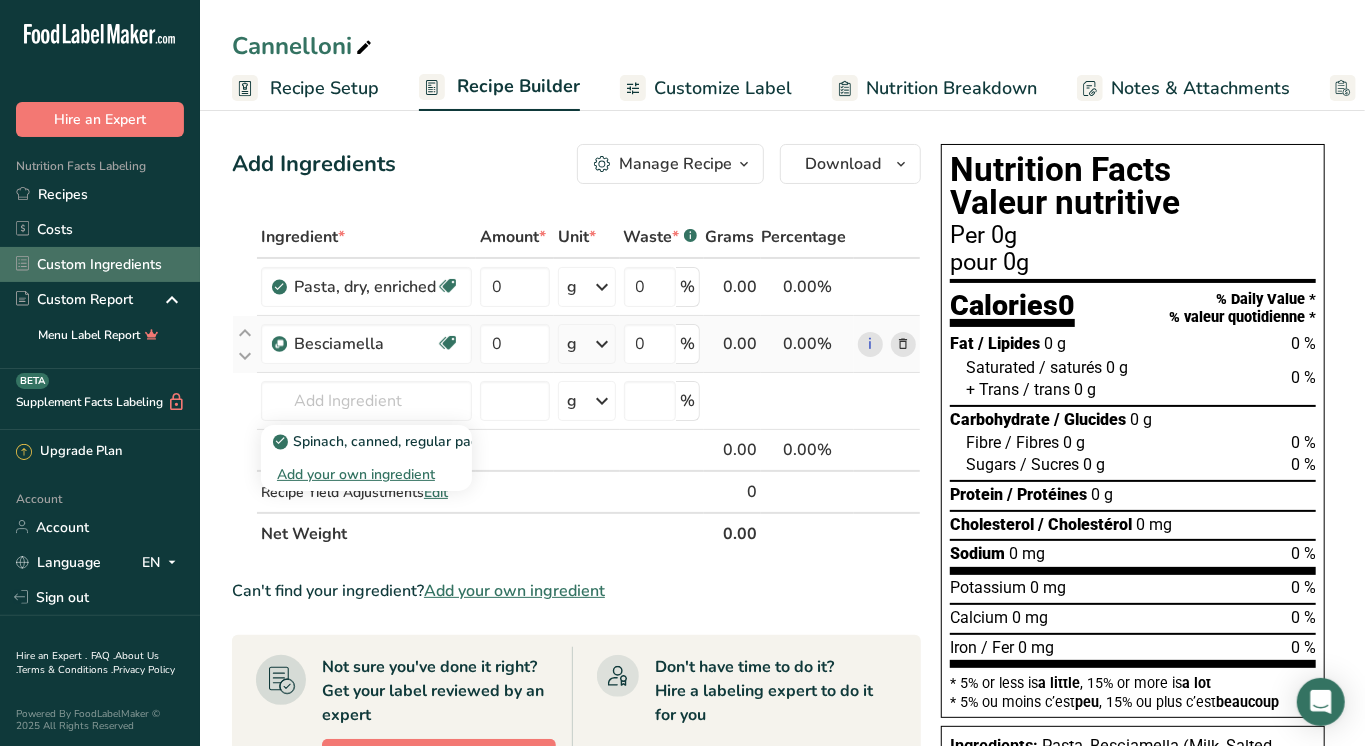 click on "Custom Ingredients" at bounding box center (100, 264) 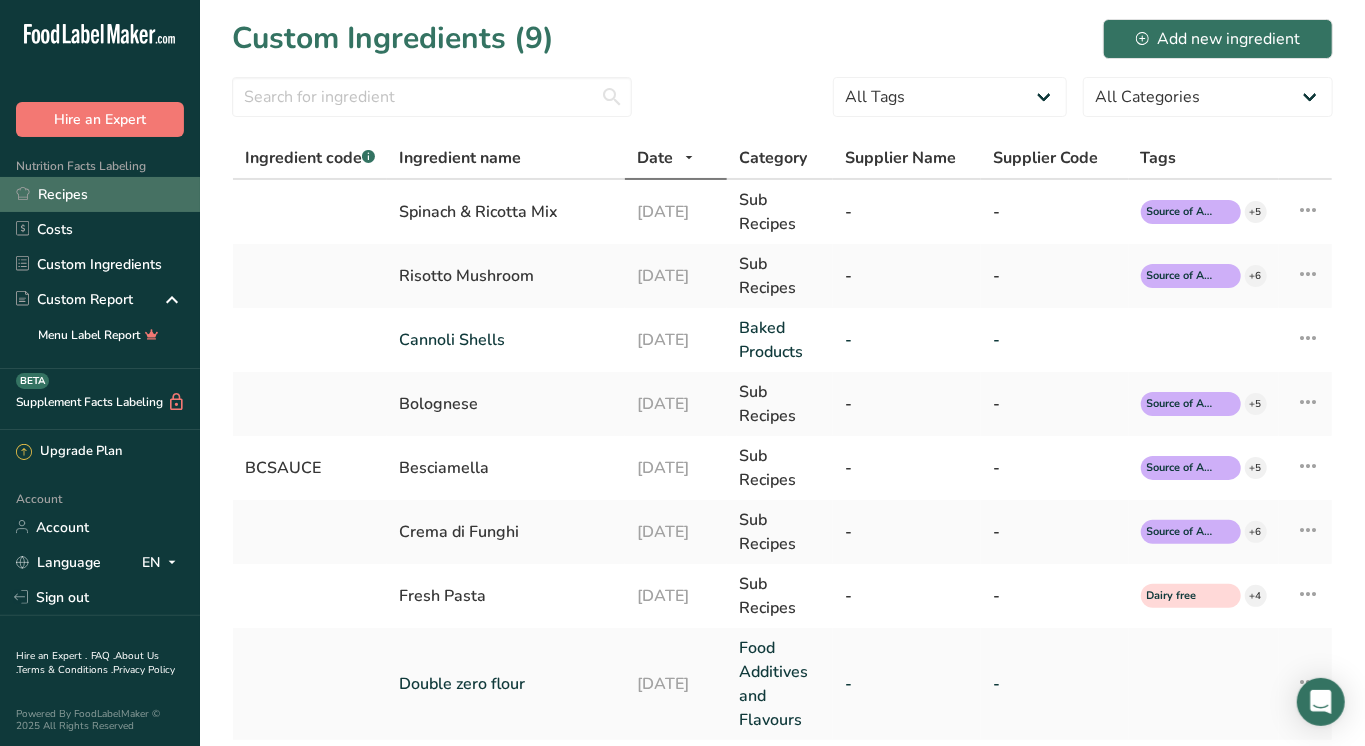click on "Recipes" at bounding box center [100, 194] 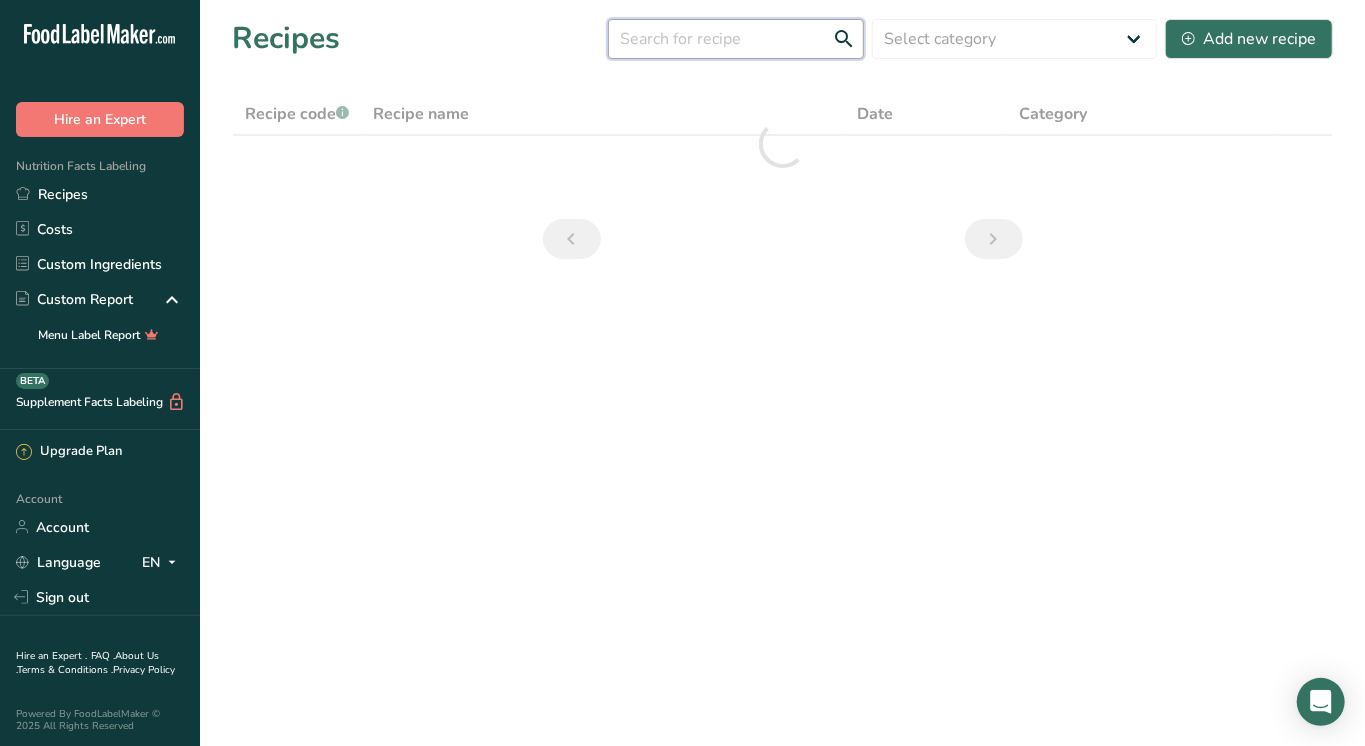 click at bounding box center (736, 39) 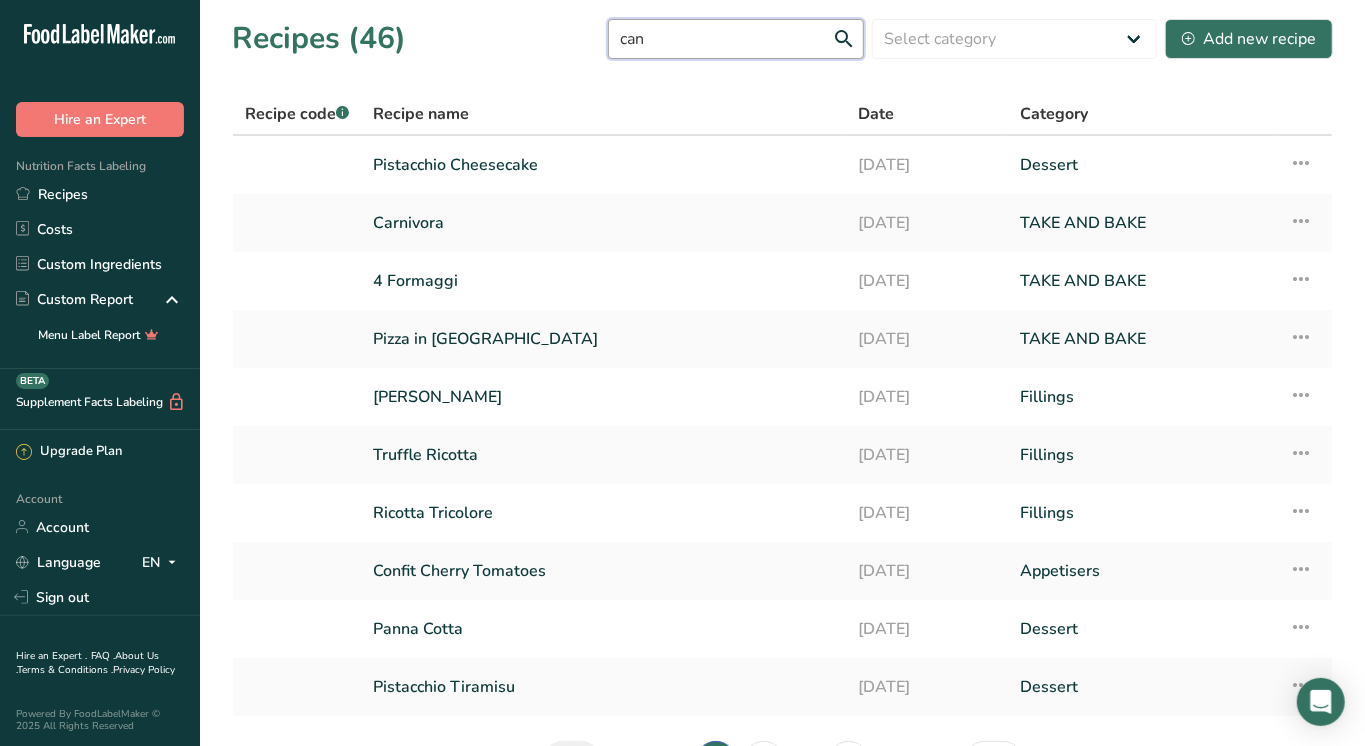 type on "[PERSON_NAME]" 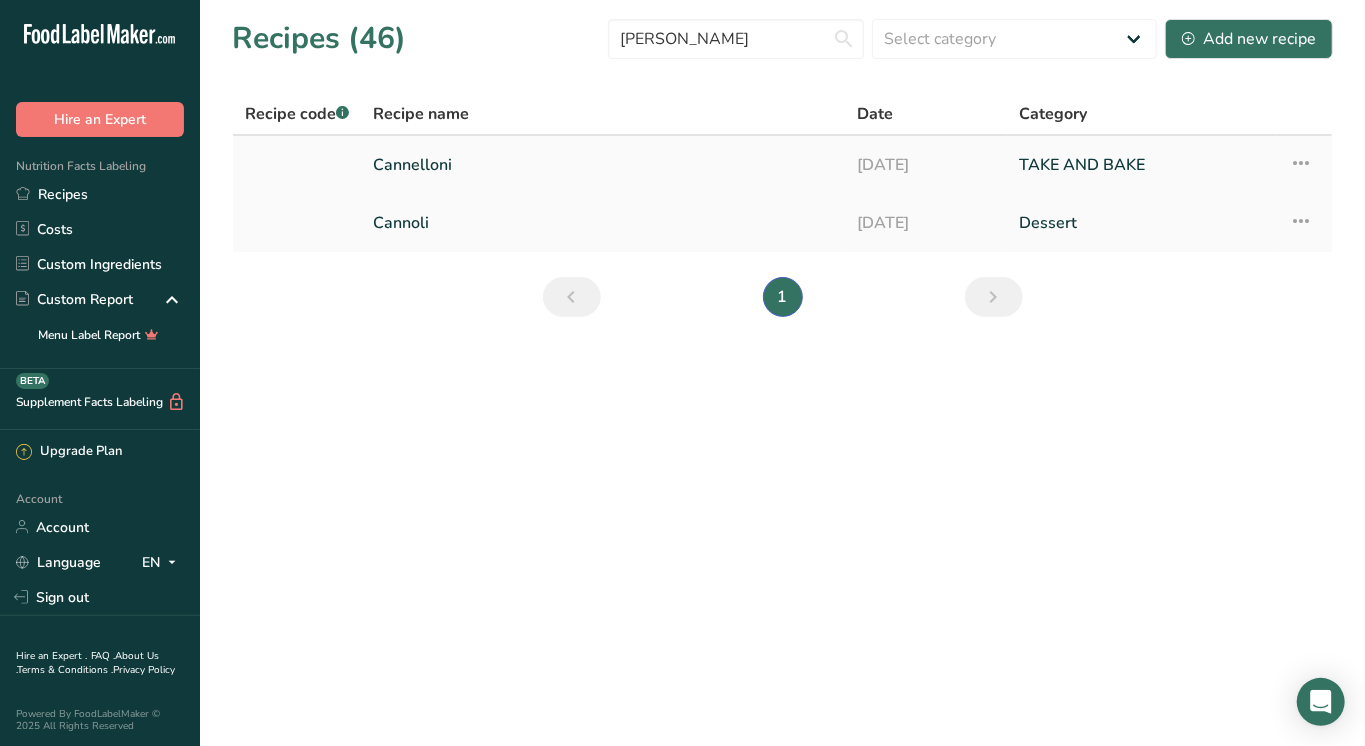 click on "Cannelloni" at bounding box center (603, 165) 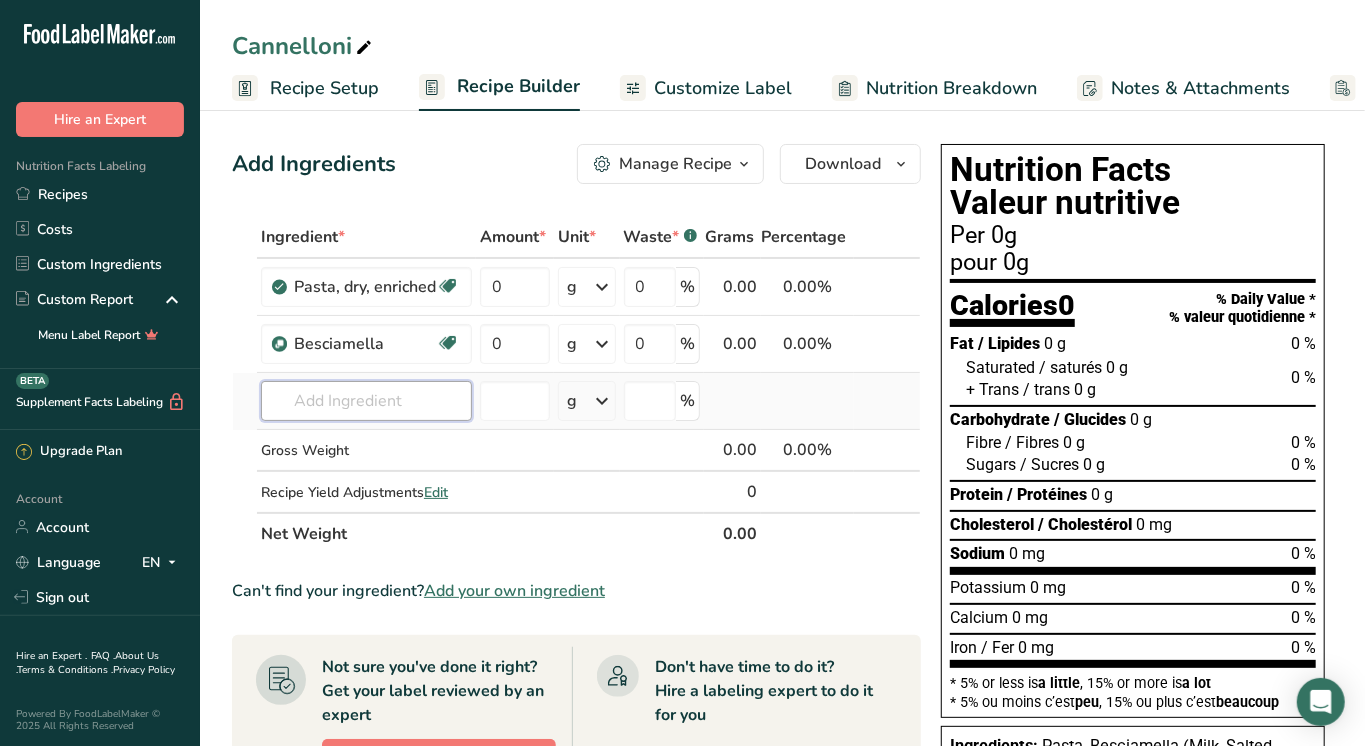 click at bounding box center (366, 401) 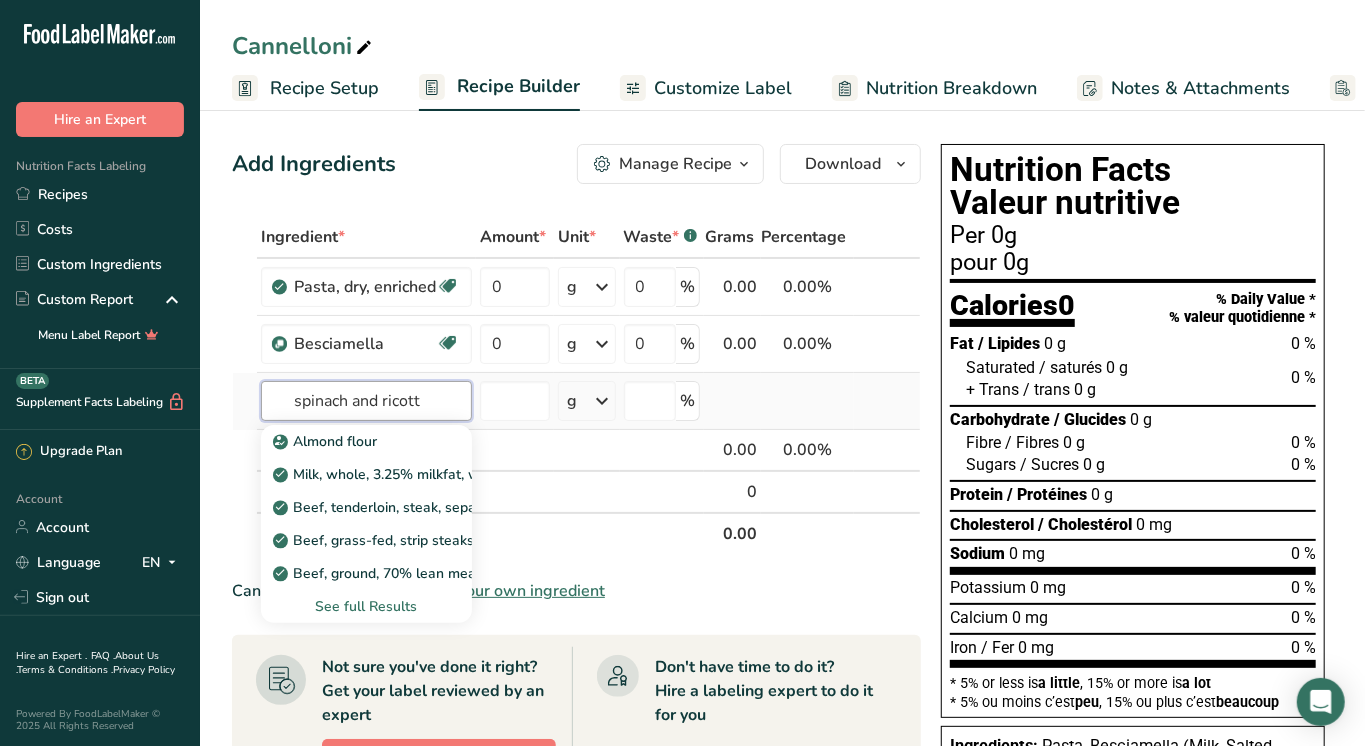 type on "spinach and ricotta" 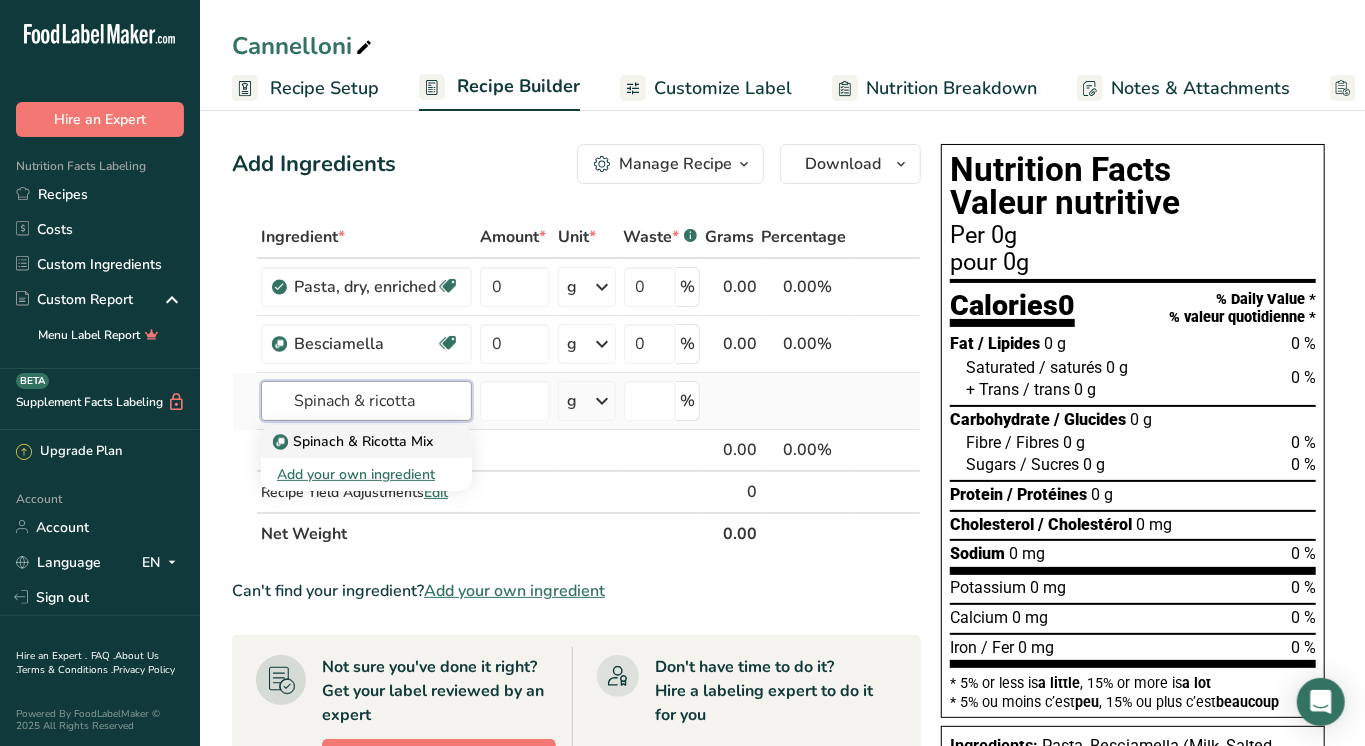 type on "Spinach & ricotta" 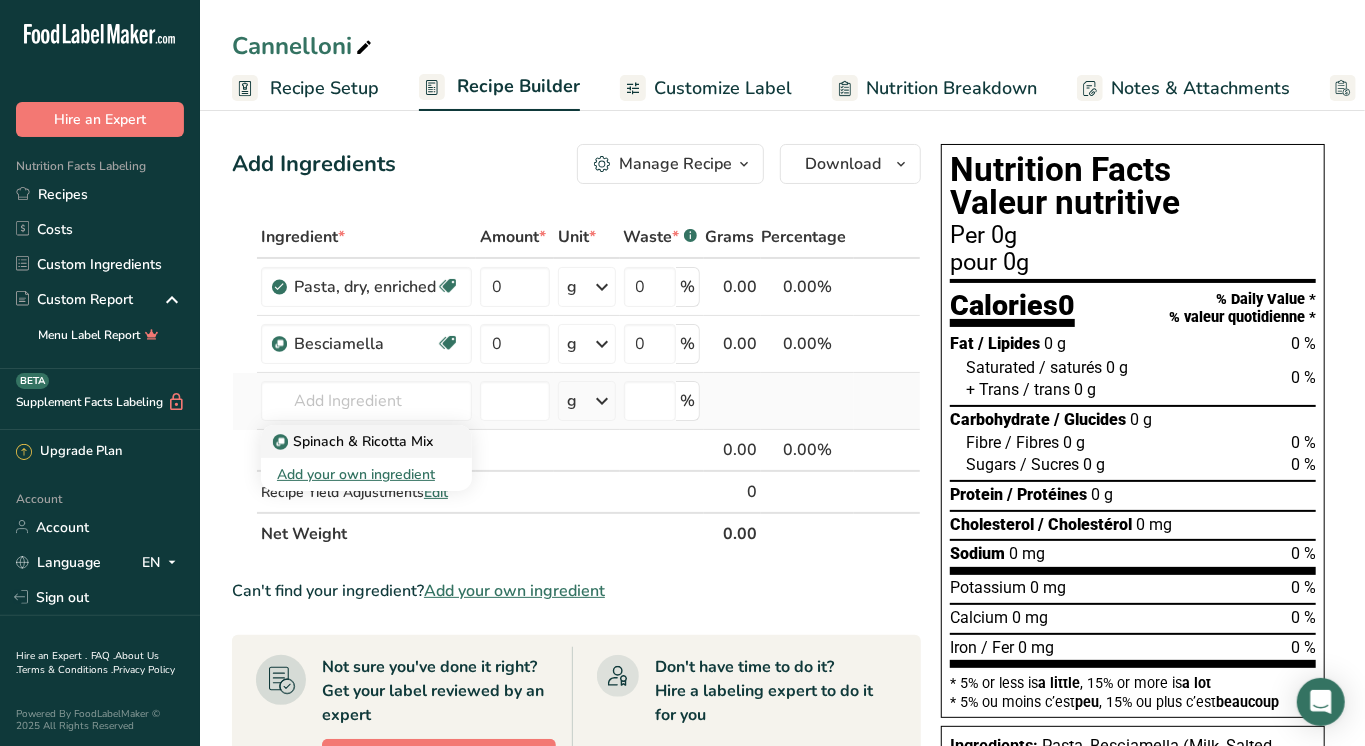 click on "Spinach & Ricotta Mix" at bounding box center (355, 441) 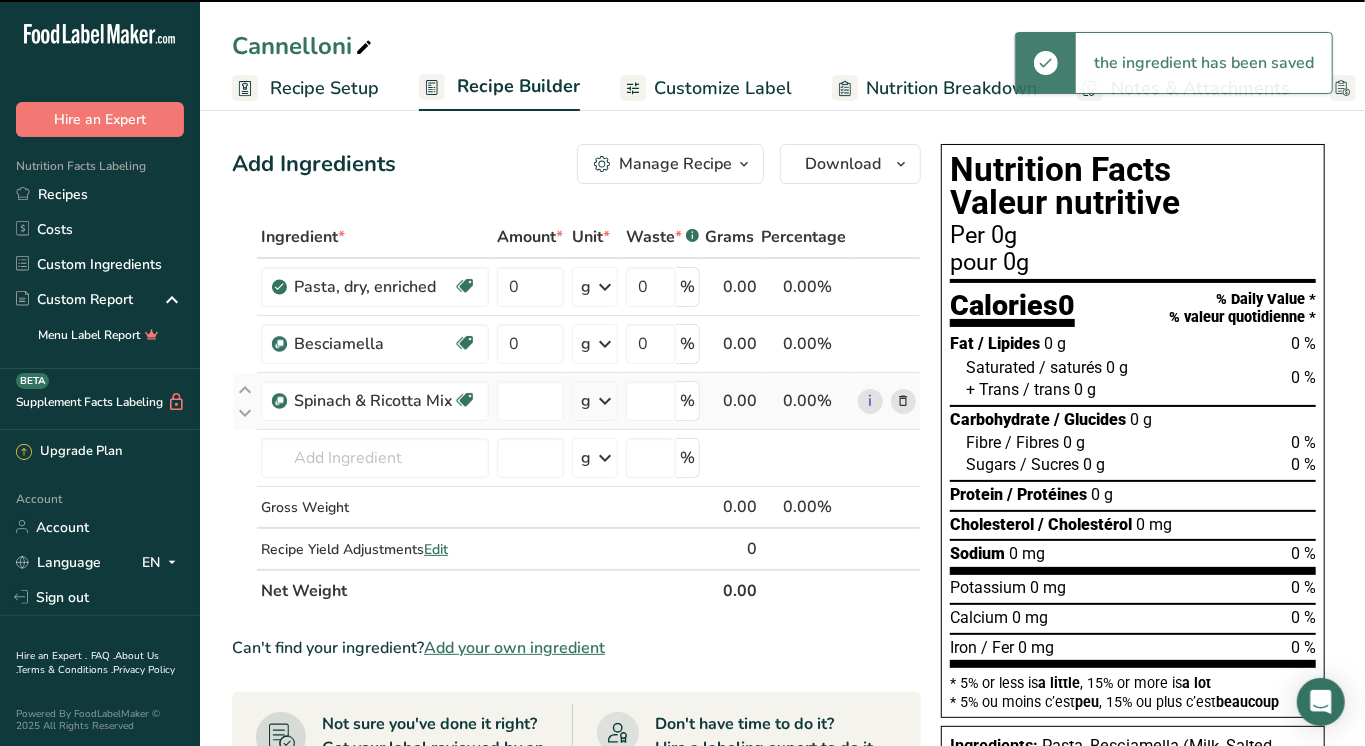 type on "0" 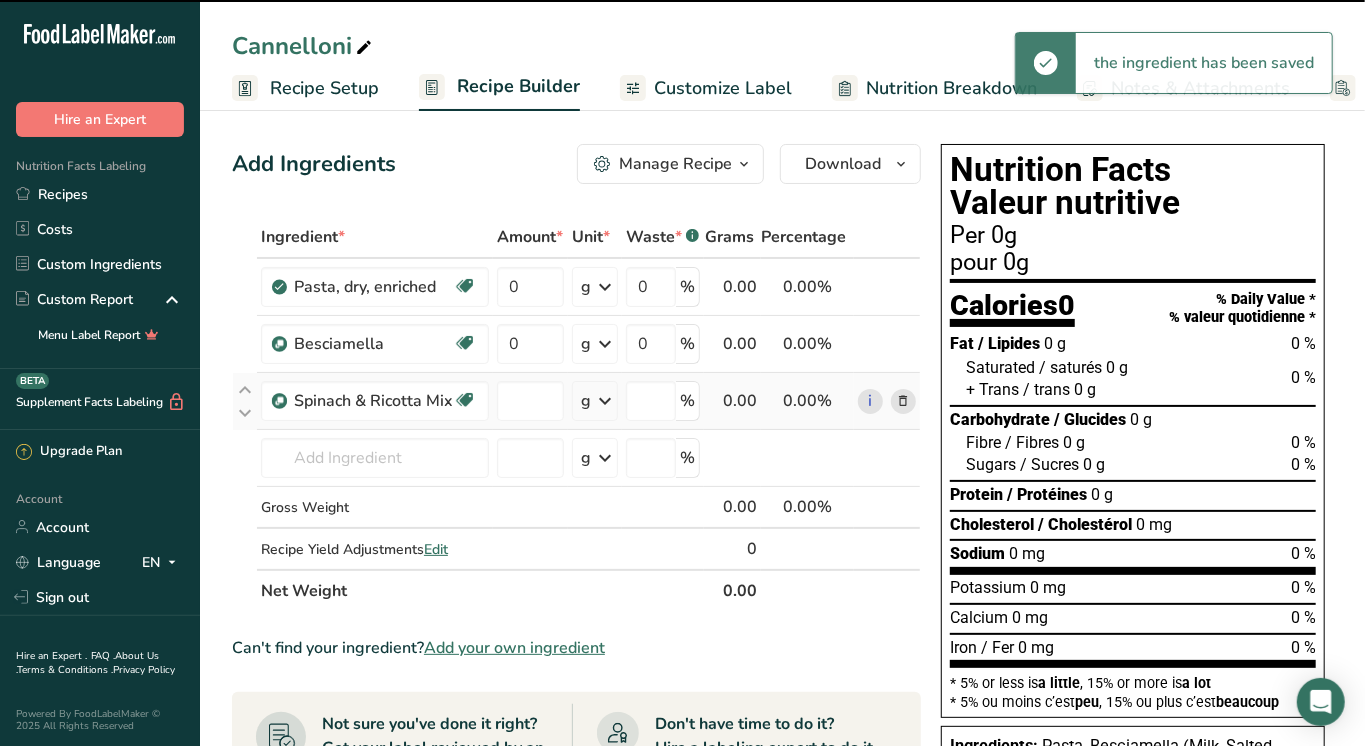 type on "0" 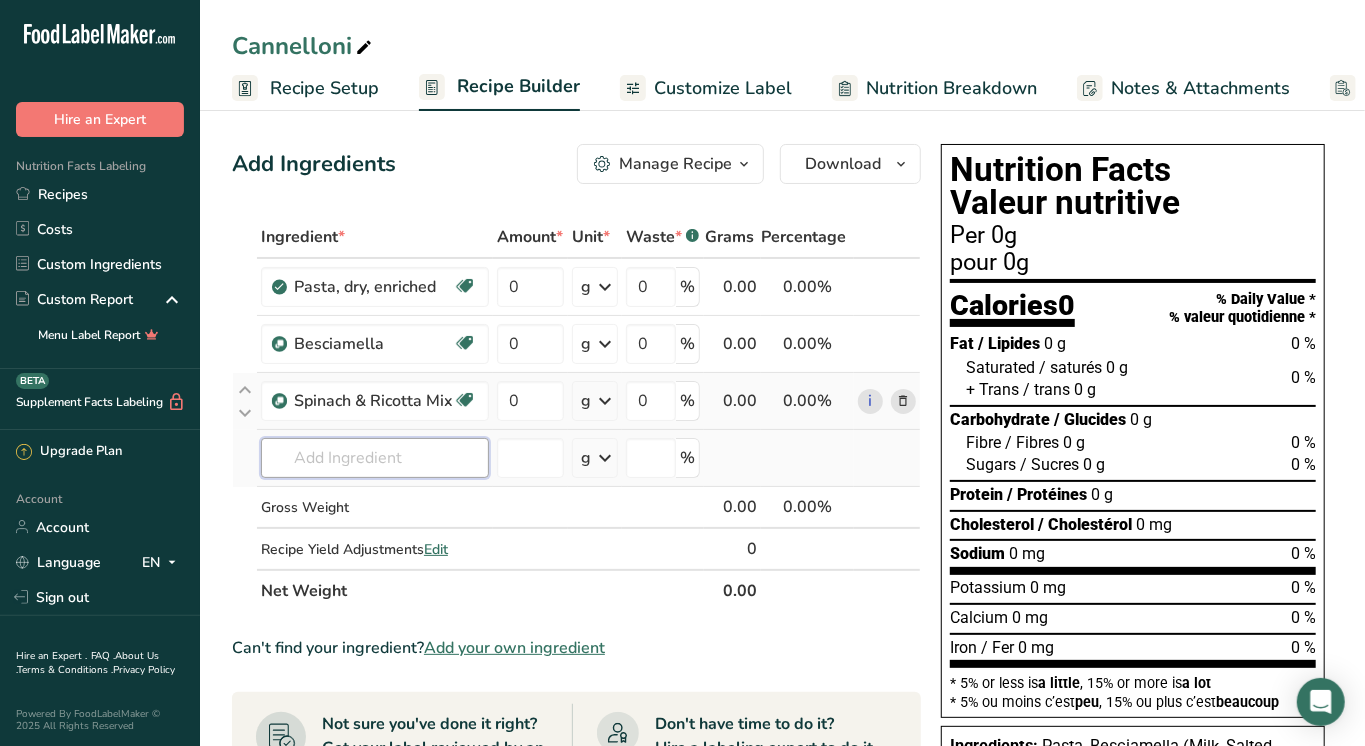 click at bounding box center (375, 458) 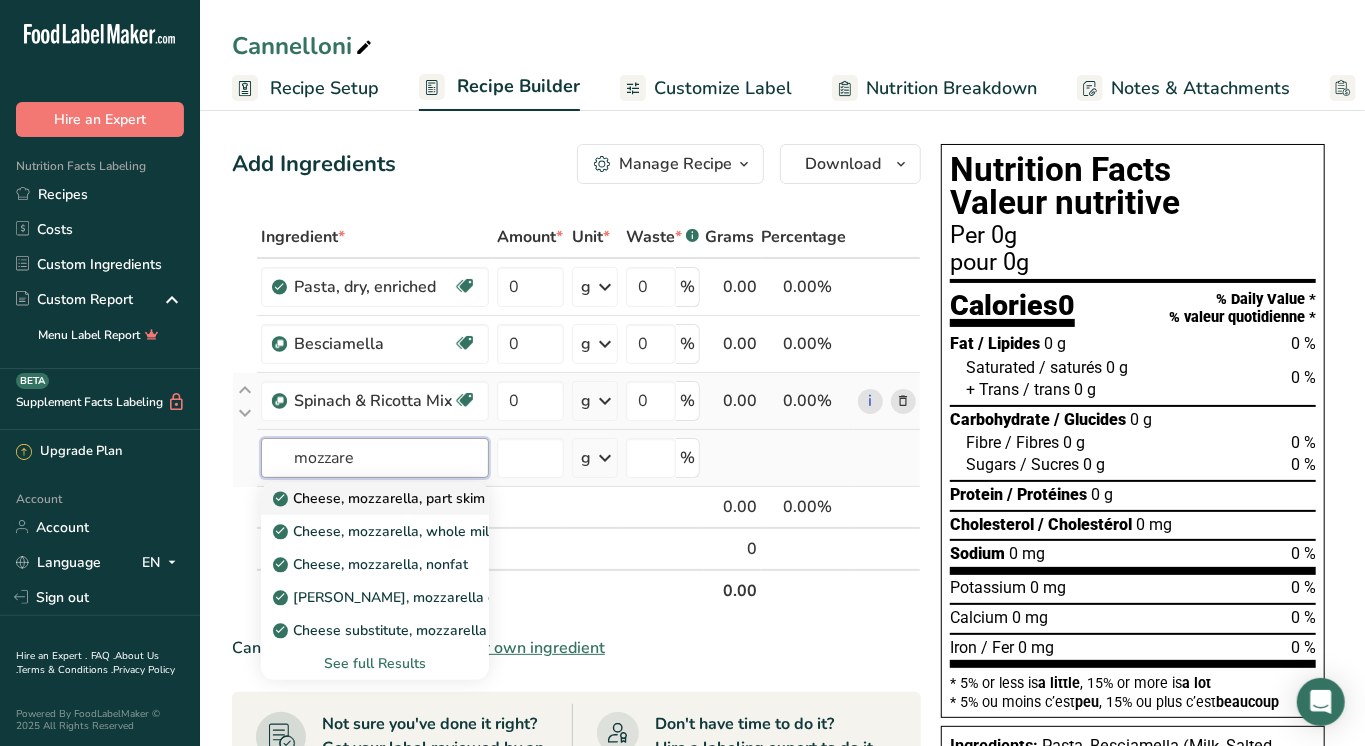 type on "mozzare" 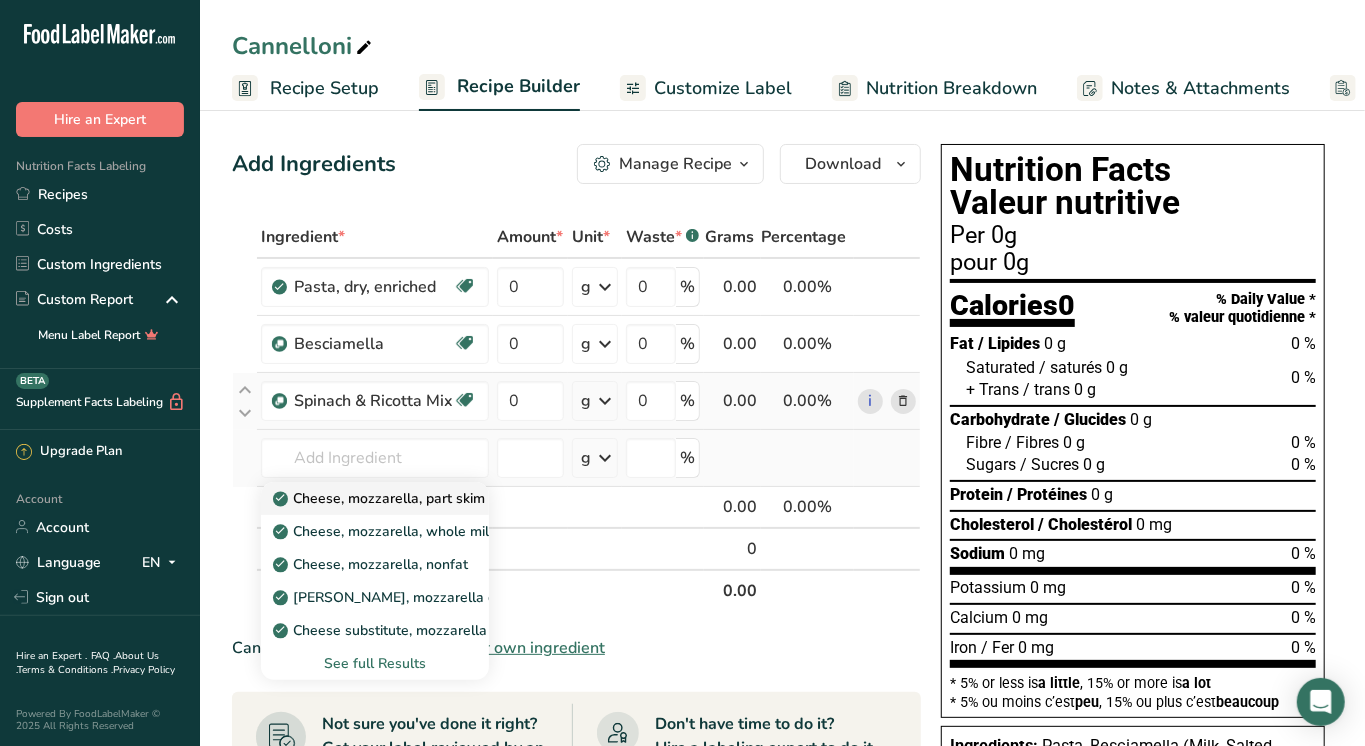 click on "Cheese, mozzarella, part skim milk" at bounding box center [396, 498] 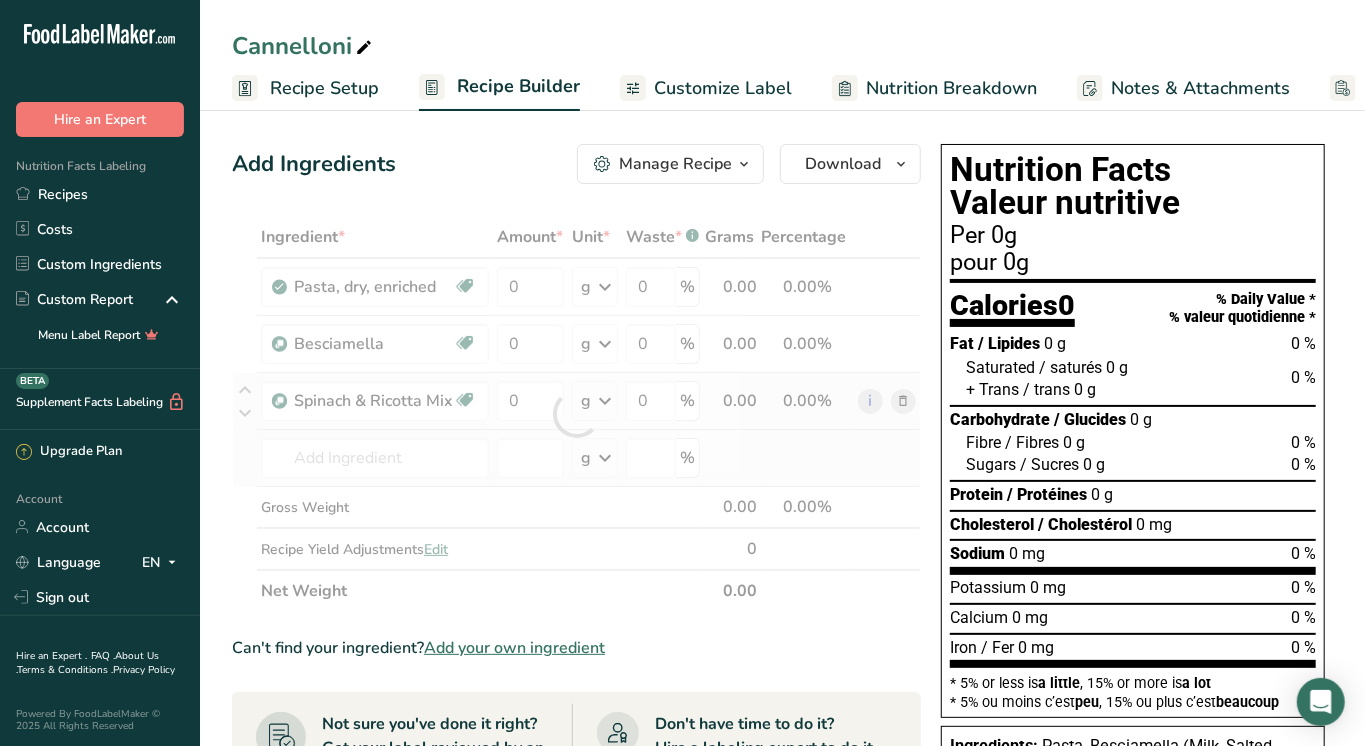 type on "Cheese, mozzarella, part skim milk" 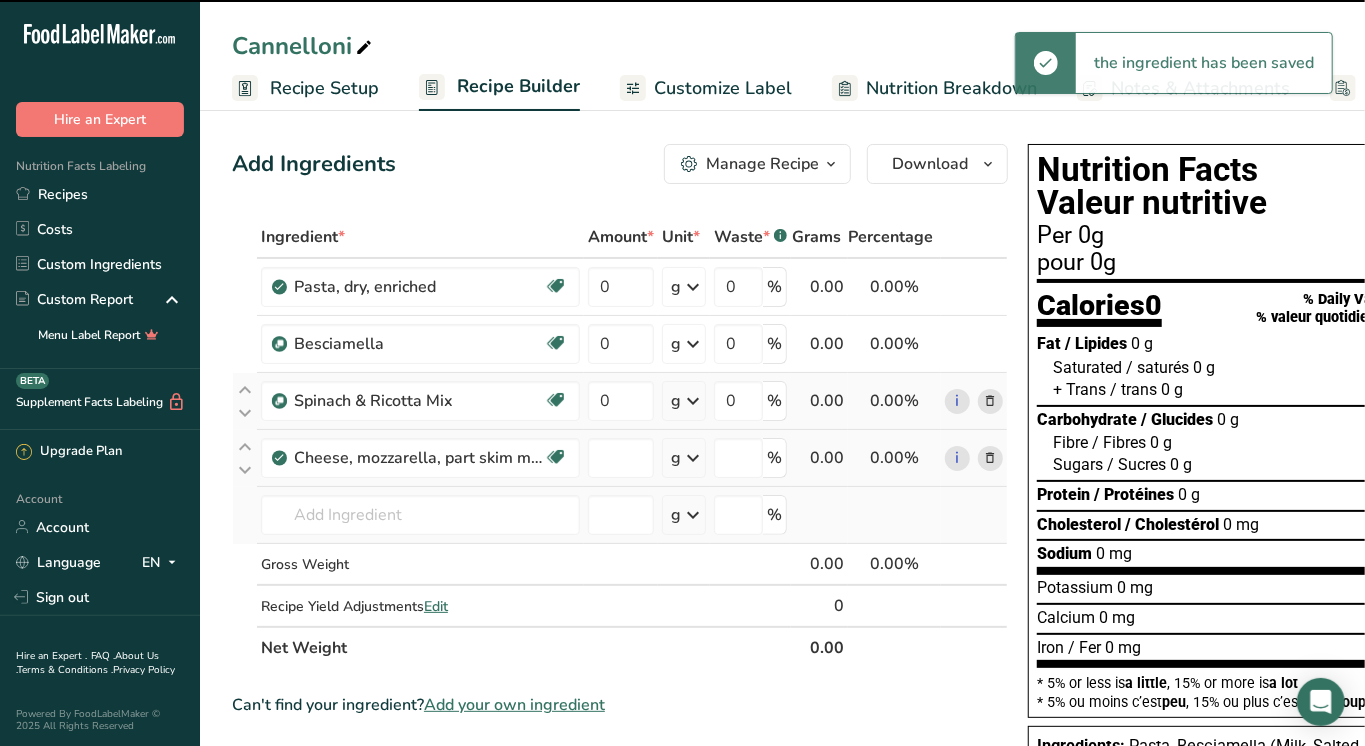 type on "0" 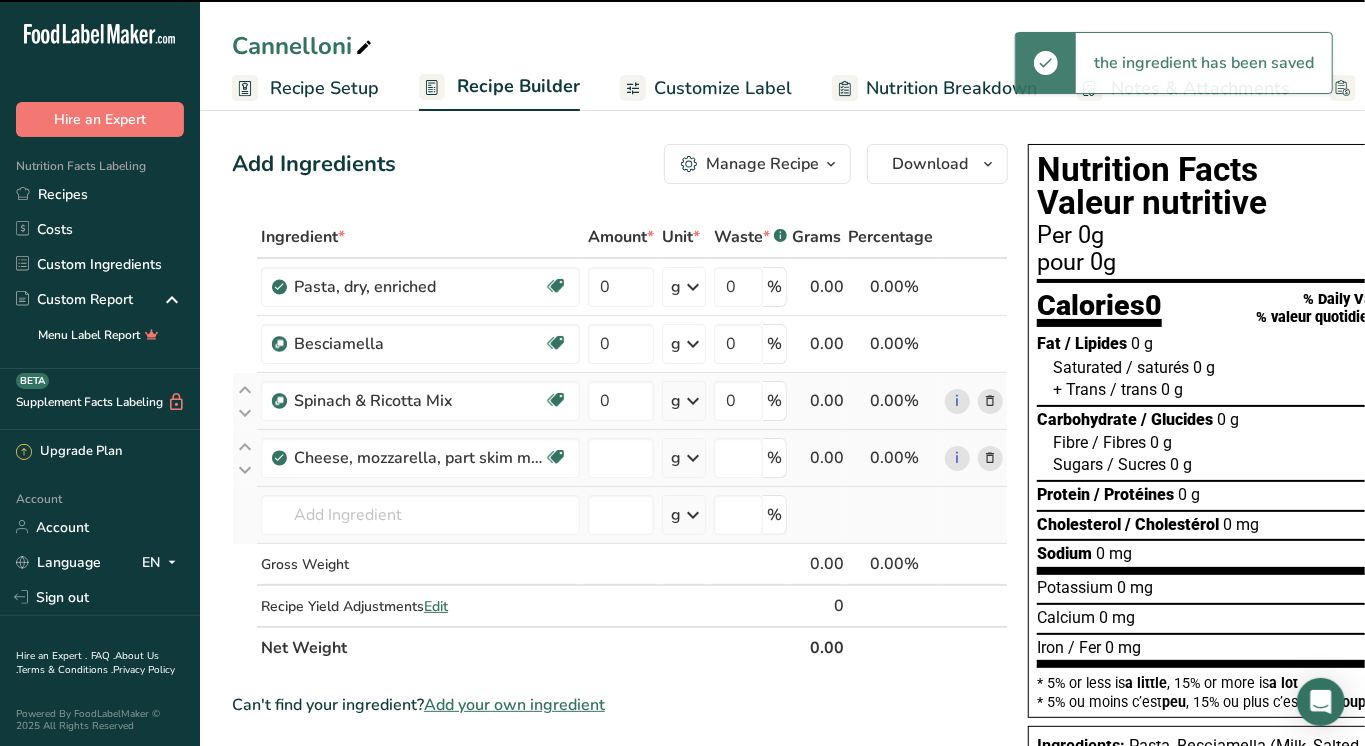 type on "0" 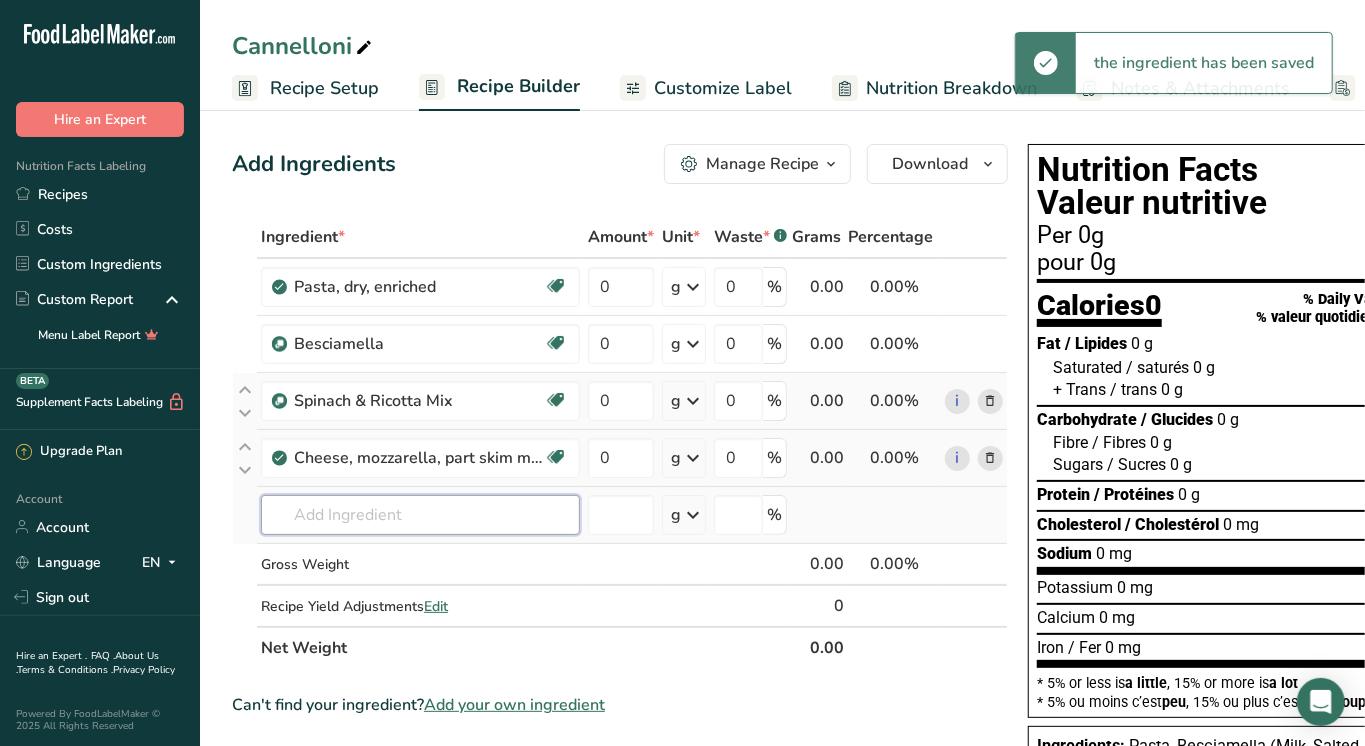 click at bounding box center (420, 515) 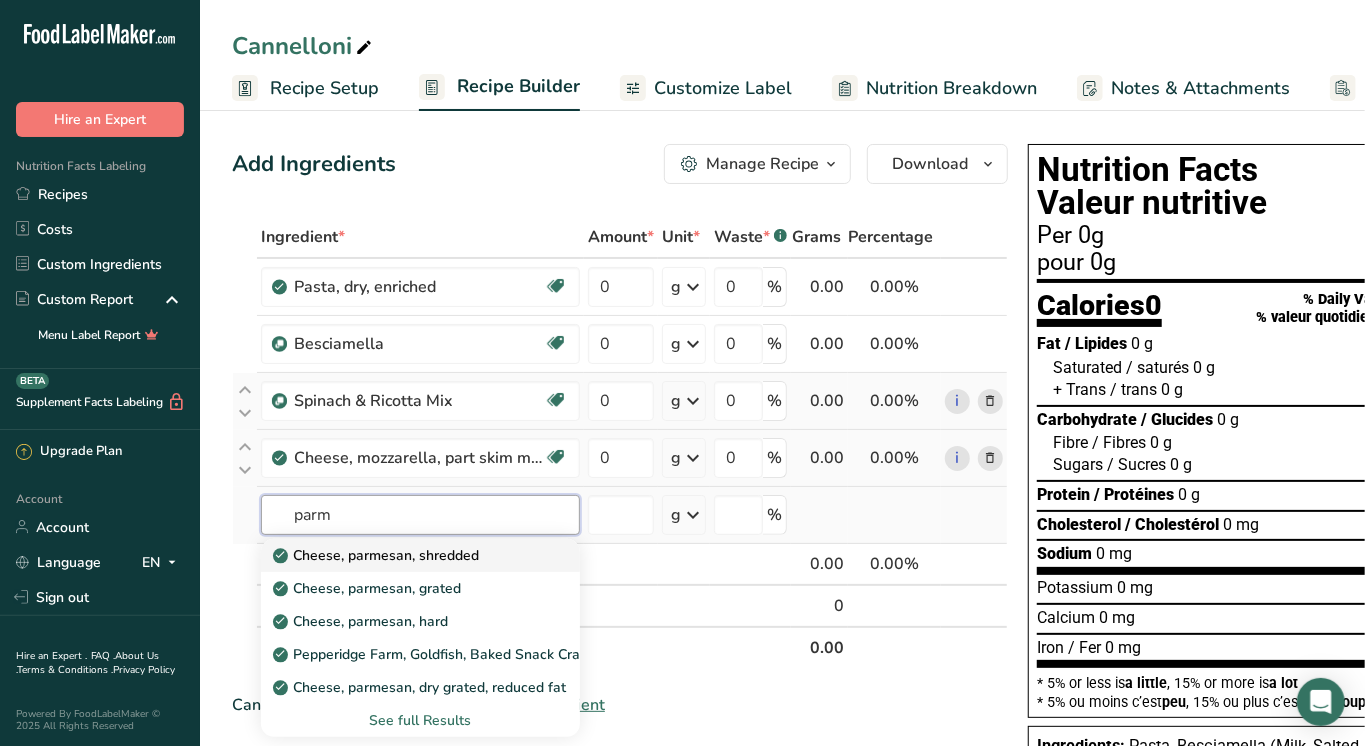 type on "parm" 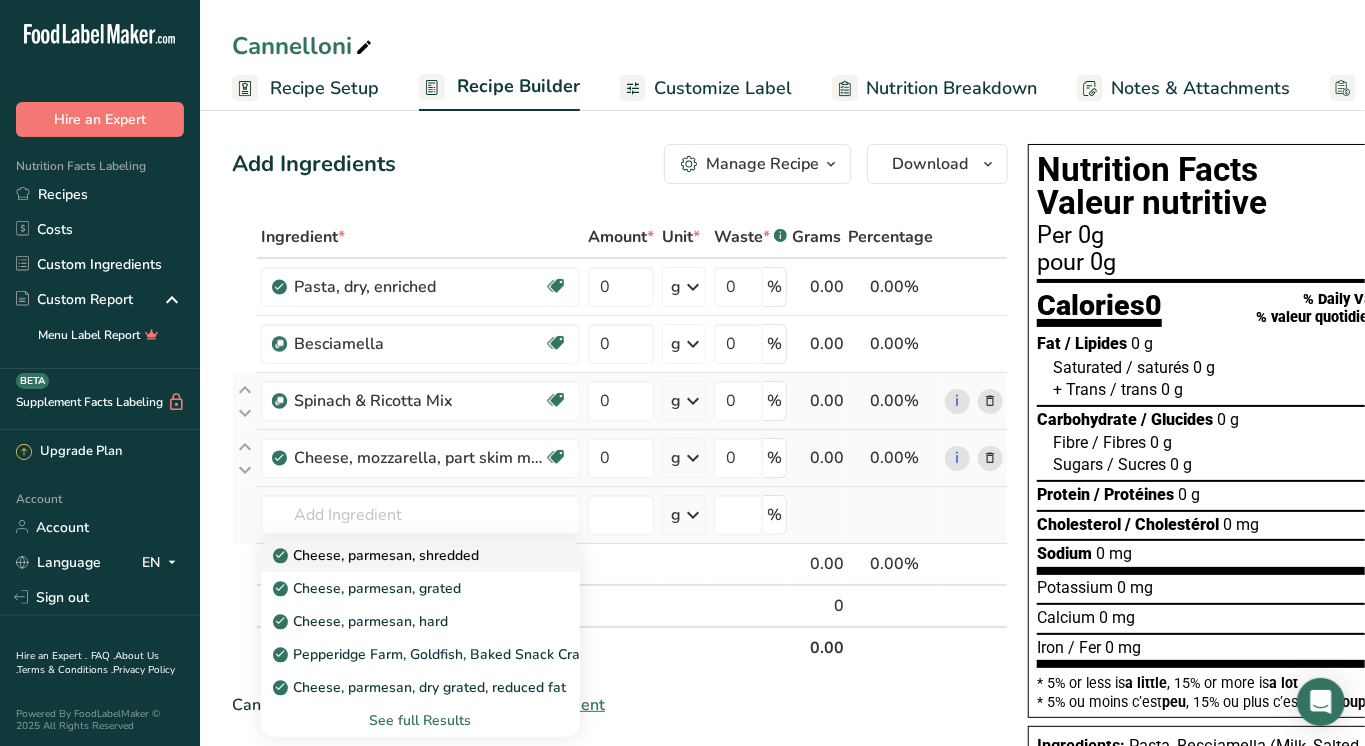 click on "Cheese, parmesan, shredded" at bounding box center (378, 555) 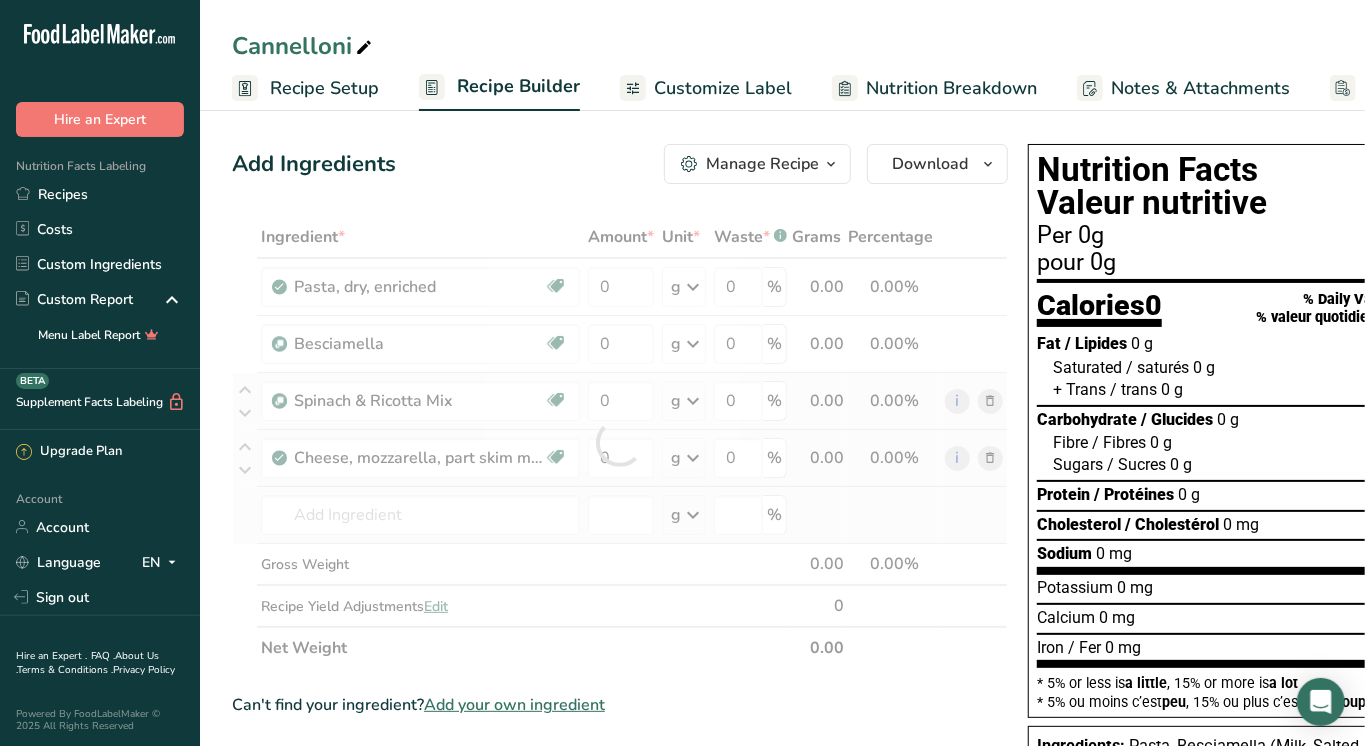 type on "Cheese, parmesan, shredded" 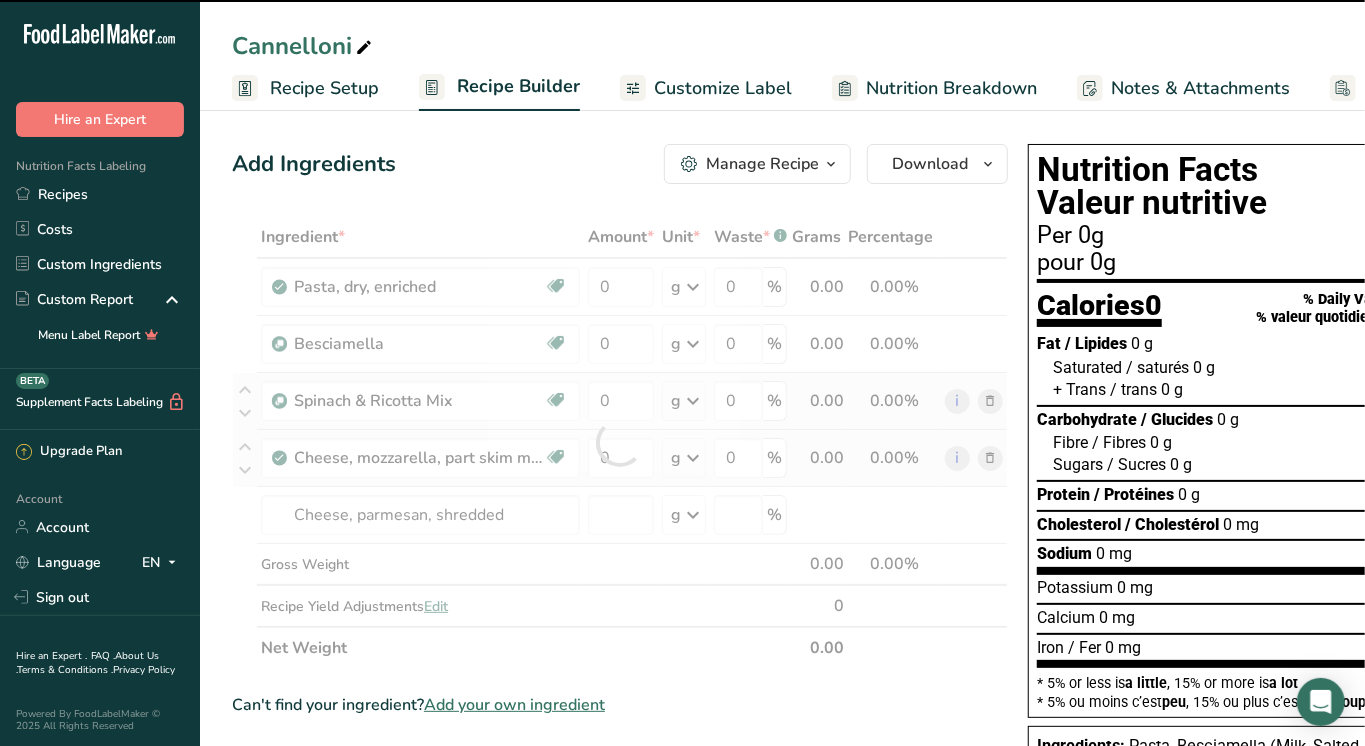 click at bounding box center [620, 442] 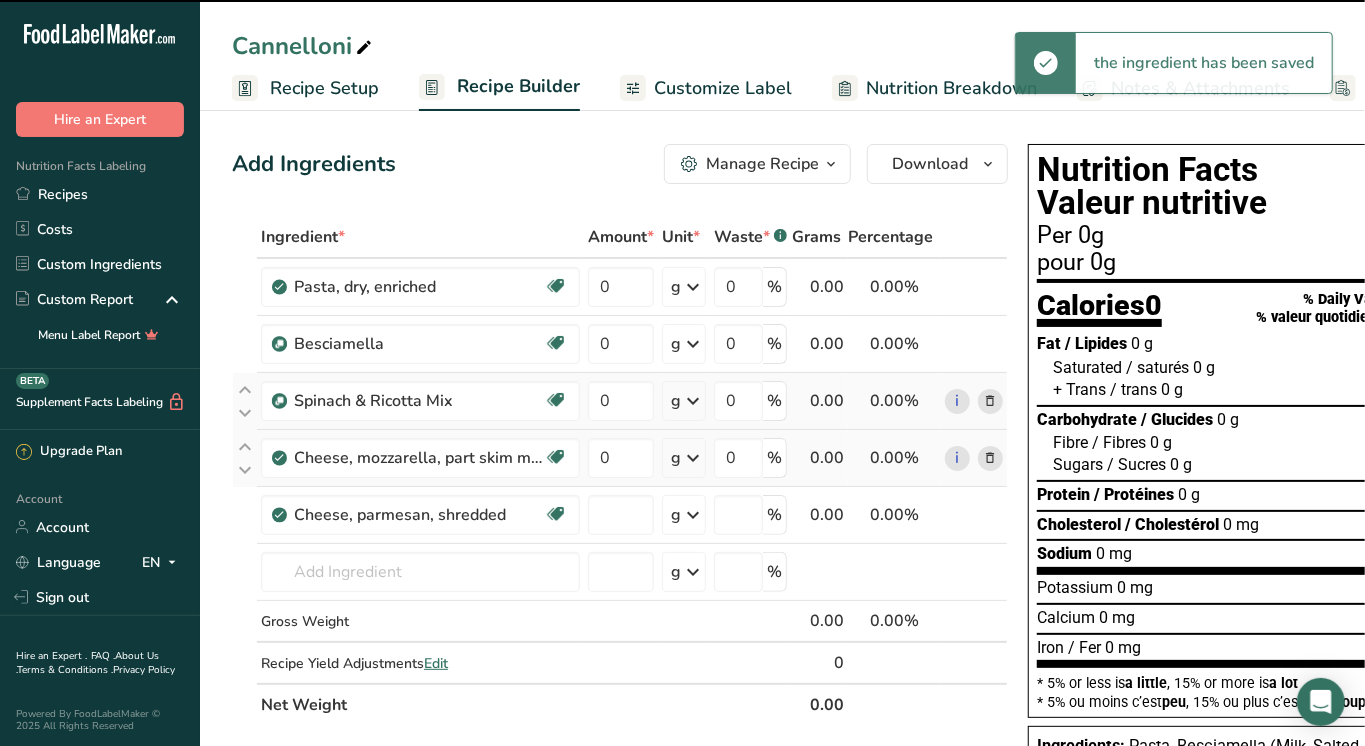 type on "0" 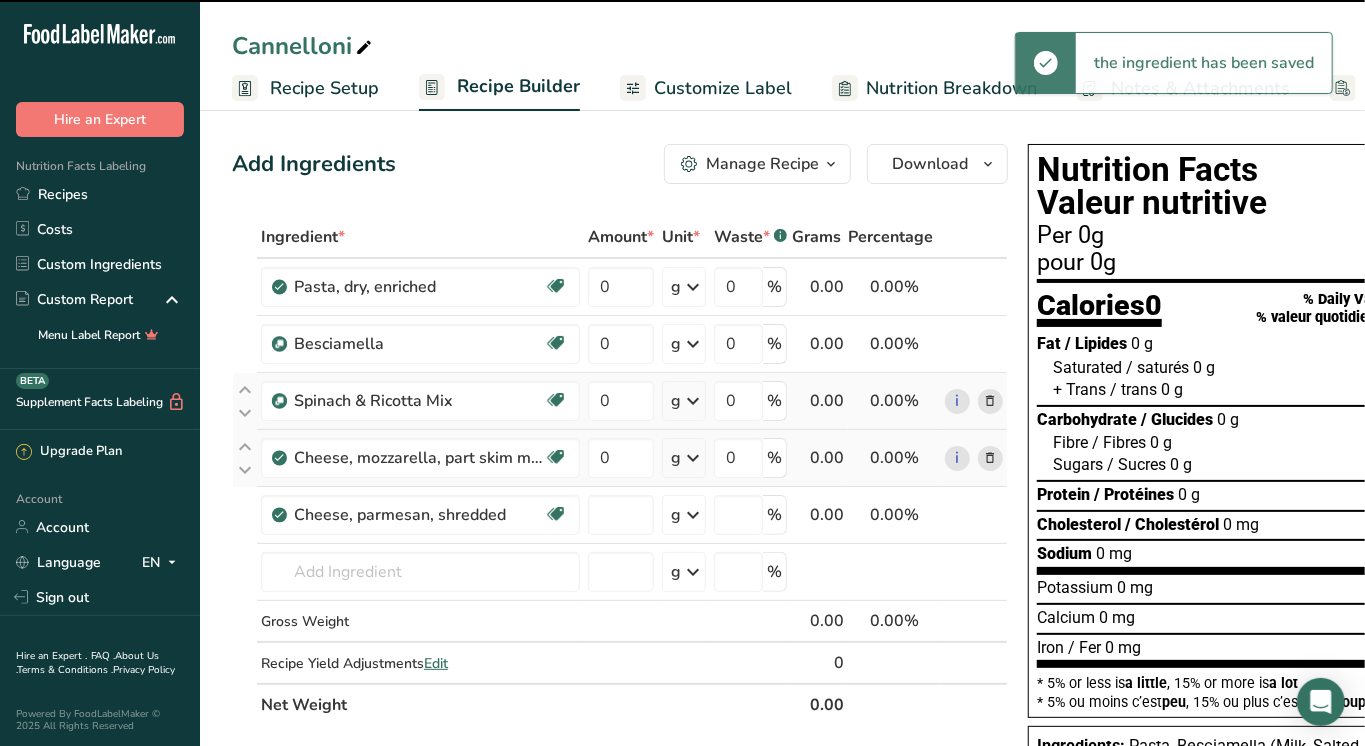 type on "0" 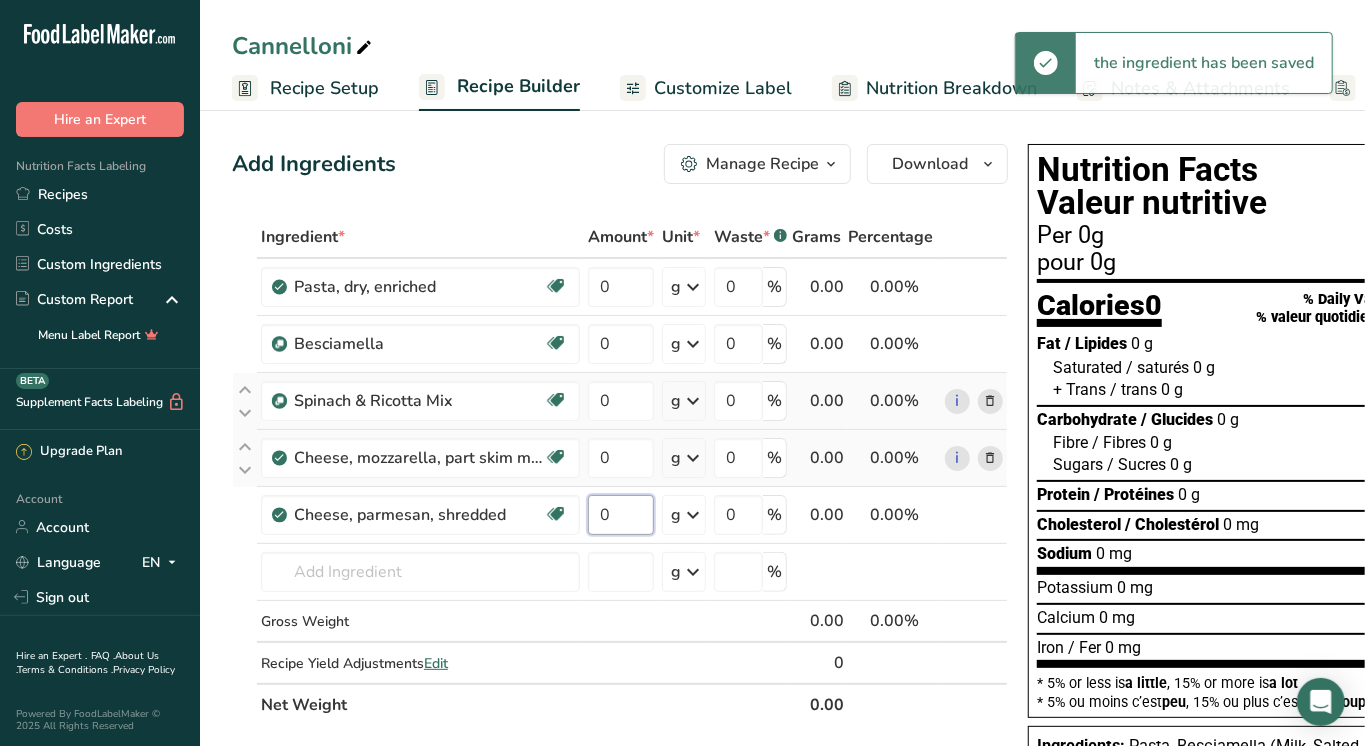 click on "0" at bounding box center (621, 515) 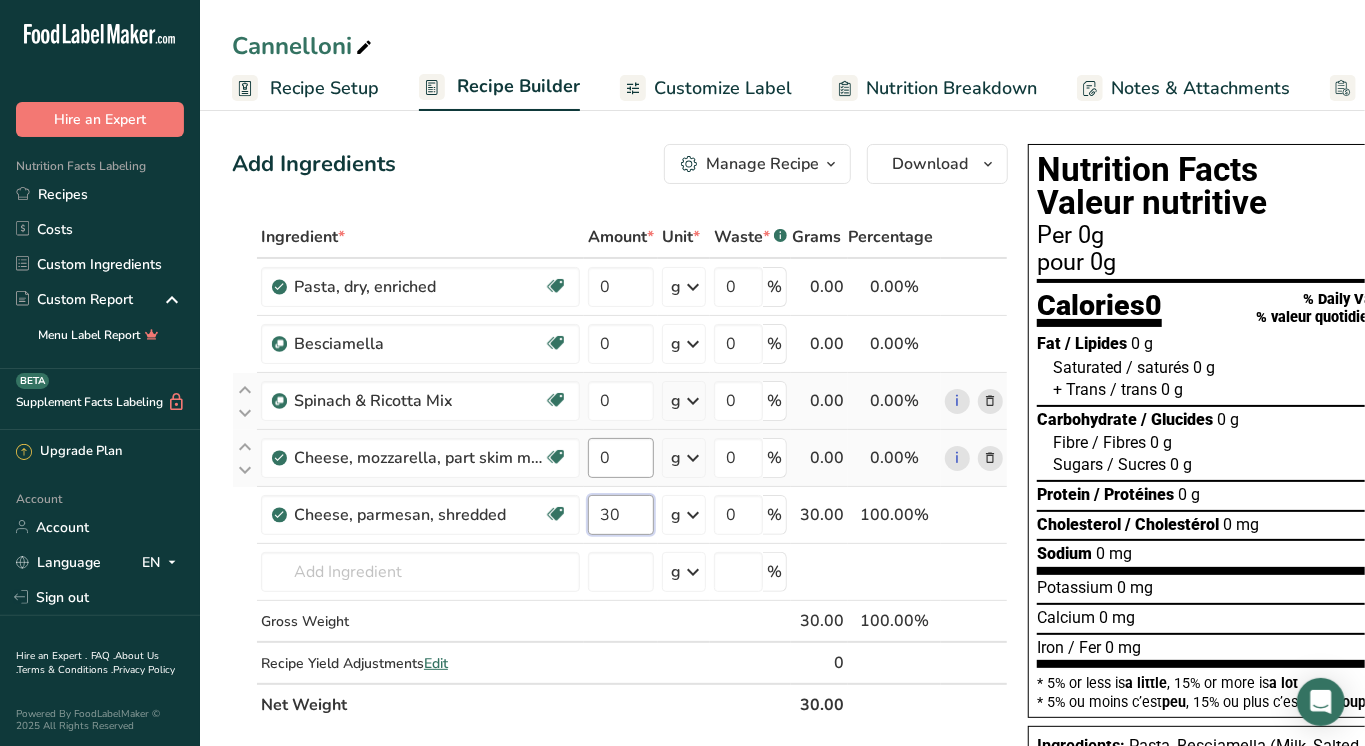 type on "30" 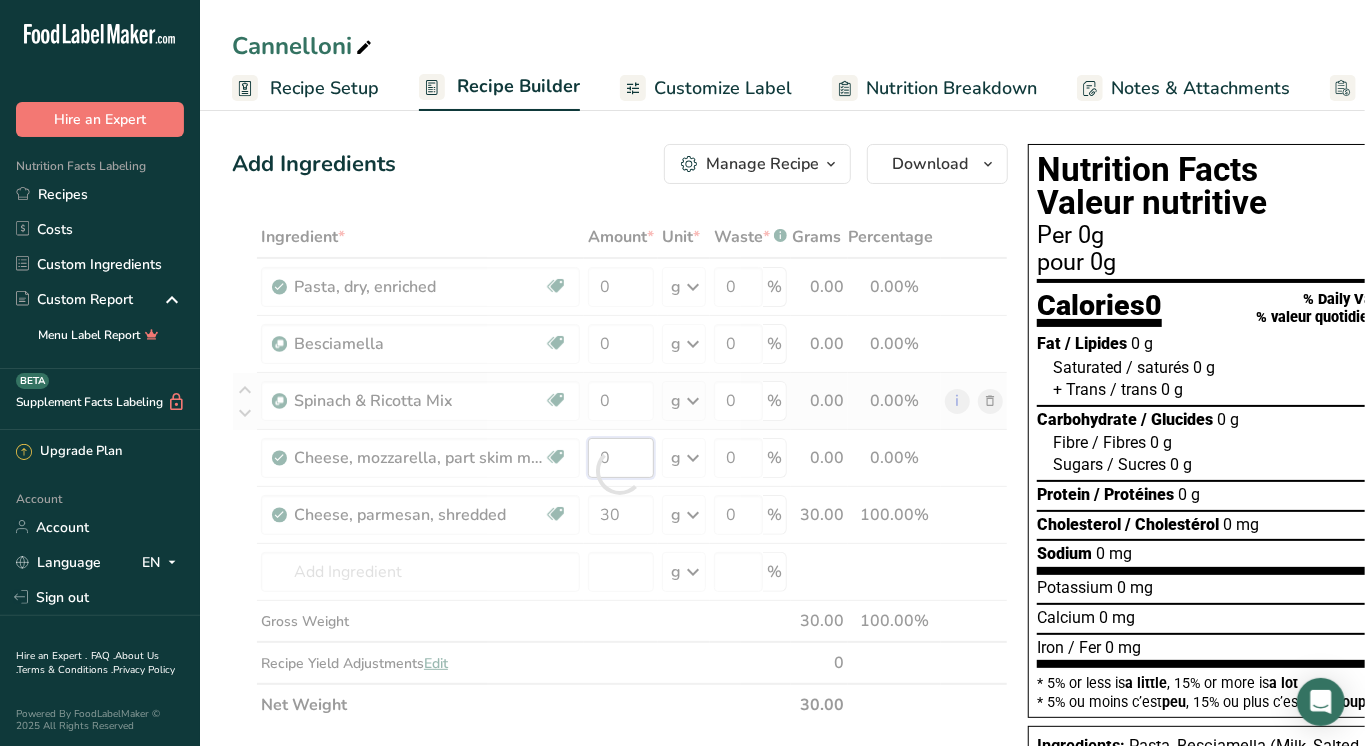 drag, startPoint x: 638, startPoint y: 472, endPoint x: 522, endPoint y: 470, distance: 116.01724 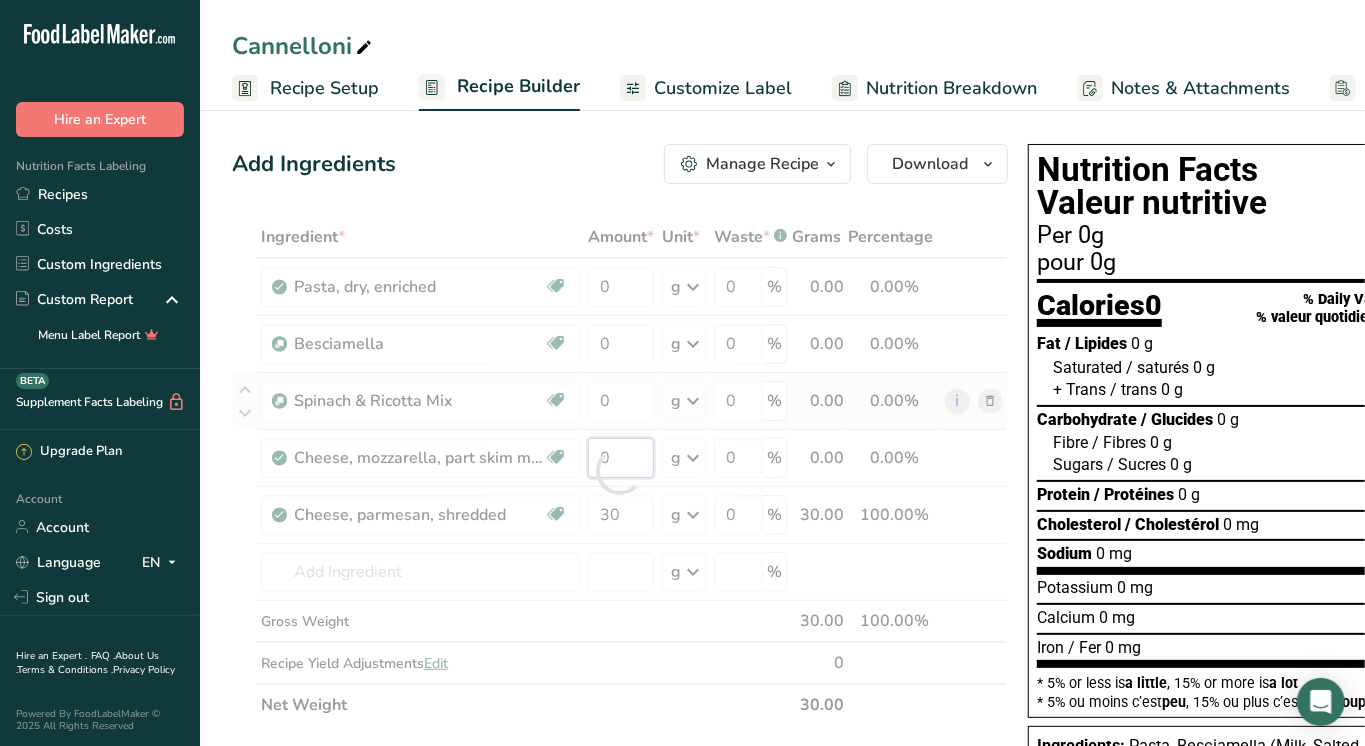 click on "Ingredient *
Amount *
Unit *
Waste *   .a-a{fill:#347362;}.b-a{fill:#fff;}          Grams
Percentage
Pasta, dry, enriched
Dairy free
Vegan
Vegetarian
Soy free
0
g
Portions
1 cup spaghetti
2 oz
1 cup elbows
See more
Weight Units
g
kg
mg
See more
Volume Units
l
Volume units require a density conversion. If you know your ingredient's density enter it below. Otherwise, click on "RIA" our AI Regulatory bot - she will be able to help you
lb/ft3
g/cm3
Confirm
mL
fl oz" at bounding box center [620, 471] 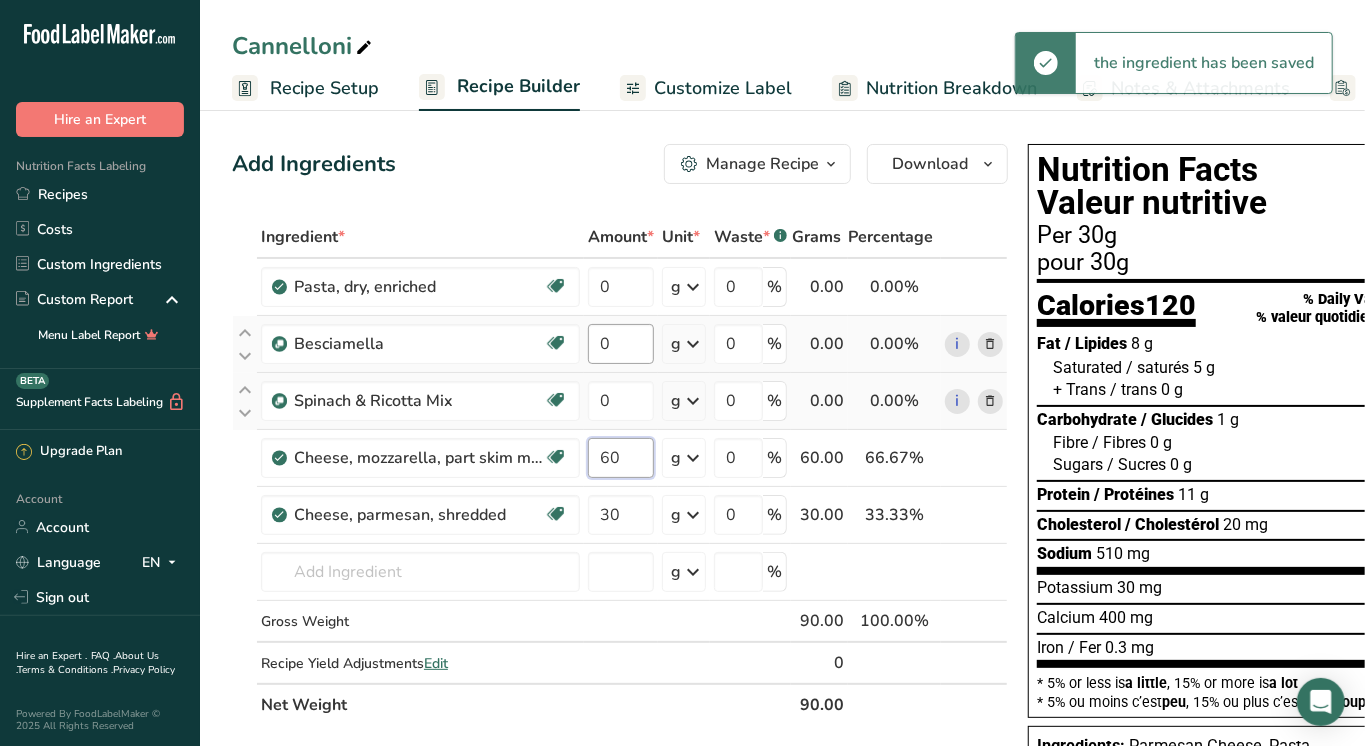 type on "60" 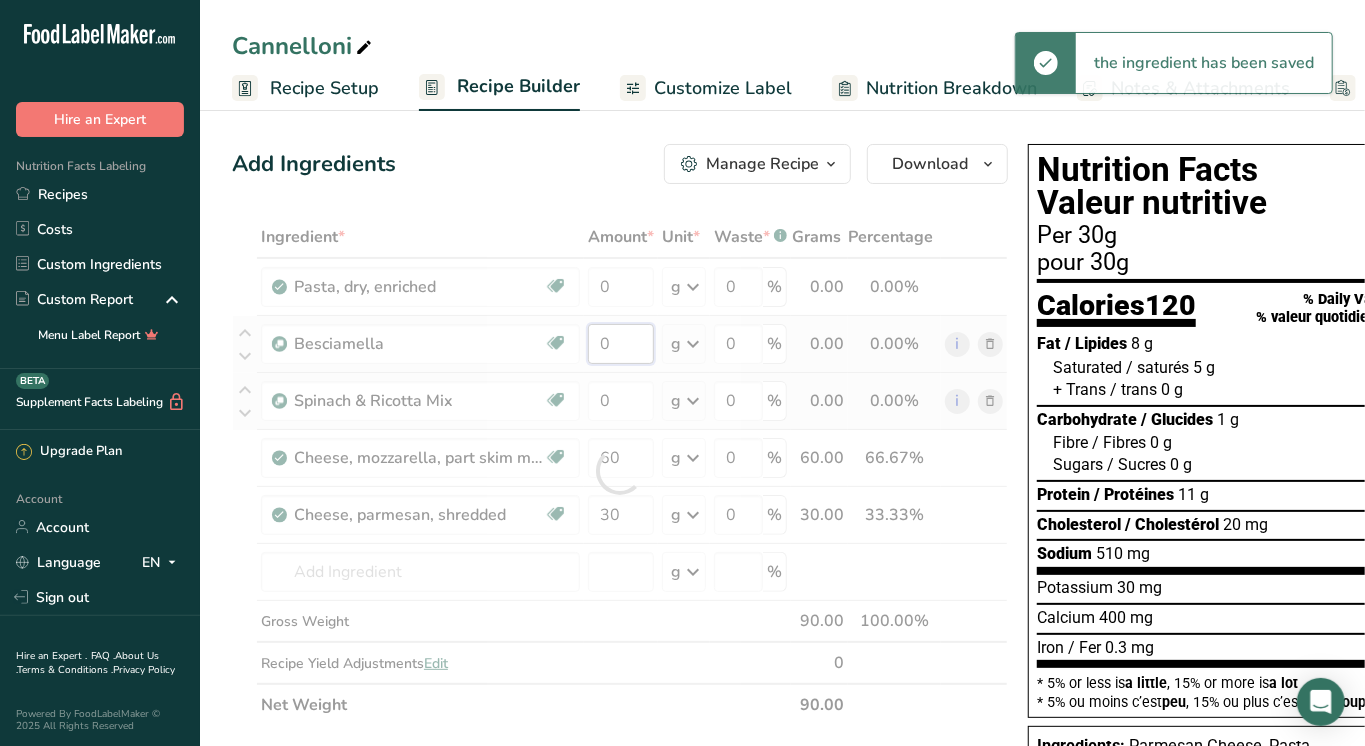 click on "Ingredient *
Amount *
Unit *
Waste *   .a-a{fill:#347362;}.b-a{fill:#fff;}          Grams
Percentage
Pasta, dry, enriched
Dairy free
Vegan
Vegetarian
Soy free
0
g
Portions
1 cup spaghetti
2 oz
1 cup elbows
See more
Weight Units
g
kg
mg
See more
Volume Units
l
Volume units require a density conversion. If you know your ingredient's density enter it below. Otherwise, click on "RIA" our AI Regulatory bot - she will be able to help you
lb/ft3
g/cm3
Confirm
mL
fl oz" at bounding box center (620, 471) 